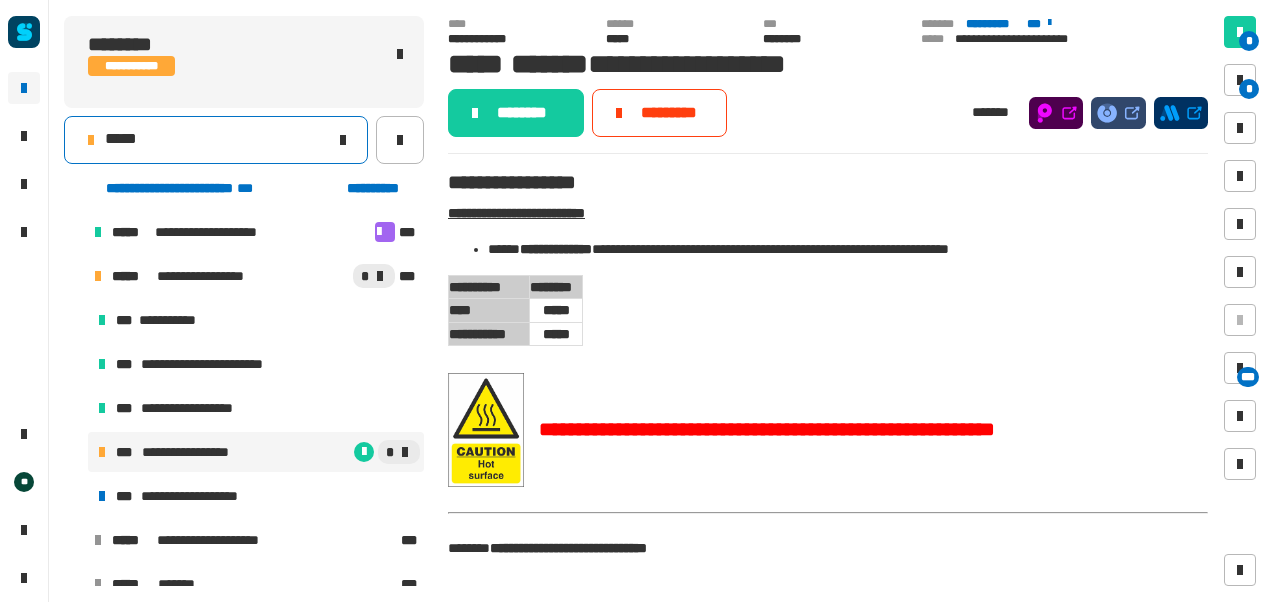 scroll, scrollTop: 0, scrollLeft: 0, axis: both 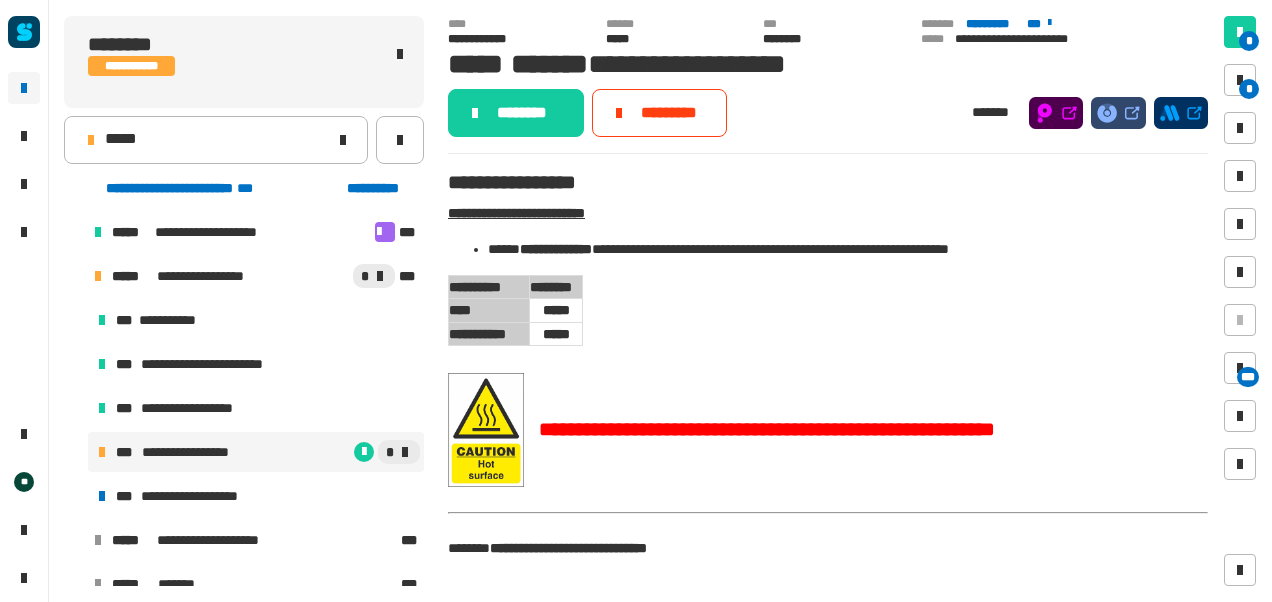 click on "**********" 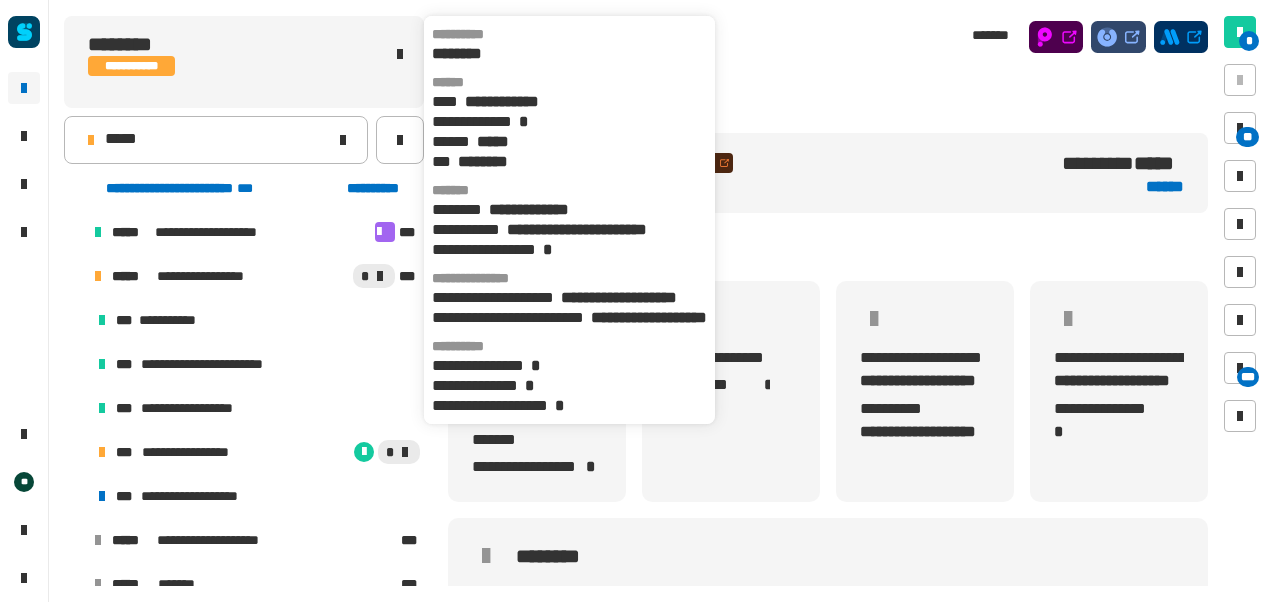scroll, scrollTop: 0, scrollLeft: 4, axis: horizontal 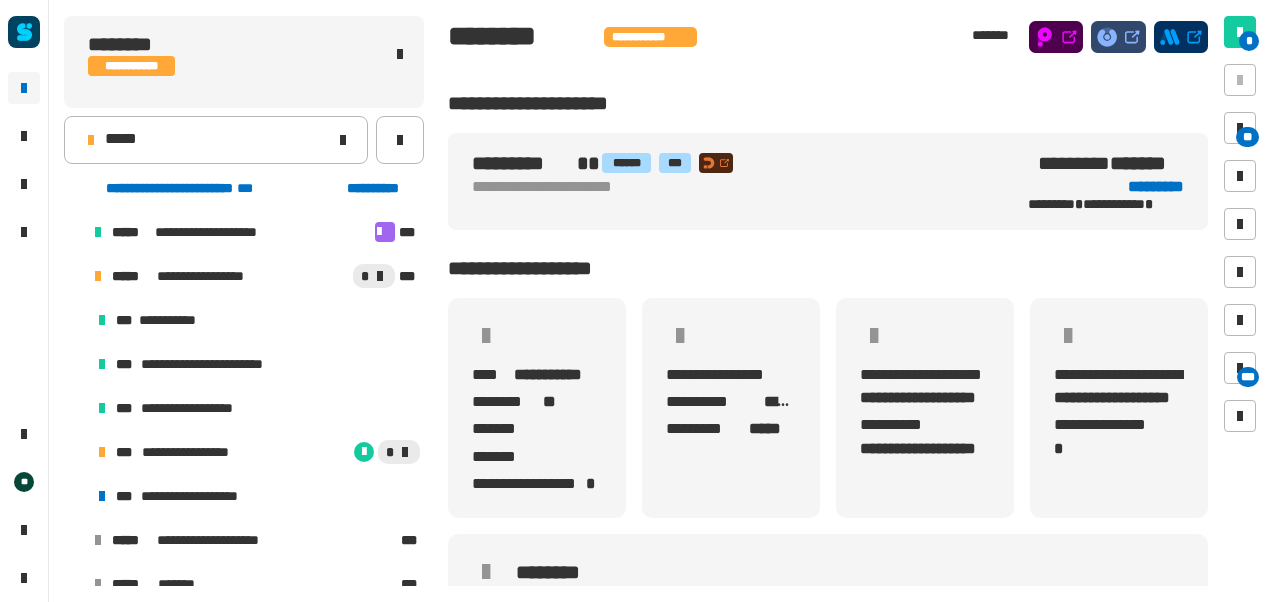 click 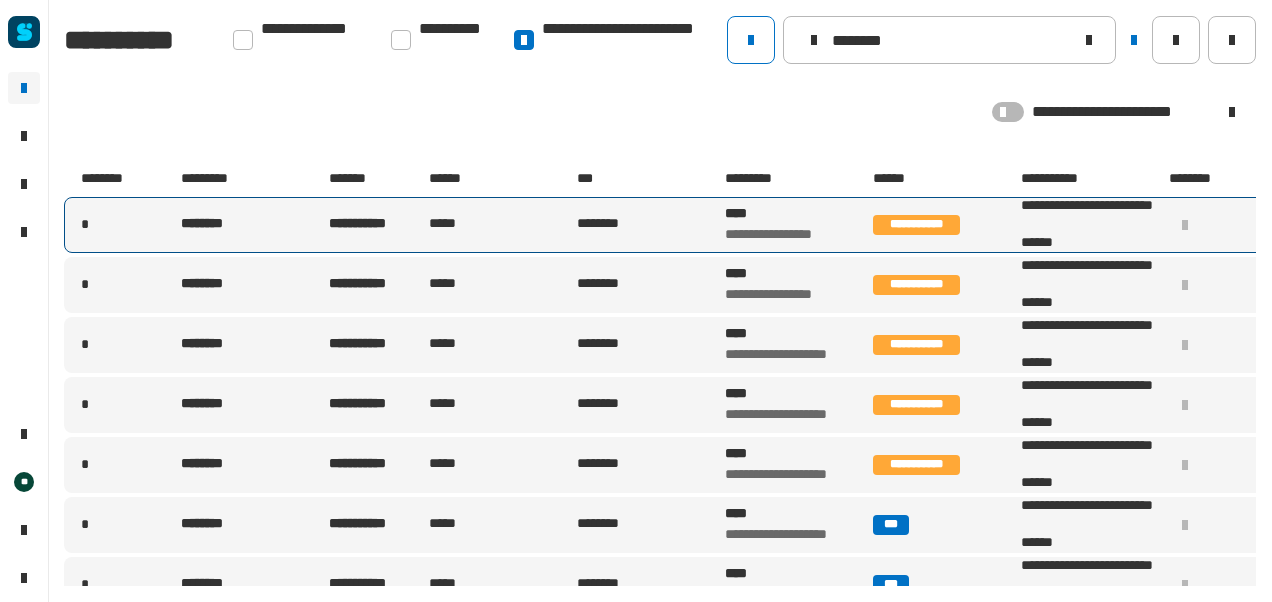 type on "********" 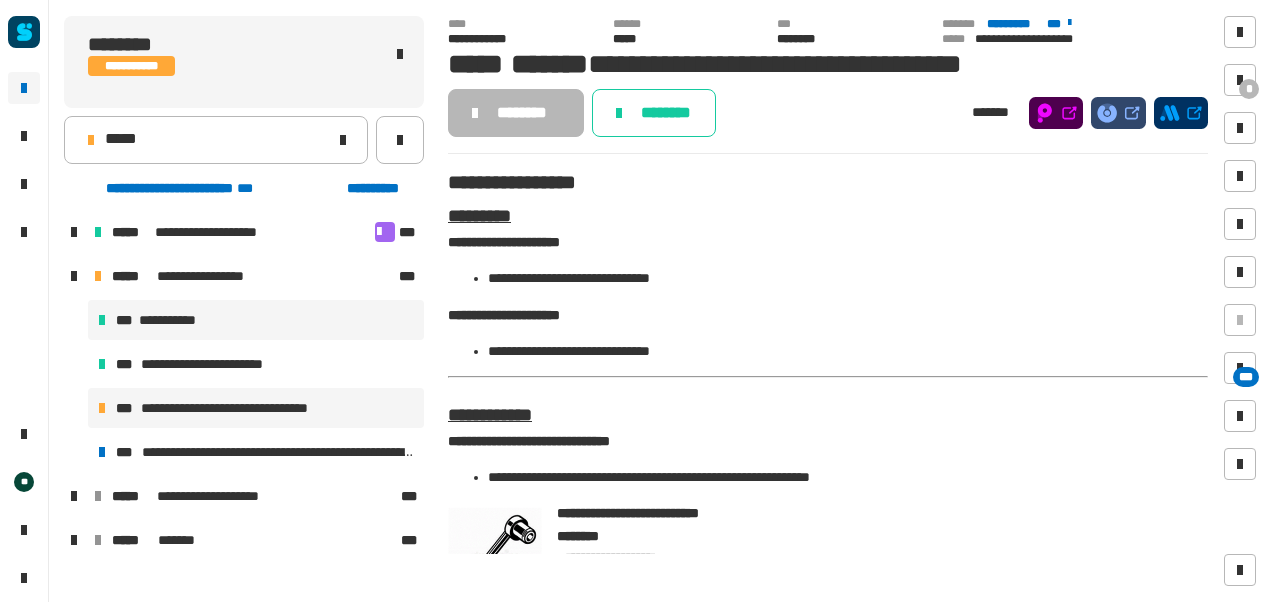 click on "**********" at bounding box center (256, 320) 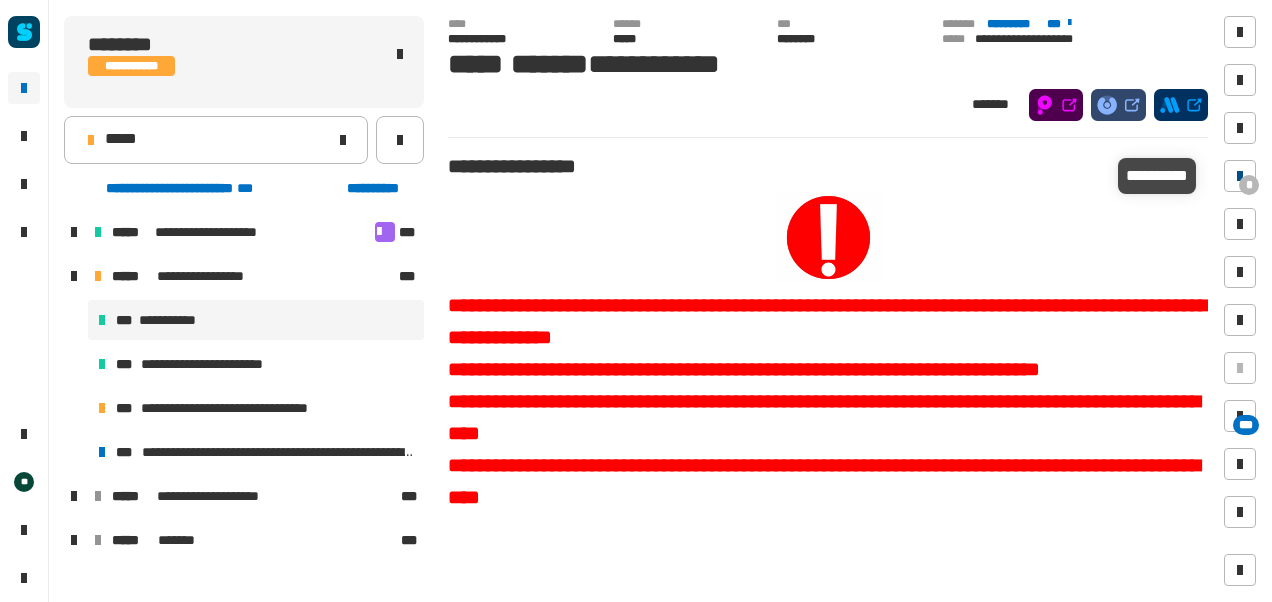 click at bounding box center (1240, 176) 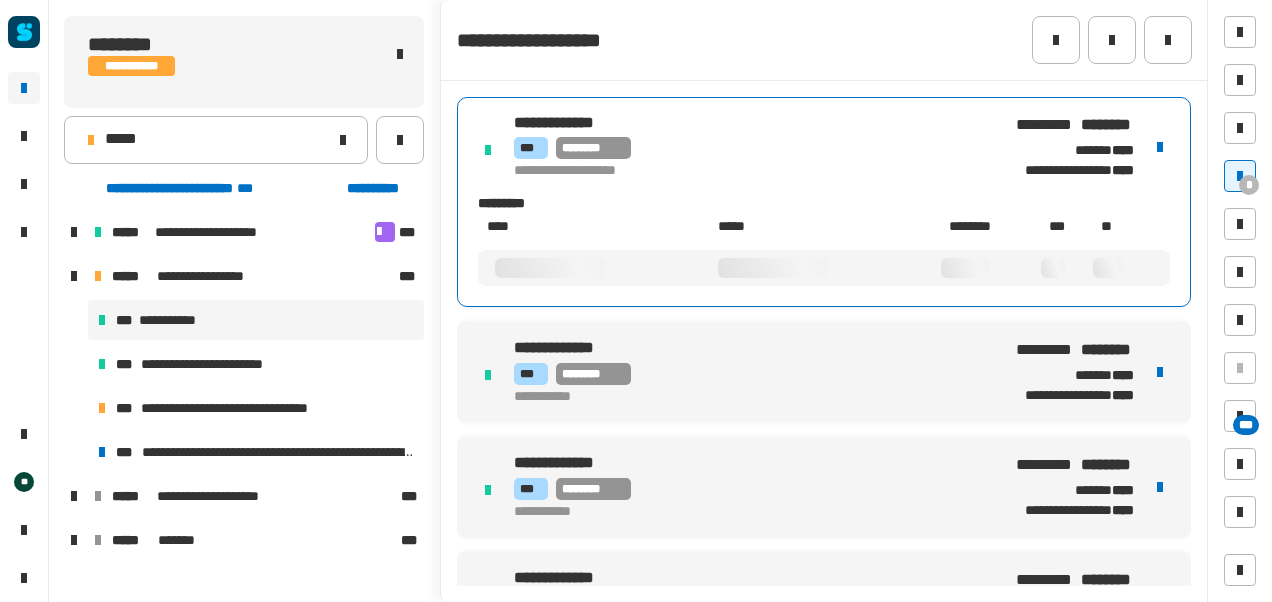 click on "**********" at bounding box center [1067, 147] 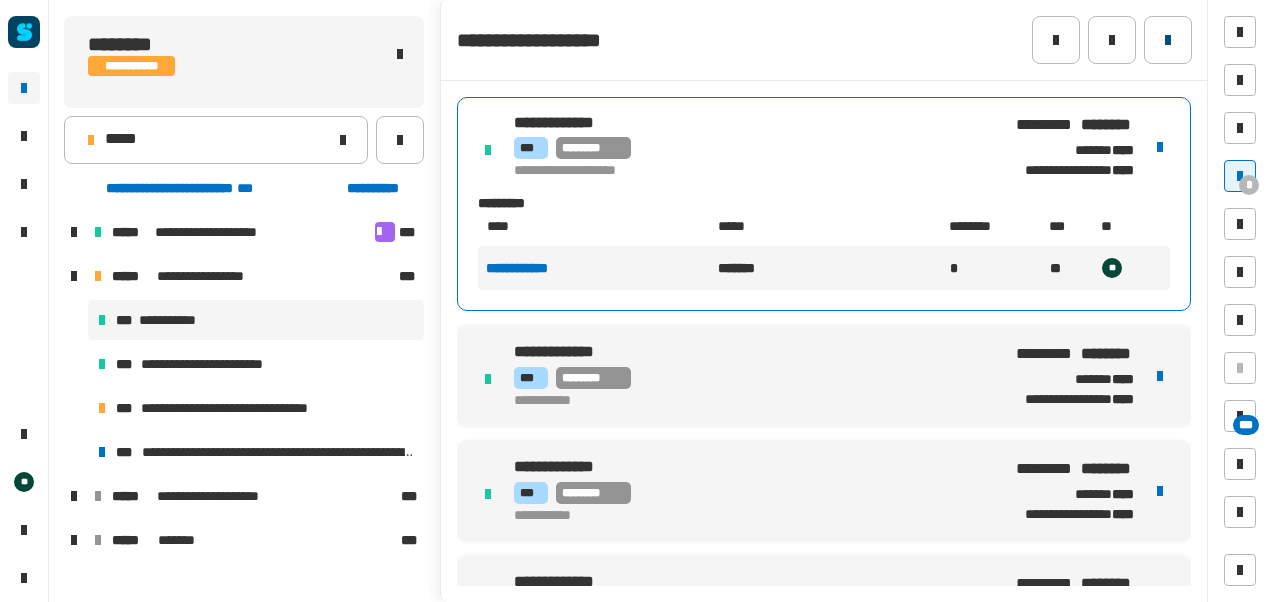 click 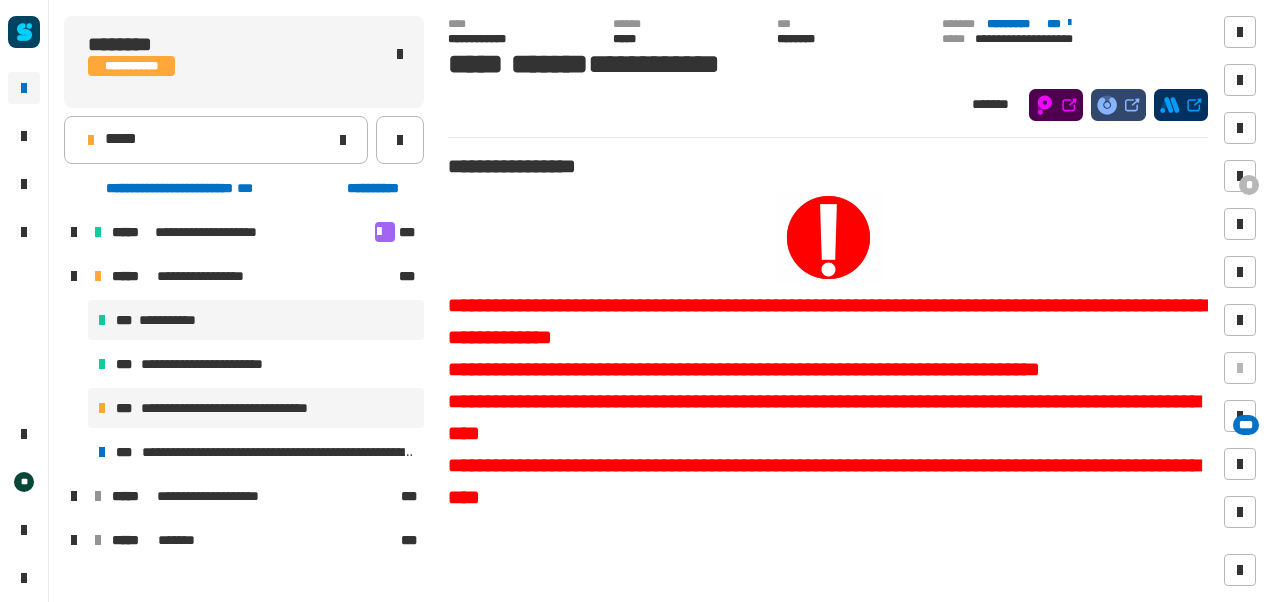 click on "**********" at bounding box center (243, 408) 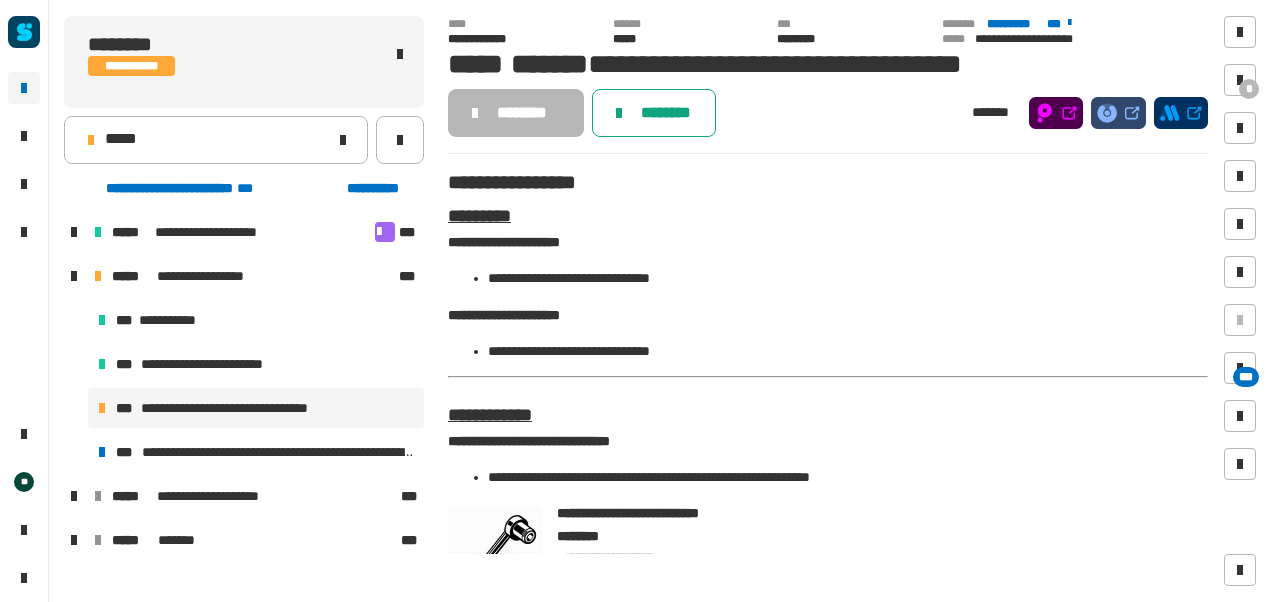 click on "********" 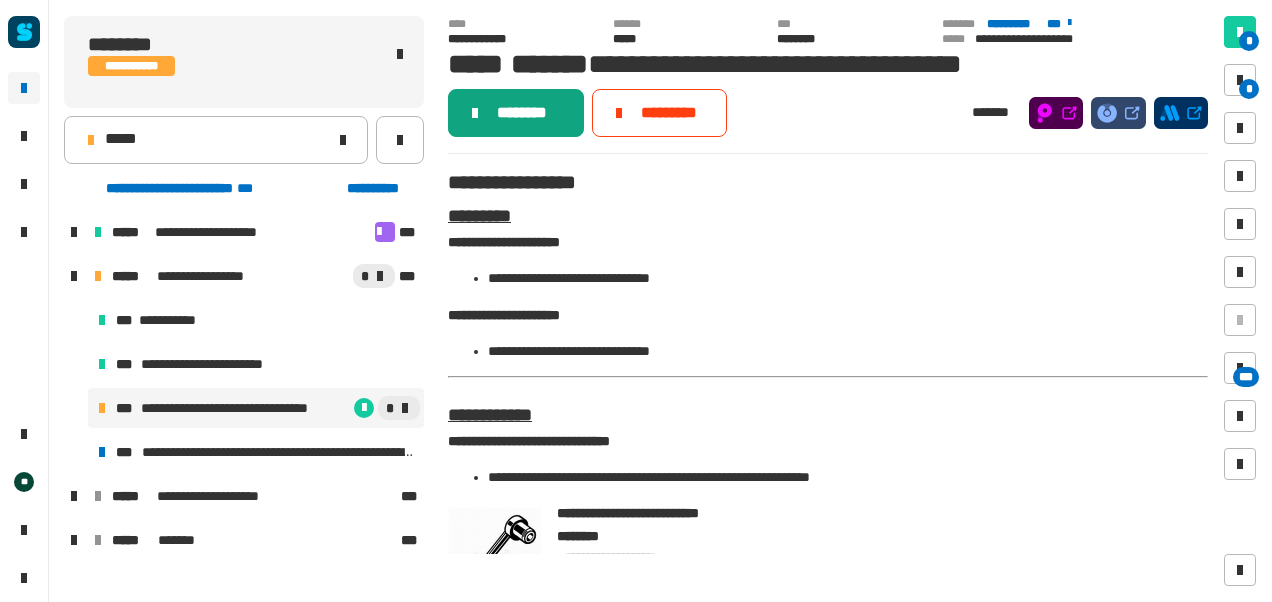 click on "********" 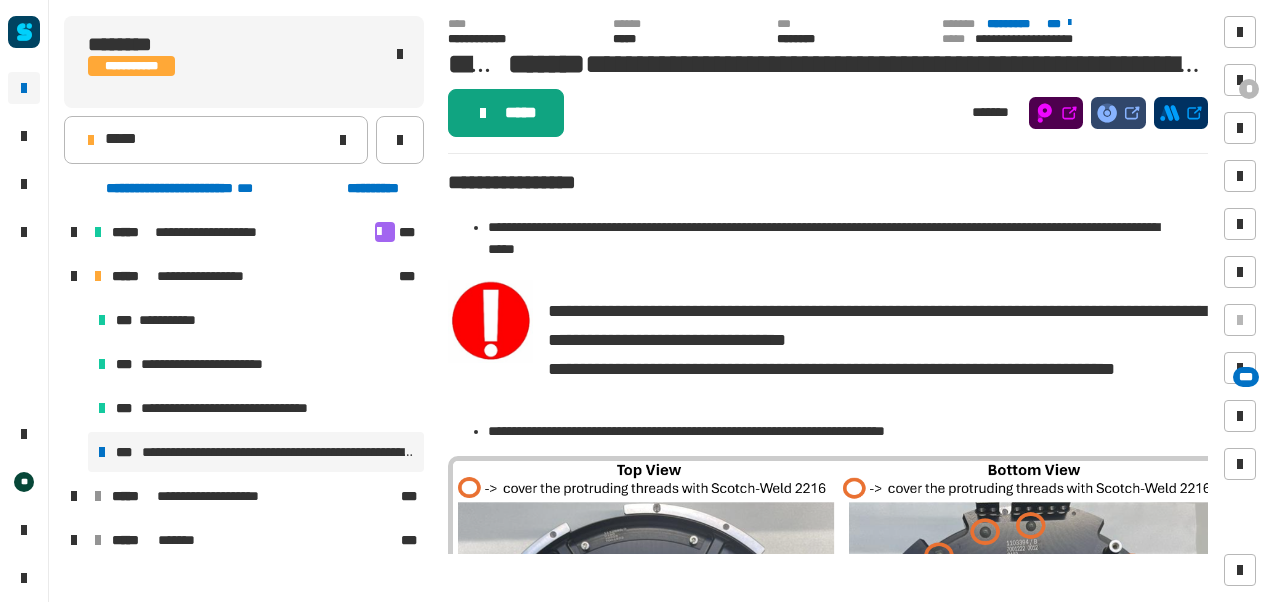 click on "*****" 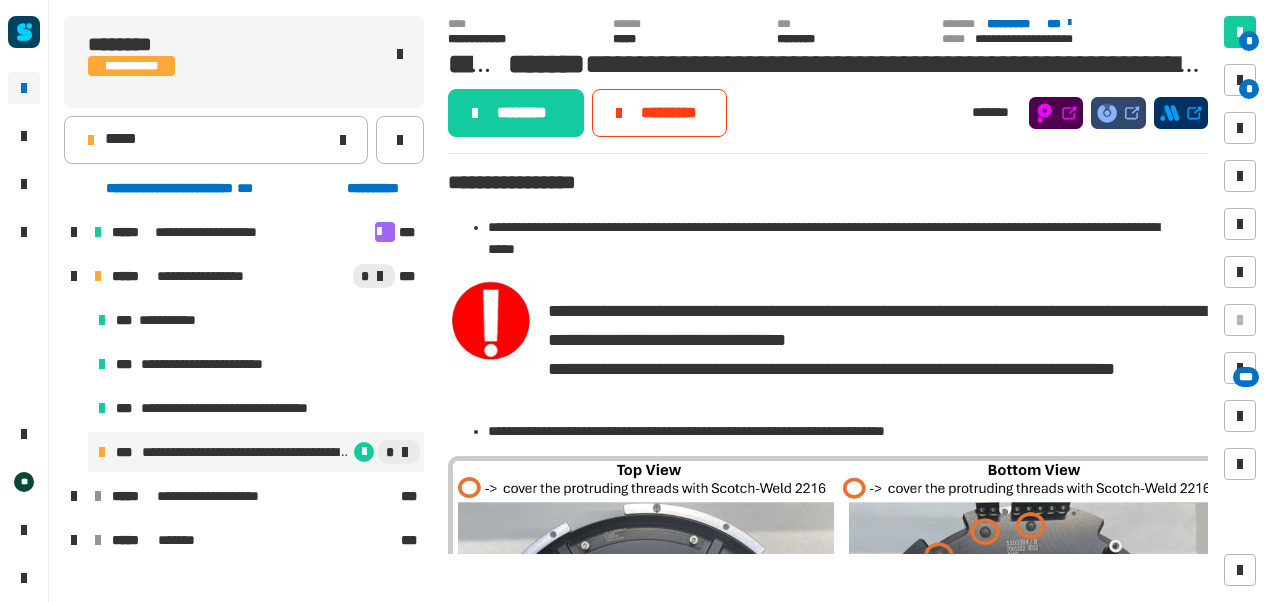 click on "********" 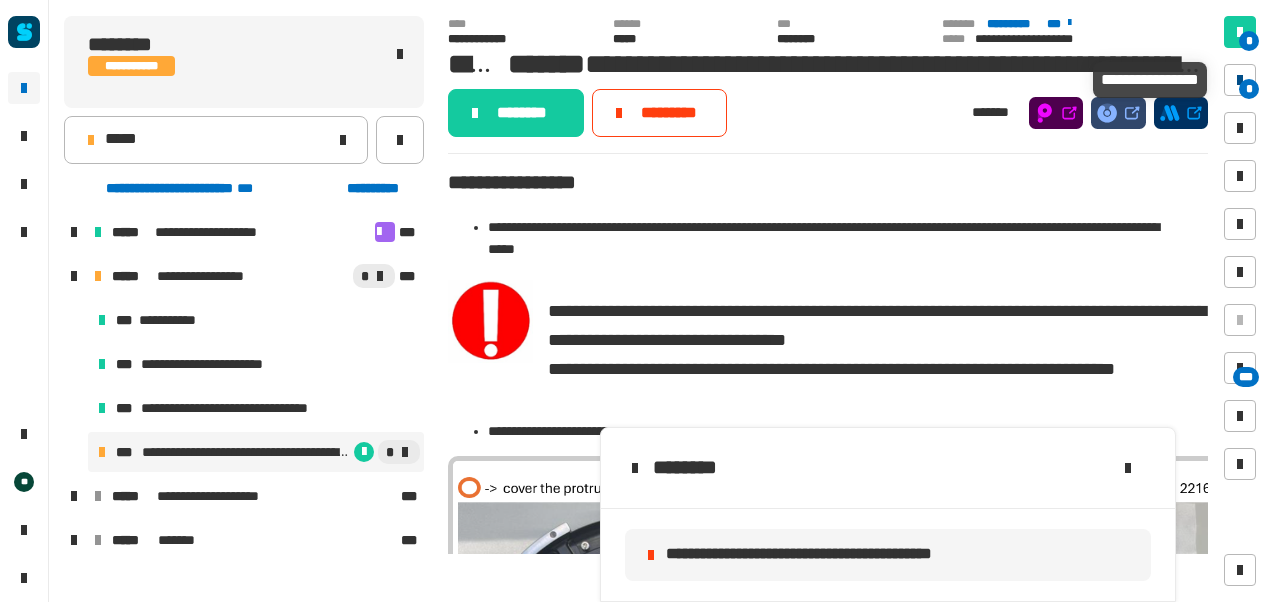click on "*" at bounding box center [1249, 89] 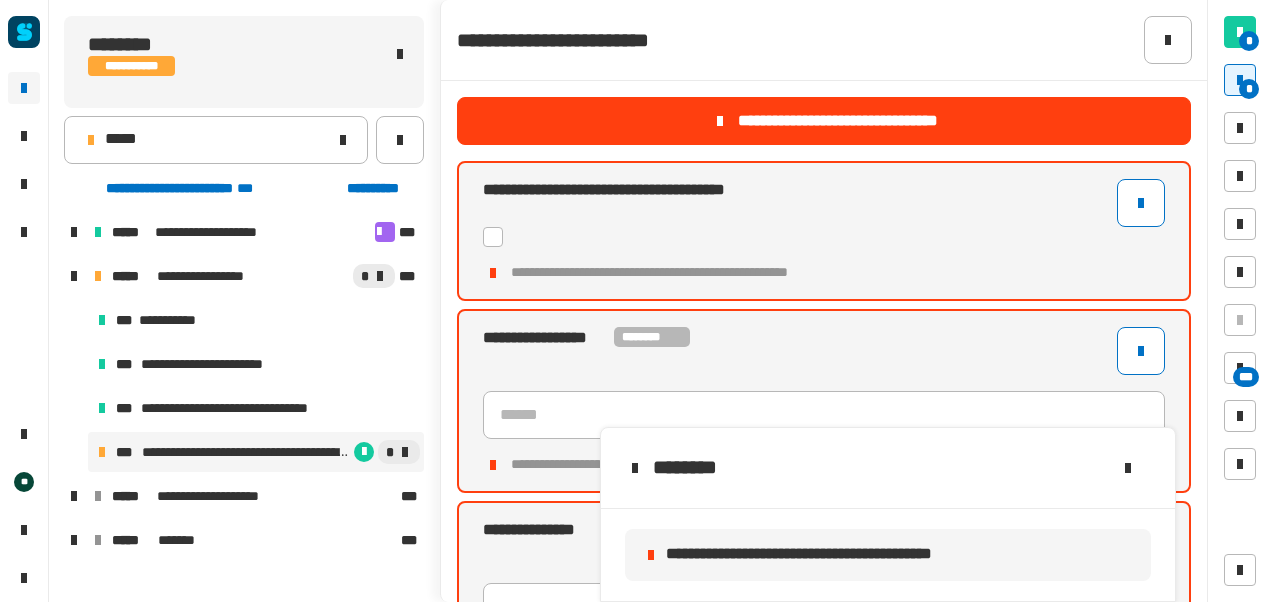 click 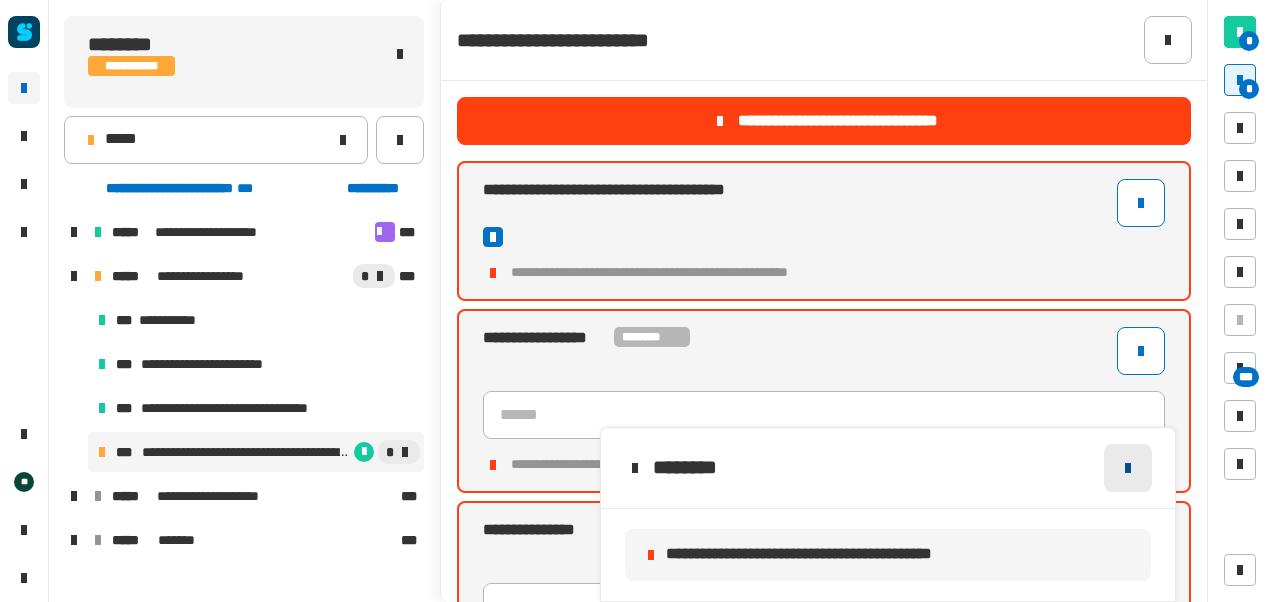 click 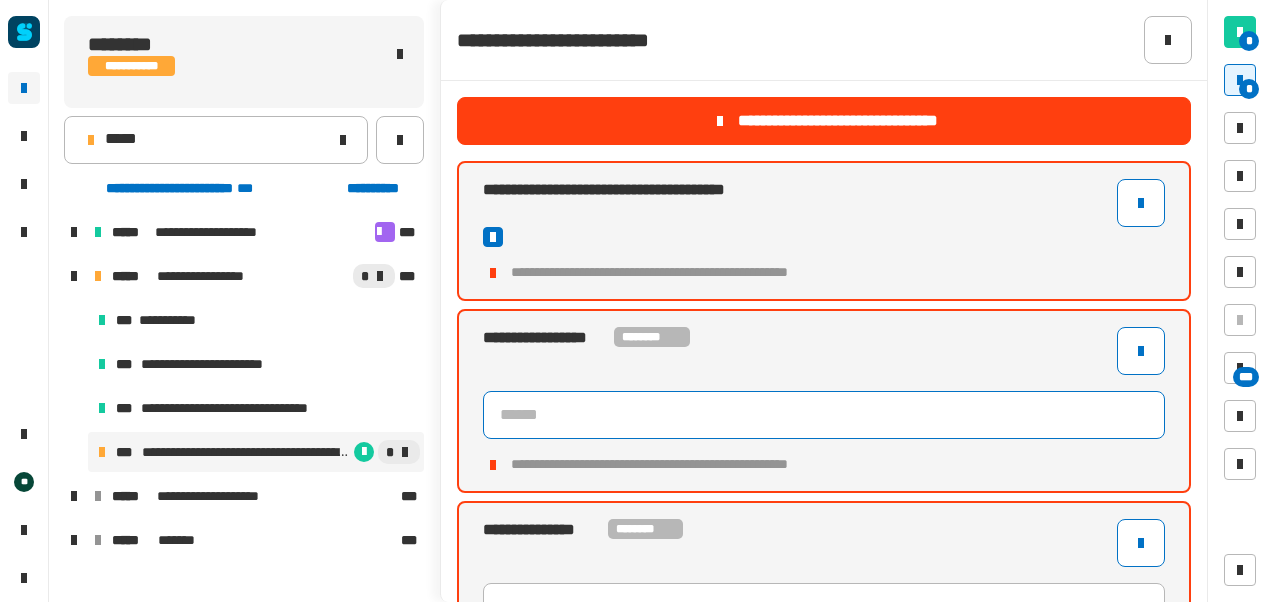 click 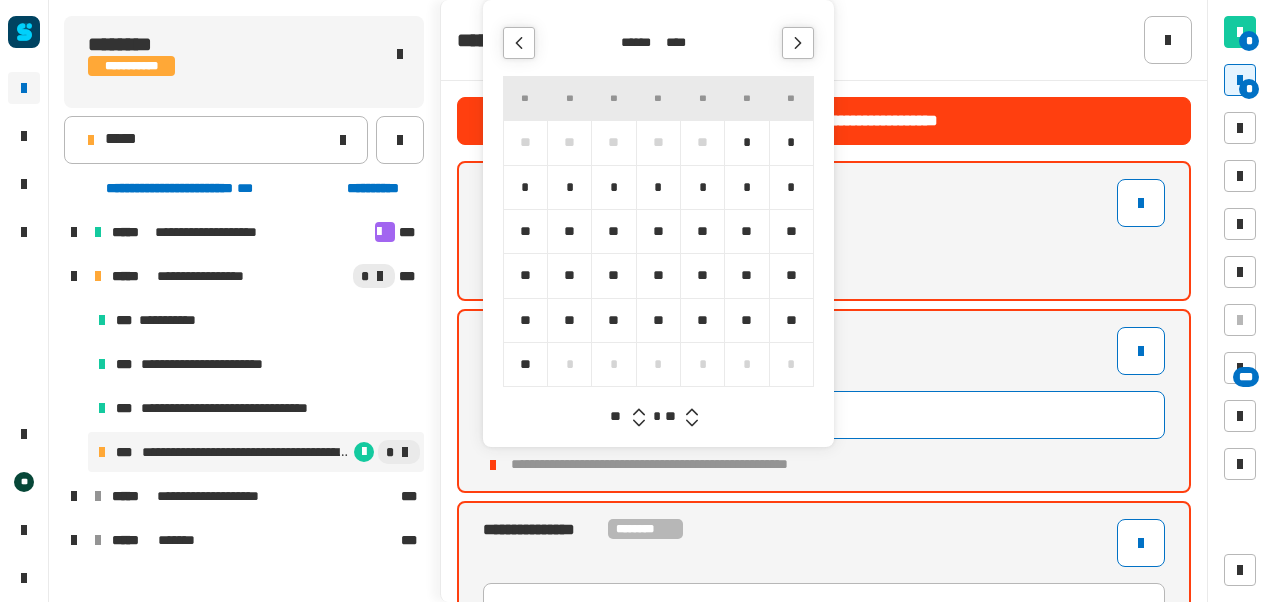 click 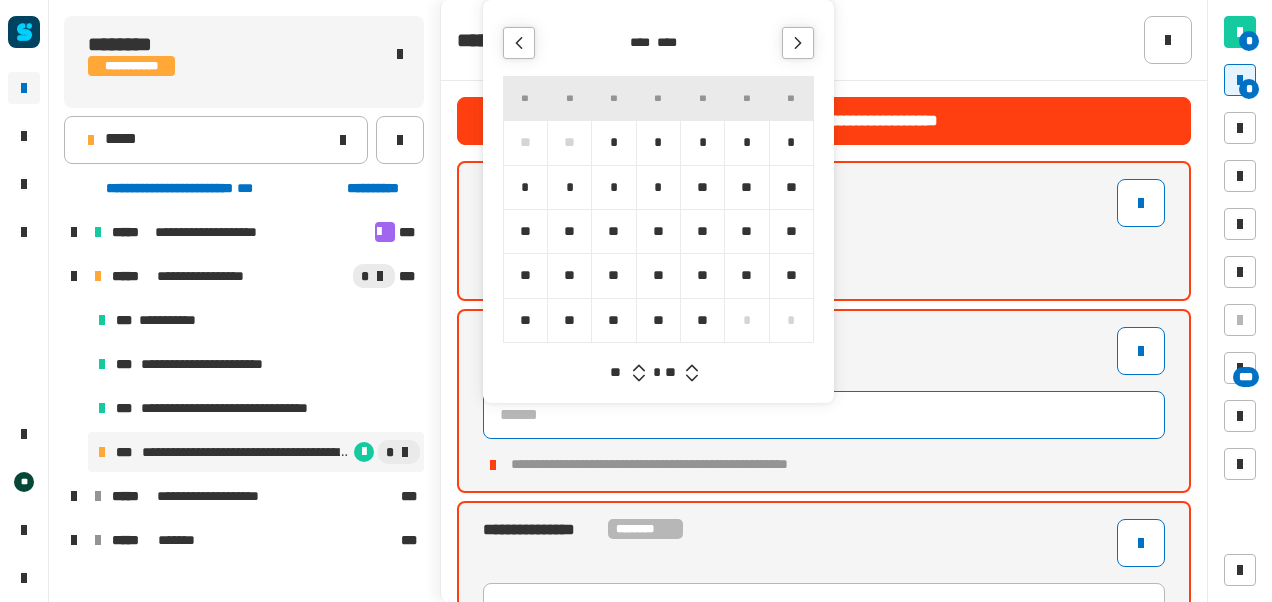 click on "**" at bounding box center (702, 320) 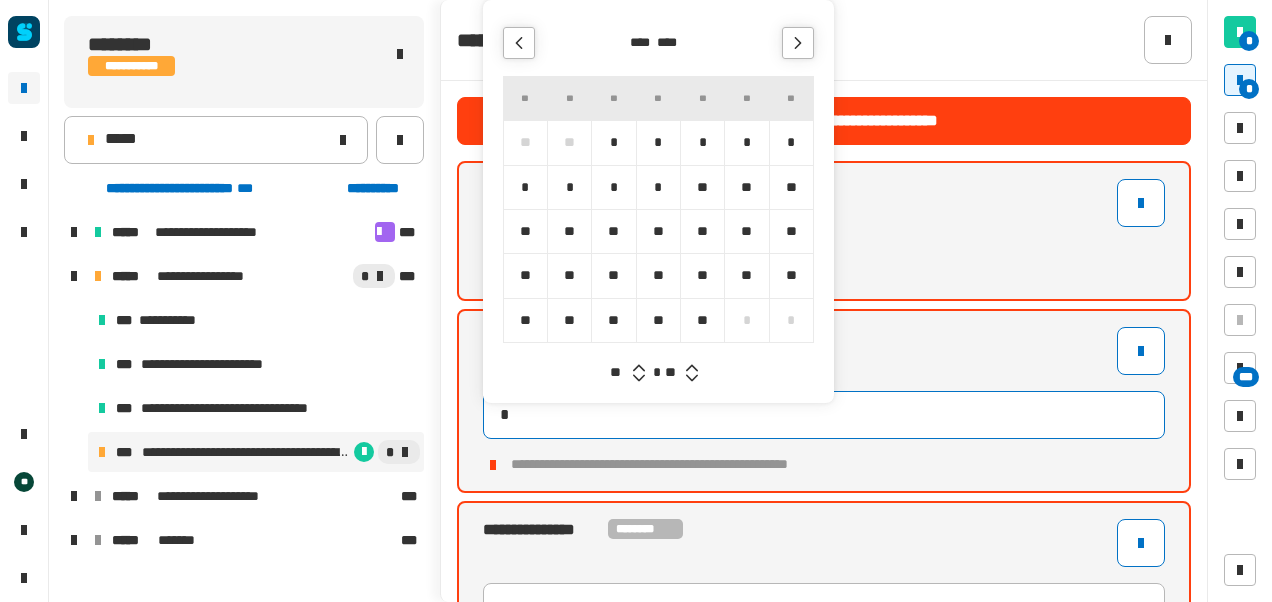 type on "**********" 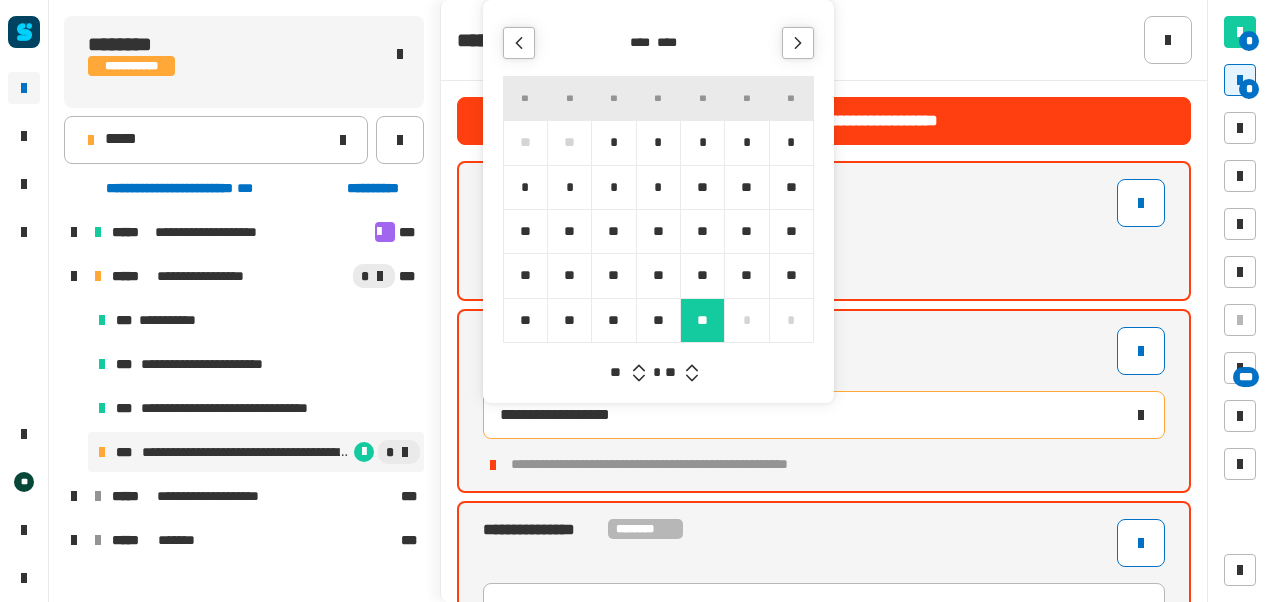 click 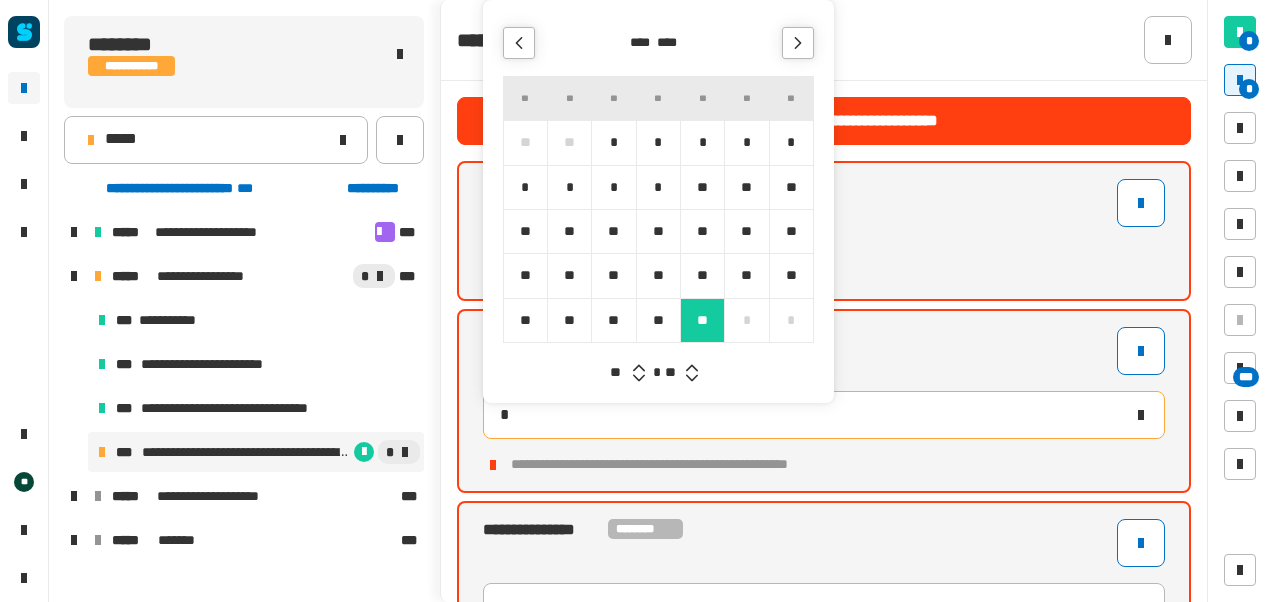 type on "**********" 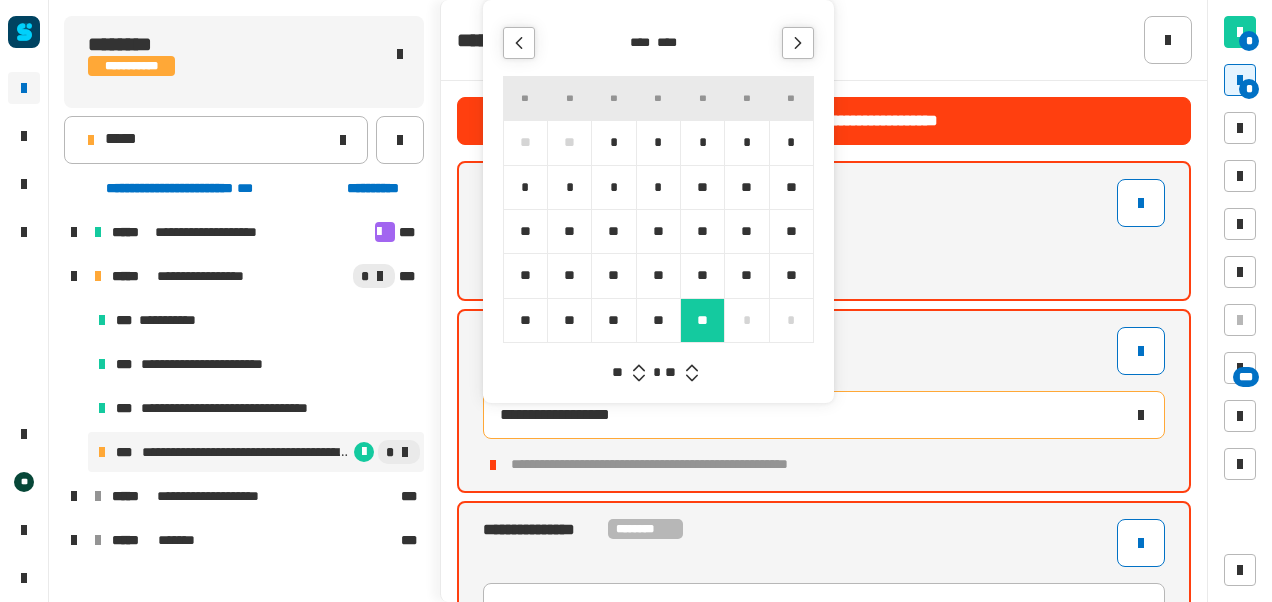 click 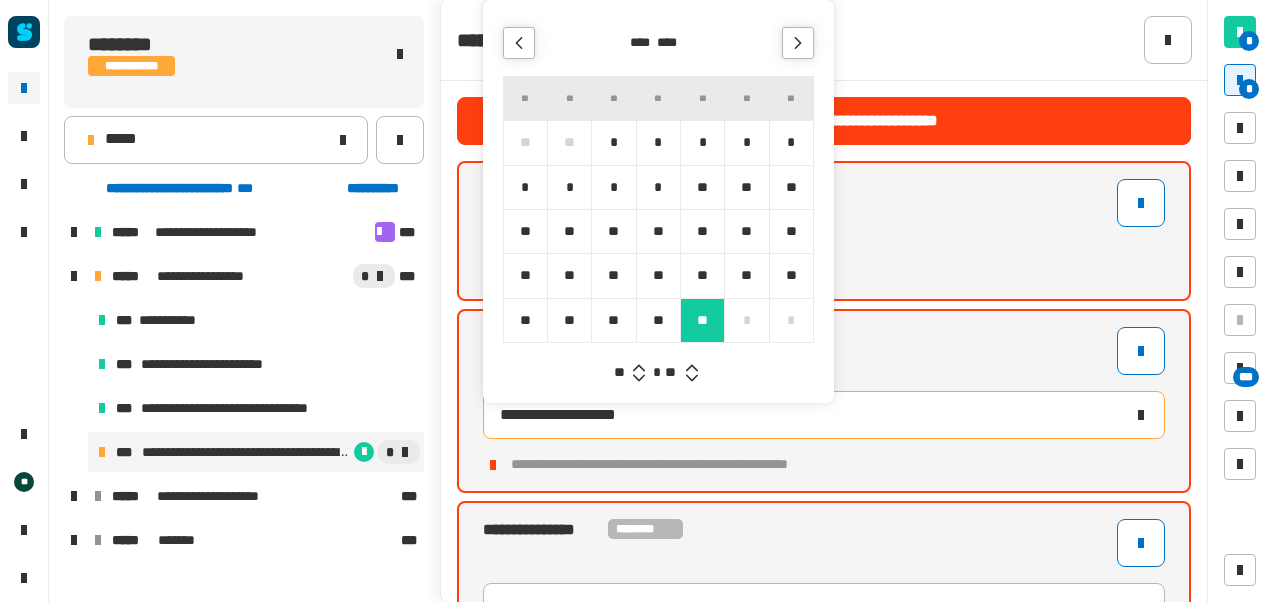 click 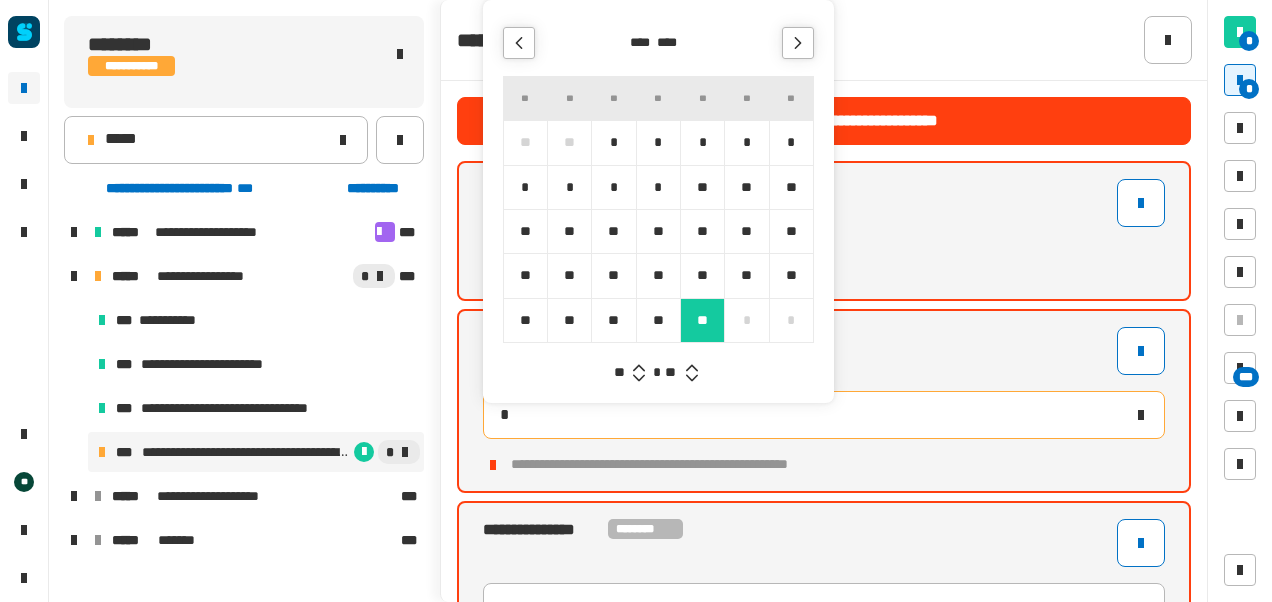 type on "**********" 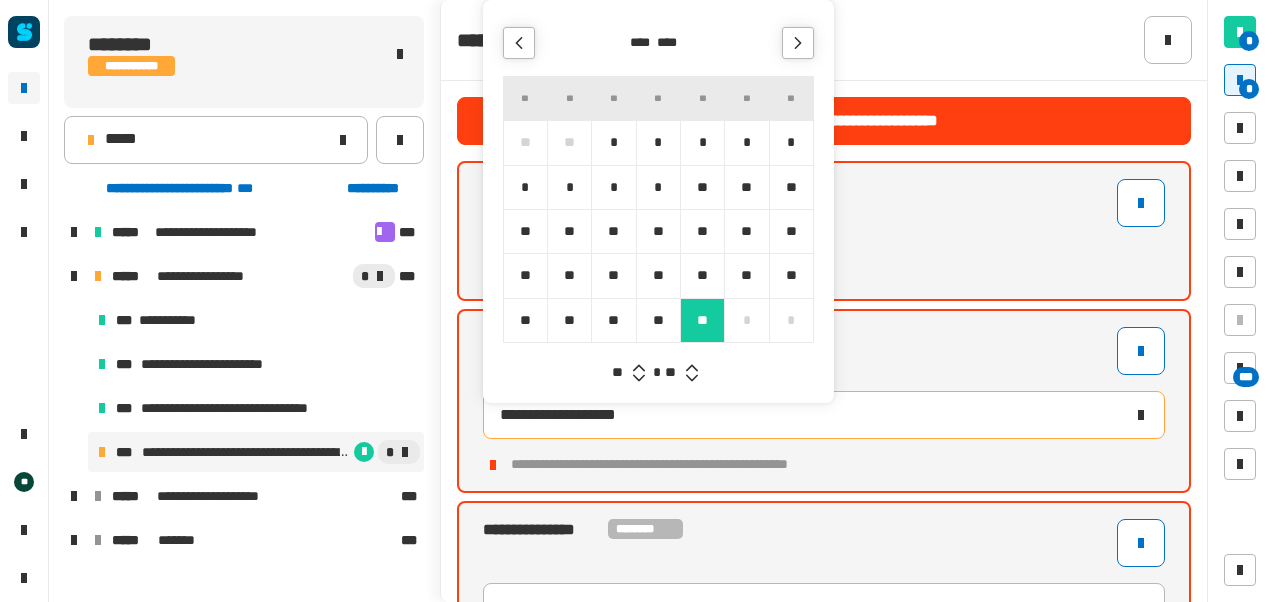 click 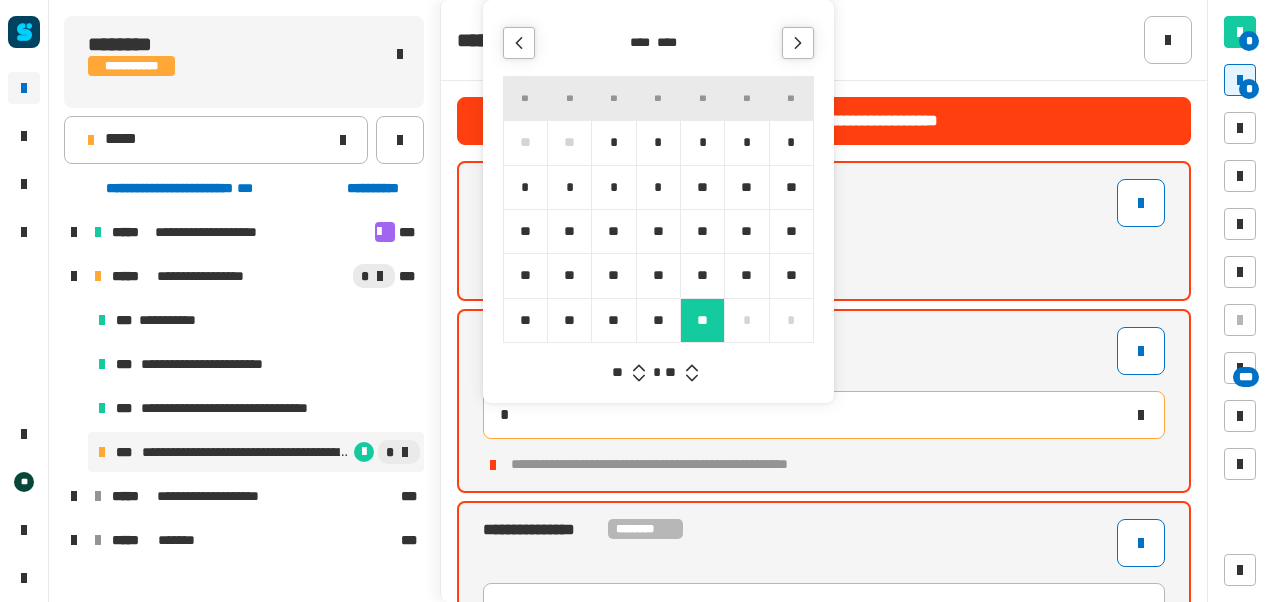 type on "**********" 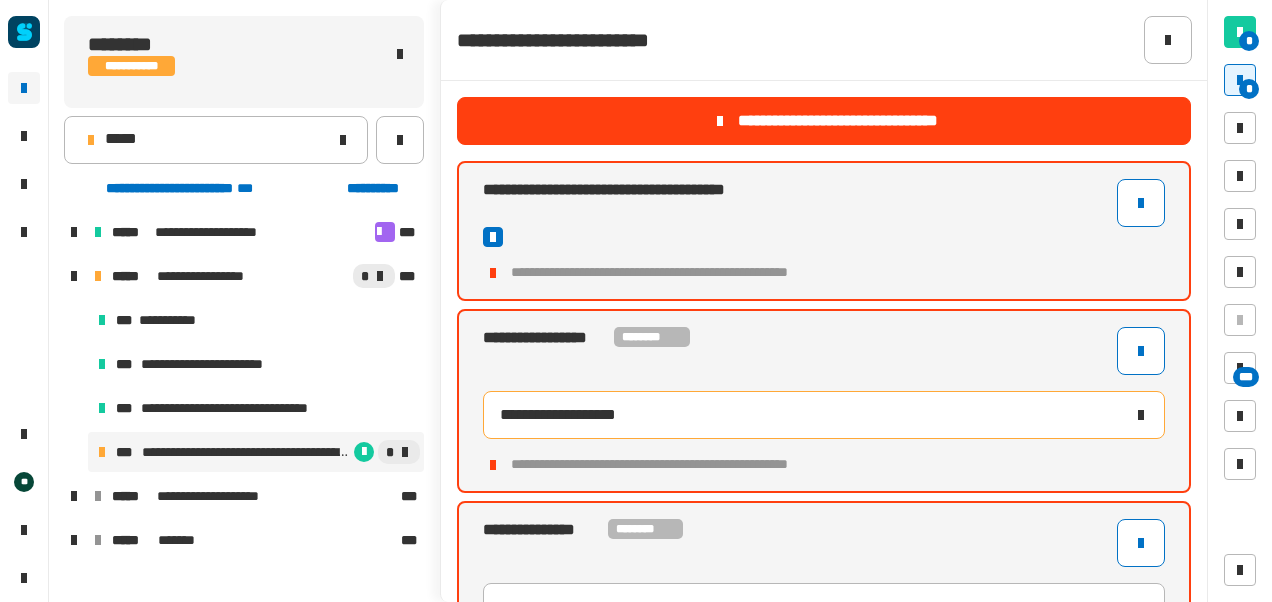 click on "**********" 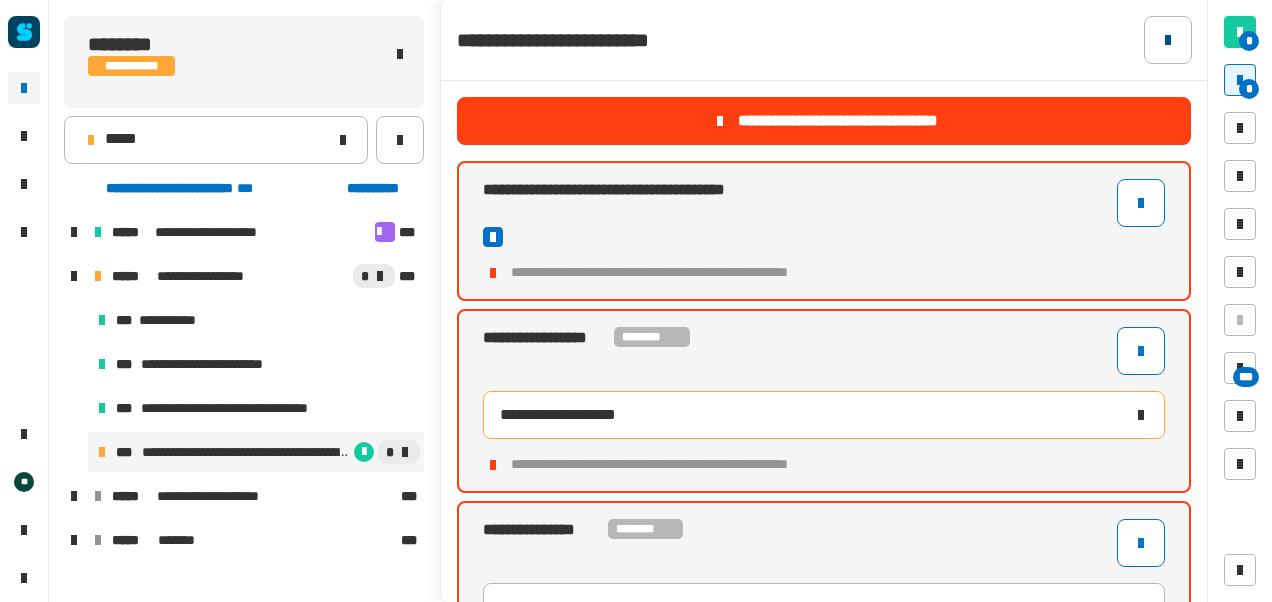 click 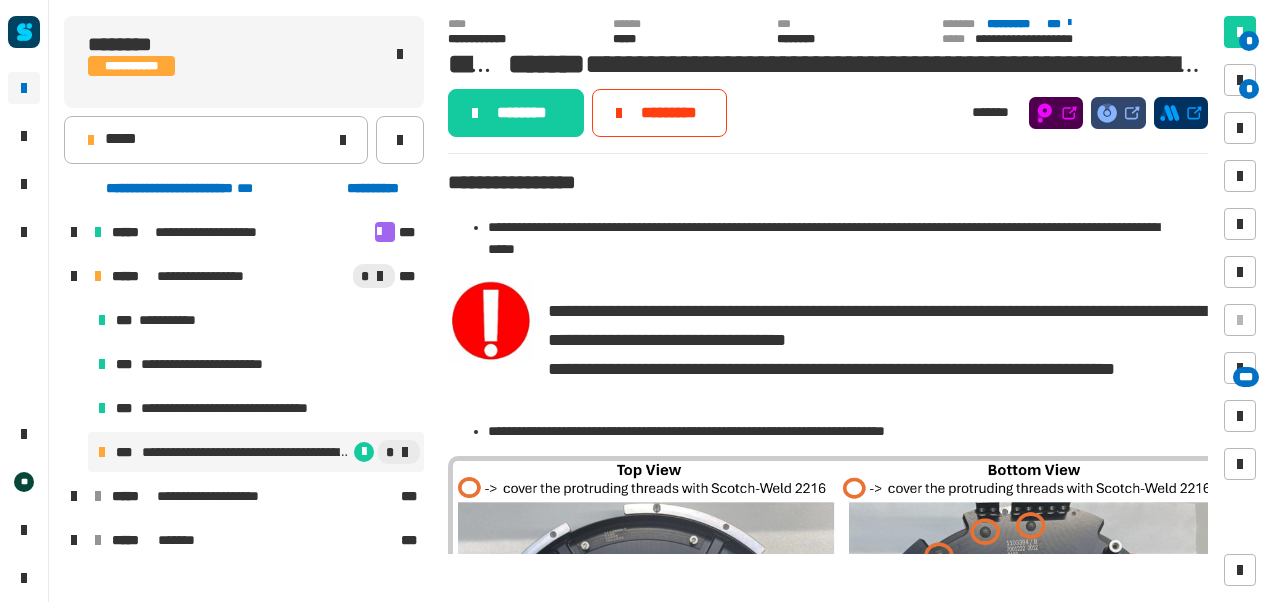 click on "**********" 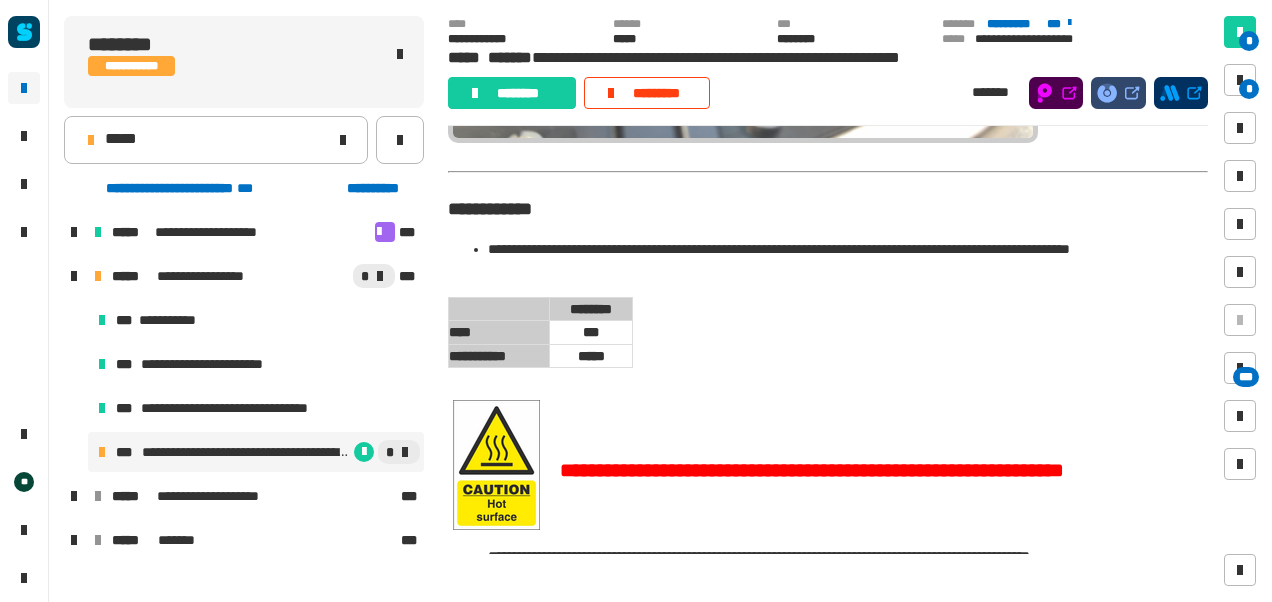 scroll, scrollTop: 1172, scrollLeft: 0, axis: vertical 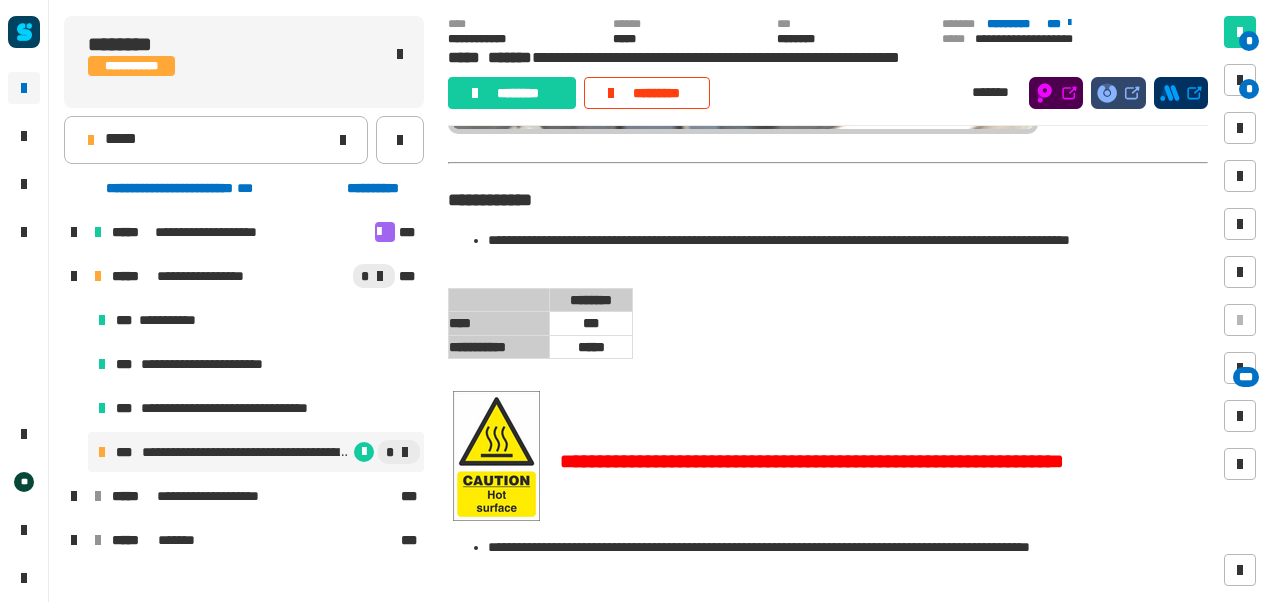 click 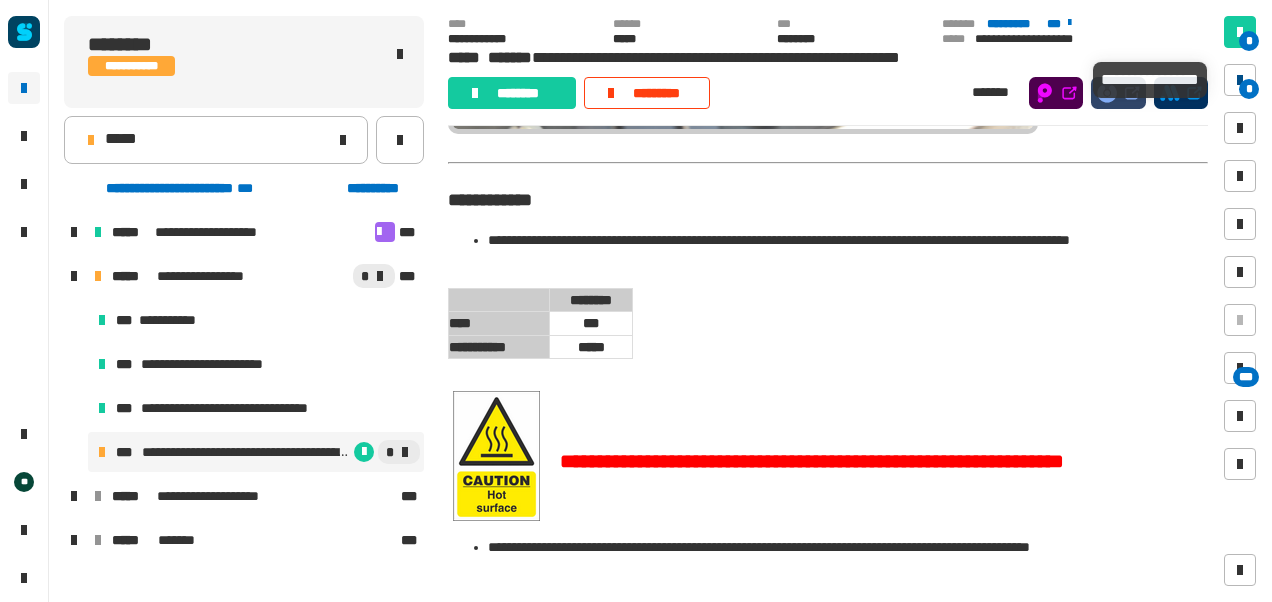 click on "*" at bounding box center [1249, 89] 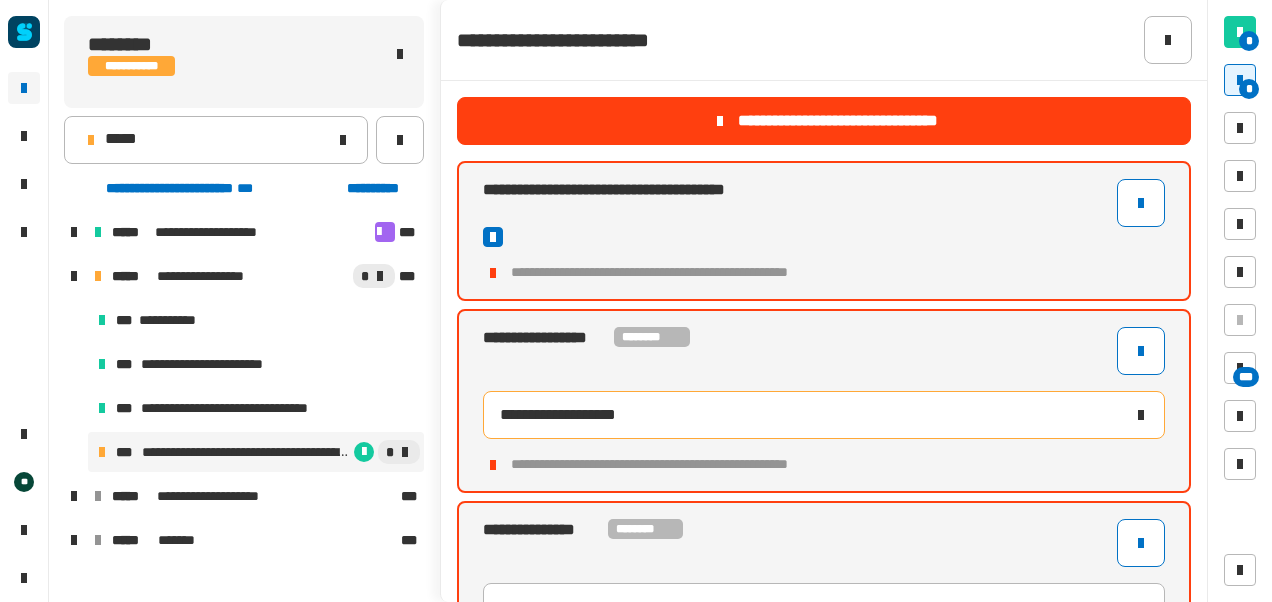click on "**********" 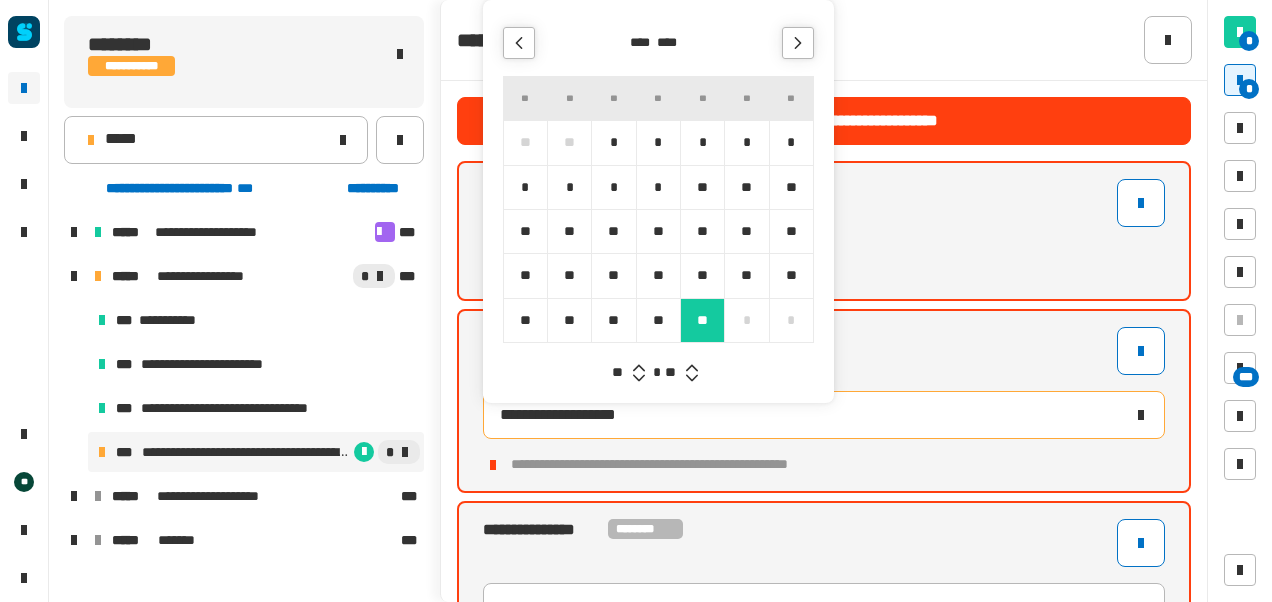 click 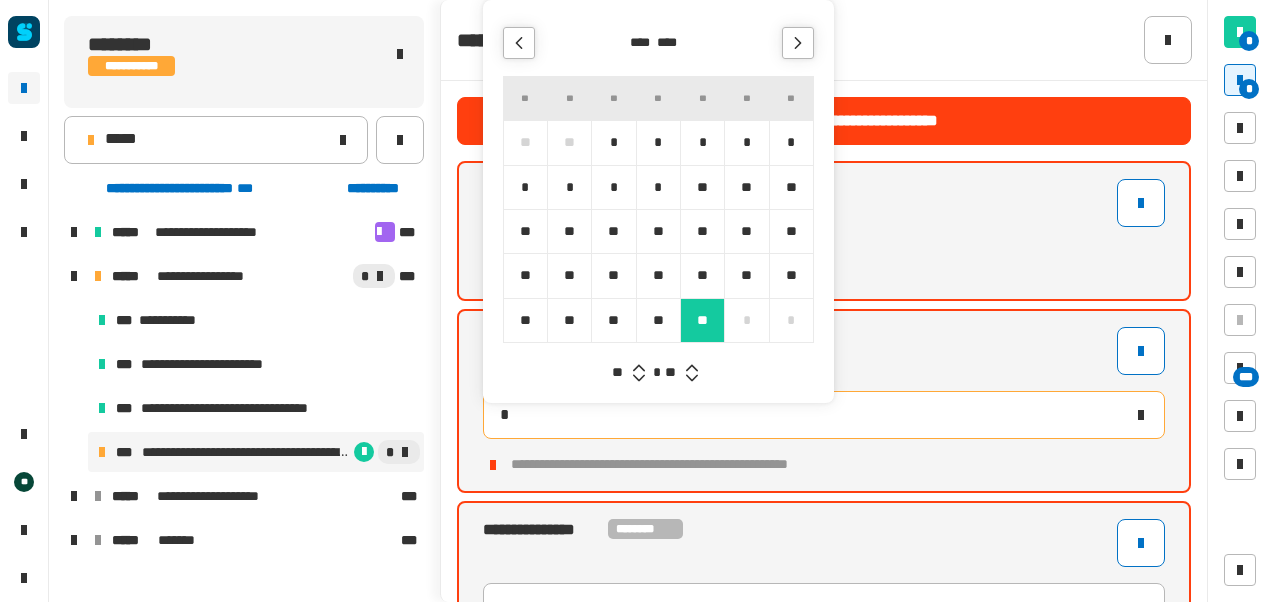 type on "**********" 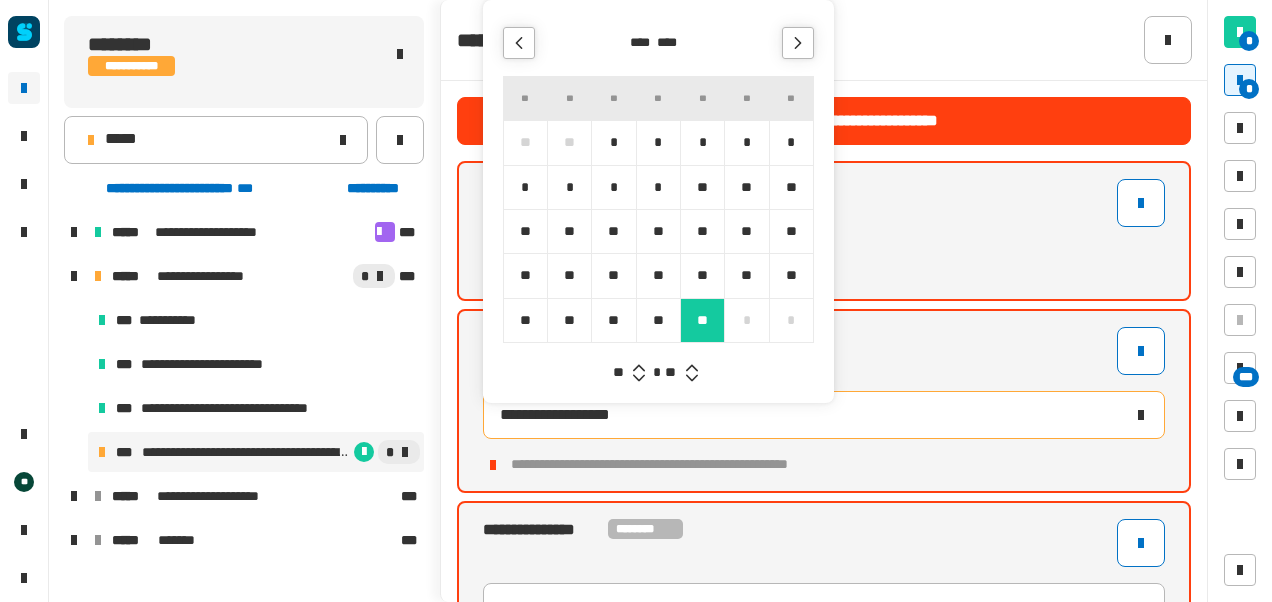 click 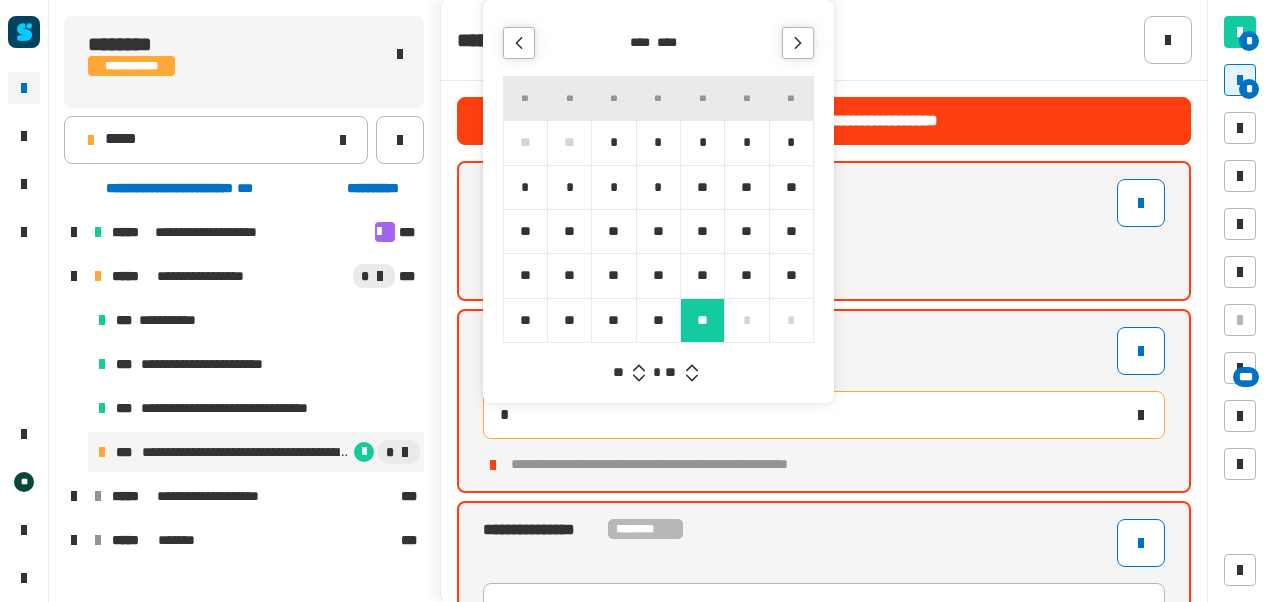 type on "**********" 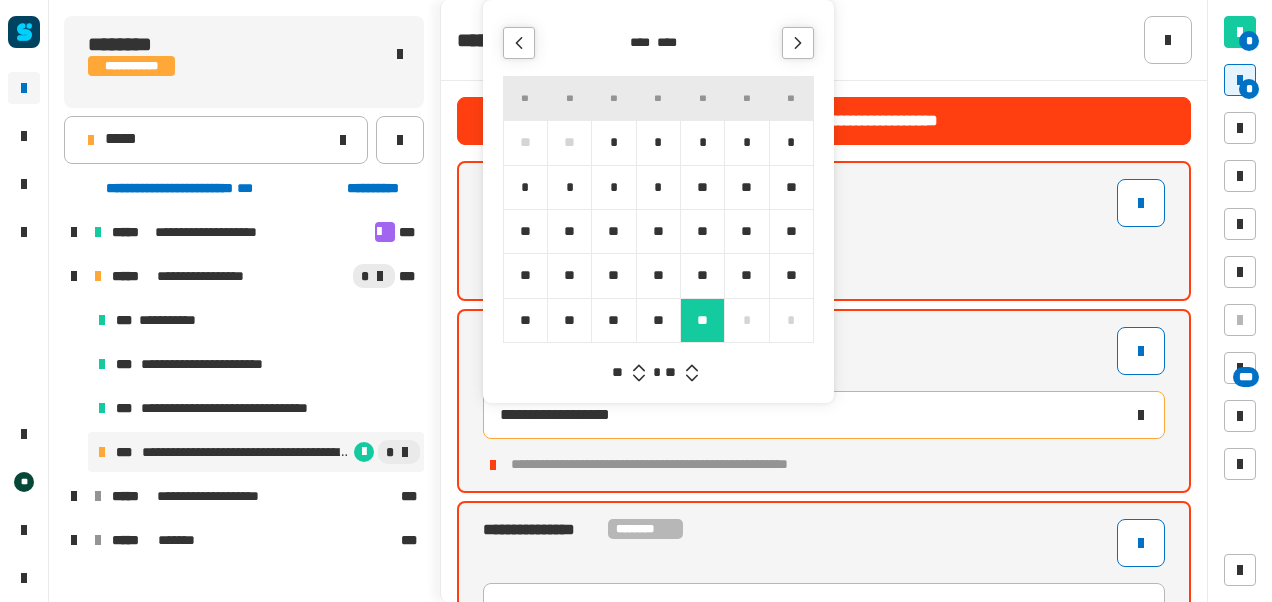 click 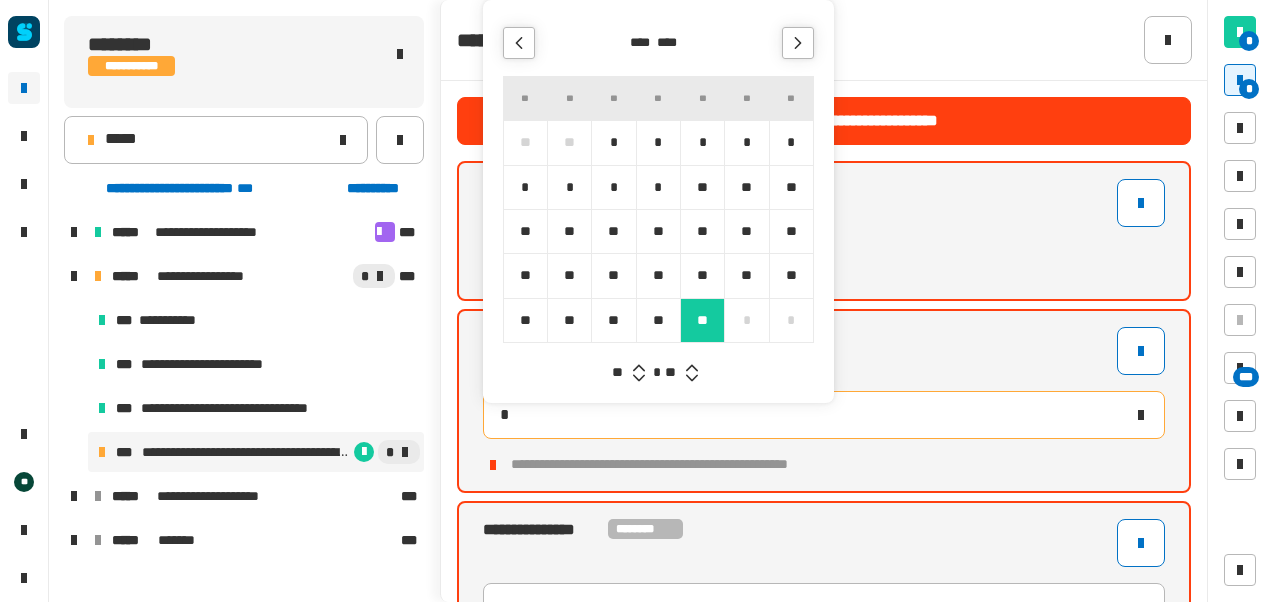 type on "**********" 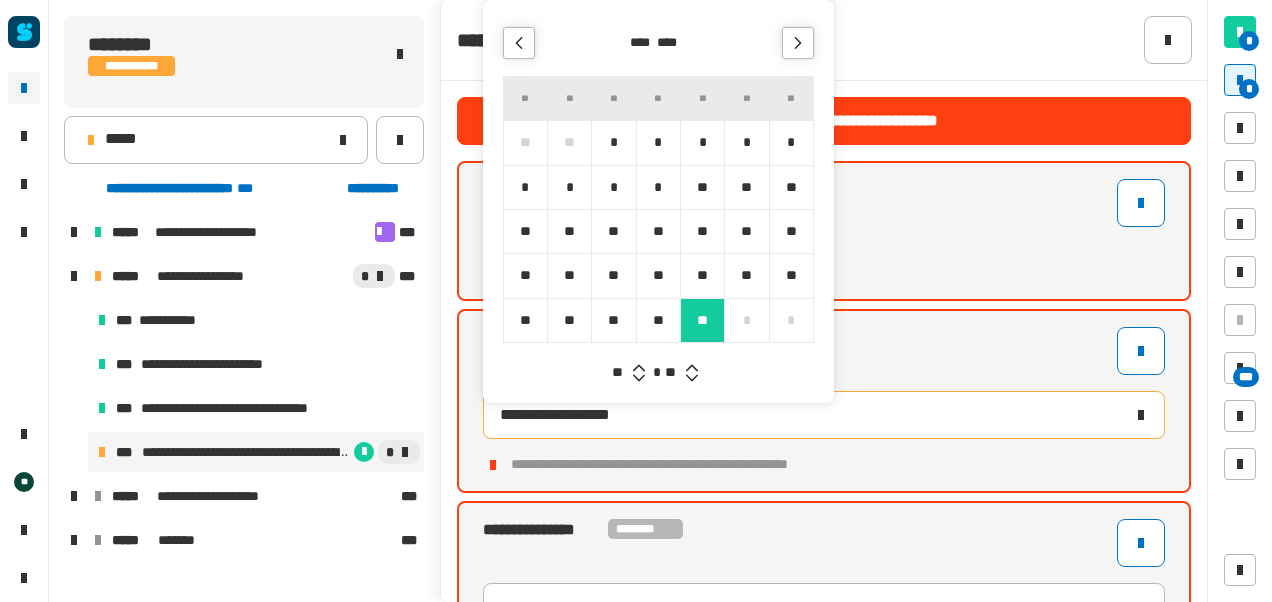 click 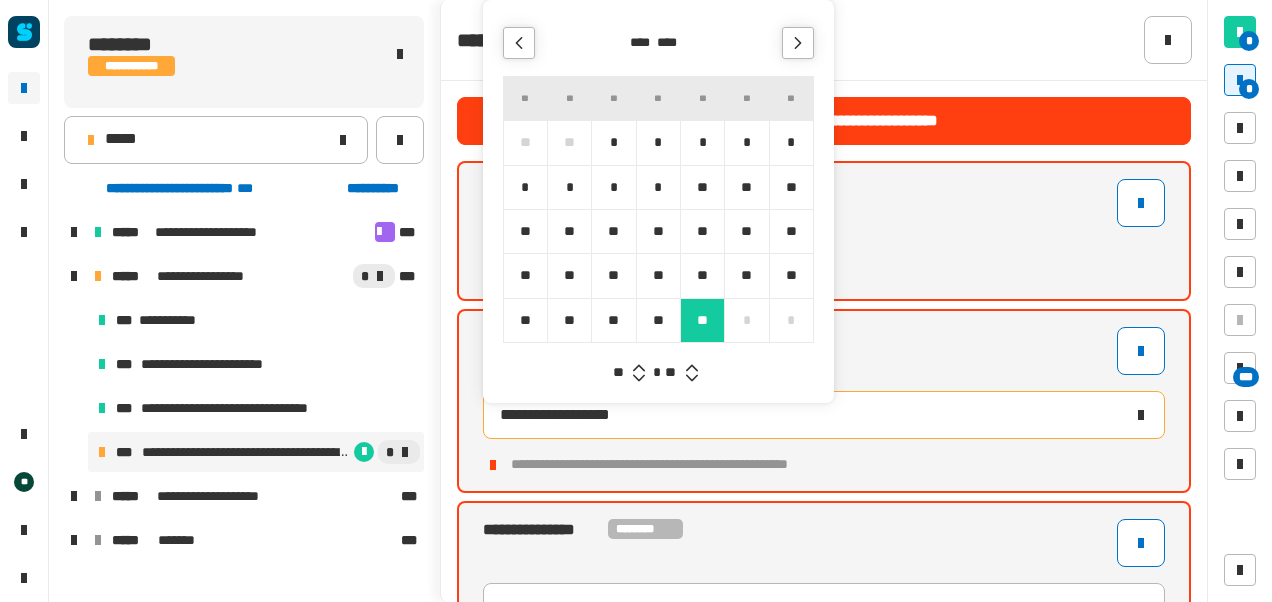 click 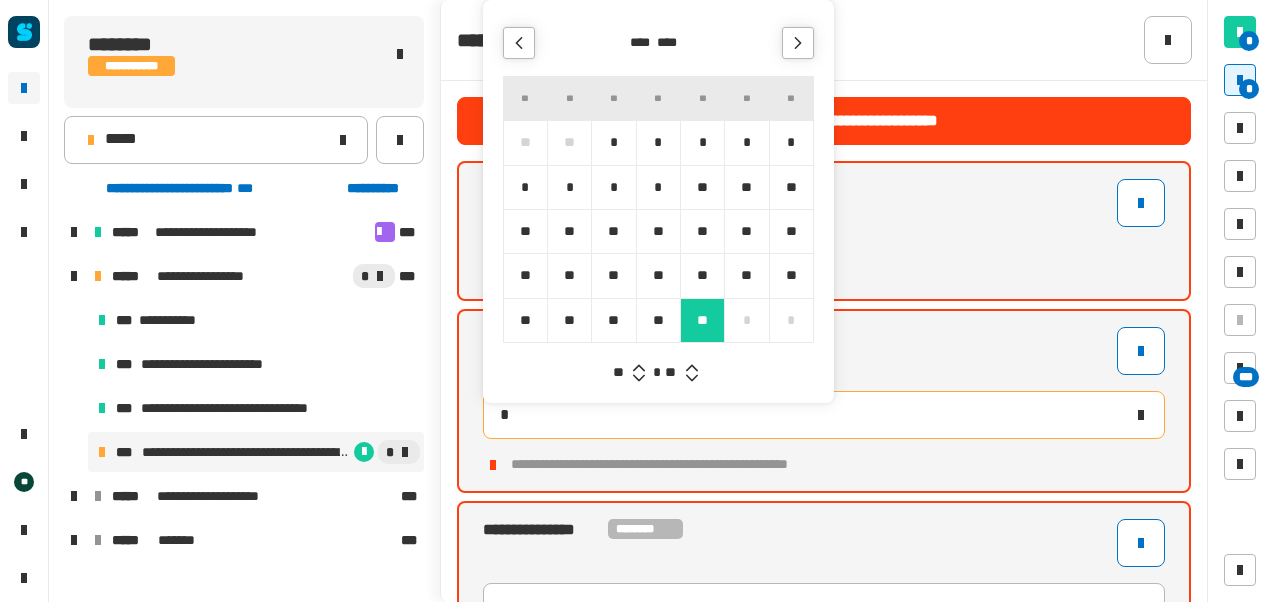 type on "**********" 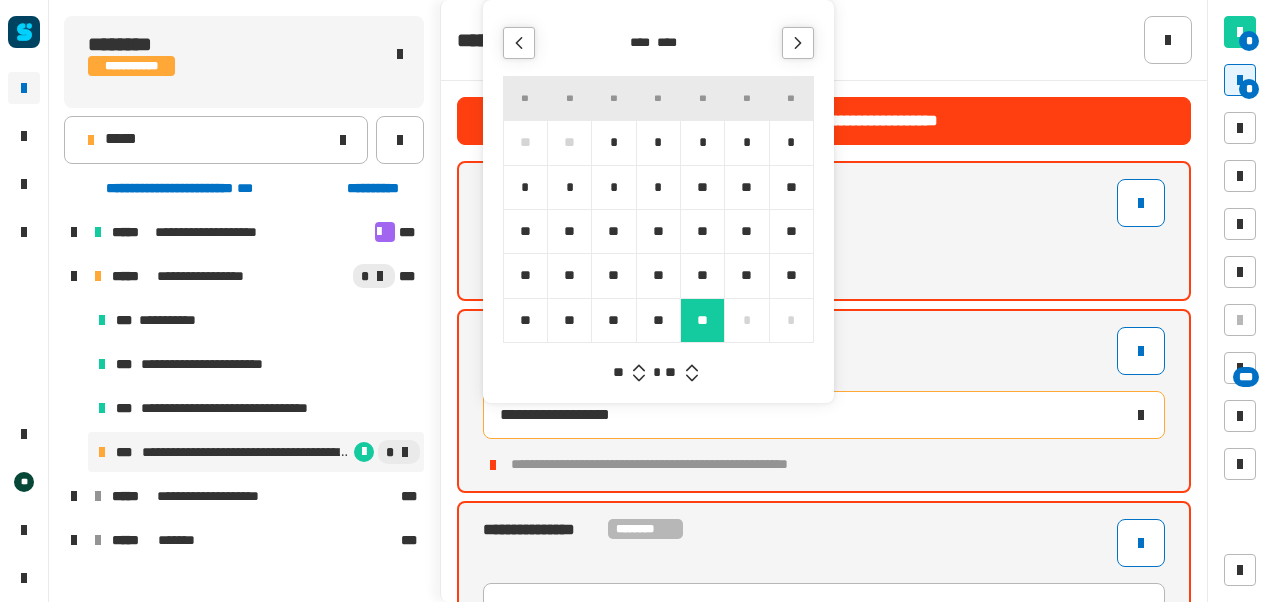 click 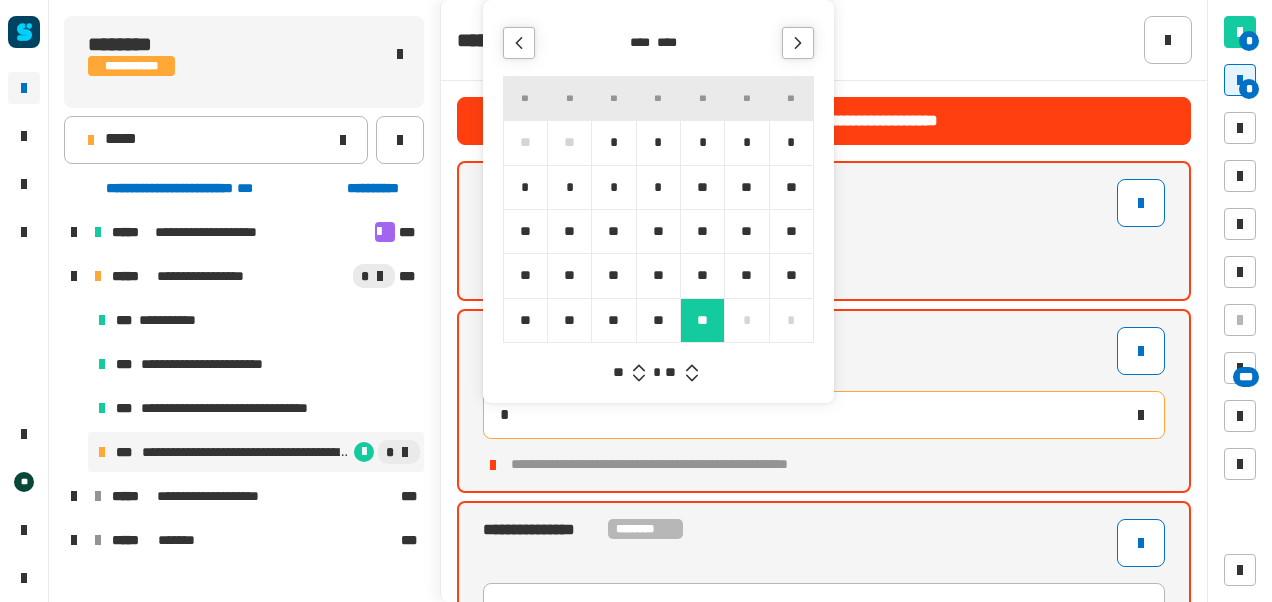 type on "**********" 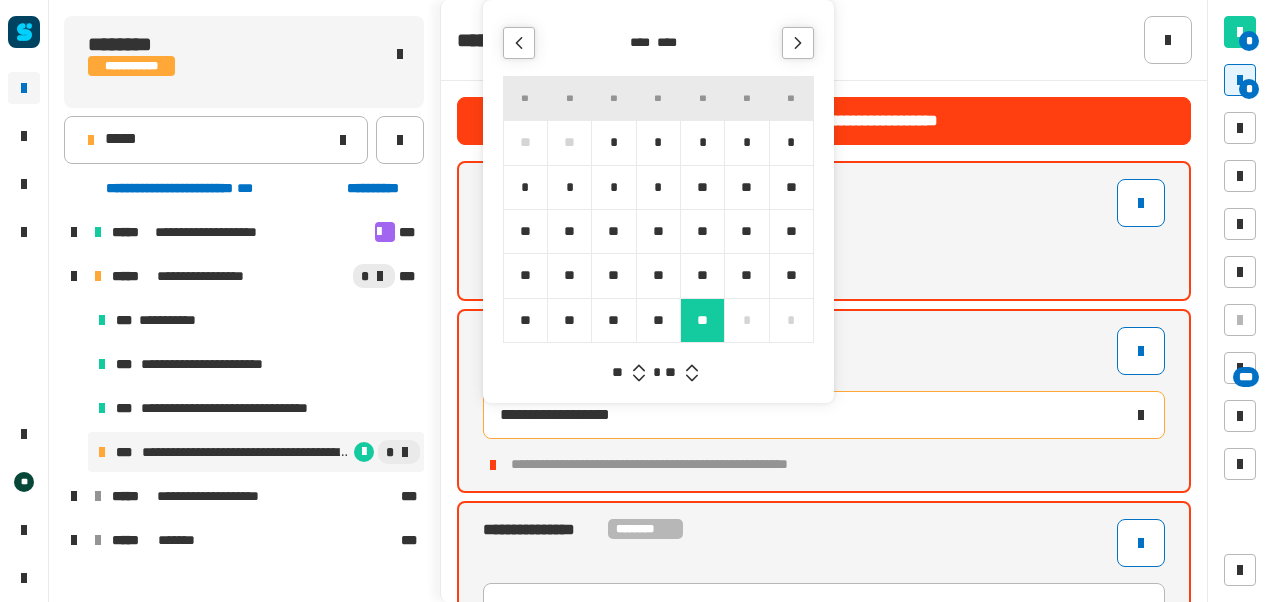 click 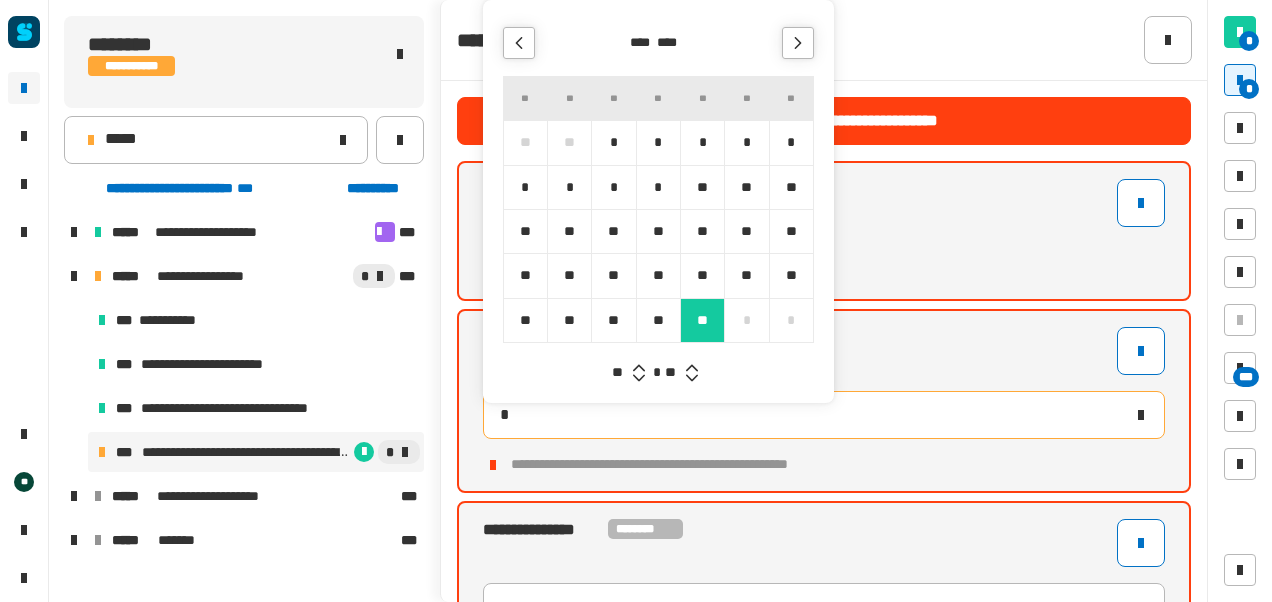 type on "**********" 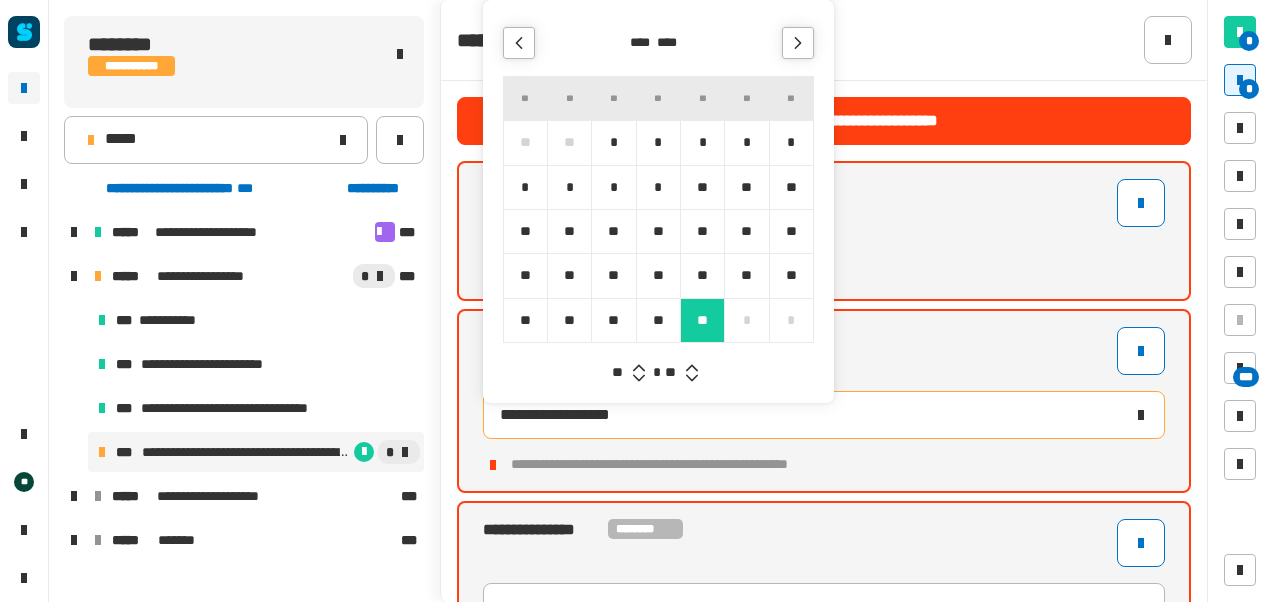 click 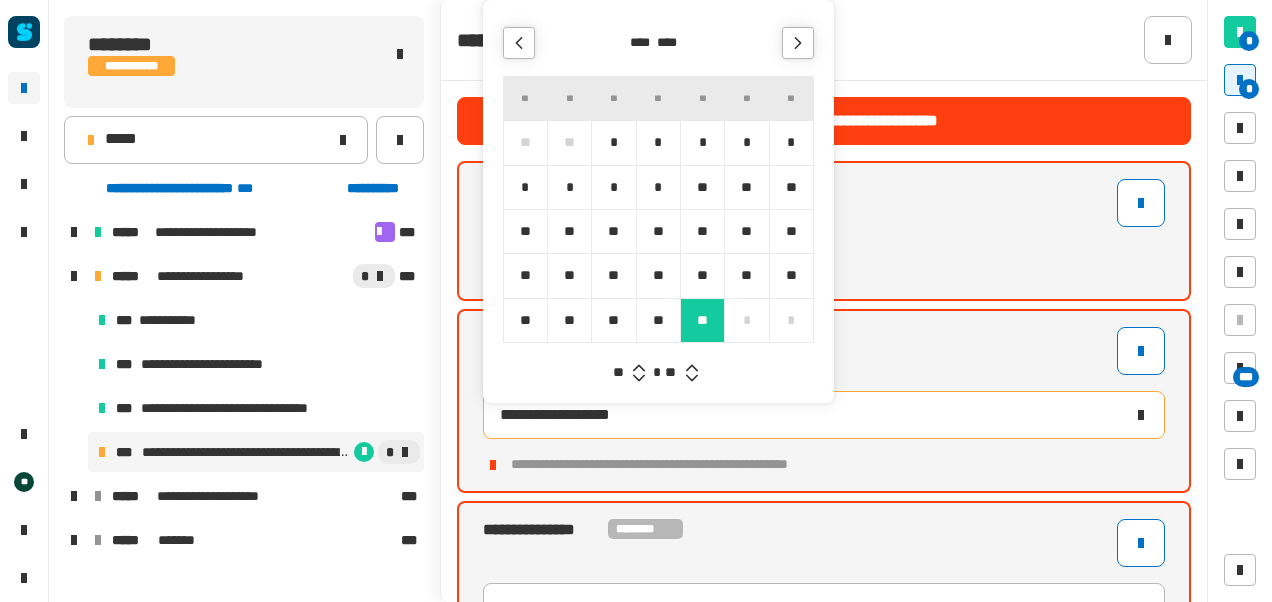 click 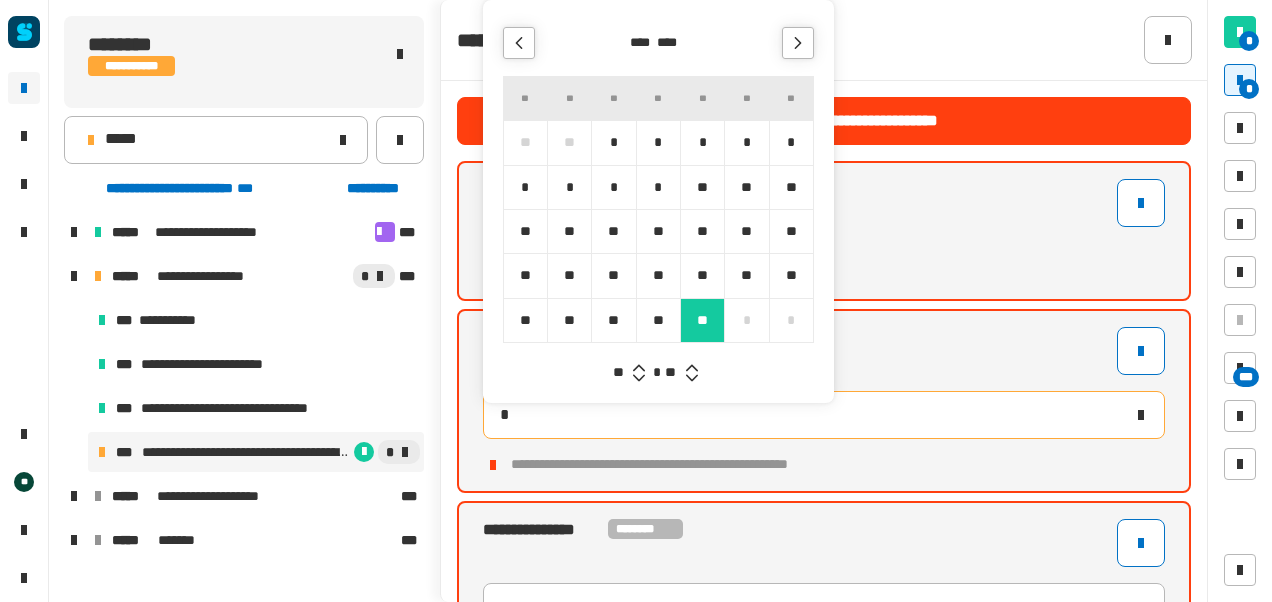 type on "**********" 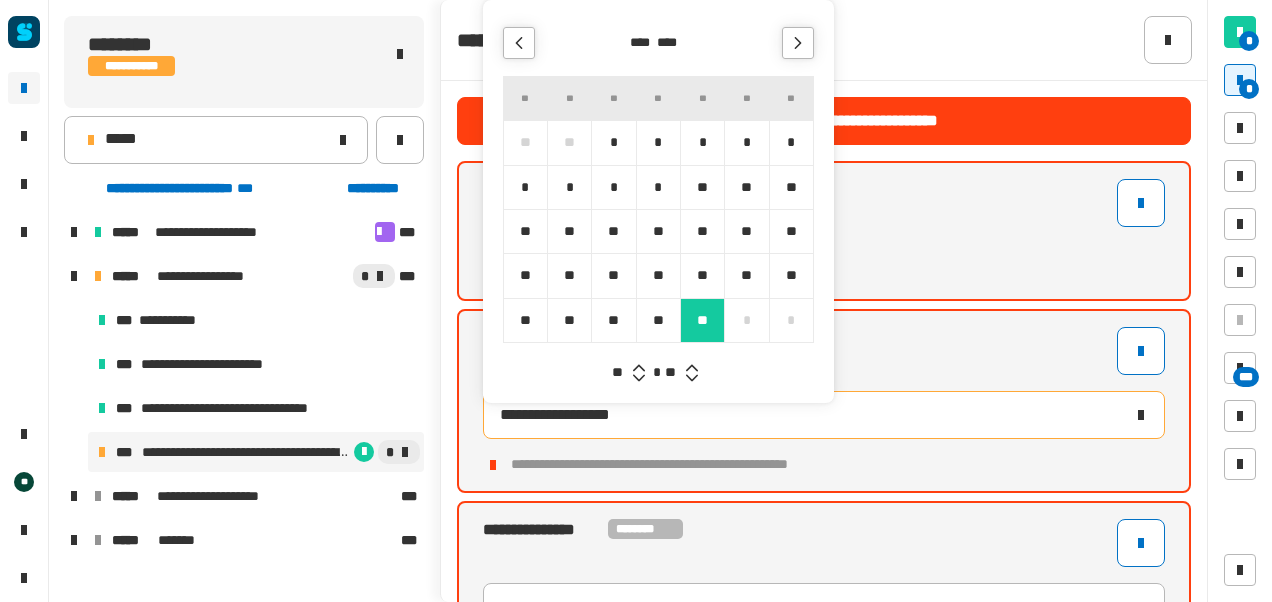 click 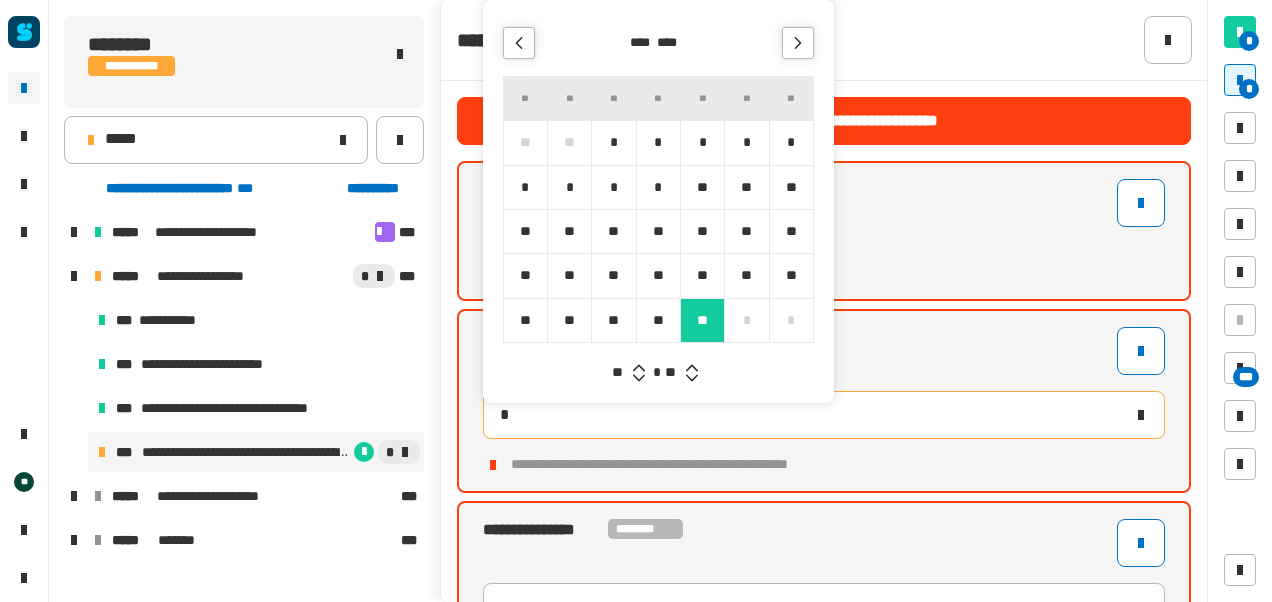 type on "**********" 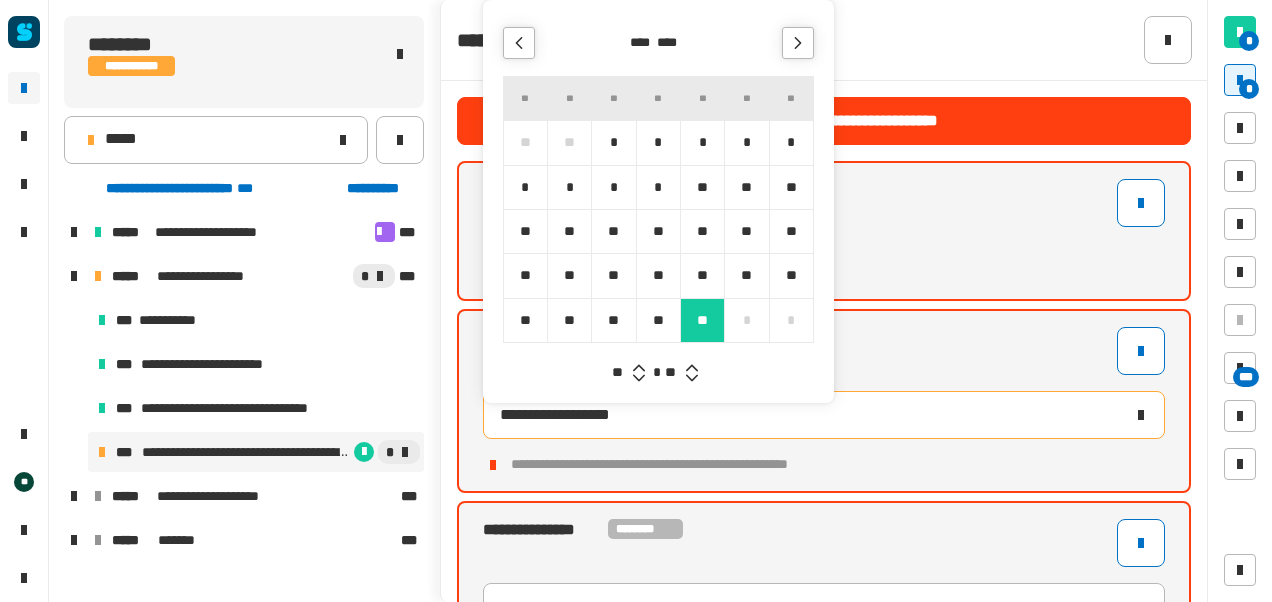 click 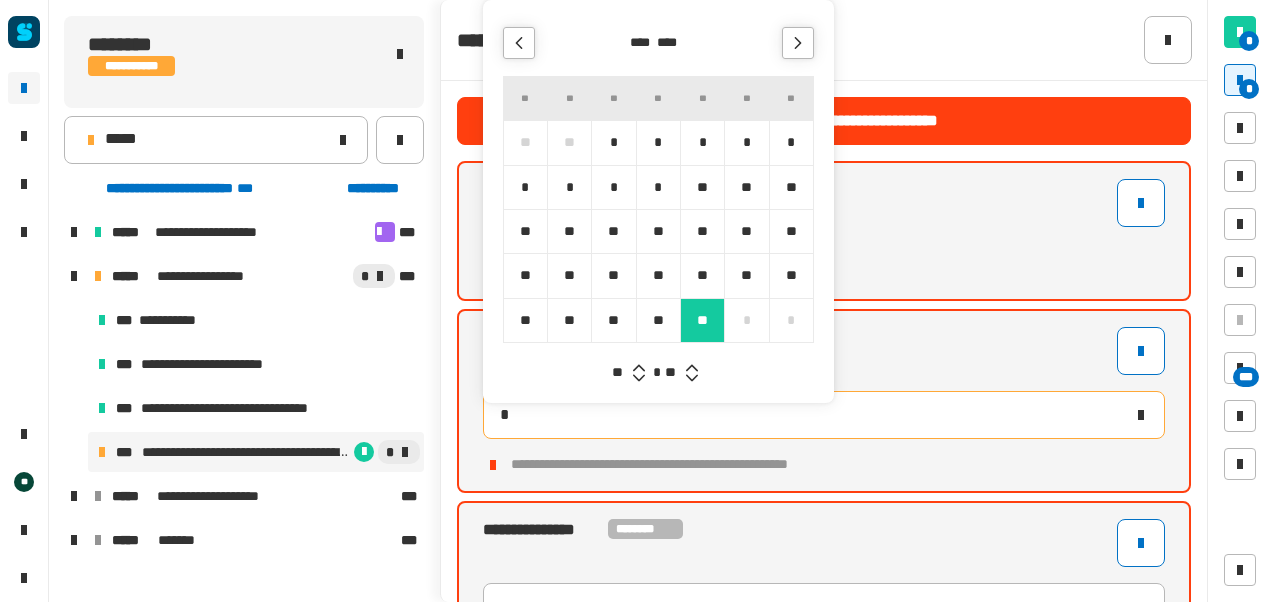 type on "**********" 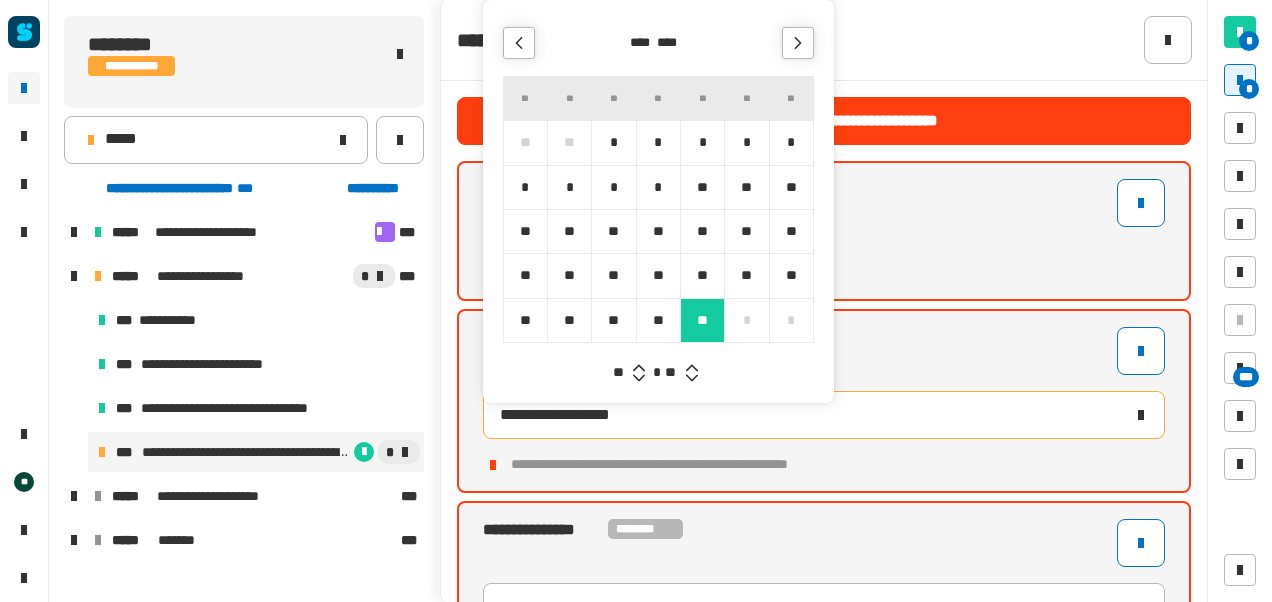 click 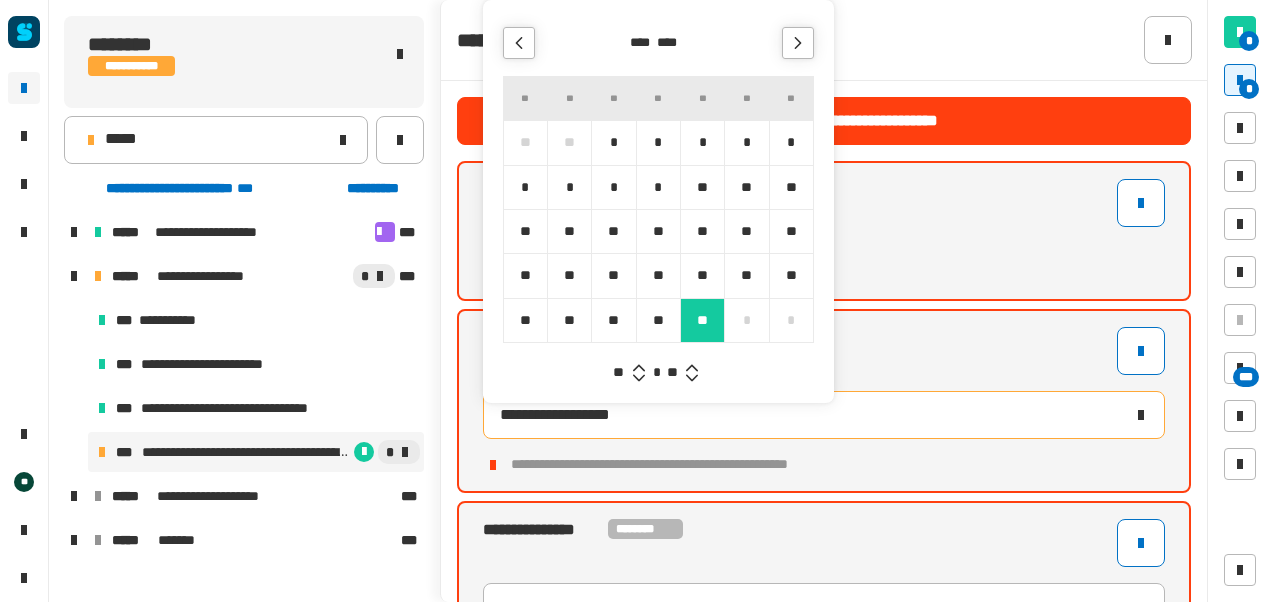 click 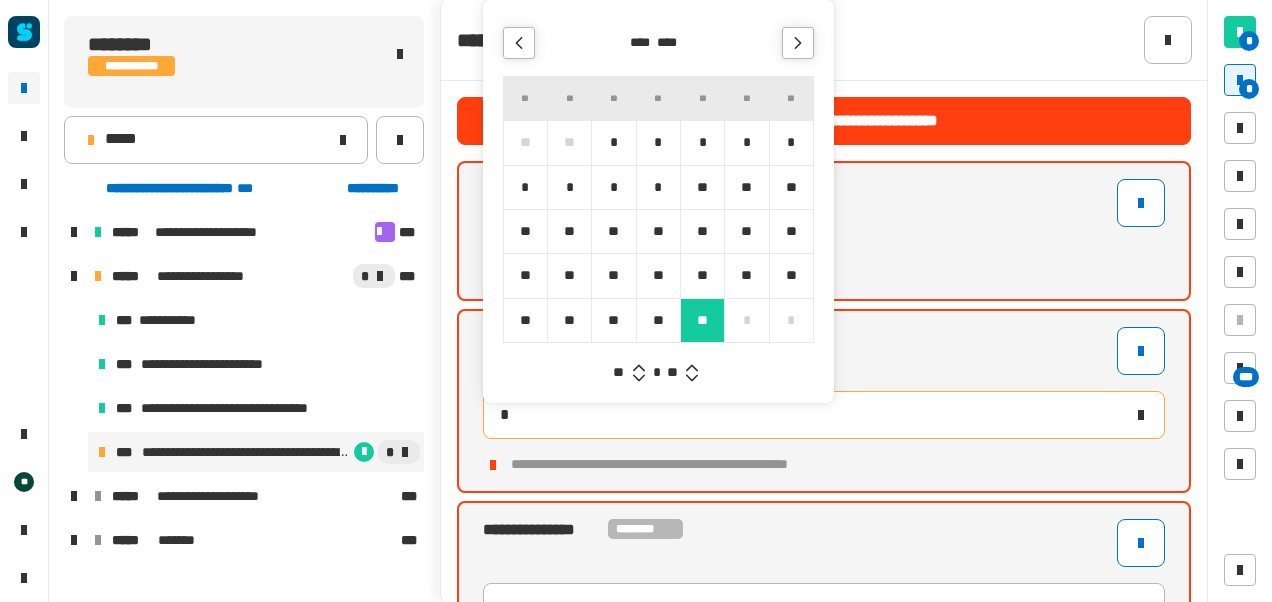 type on "**********" 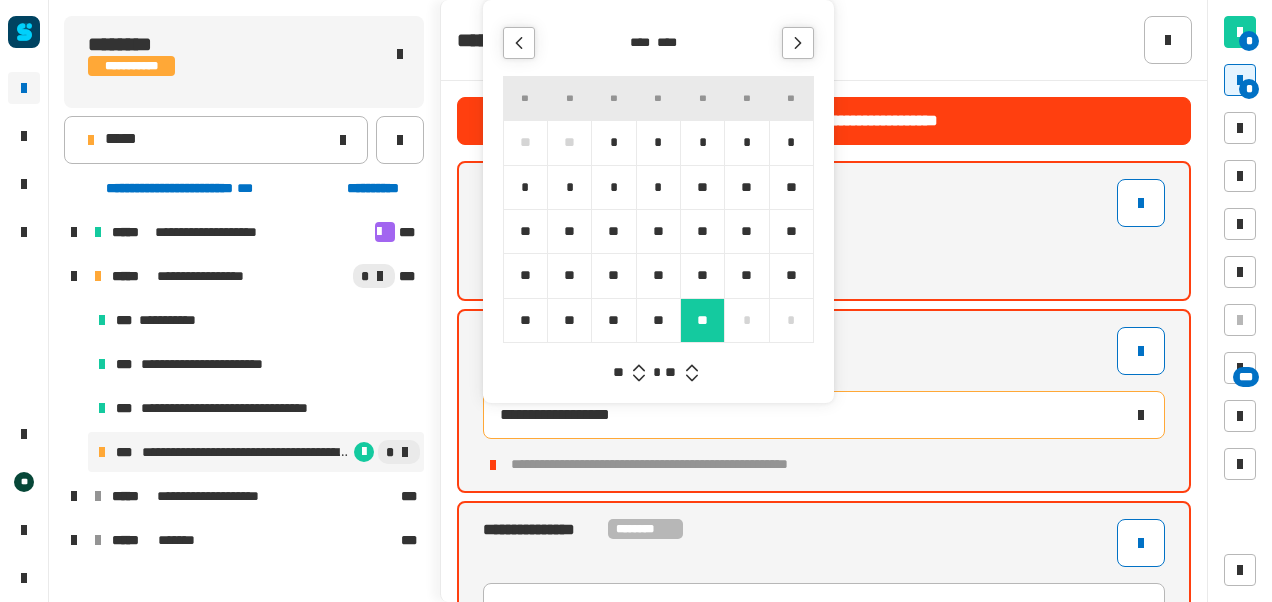click 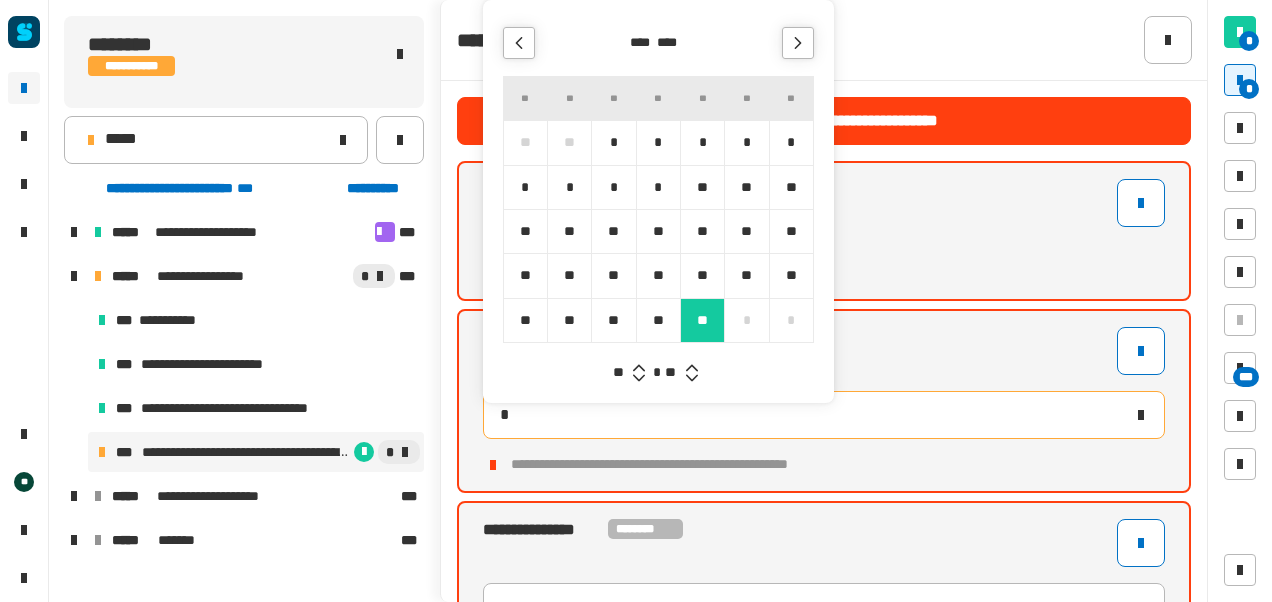 type on "**********" 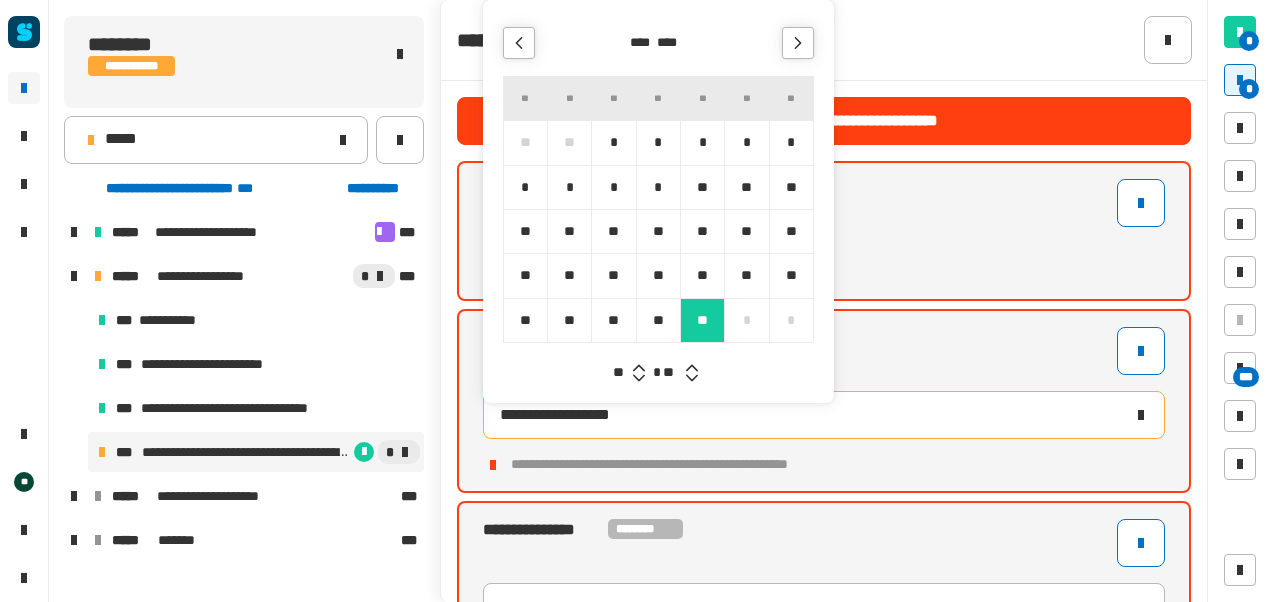 click 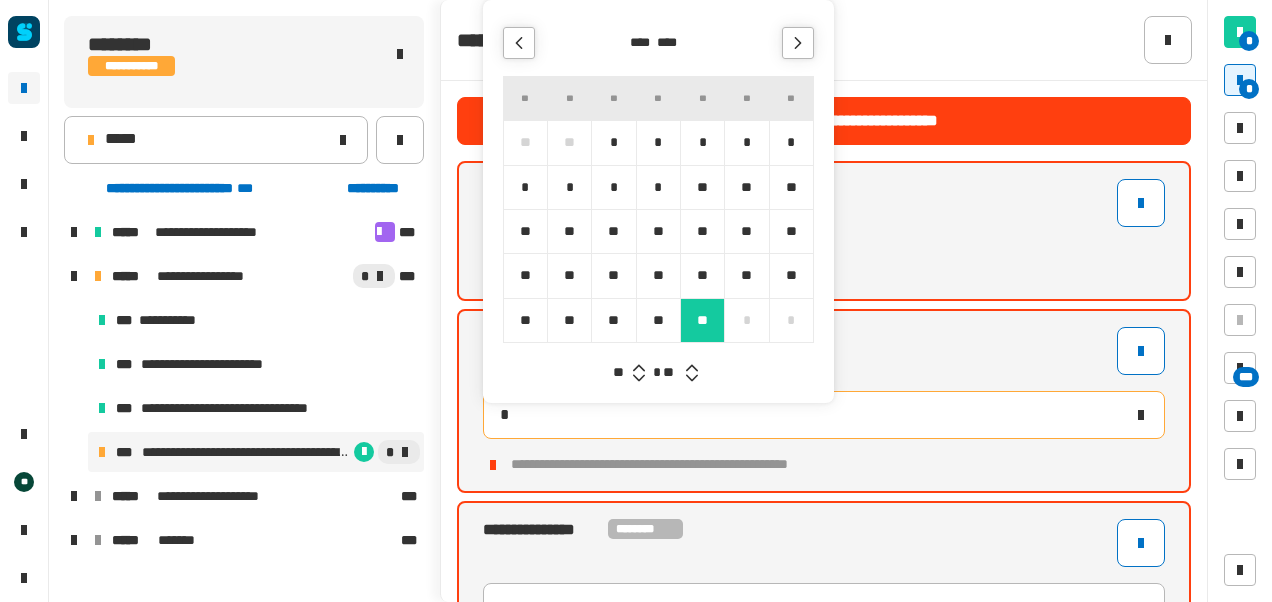 type on "**********" 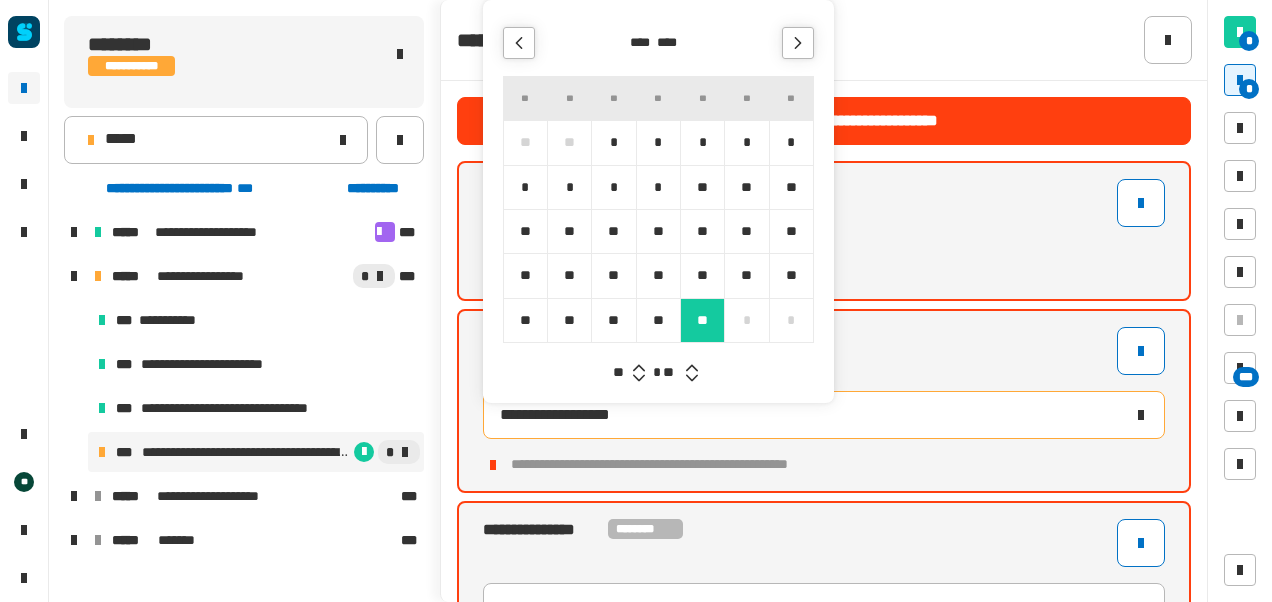 click 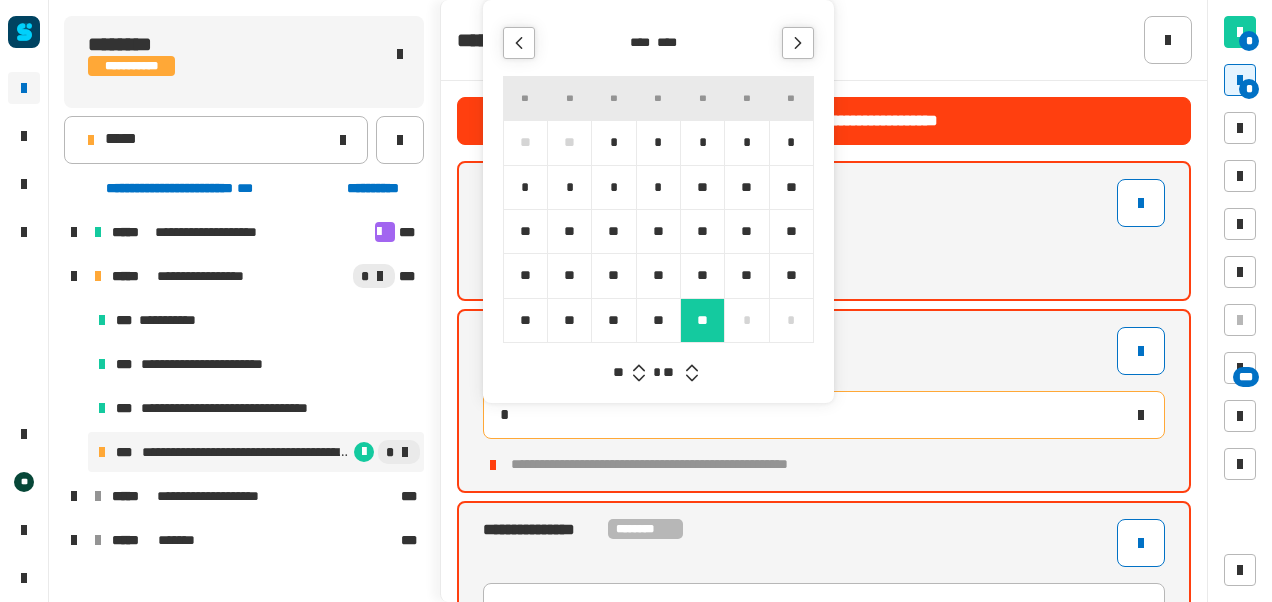 type on "**********" 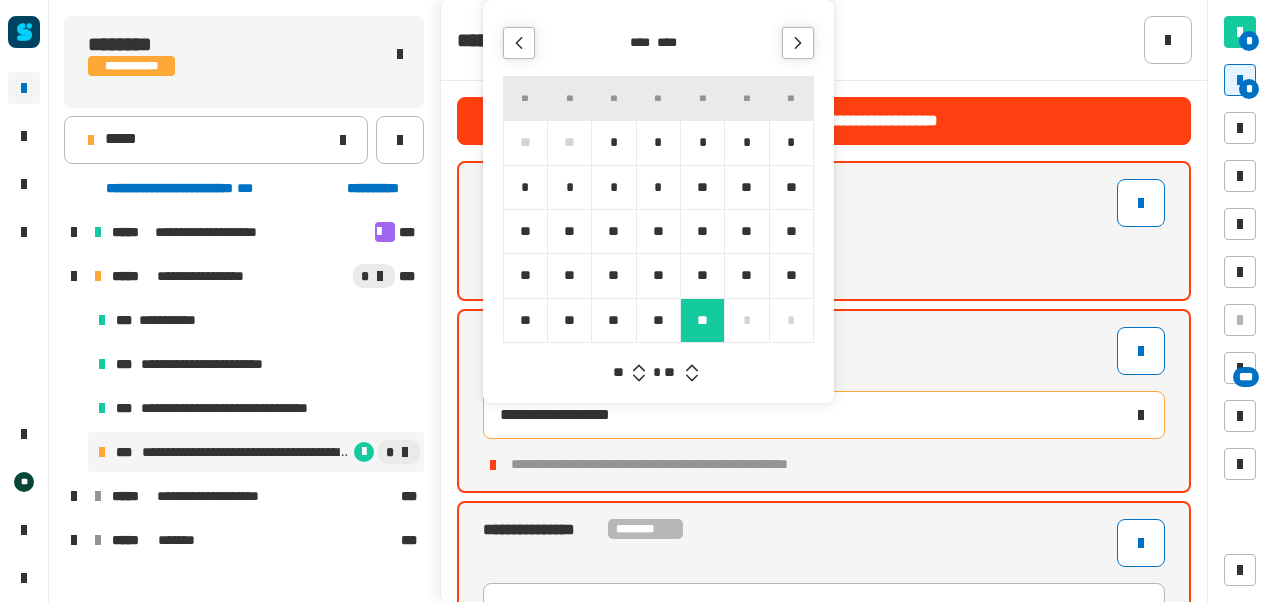 click 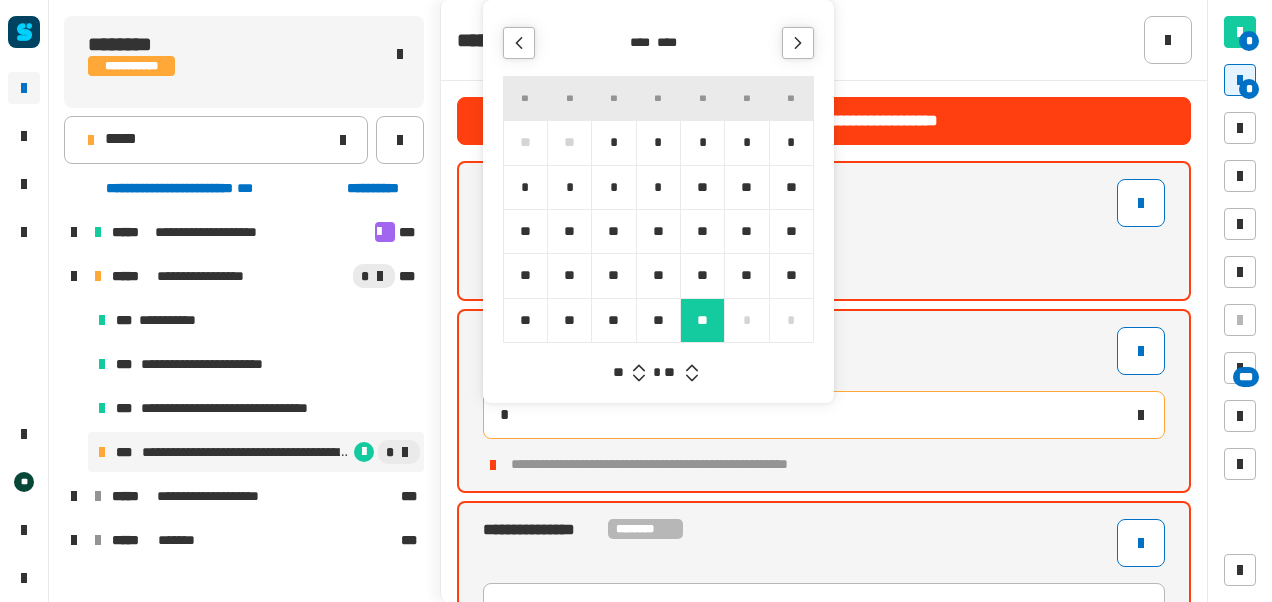 type on "**********" 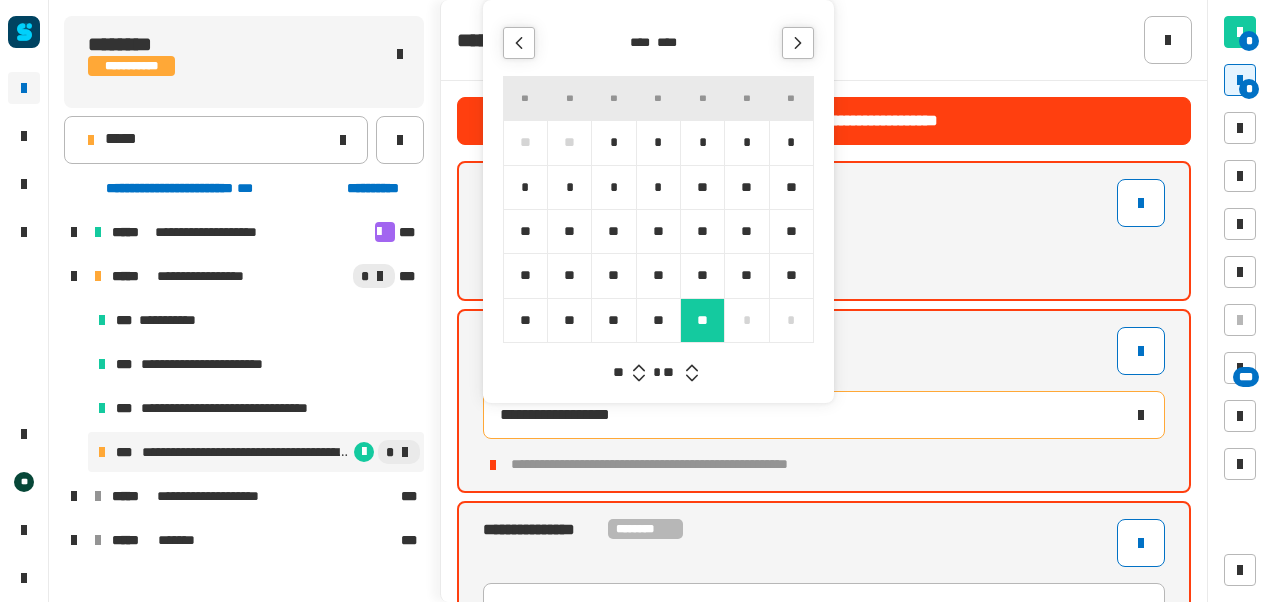 click 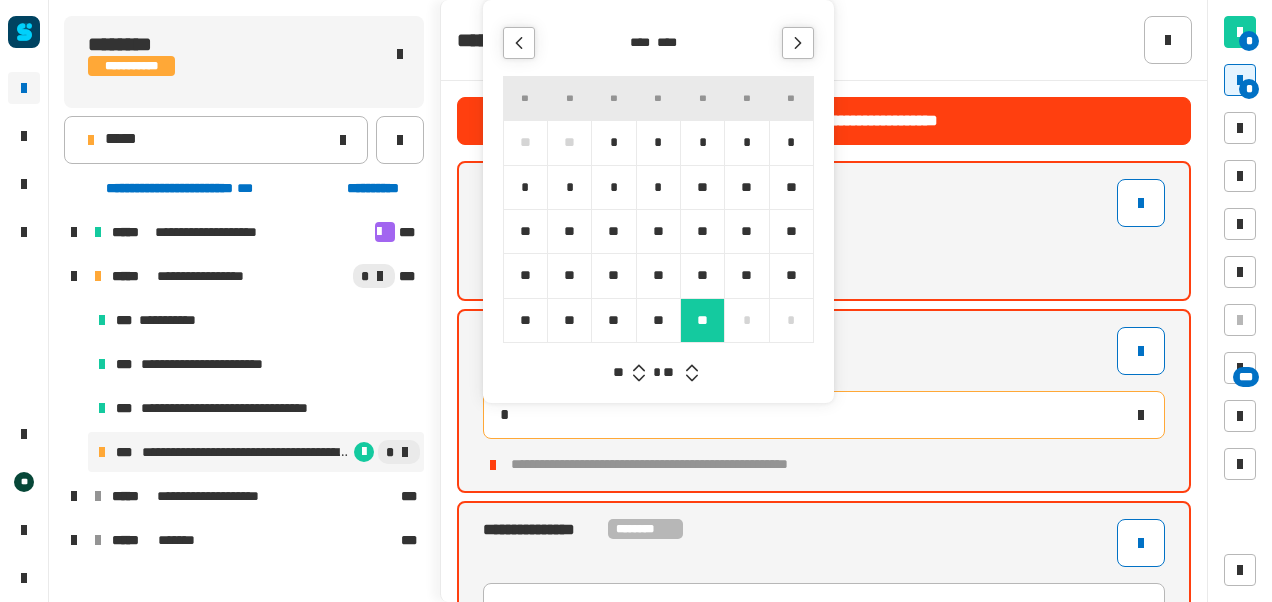 type on "**********" 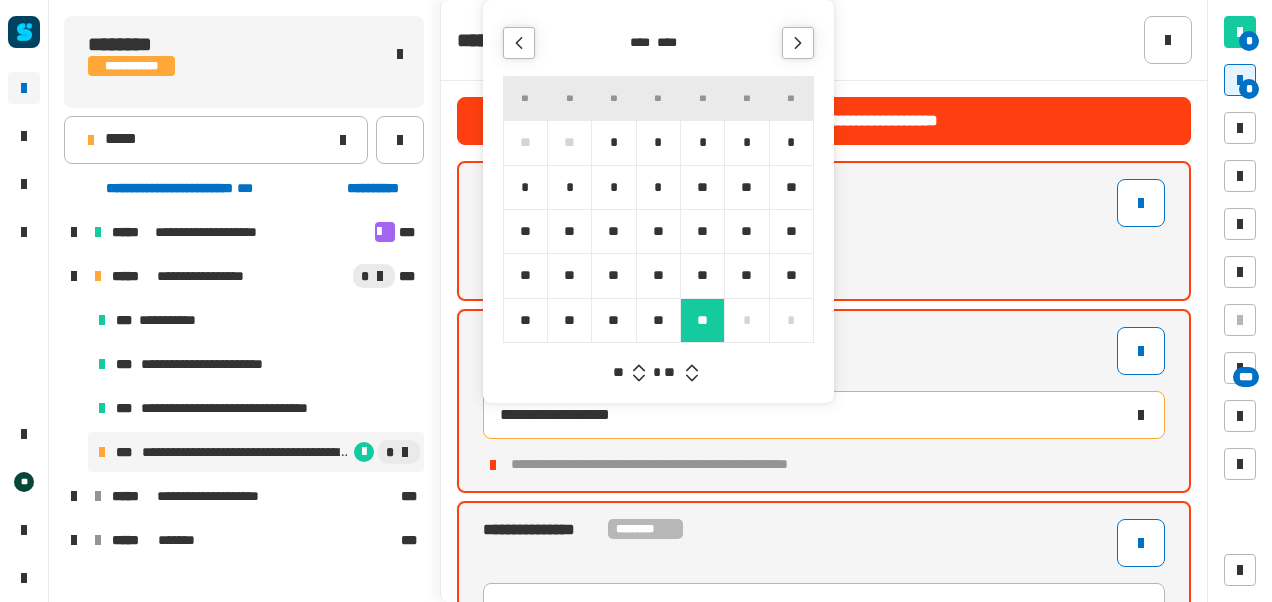 click 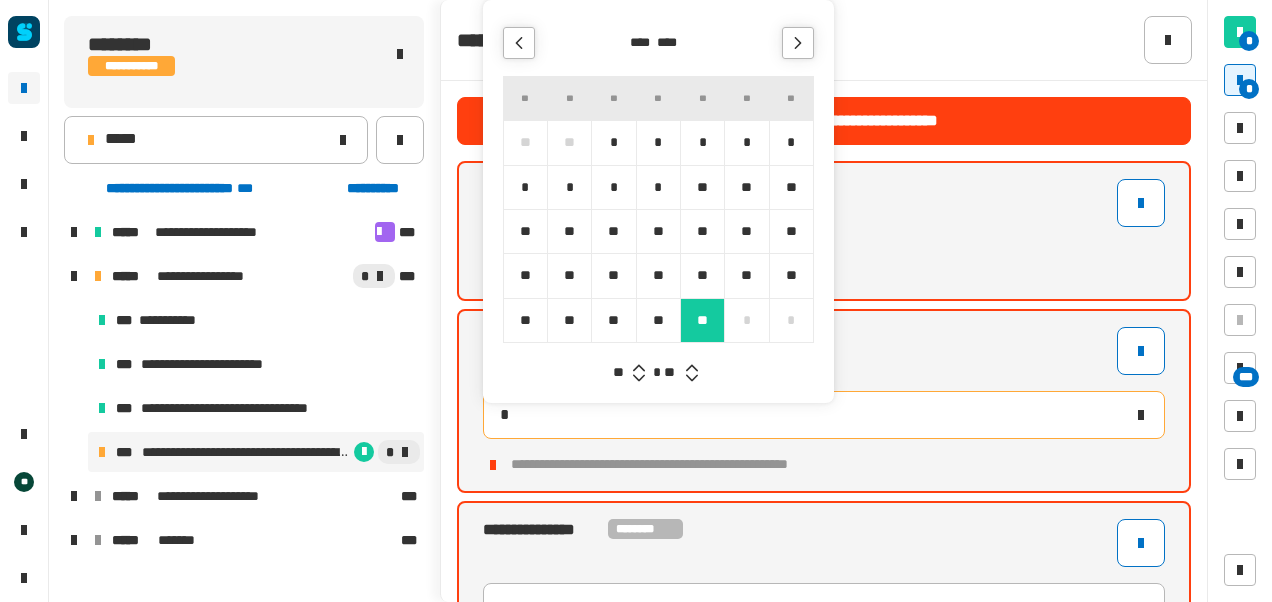 type on "**********" 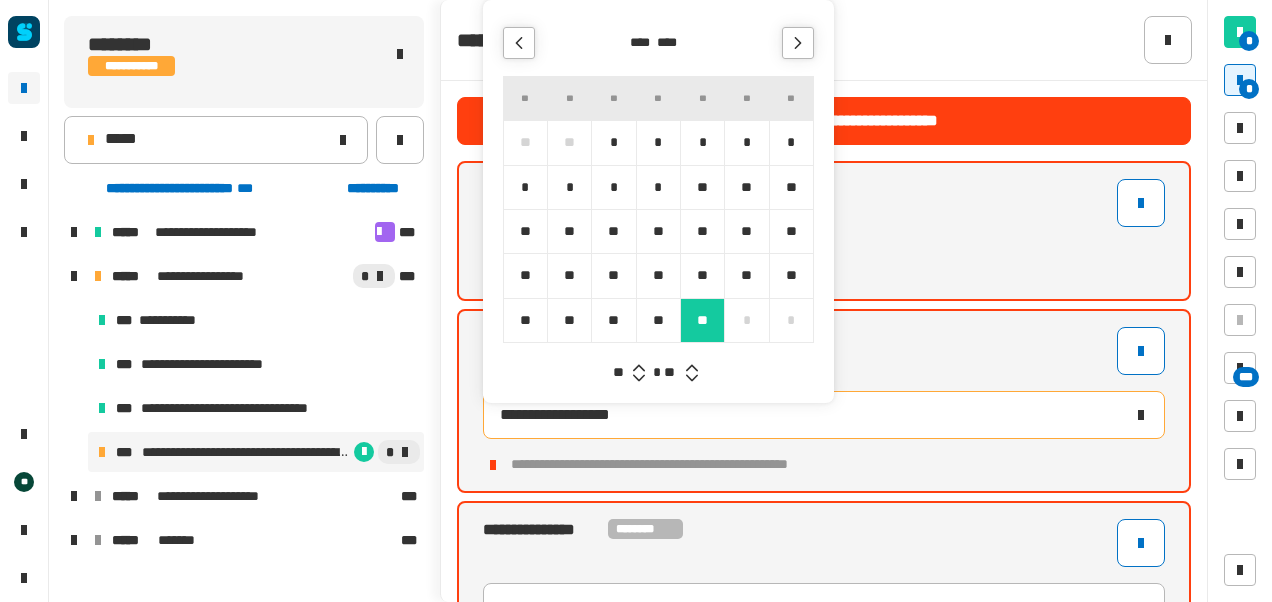 click 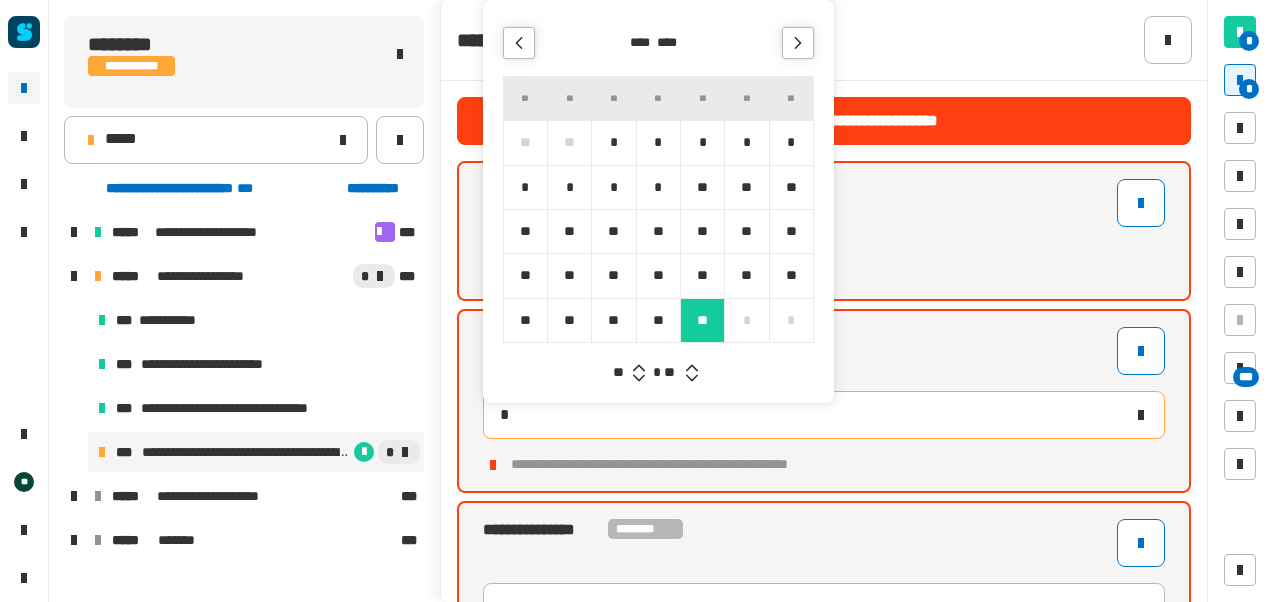 type on "**********" 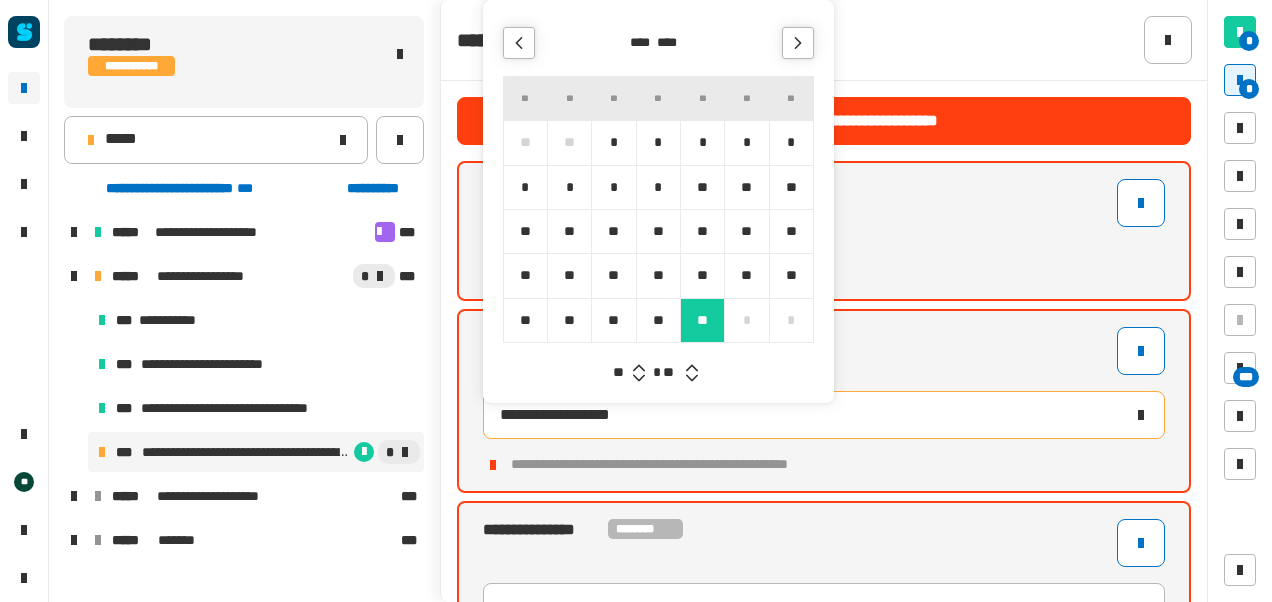 click 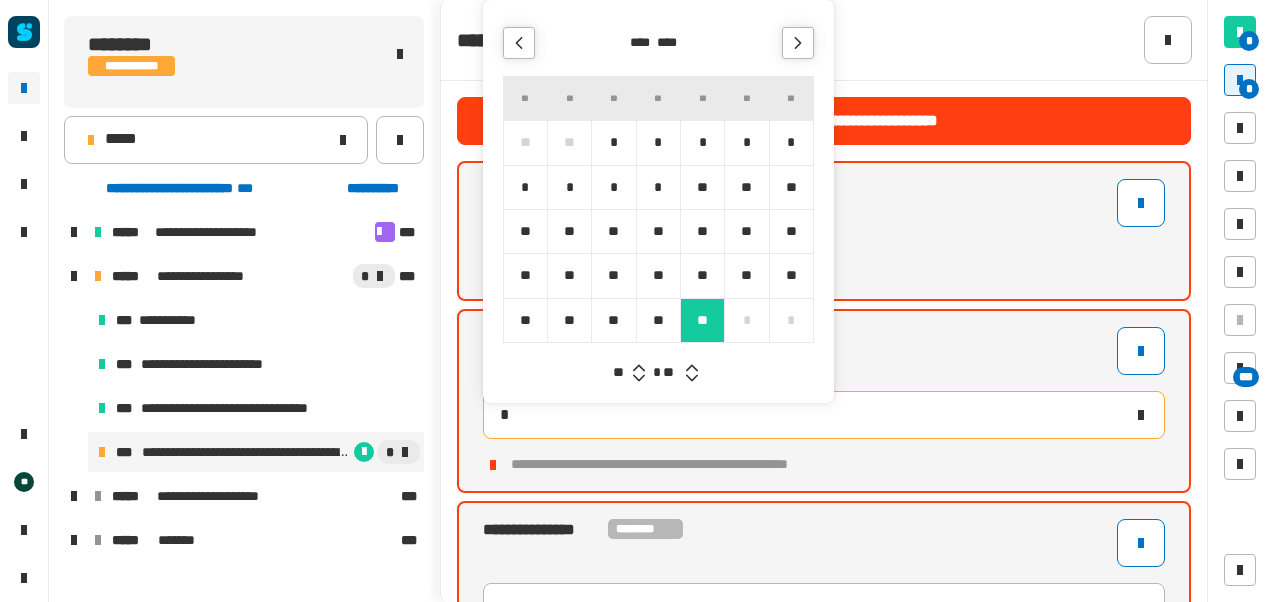 type on "**********" 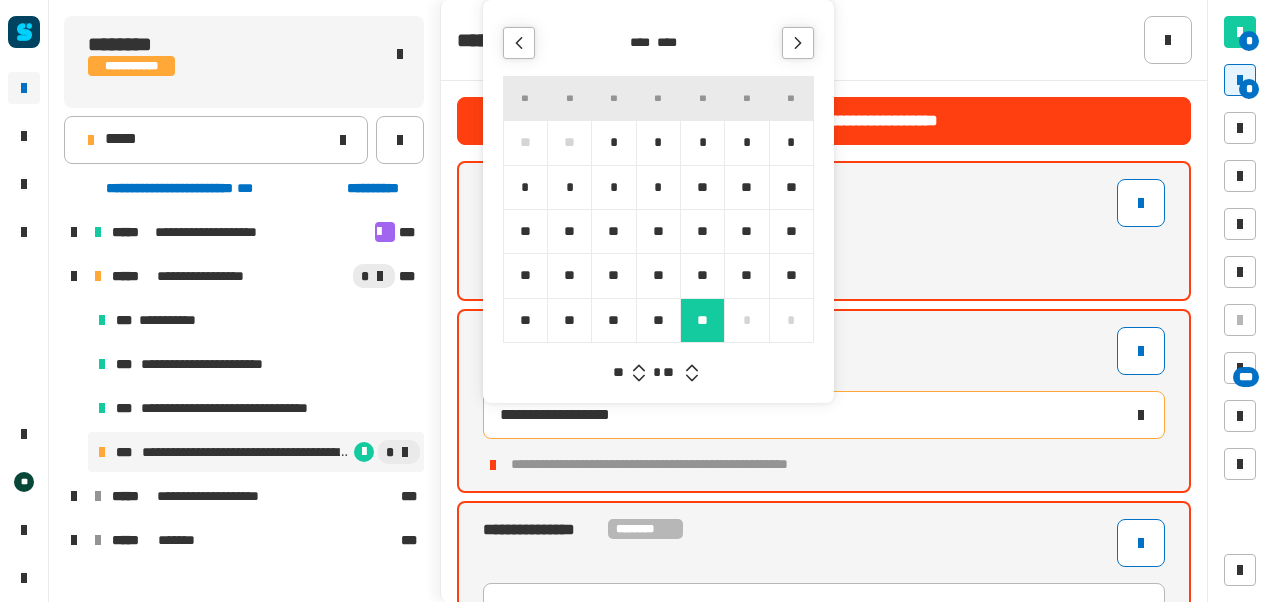 click 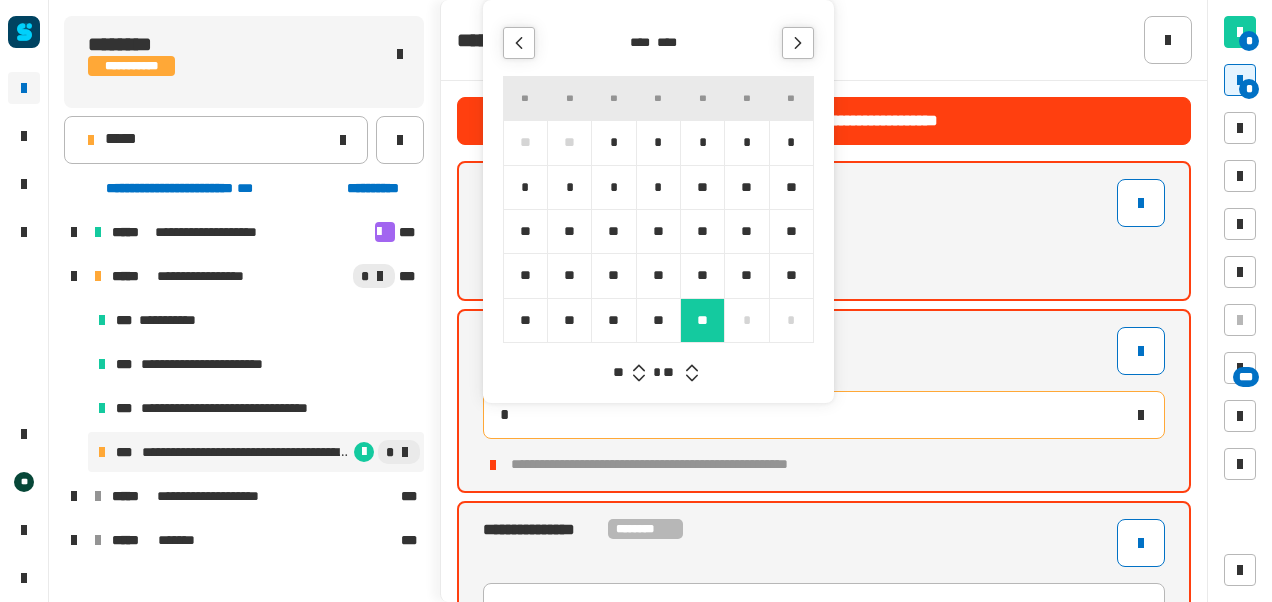 type on "**********" 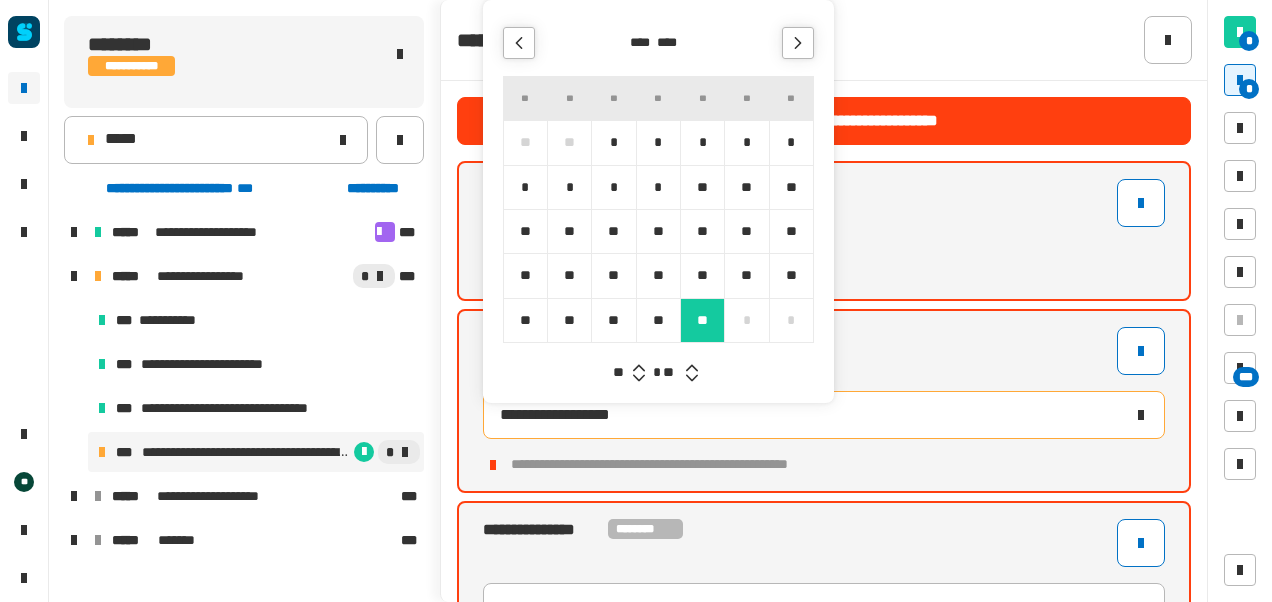 click 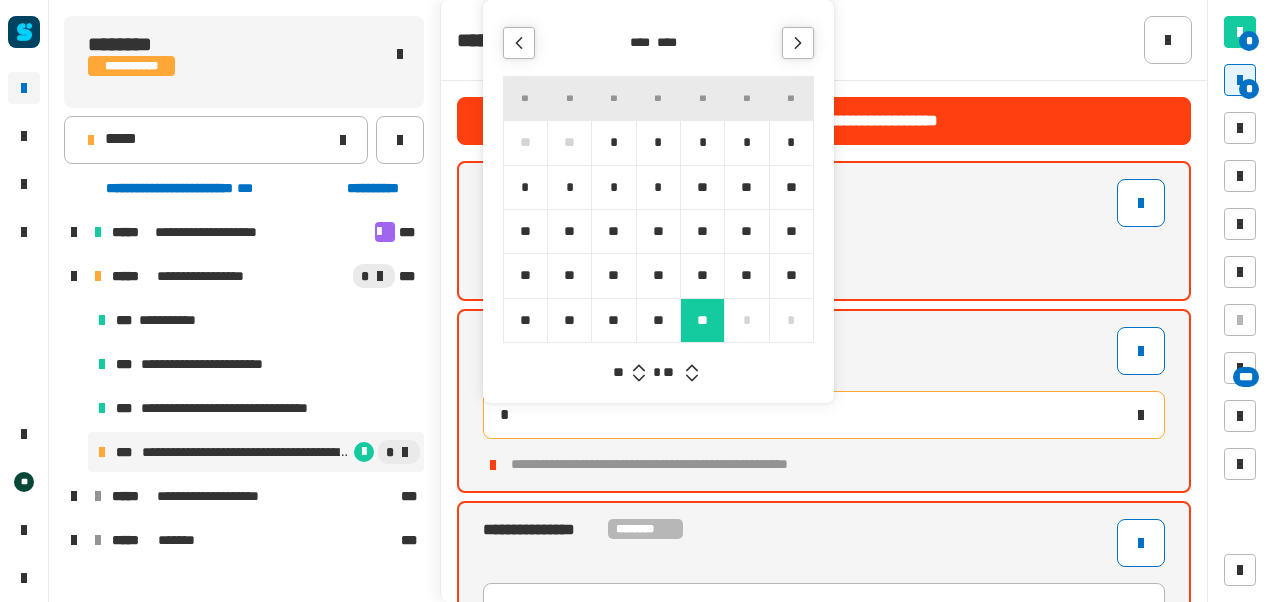 type on "**********" 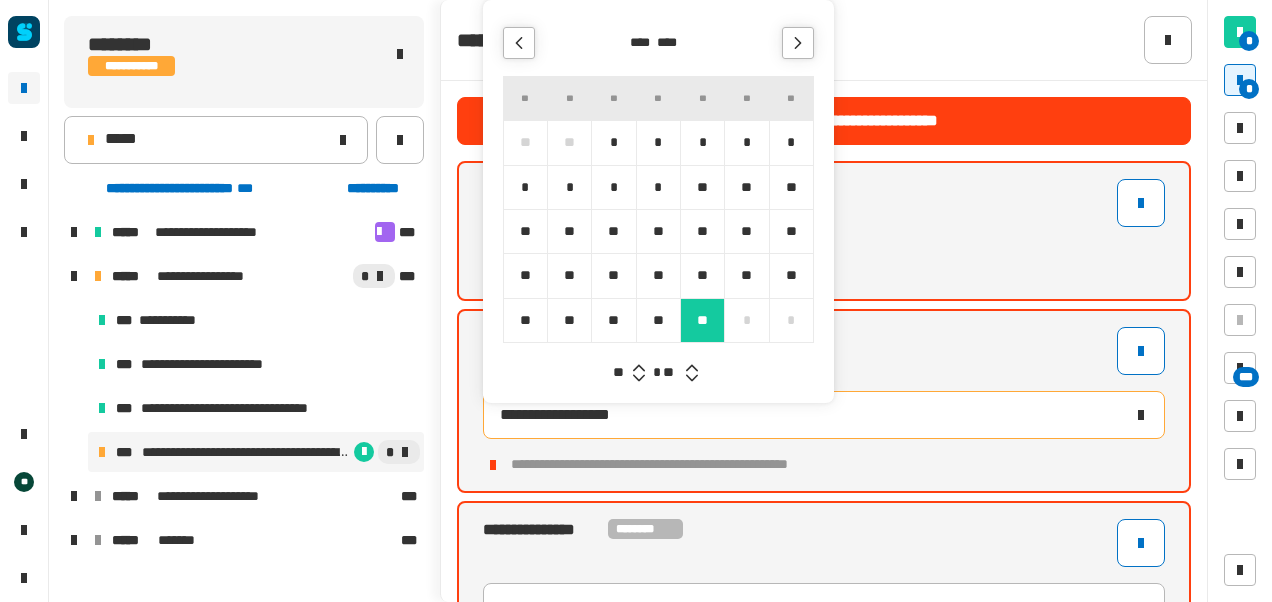click on "**********" 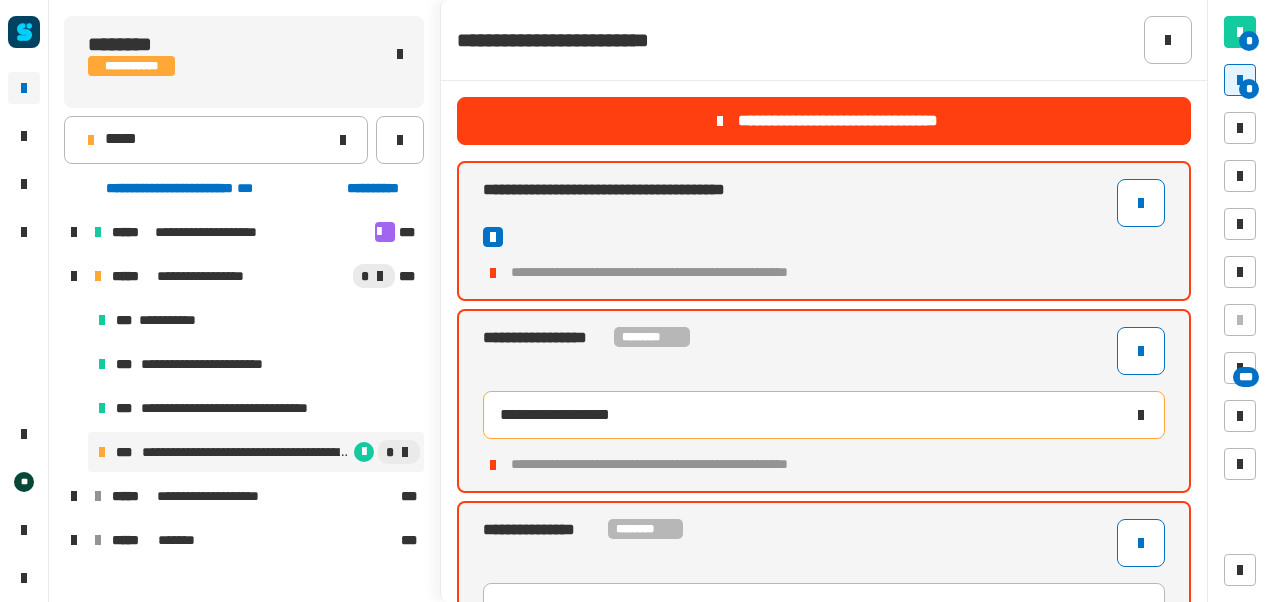 scroll, scrollTop: 456, scrollLeft: 0, axis: vertical 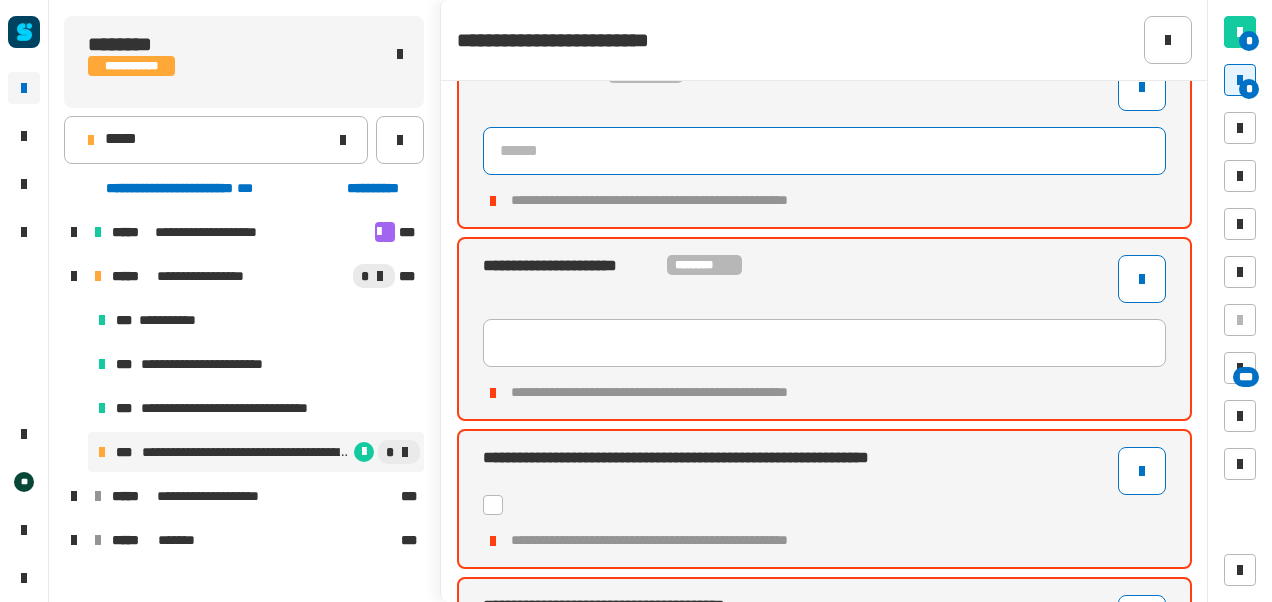 click 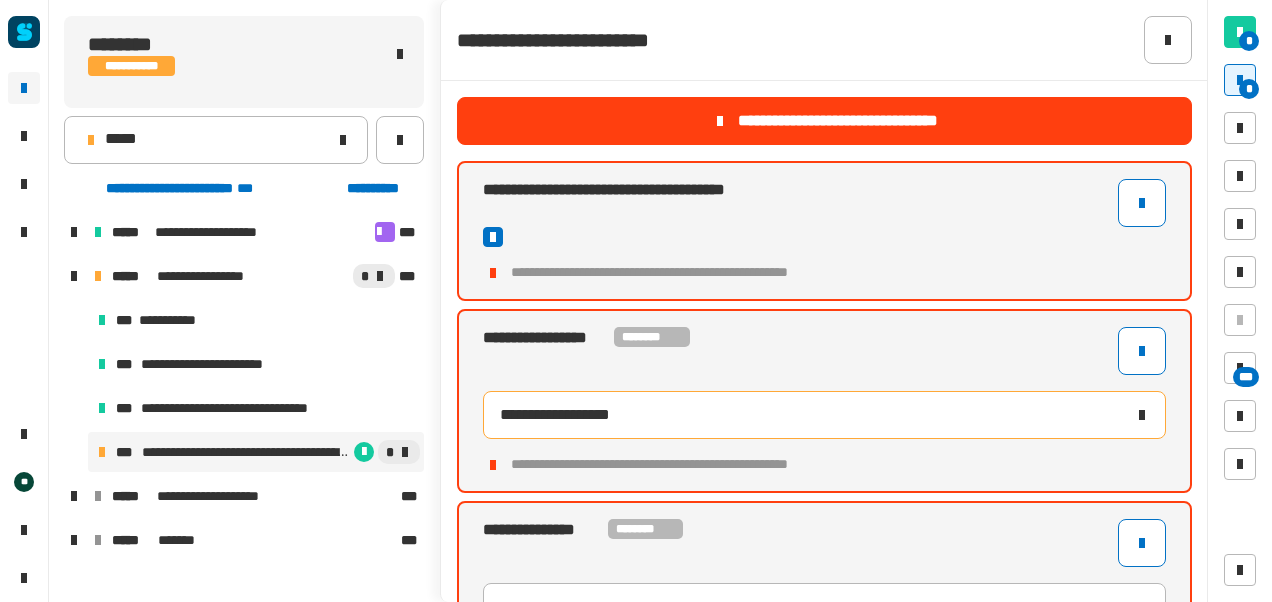 scroll, scrollTop: 456, scrollLeft: 0, axis: vertical 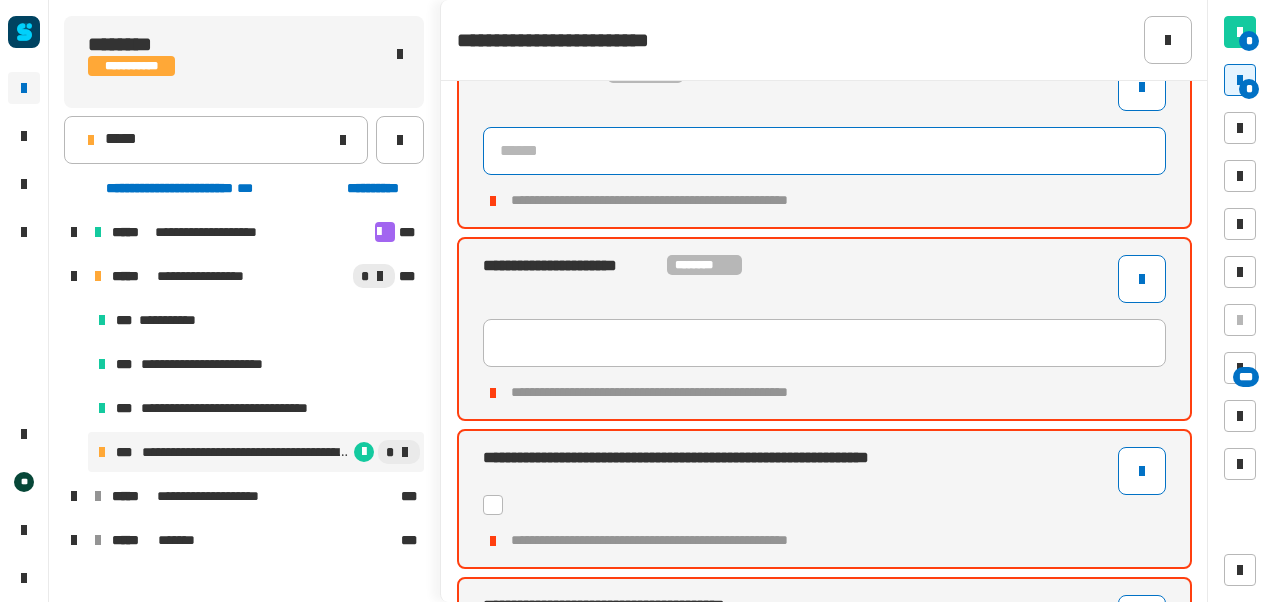 click 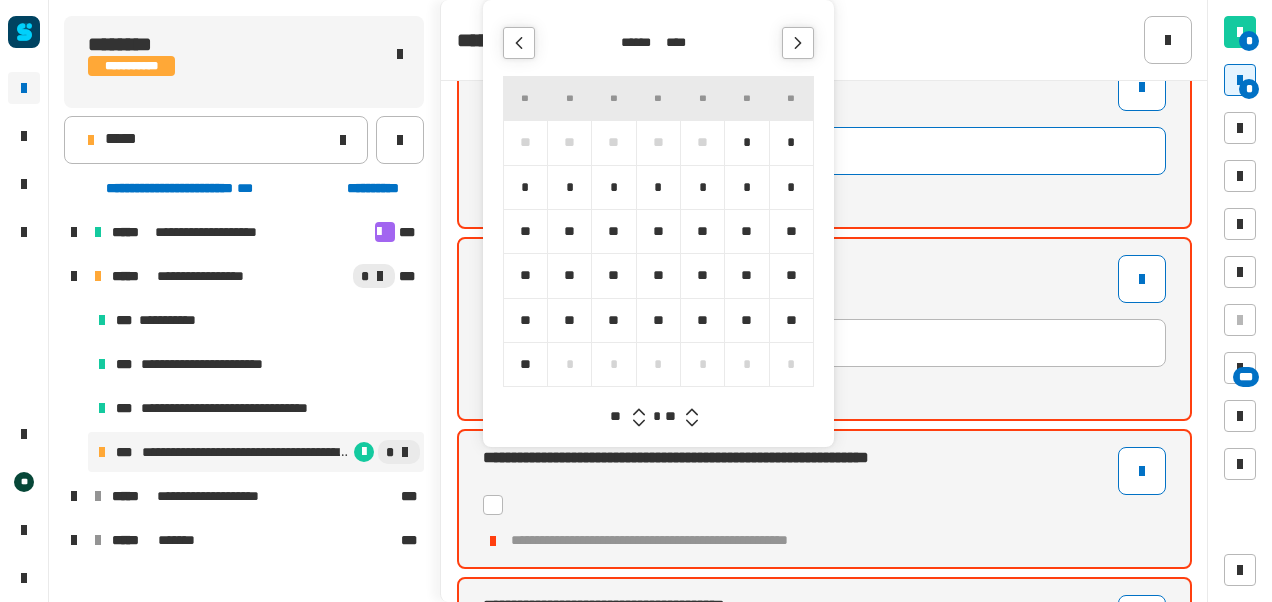 click 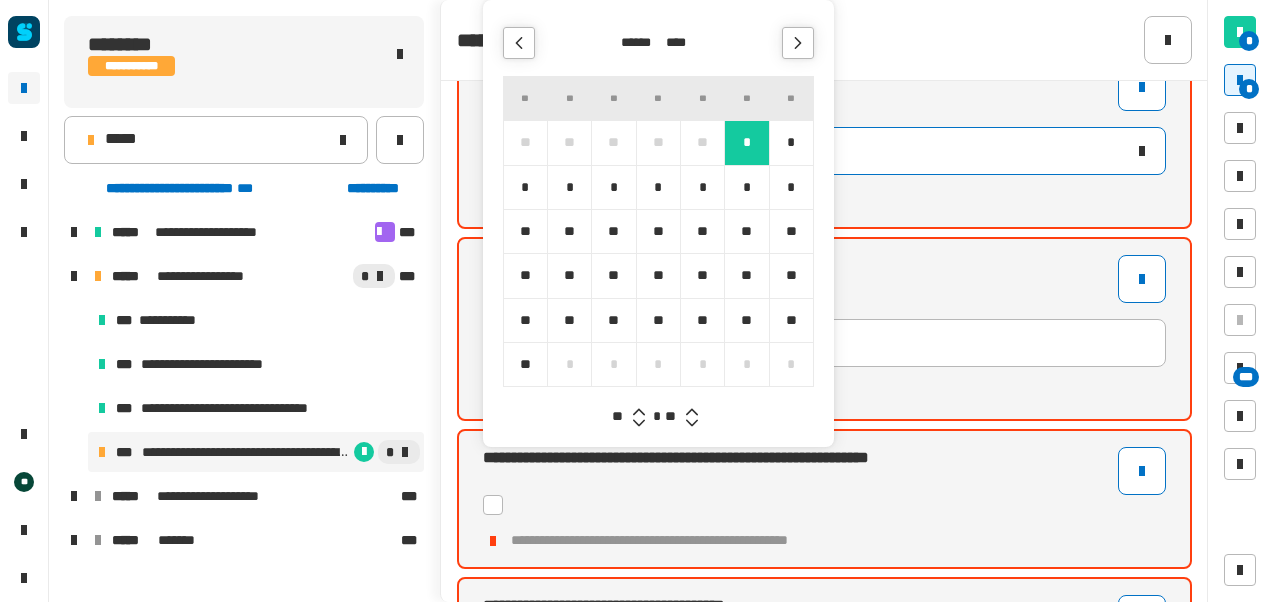 click 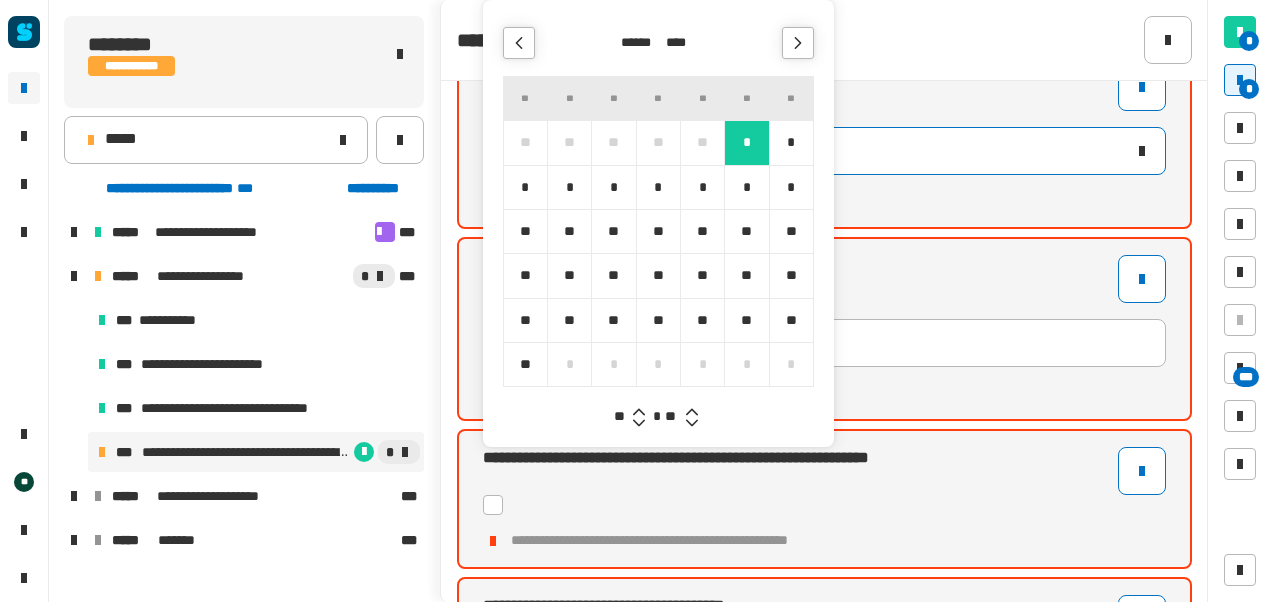 click 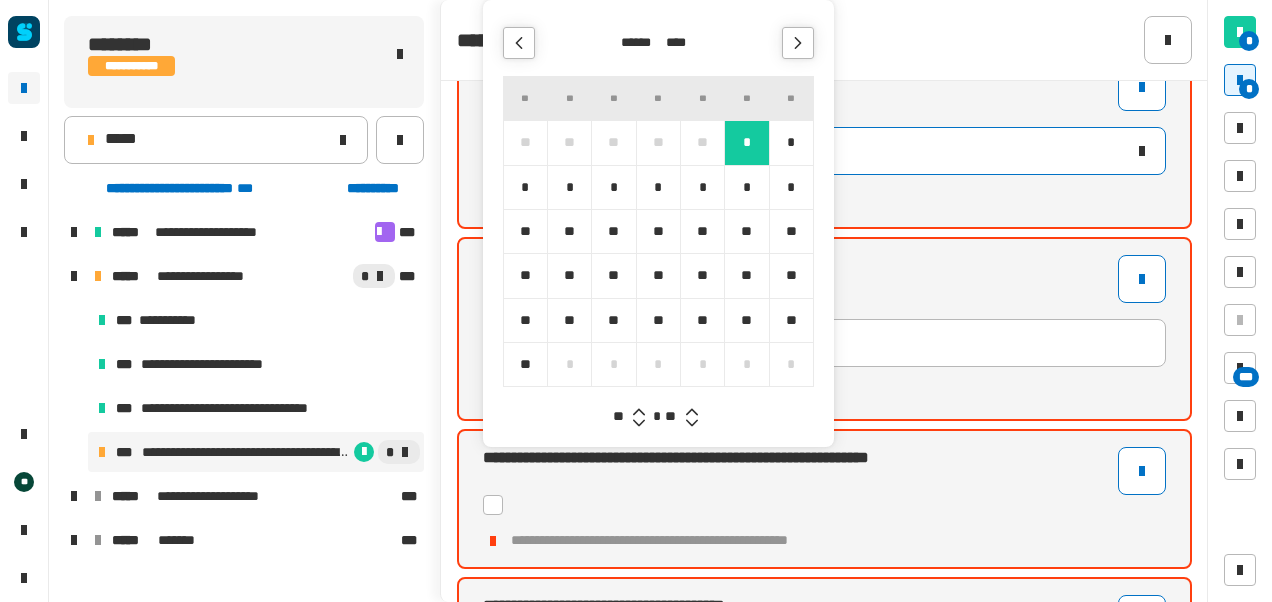 click 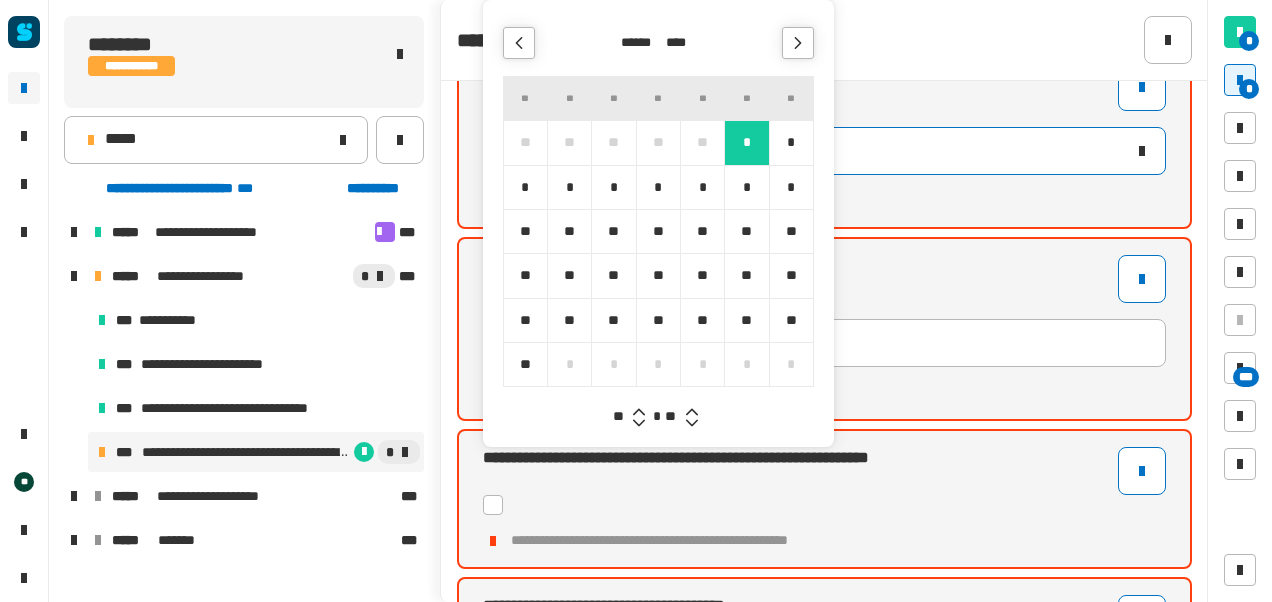 click 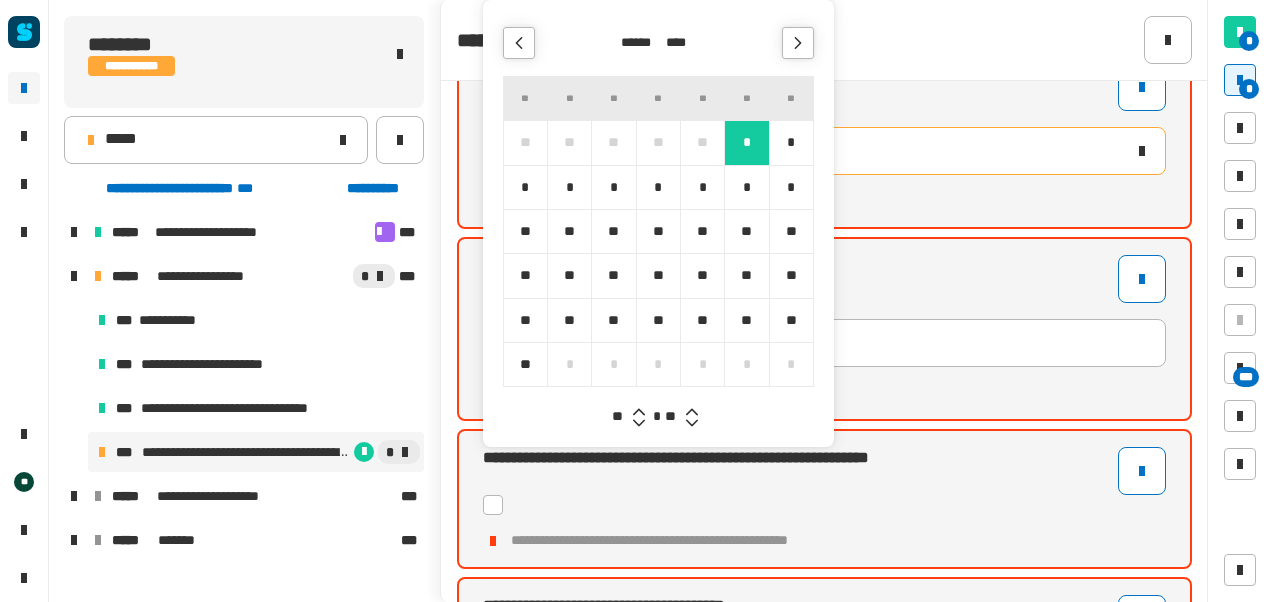 click 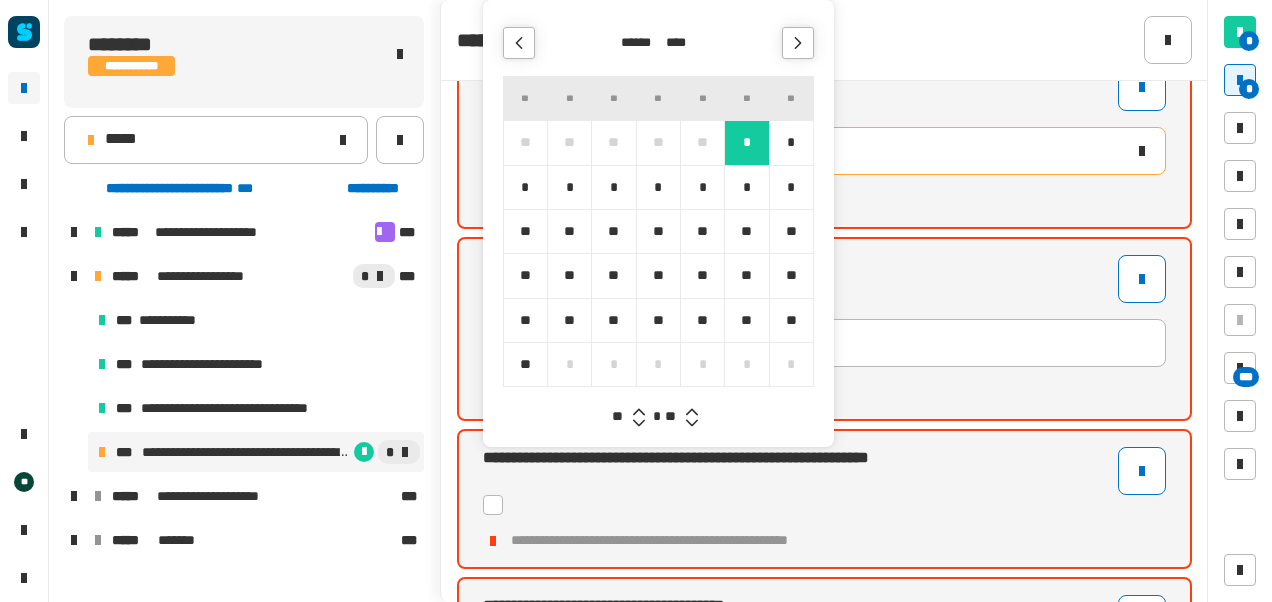 click 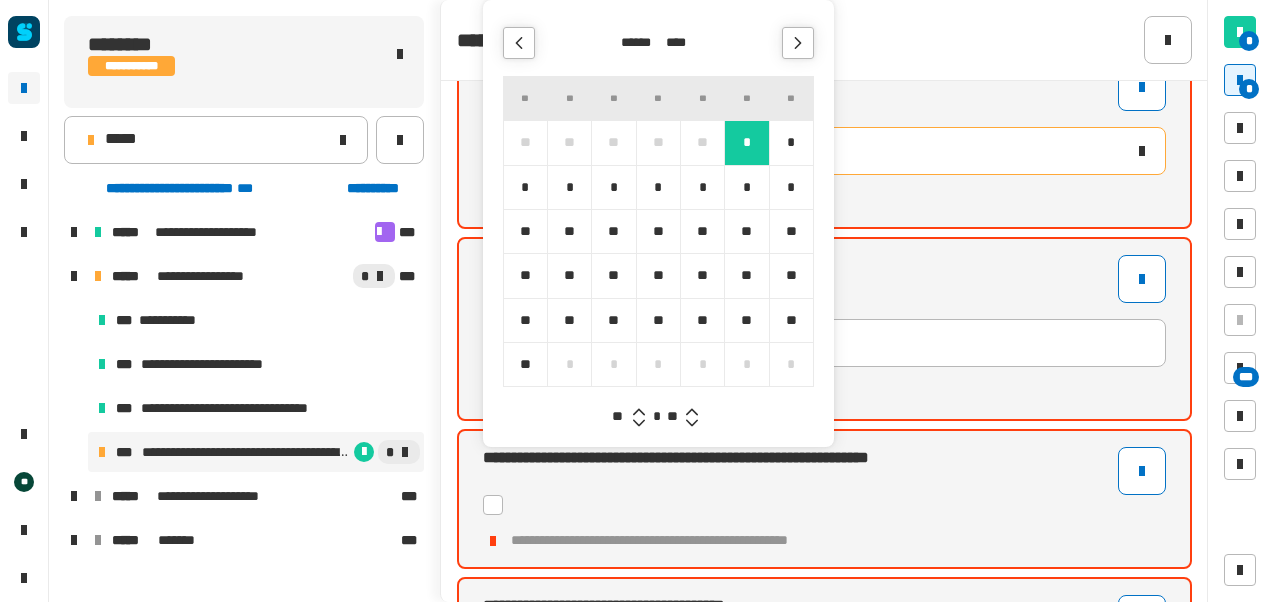 click 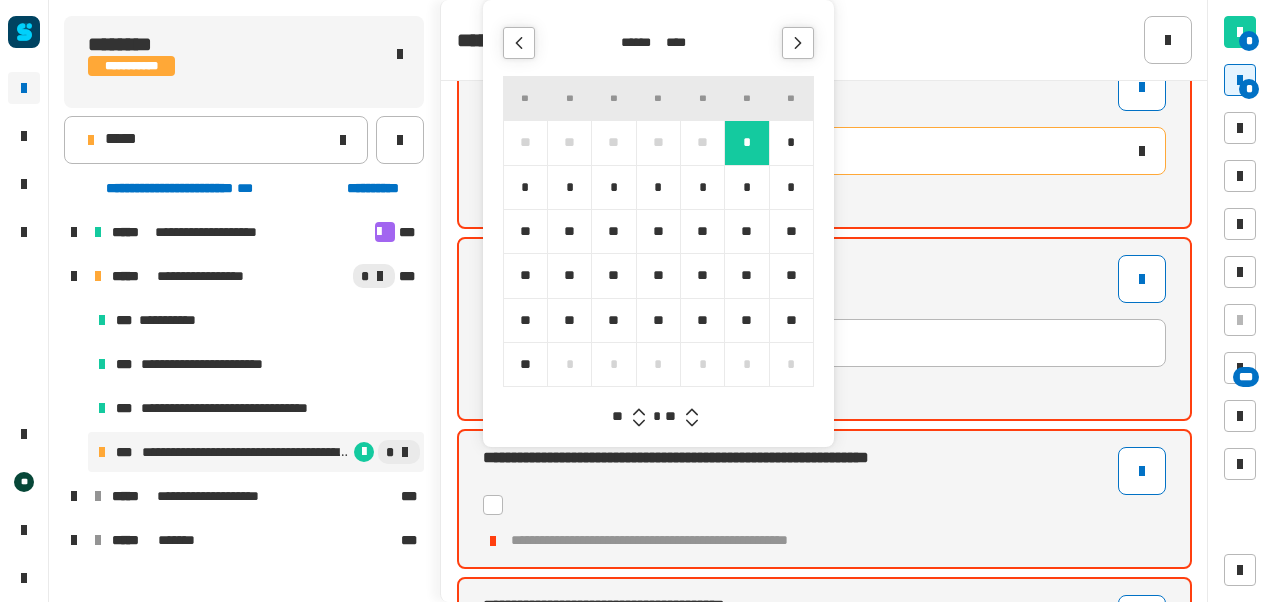 click 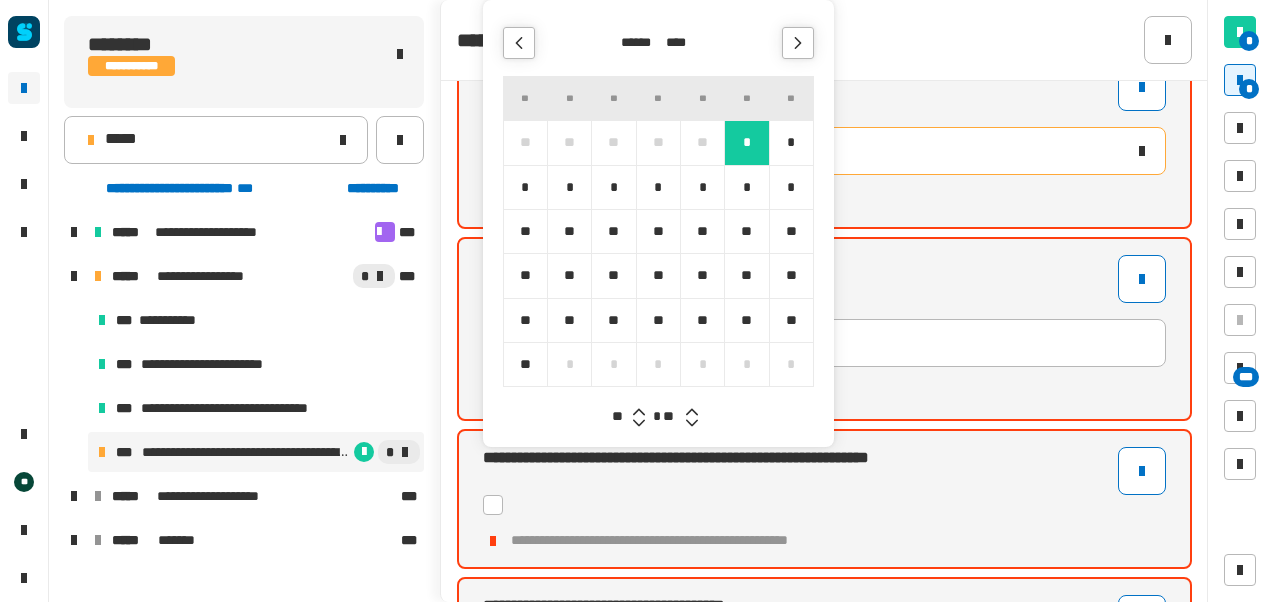 click 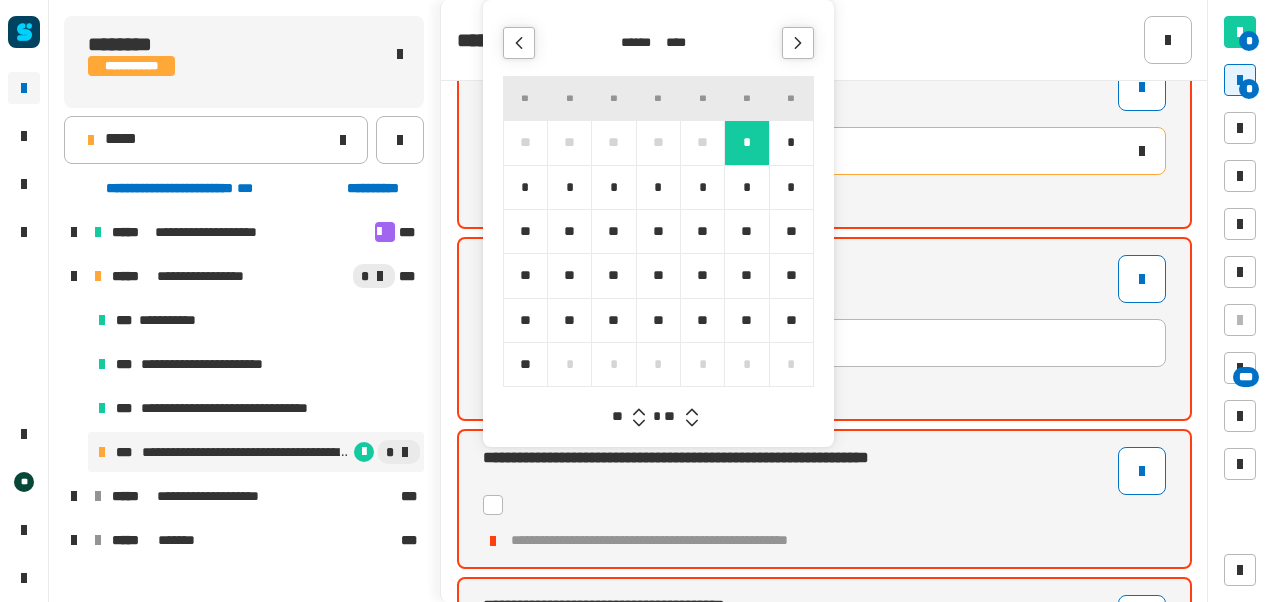 click 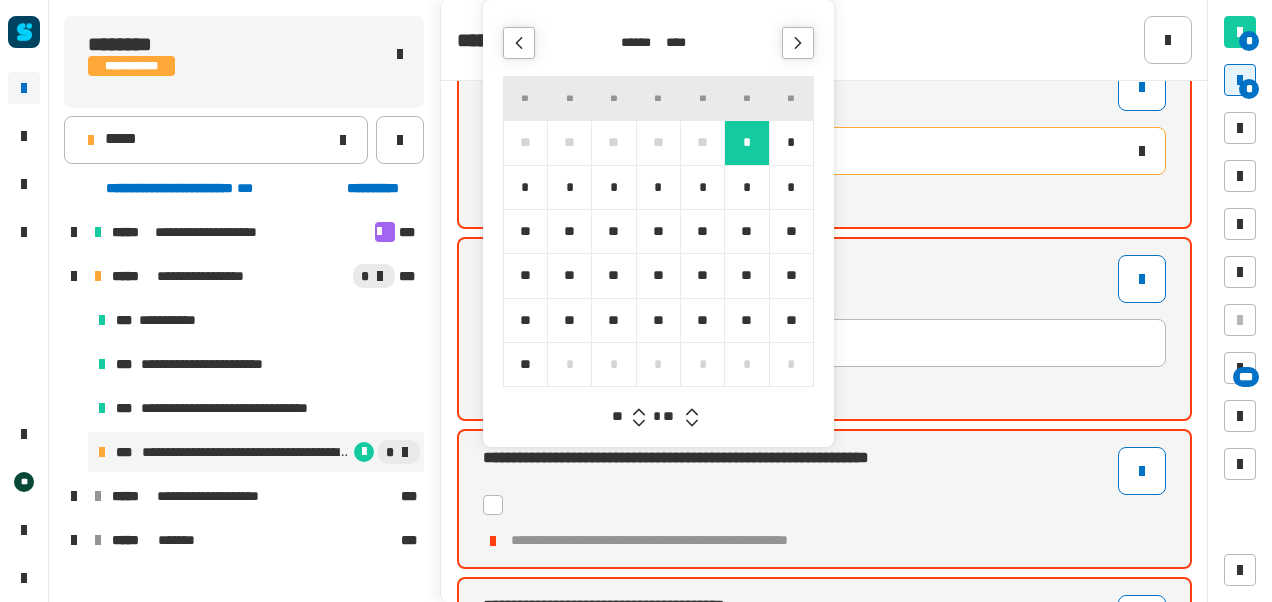 click 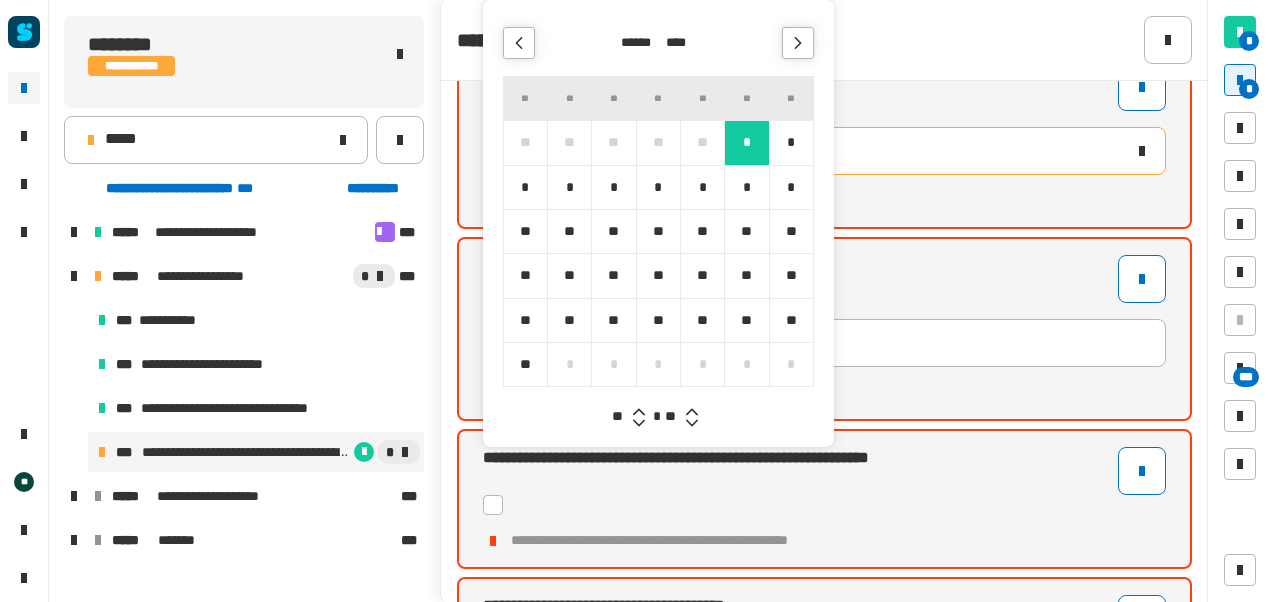 click 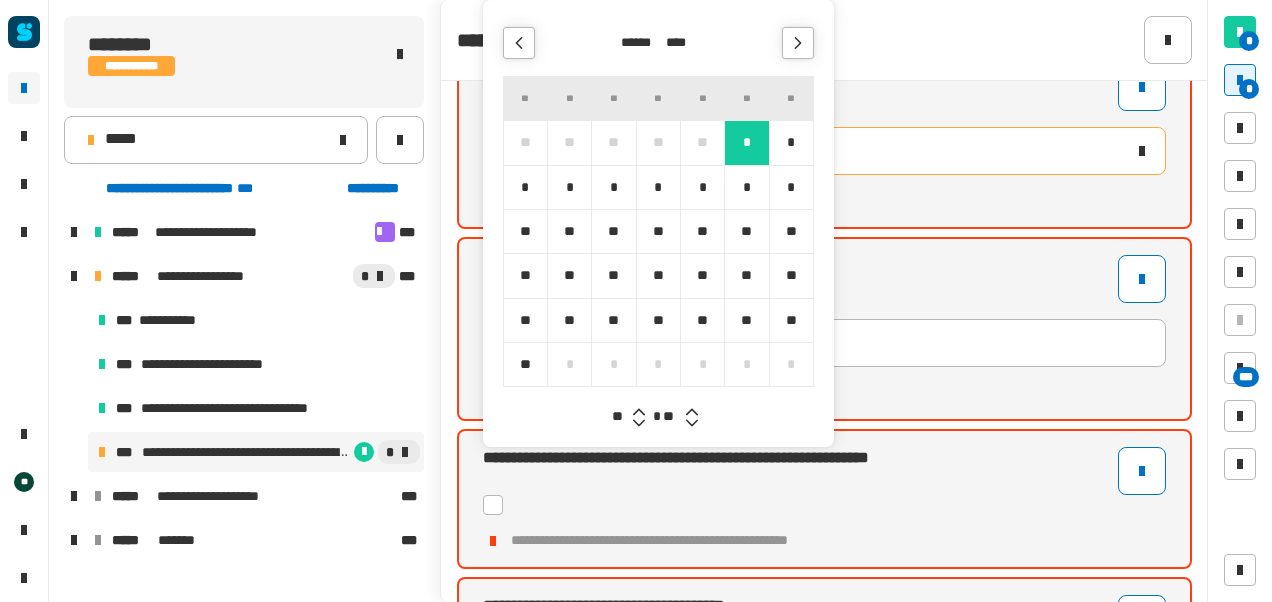 click 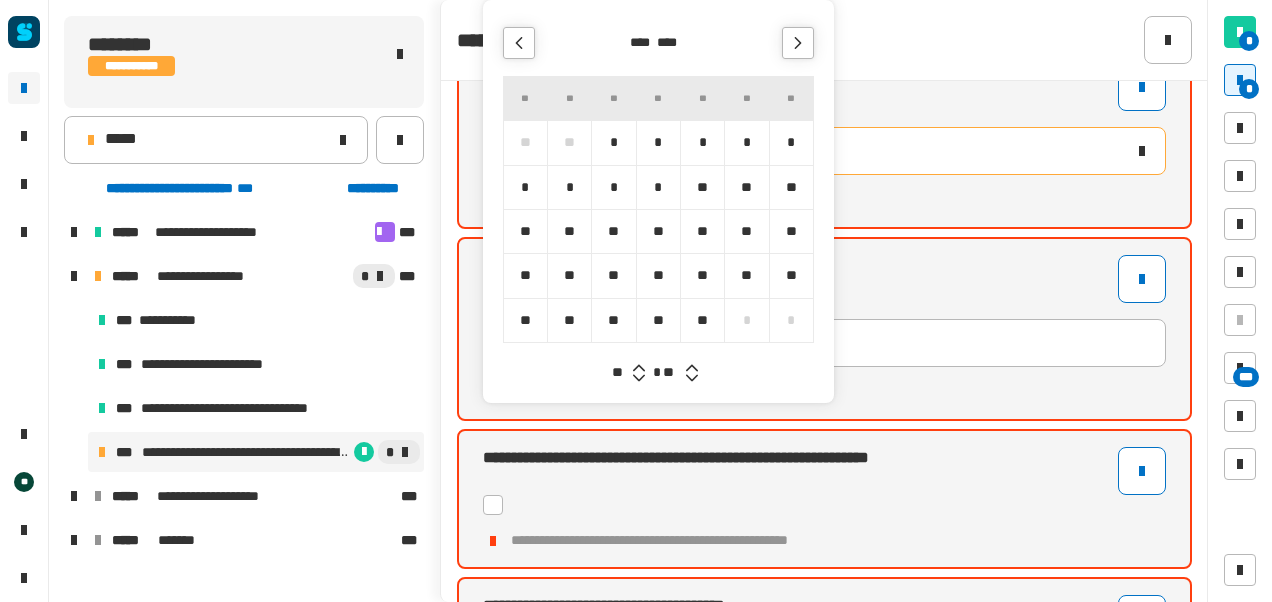 click on "**" at bounding box center (702, 320) 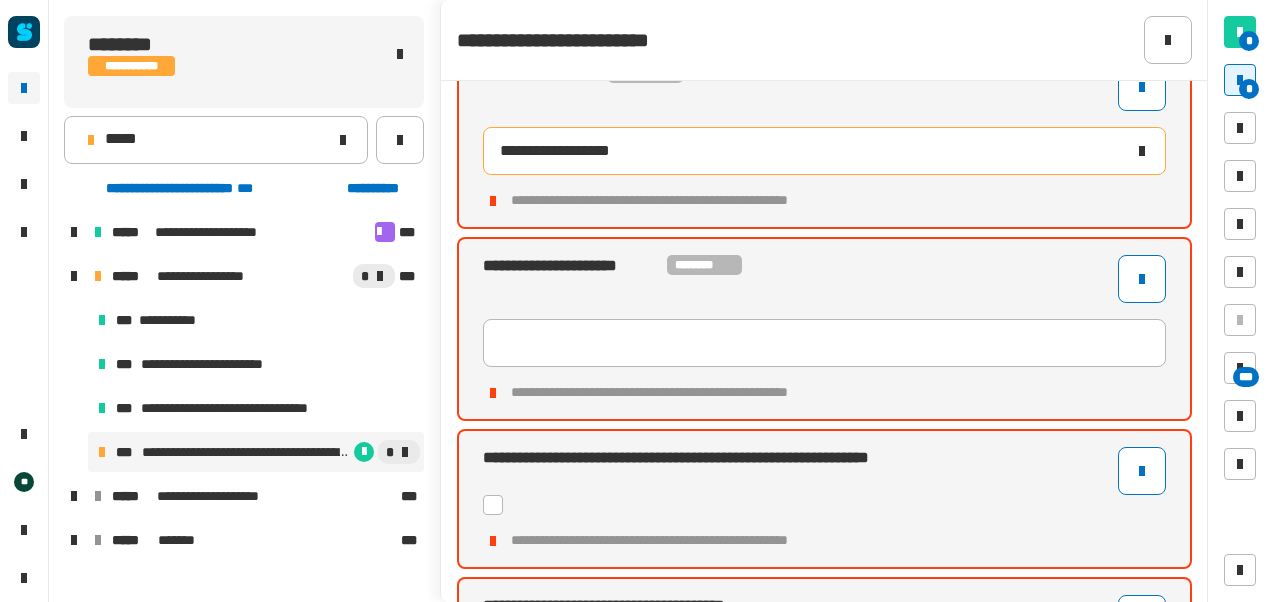 click on "**********" 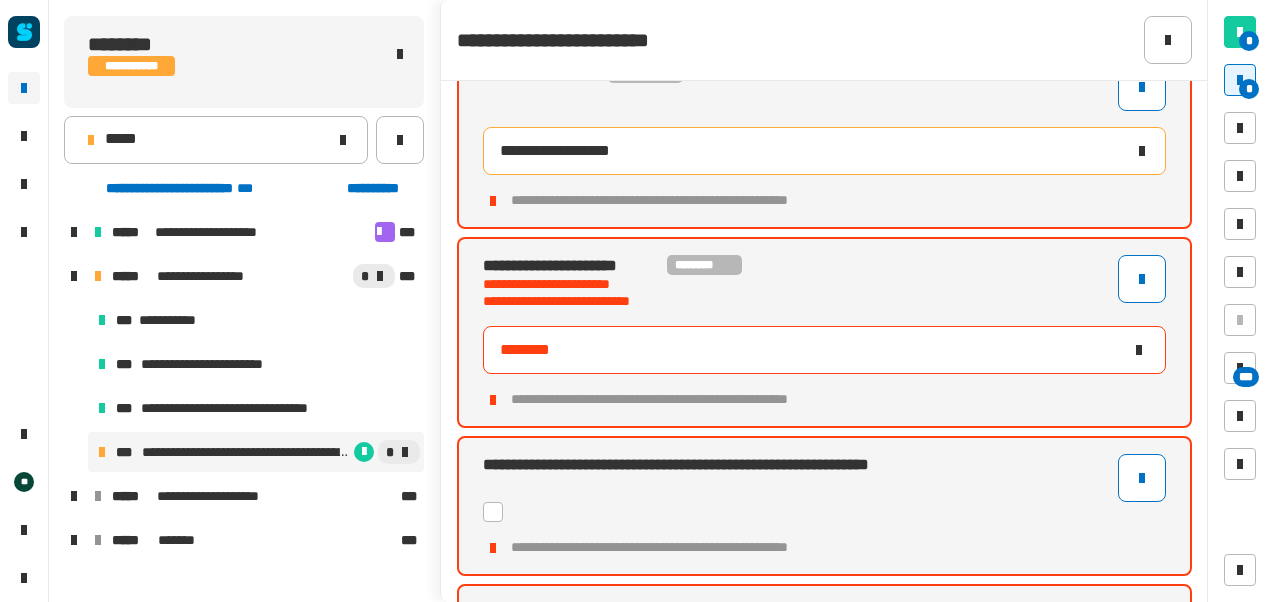 type on "********" 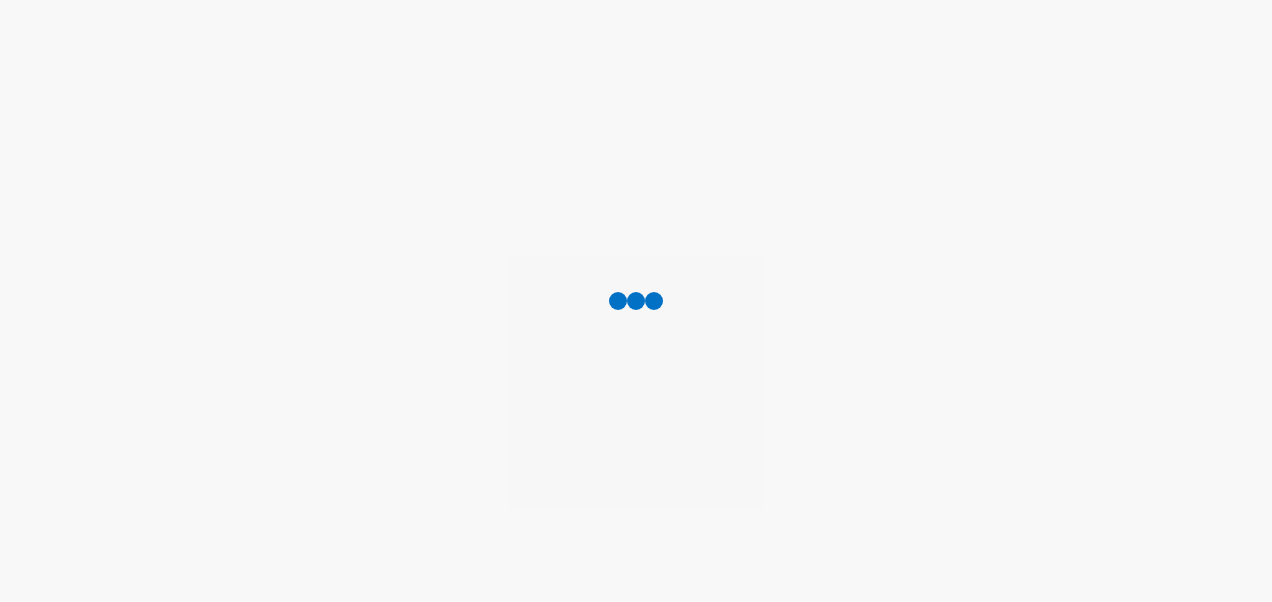 scroll, scrollTop: 0, scrollLeft: 0, axis: both 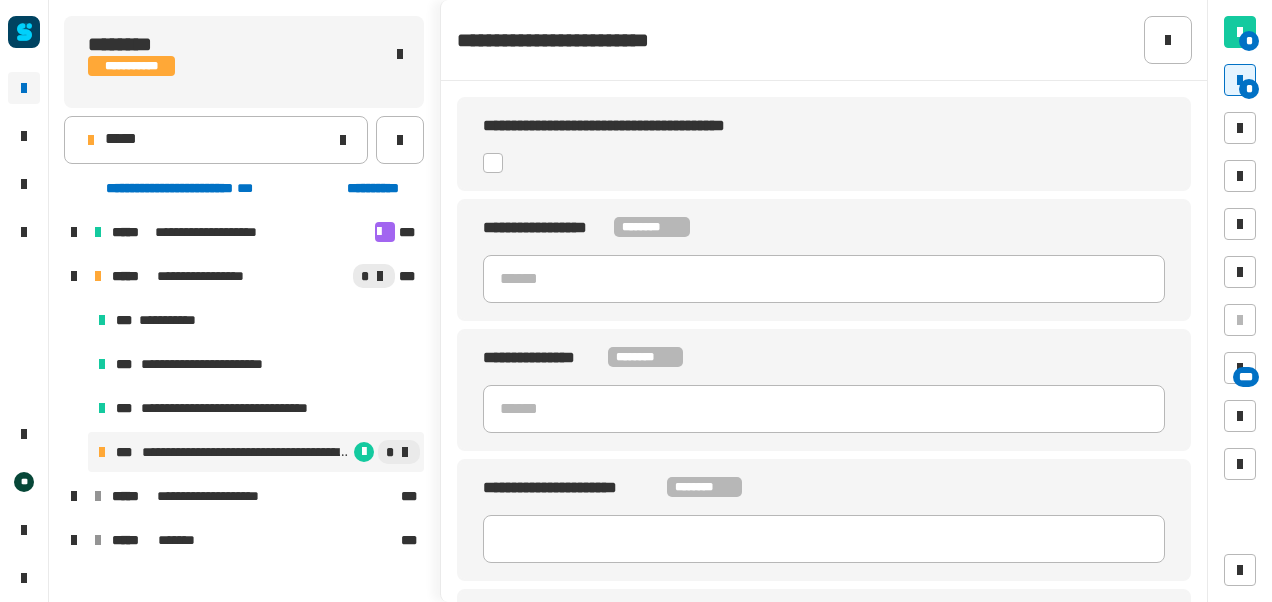 click 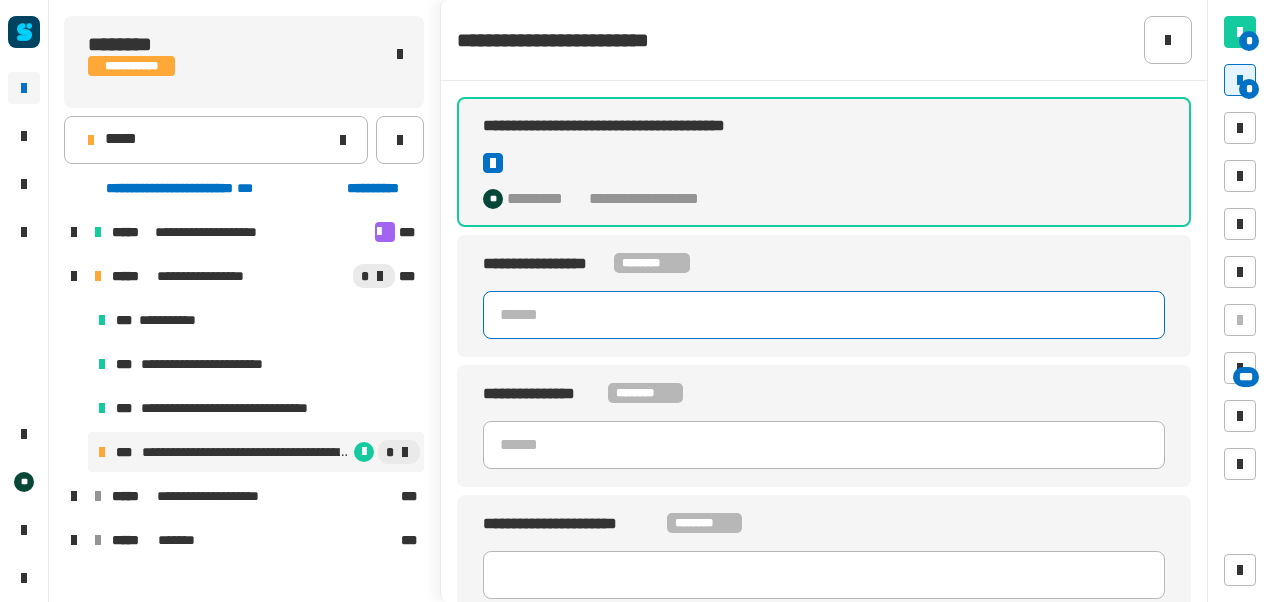 click 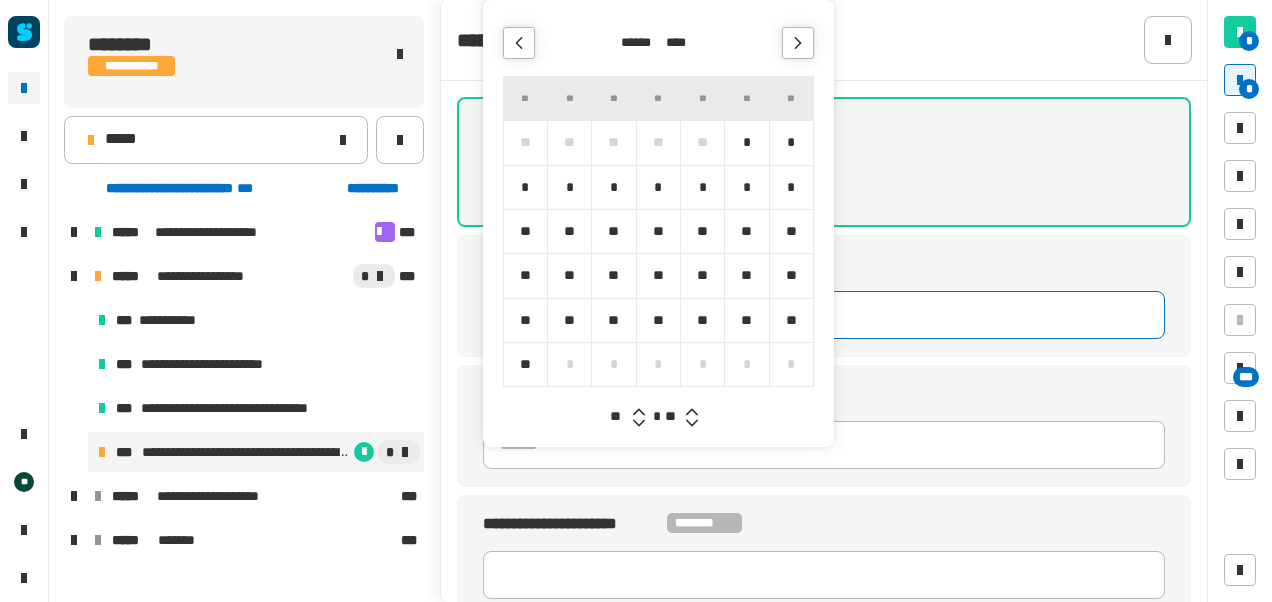 click 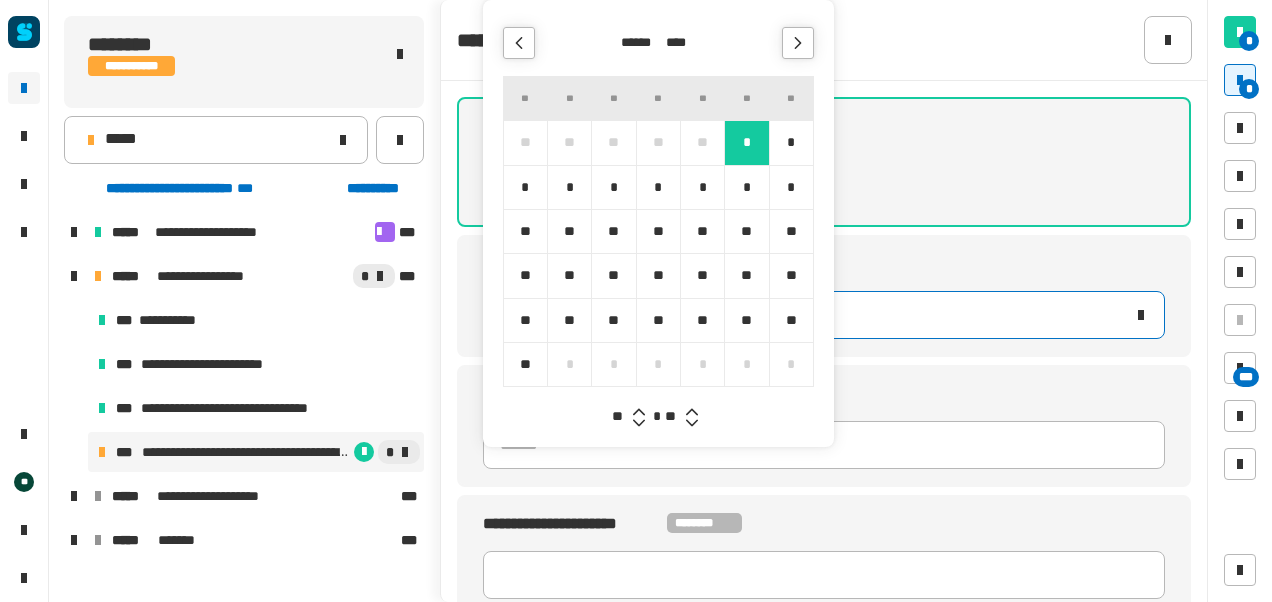click 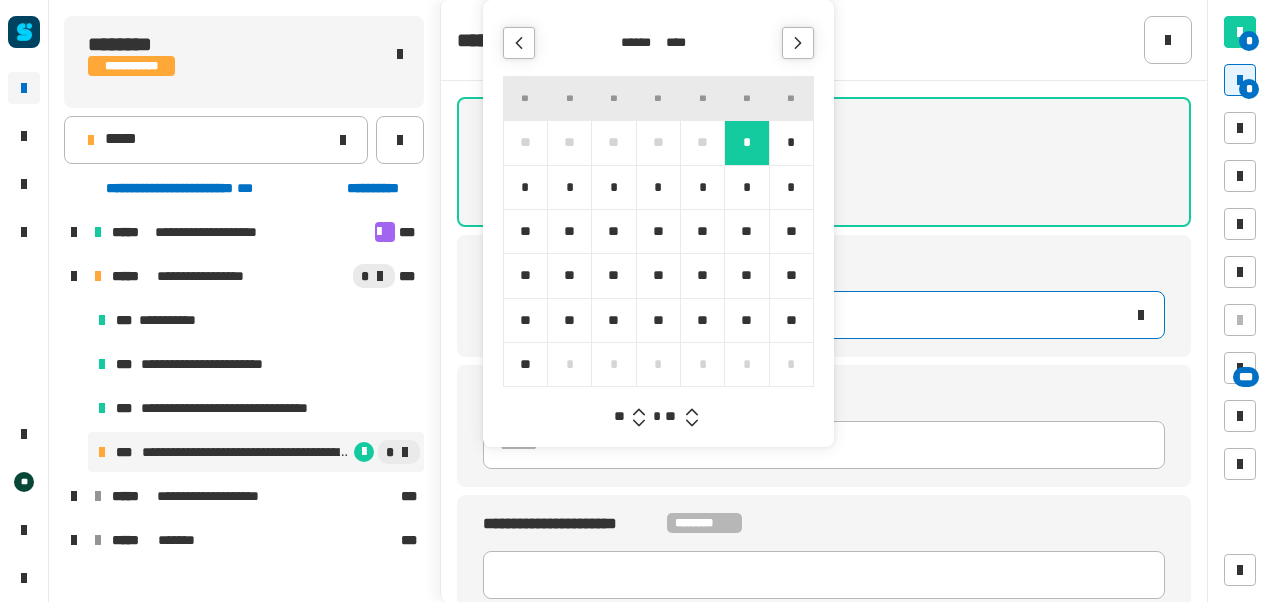 click 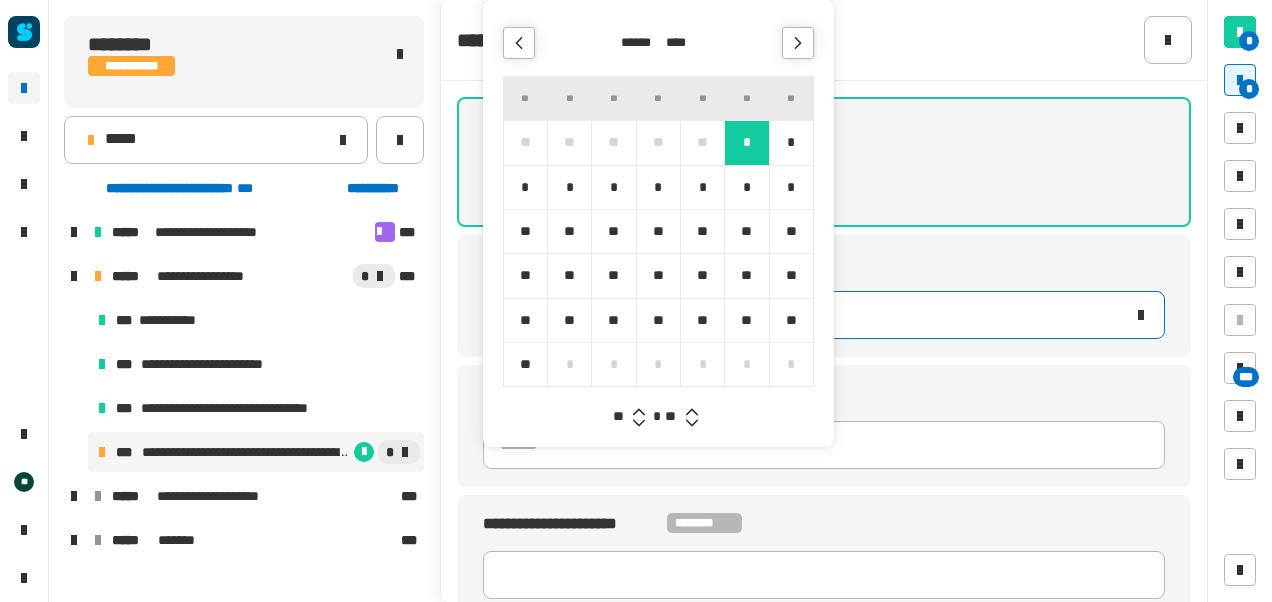 click 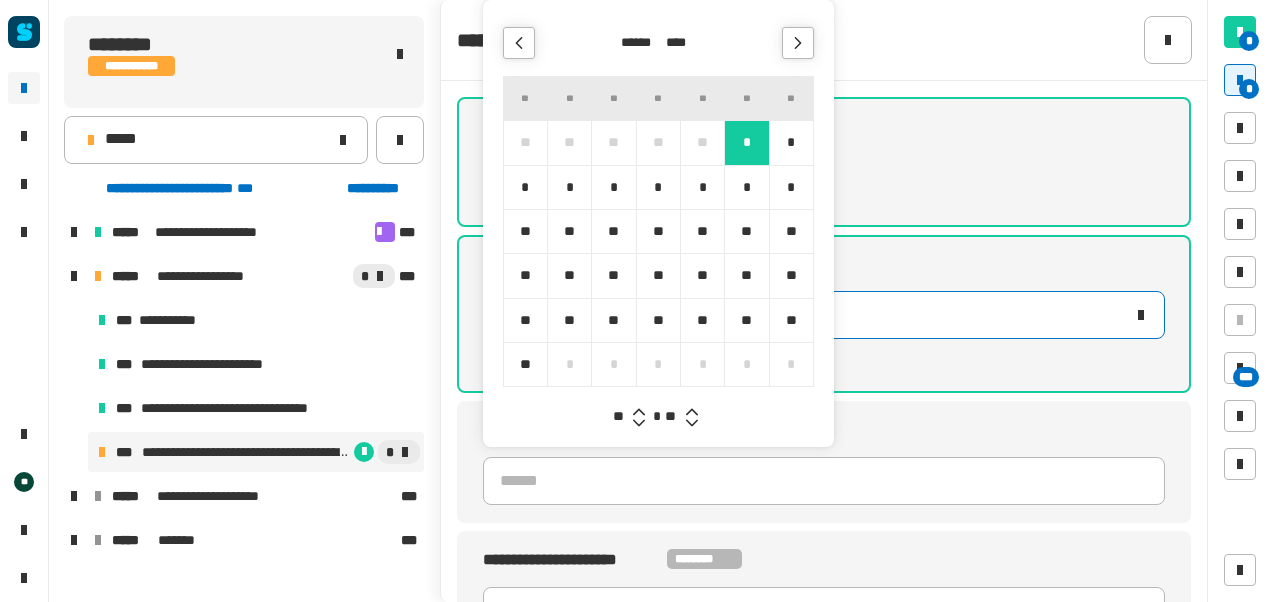click 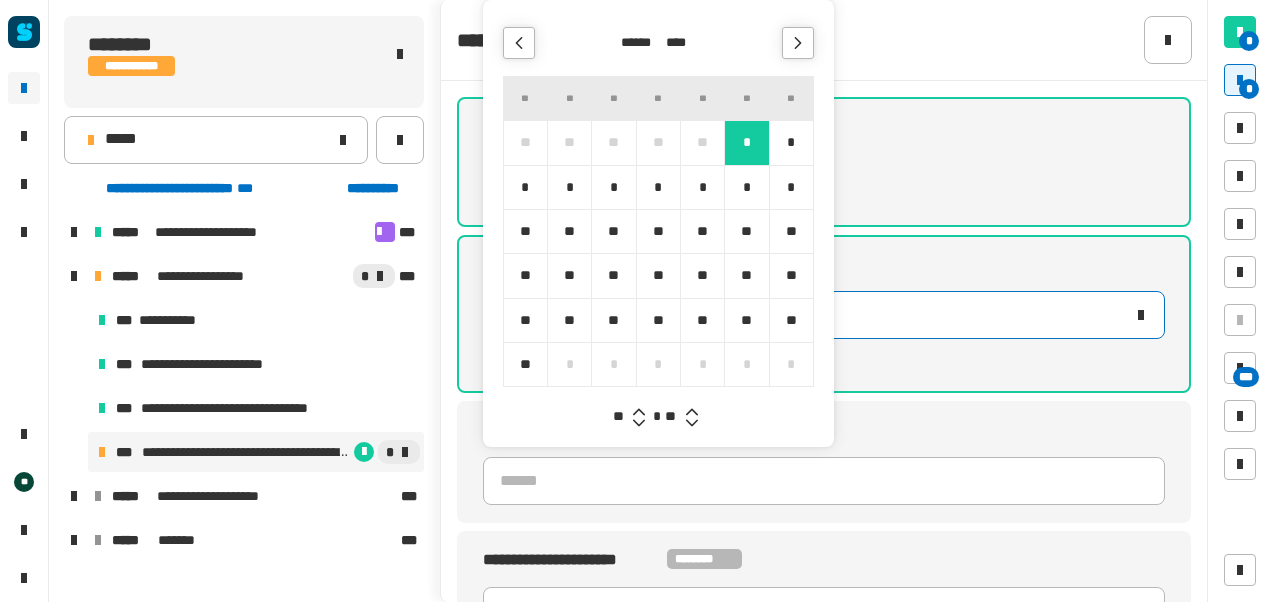 click 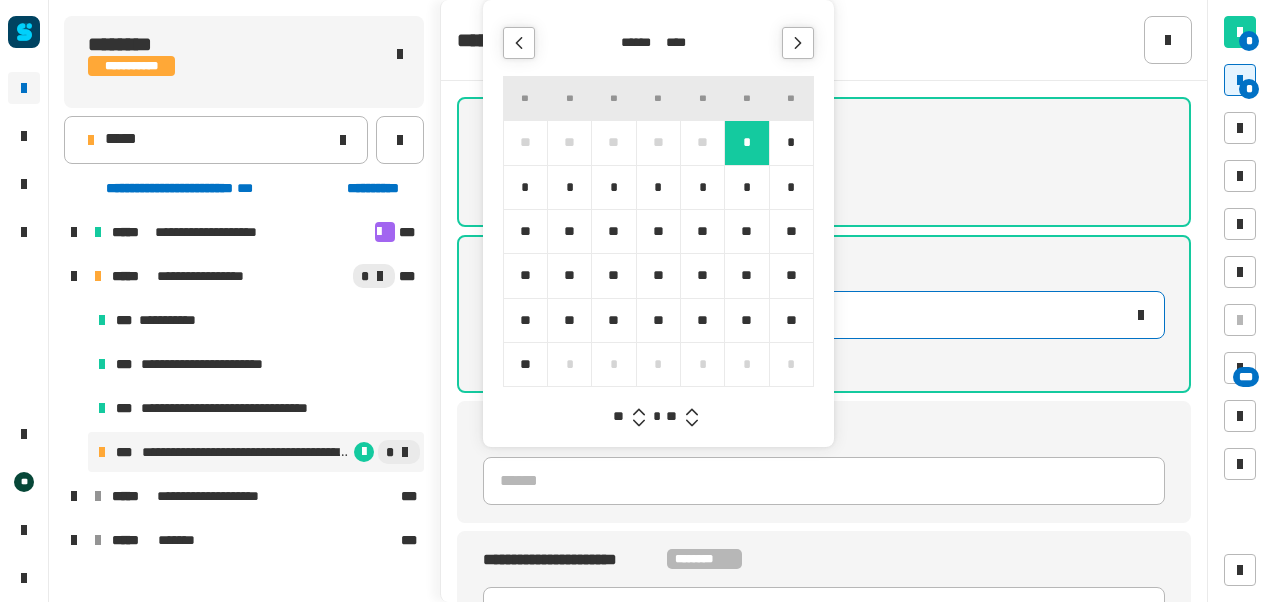 click 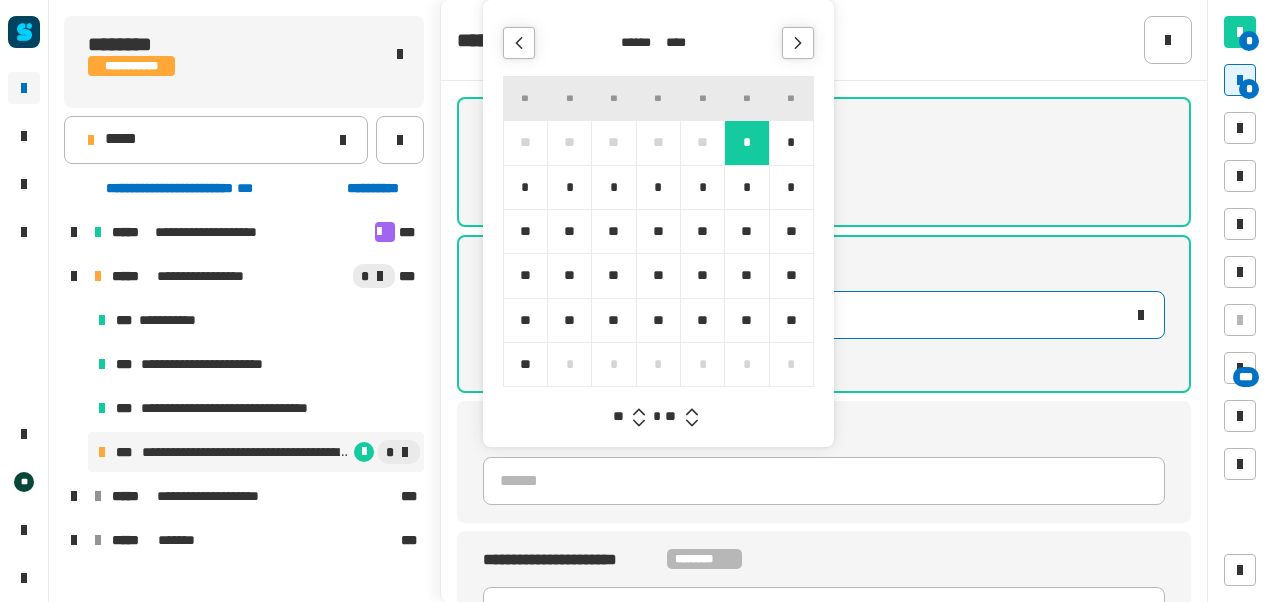 click 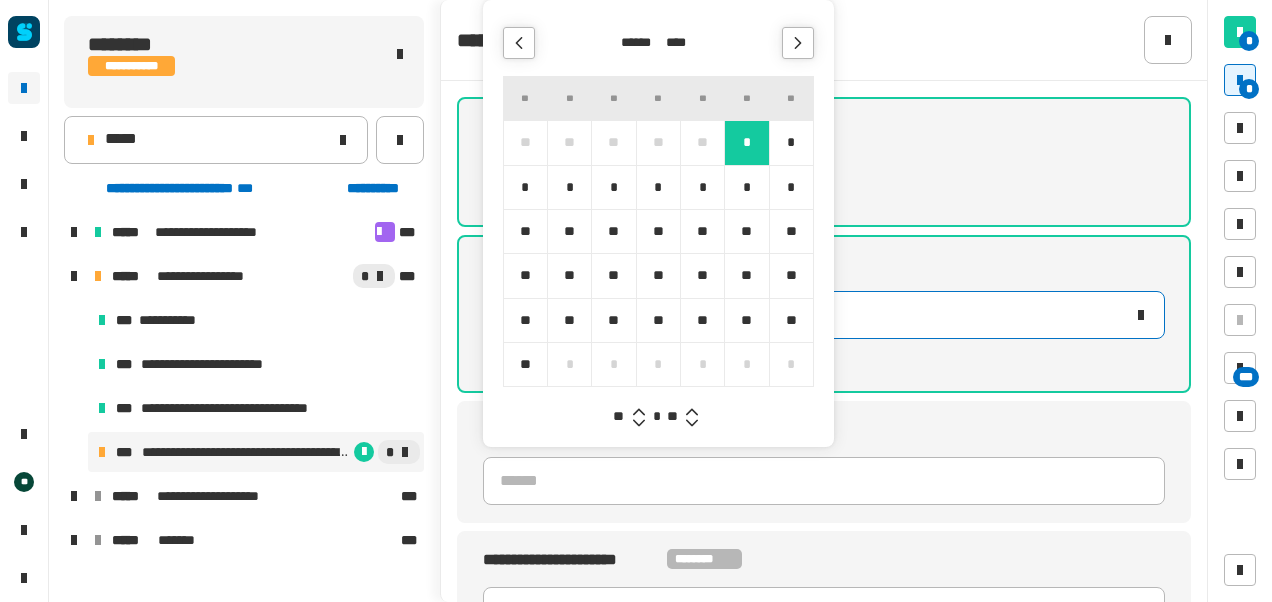 click 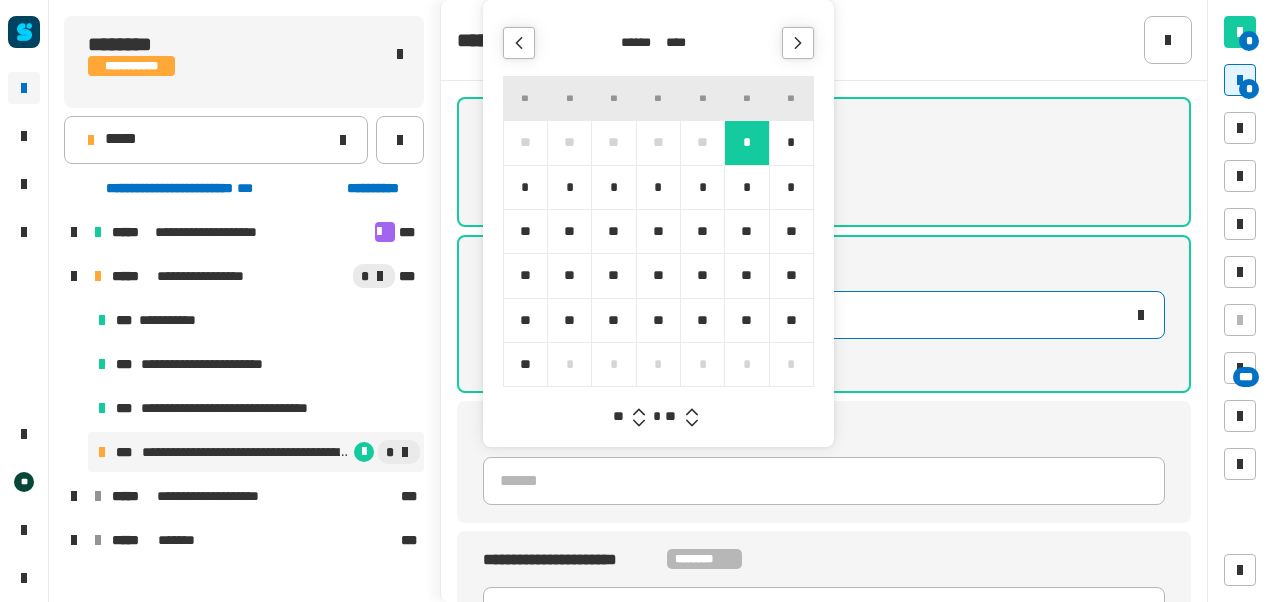 click 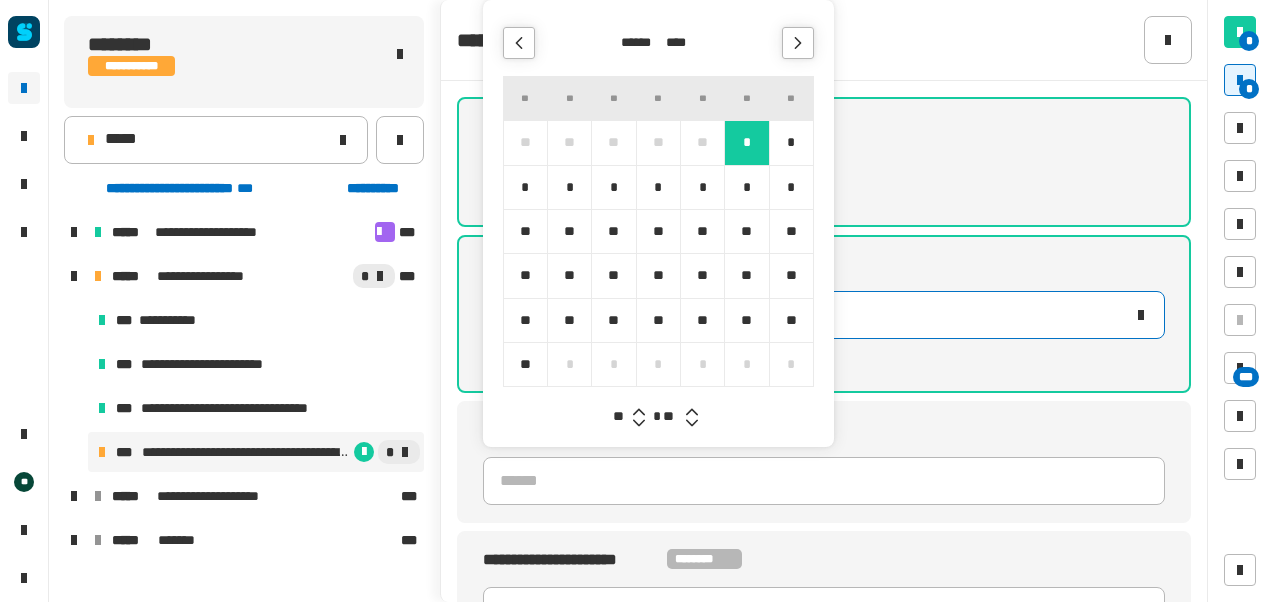 type 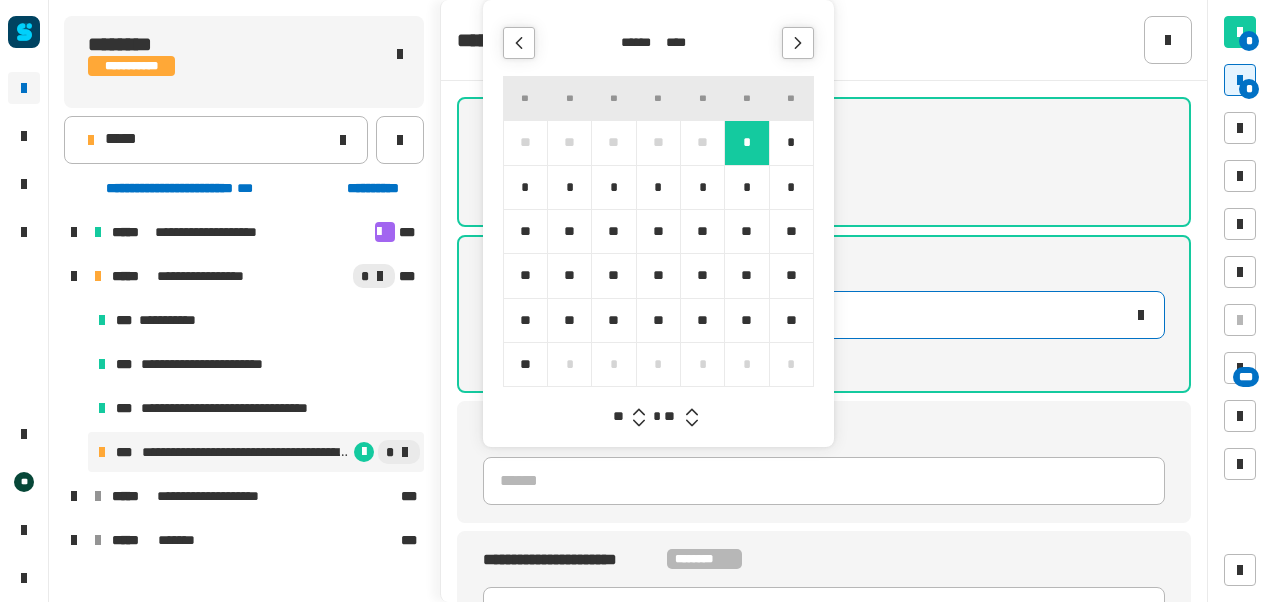 click 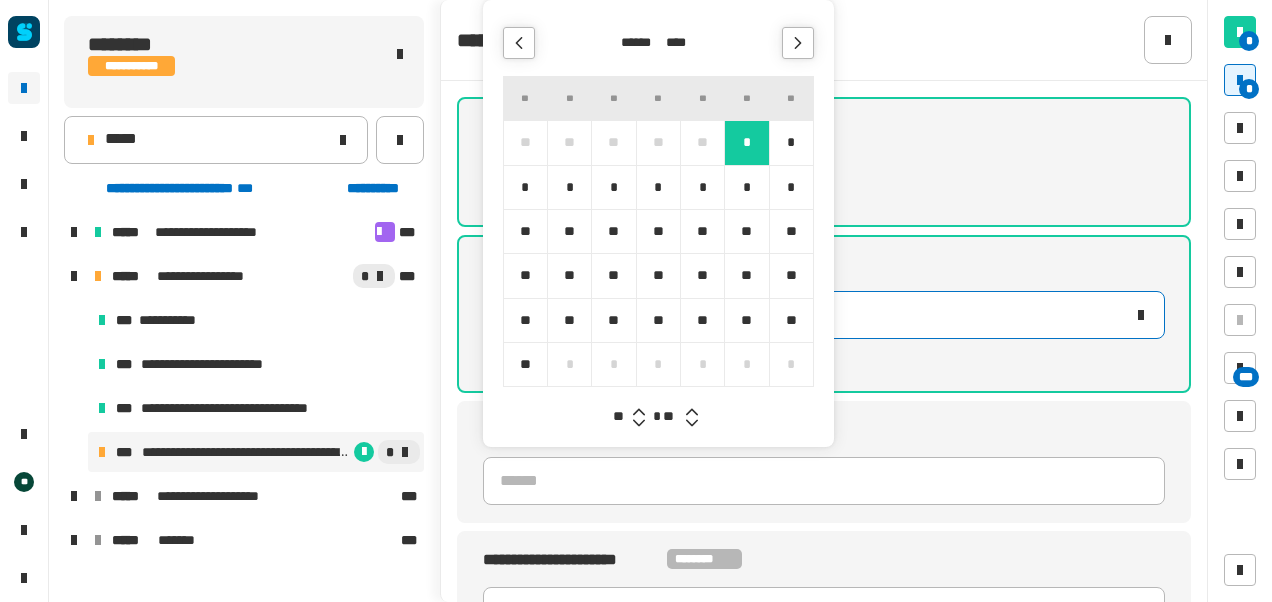 click 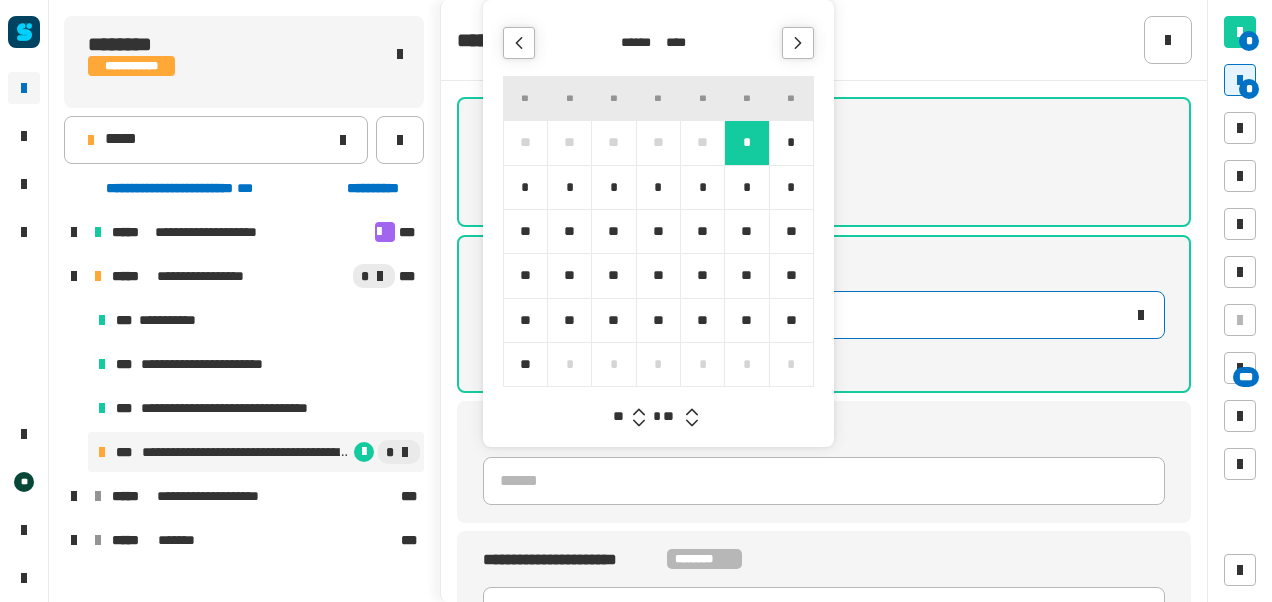 click 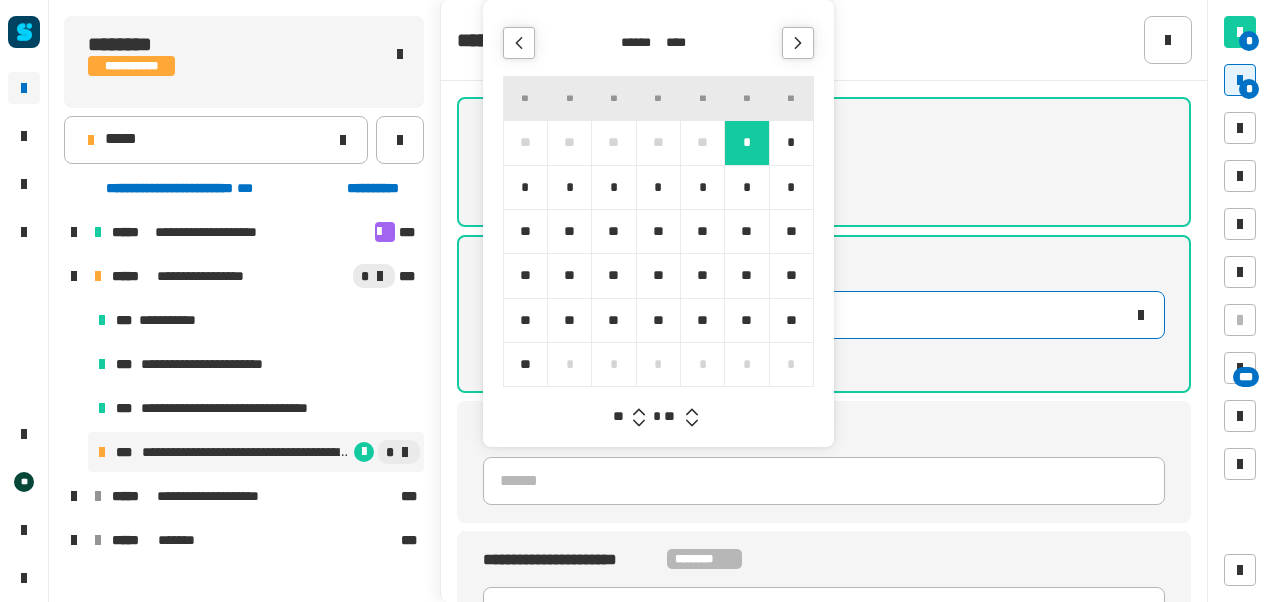 click 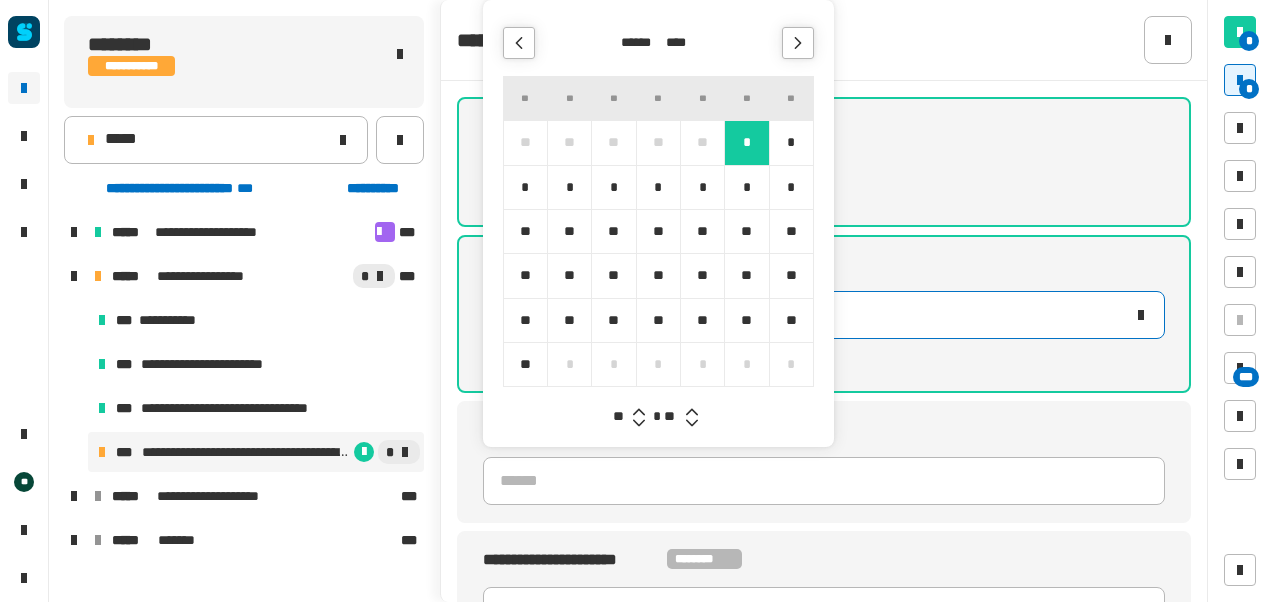 click 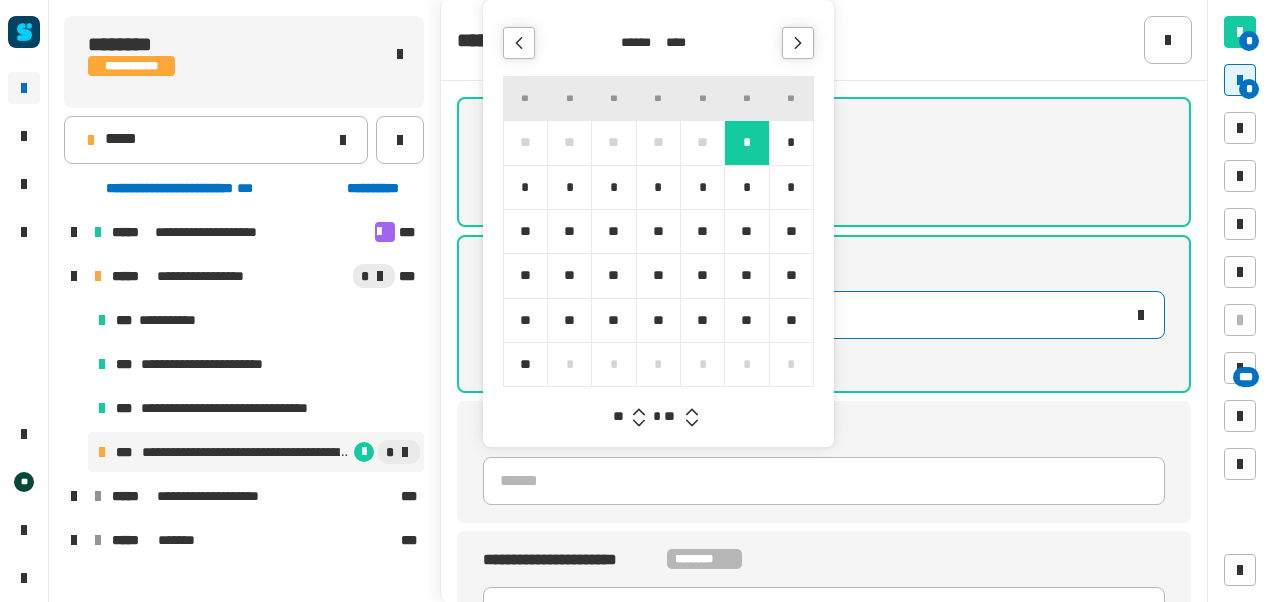 type 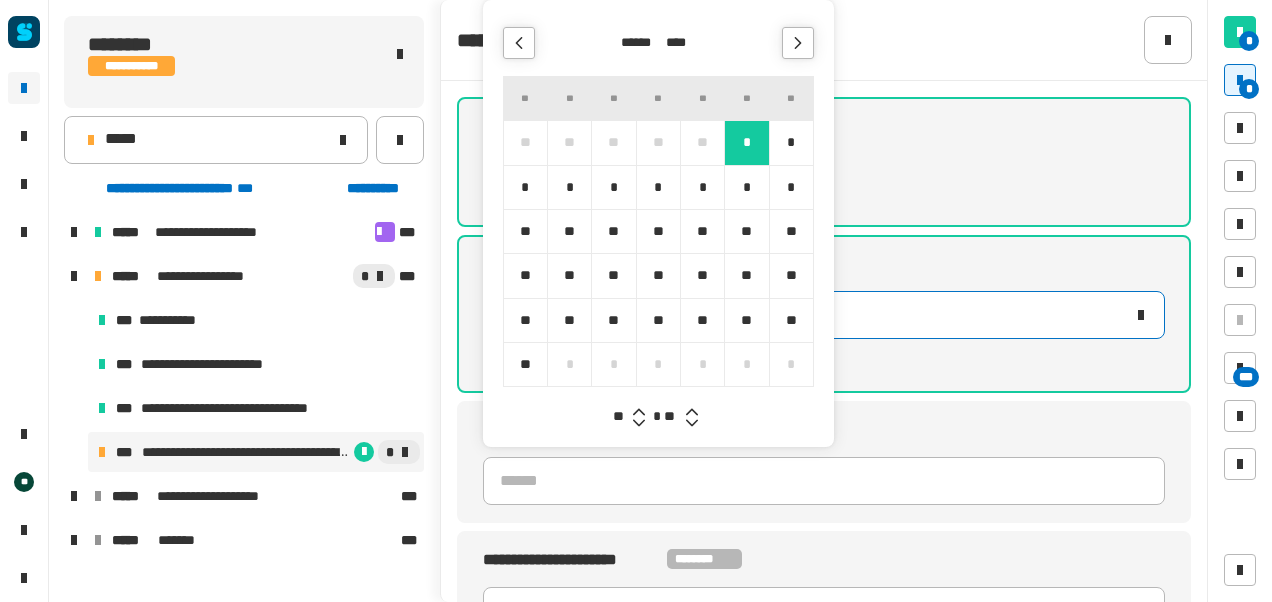 click 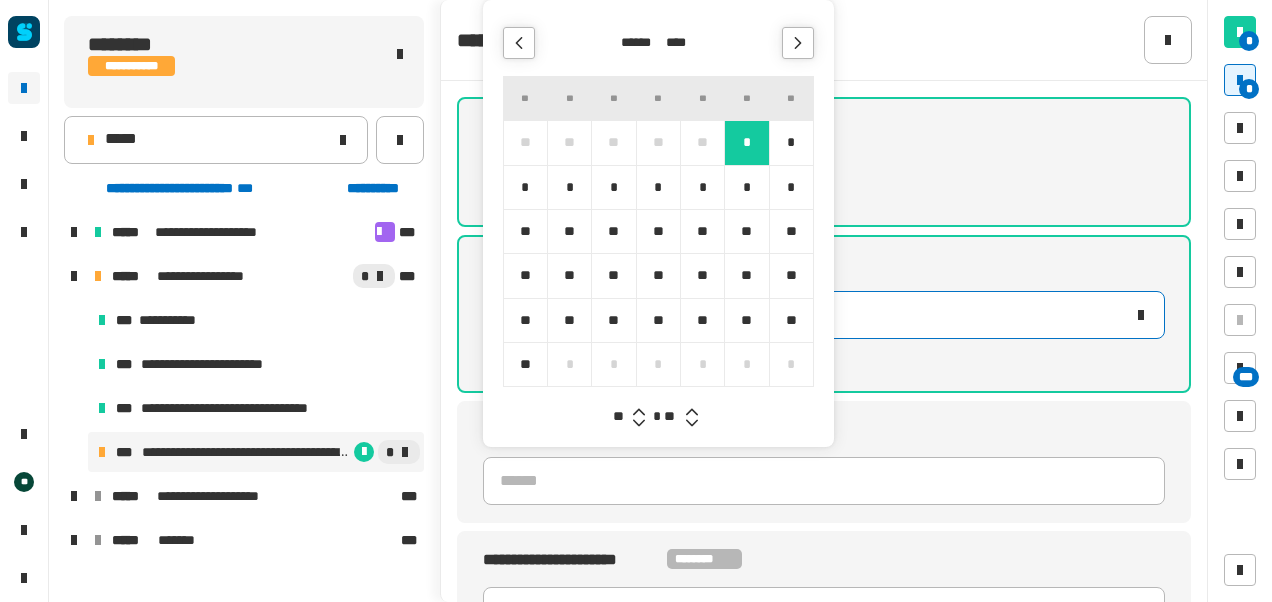 type on "**********" 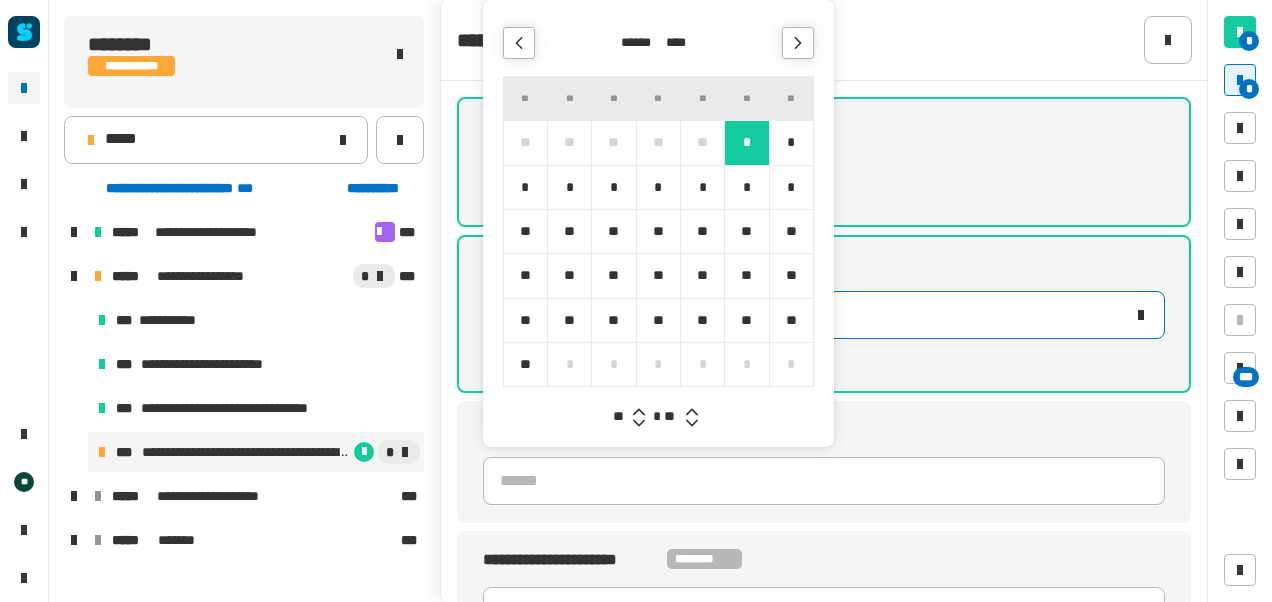type 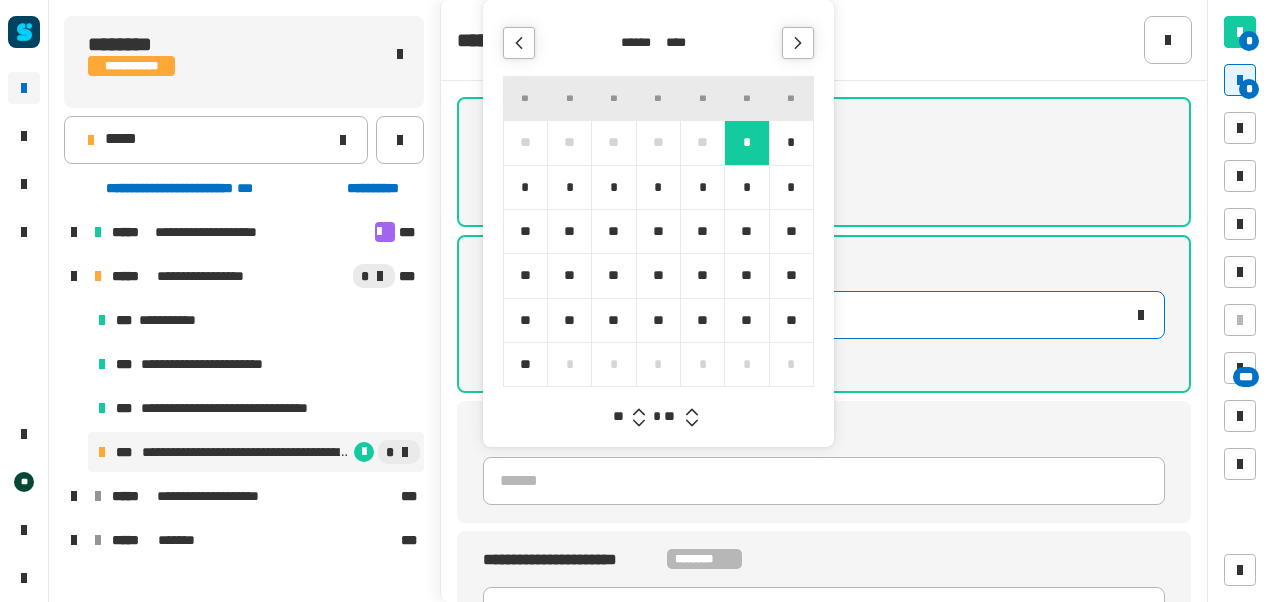 click 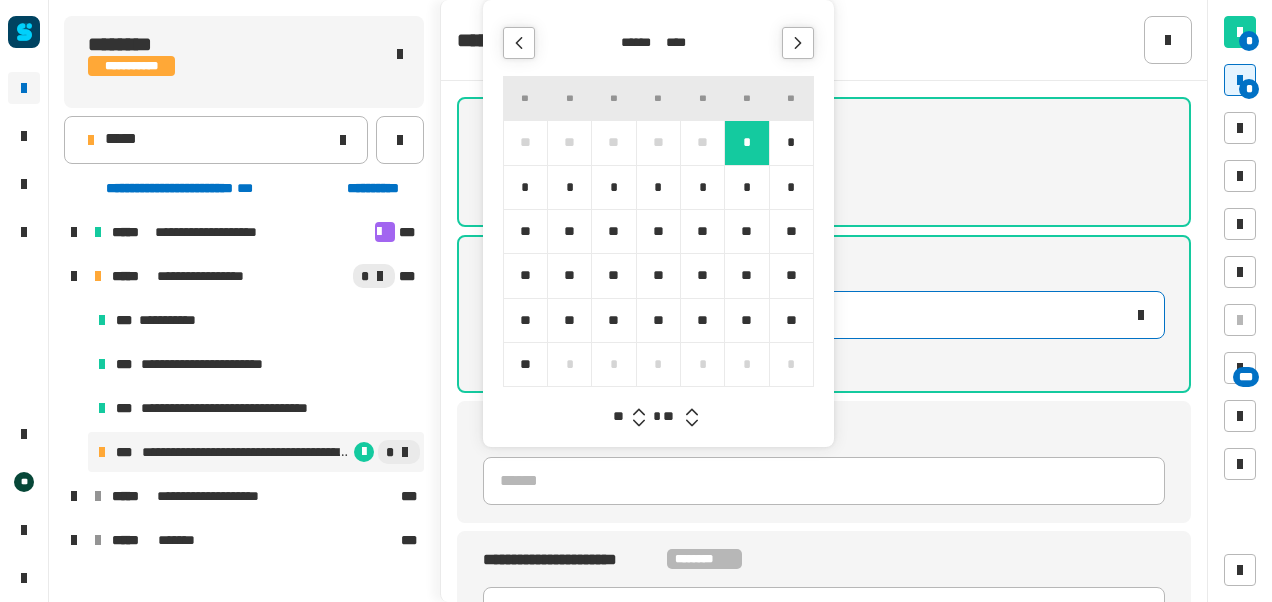 click 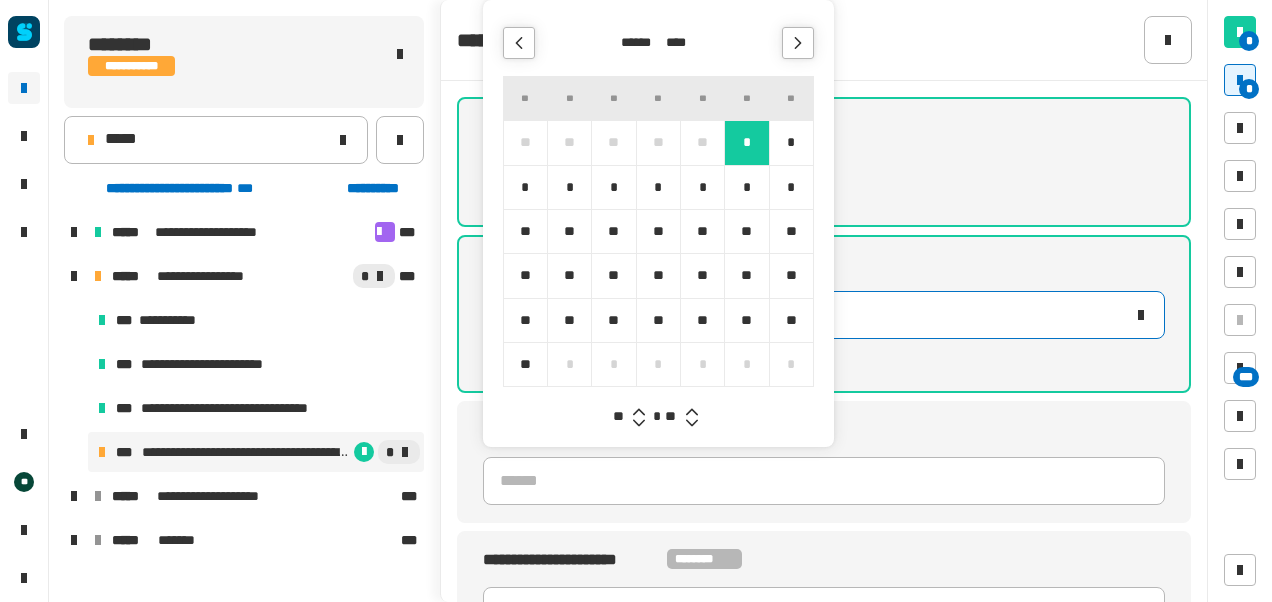 click 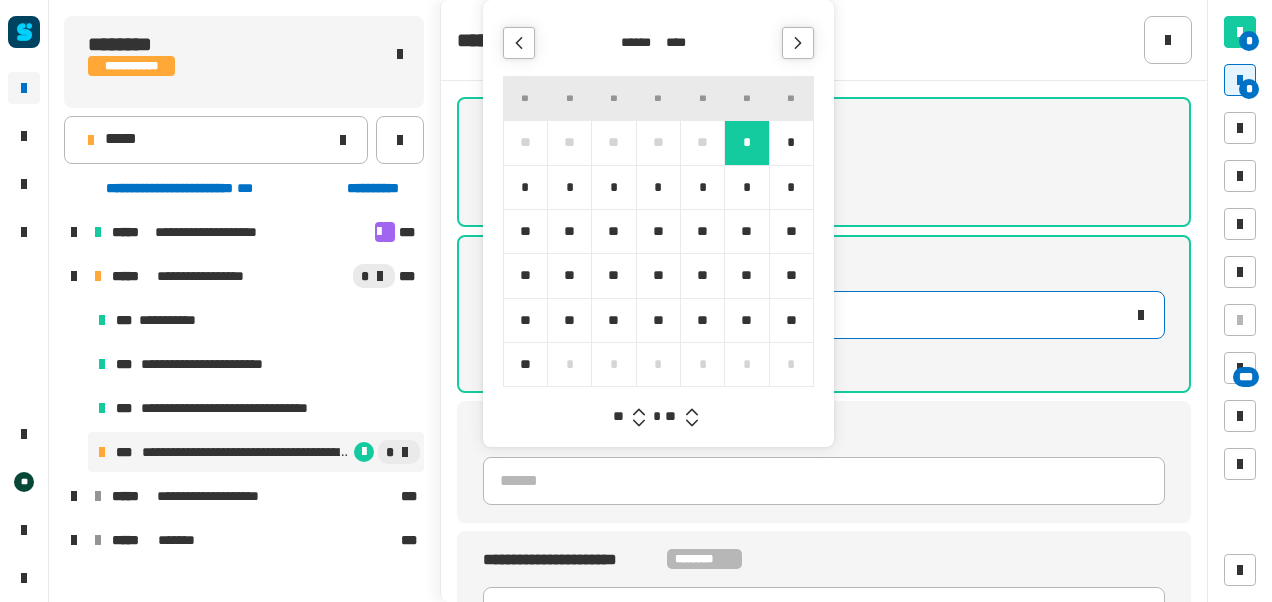type 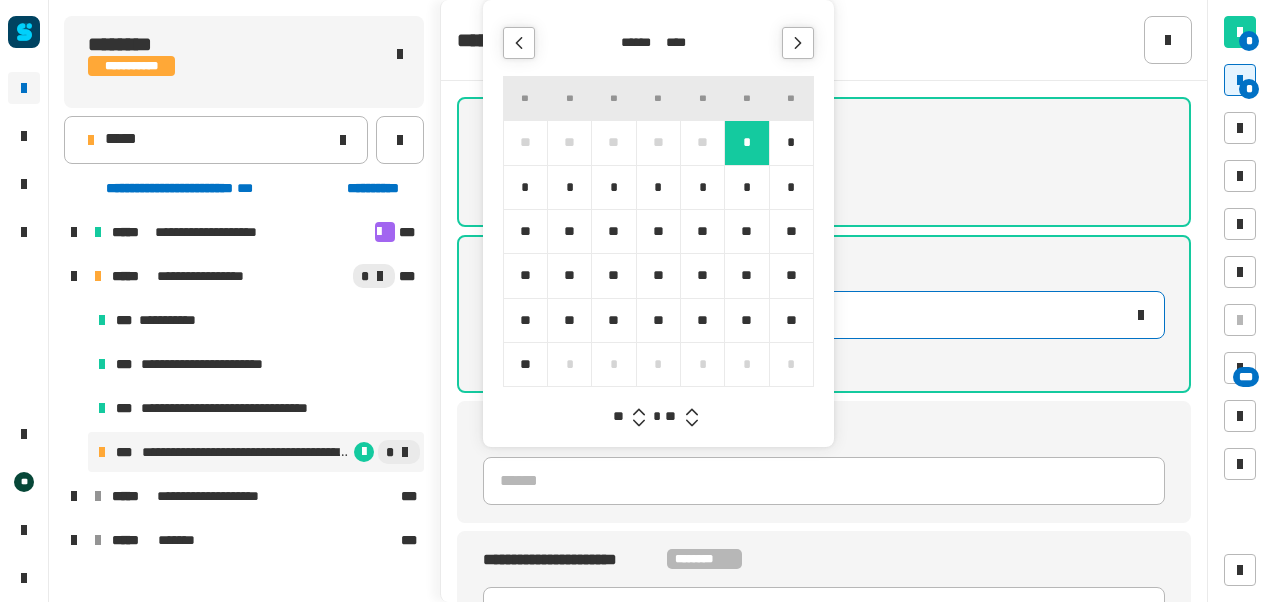 click 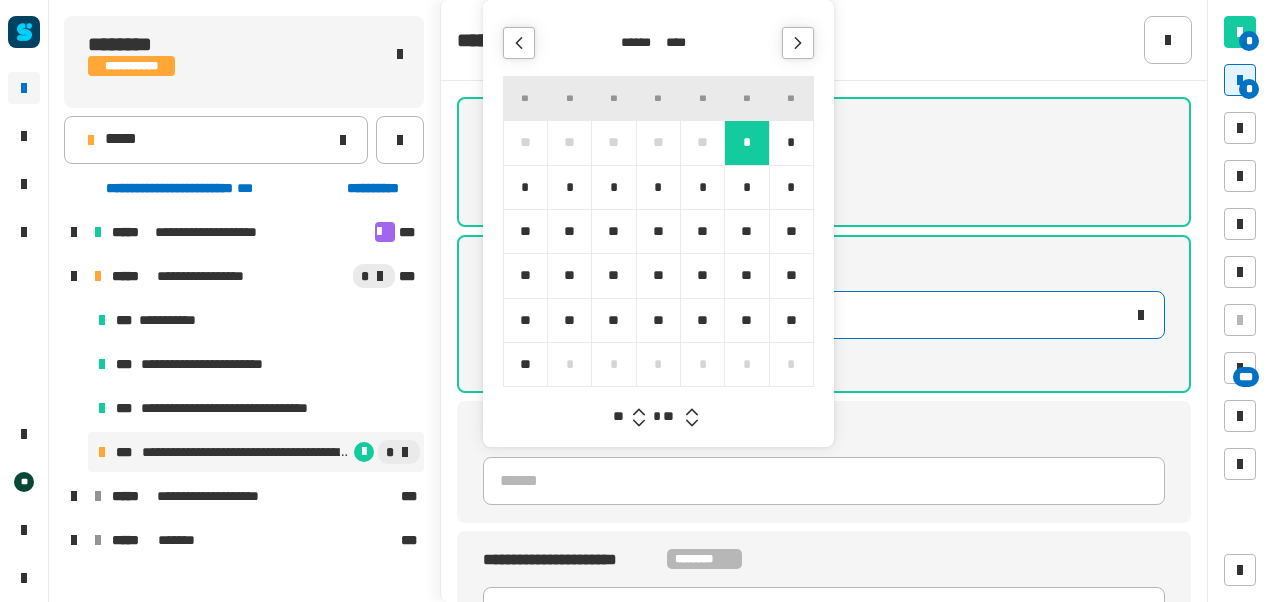 type 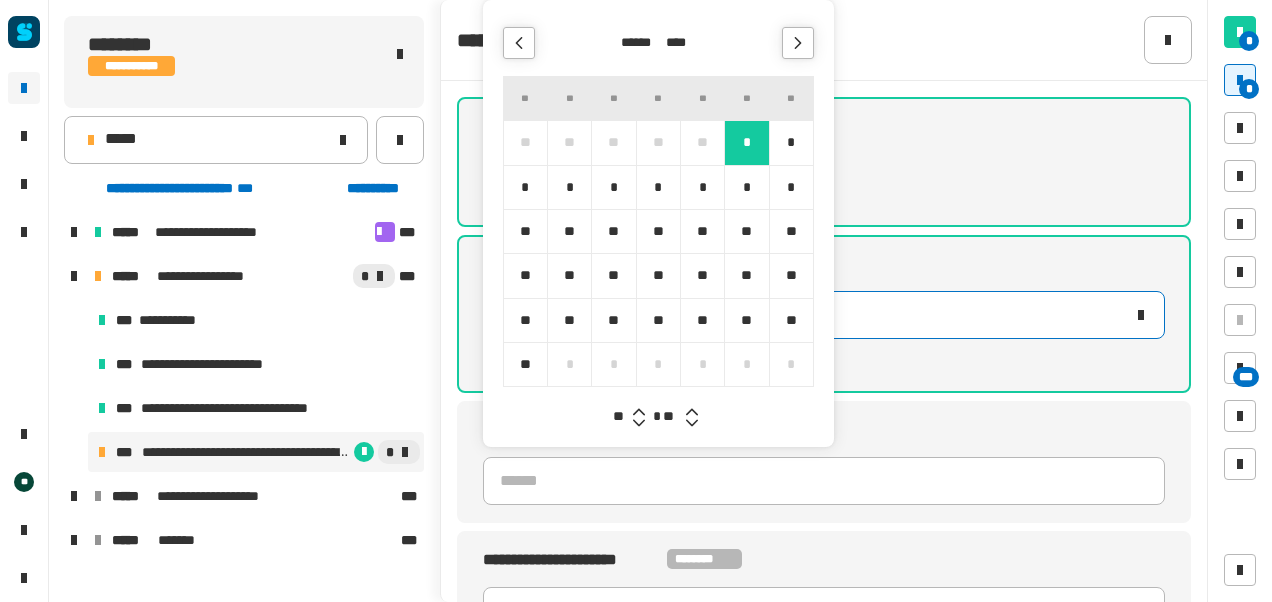 click 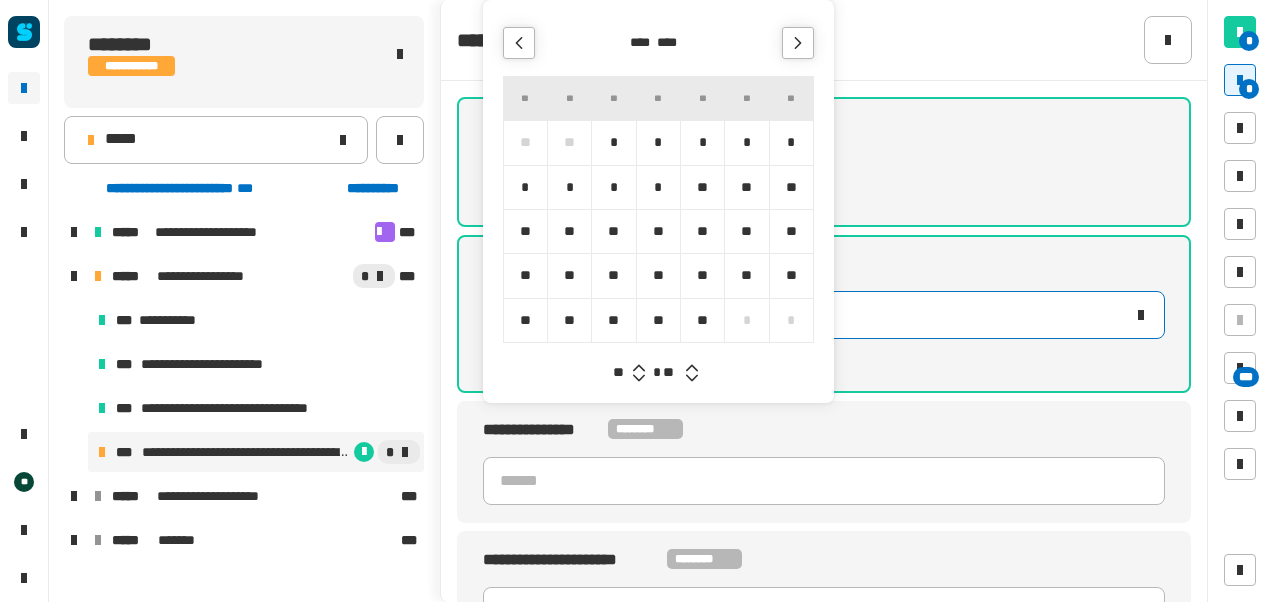 click on "**" at bounding box center (702, 320) 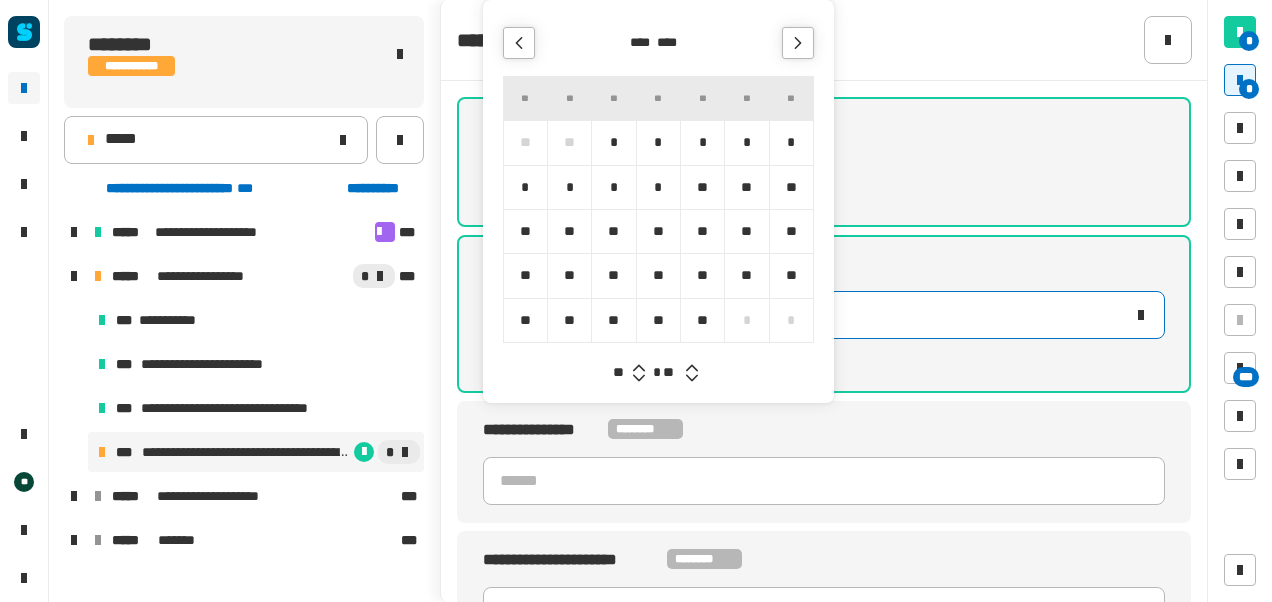type on "**********" 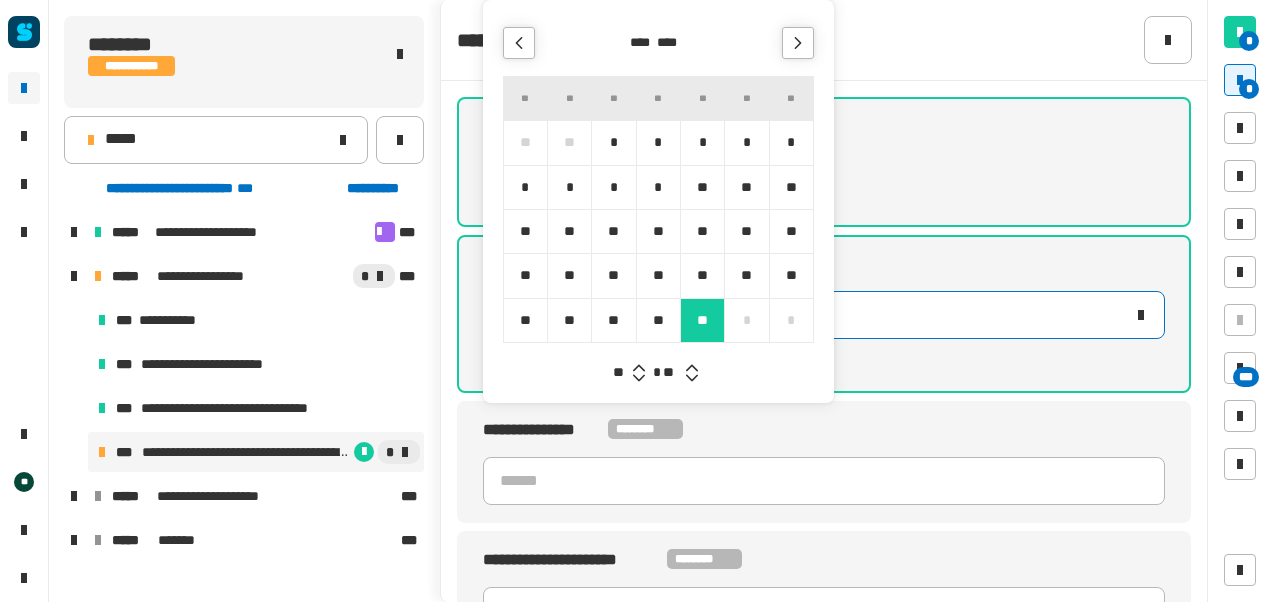 type 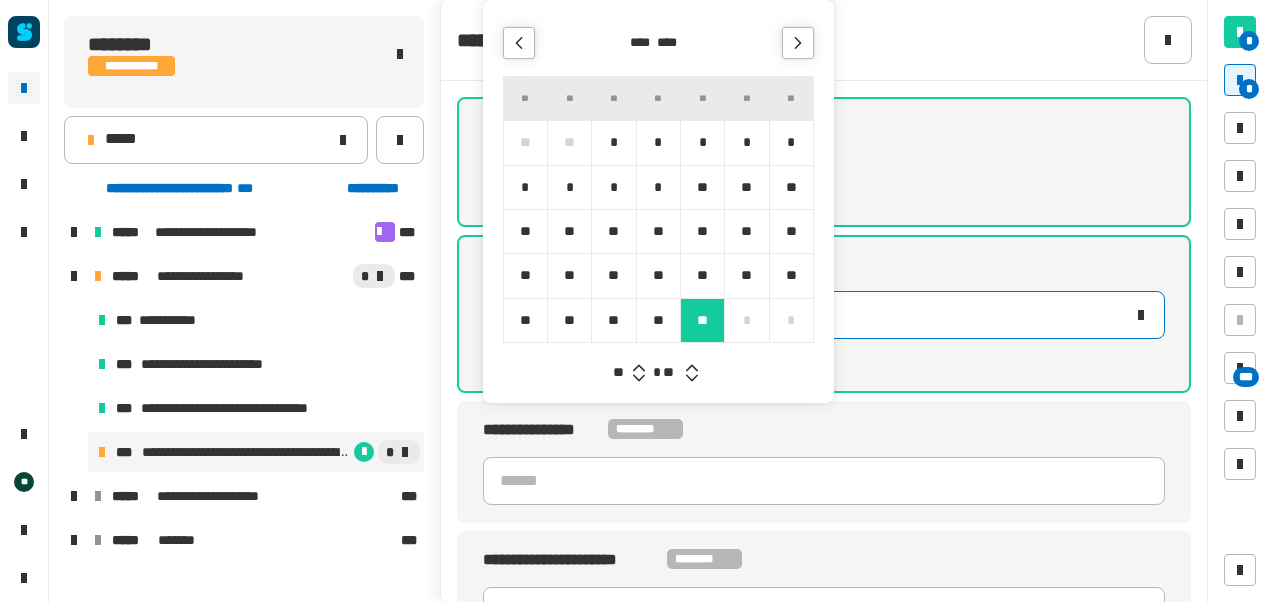 click on "**********" 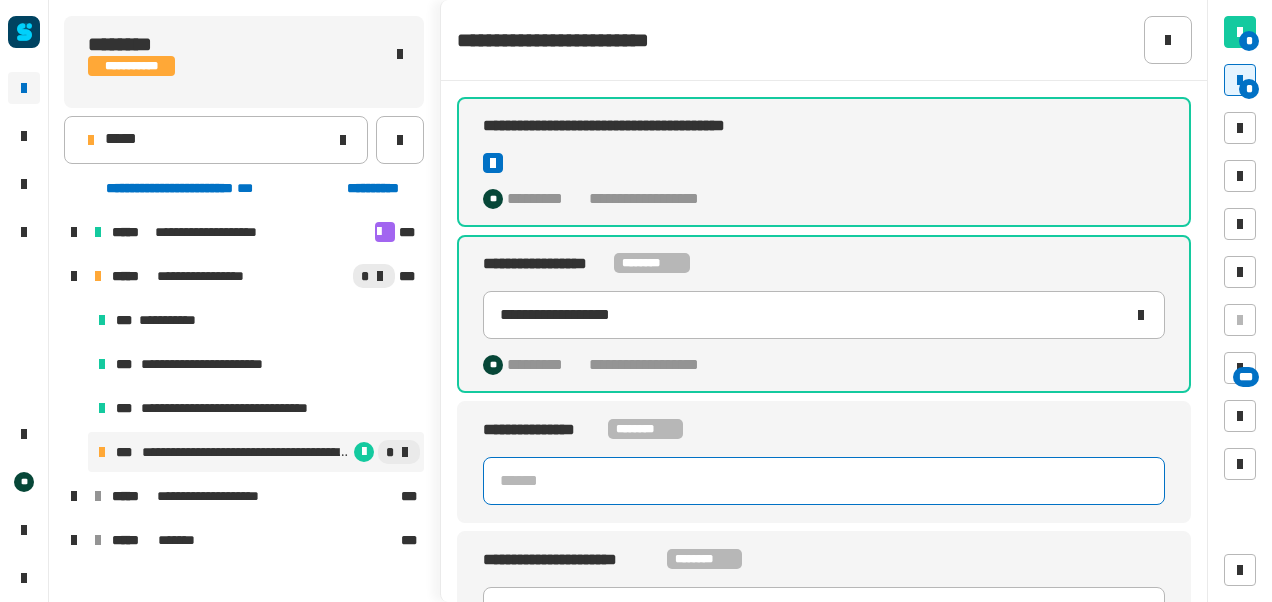 click 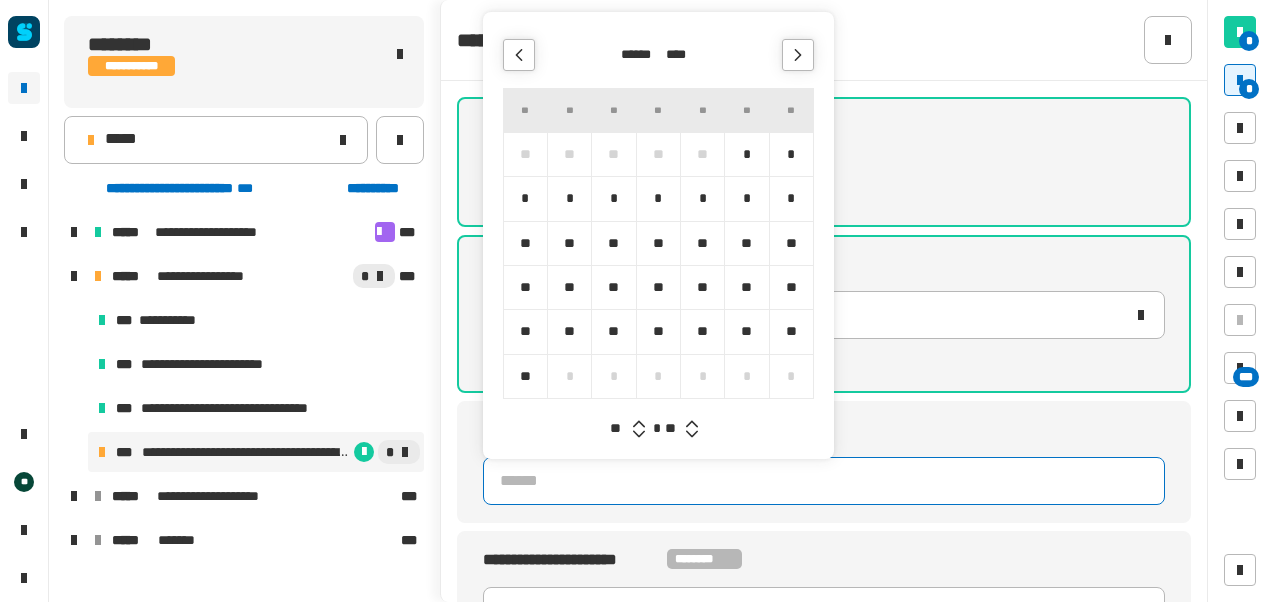 click on "* *" at bounding box center [618, 429] 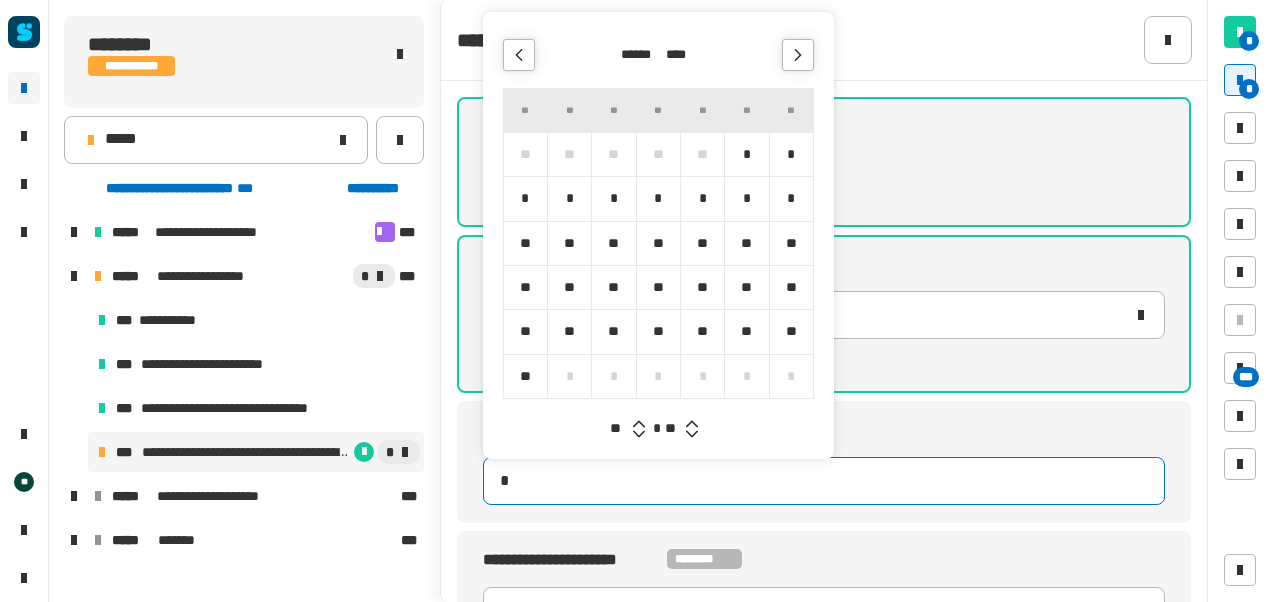 type on "**********" 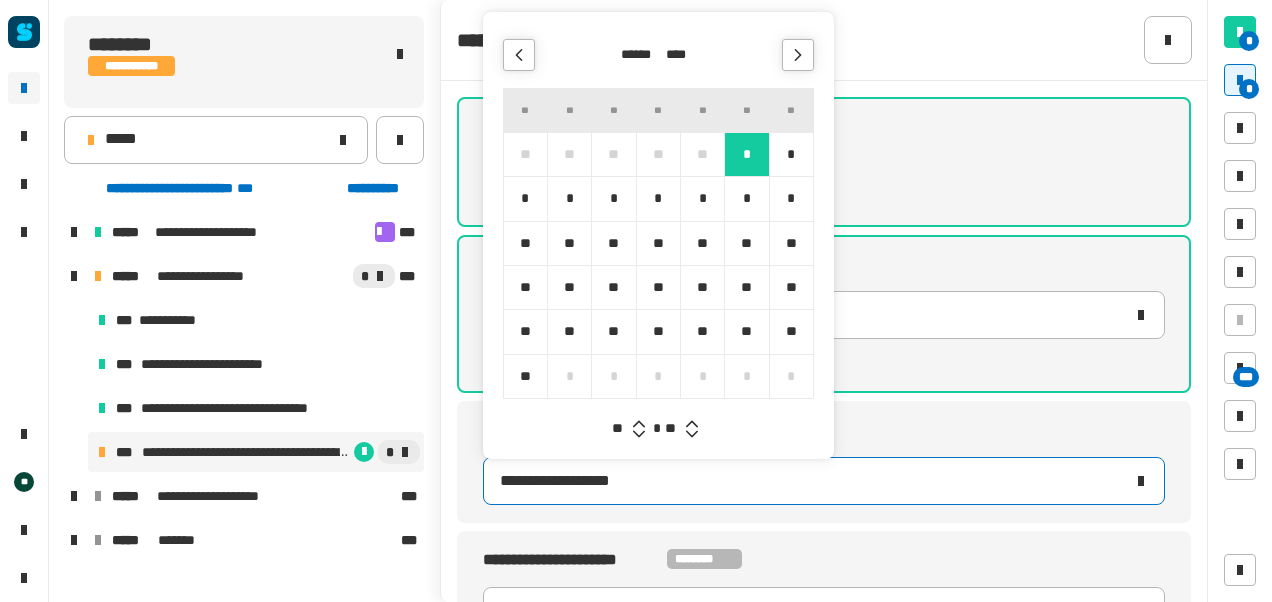 click 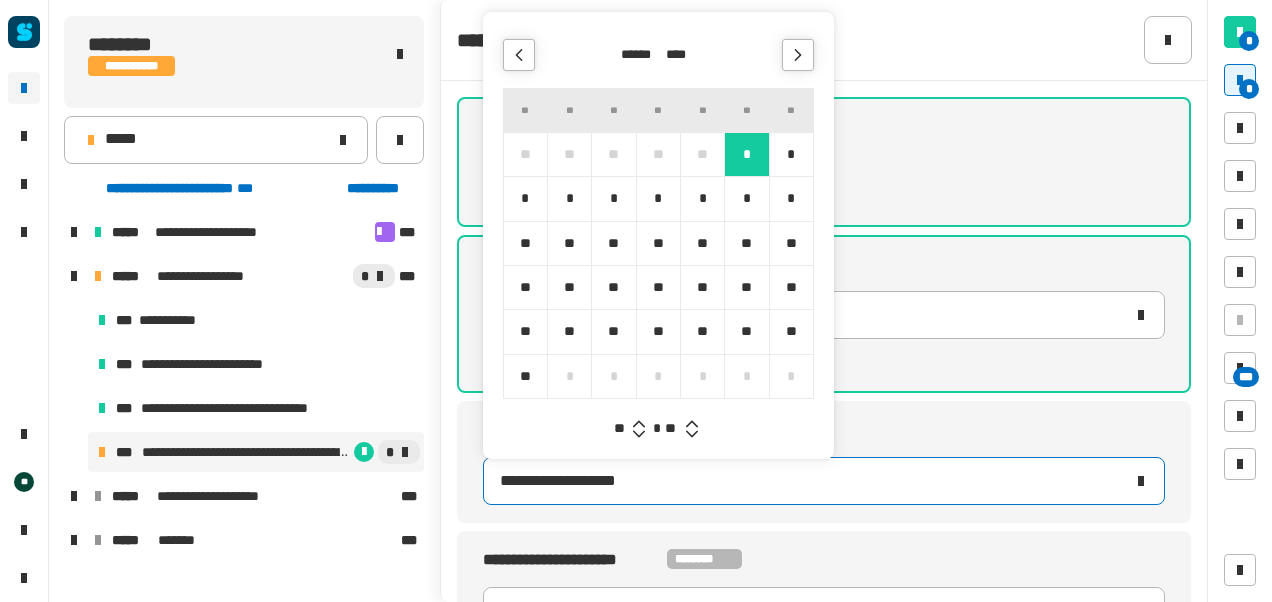 click 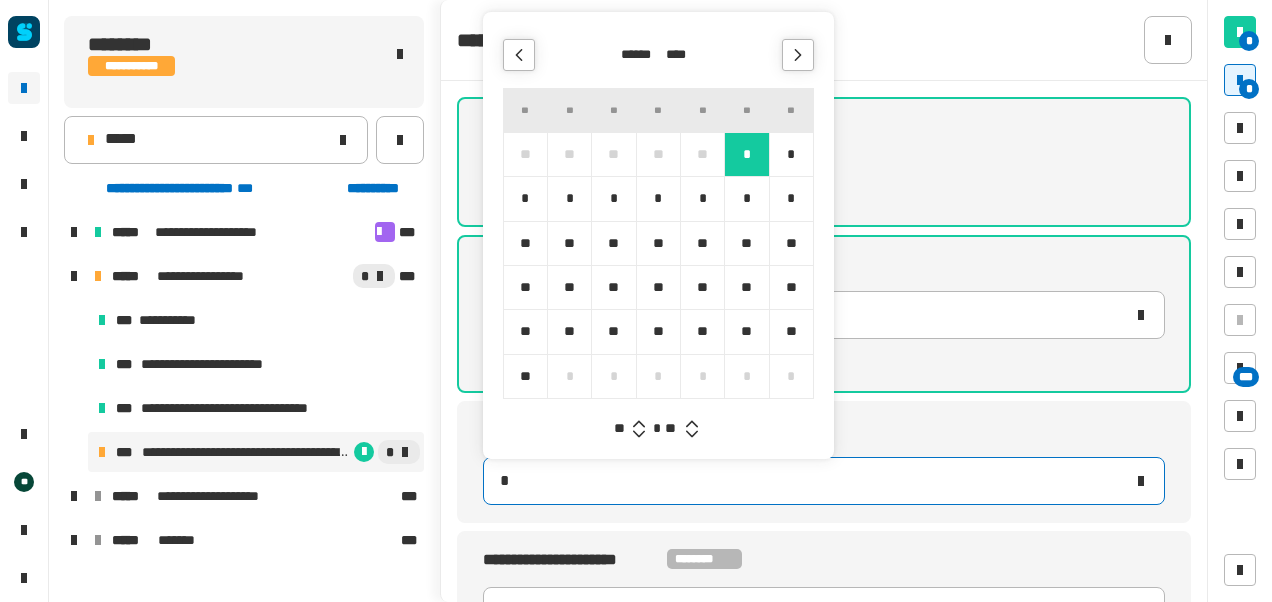 type on "**********" 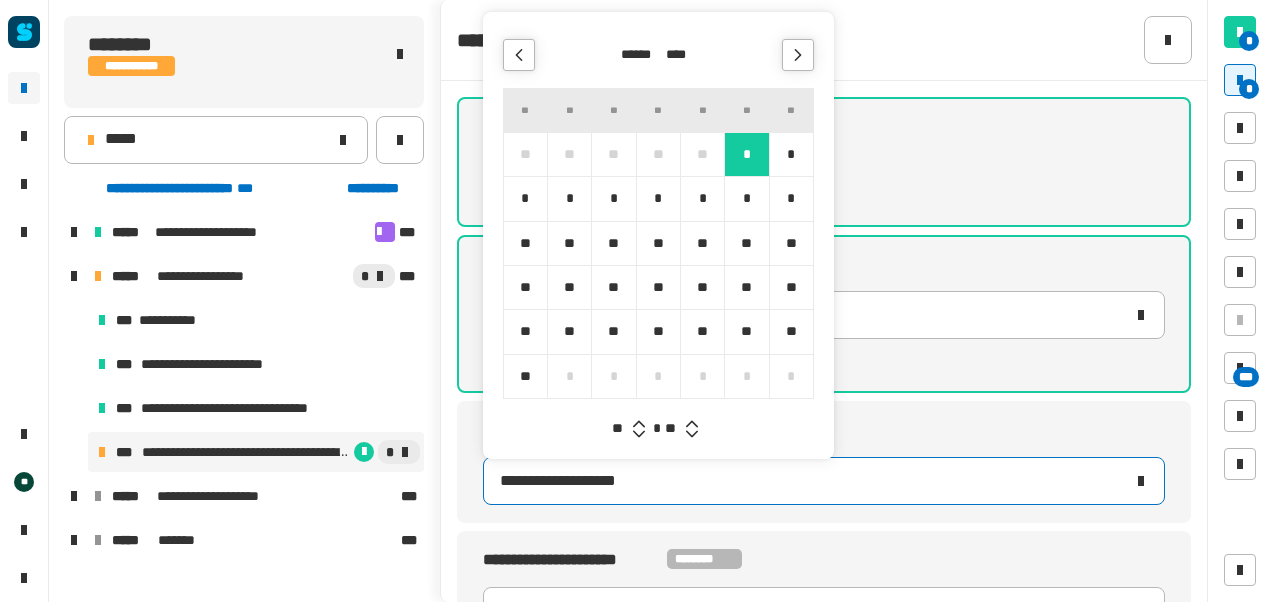click 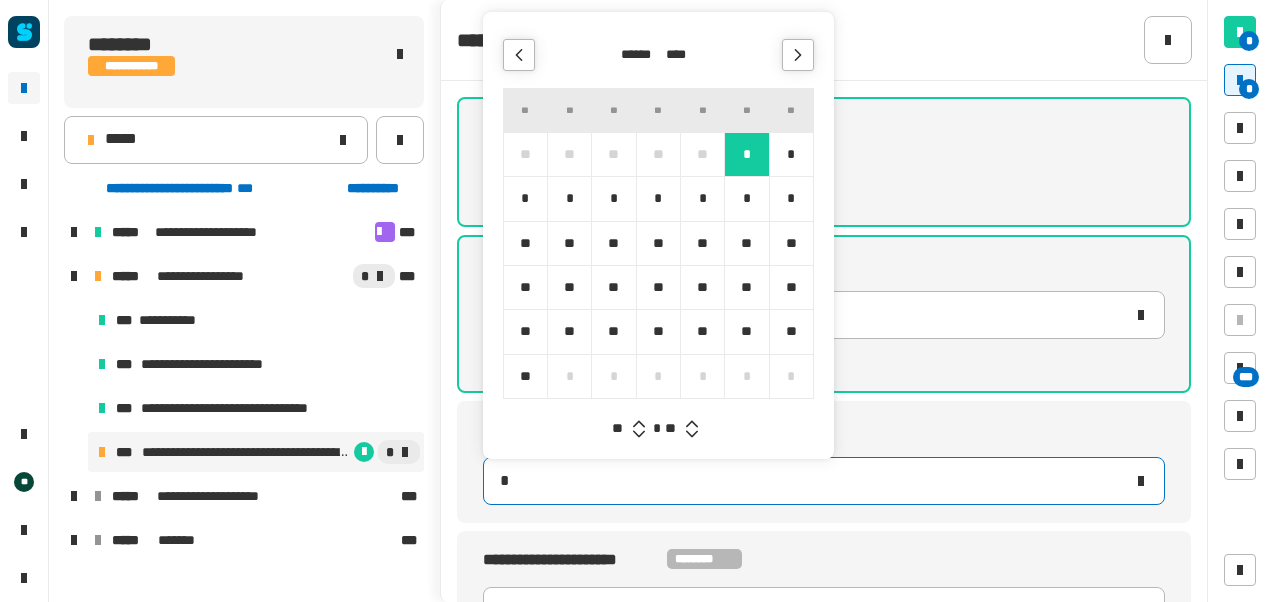 type on "**********" 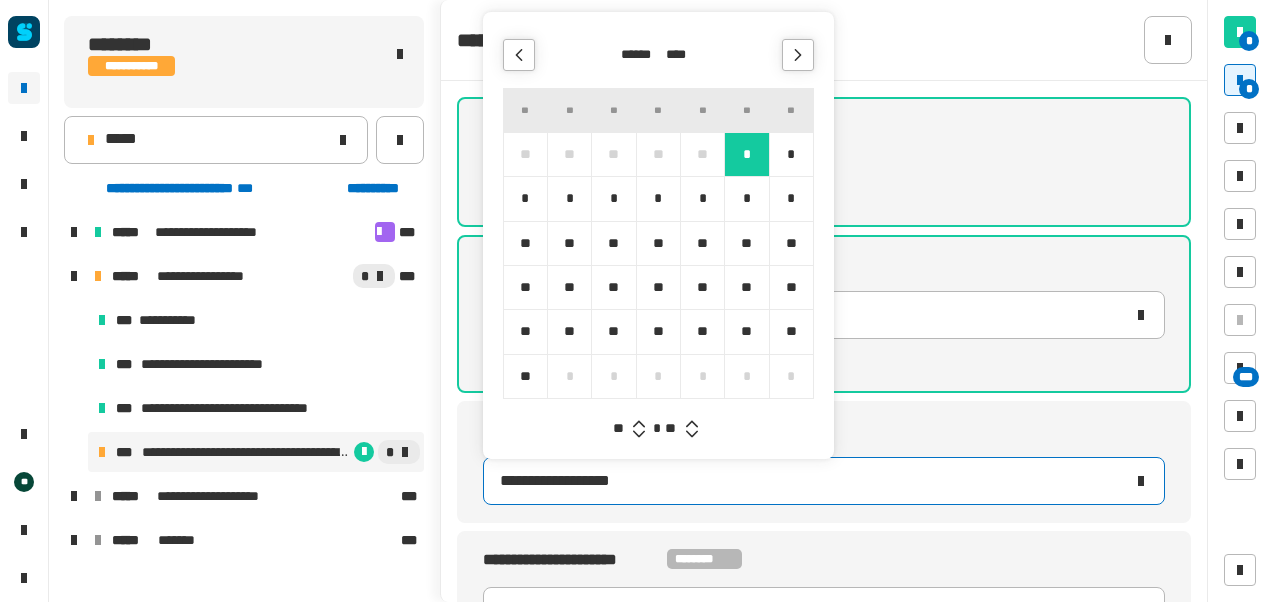 click 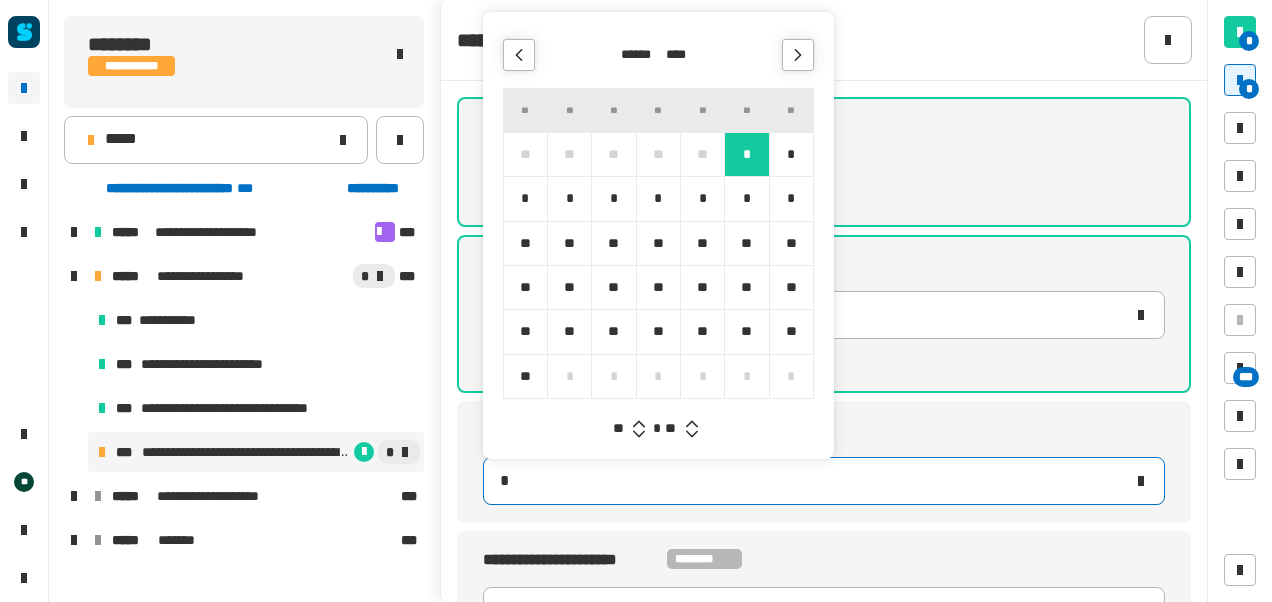 type on "**********" 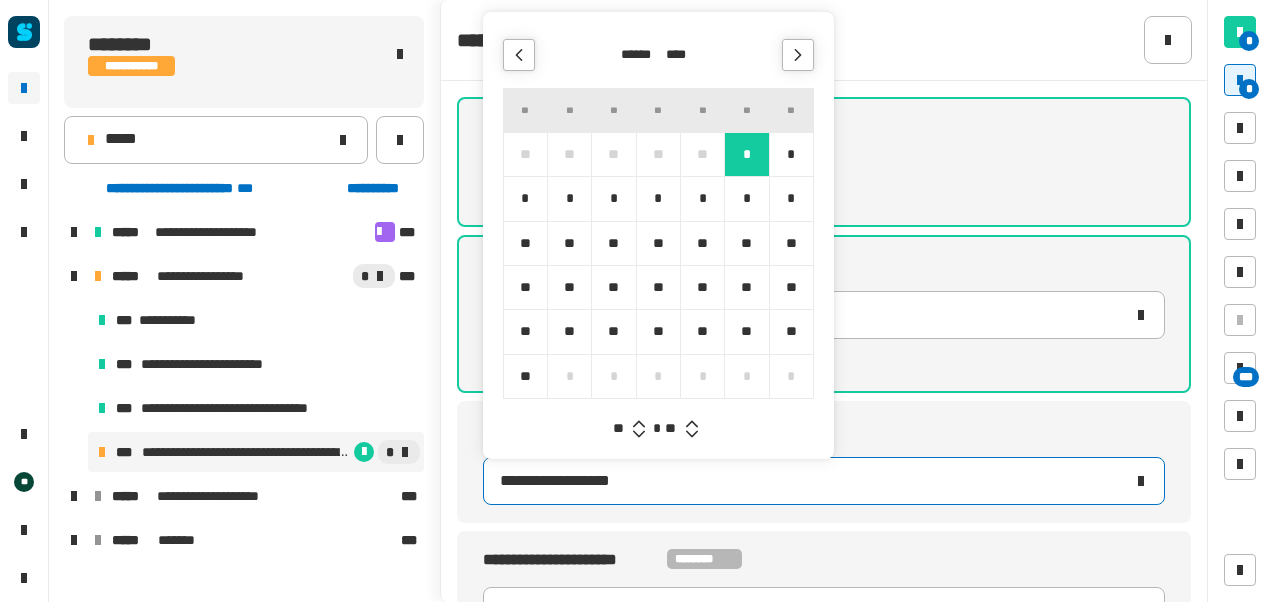 click 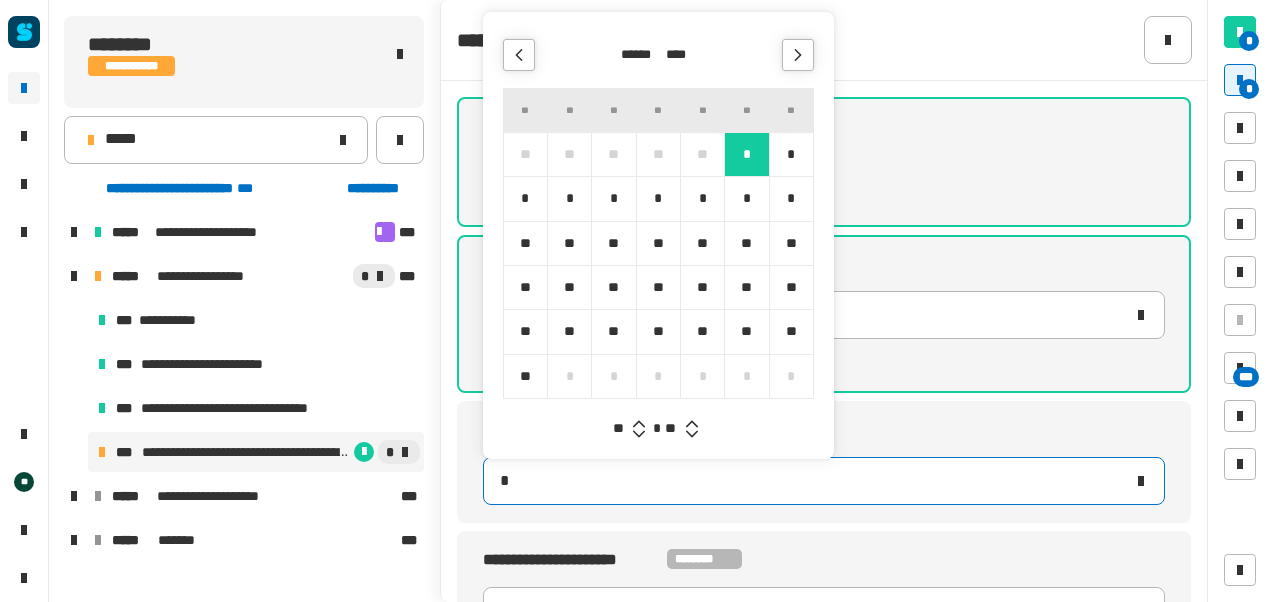 type on "**********" 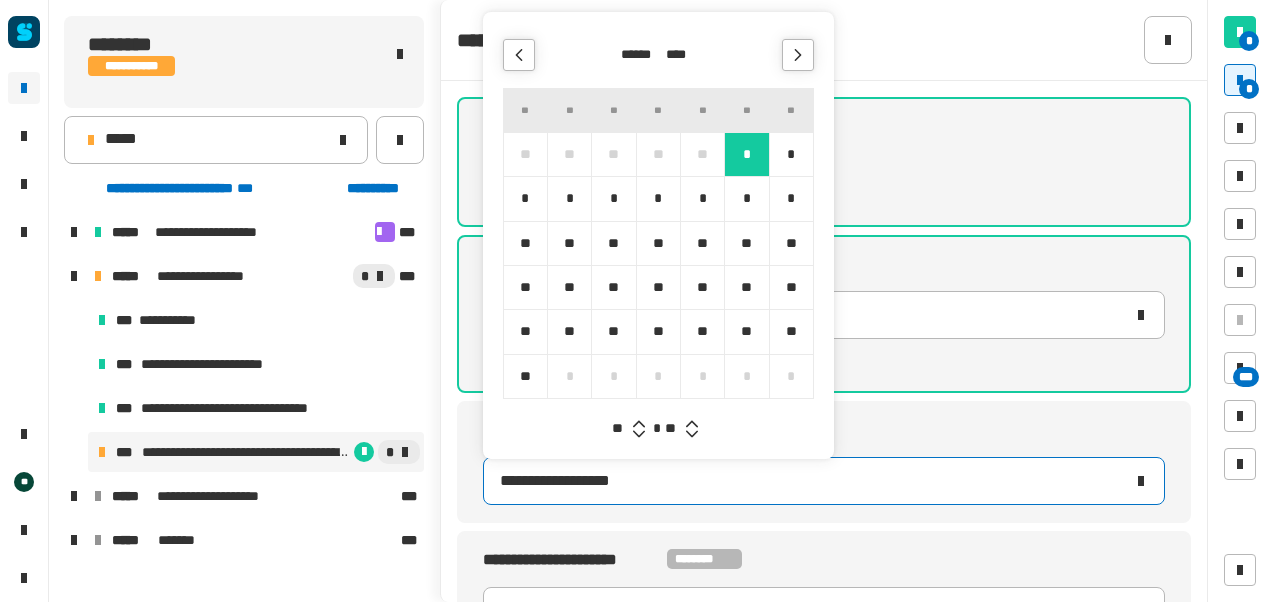 click 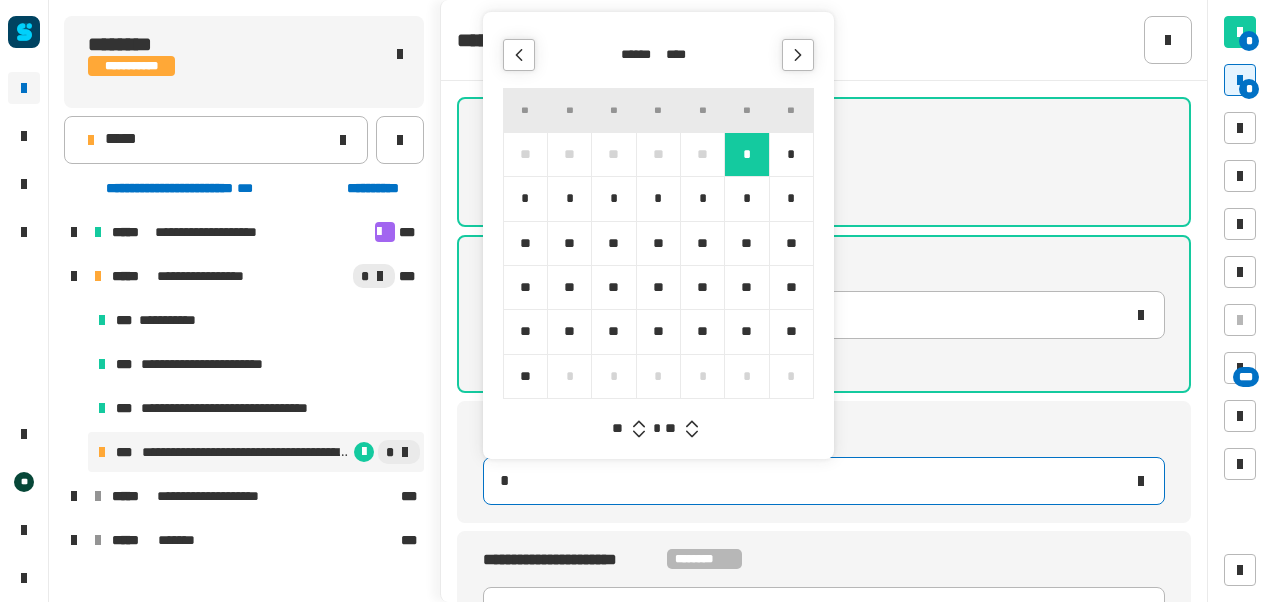 type on "**********" 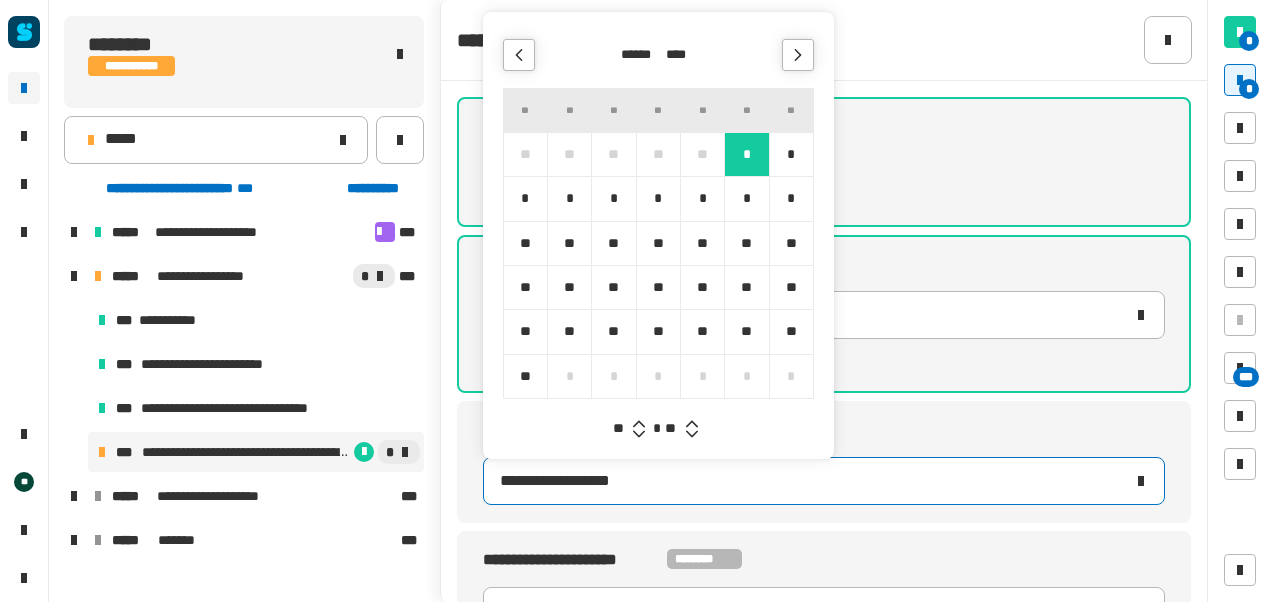 click 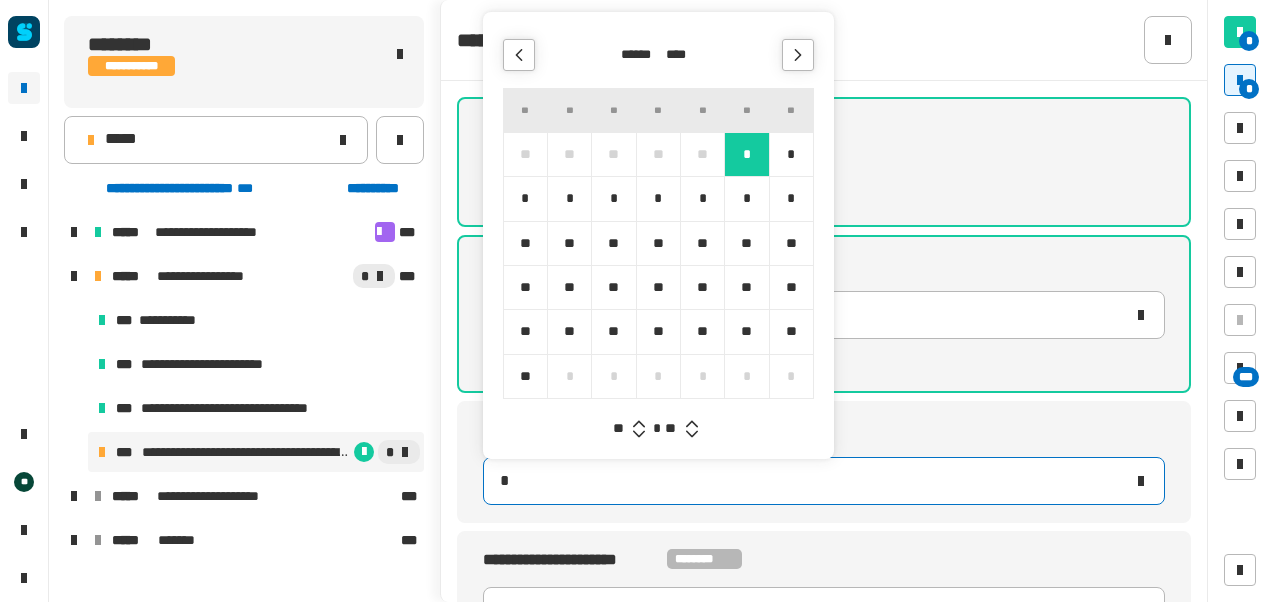 type on "**********" 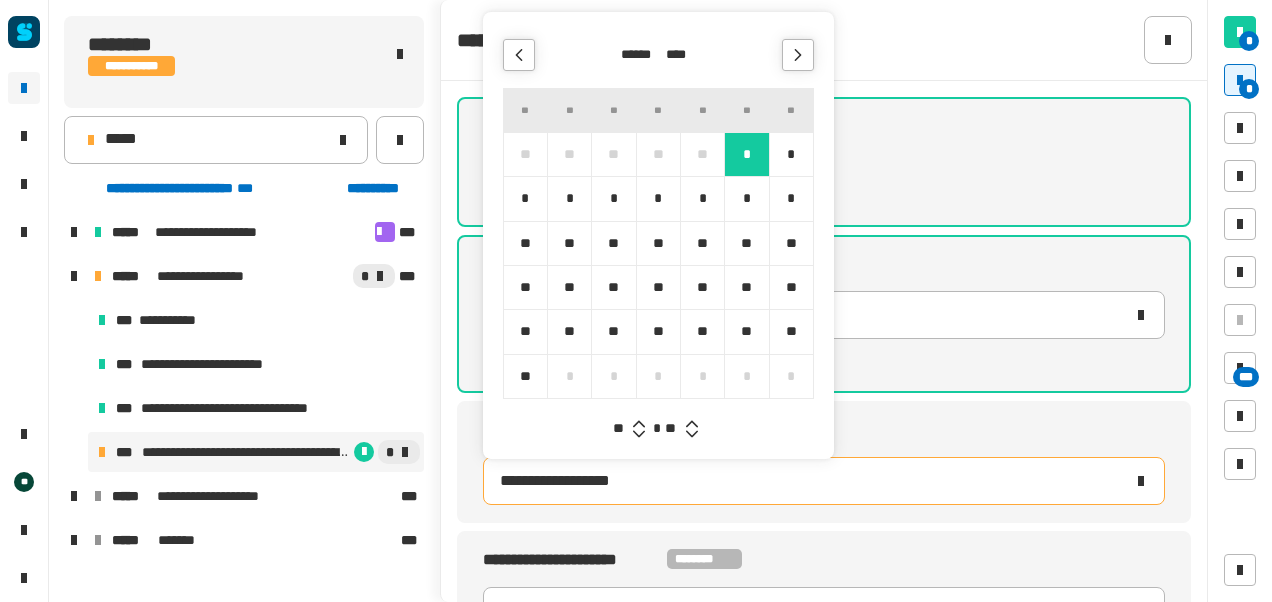 type 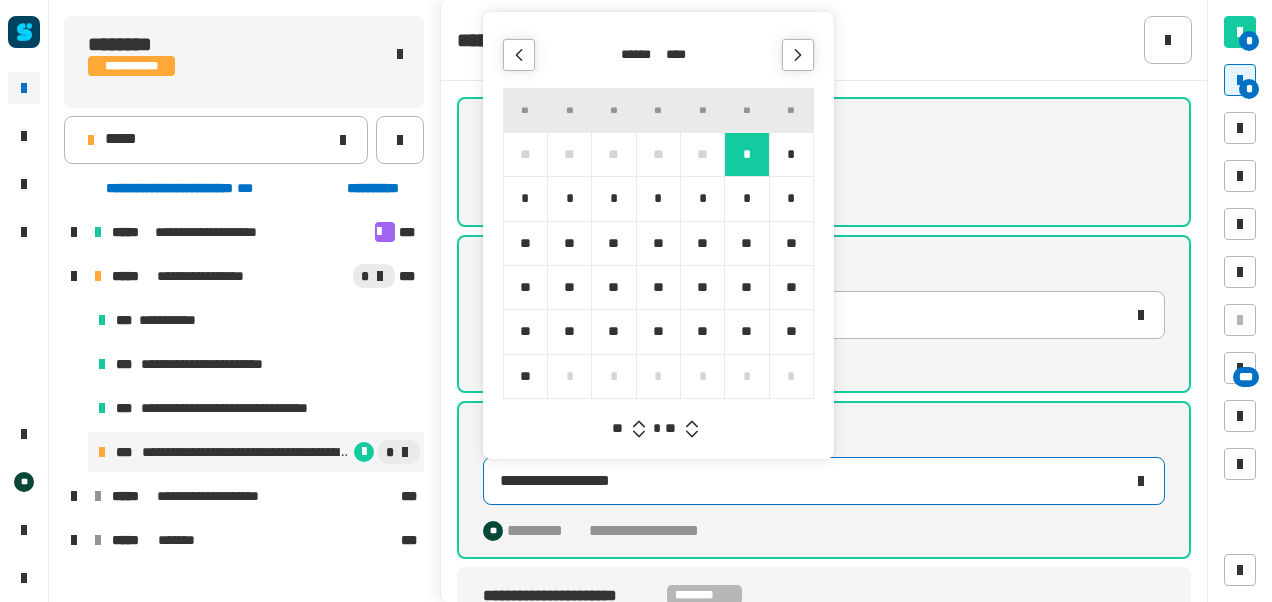 click 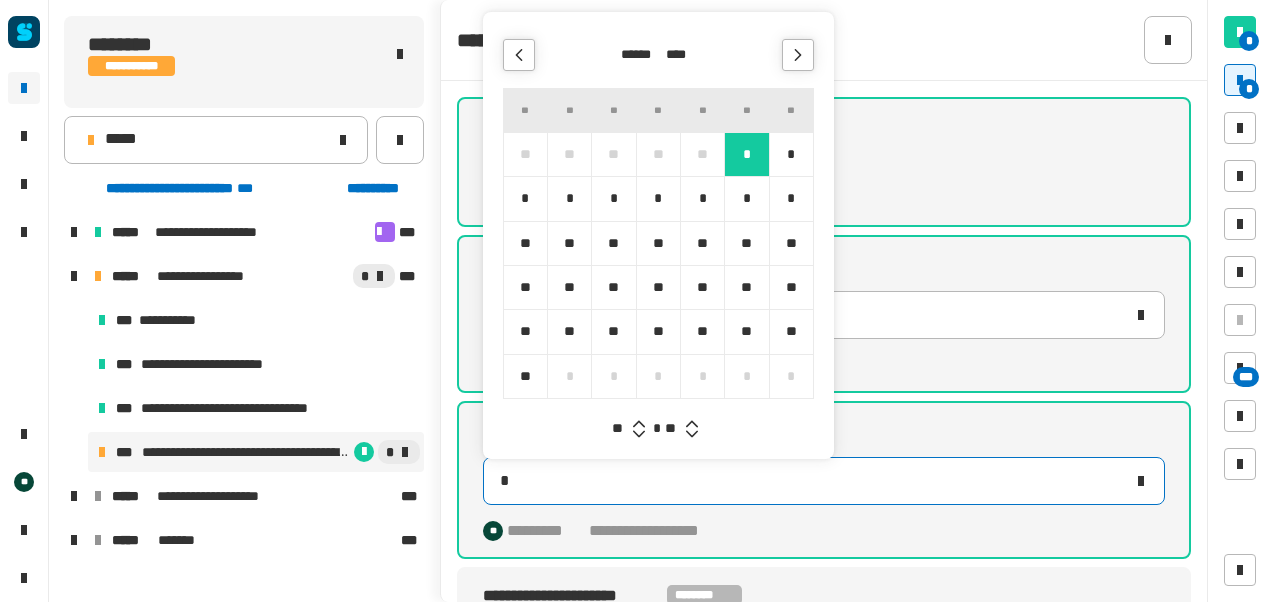type on "**********" 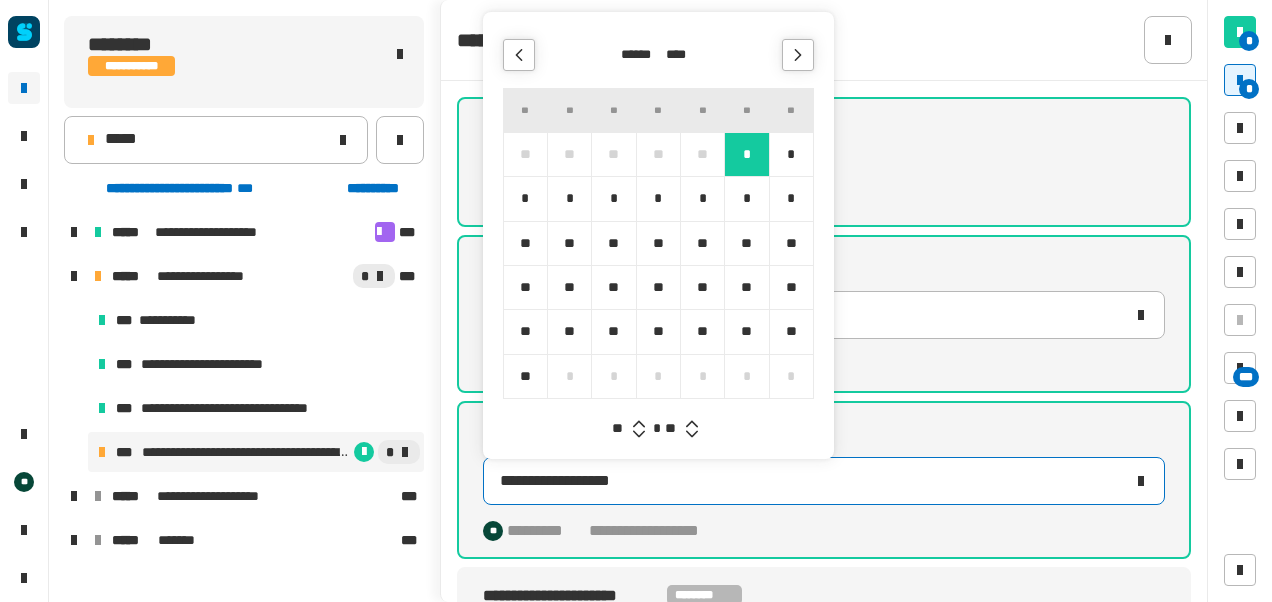 type 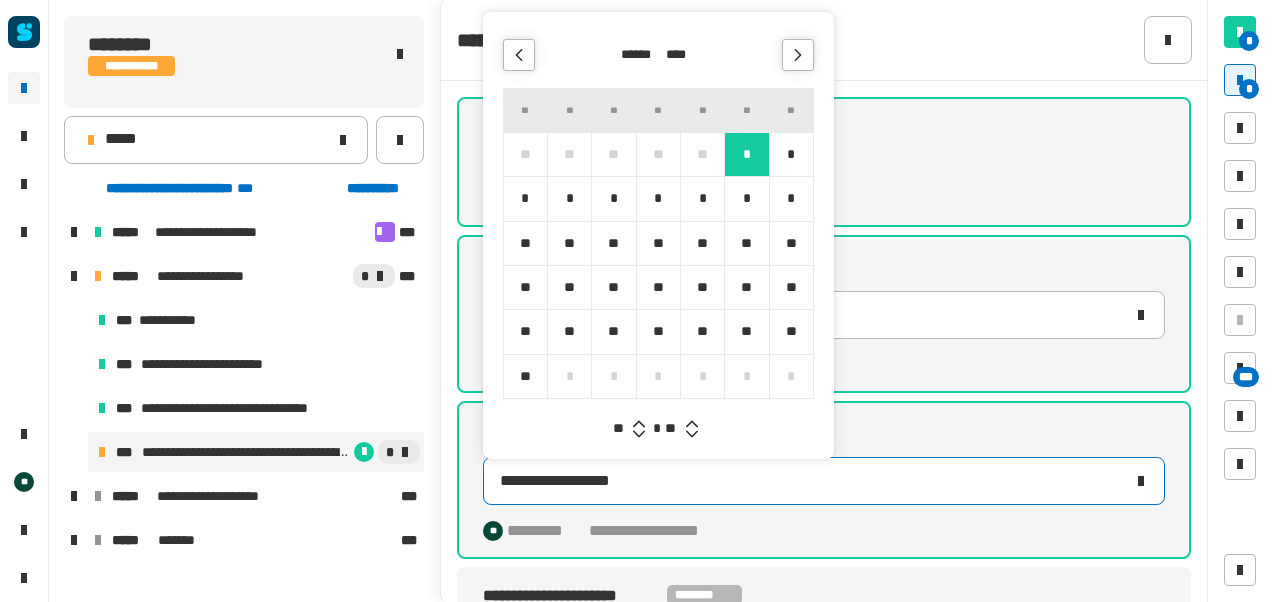 click 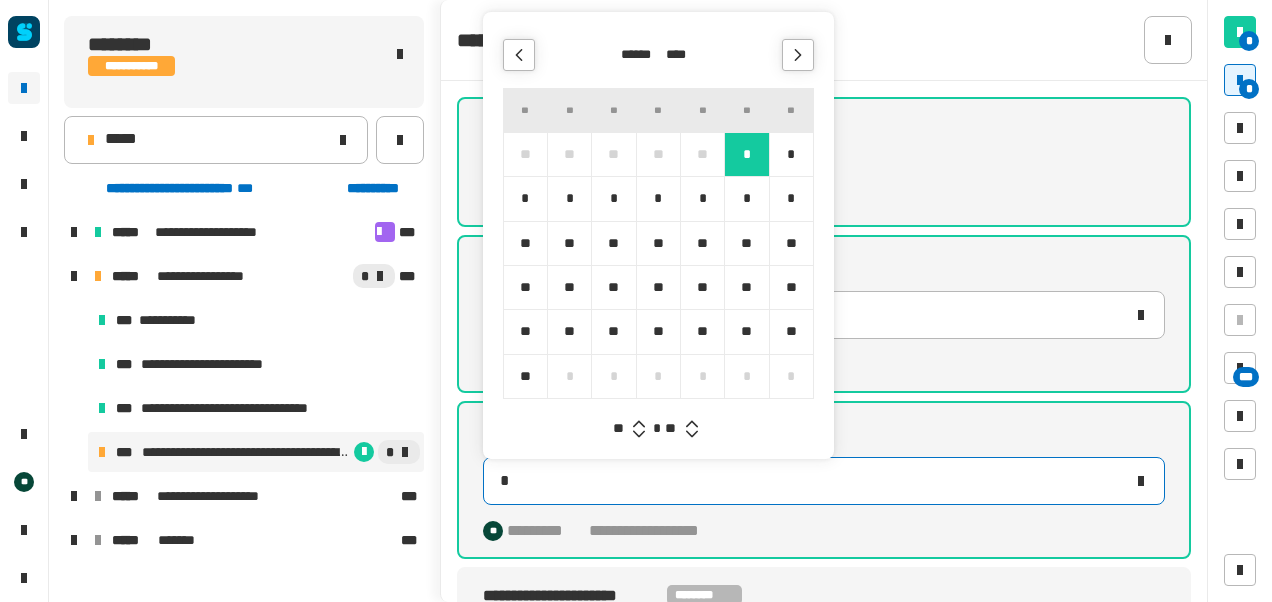 type on "**********" 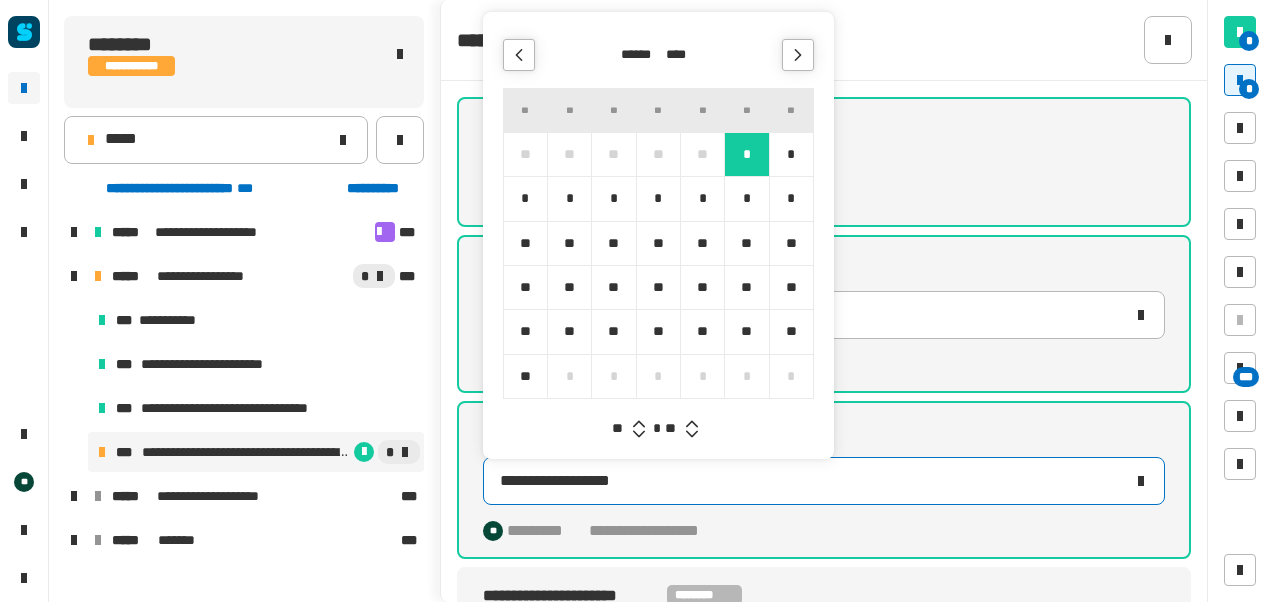 click 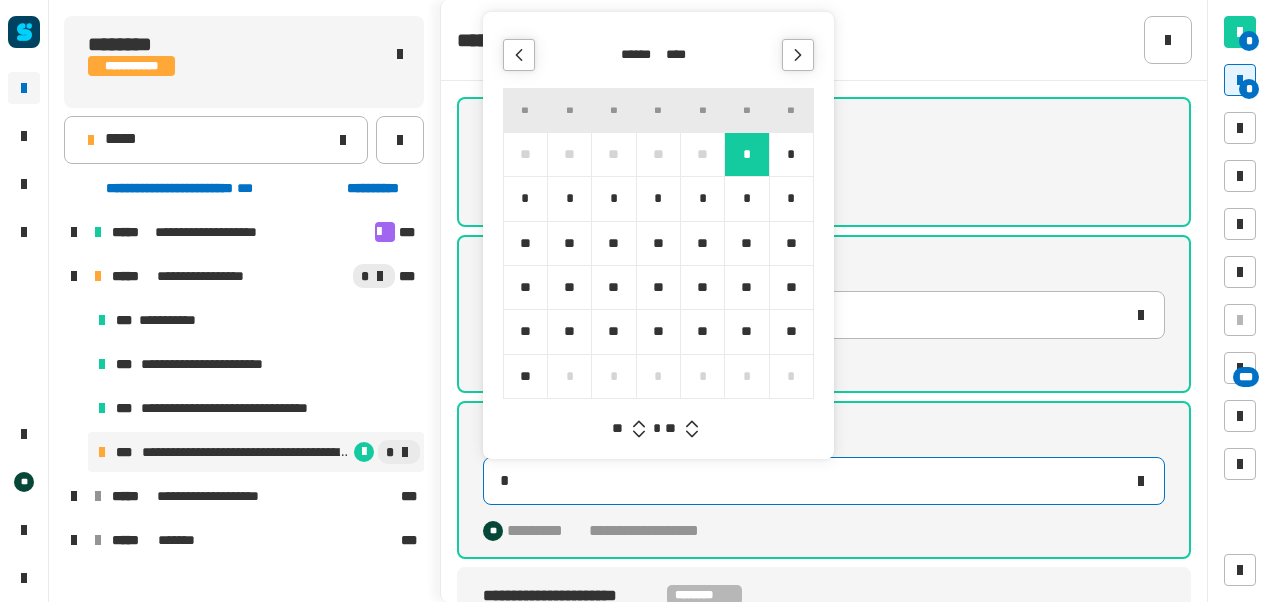 type on "**********" 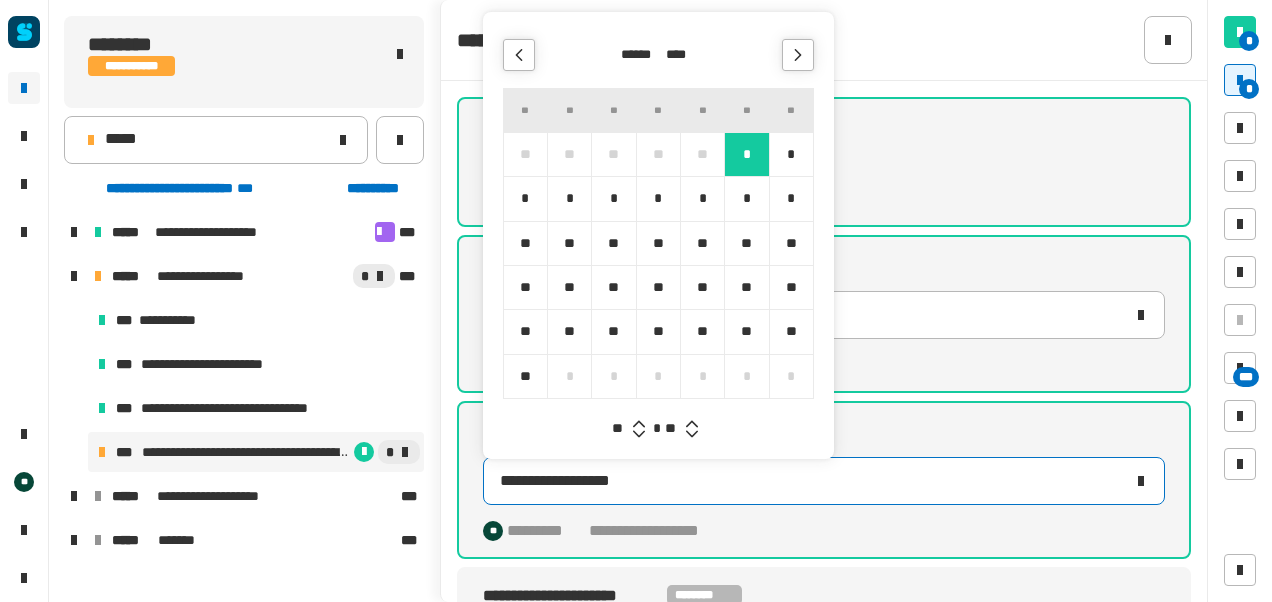 type 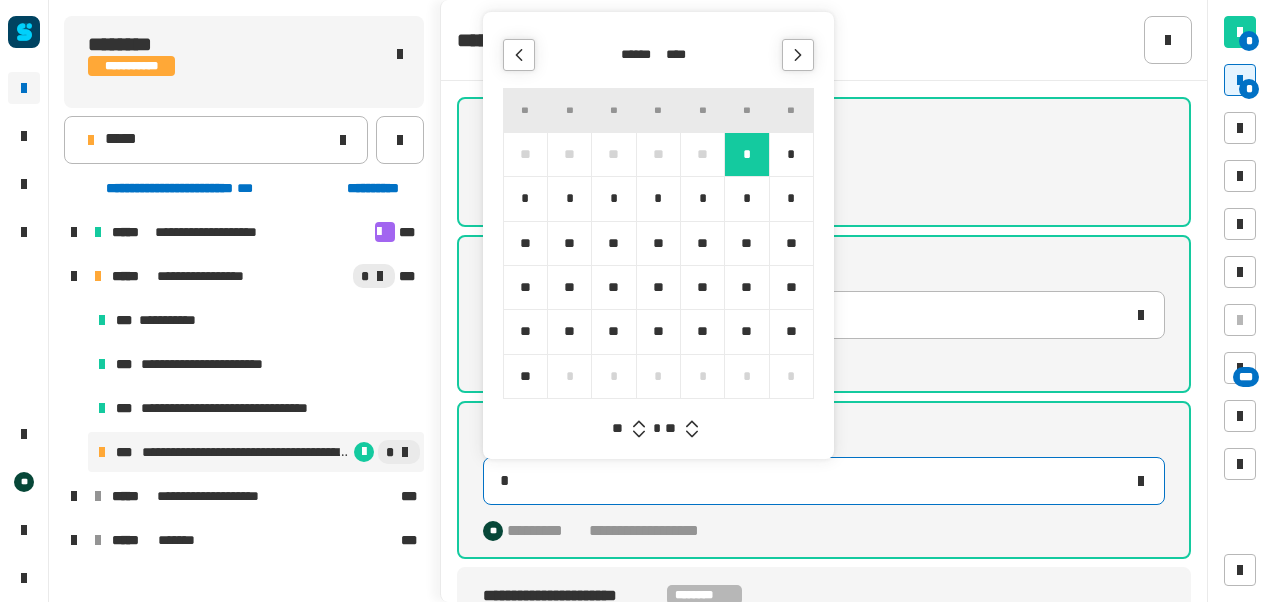 type on "**********" 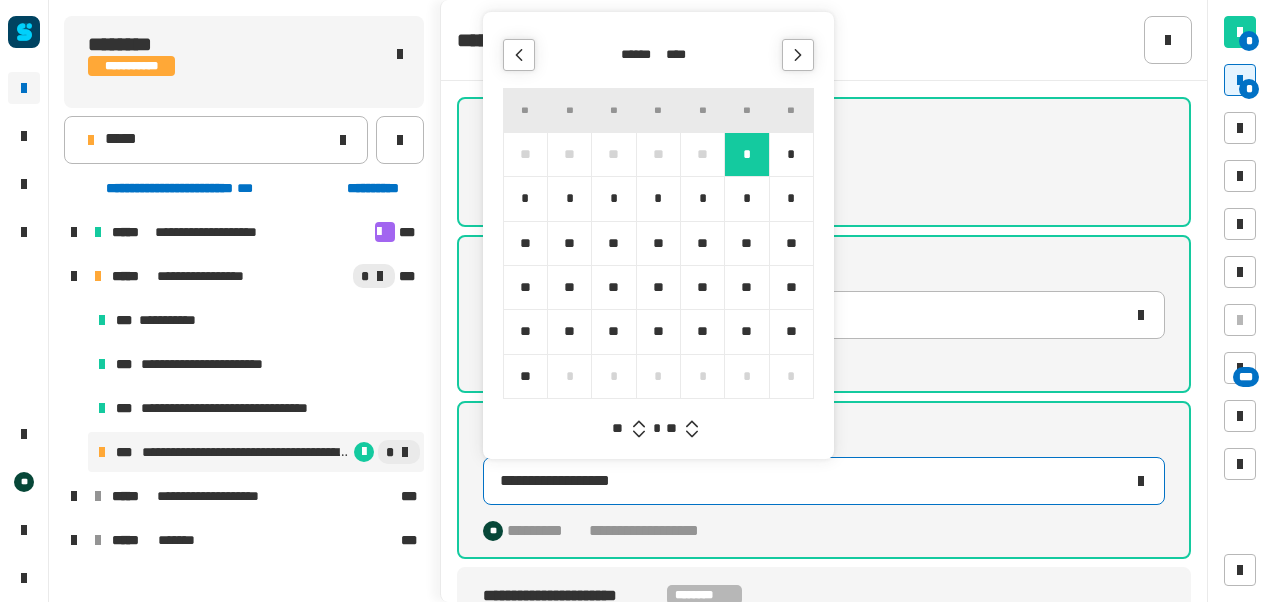 type 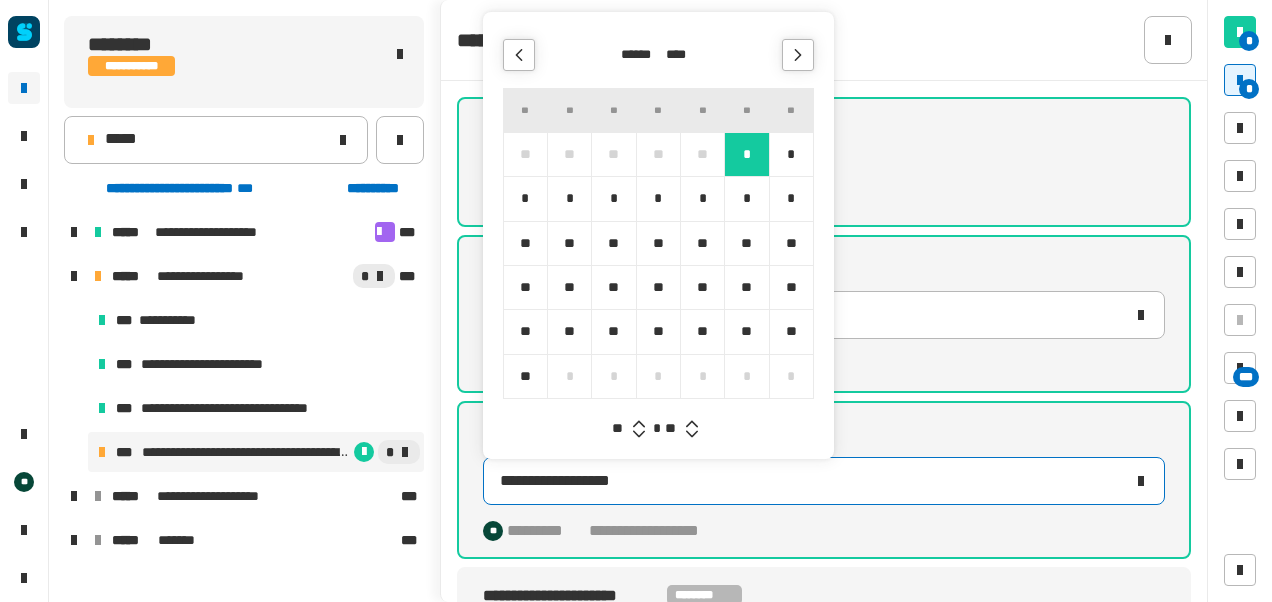 click 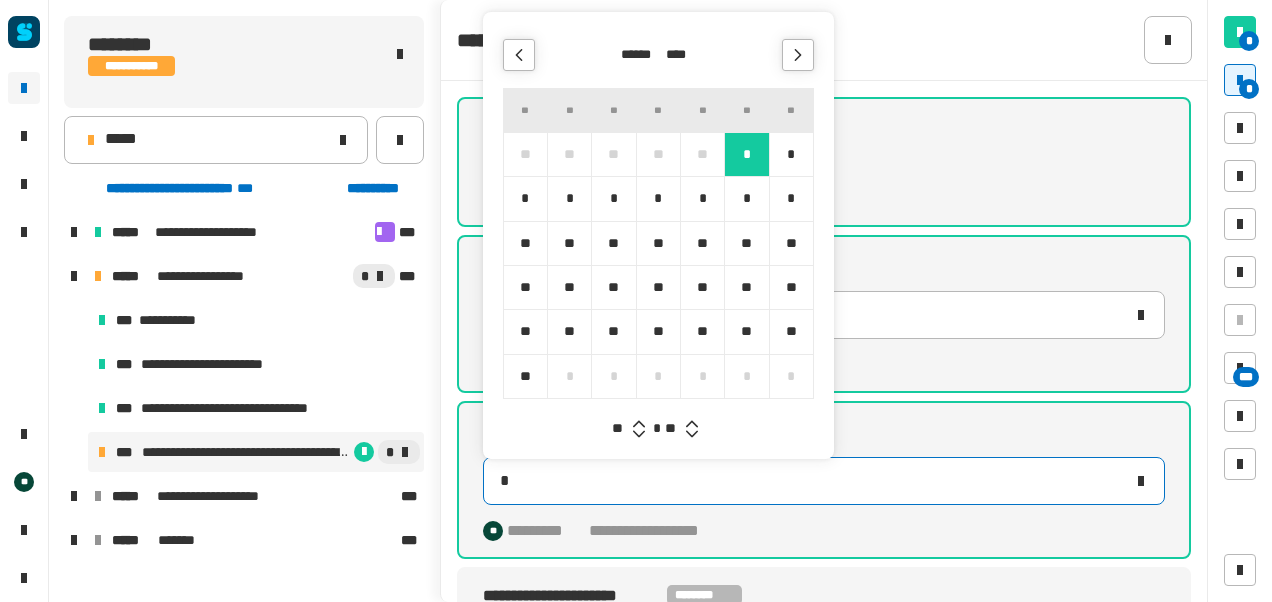 type on "**********" 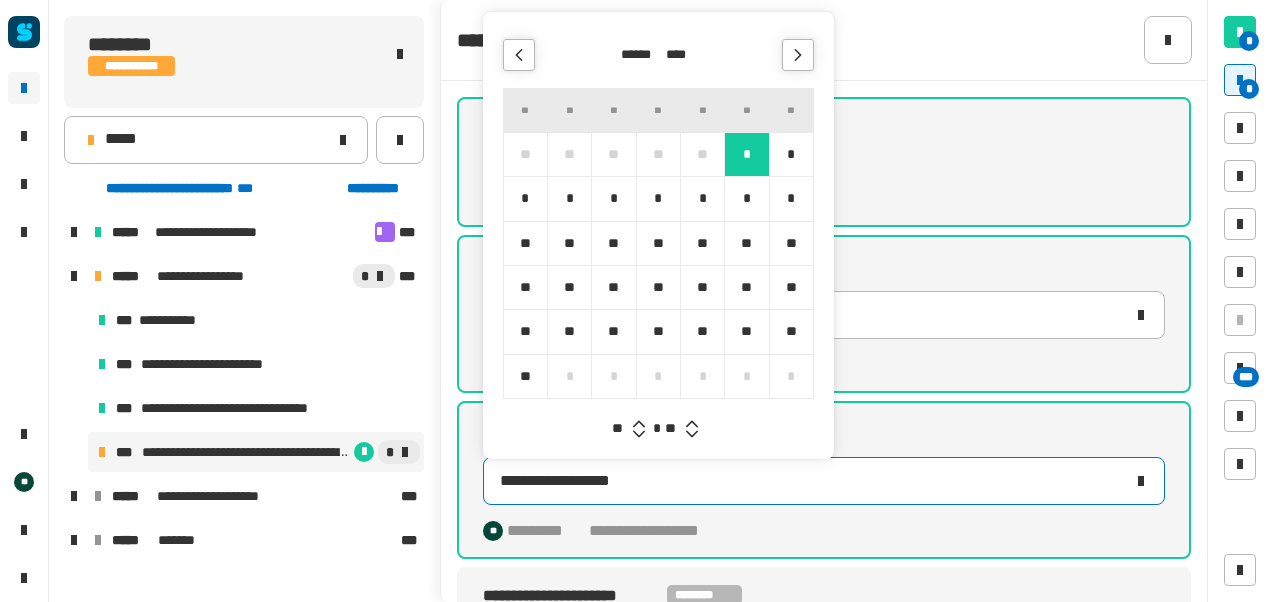 click 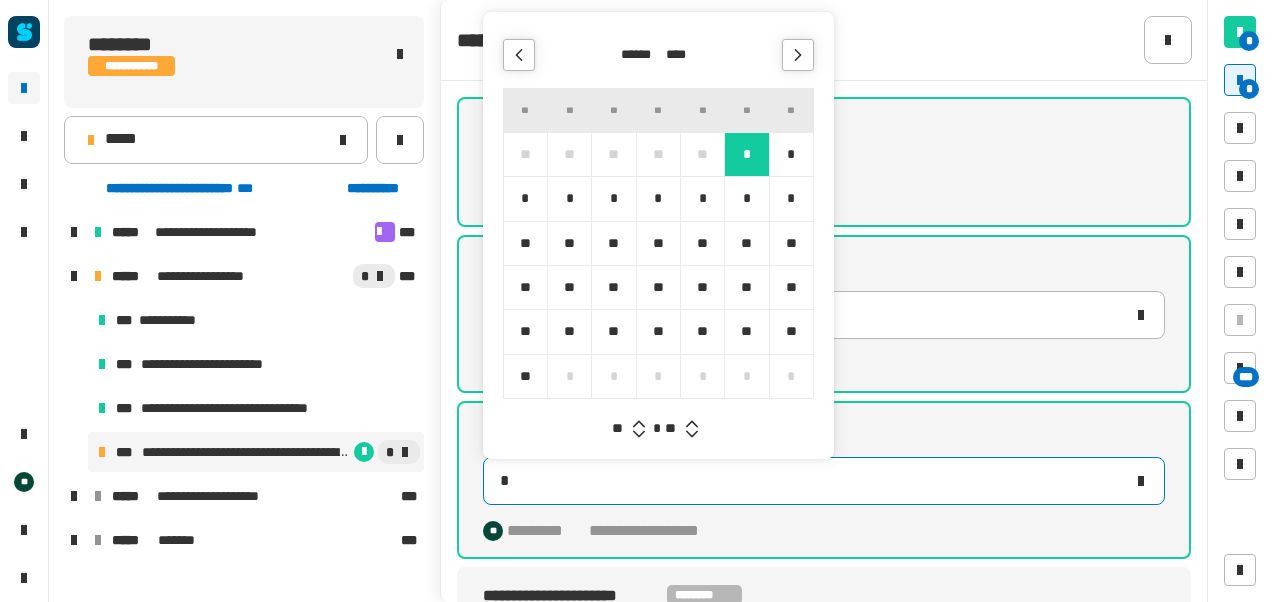 type on "**********" 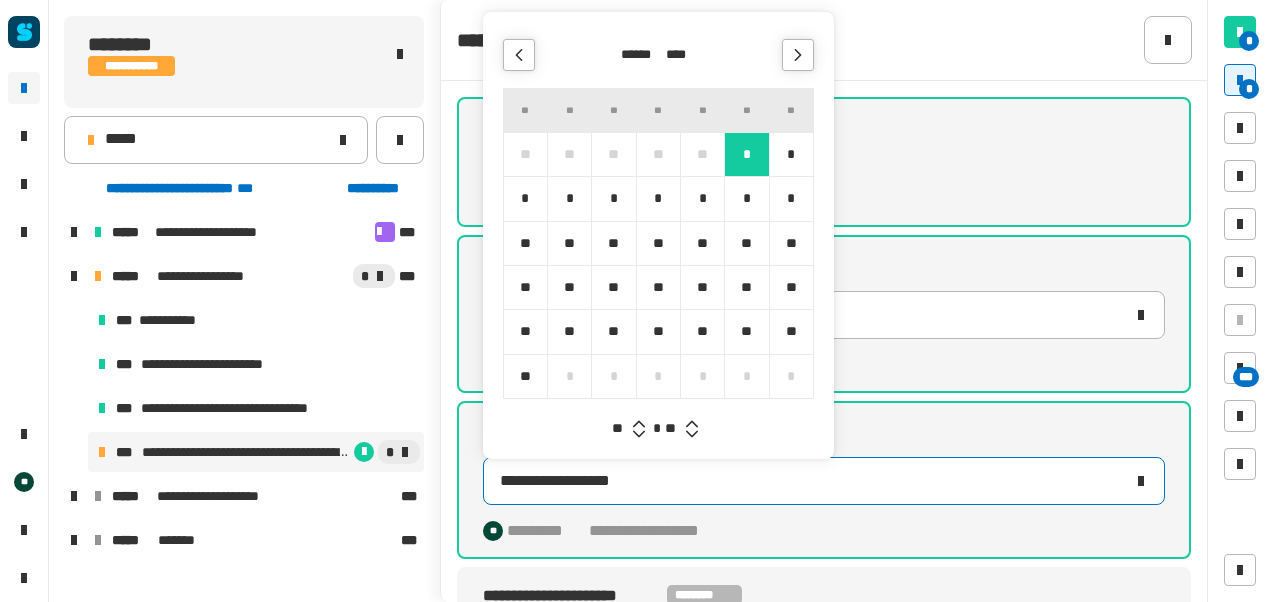 click 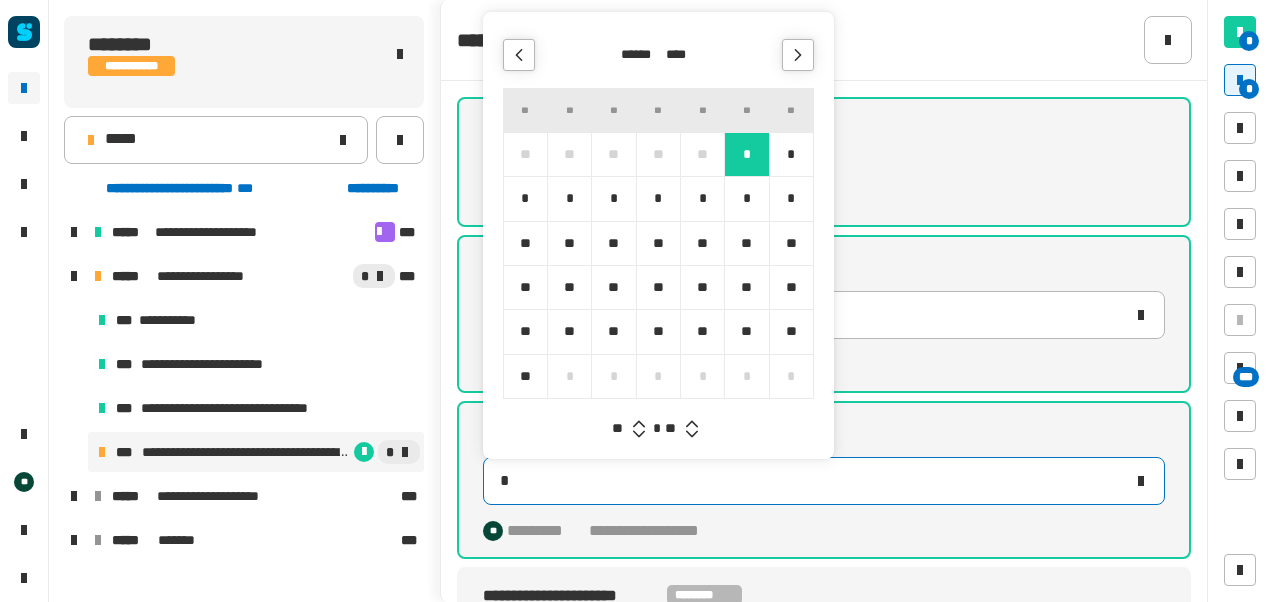 type on "**********" 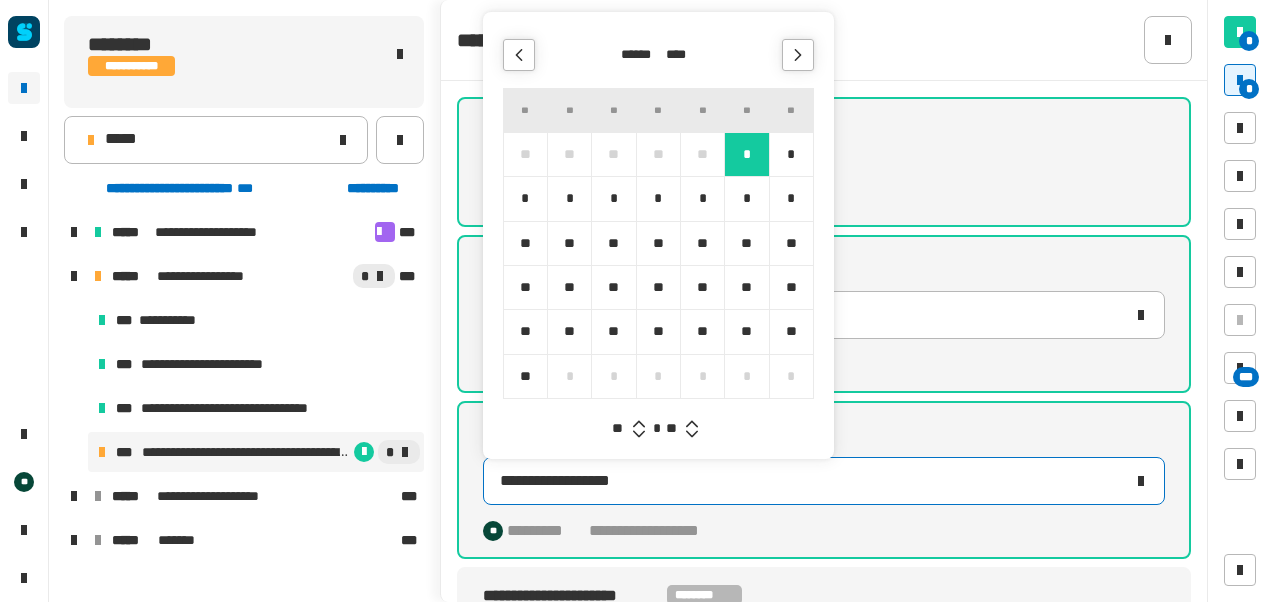 click 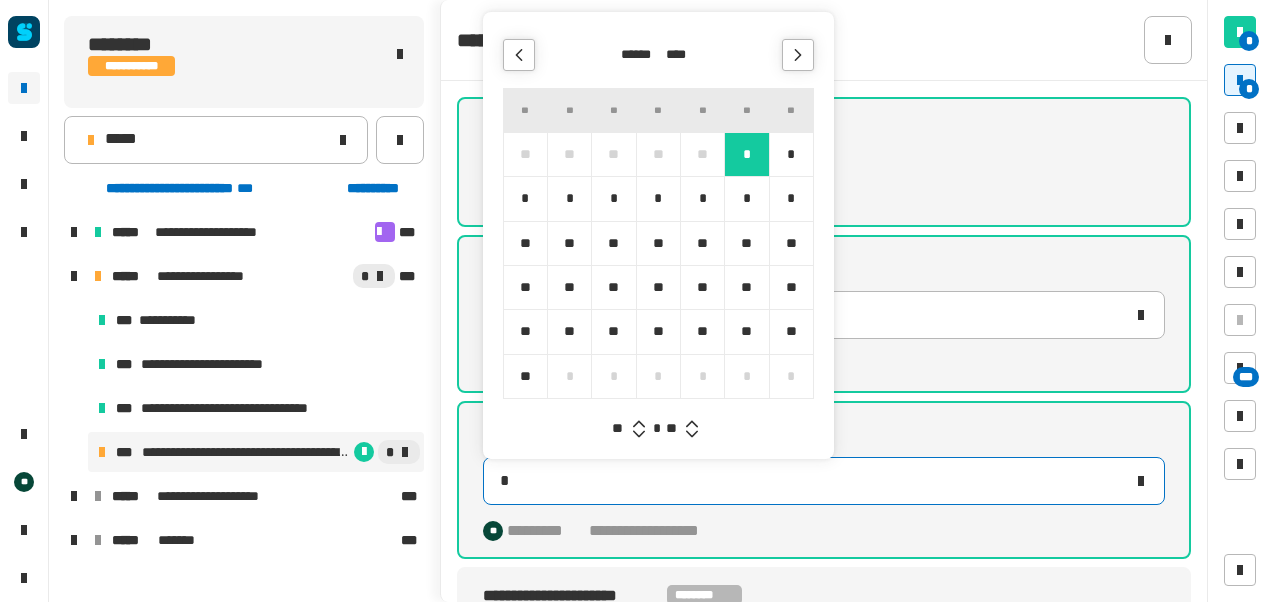 type on "**********" 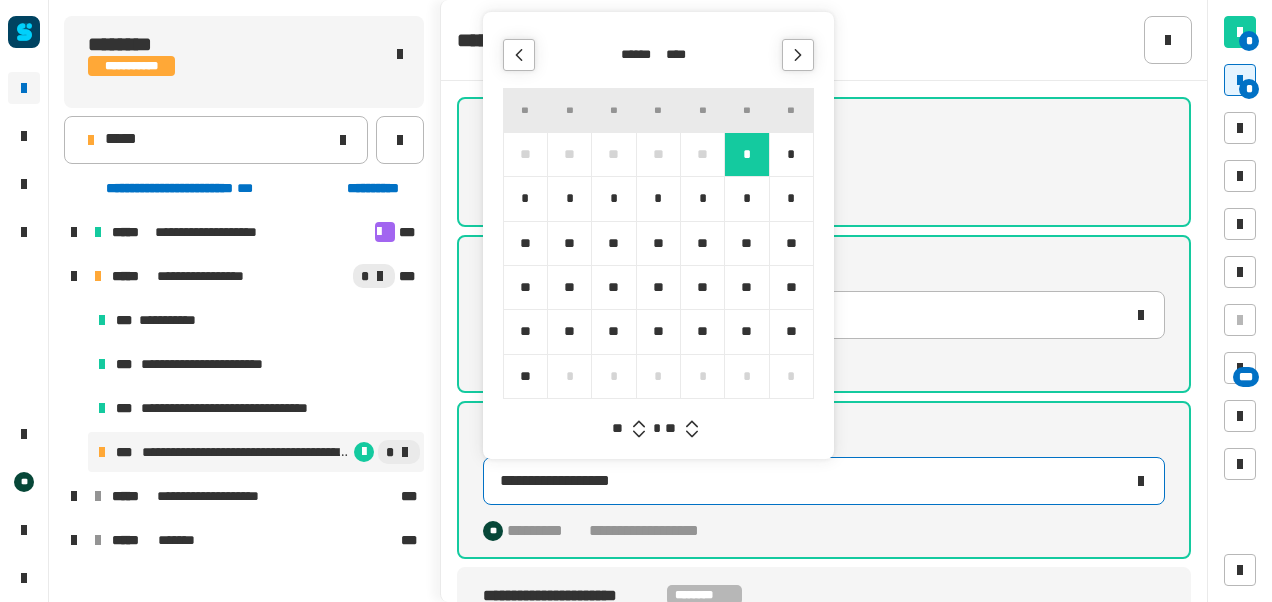 click 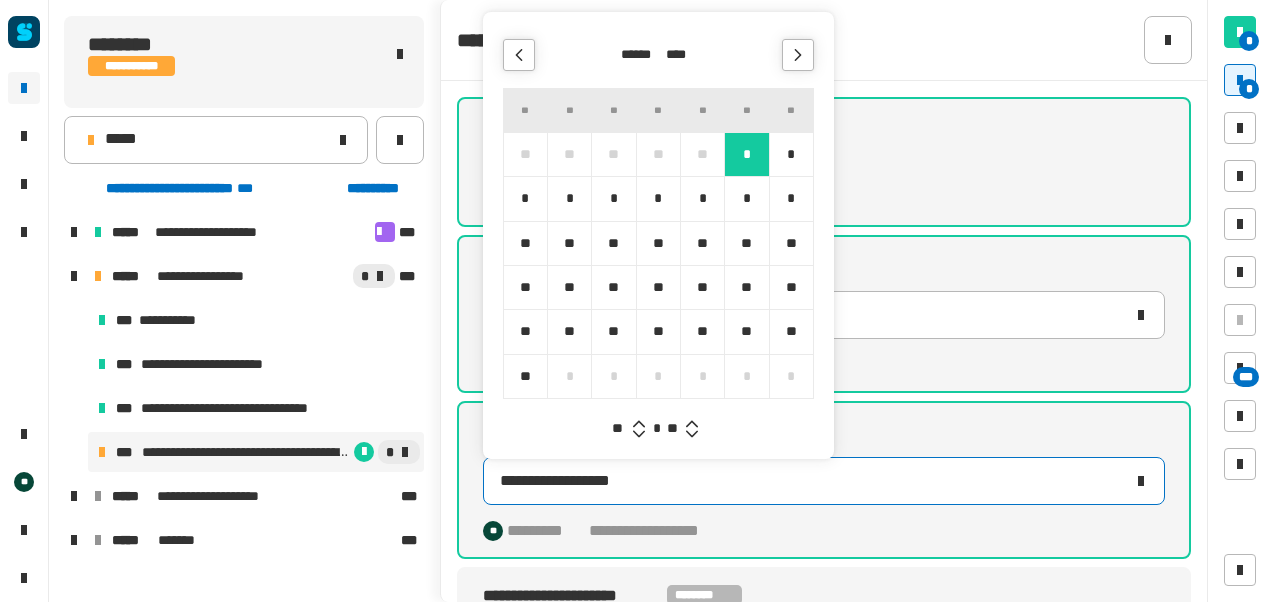 click 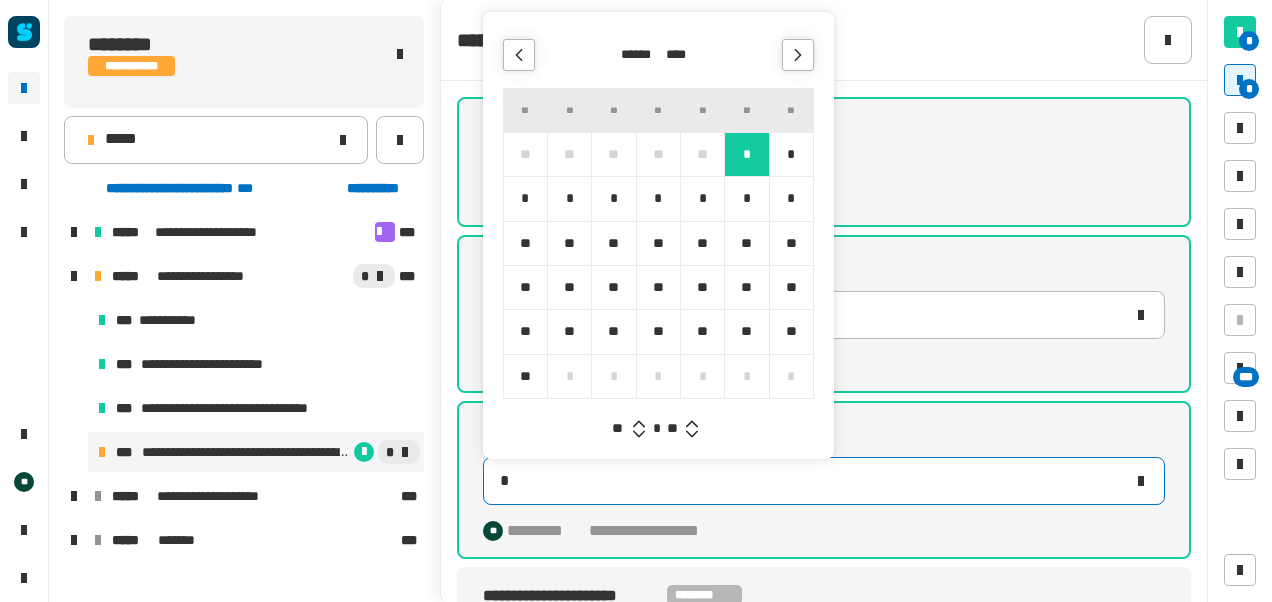 type on "**********" 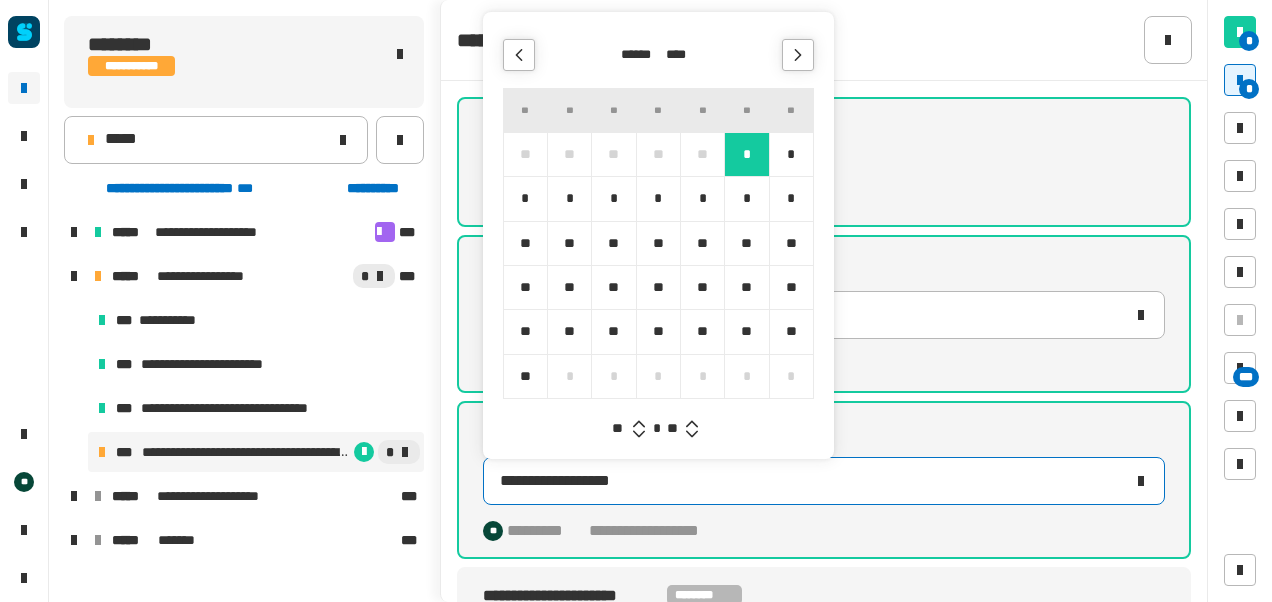 click 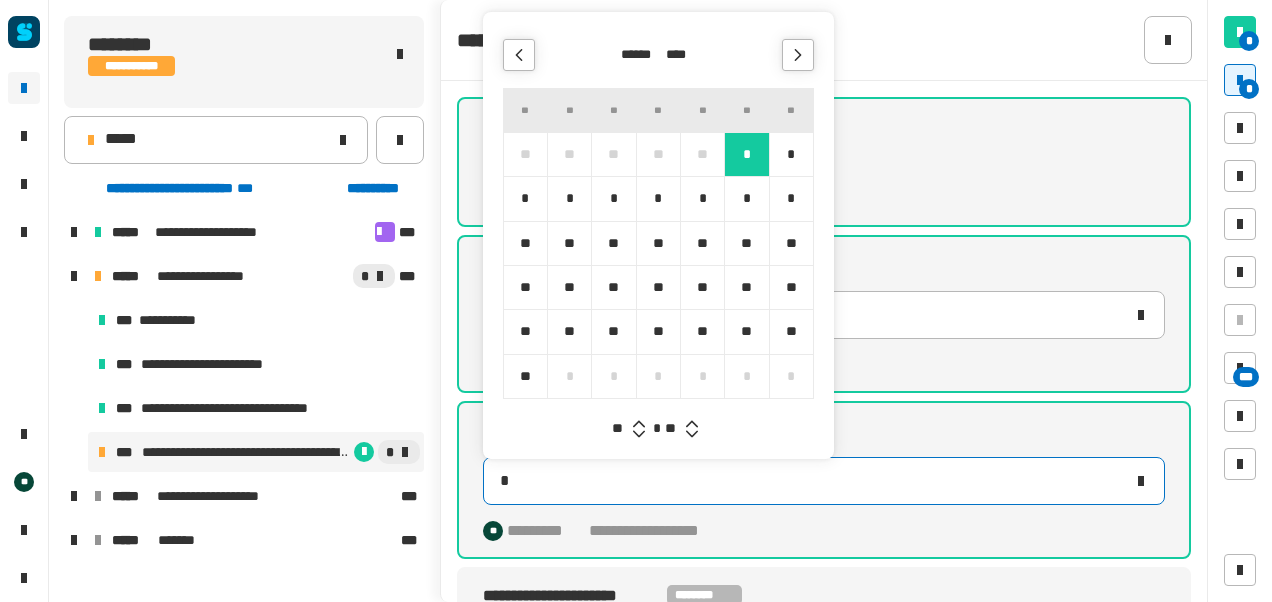 type on "**********" 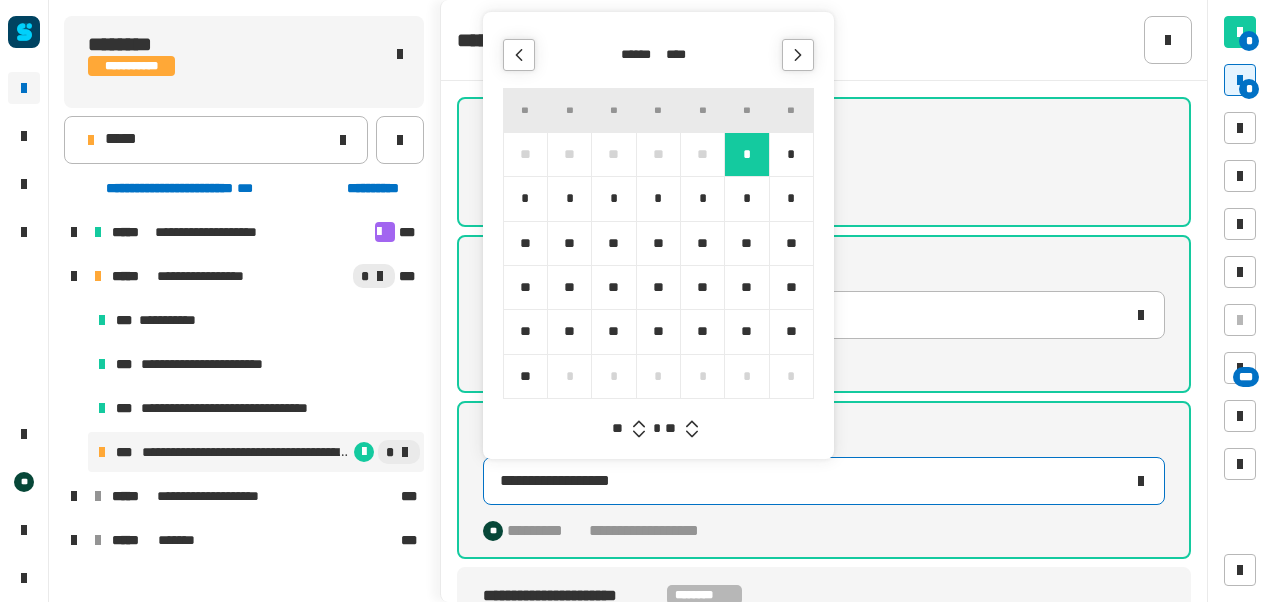click 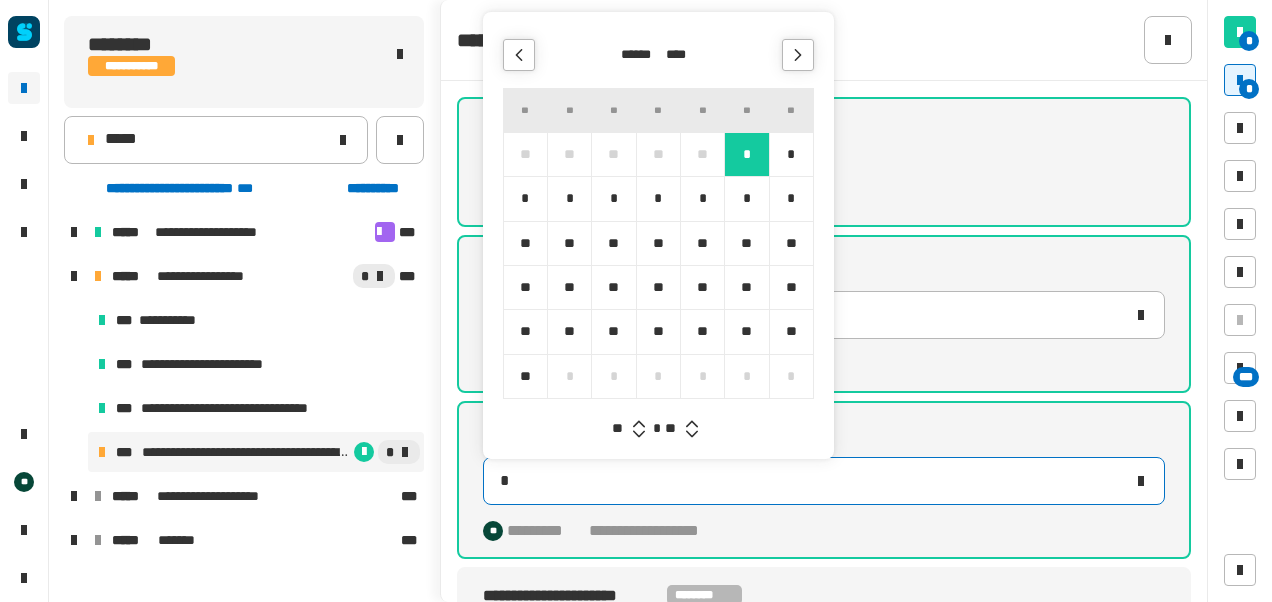 type on "**********" 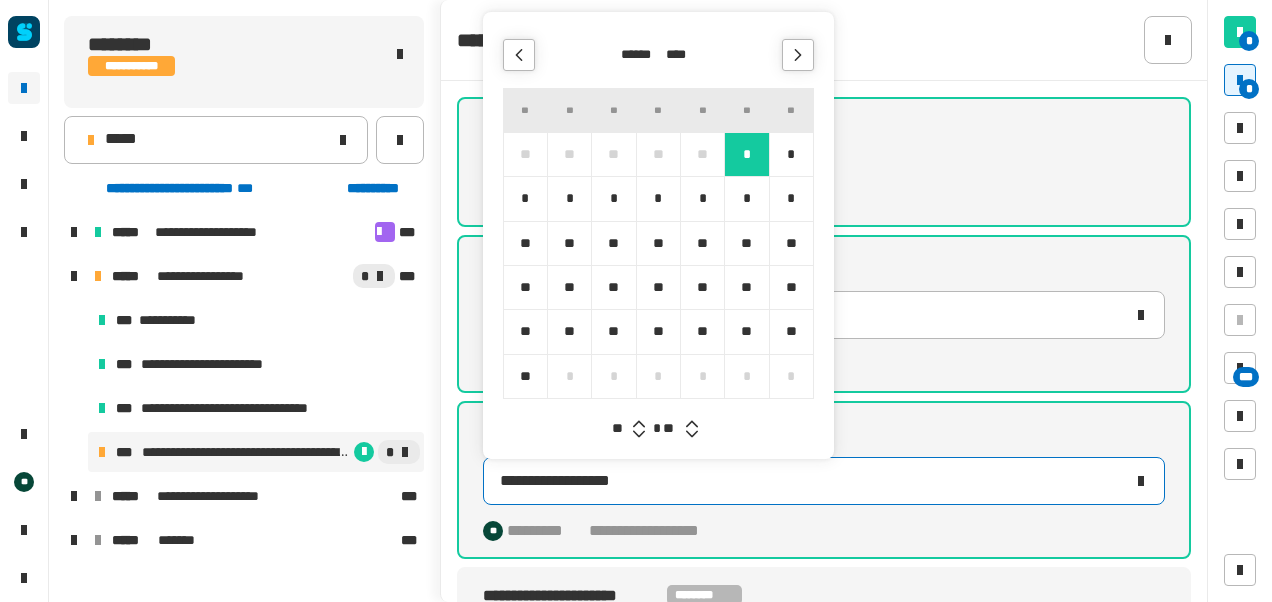 click 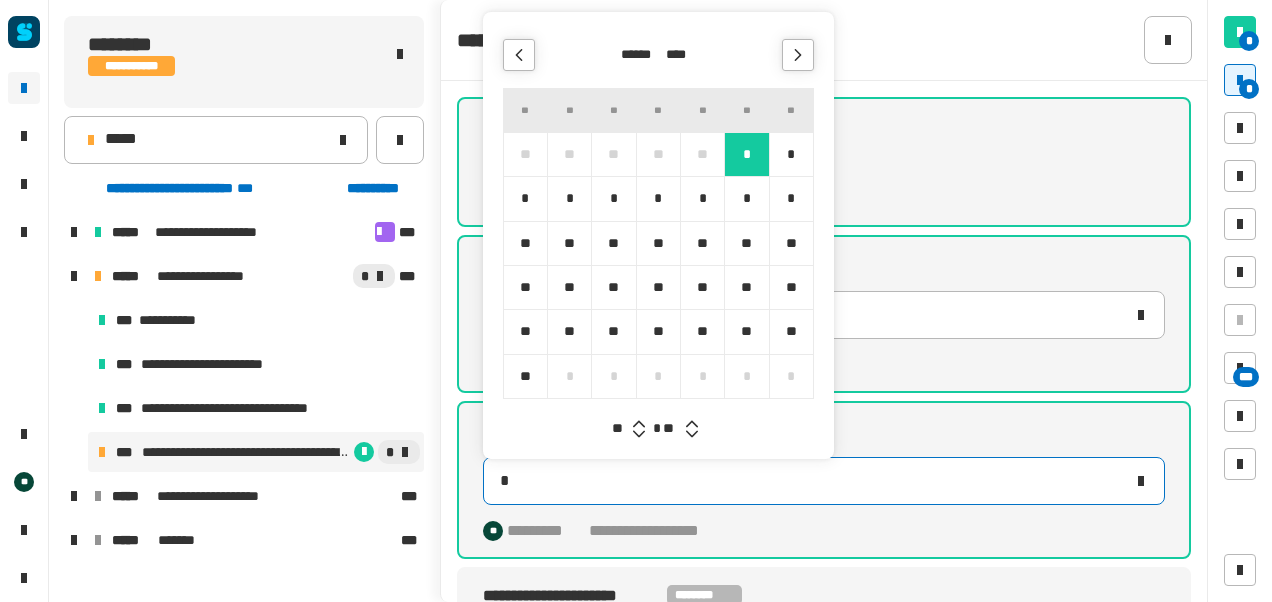 type on "**********" 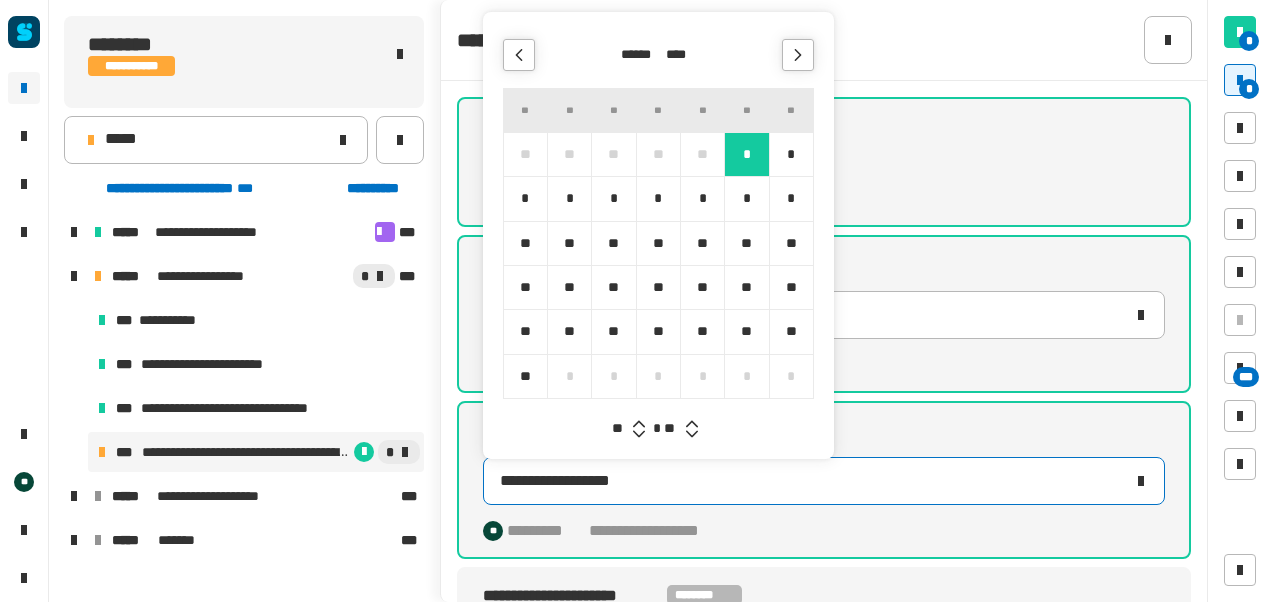 click 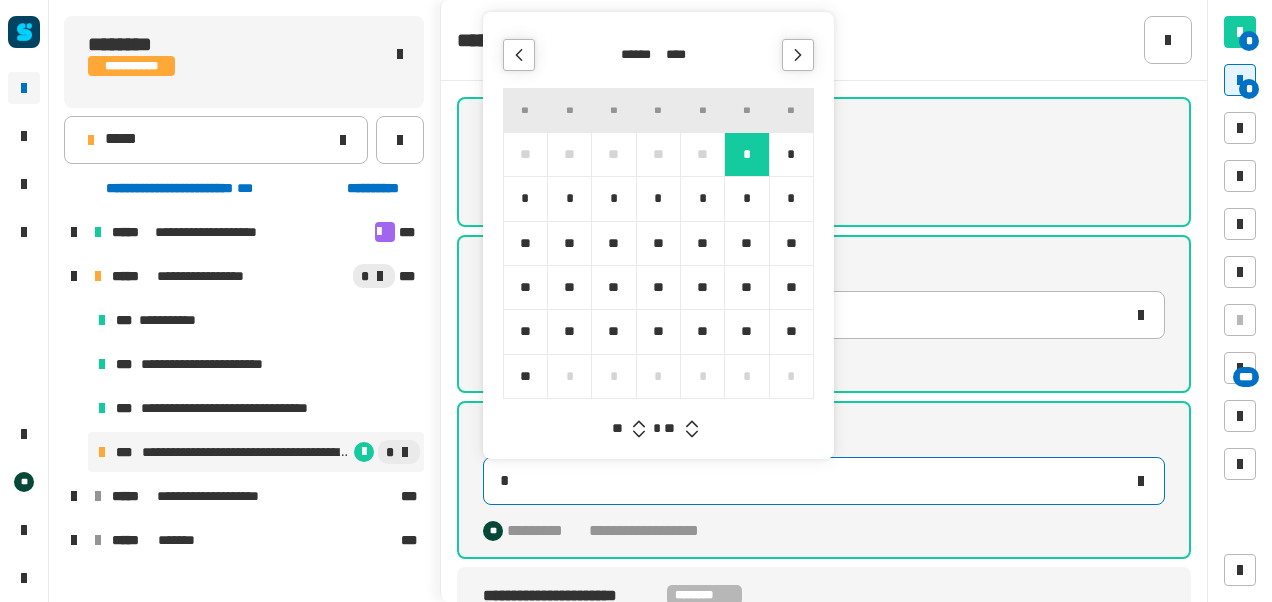 type on "**********" 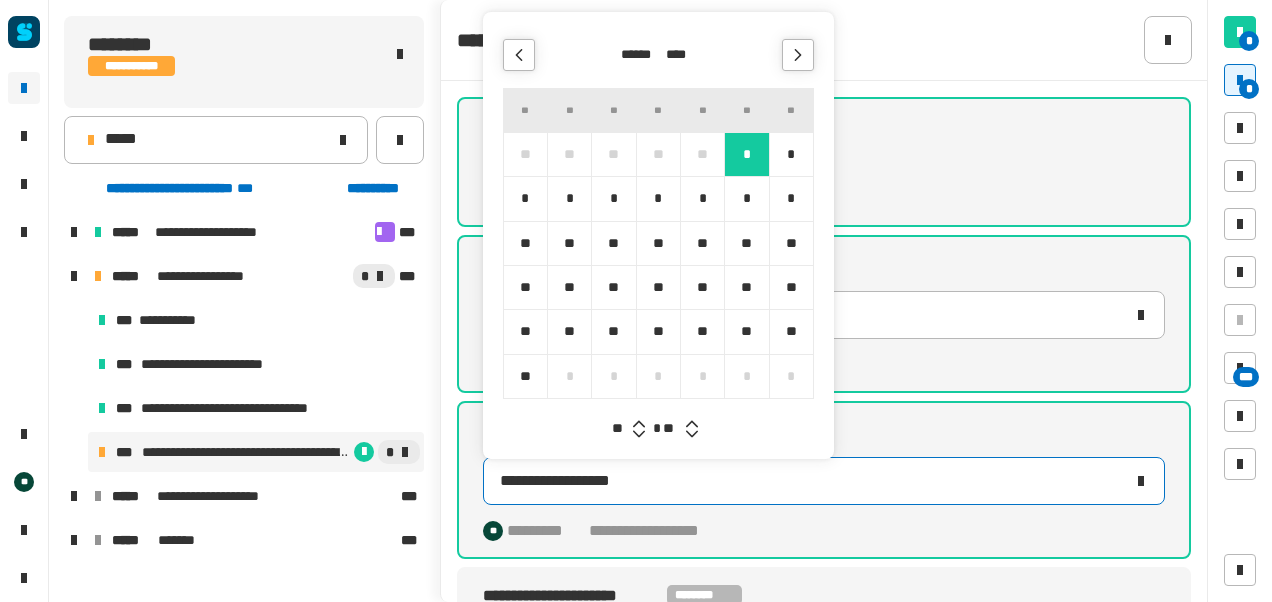 click 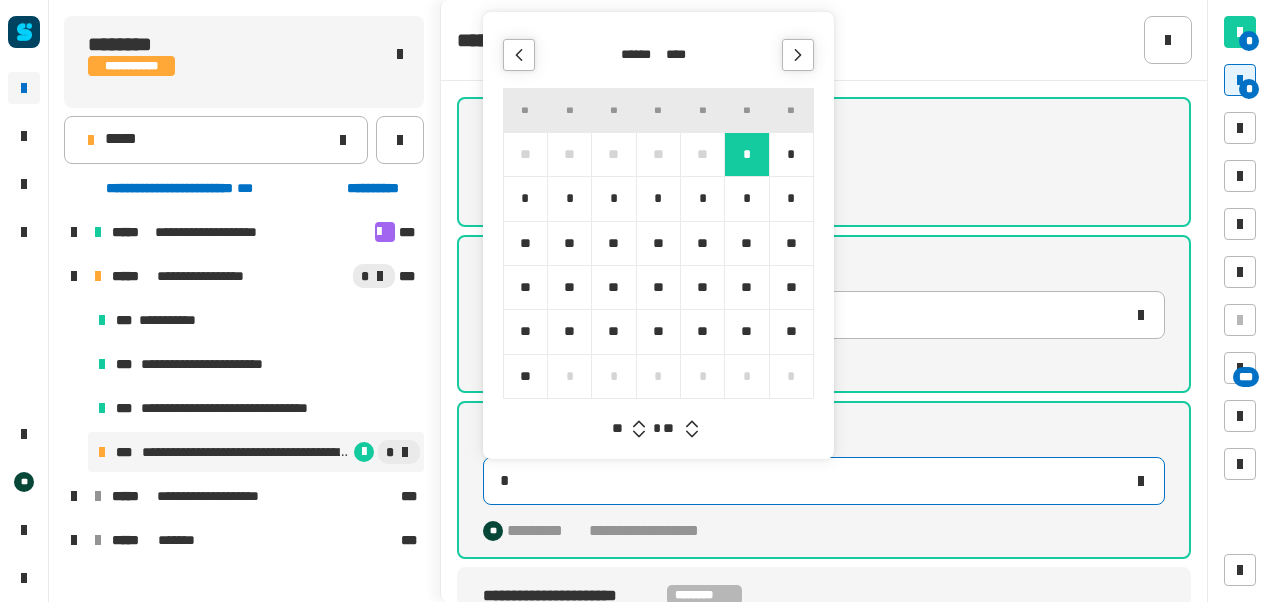 type on "**********" 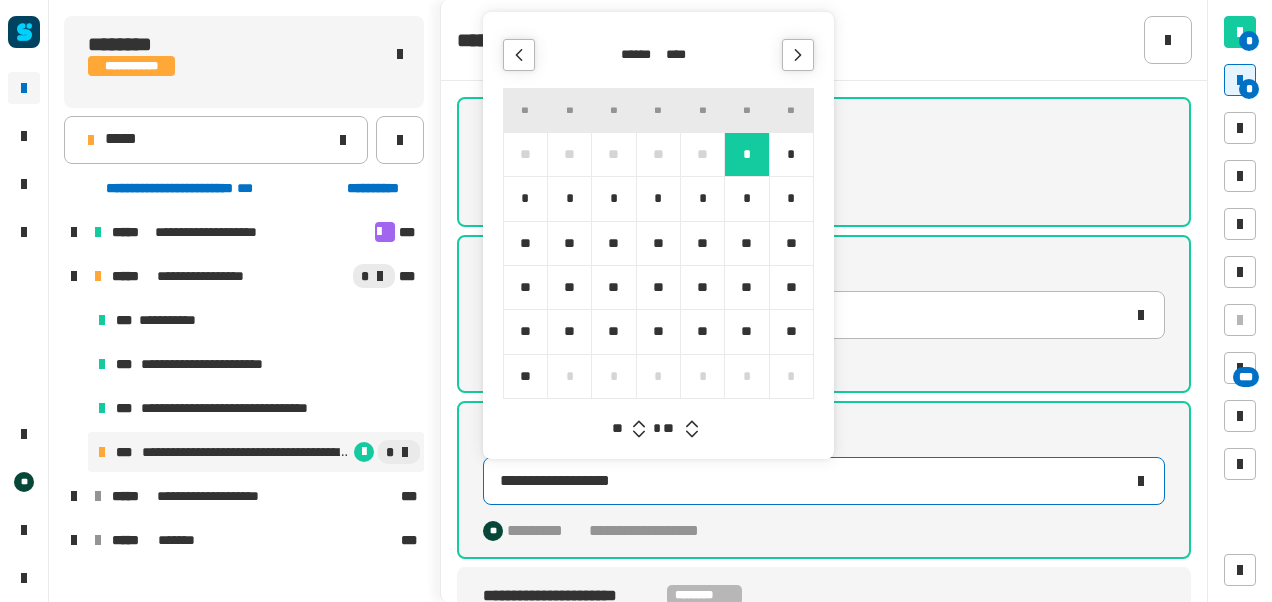 click 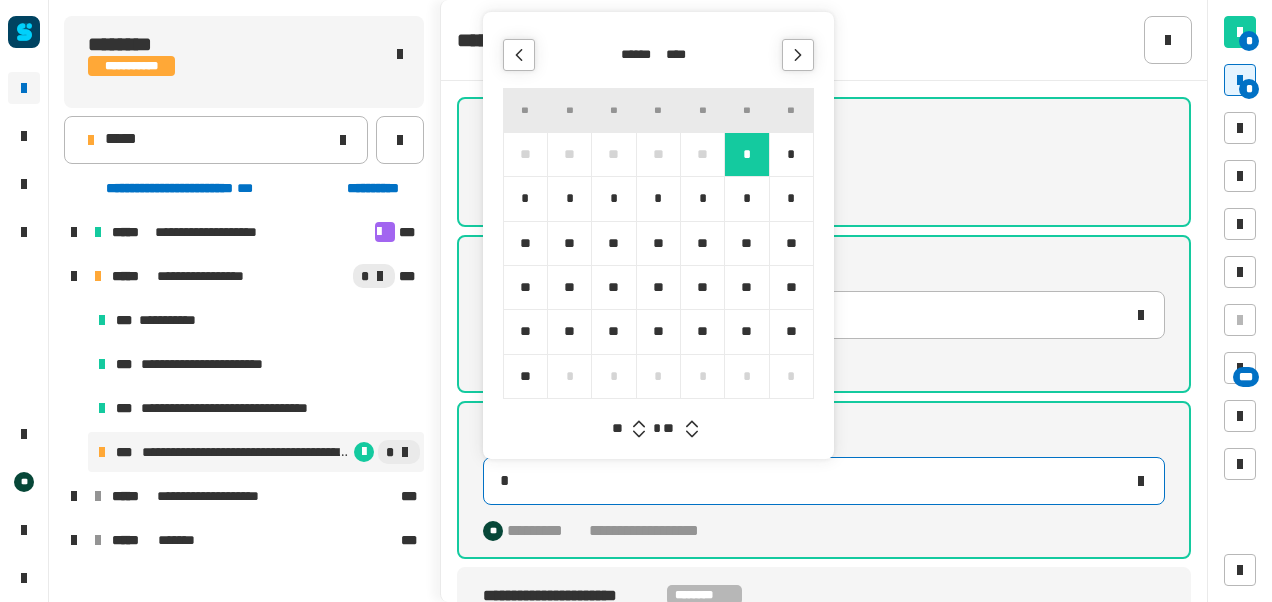 type on "**********" 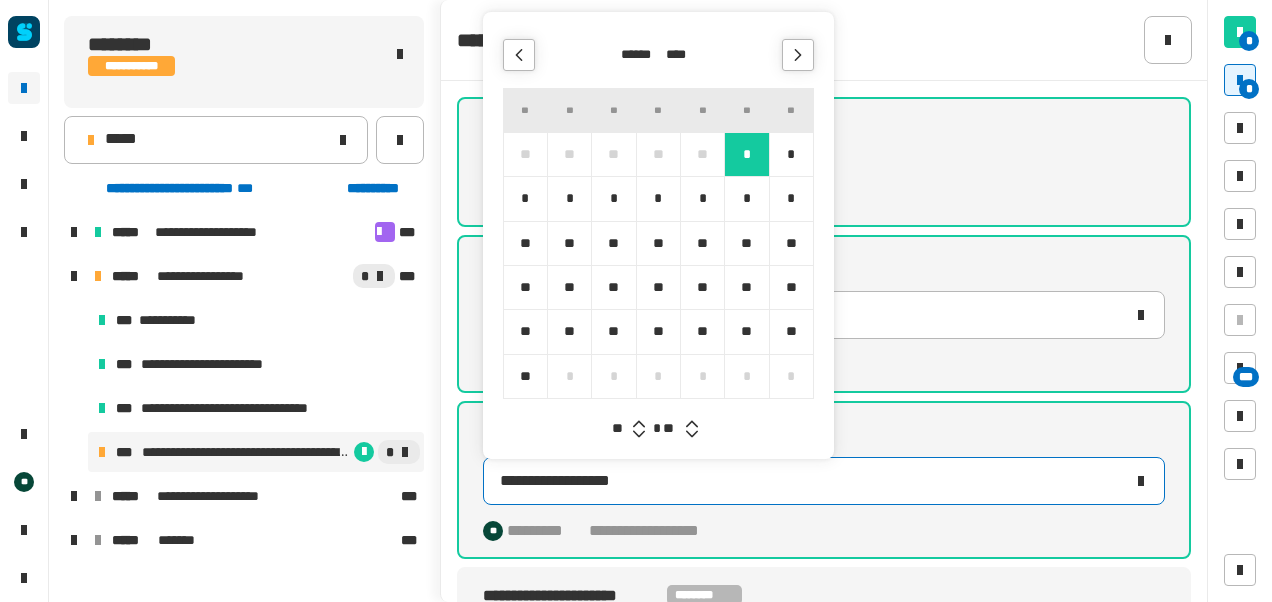 click 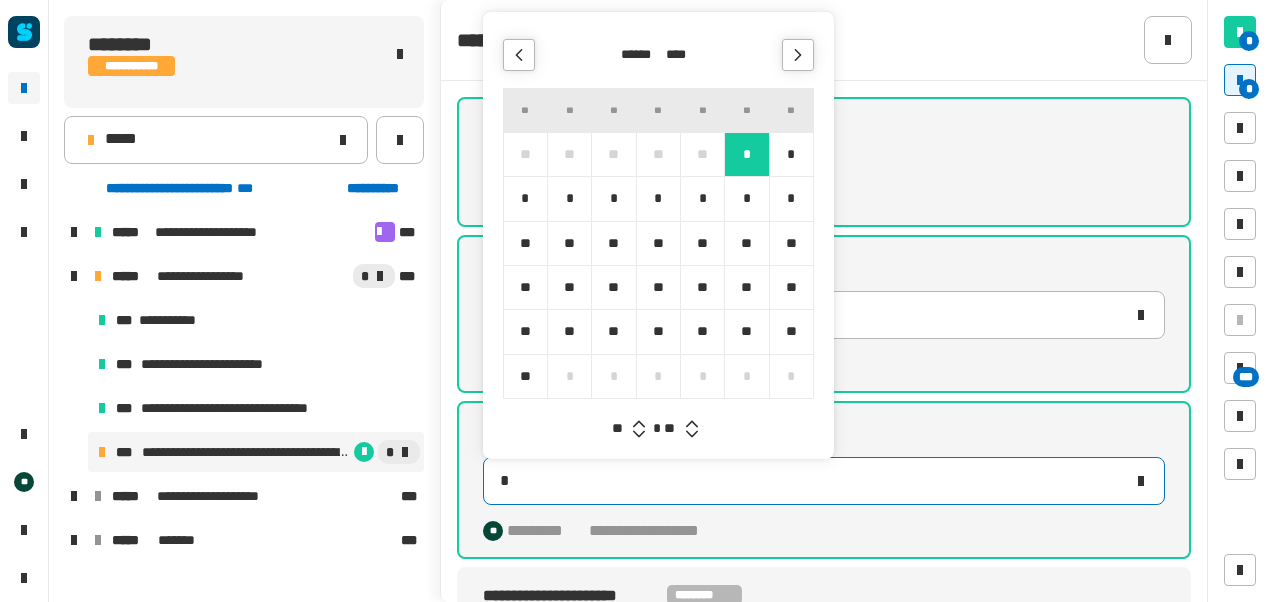 type on "**********" 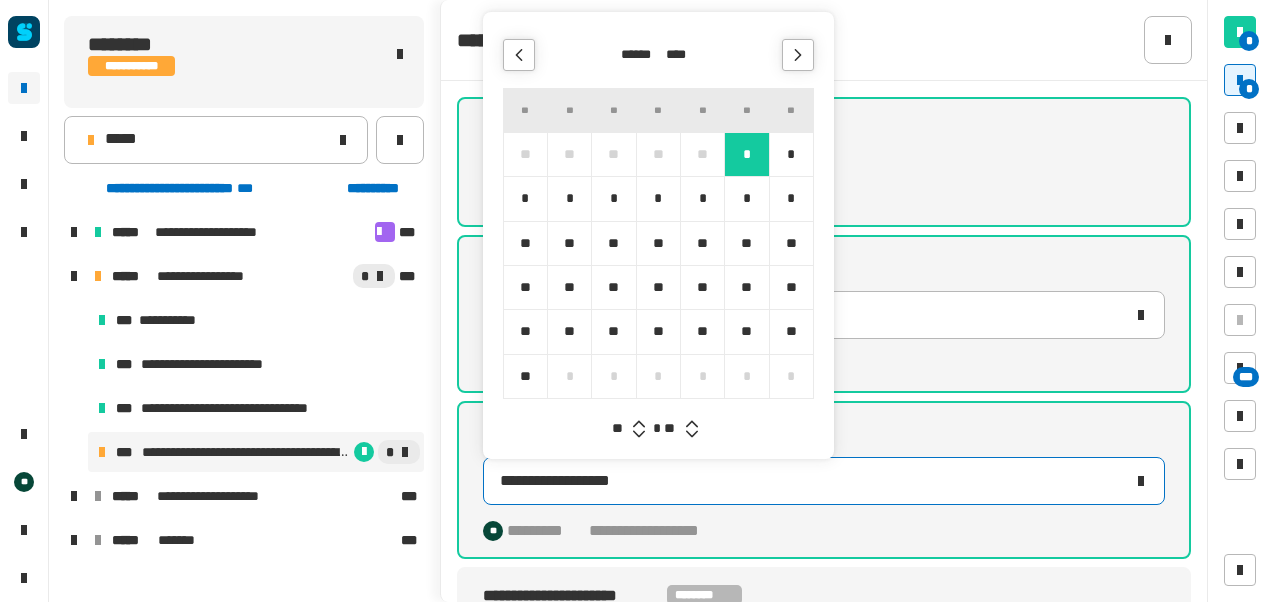 click 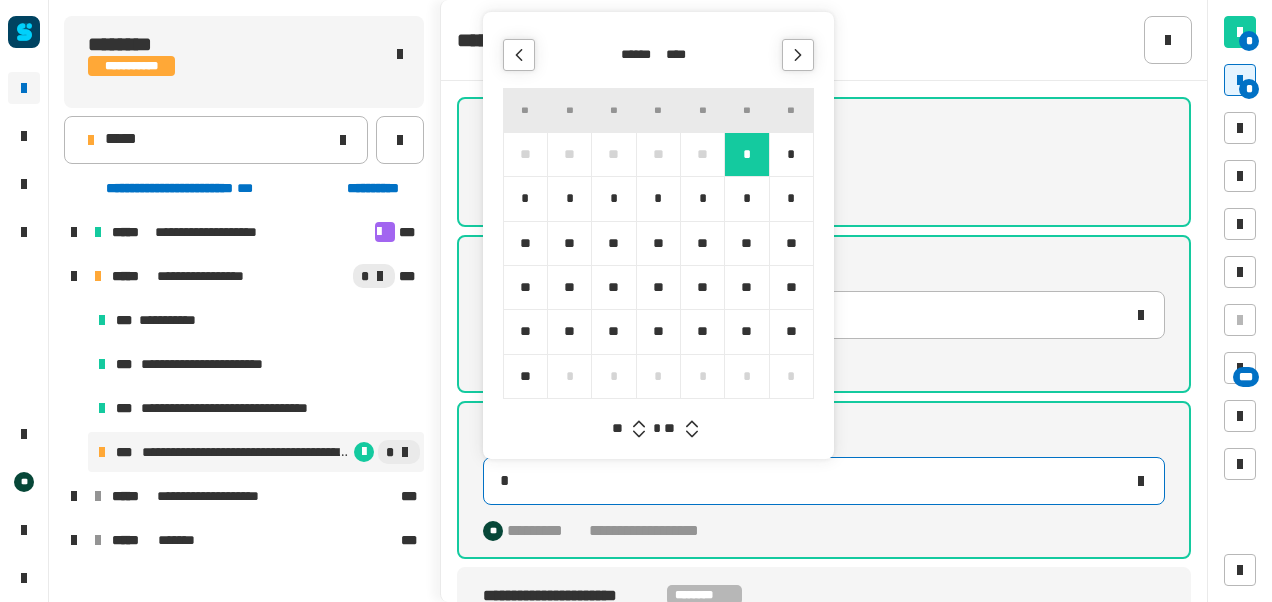 type on "**********" 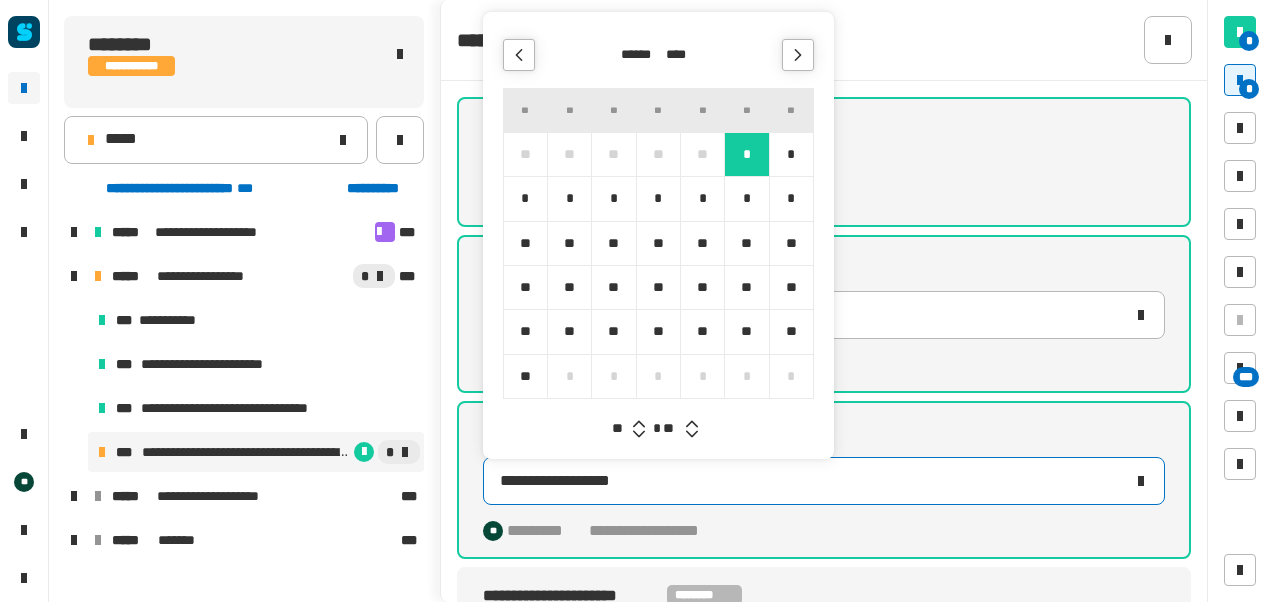 click 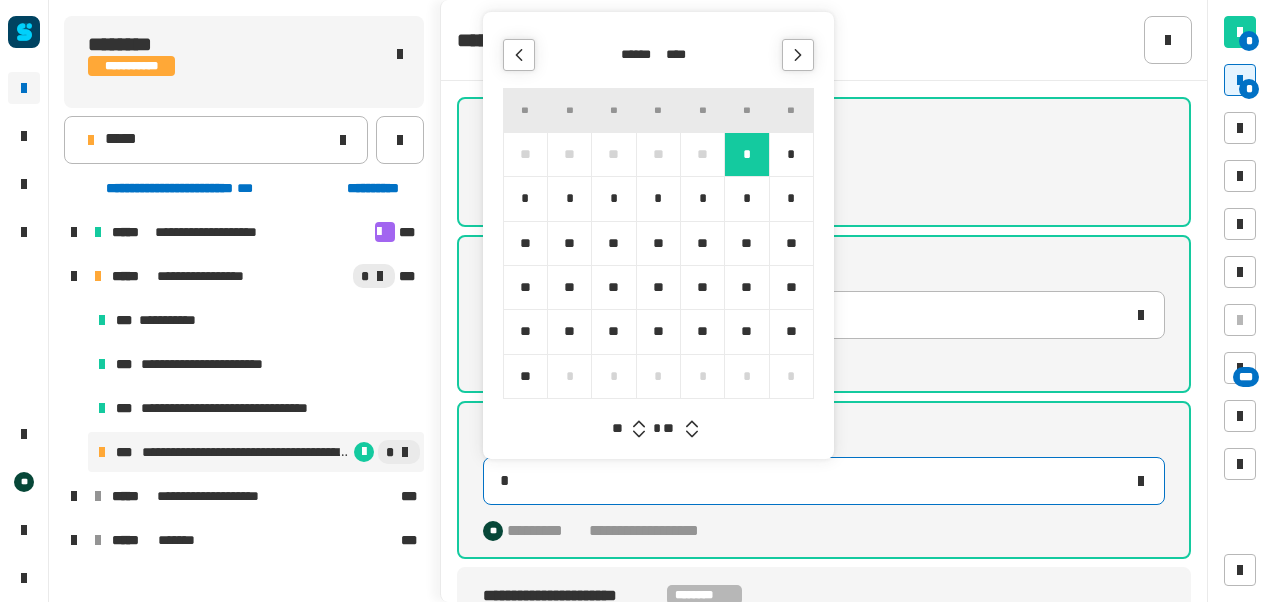 type on "**********" 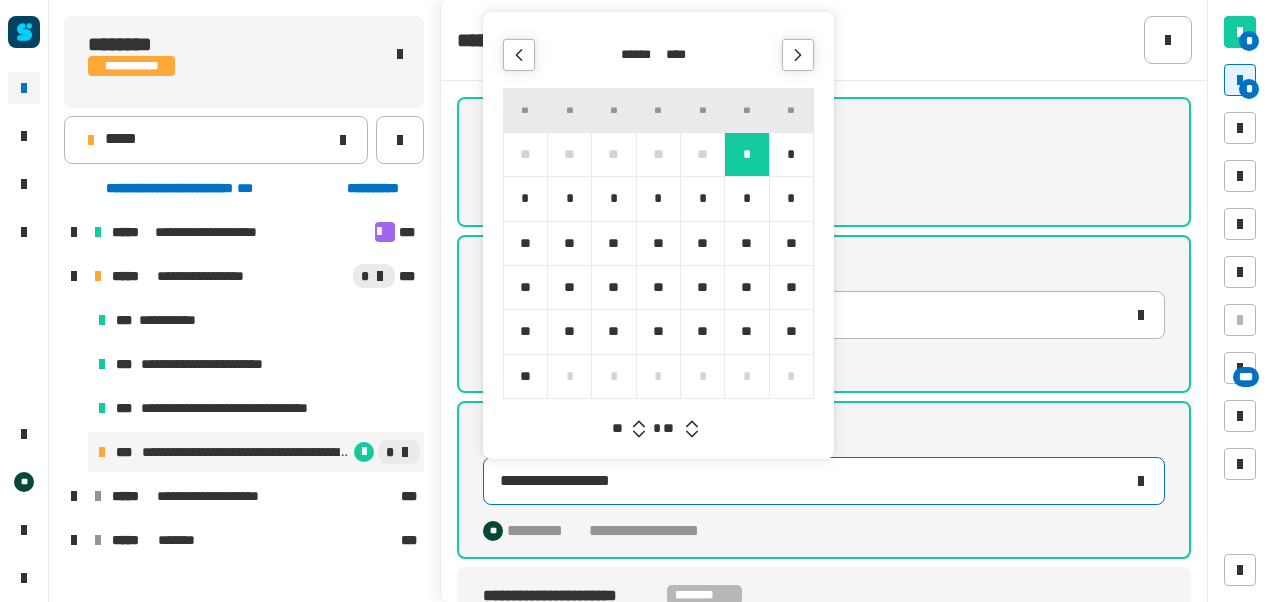 click 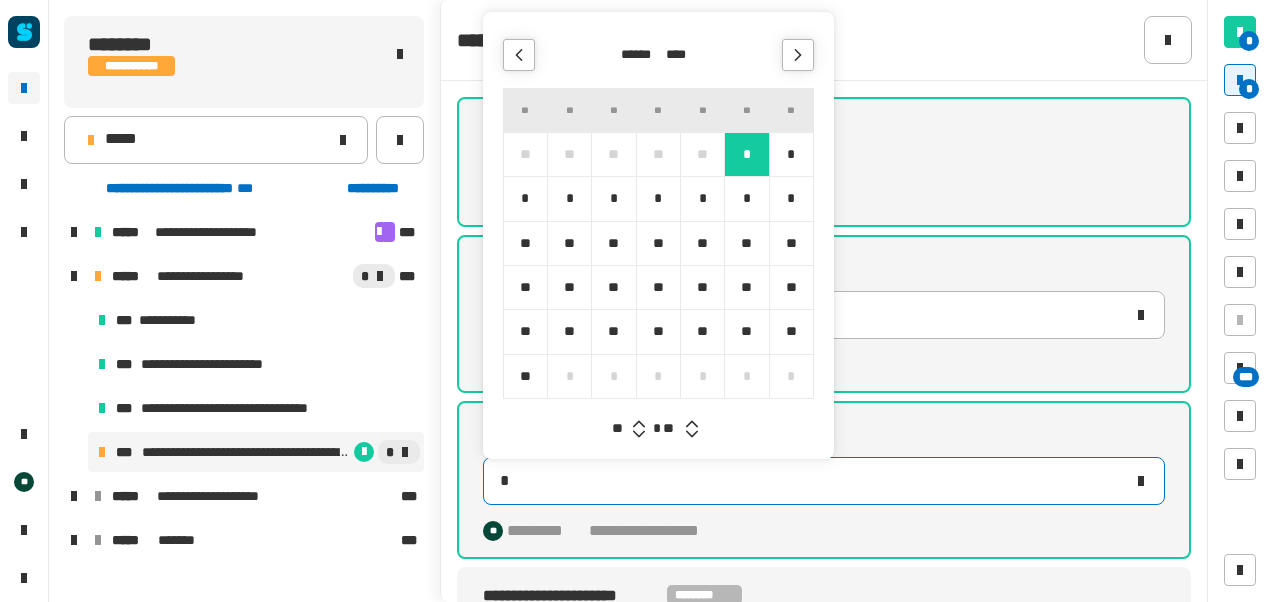 type on "**********" 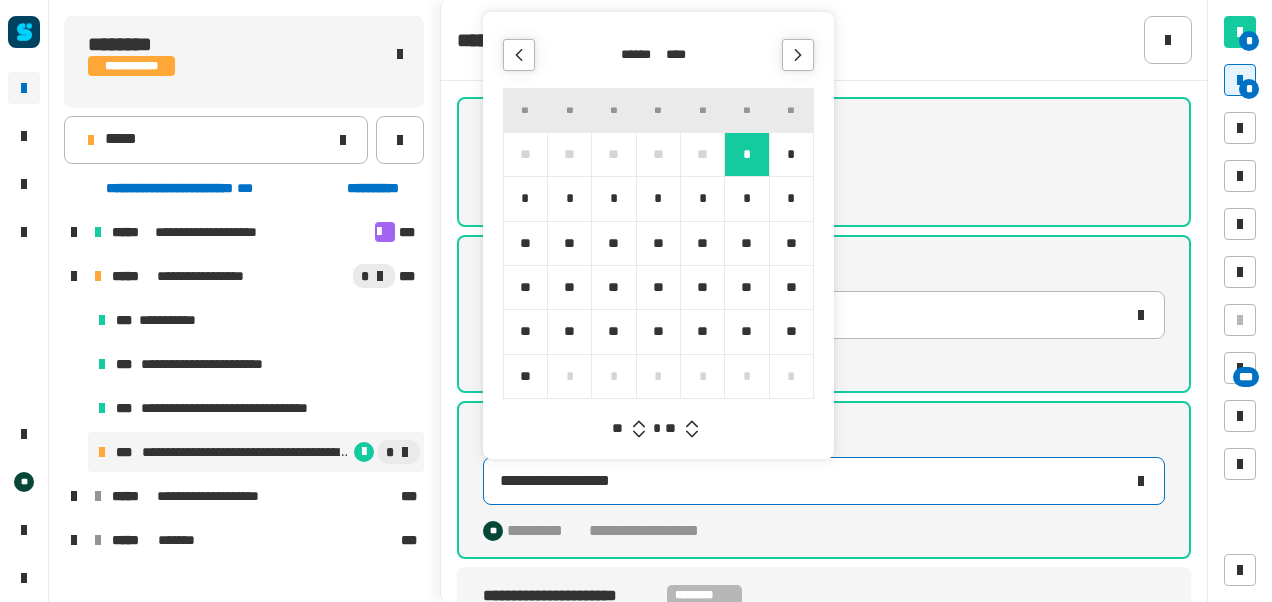 click 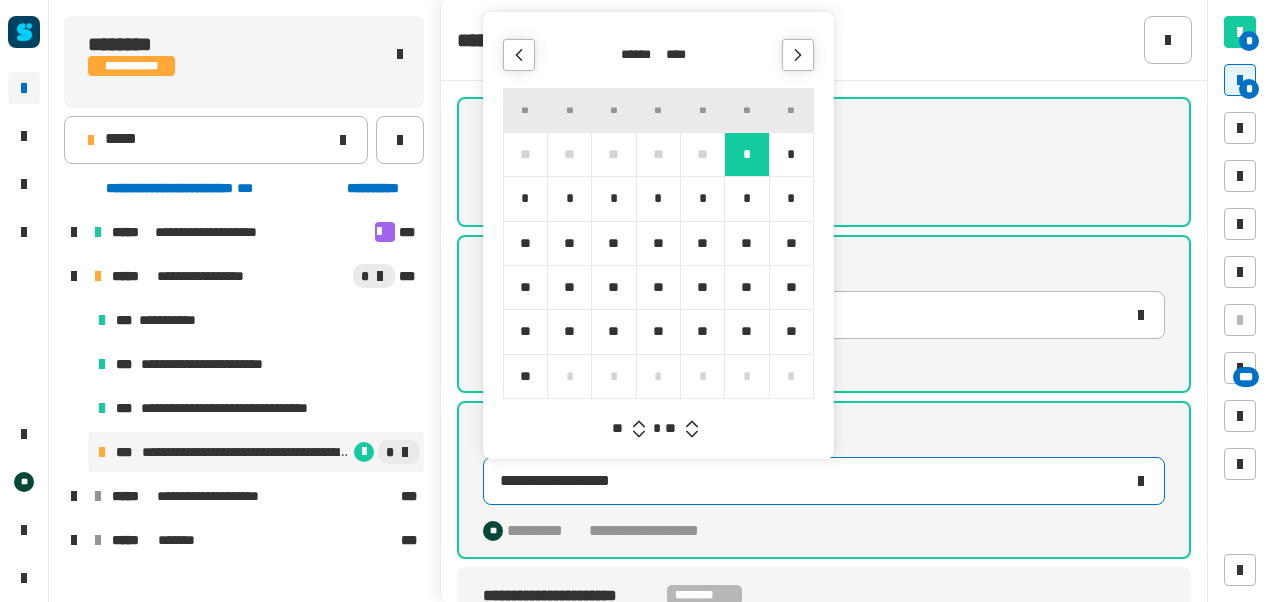 type 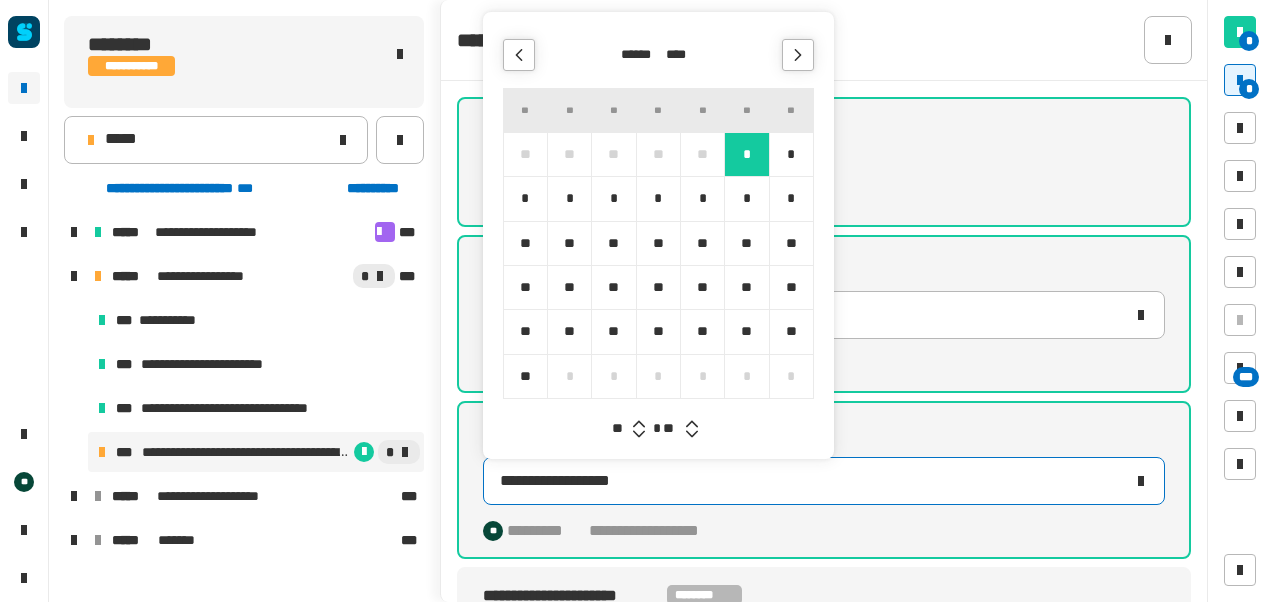 click 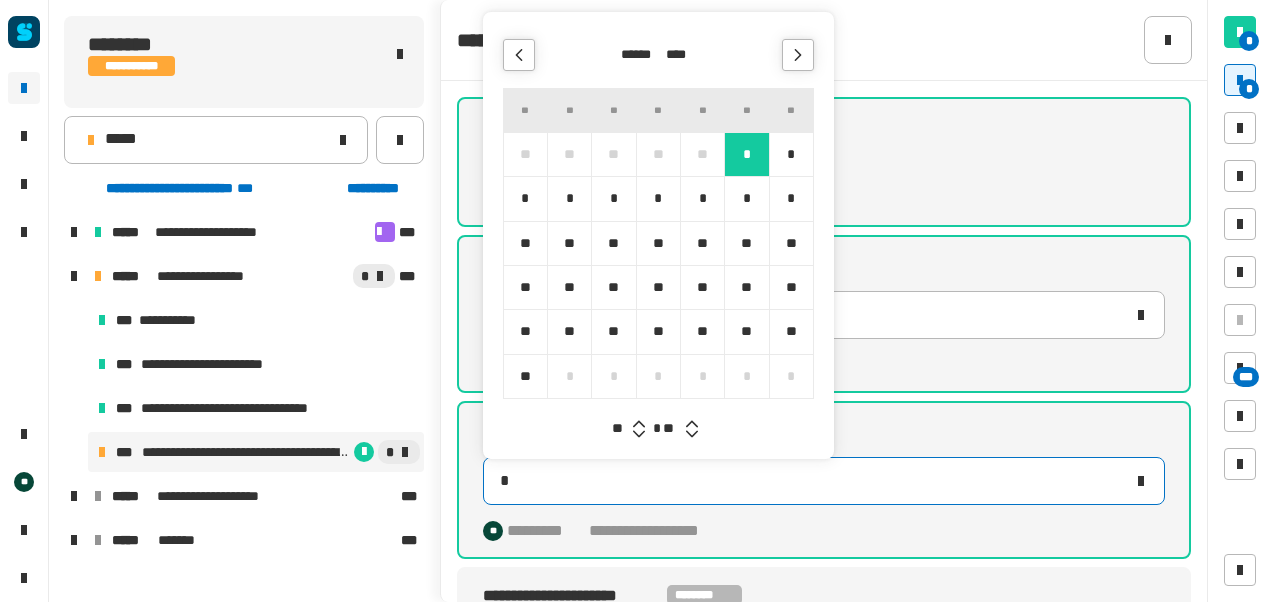 type on "**********" 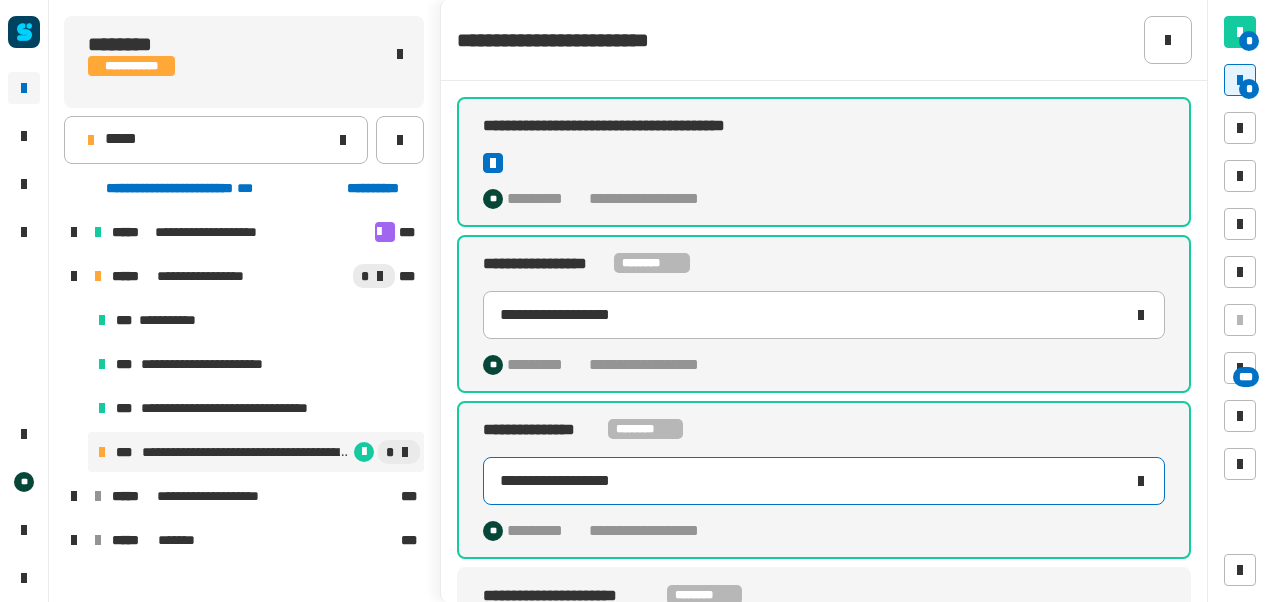 click on "**********" 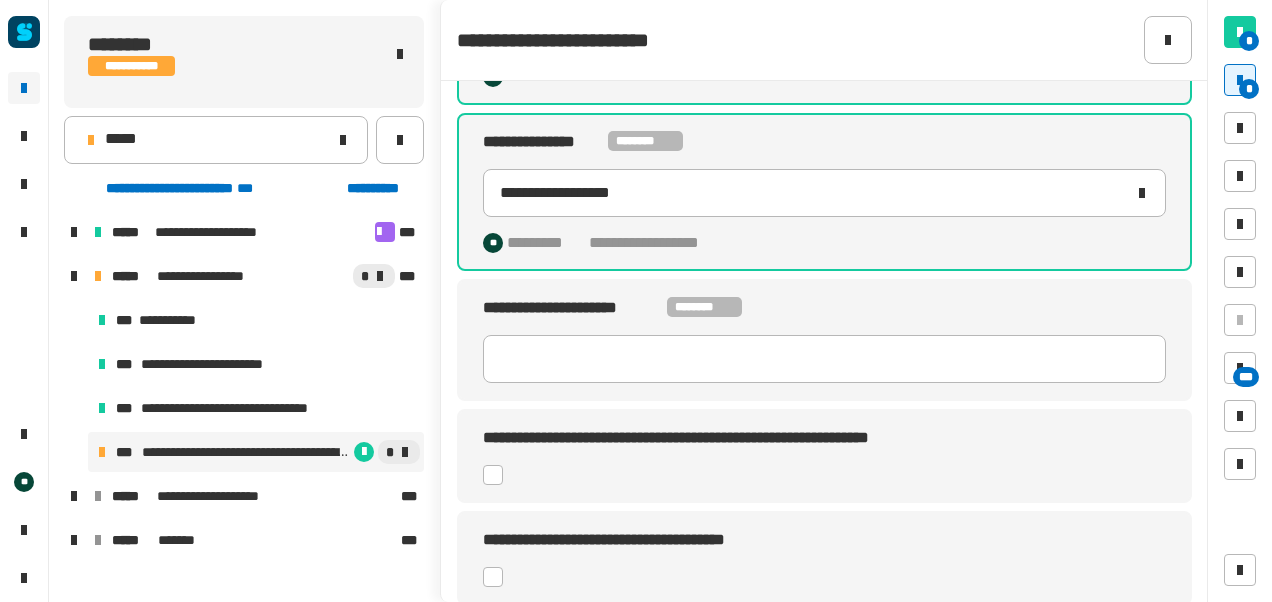 scroll, scrollTop: 290, scrollLeft: 0, axis: vertical 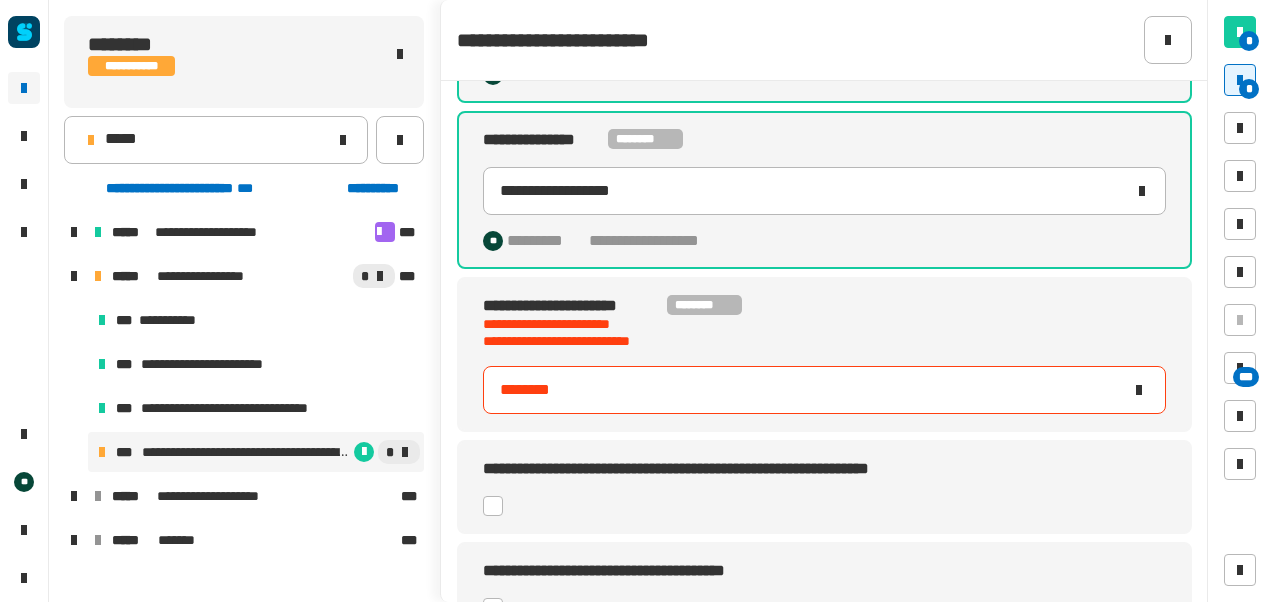 type on "********" 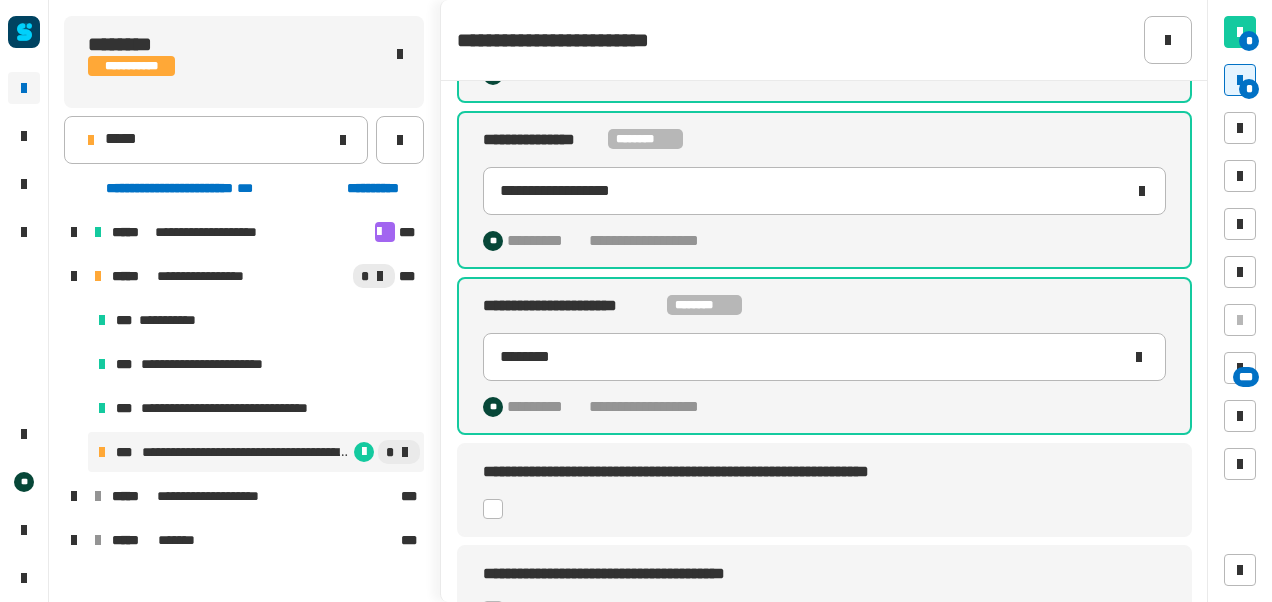 click 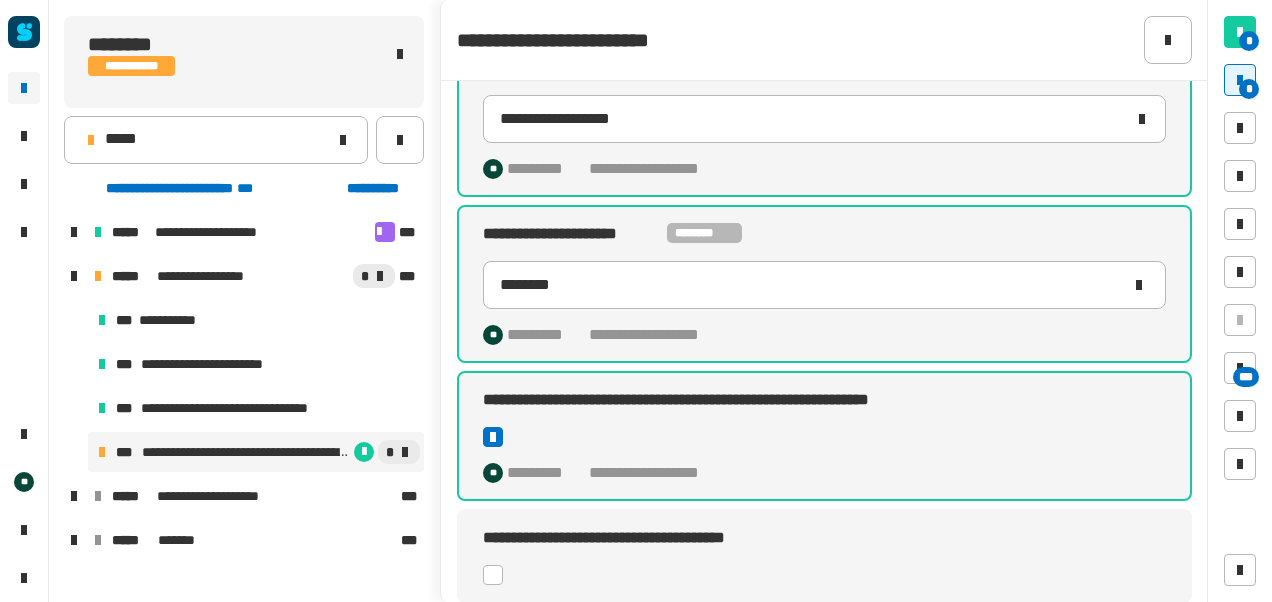 scroll, scrollTop: 362, scrollLeft: 0, axis: vertical 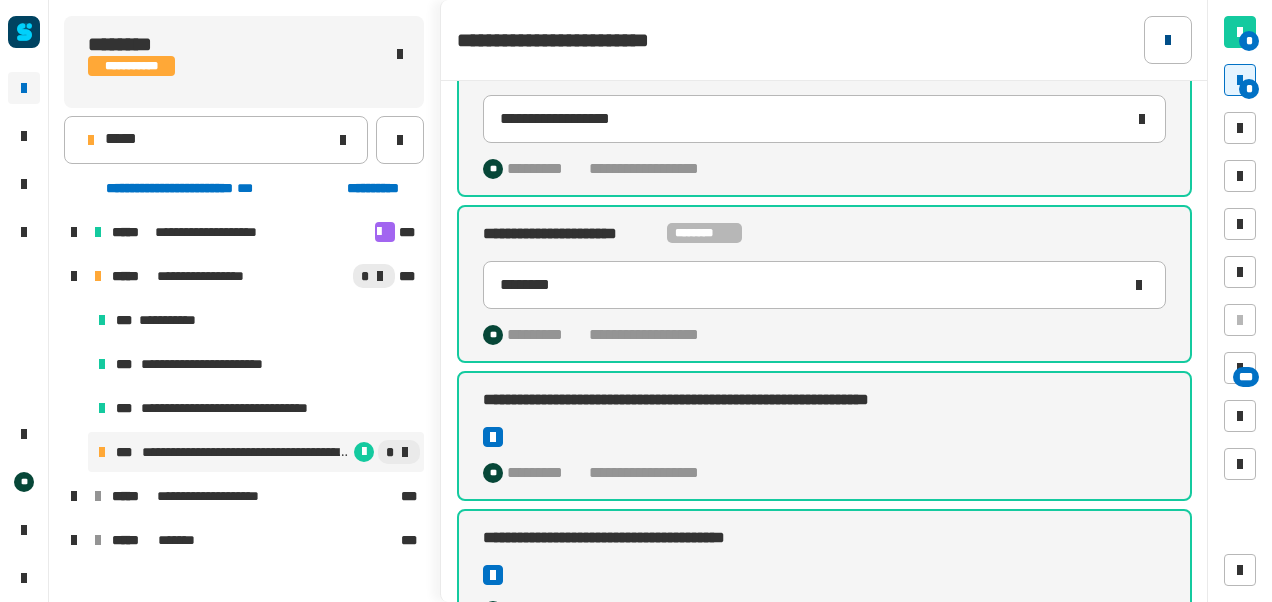 click 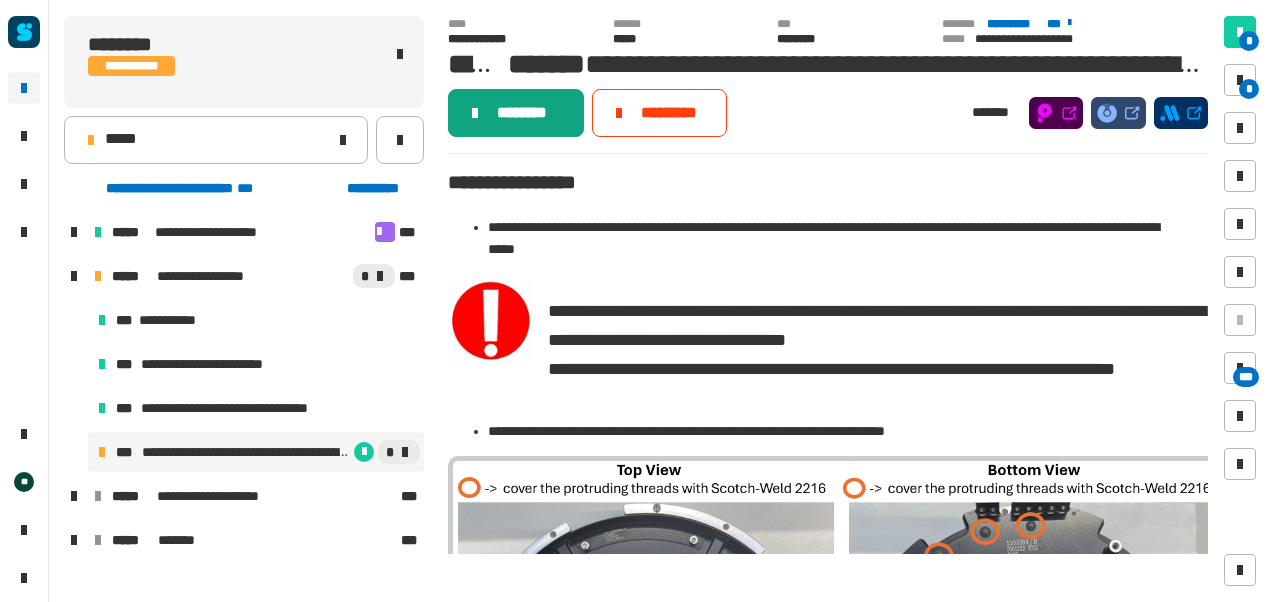 click on "********" 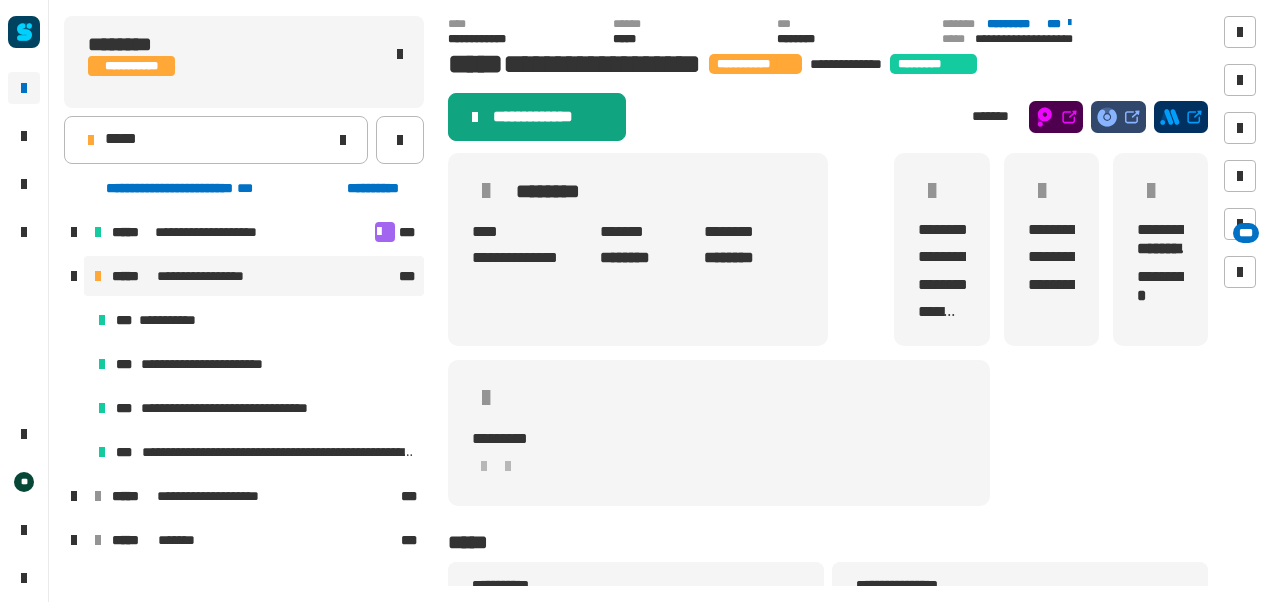 click on "**********" 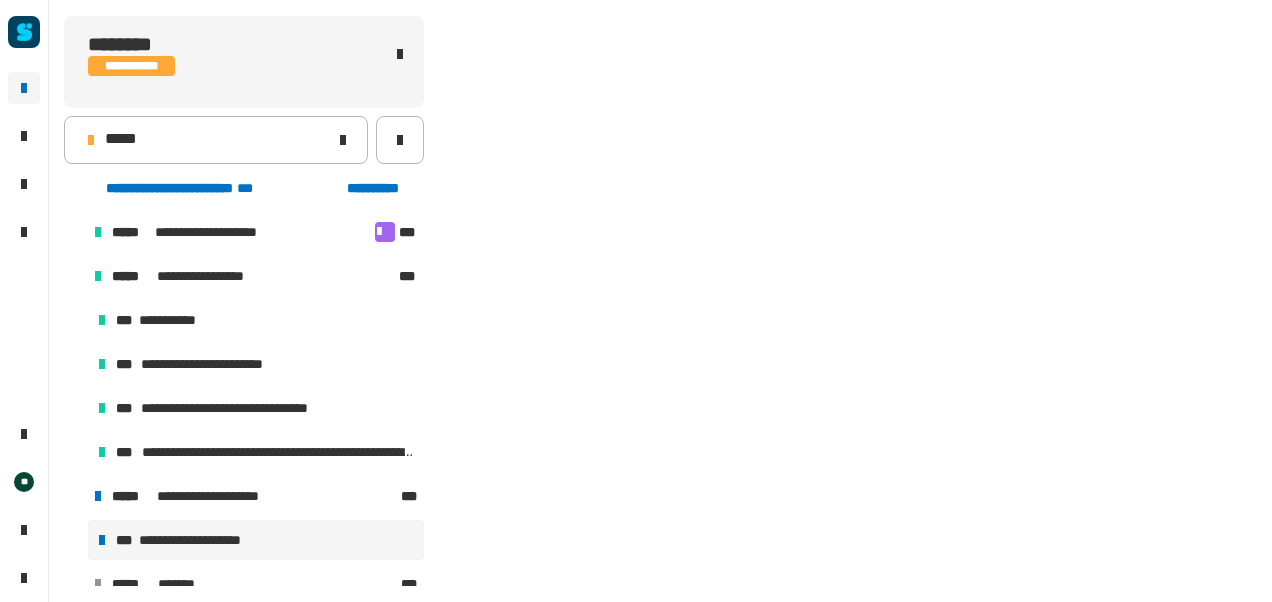 scroll, scrollTop: 18, scrollLeft: 0, axis: vertical 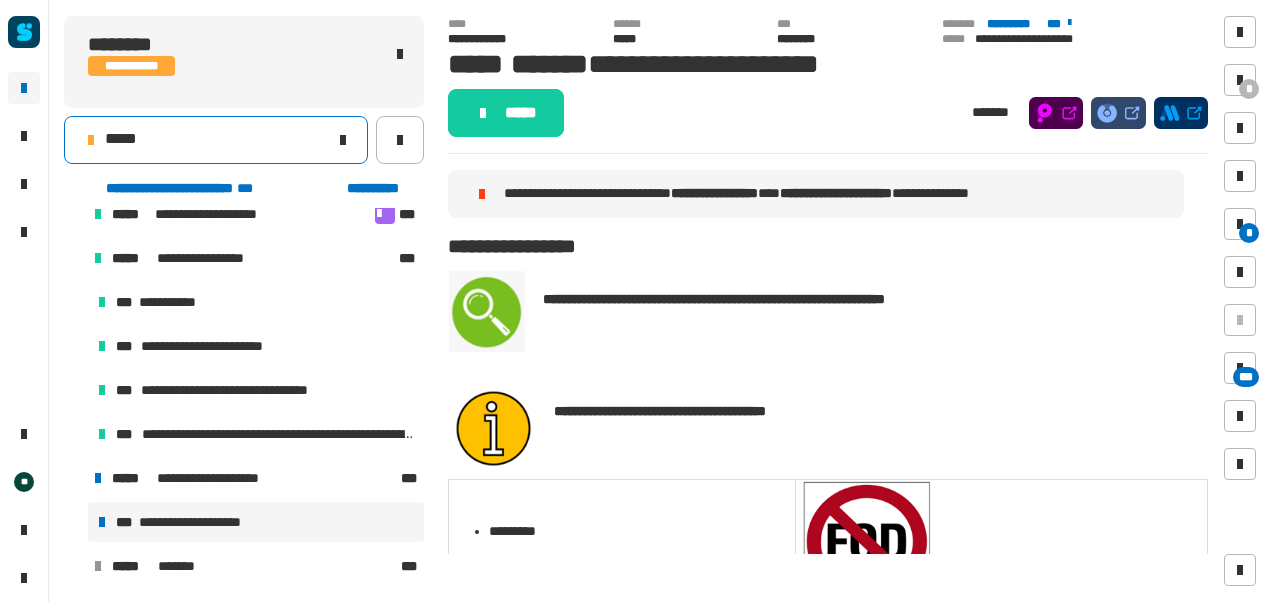 click on "*****" 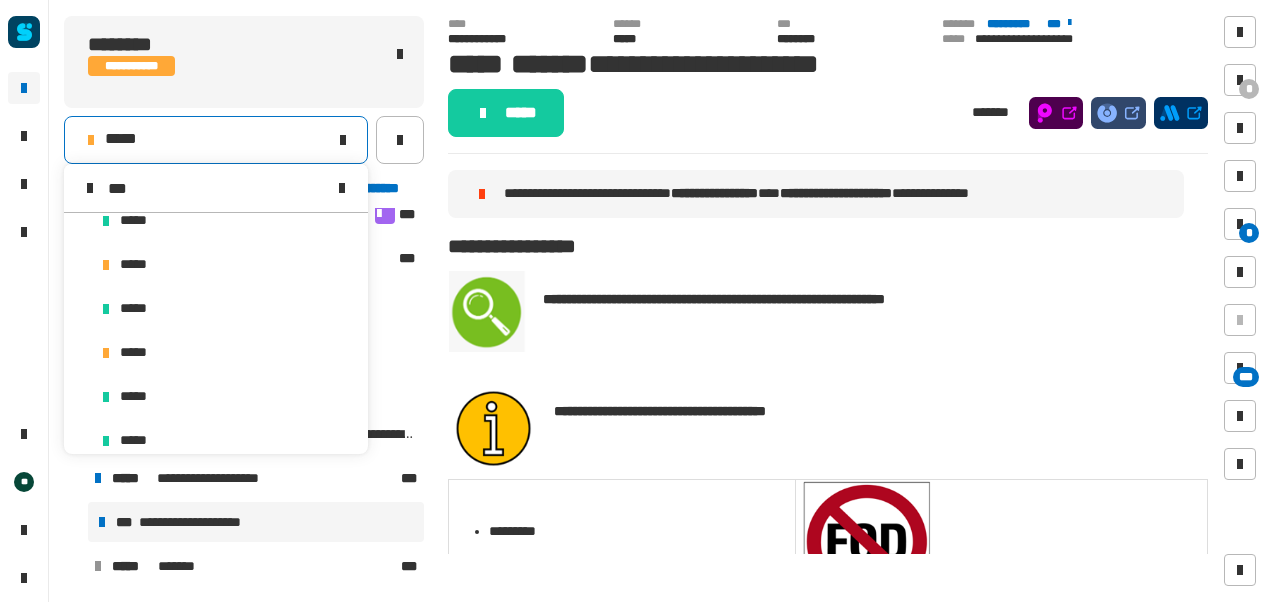 scroll, scrollTop: 0, scrollLeft: 0, axis: both 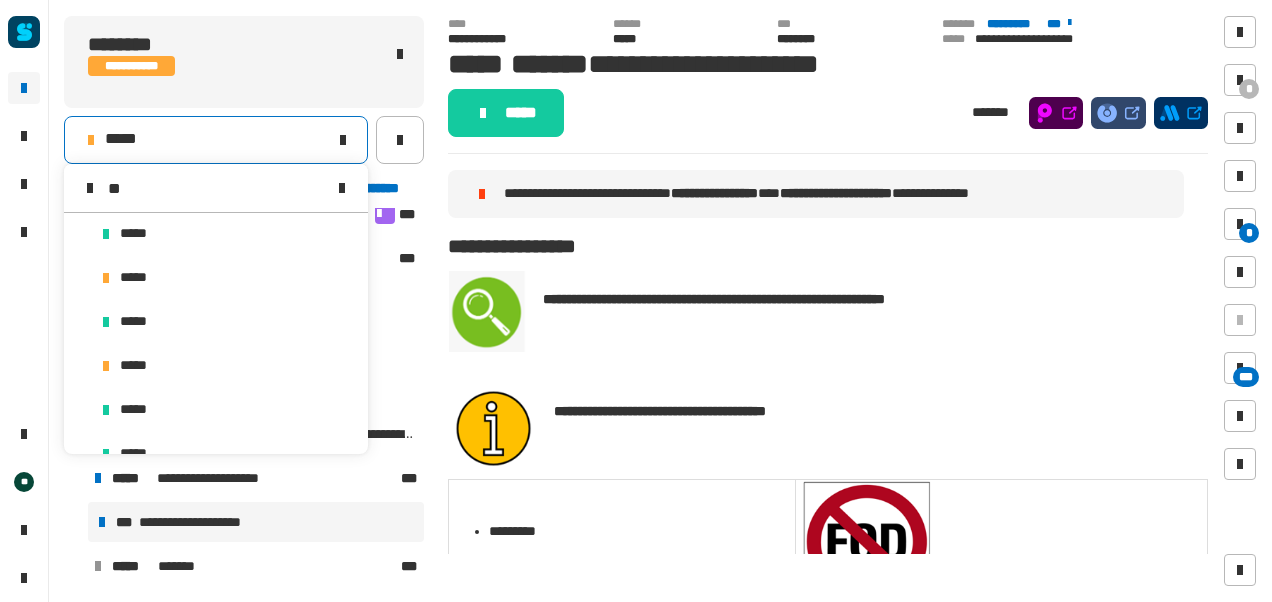 type on "*" 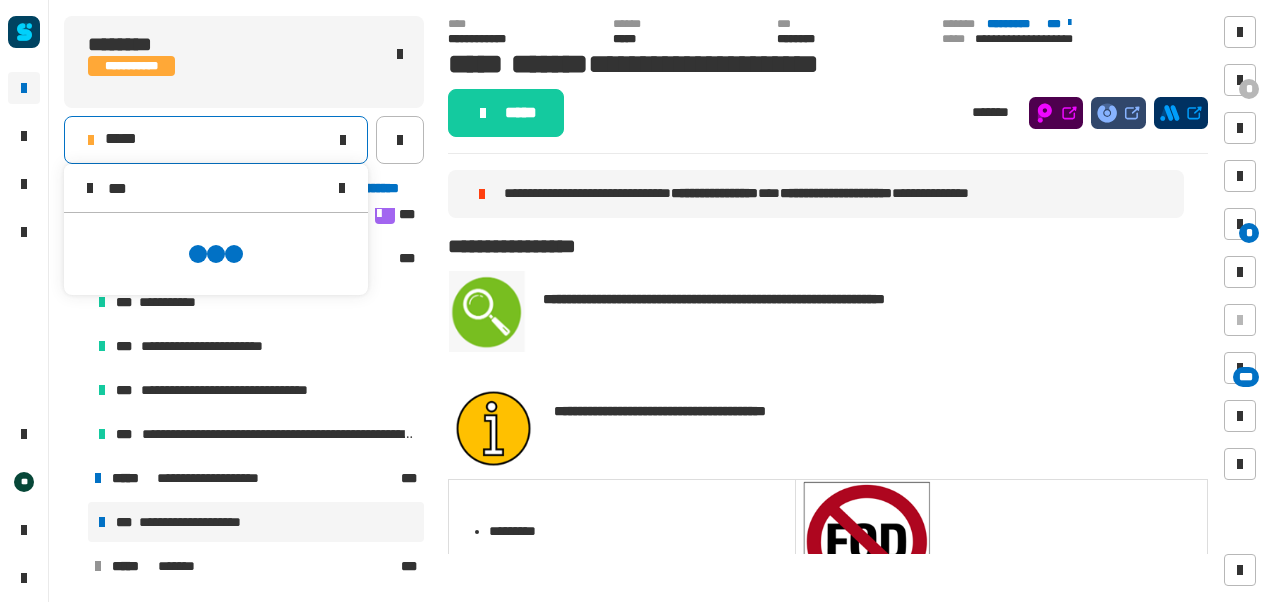 scroll, scrollTop: 0, scrollLeft: 0, axis: both 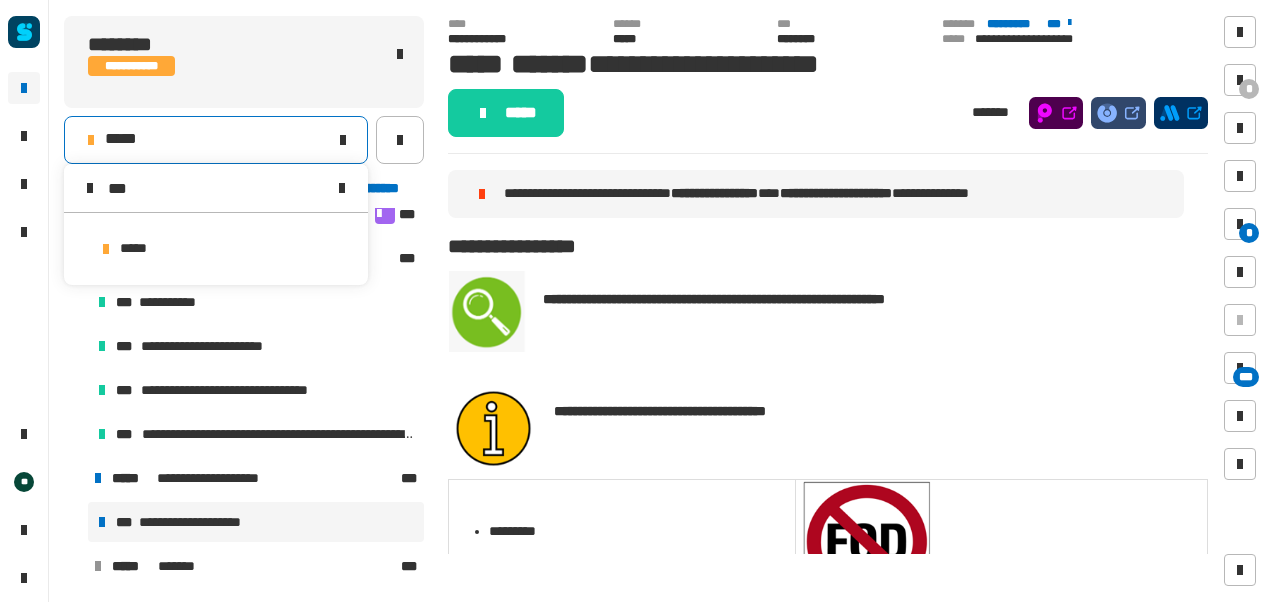 type on "***" 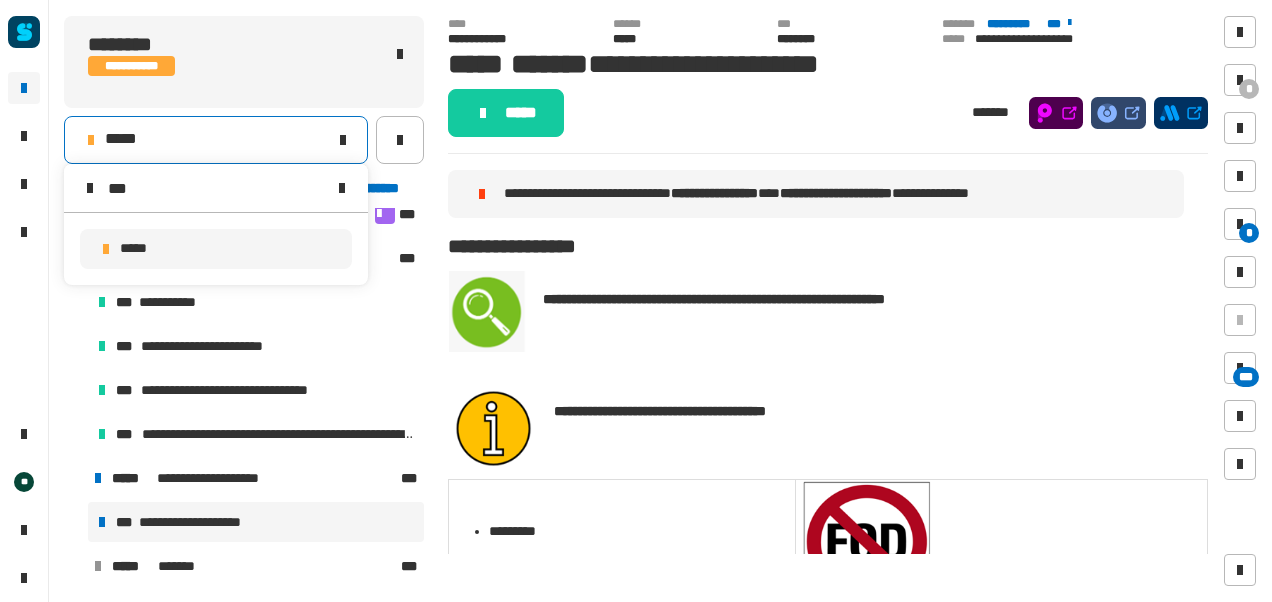 click on "*****" at bounding box center [216, 249] 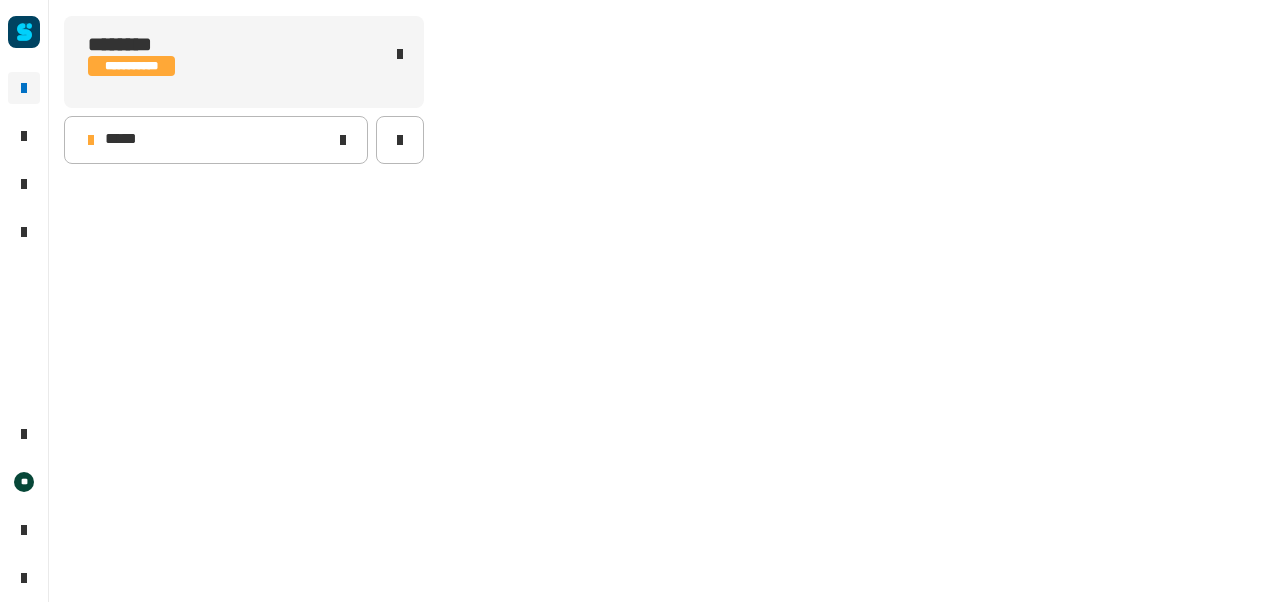 scroll, scrollTop: 0, scrollLeft: 0, axis: both 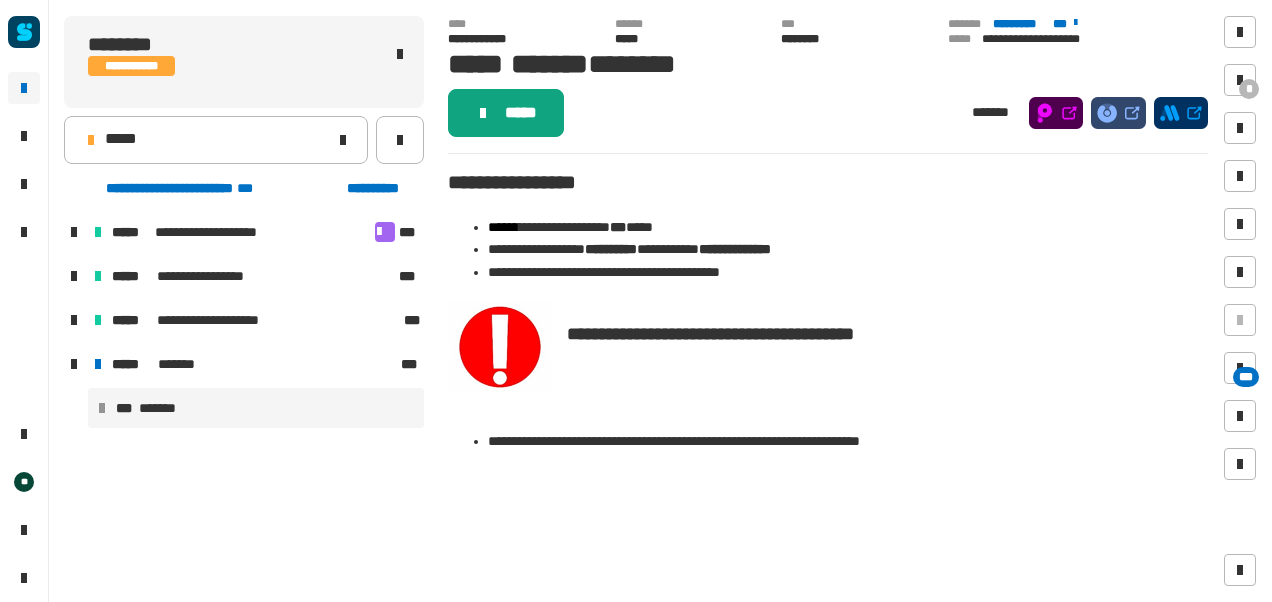 click on "*****" 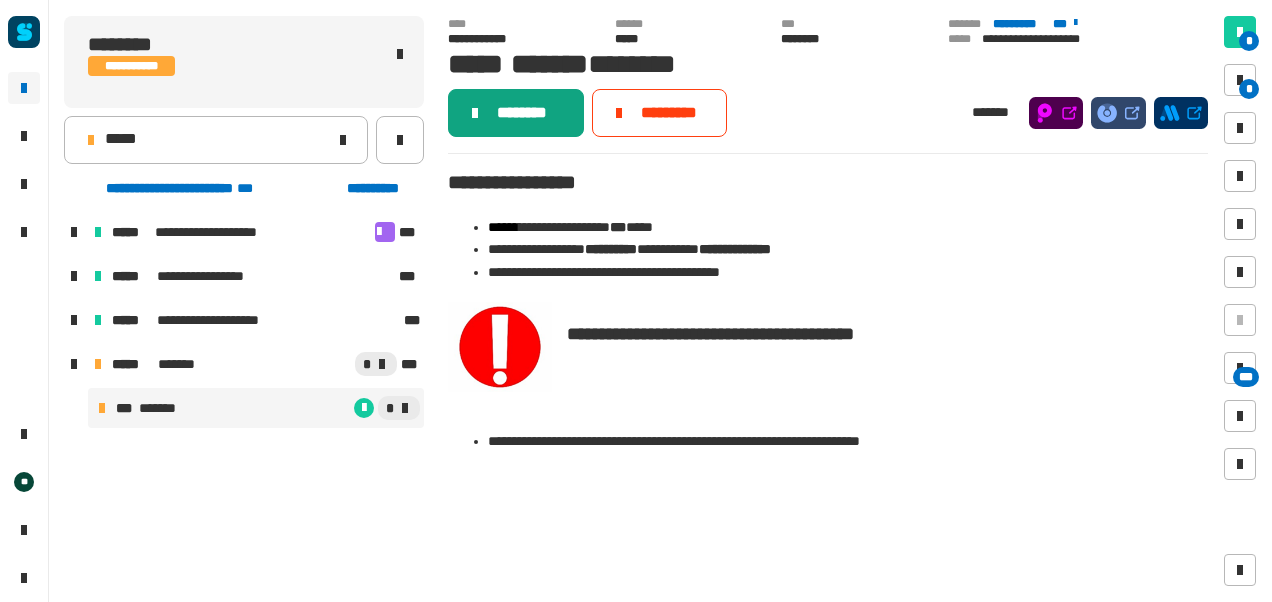 click on "********" 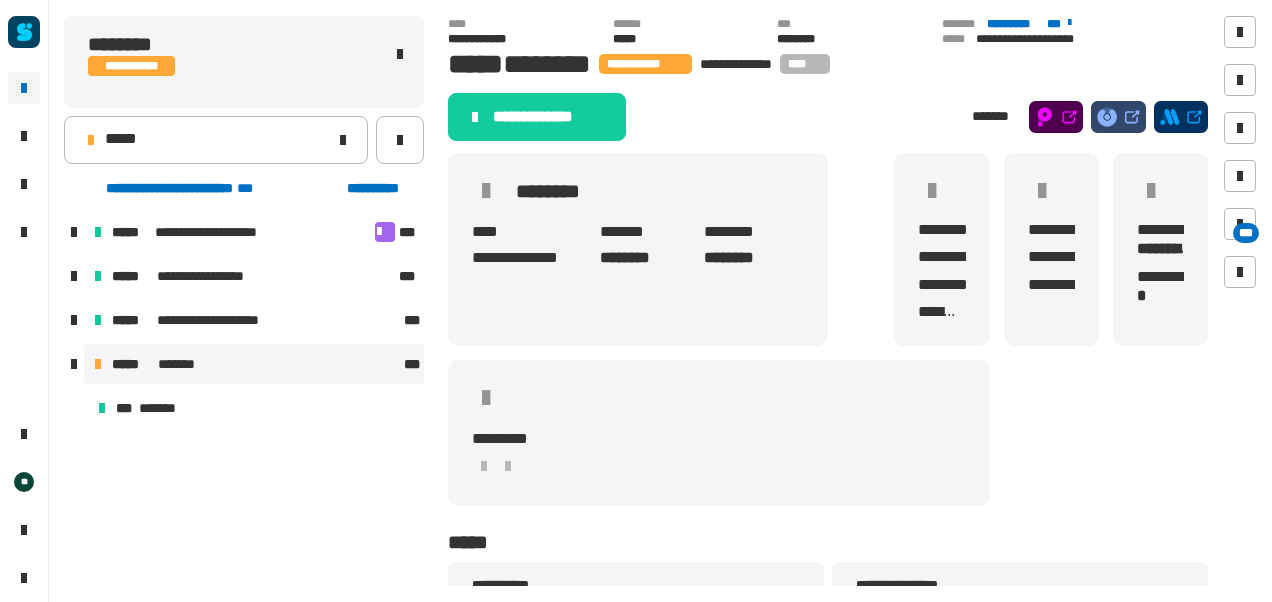 click on "**********" 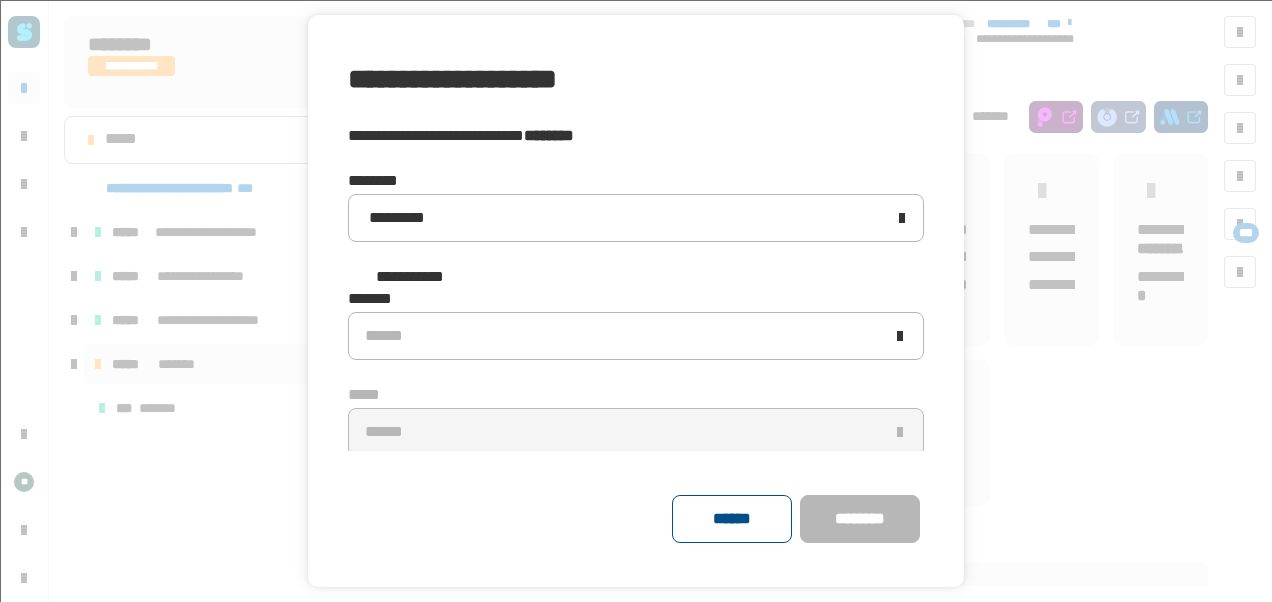 click on "******" 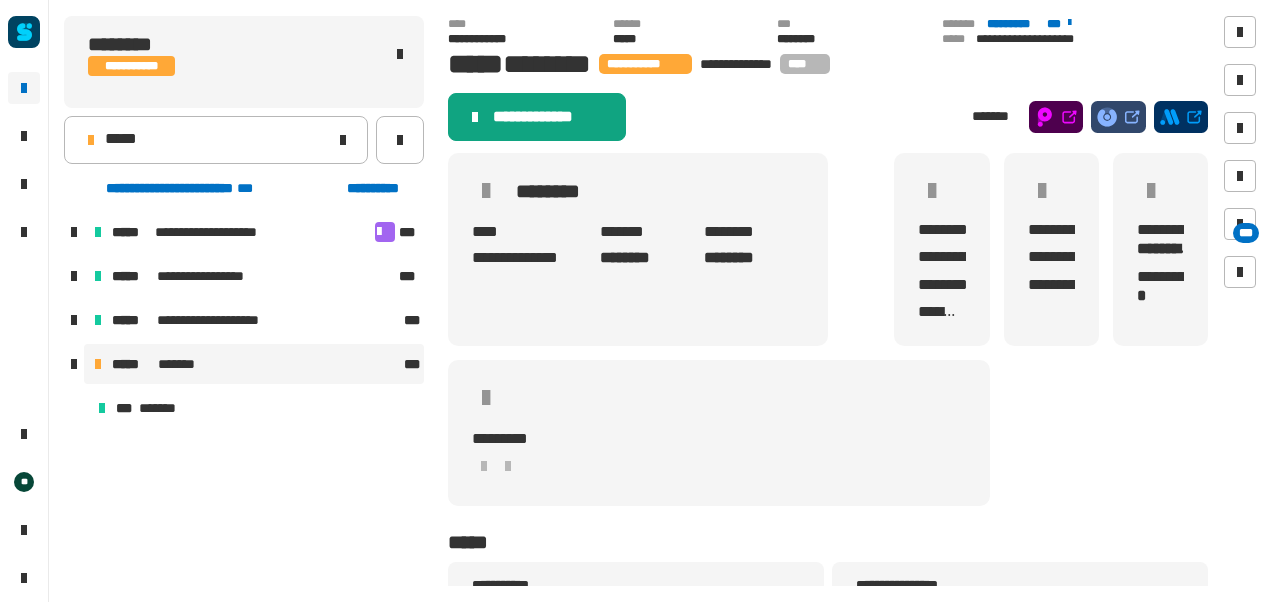 click on "**********" 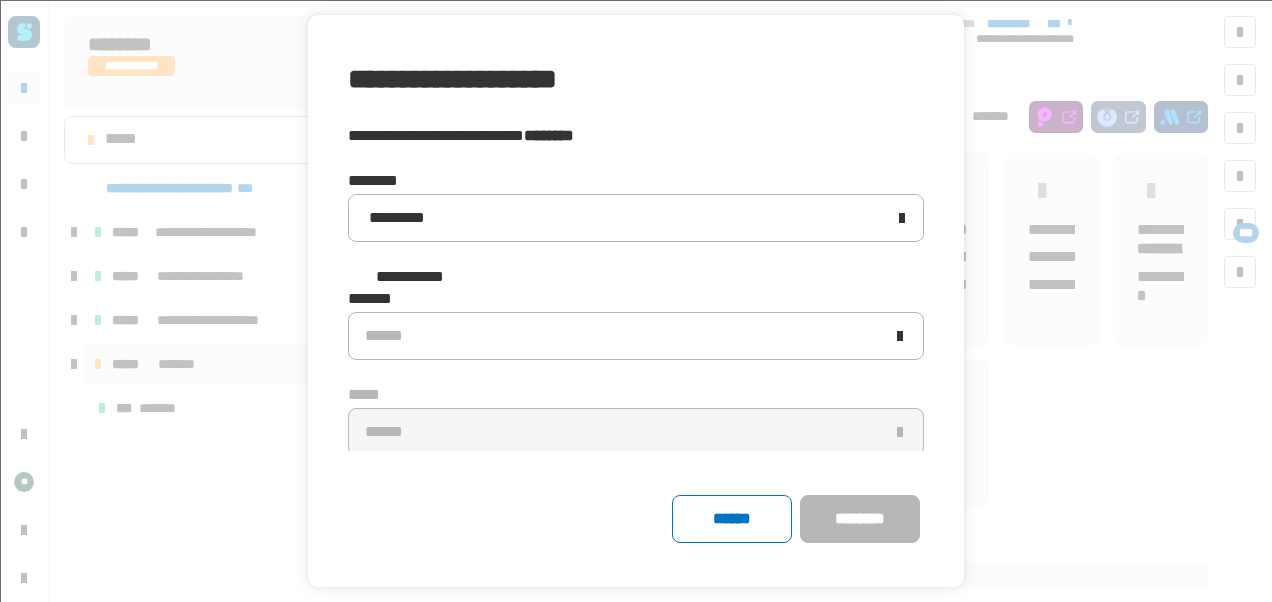 click 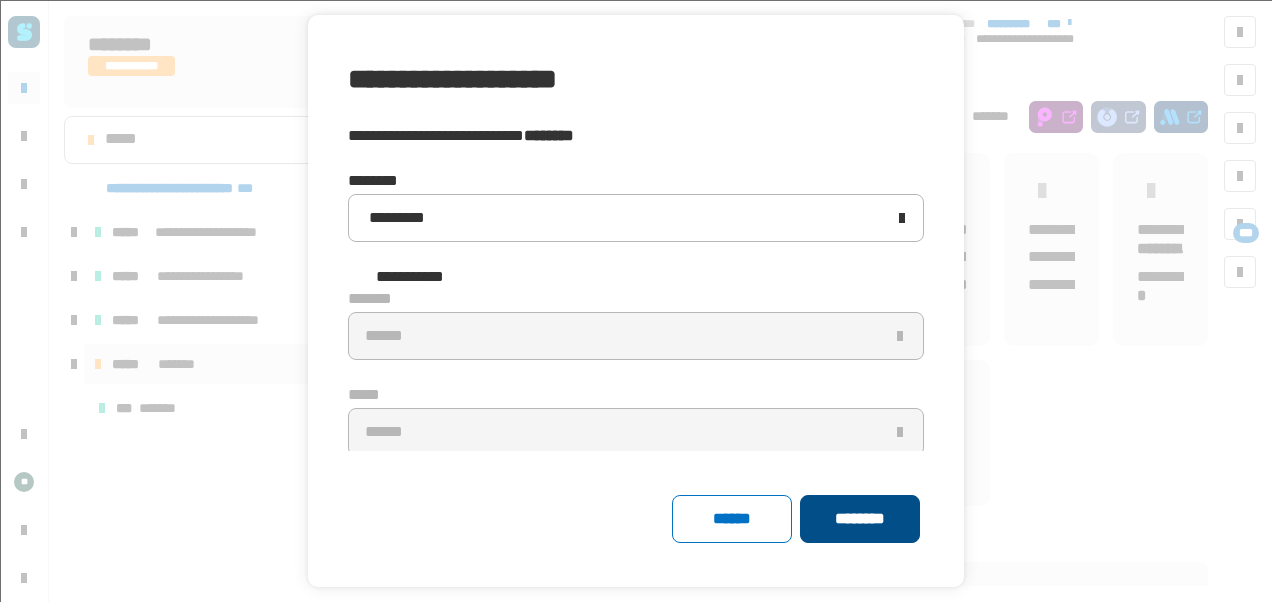 click on "********" 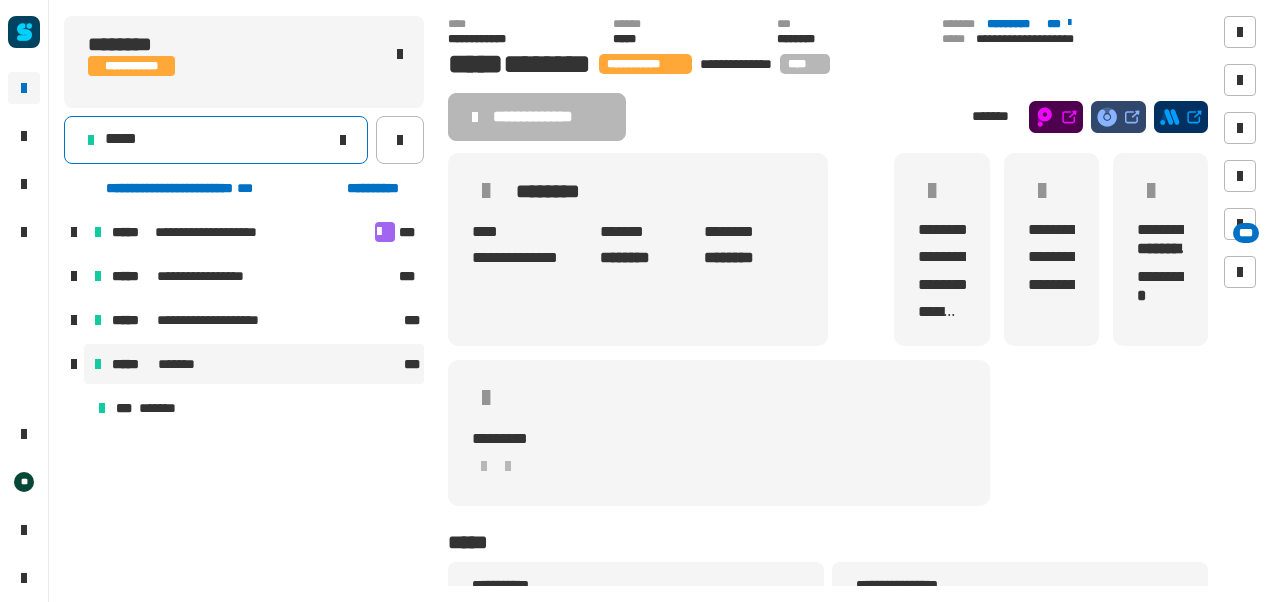 click 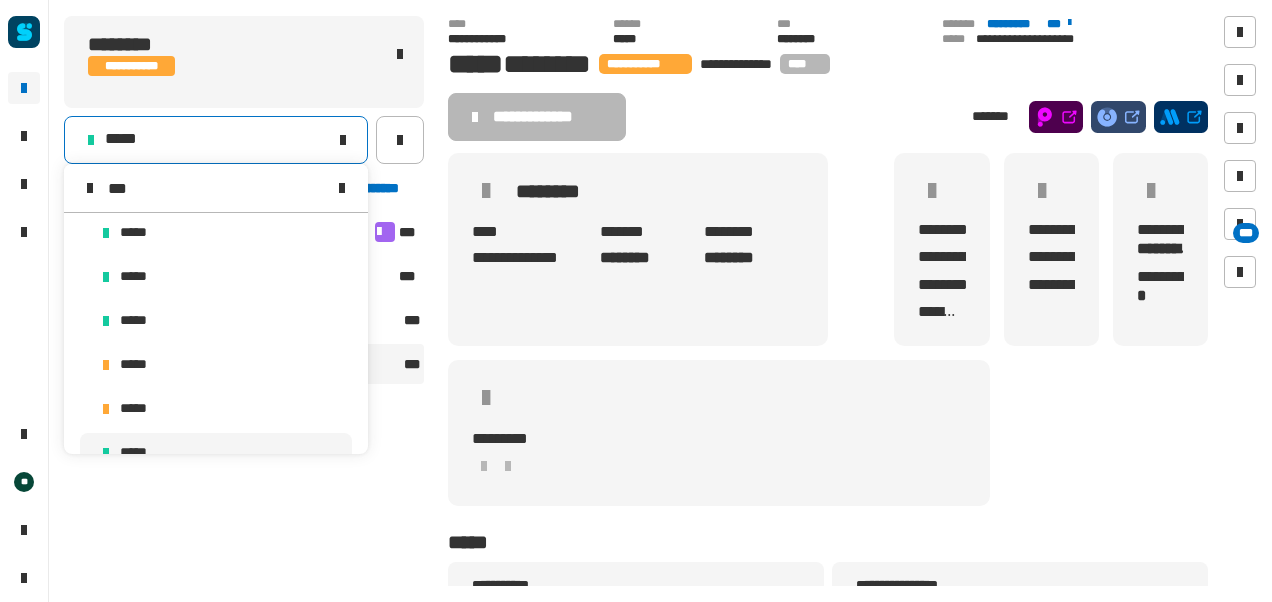 scroll, scrollTop: 0, scrollLeft: 0, axis: both 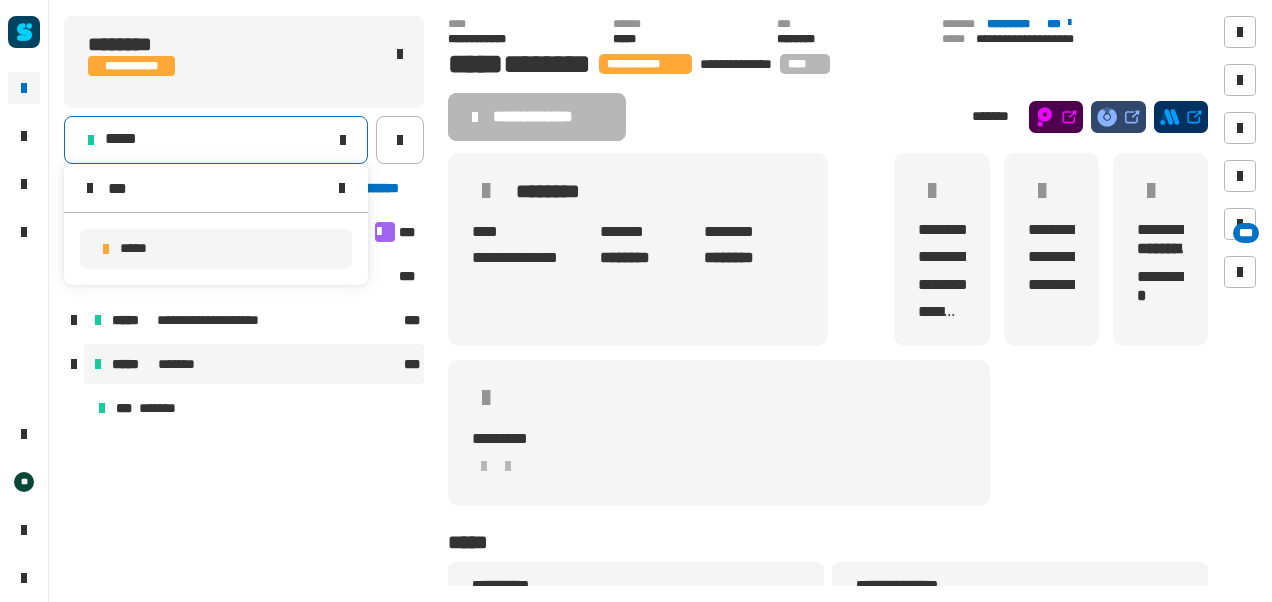 type on "***" 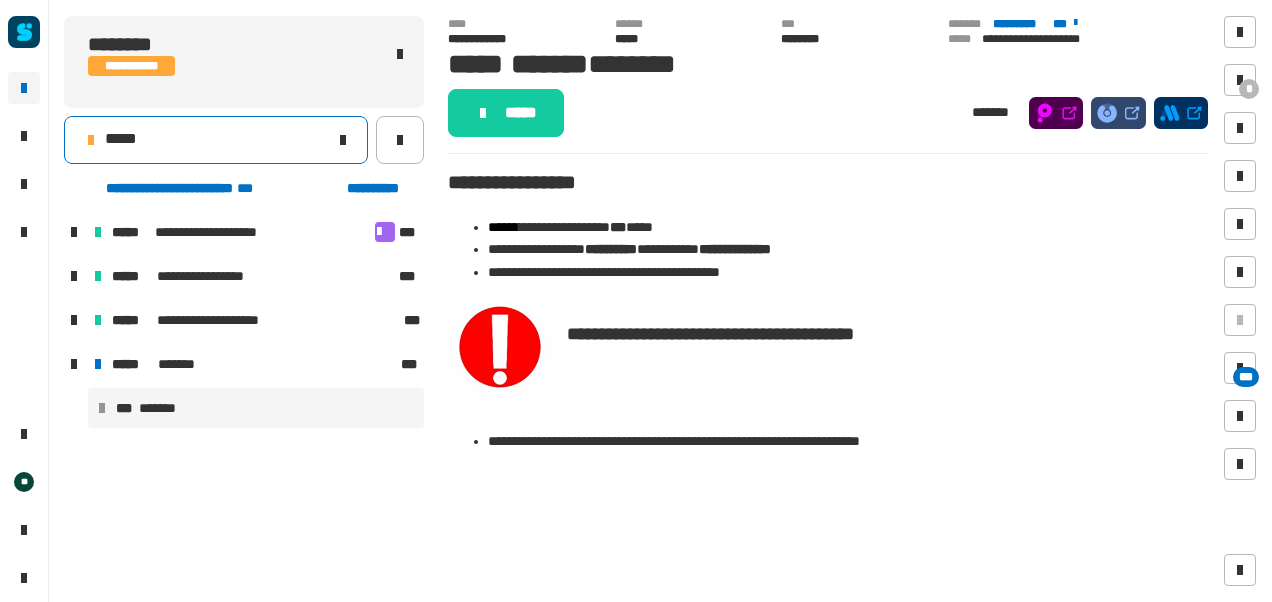 click on "*****" 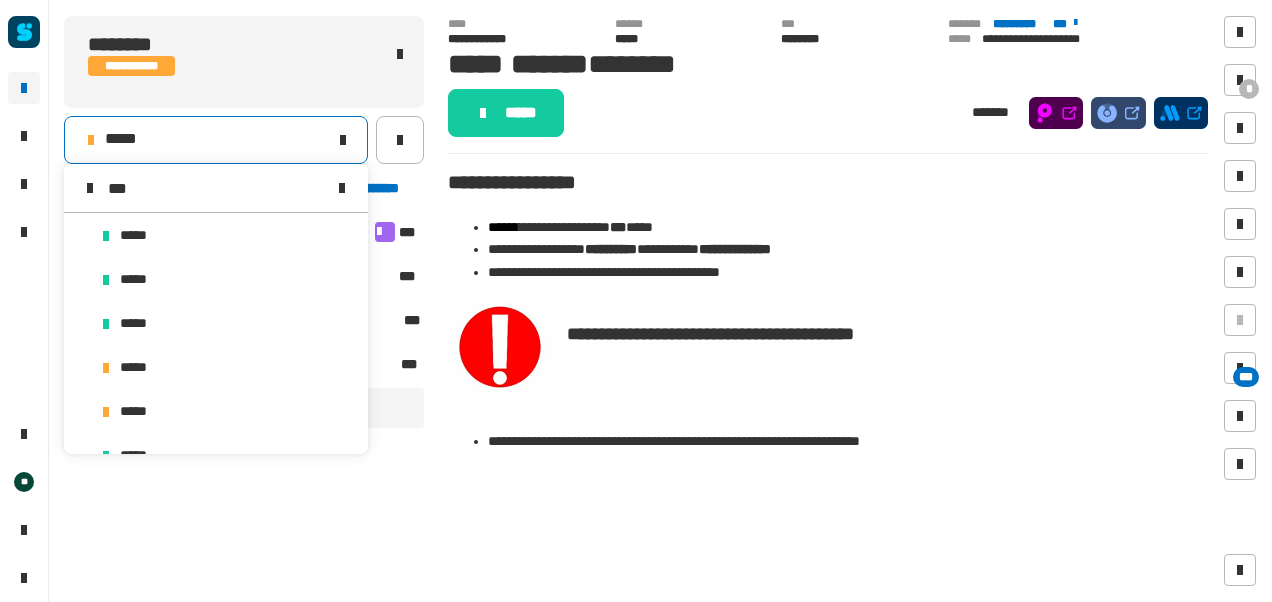 type on "***" 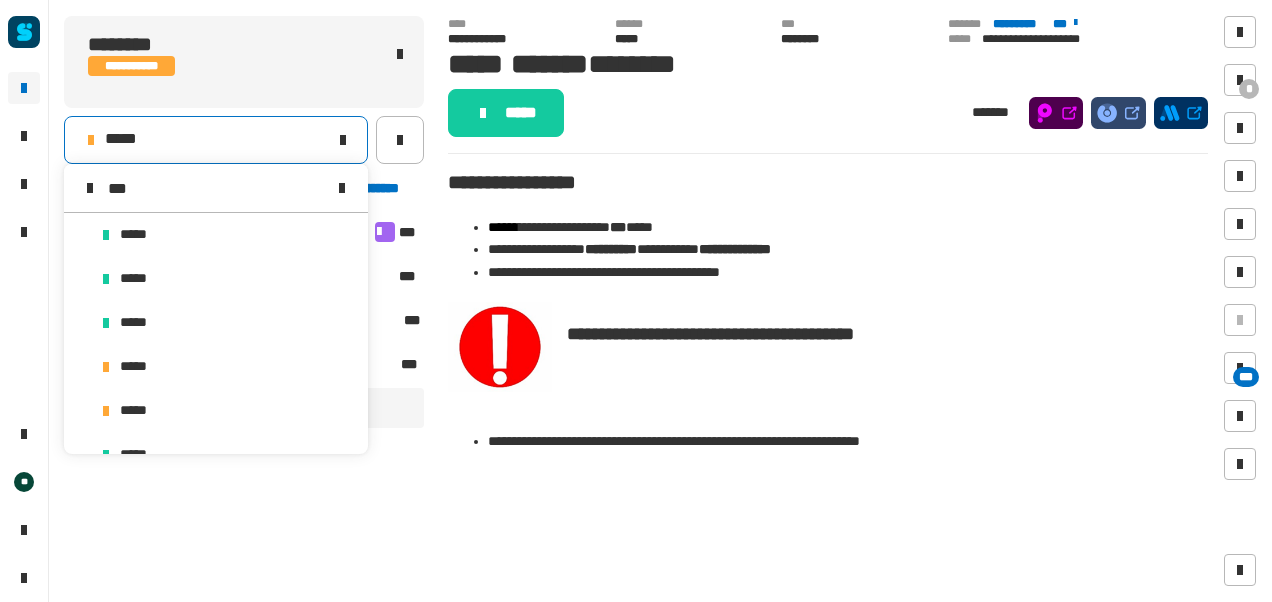 scroll, scrollTop: 0, scrollLeft: 0, axis: both 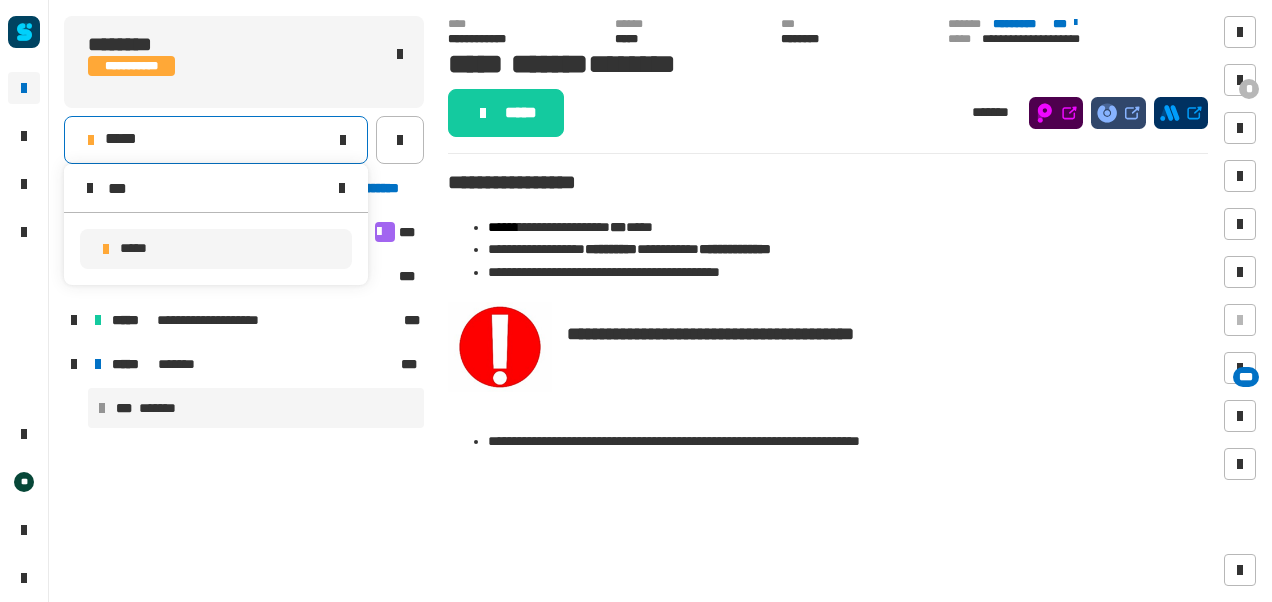 click on "*****" at bounding box center (216, 249) 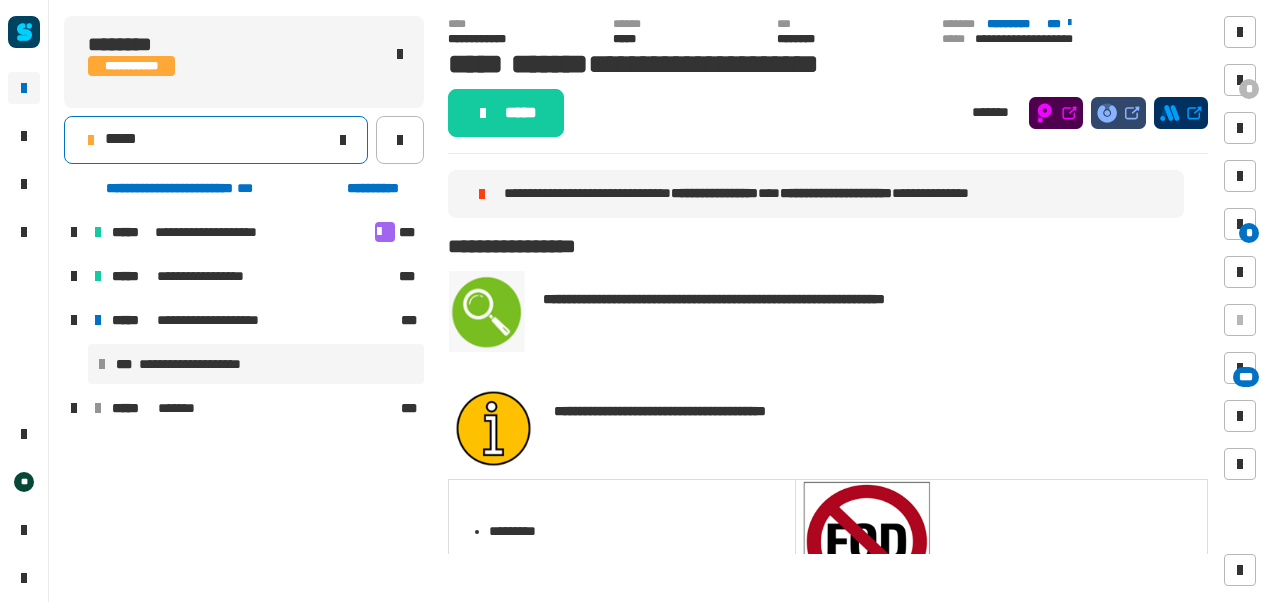 click on "*****" 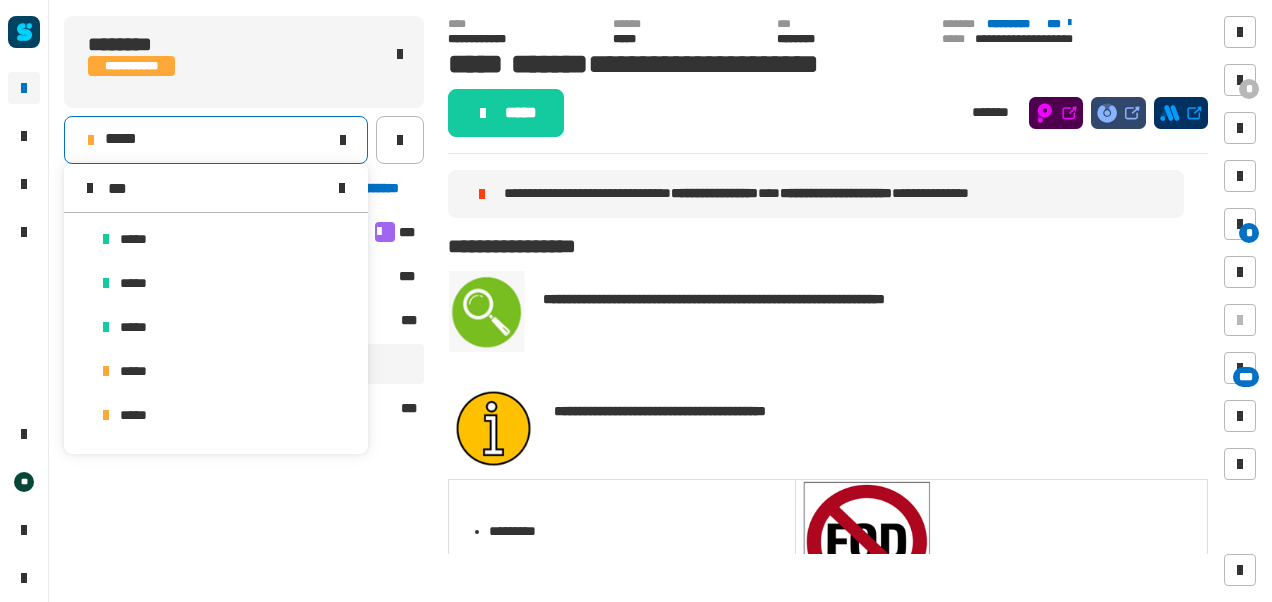 type on "***" 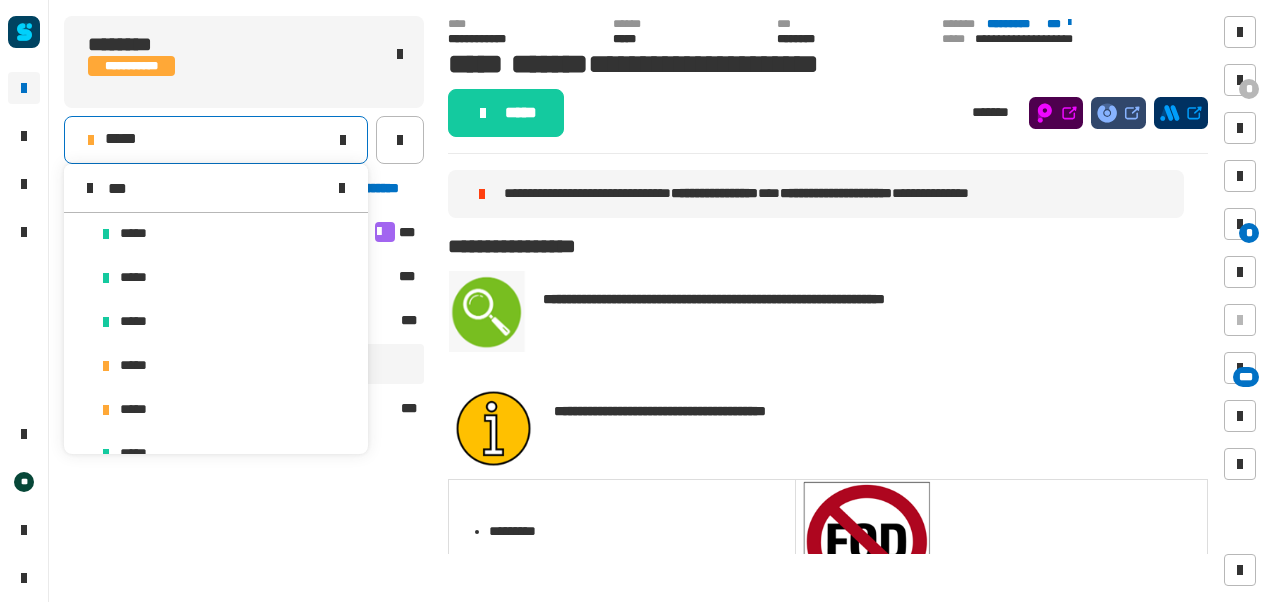 scroll, scrollTop: 0, scrollLeft: 0, axis: both 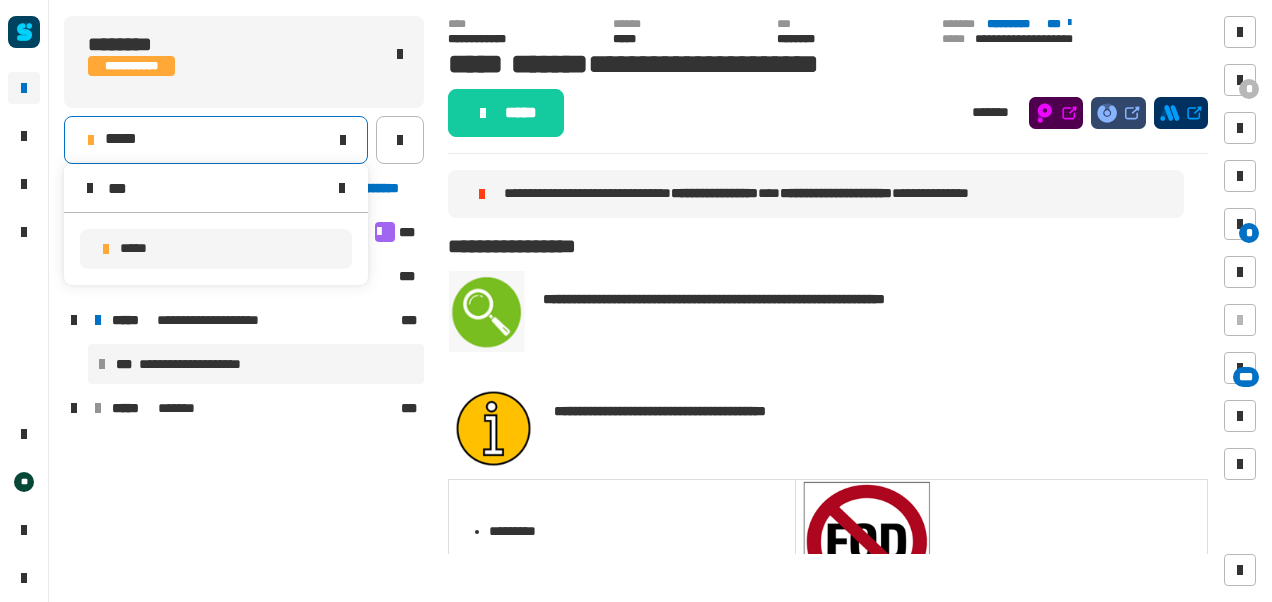 click on "*****" at bounding box center [216, 249] 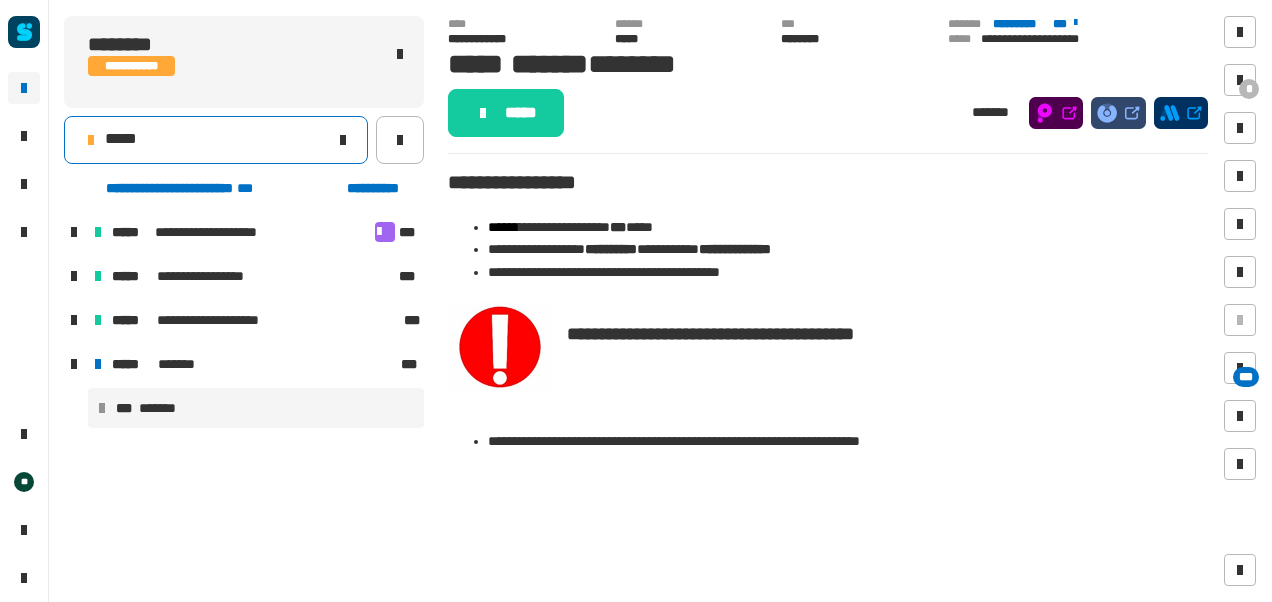 click on "*****" 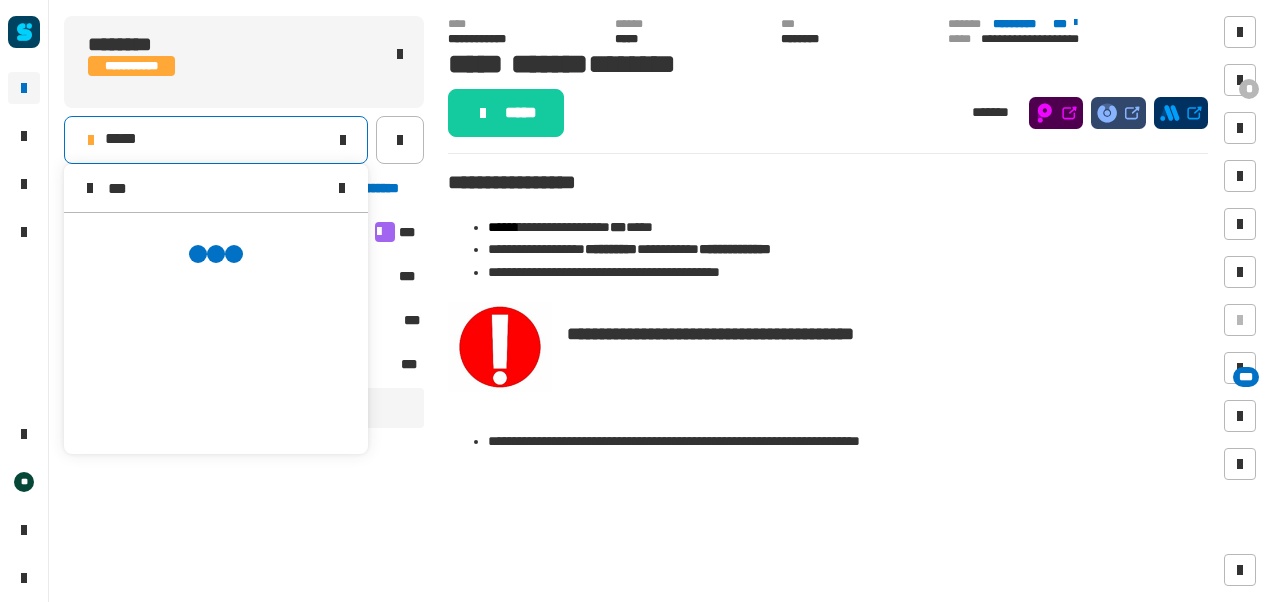 scroll, scrollTop: 0, scrollLeft: 0, axis: both 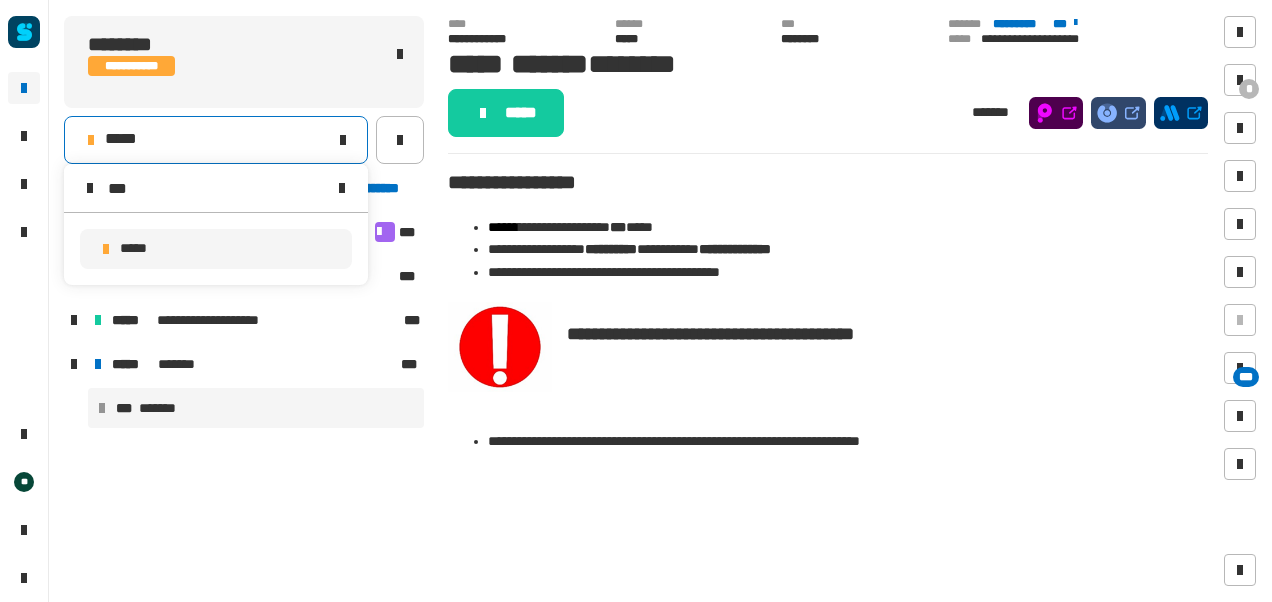 click on "*****" at bounding box center [216, 249] 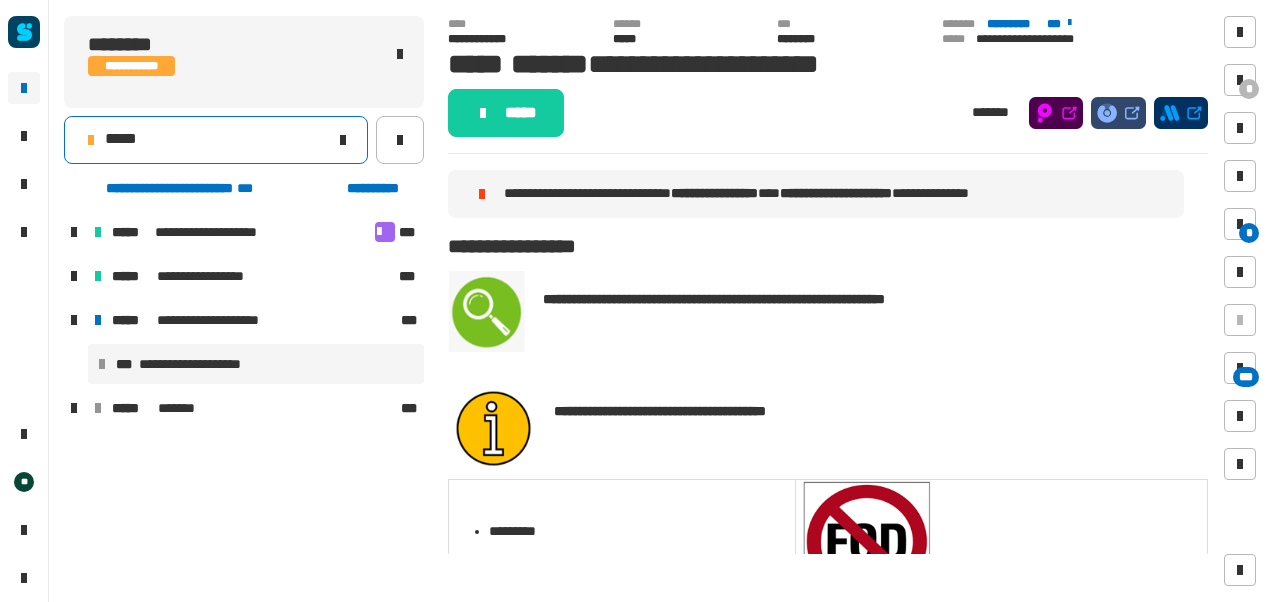 click on "*****" 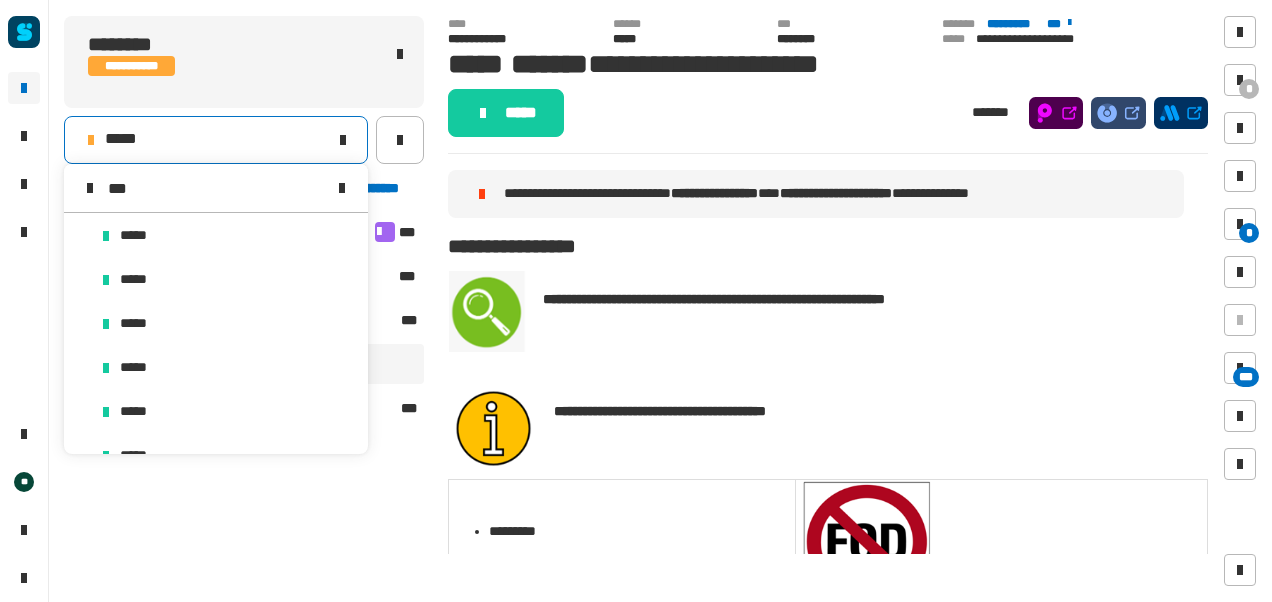 scroll, scrollTop: 16, scrollLeft: 0, axis: vertical 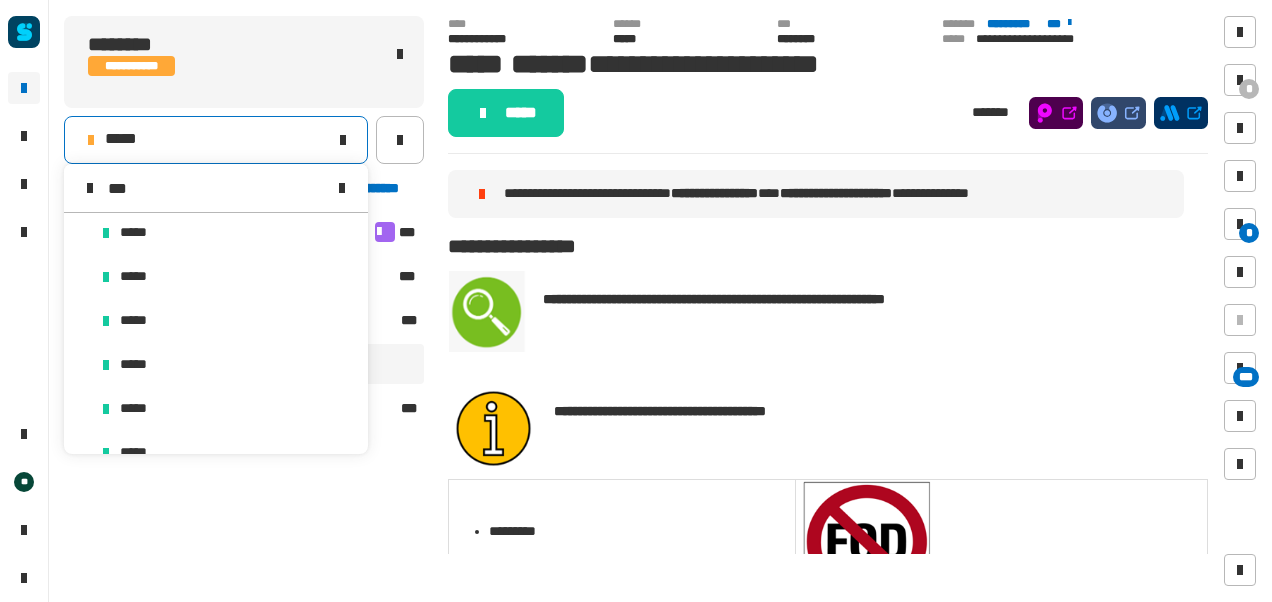 type on "***" 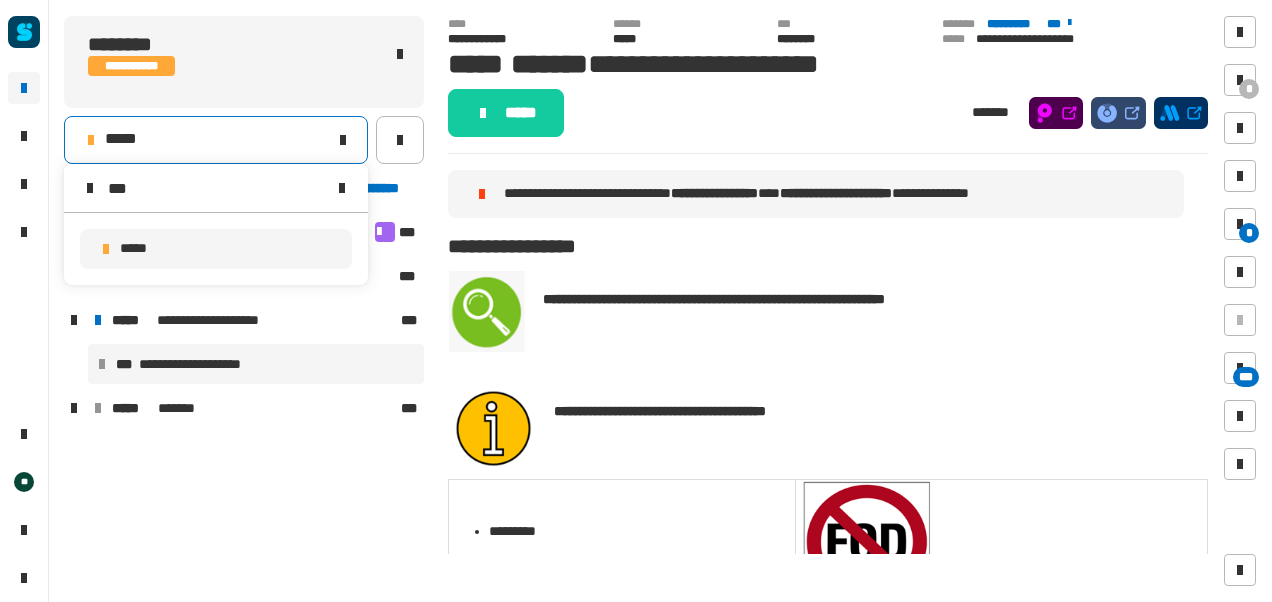 click on "*****" at bounding box center (216, 249) 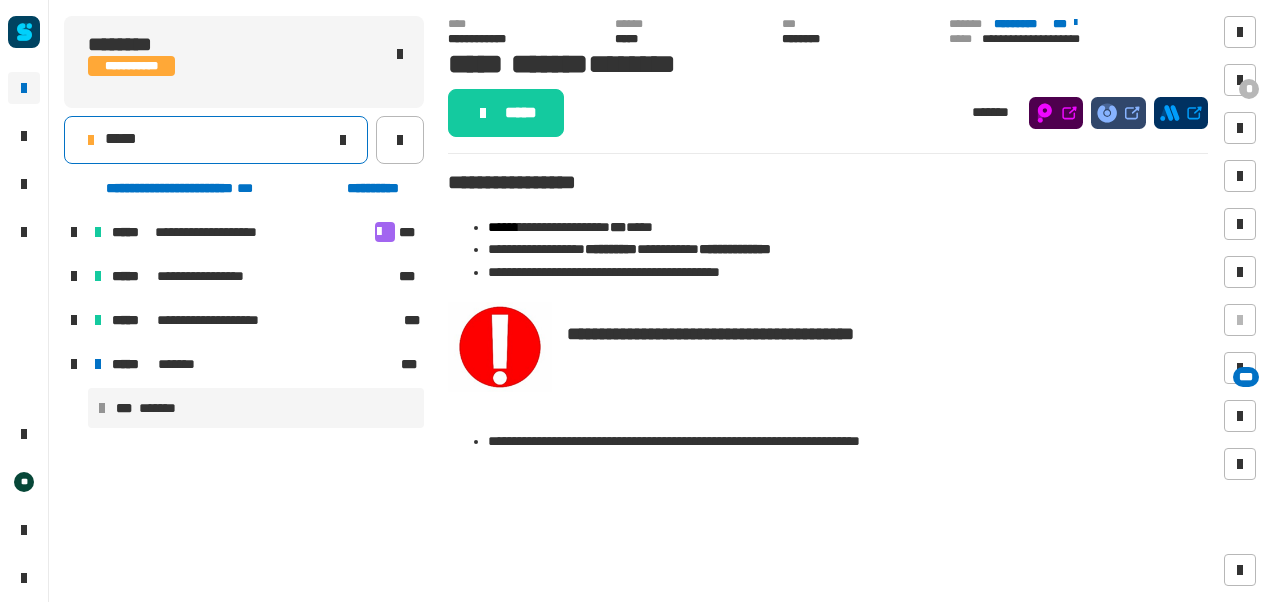 click on "*****" 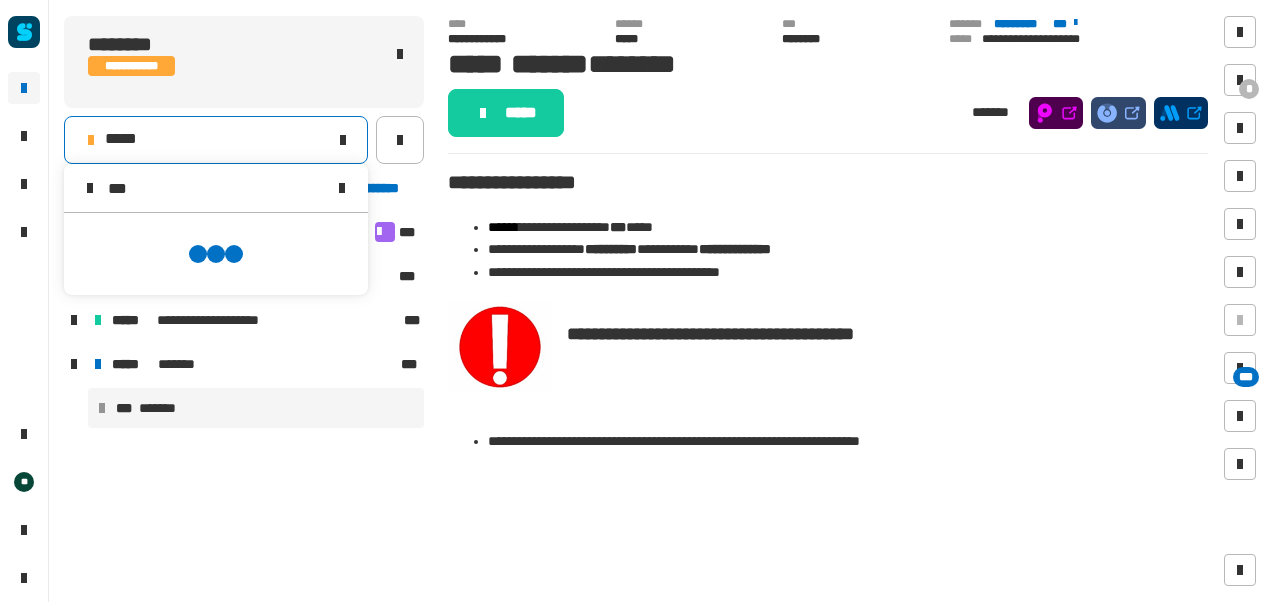 type on "***" 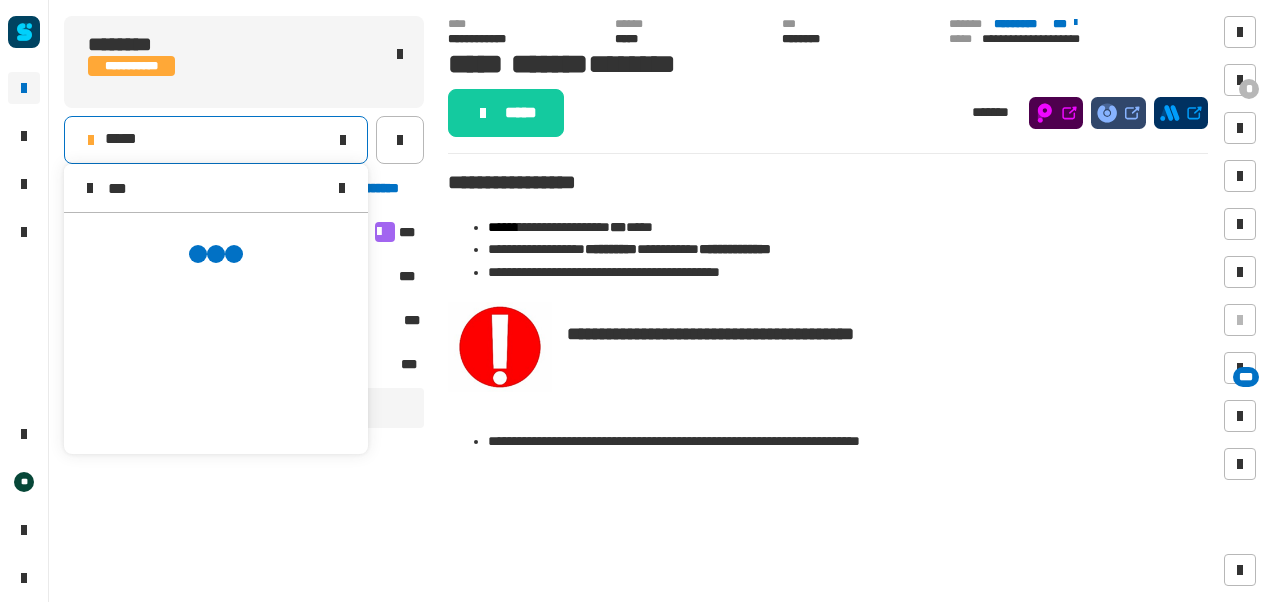 scroll, scrollTop: 0, scrollLeft: 0, axis: both 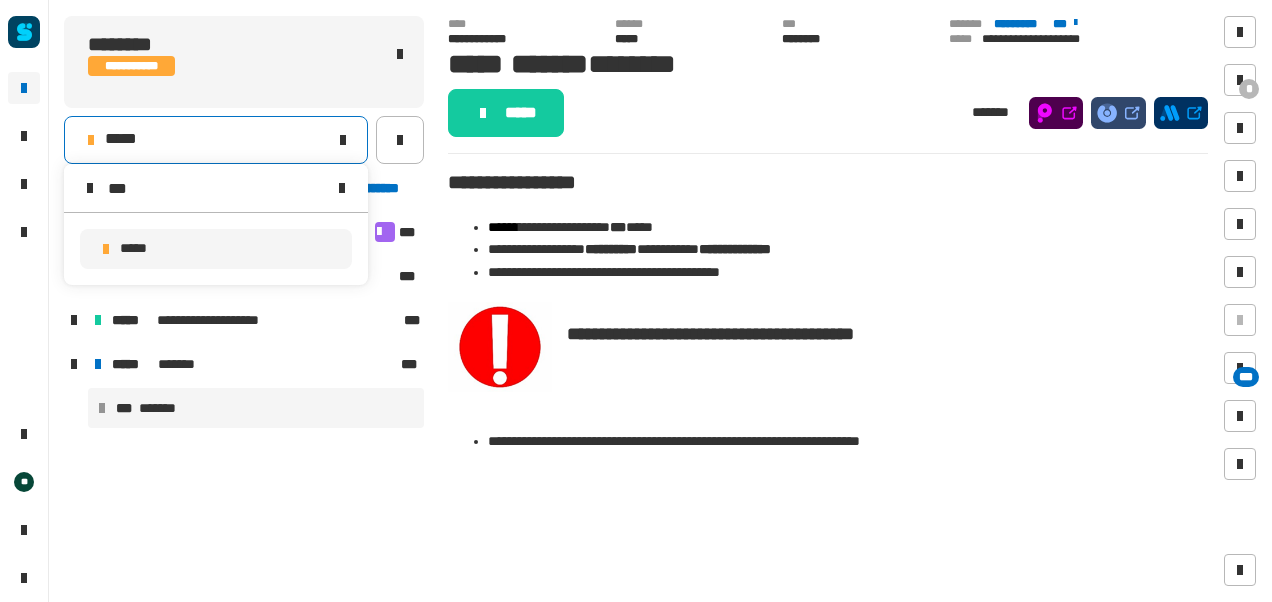 click on "*****" at bounding box center [216, 249] 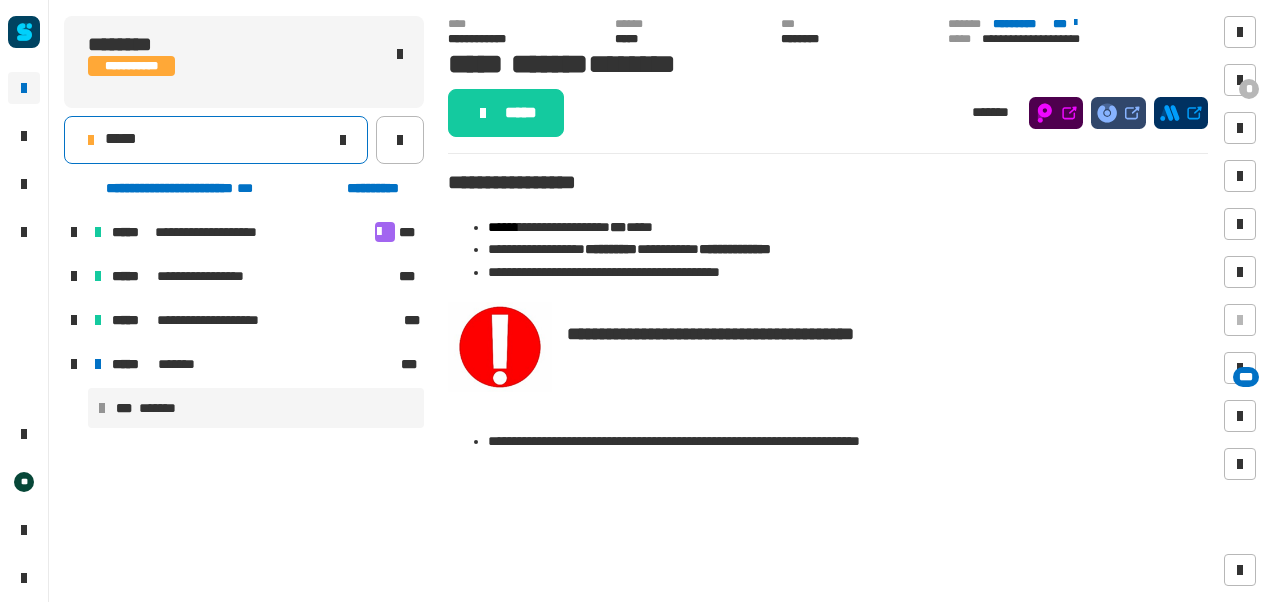click on "*****" 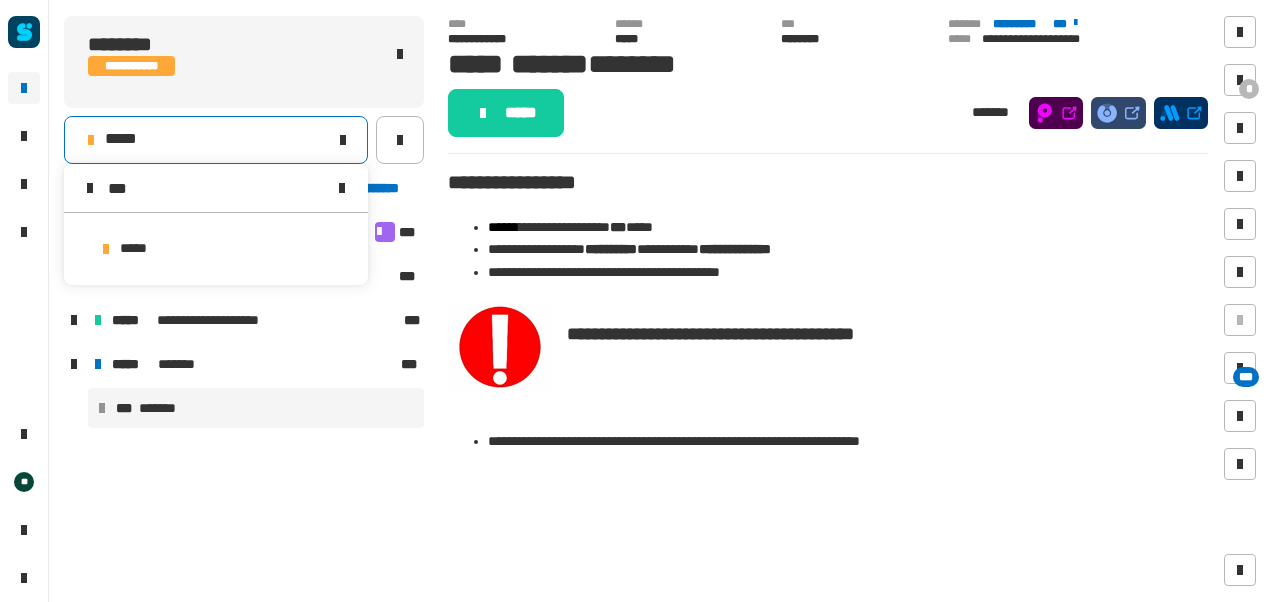 type on "***" 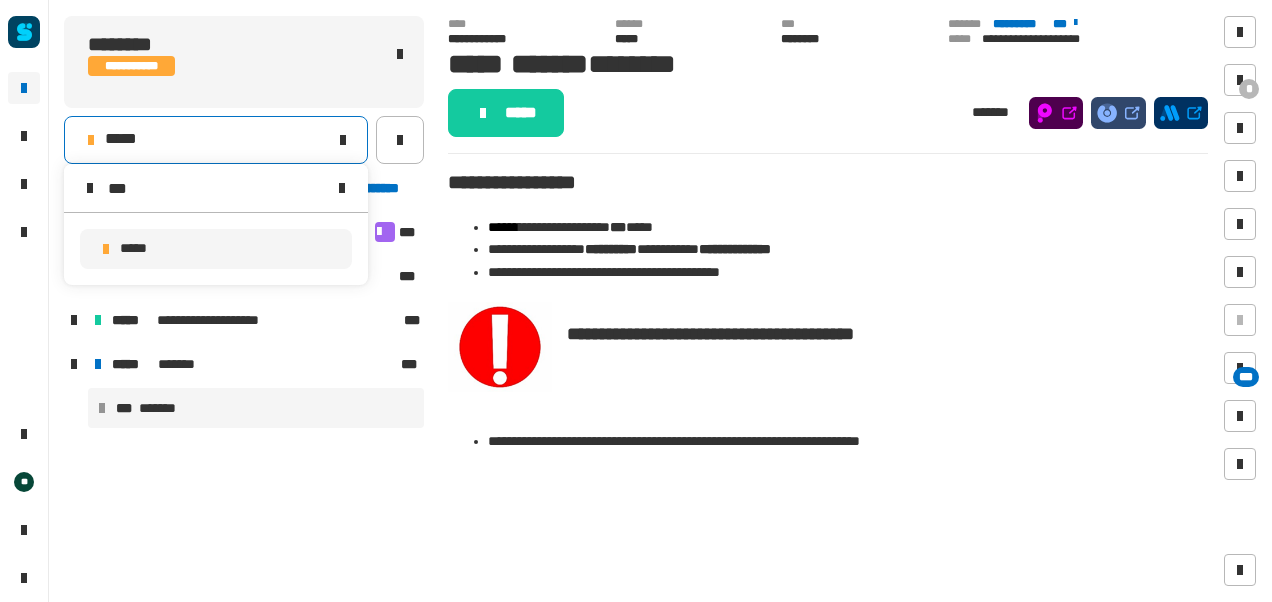 click on "*****" at bounding box center [216, 249] 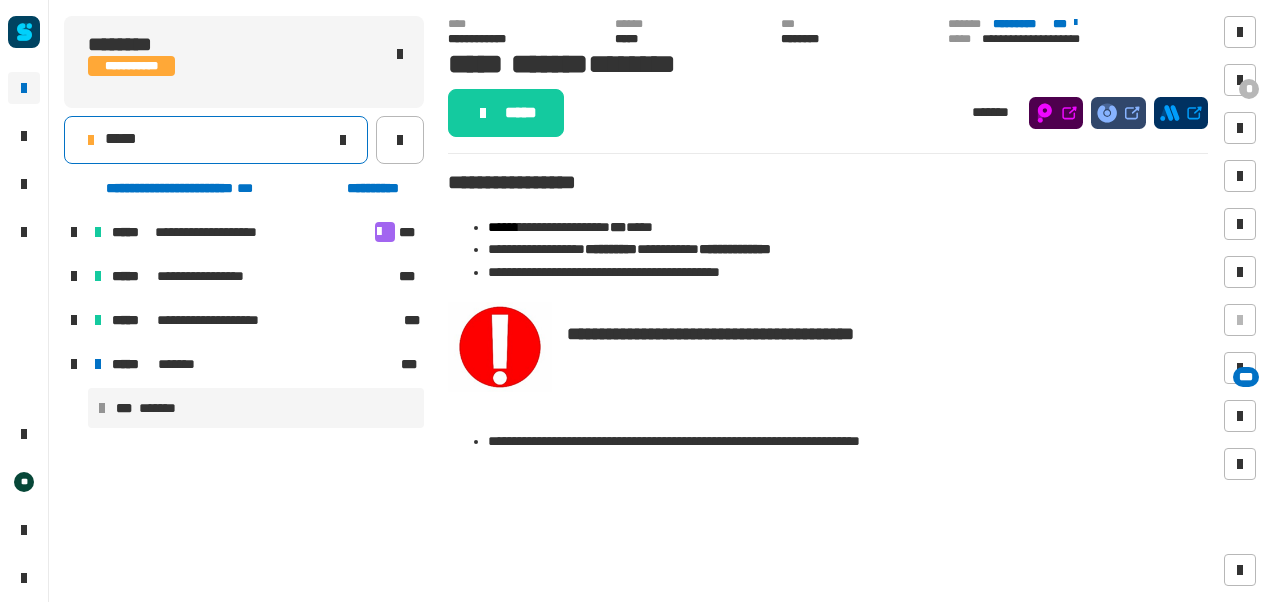 click on "*****" 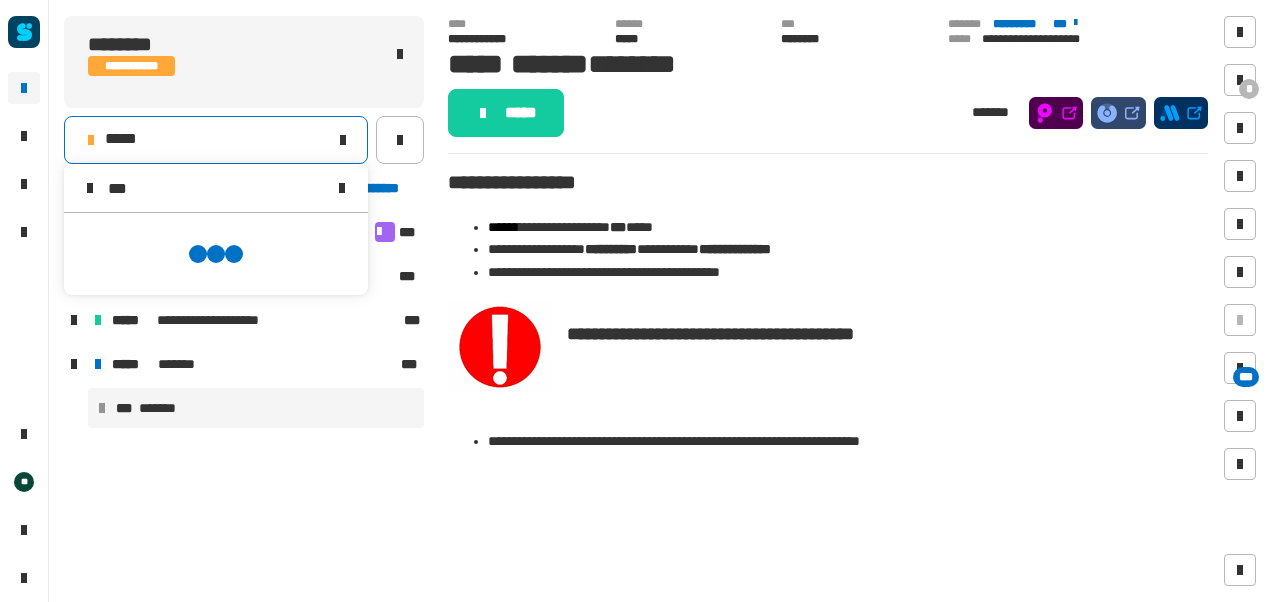 type on "***" 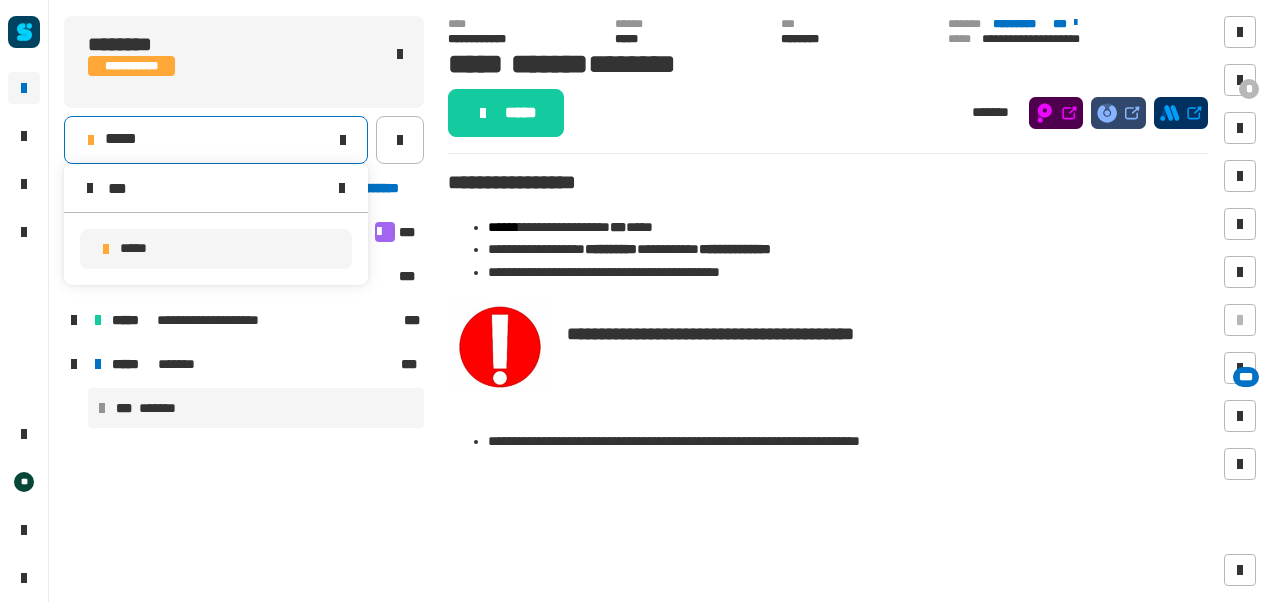 click on "*****" at bounding box center [216, 249] 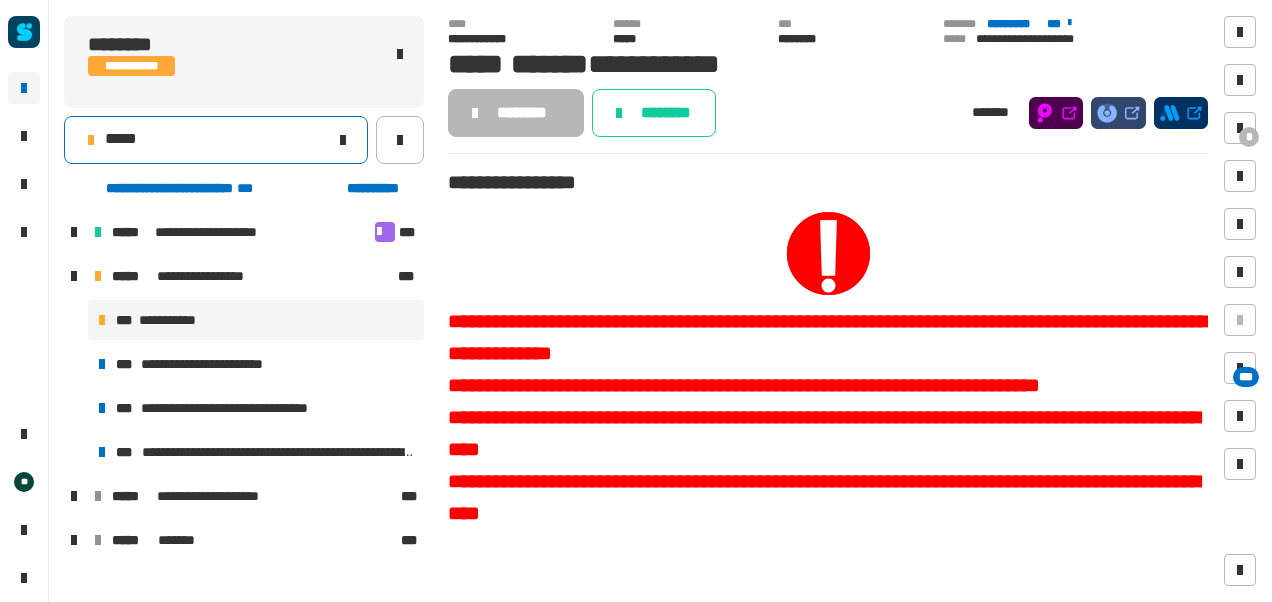 click on "*****" 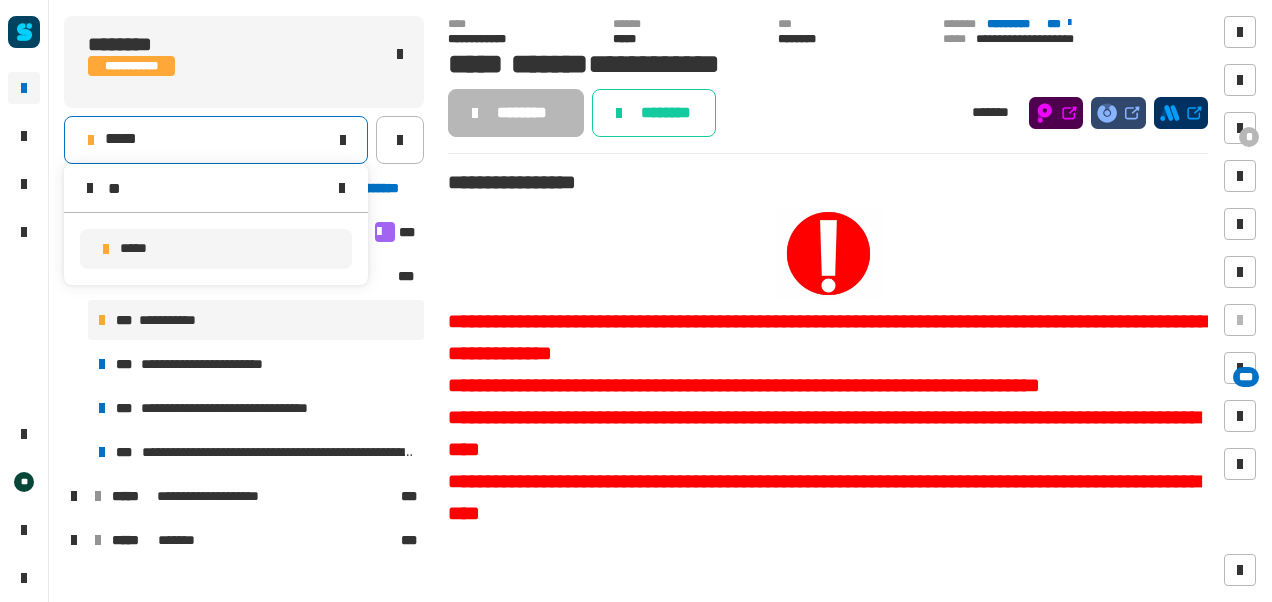 type on "*" 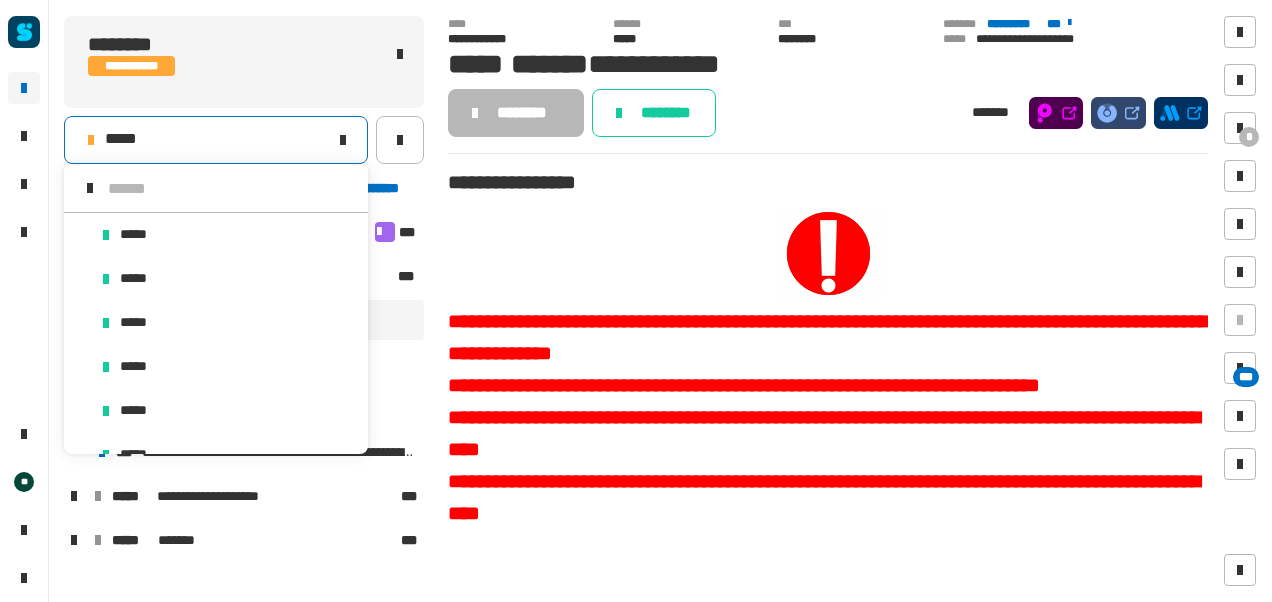 scroll, scrollTop: 16, scrollLeft: 0, axis: vertical 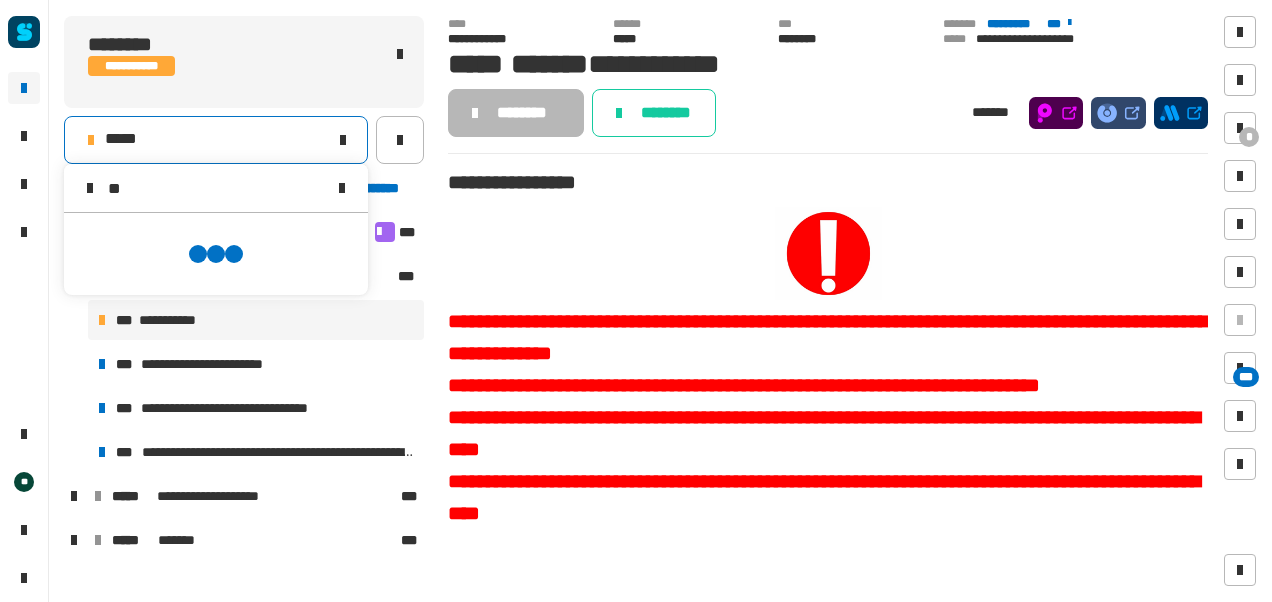type on "**" 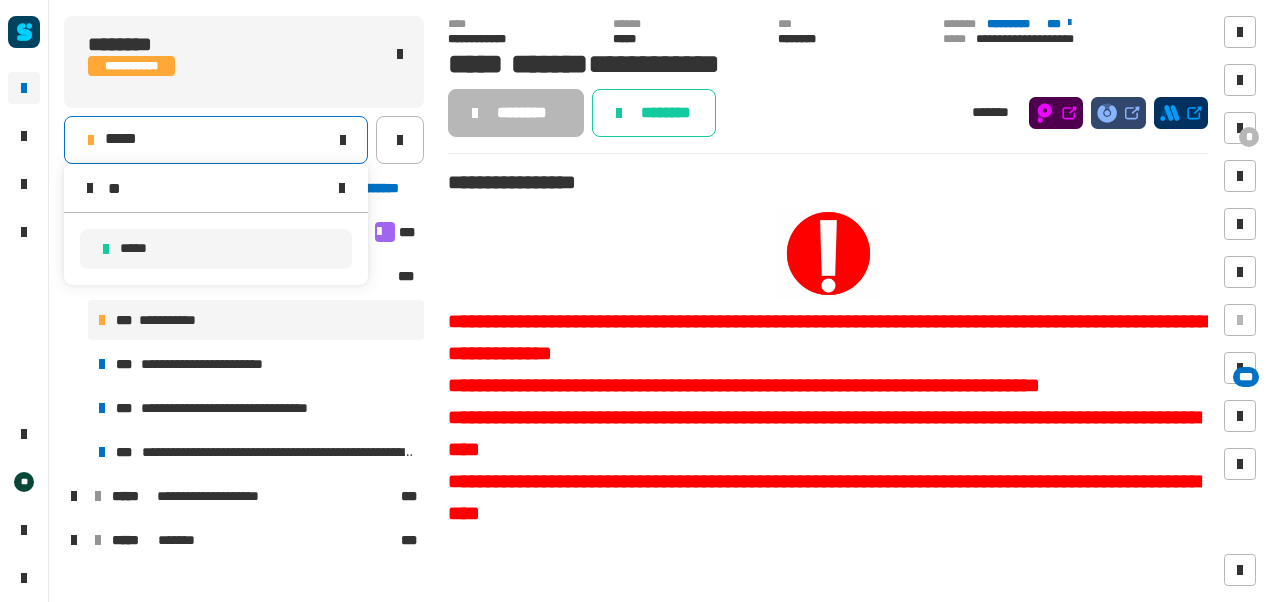 click on "*****" at bounding box center (216, 249) 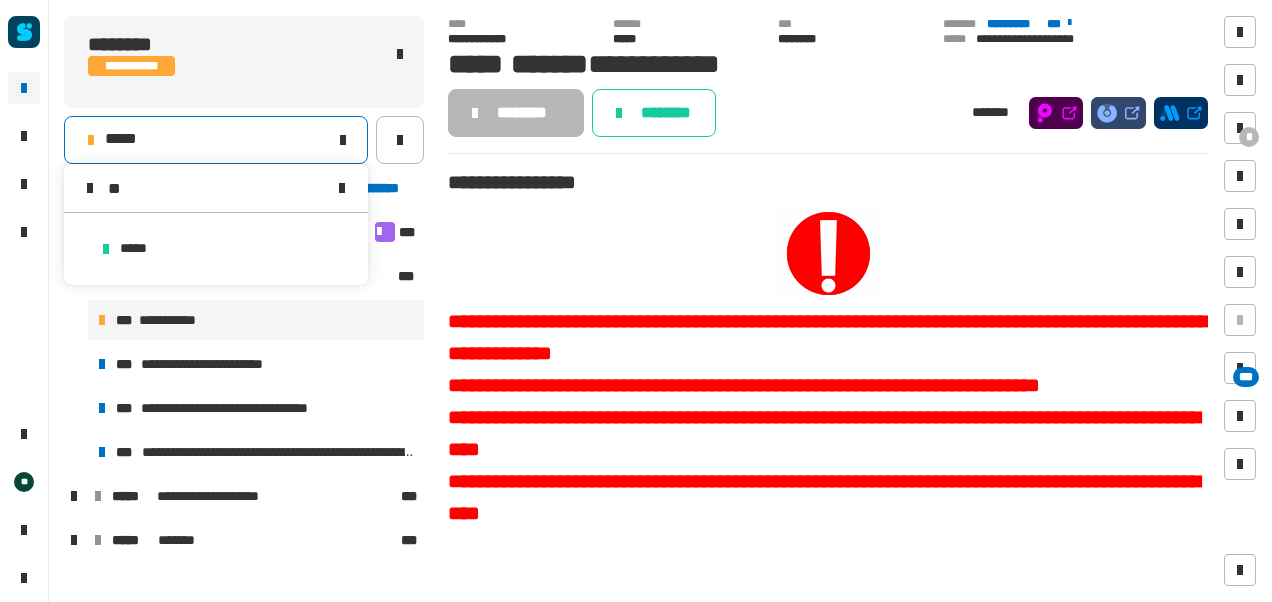 click on "**********" 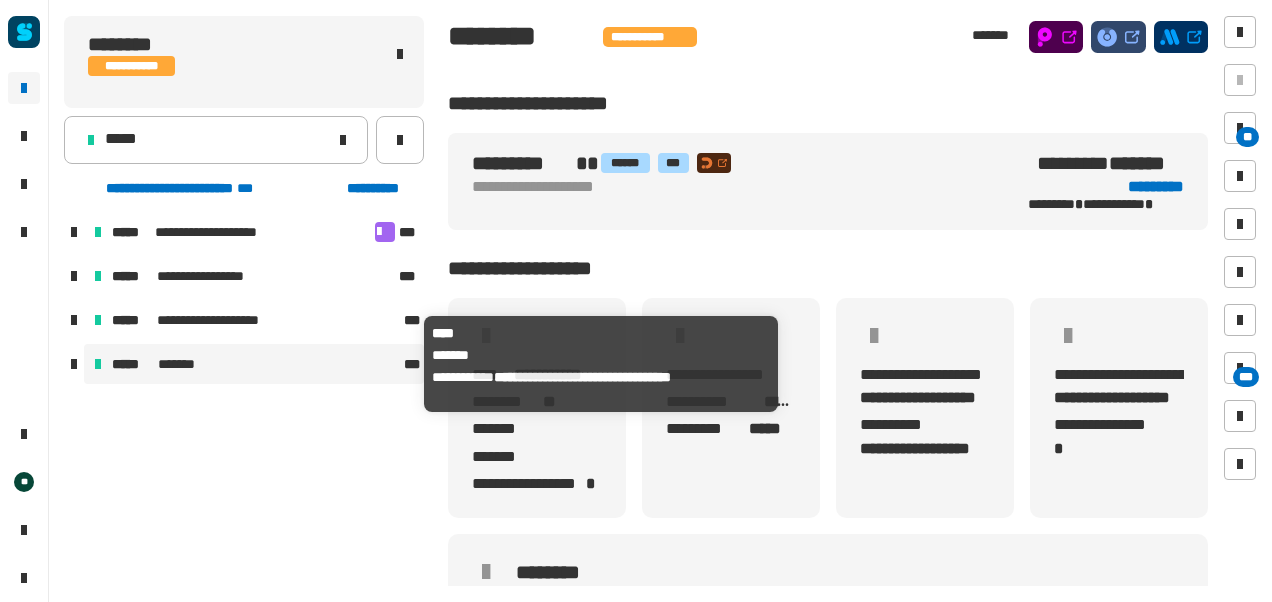 click on "***** *******" at bounding box center [256, 364] 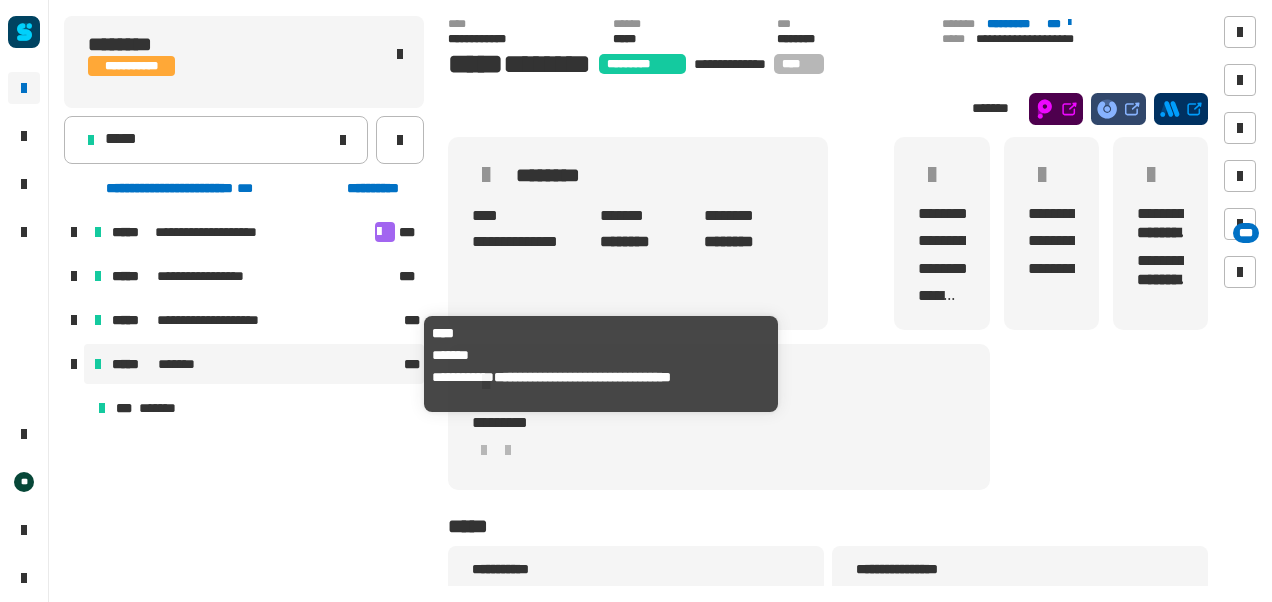 click on "***** *******" at bounding box center [256, 364] 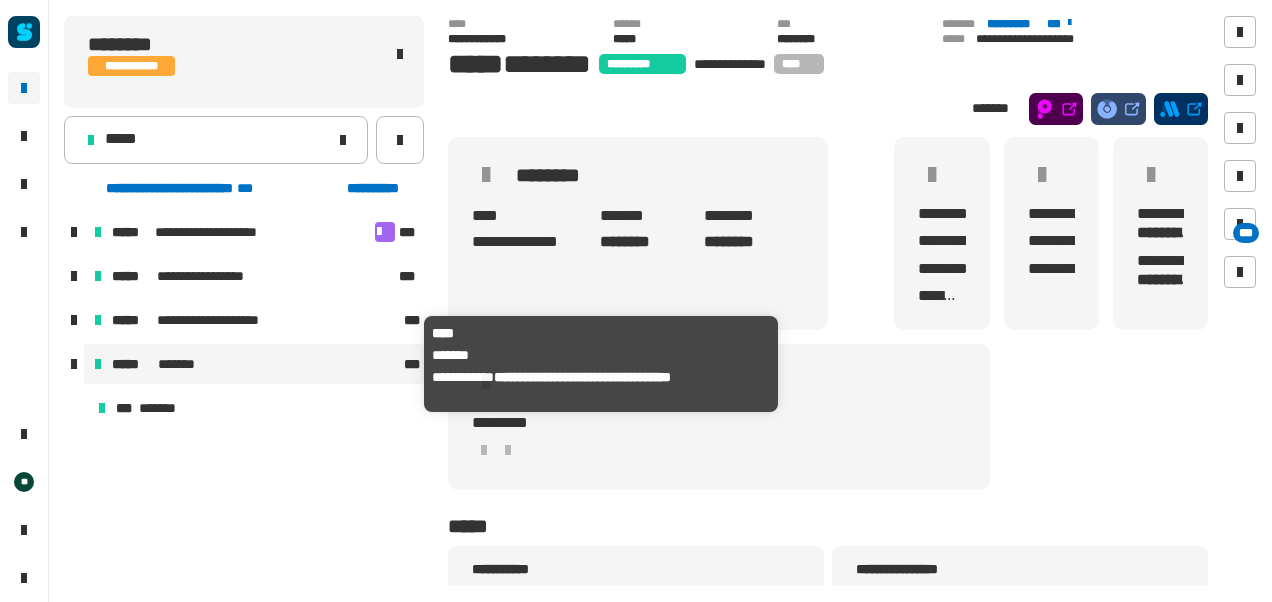click on "***** *******" at bounding box center (256, 364) 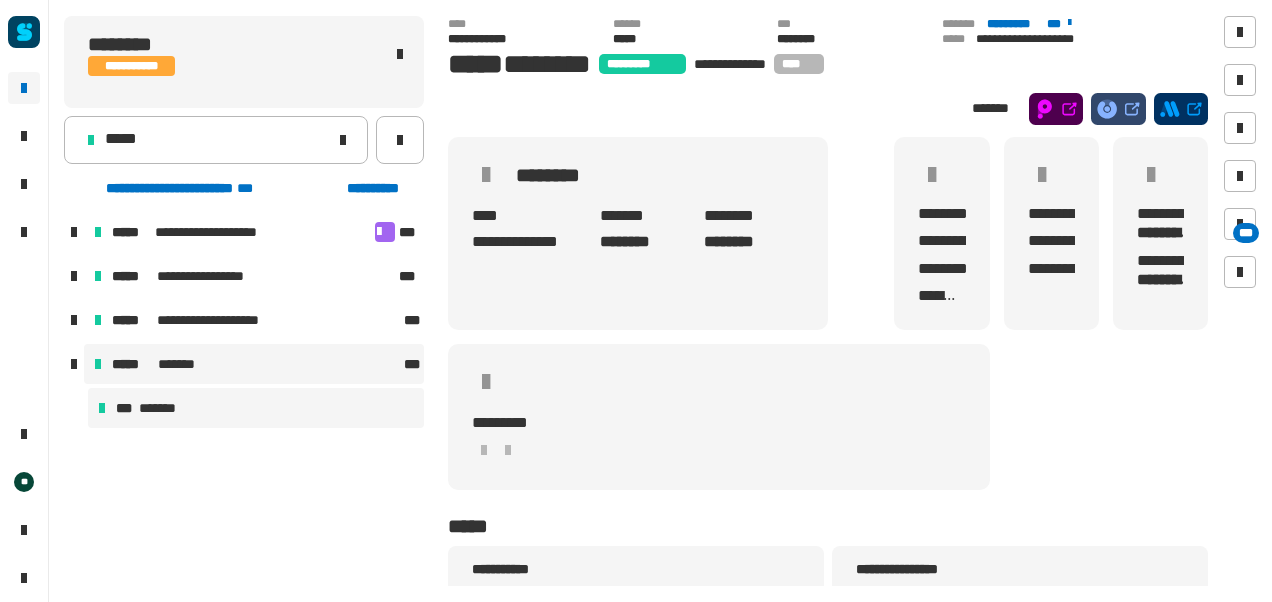 drag, startPoint x: 212, startPoint y: 368, endPoint x: 179, endPoint y: 404, distance: 48.83646 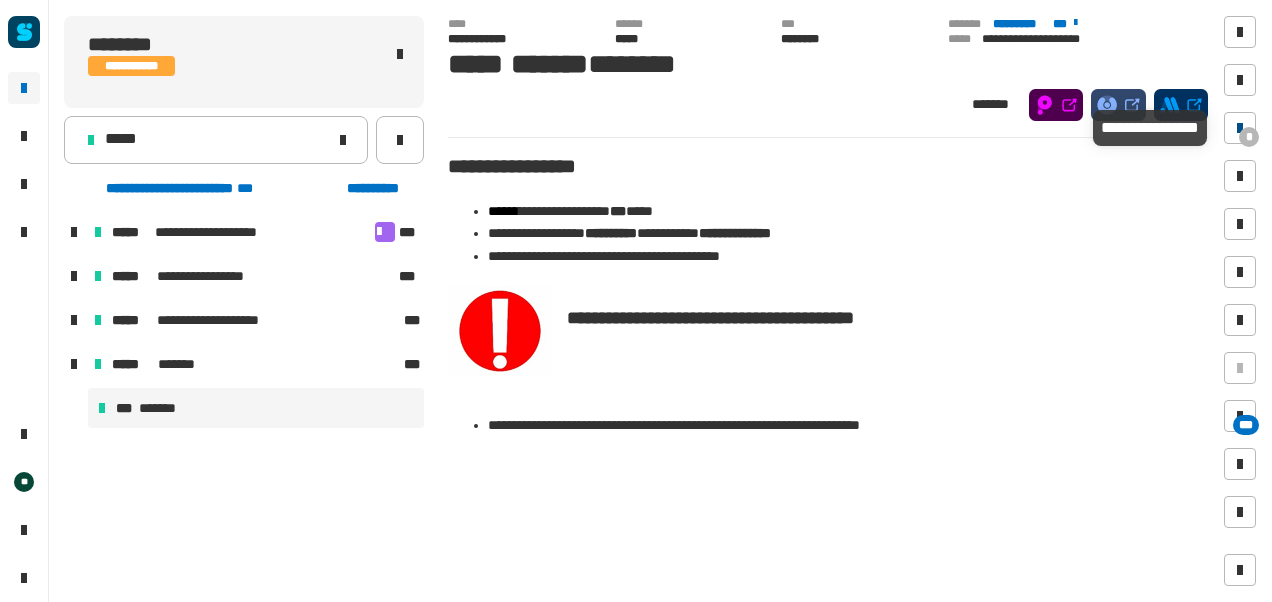 click at bounding box center (1240, 128) 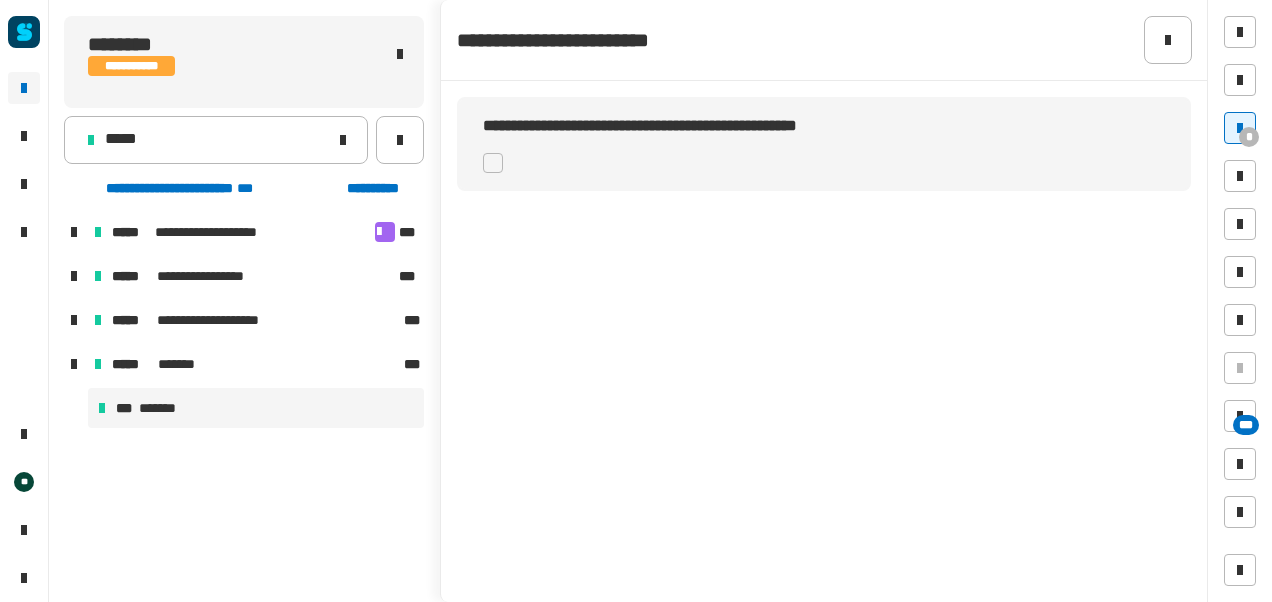 drag, startPoint x: 832, startPoint y: 233, endPoint x: 694, endPoint y: 150, distance: 161.03726 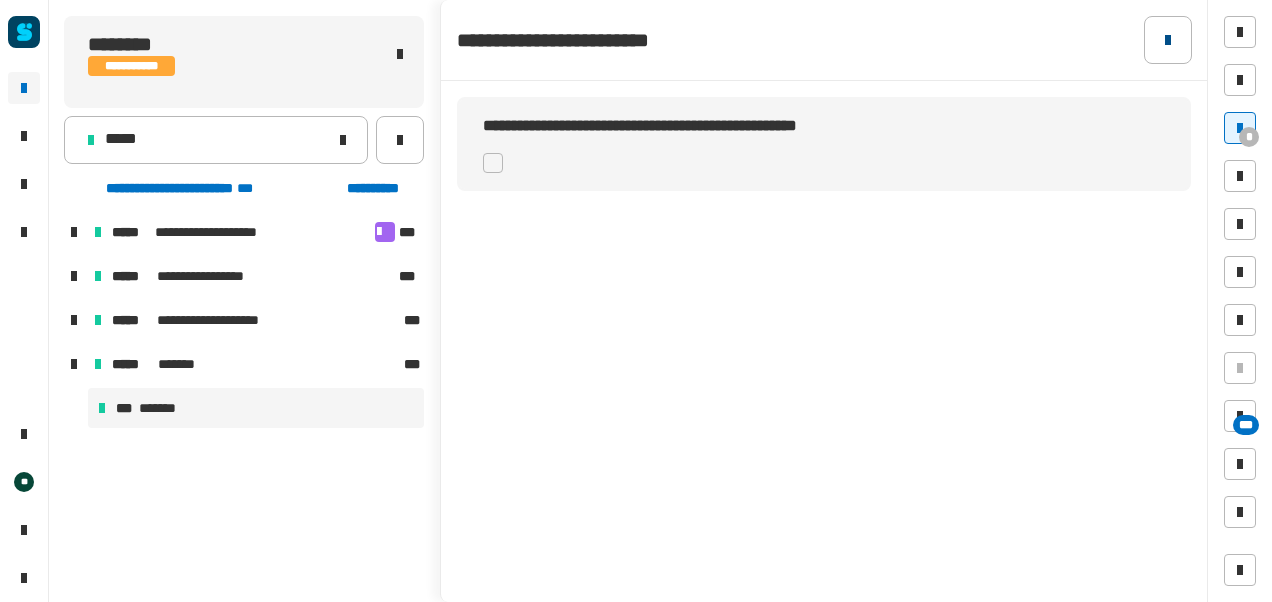 click 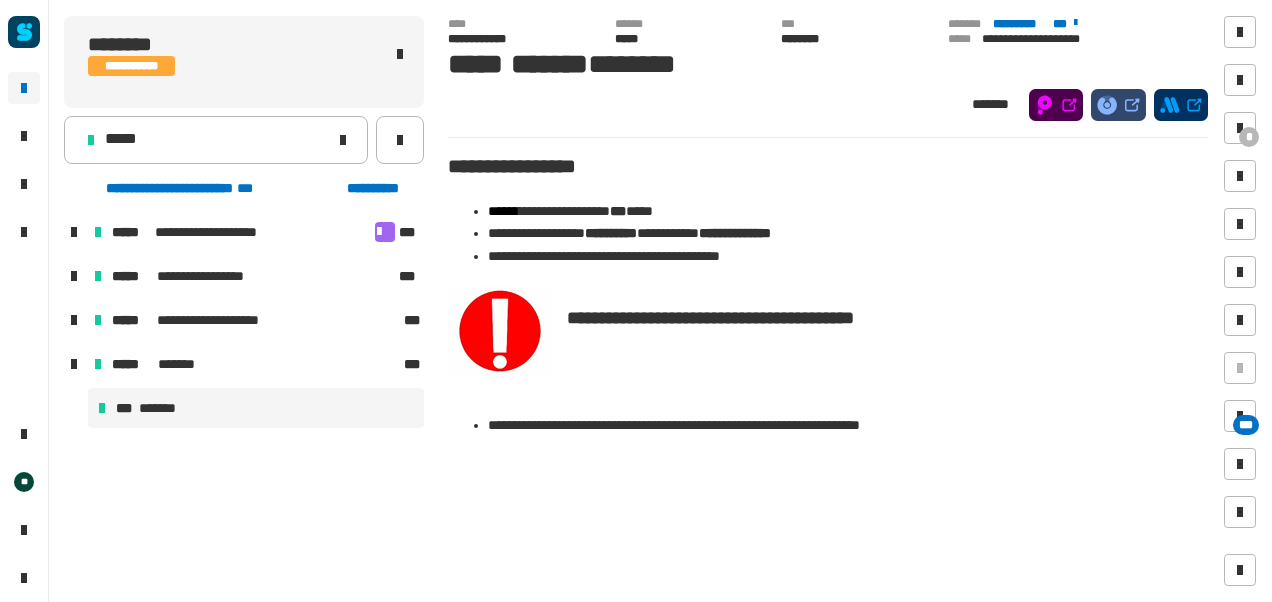 click on "******* ********* ***" 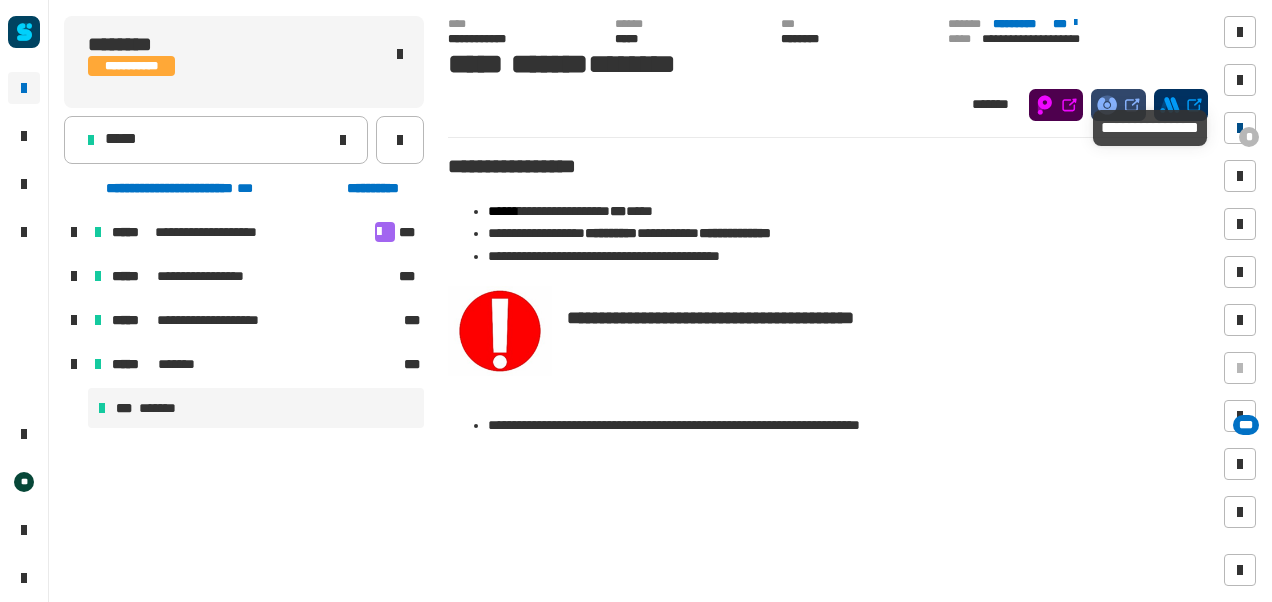 click at bounding box center (1240, 128) 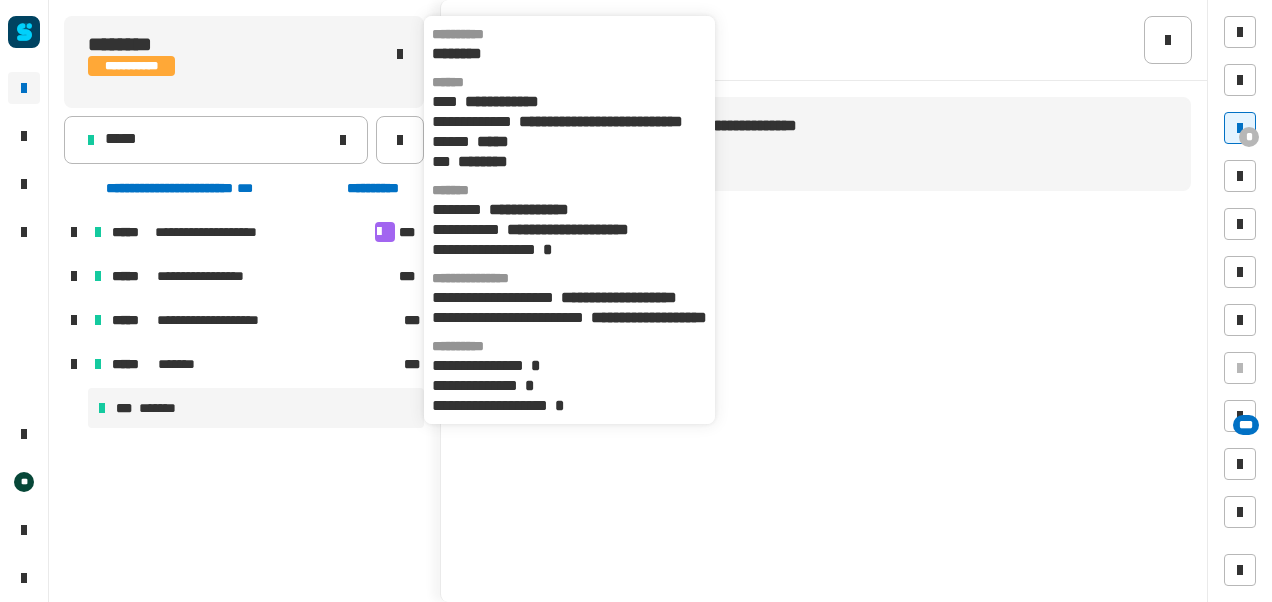 click on "********" 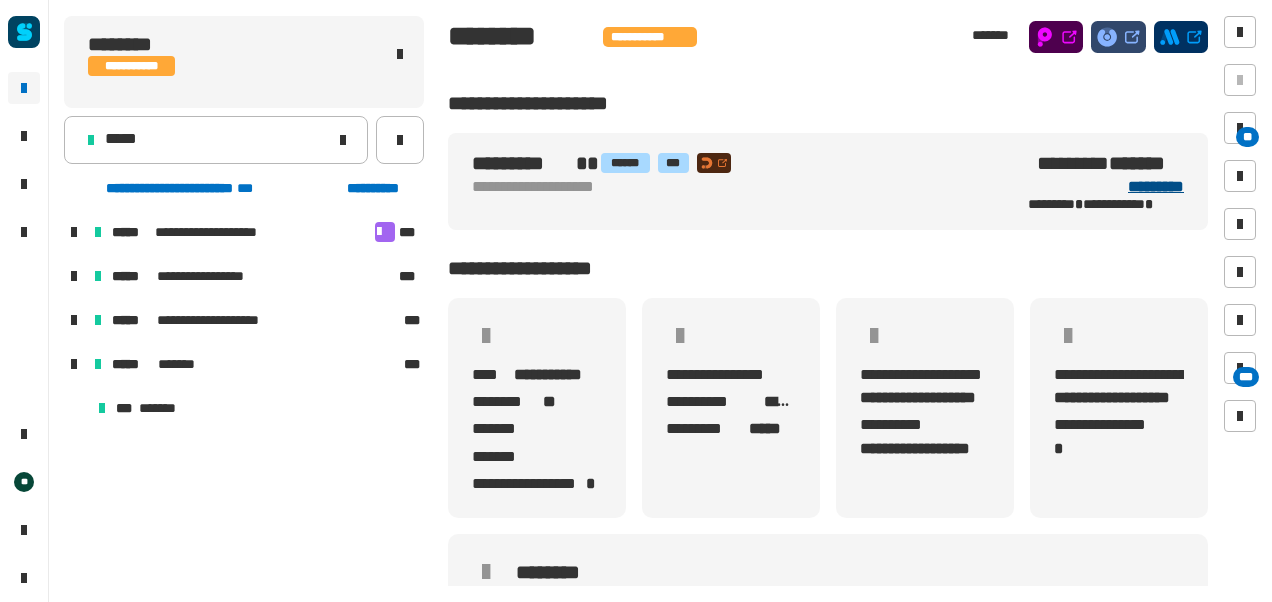 click on "*********" 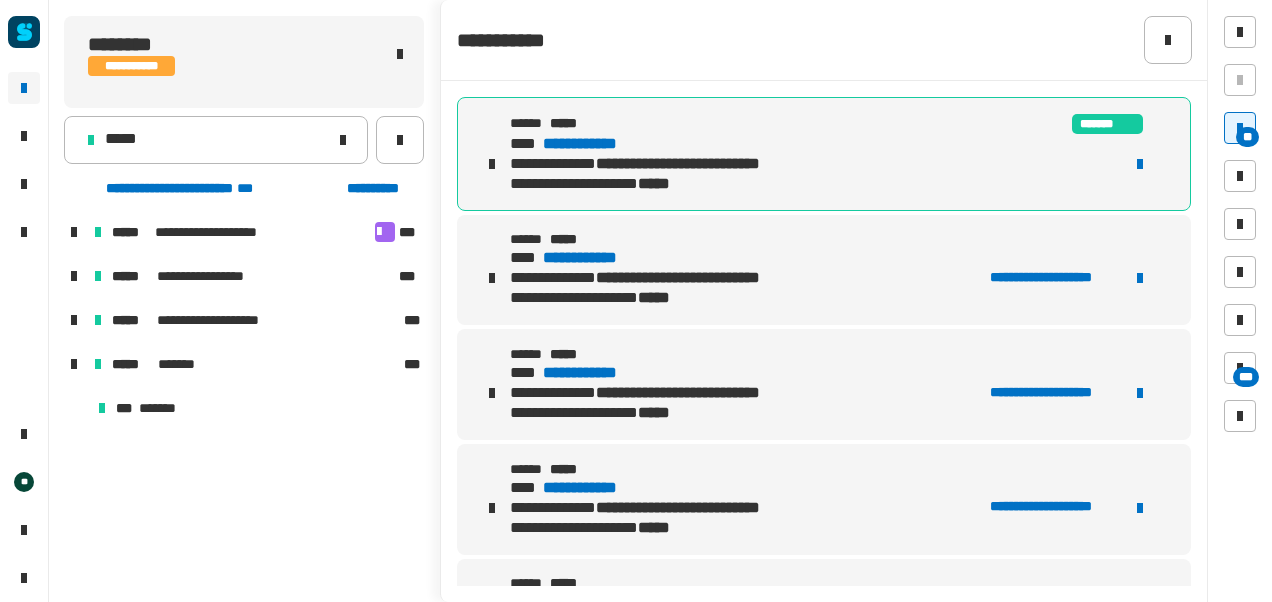 click on "**********" at bounding box center (599, 144) 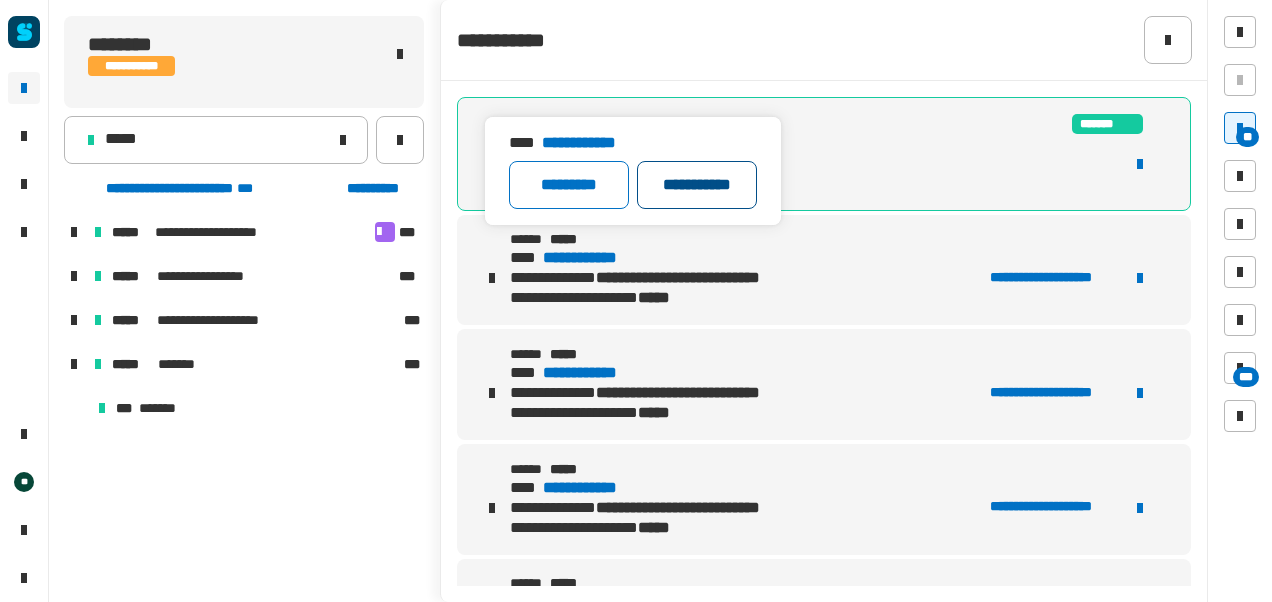 click on "**********" at bounding box center (697, 185) 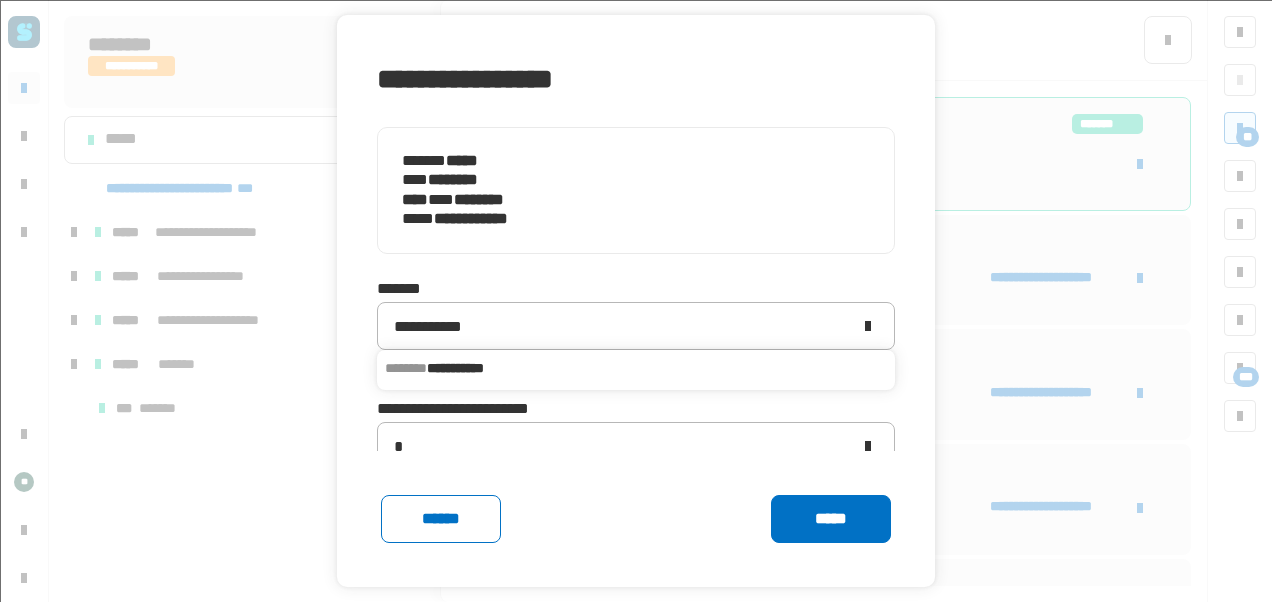 click on "**********" at bounding box center (636, 368) 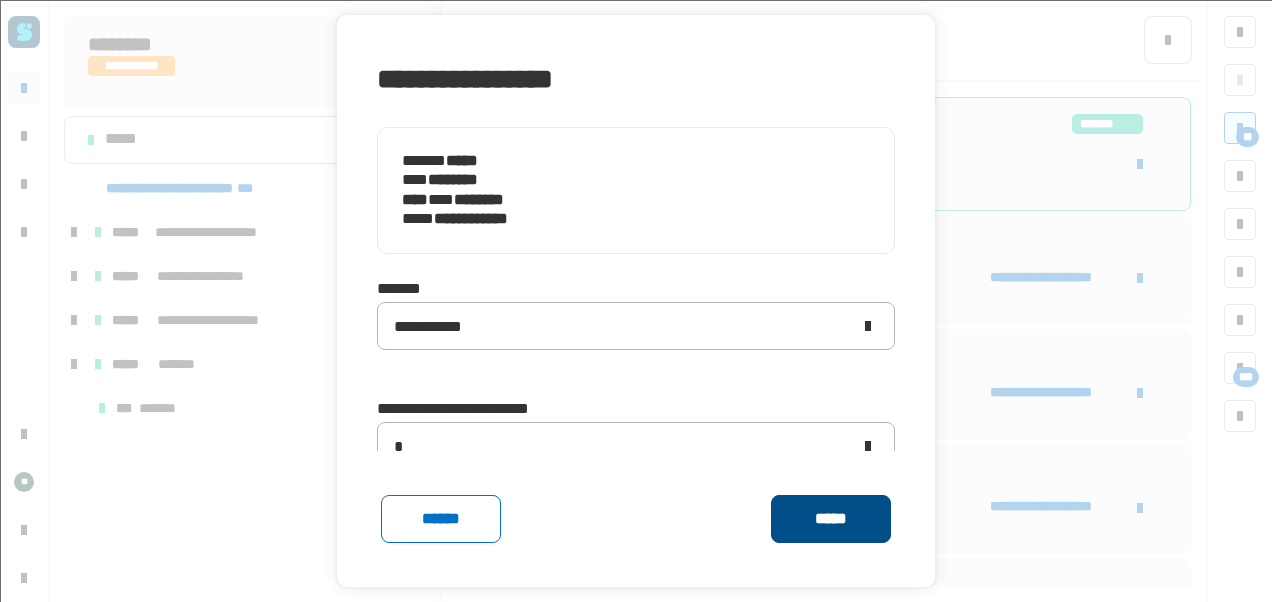 click on "*****" 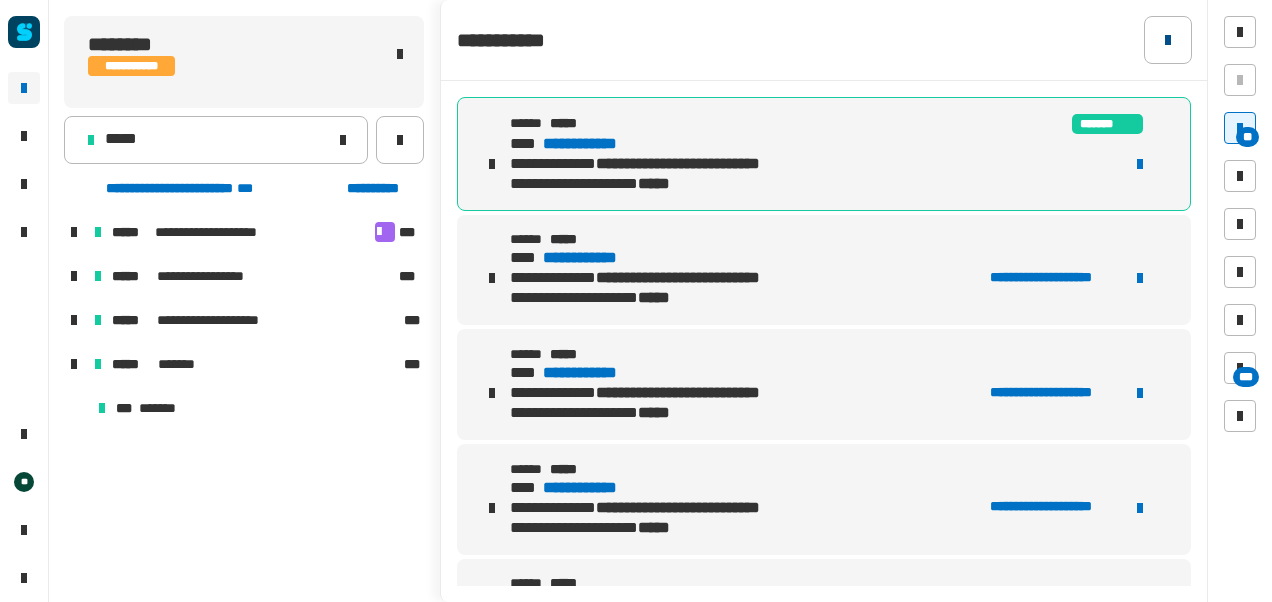 click 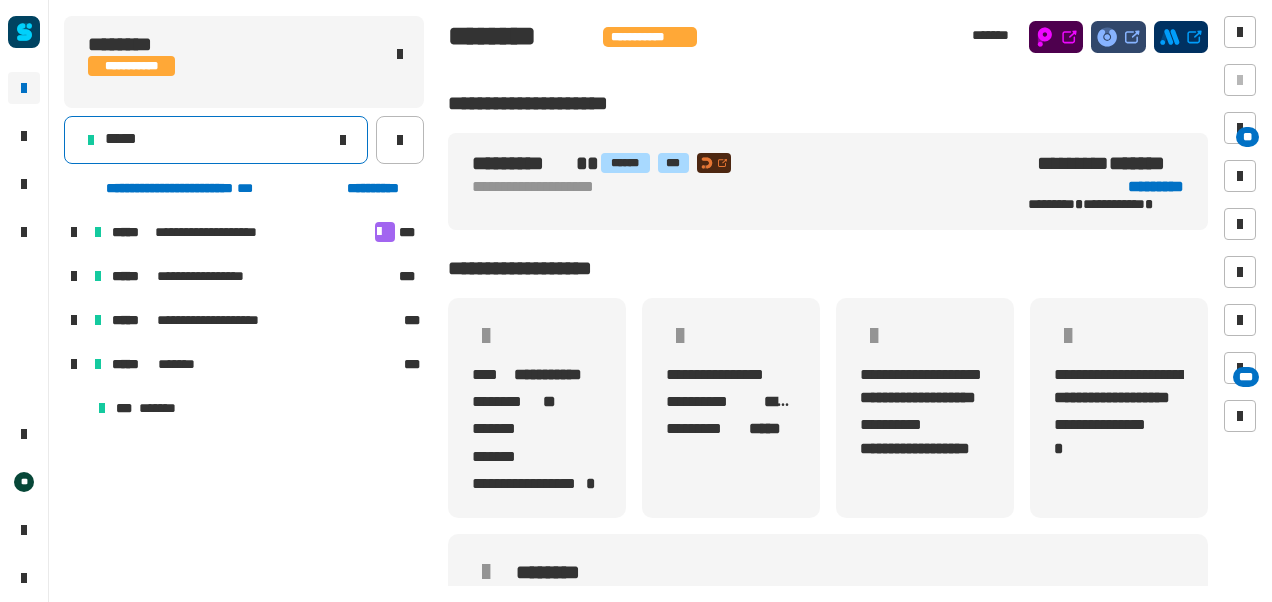 click on "*****" 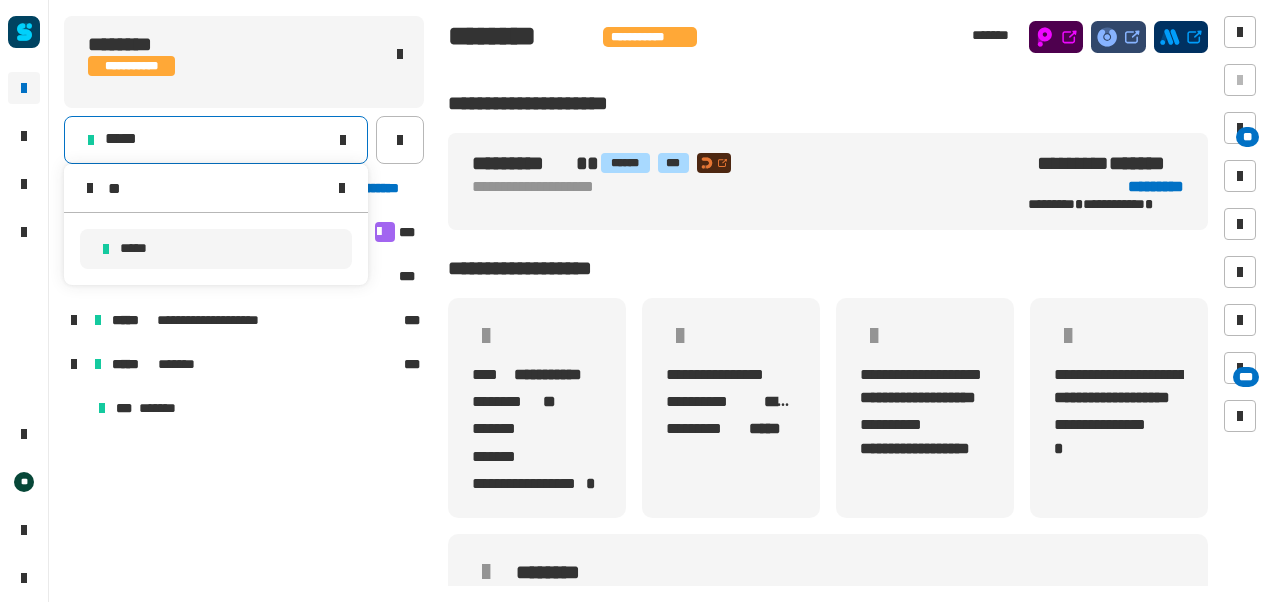 type on "*" 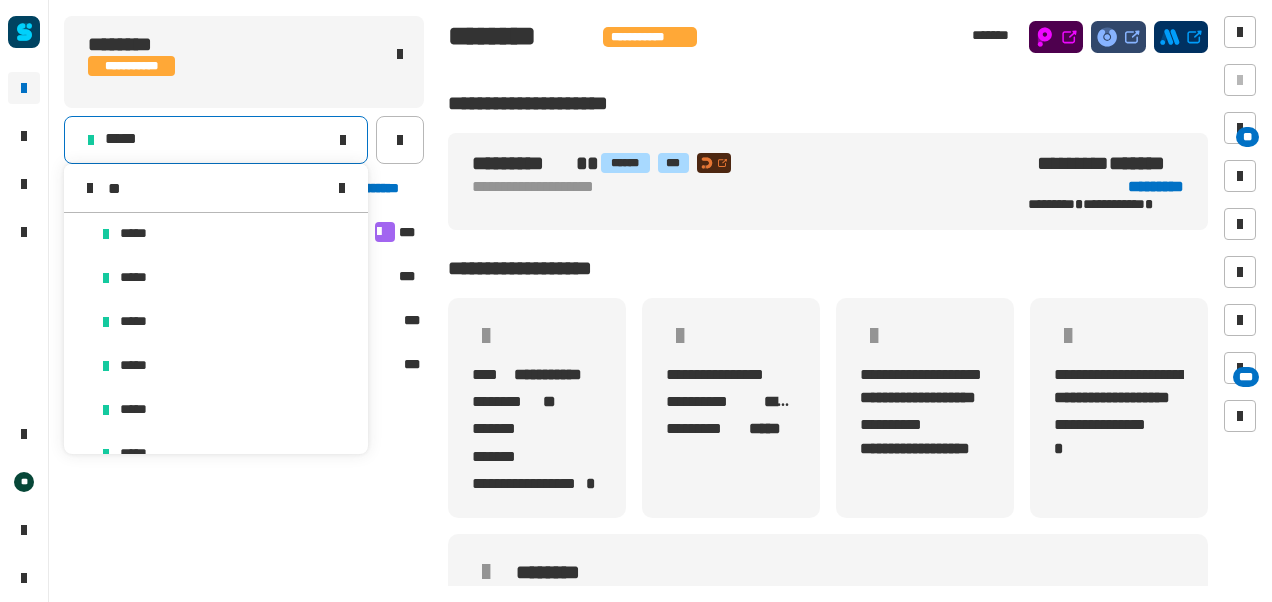 scroll, scrollTop: 0, scrollLeft: 0, axis: both 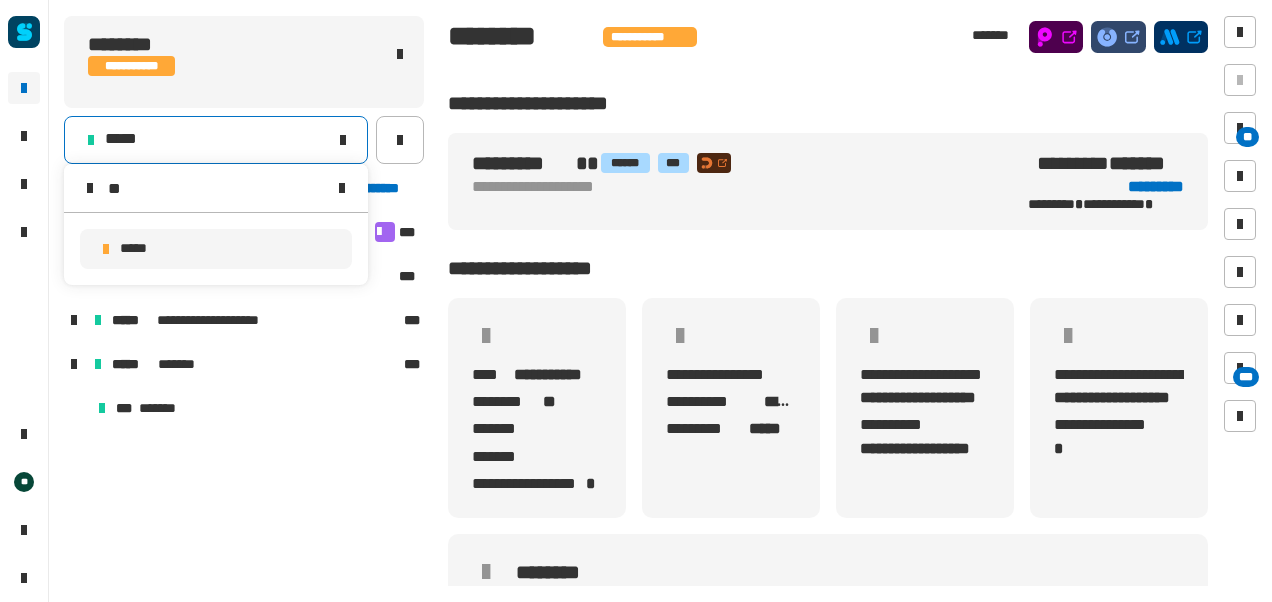 type on "**" 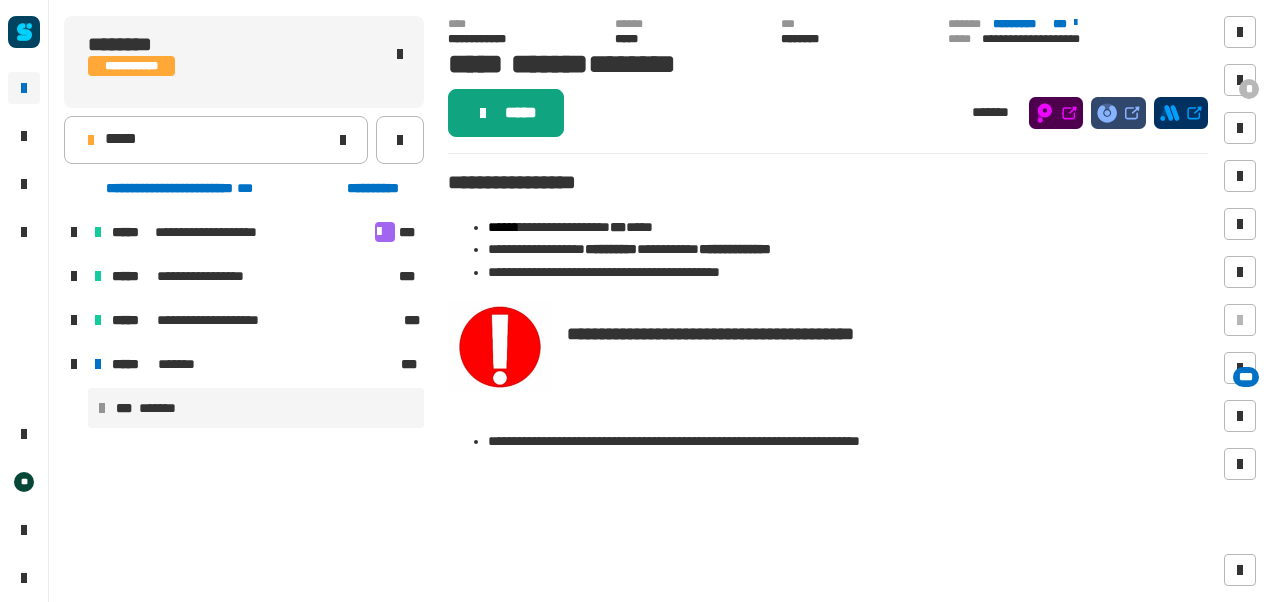 click on "*****" 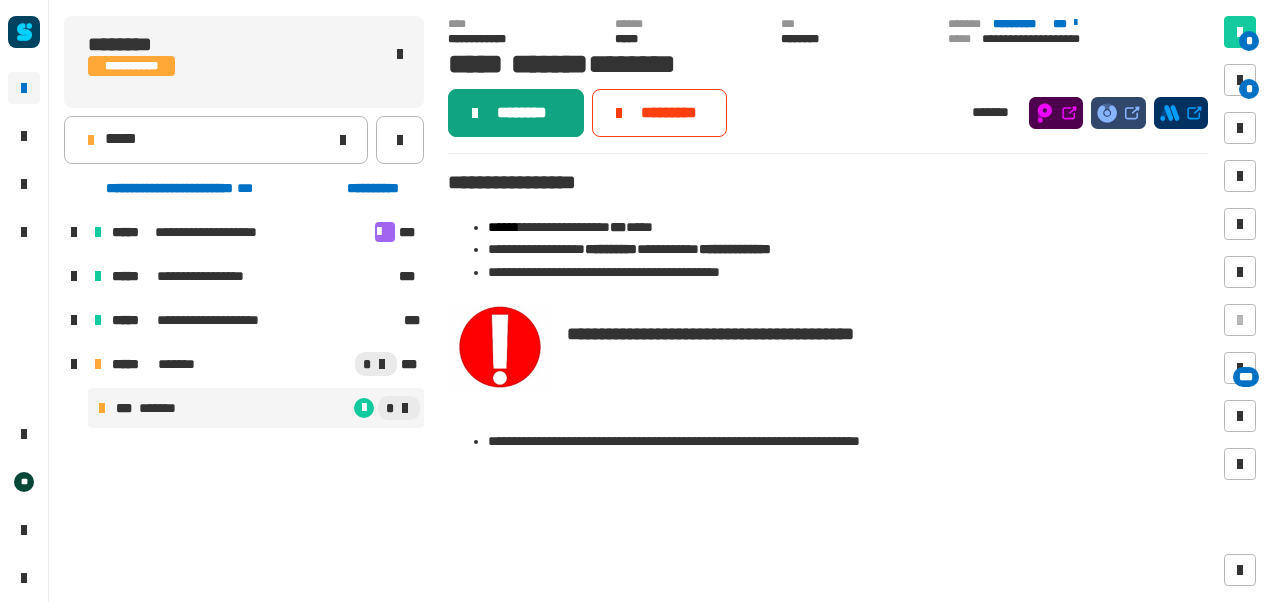 click on "********" 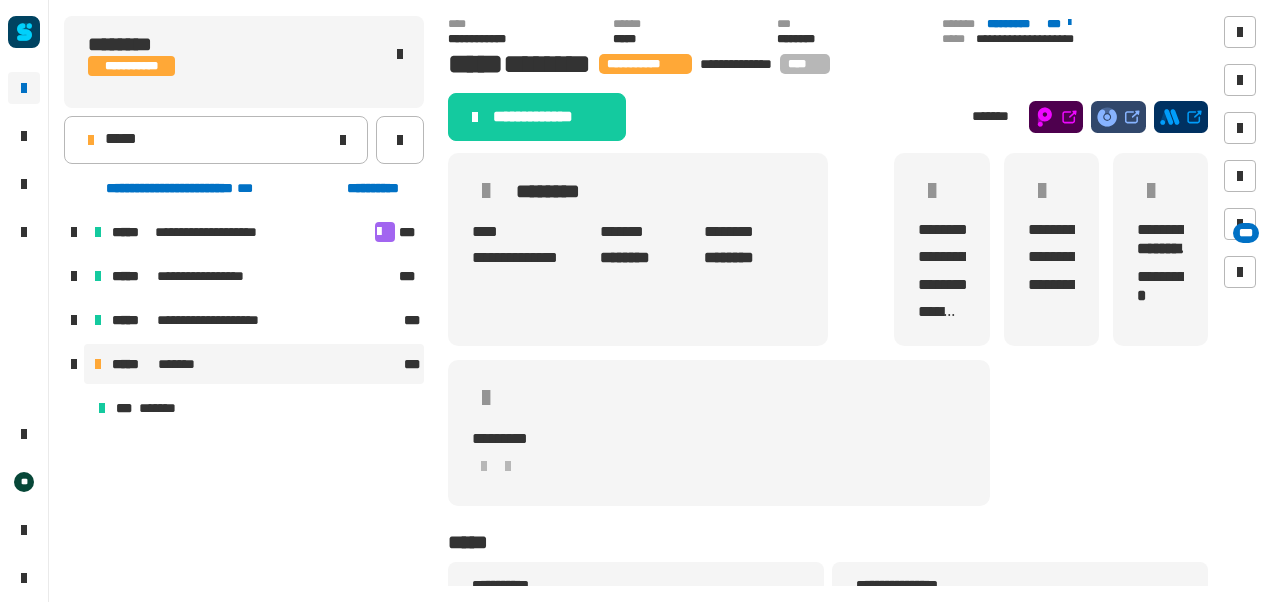 click on "**********" 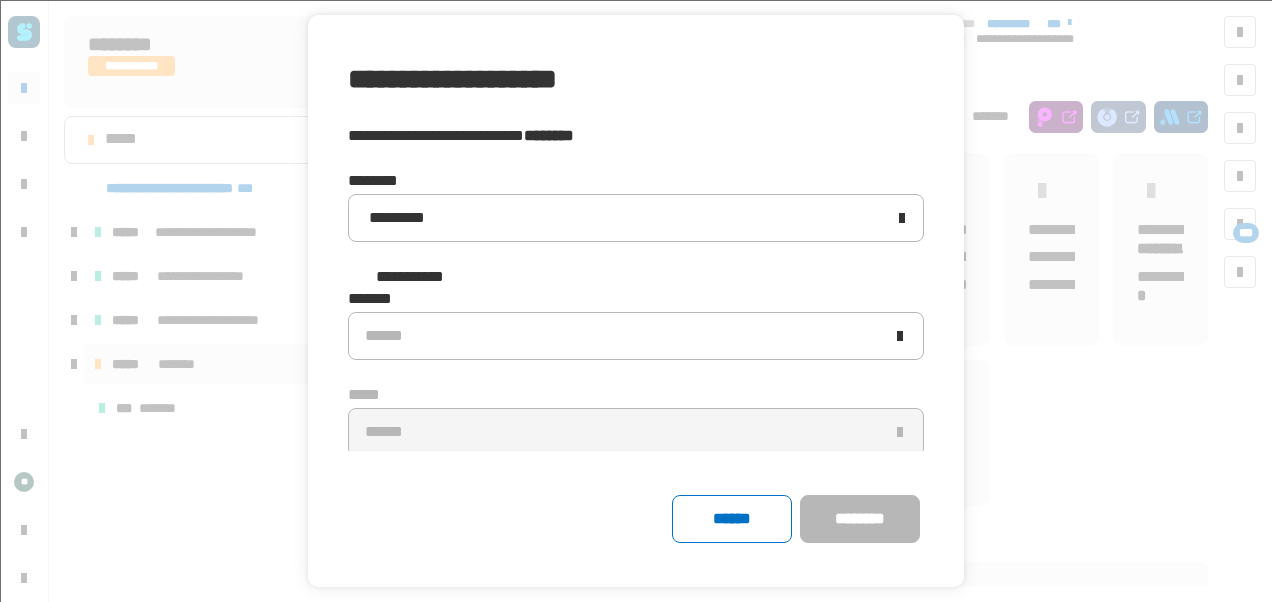 click on "**********" 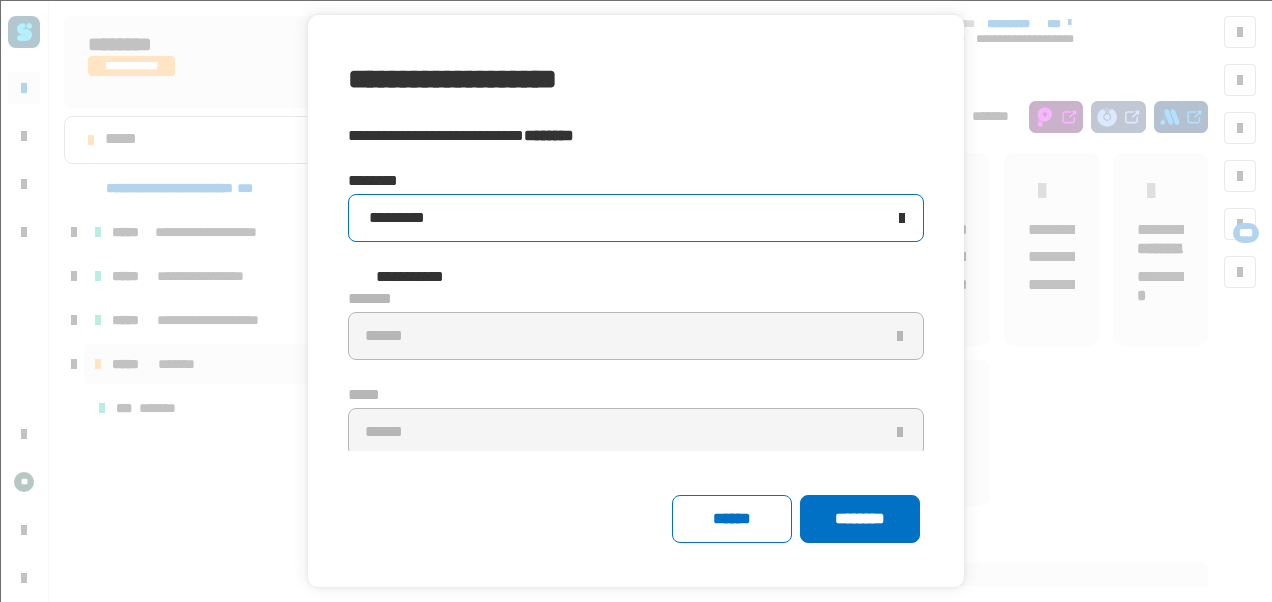 click on "*********" 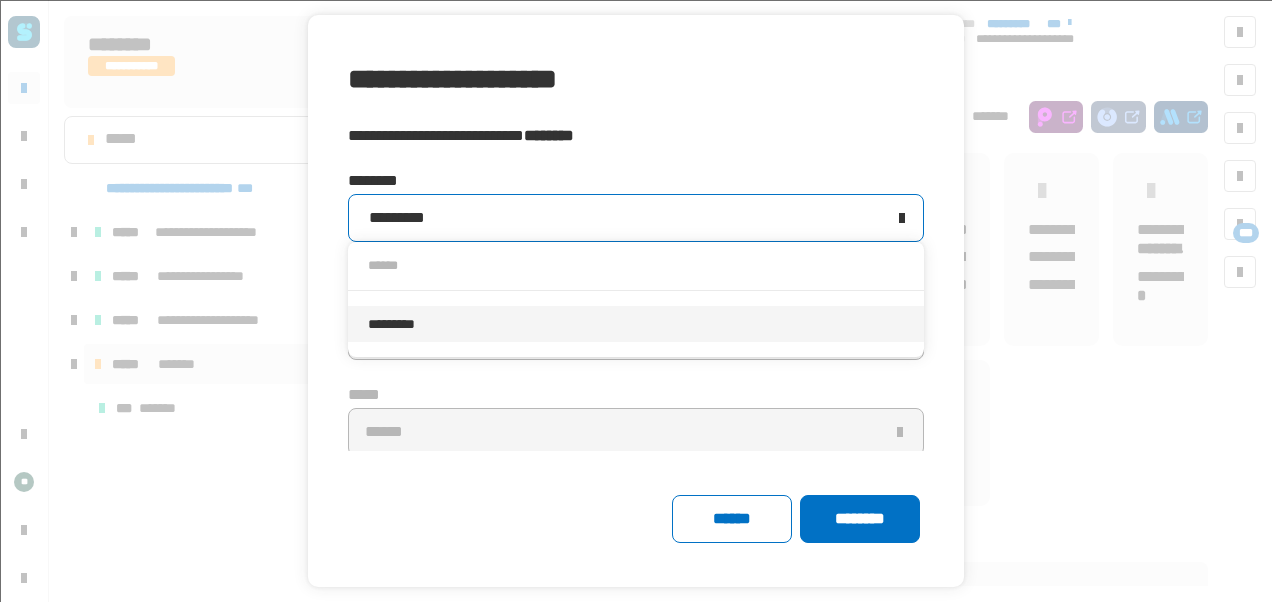 click on "*********" 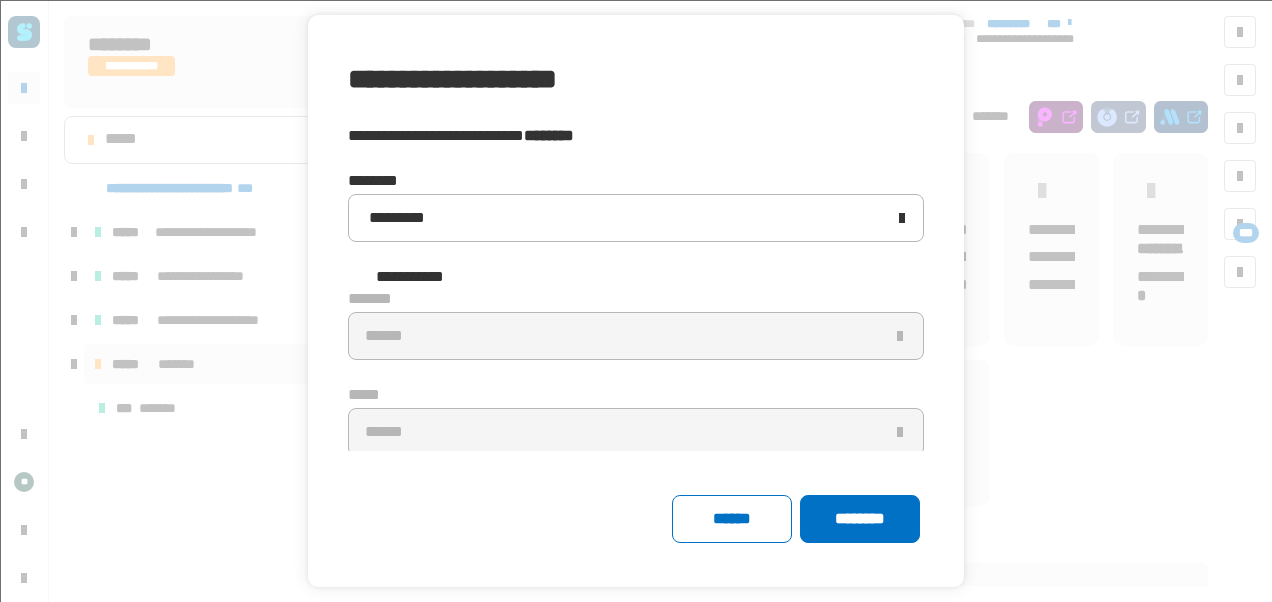 click 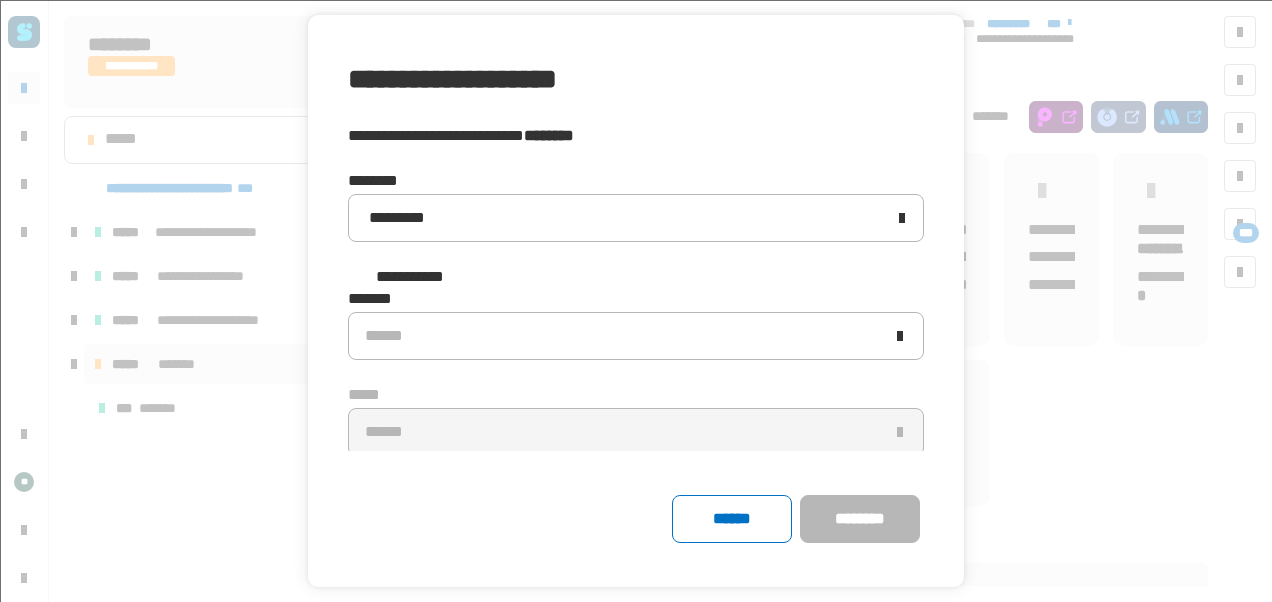 click 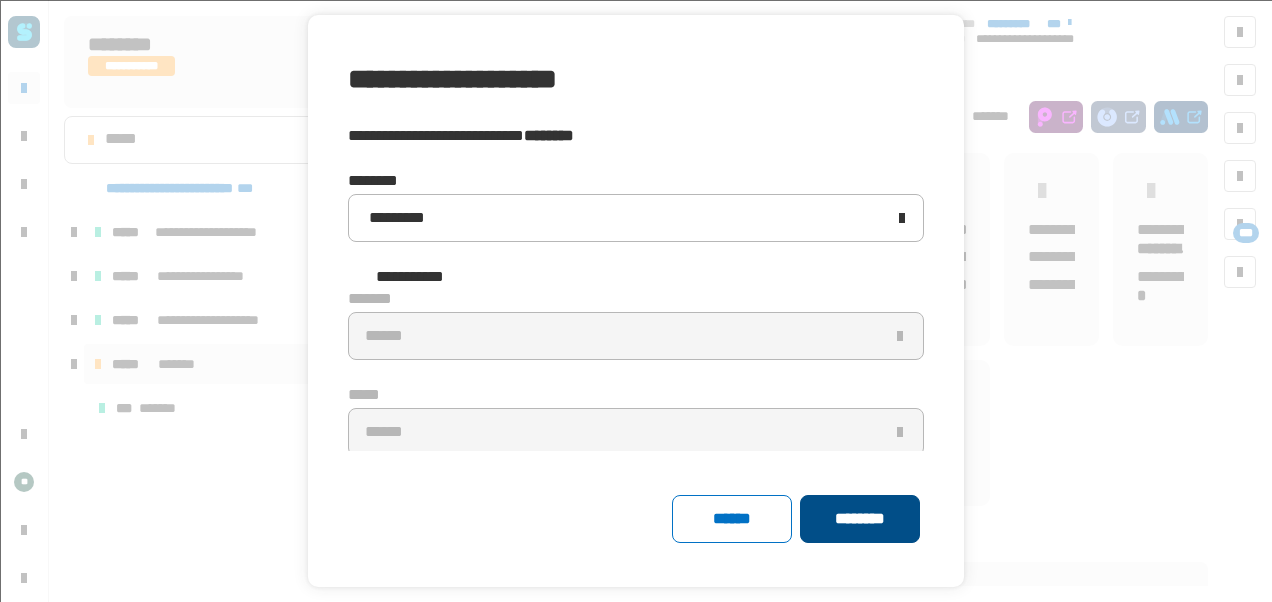 click on "********" 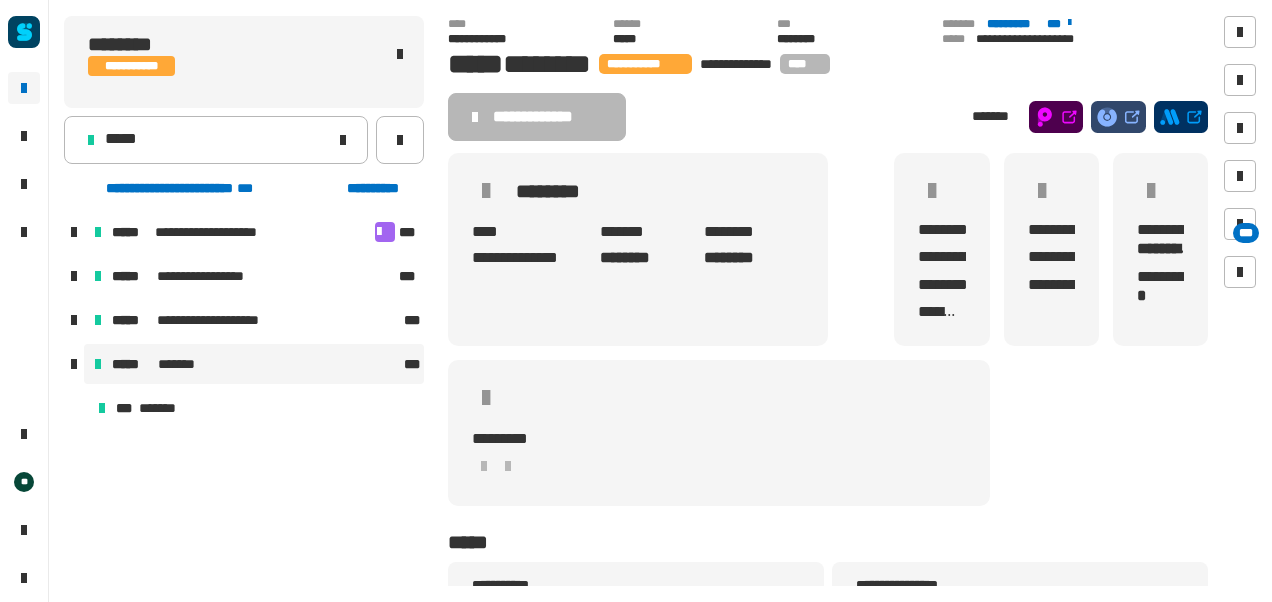 click on "**********" 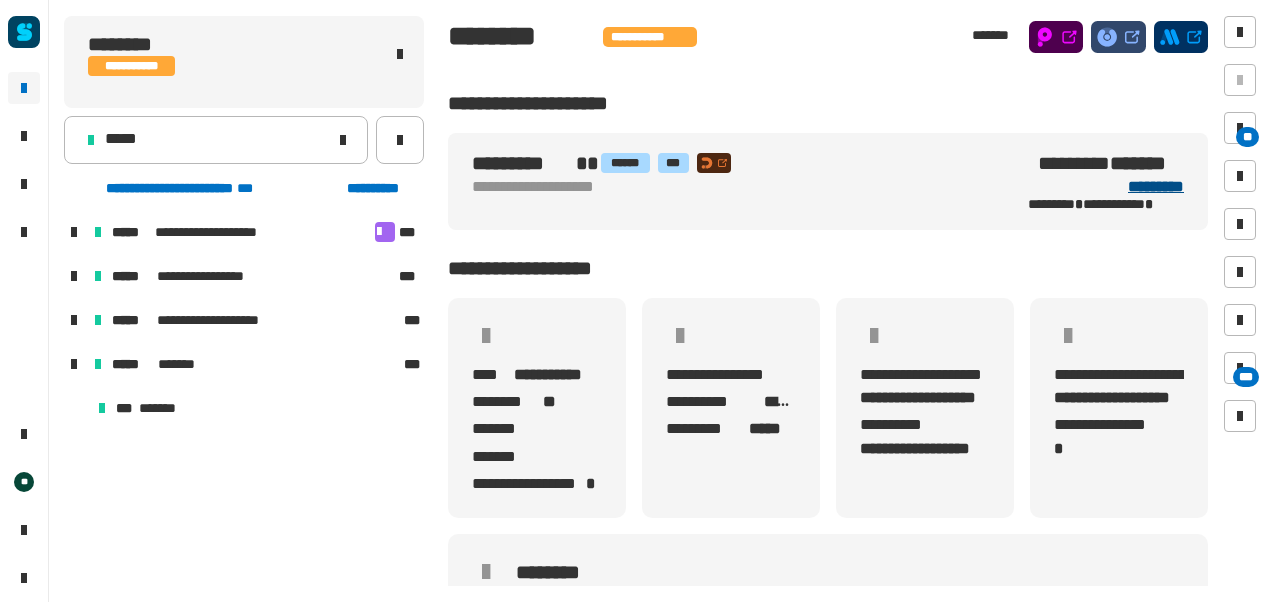 click on "*********" 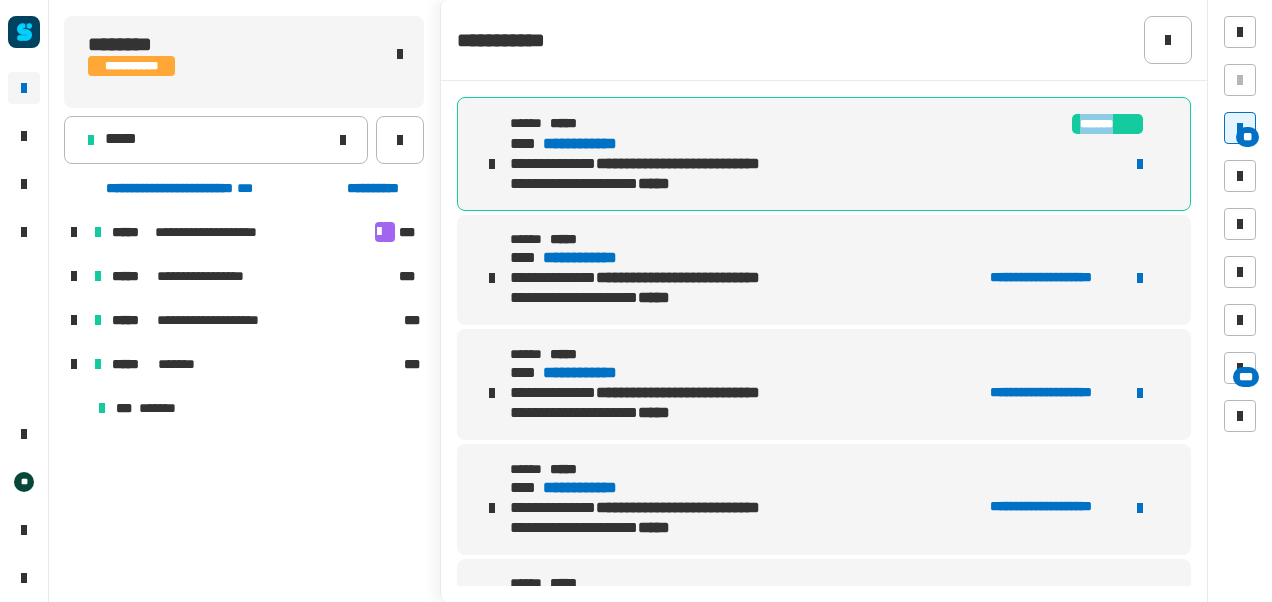 drag, startPoint x: 586, startPoint y: 124, endPoint x: 570, endPoint y: 141, distance: 23.345236 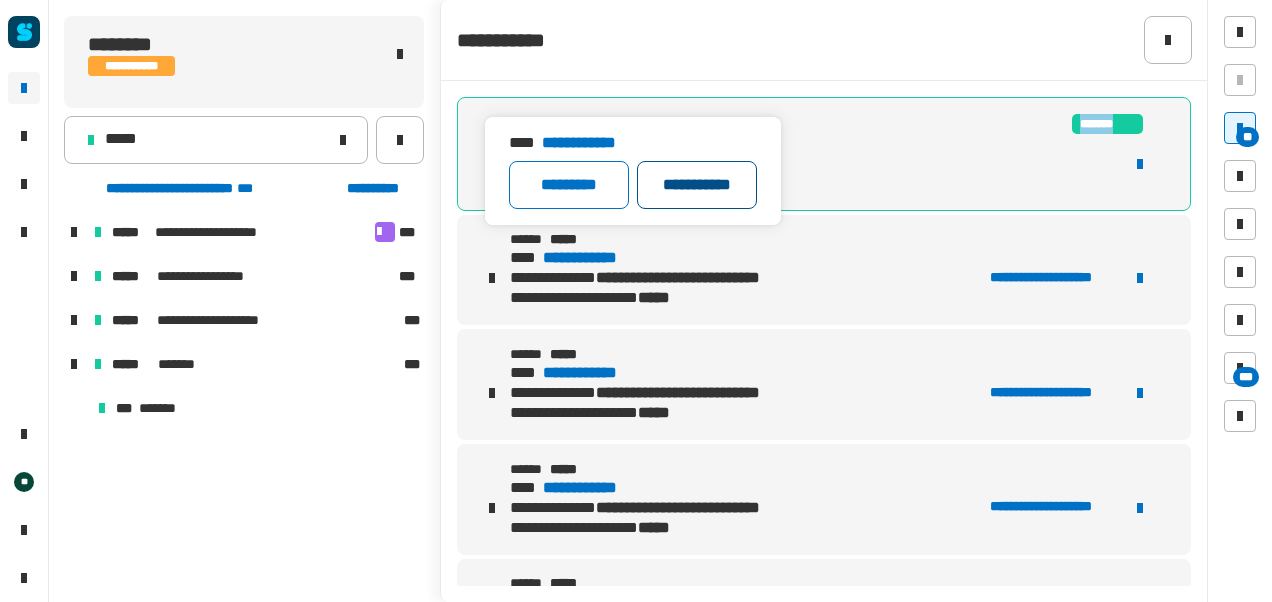 click on "**********" at bounding box center [697, 185] 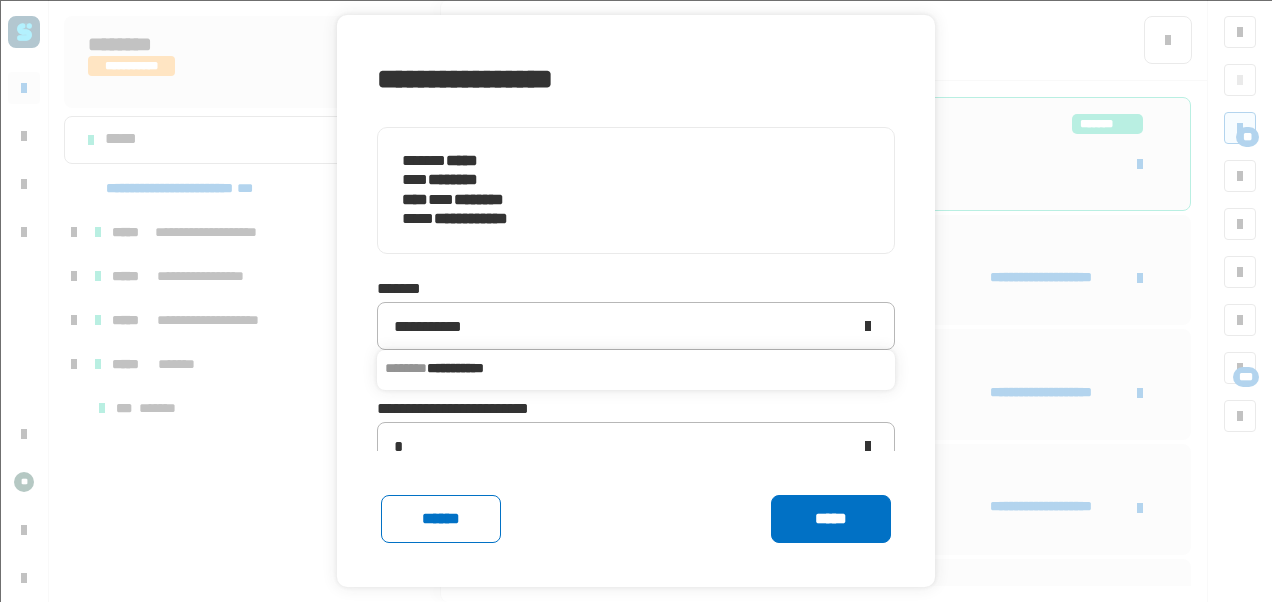 click on "**********" at bounding box center [636, 368] 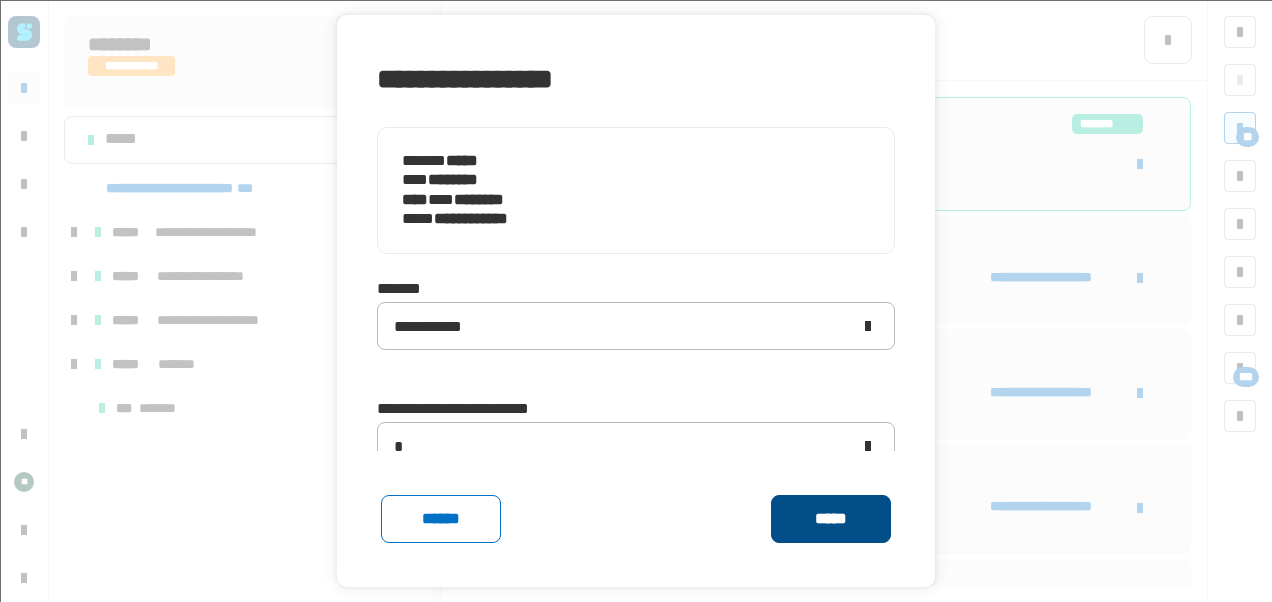 click on "*****" 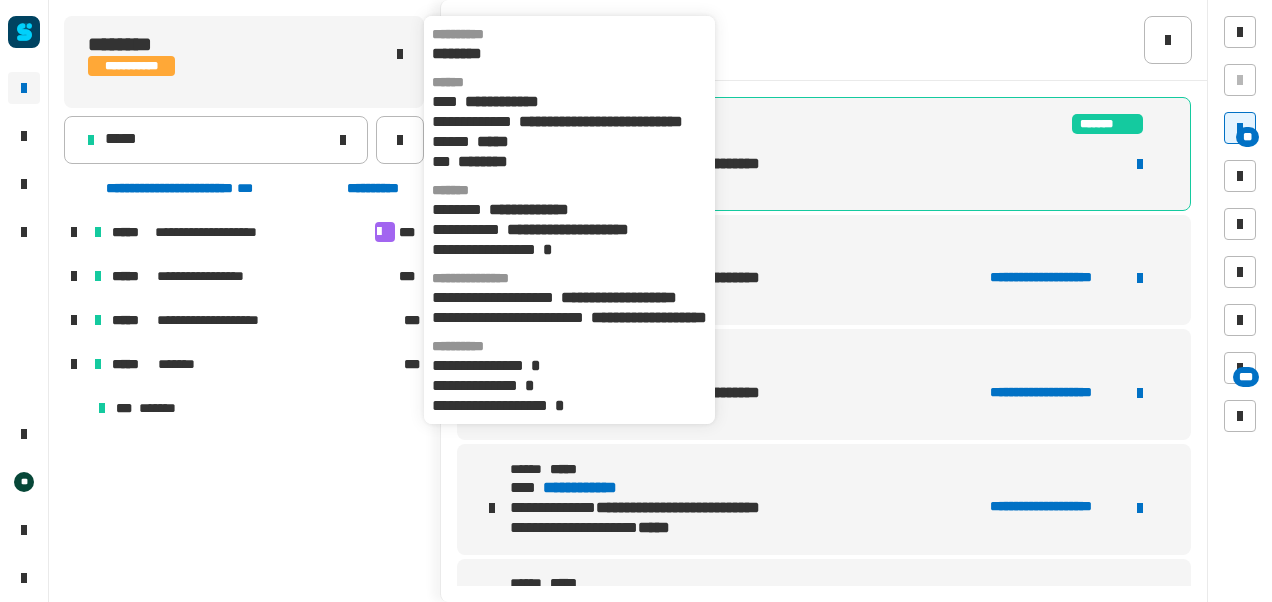 click on "********" 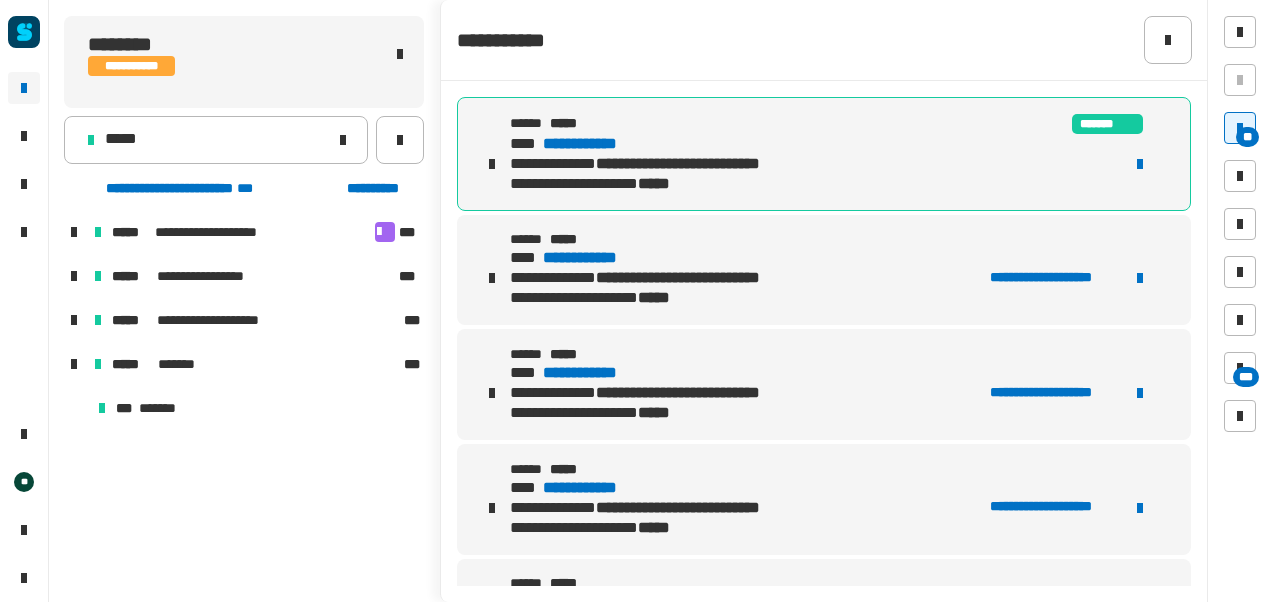 click 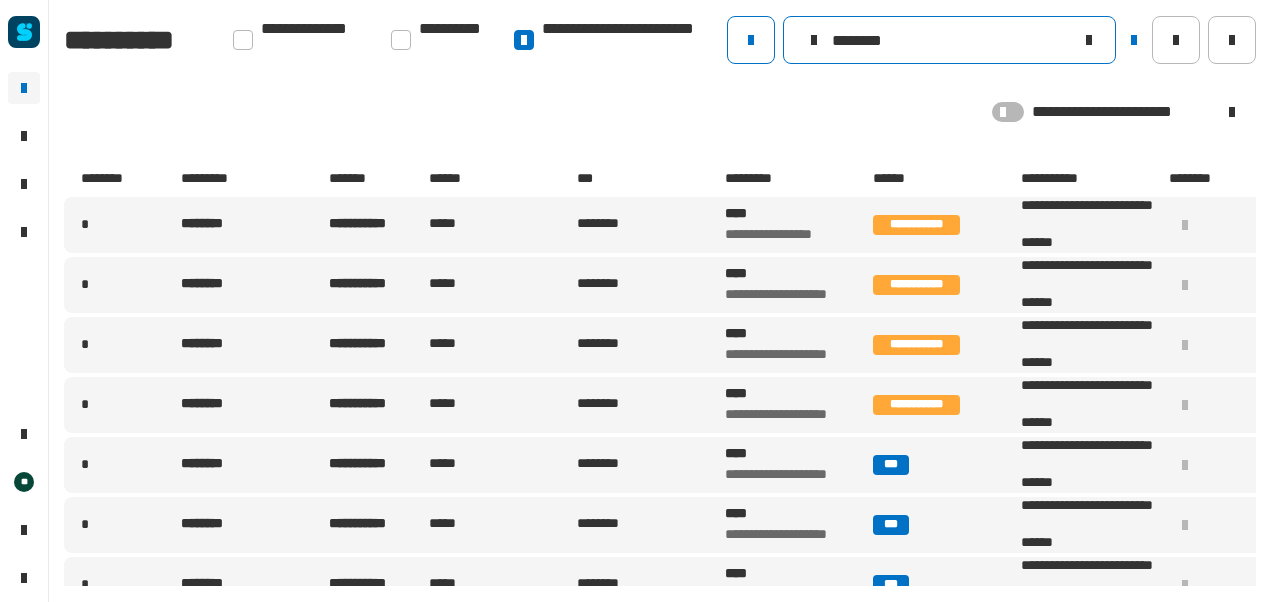 click on "********" 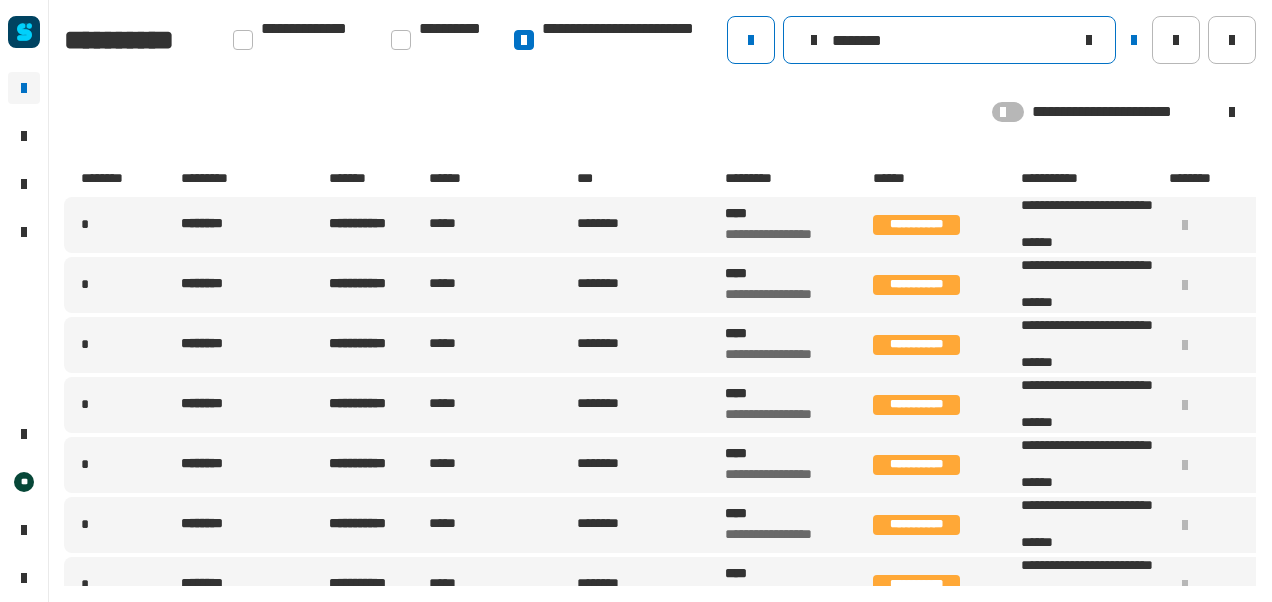 type on "********" 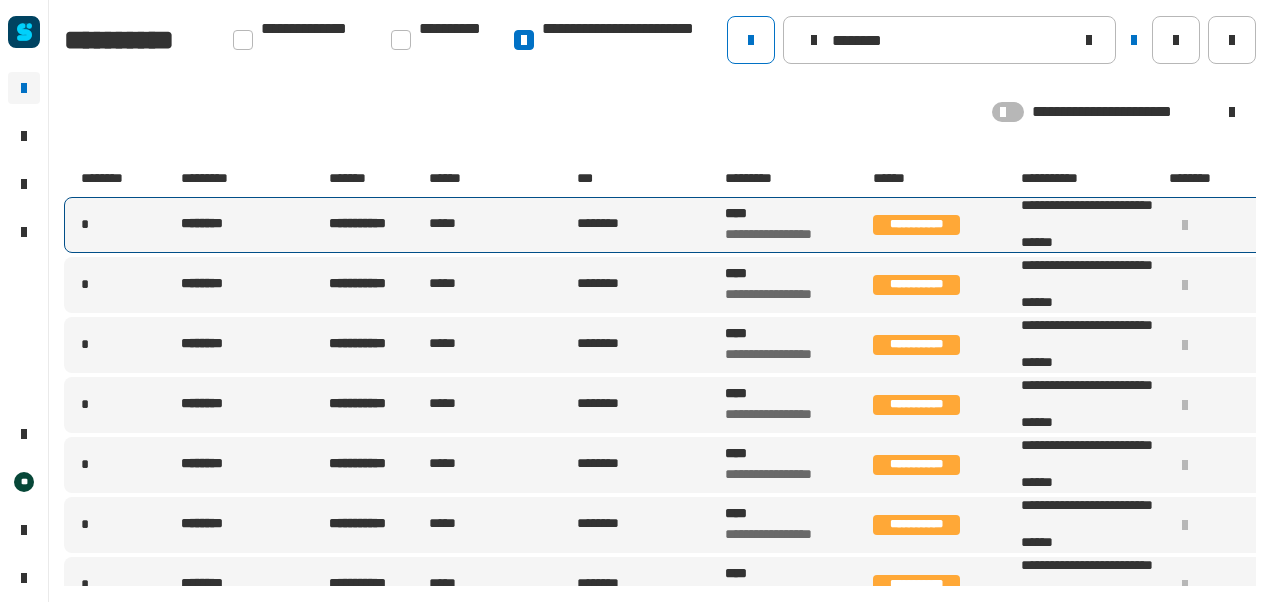 click on "********" at bounding box center (649, 225) 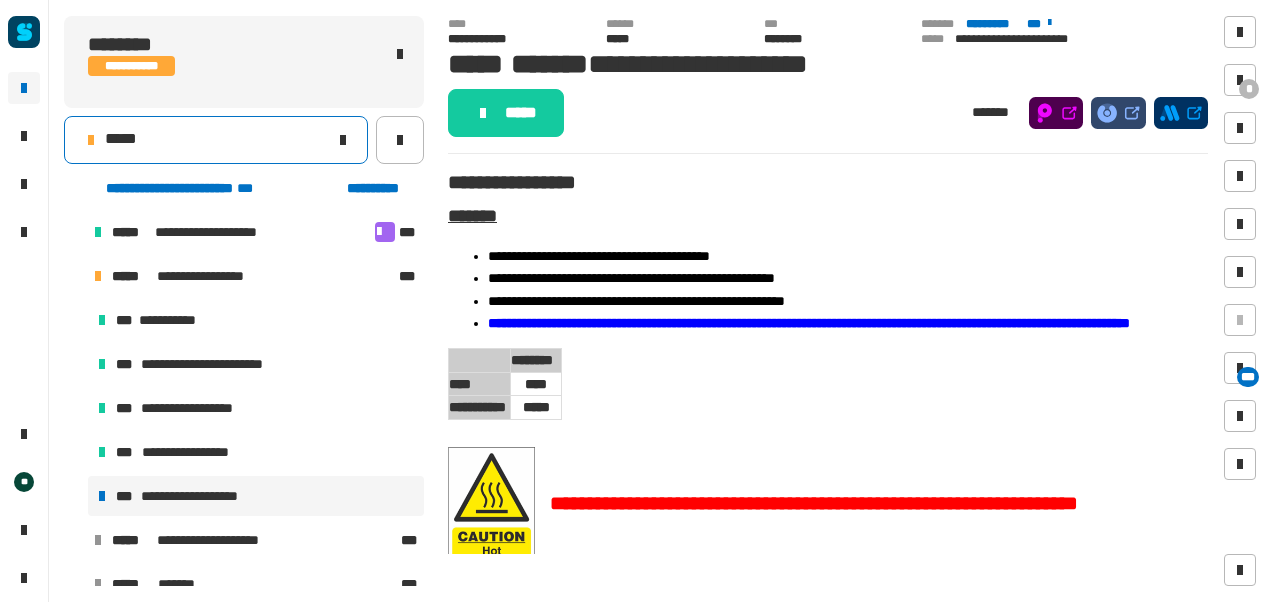 click on "*****" 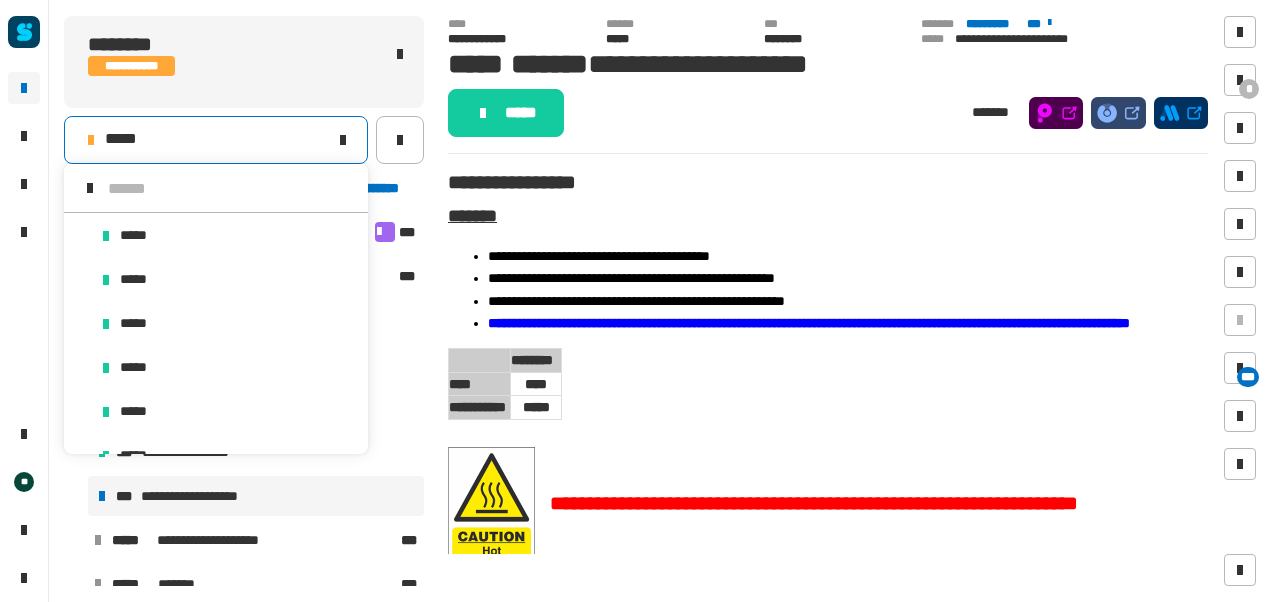 scroll, scrollTop: 16, scrollLeft: 0, axis: vertical 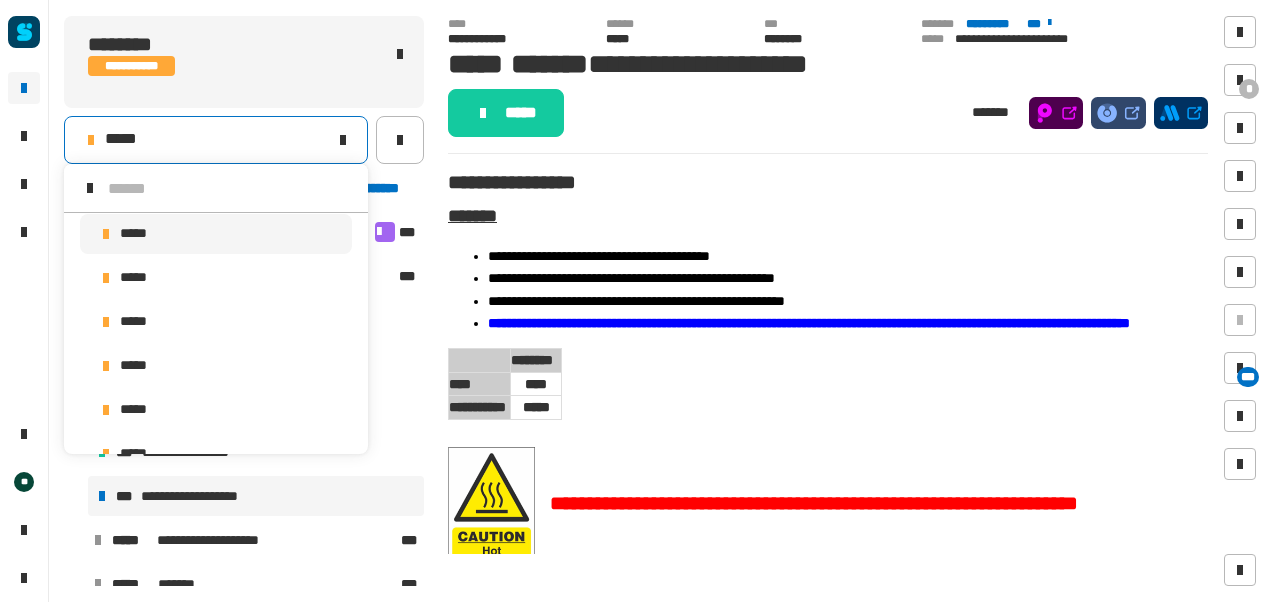 click on "*****" at bounding box center [216, 234] 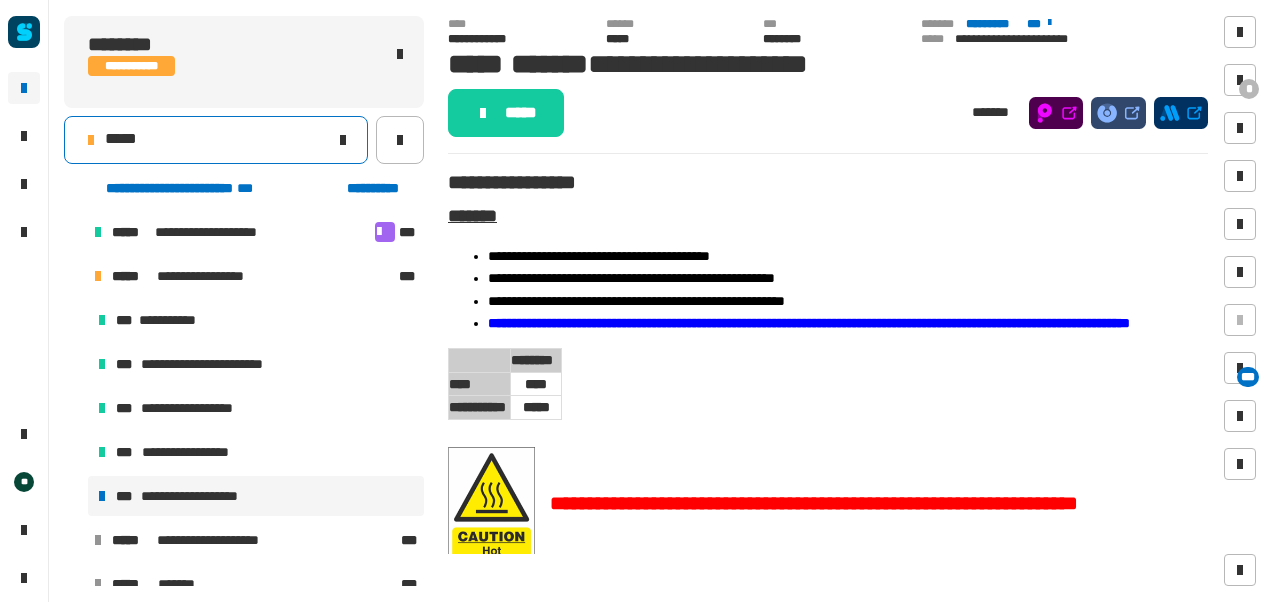 click on "*****" 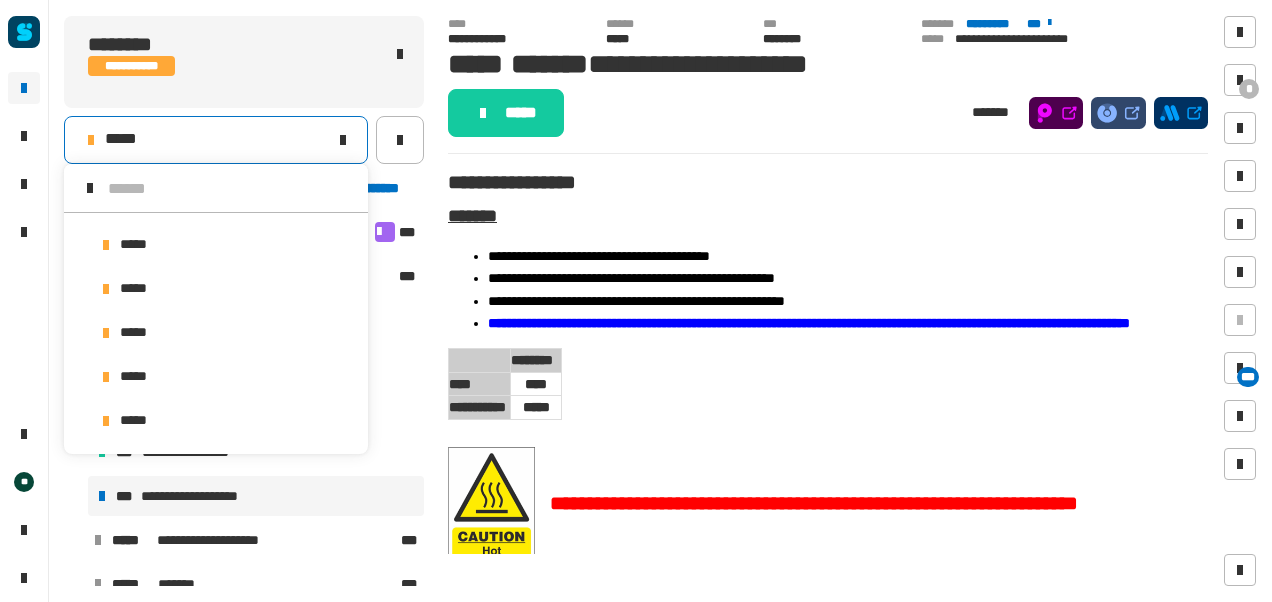 scroll, scrollTop: 2183, scrollLeft: 0, axis: vertical 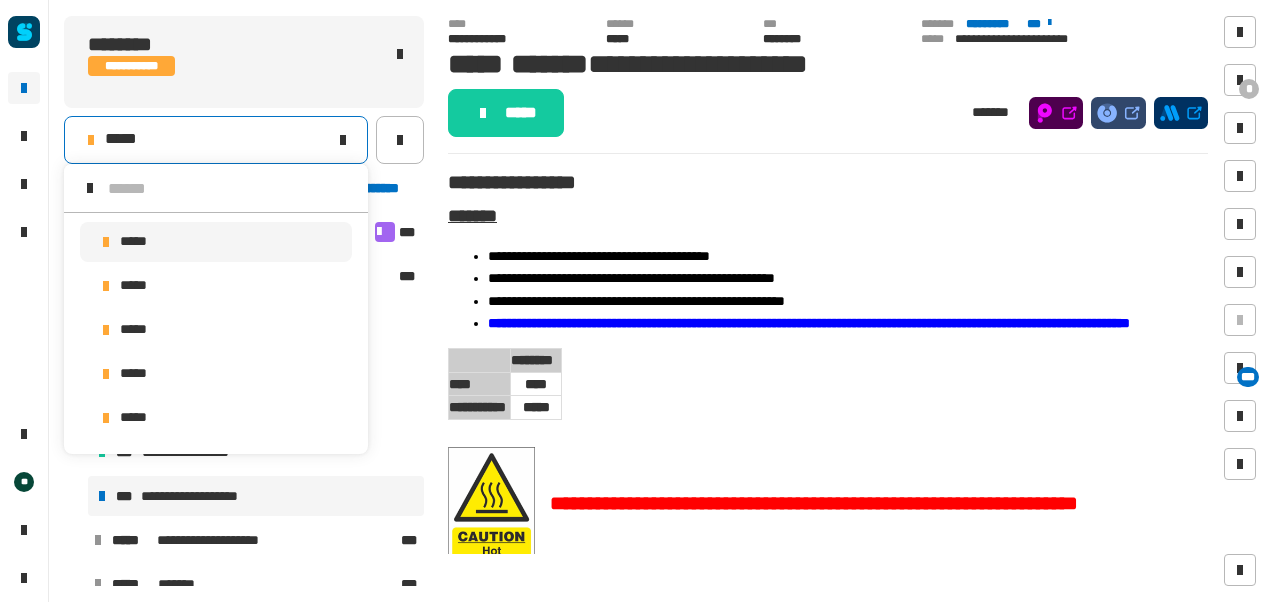 click on "*****" at bounding box center (216, 242) 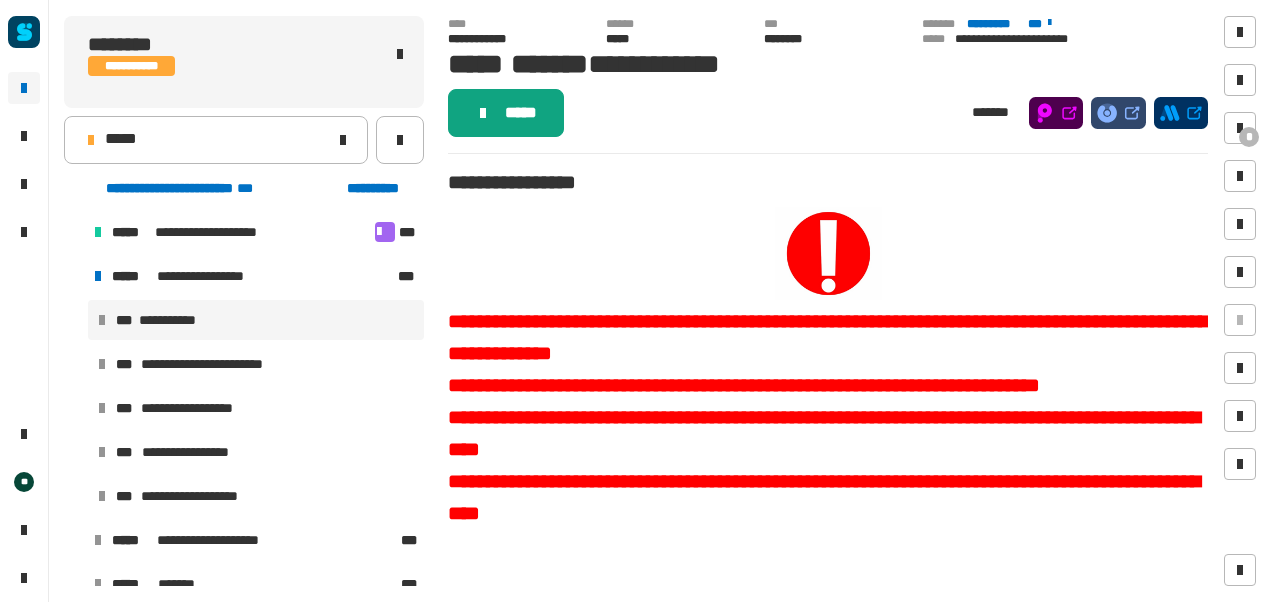 click on "*****" 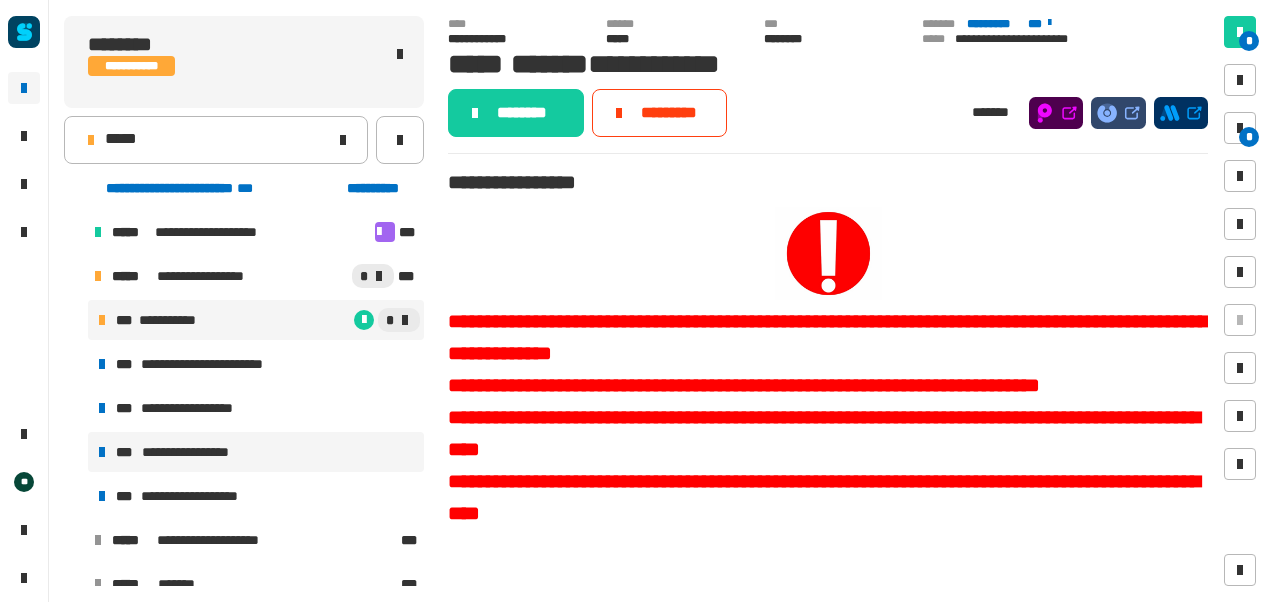 click on "**********" at bounding box center (193, 452) 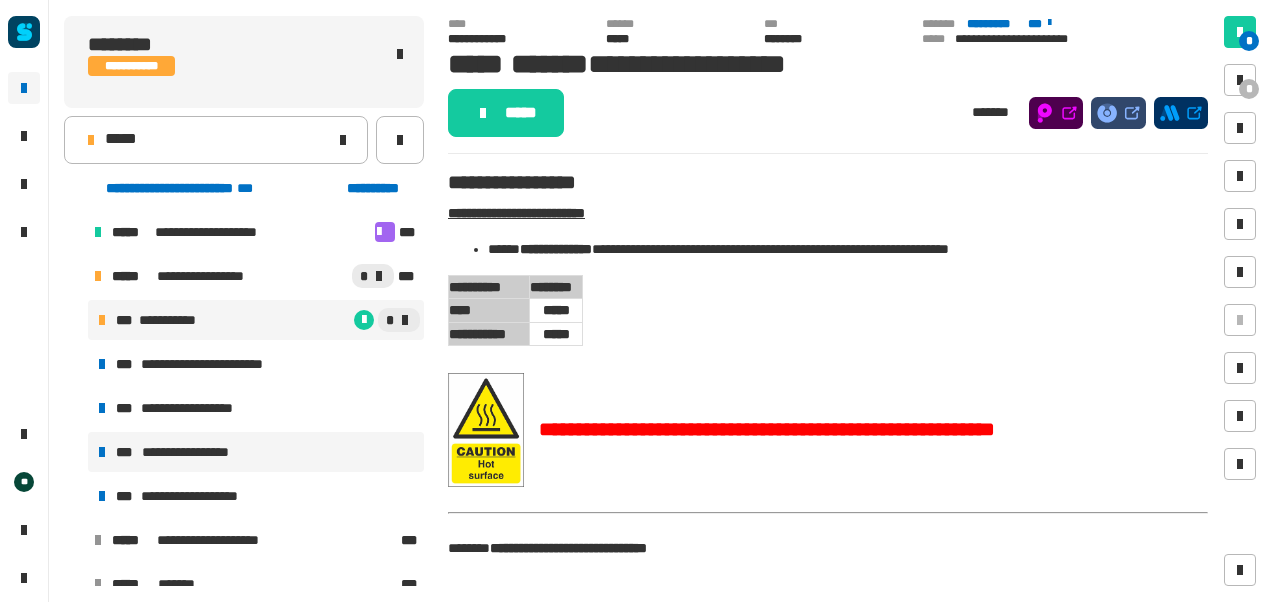 click on "**********" at bounding box center (180, 320) 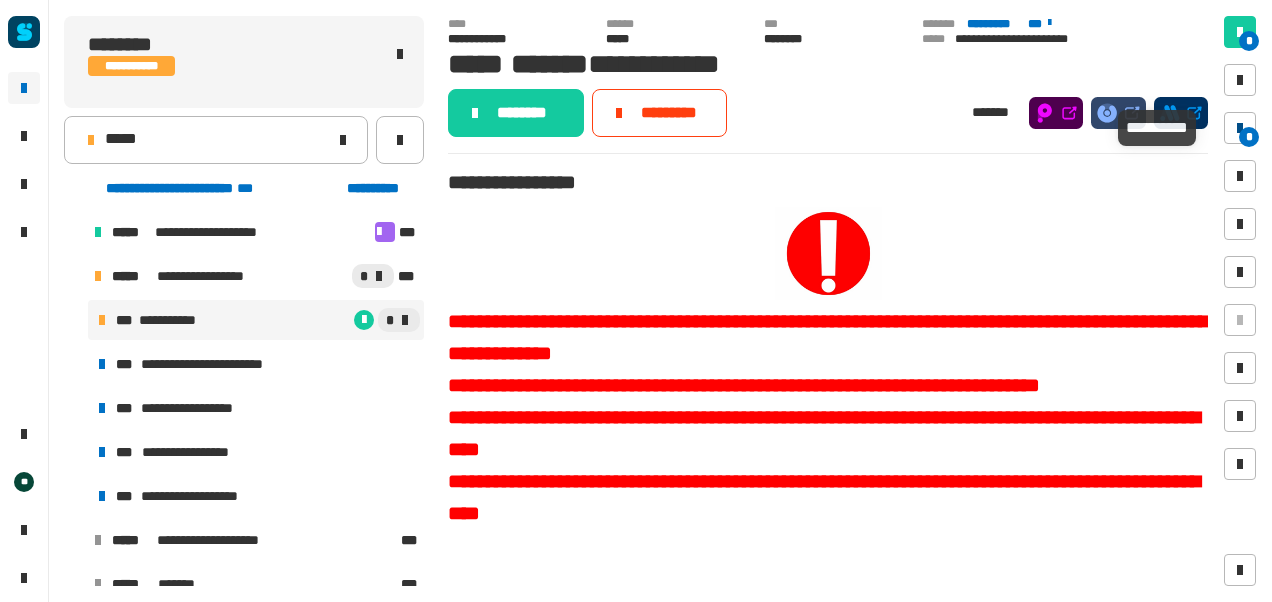 click at bounding box center (1240, 128) 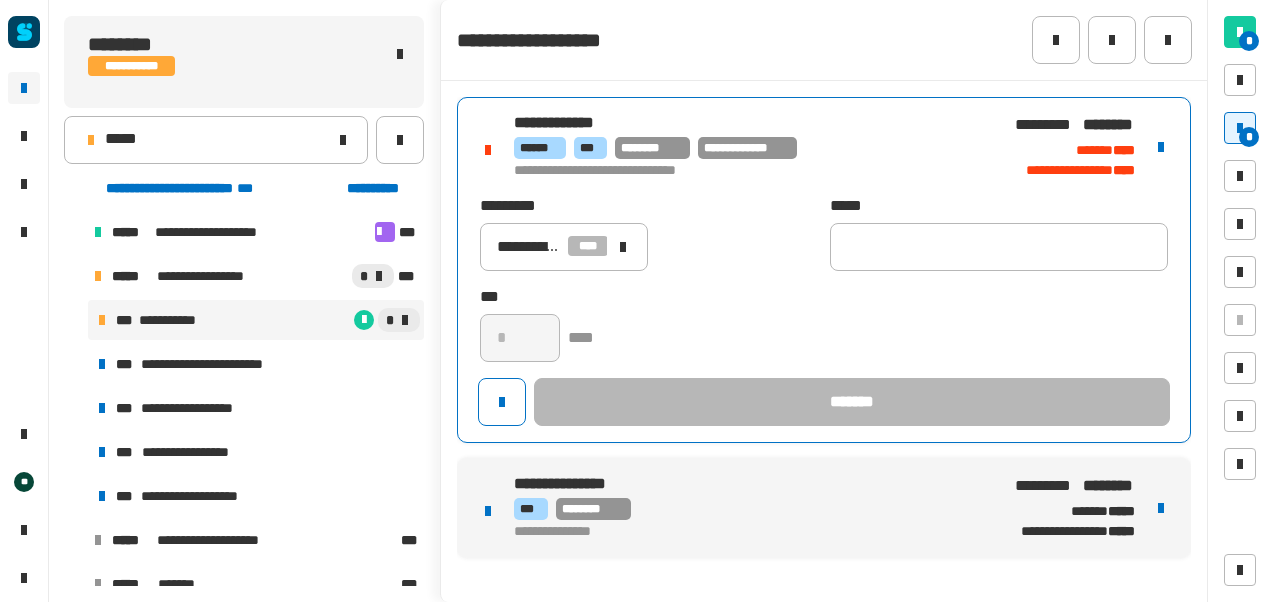 click on "**********" at bounding box center (749, 148) 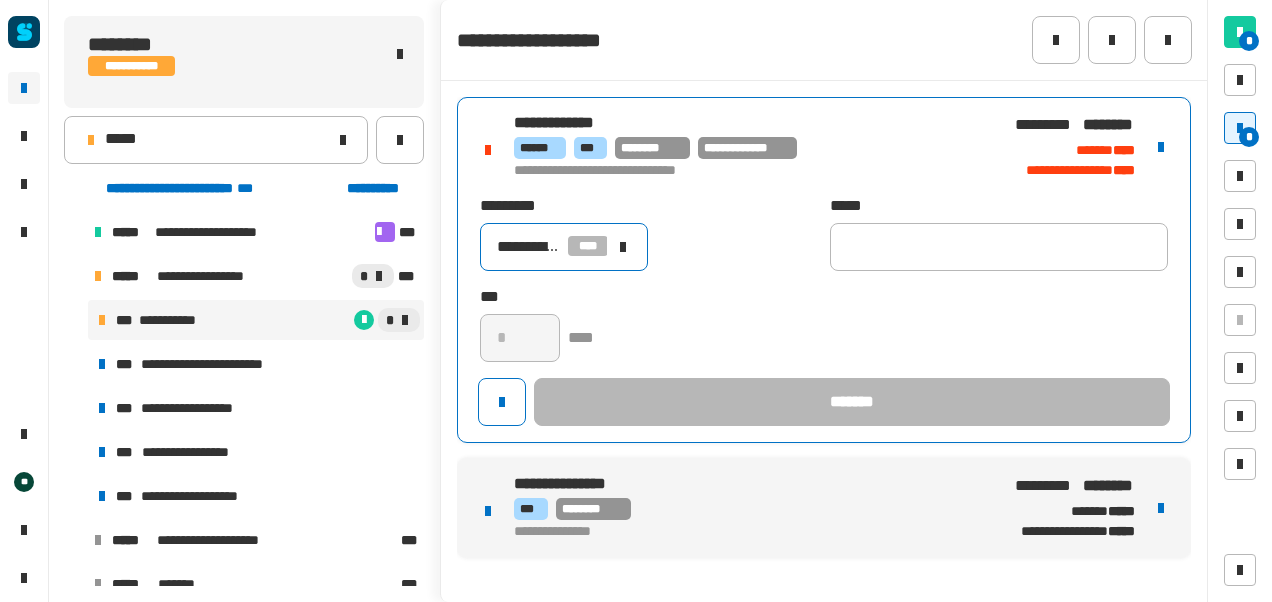 click 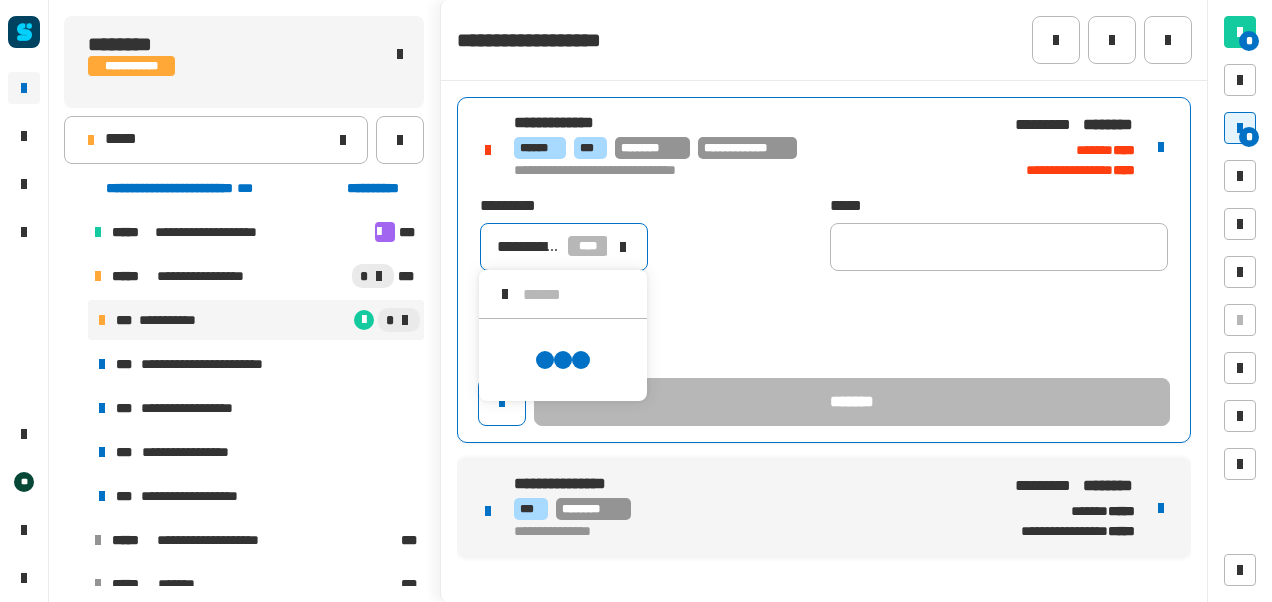 scroll, scrollTop: 7, scrollLeft: 0, axis: vertical 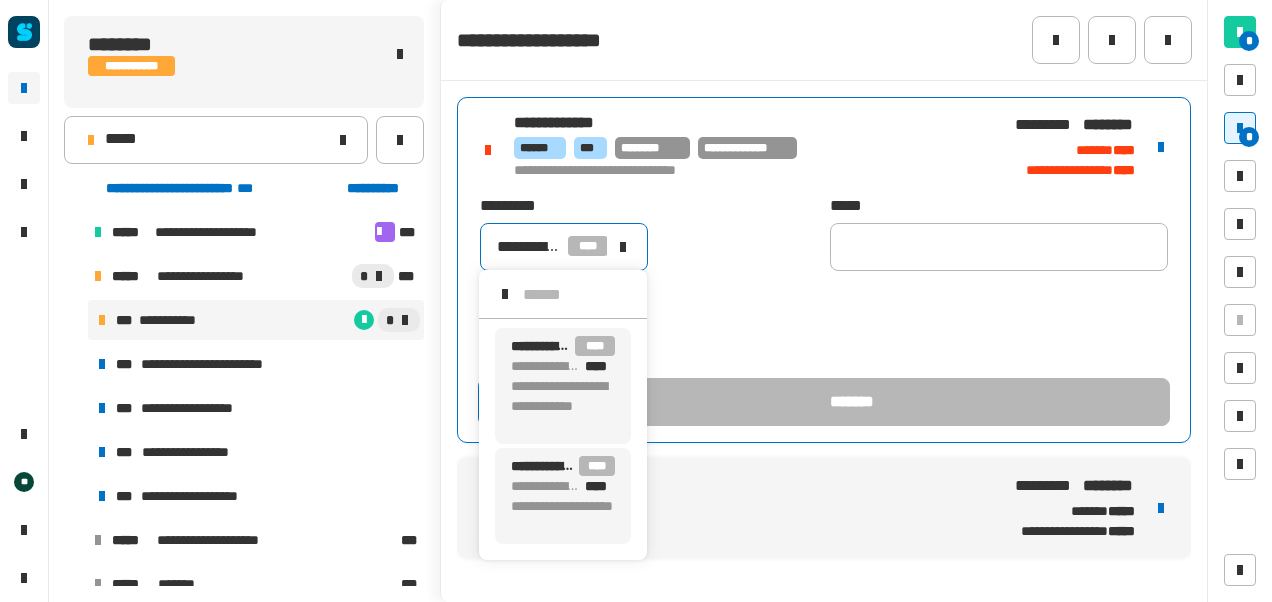 click on "**********" at bounding box center [545, 486] 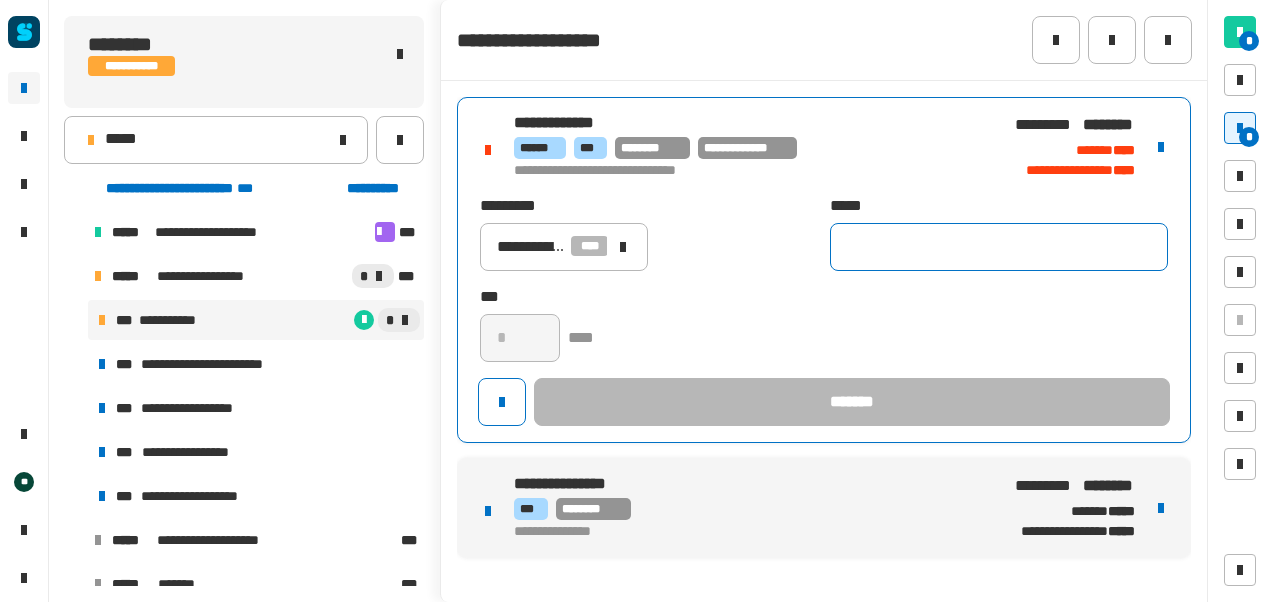 click 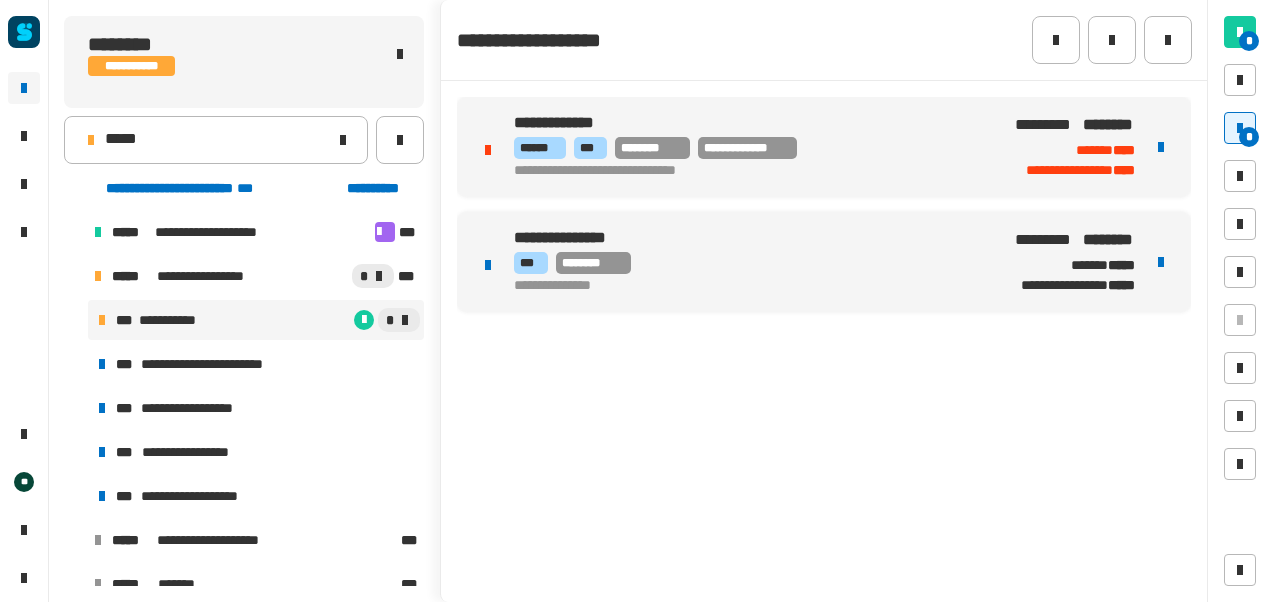 click on "**********" at bounding box center (749, 171) 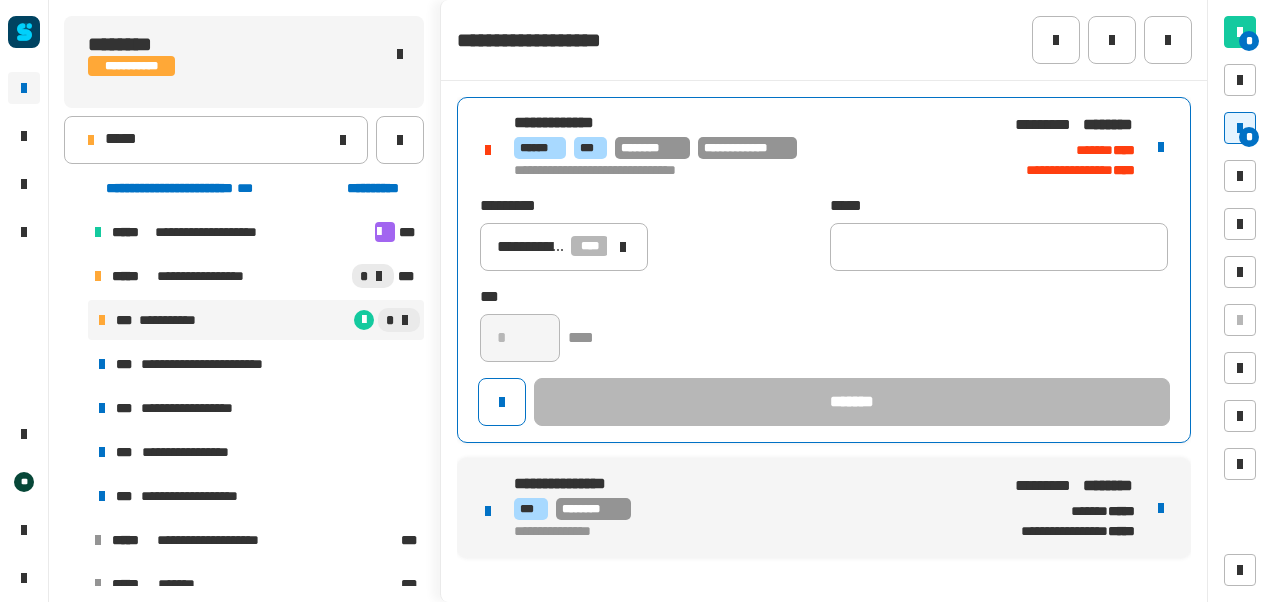 click on "**********" at bounding box center (749, 148) 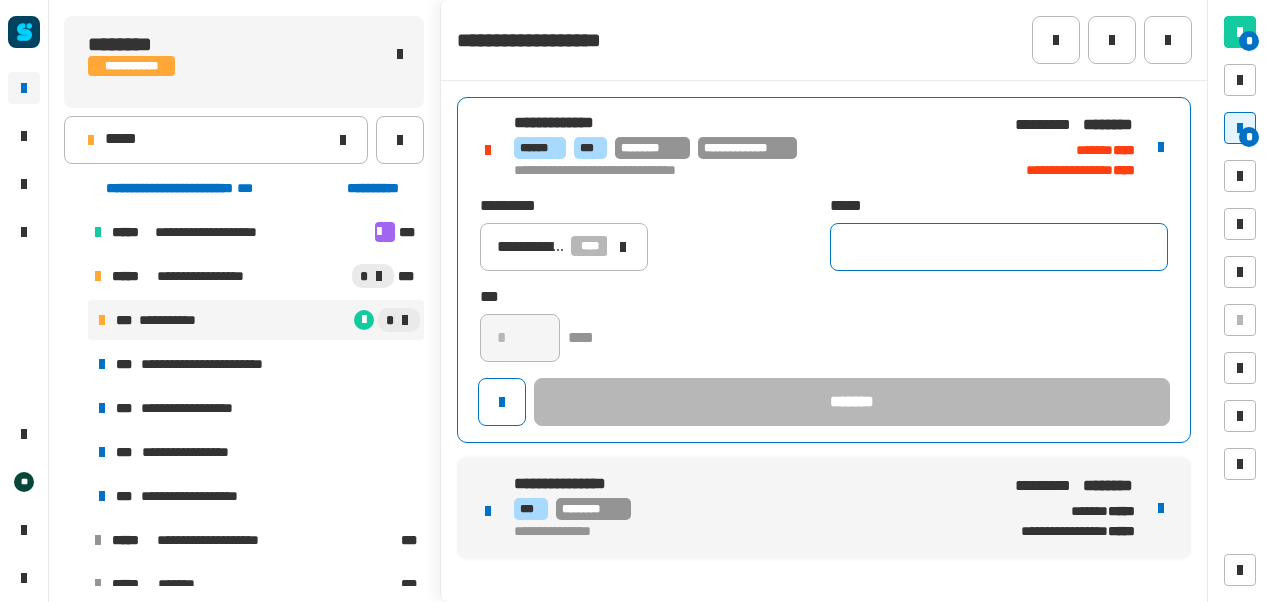 click 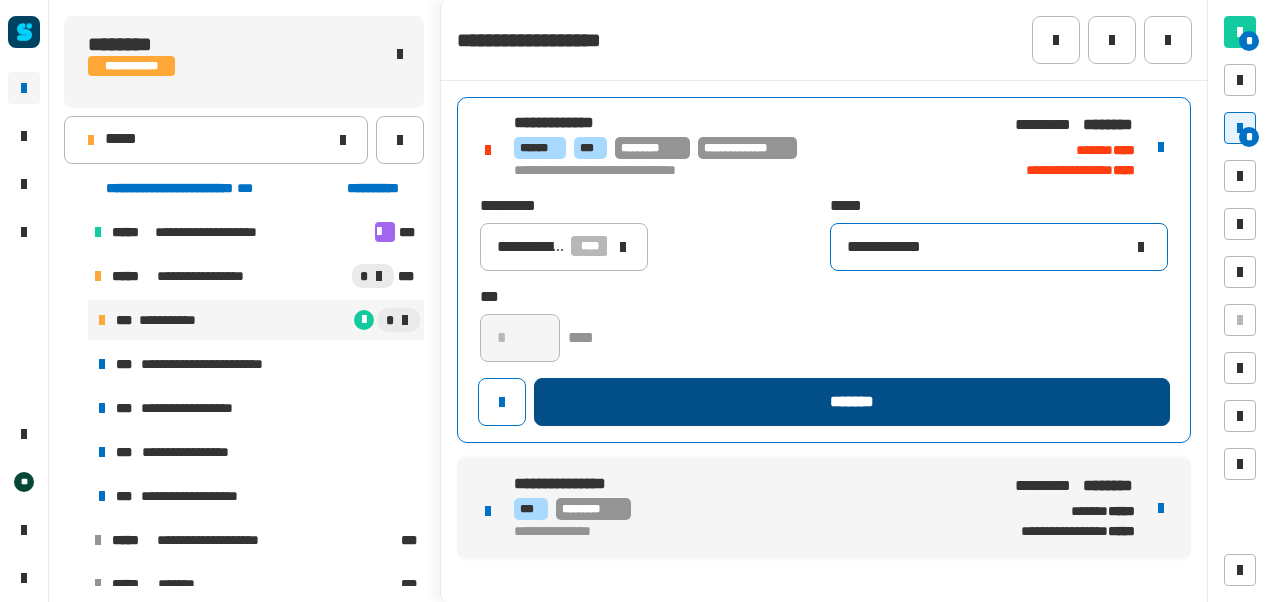 type on "**********" 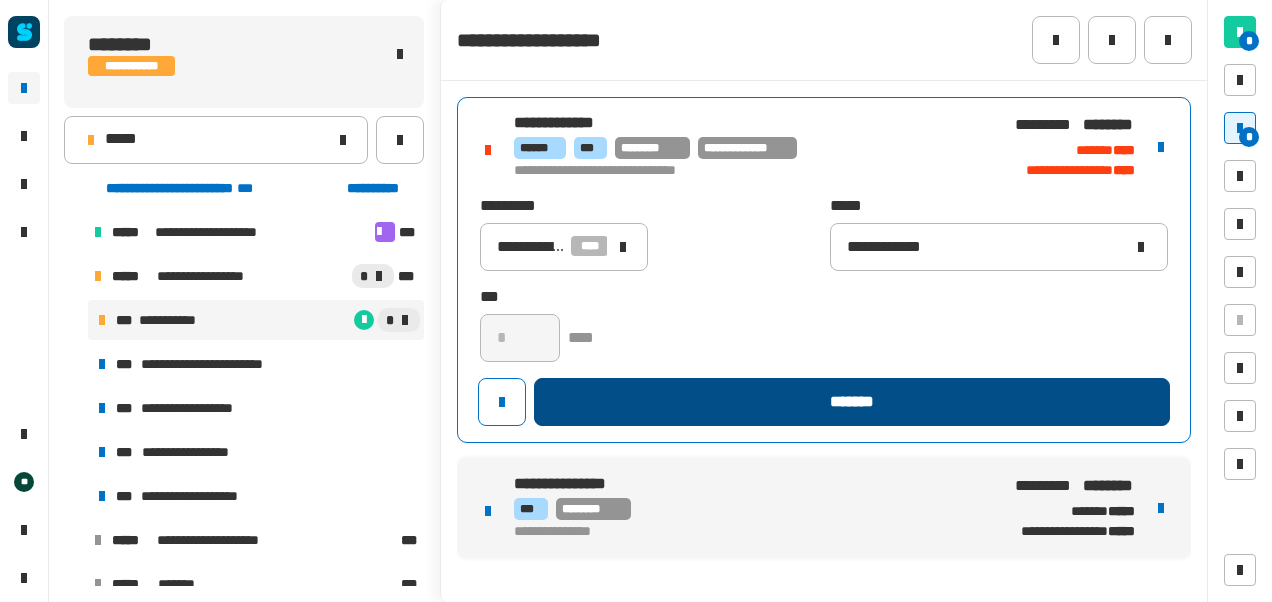 click on "*******" 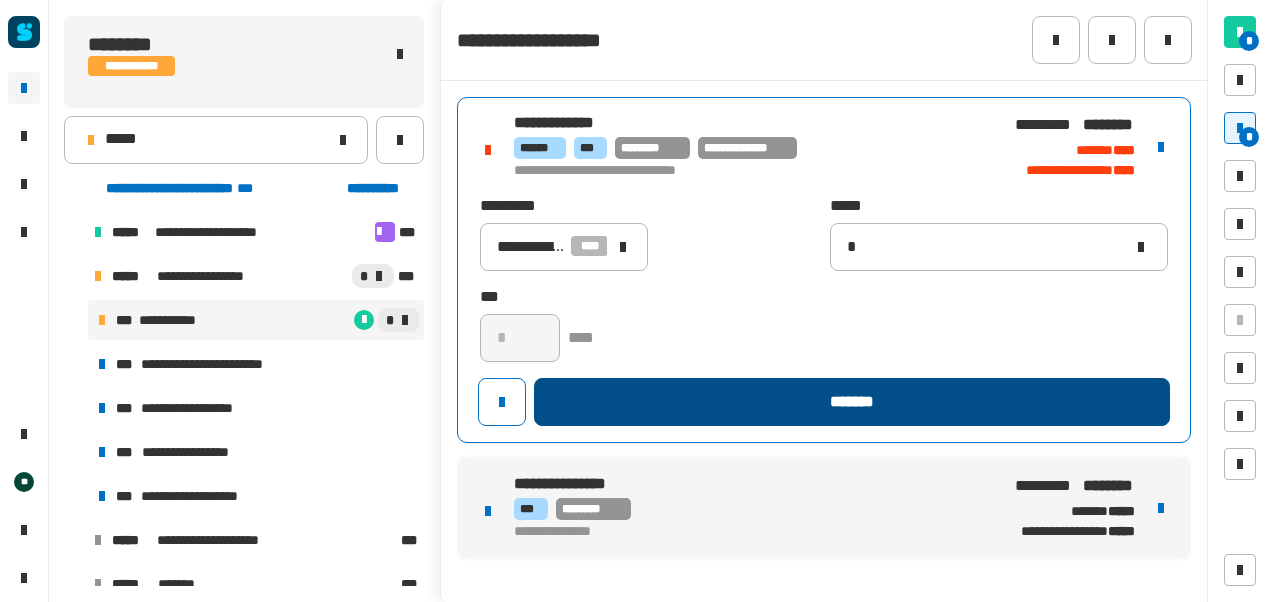 type 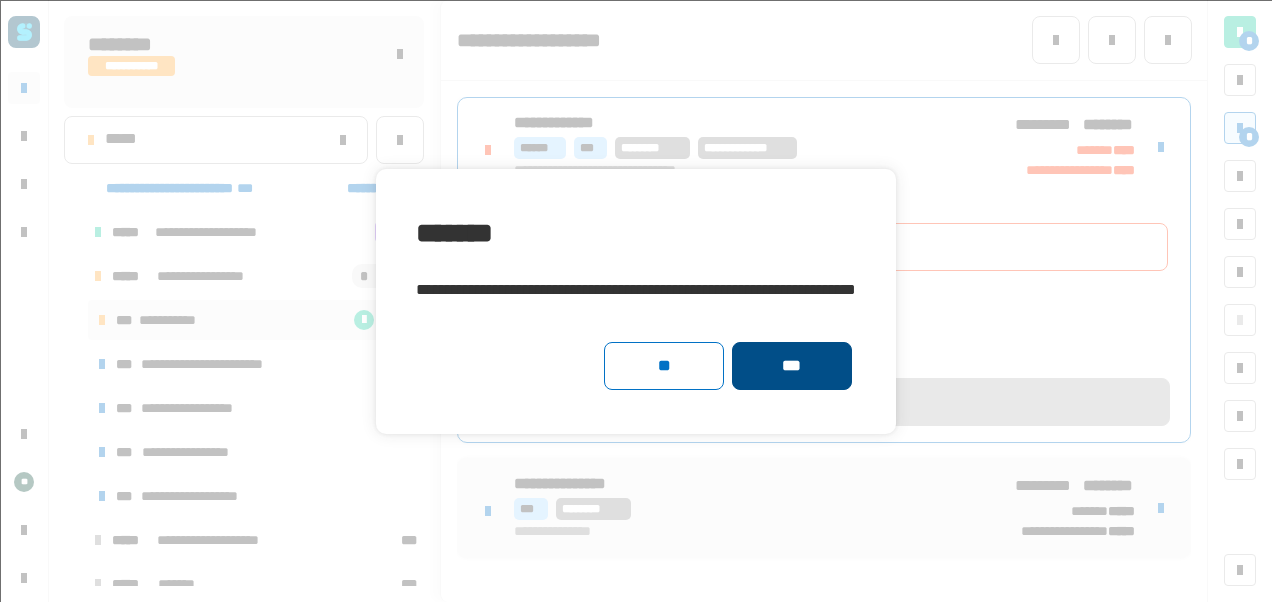 click on "***" 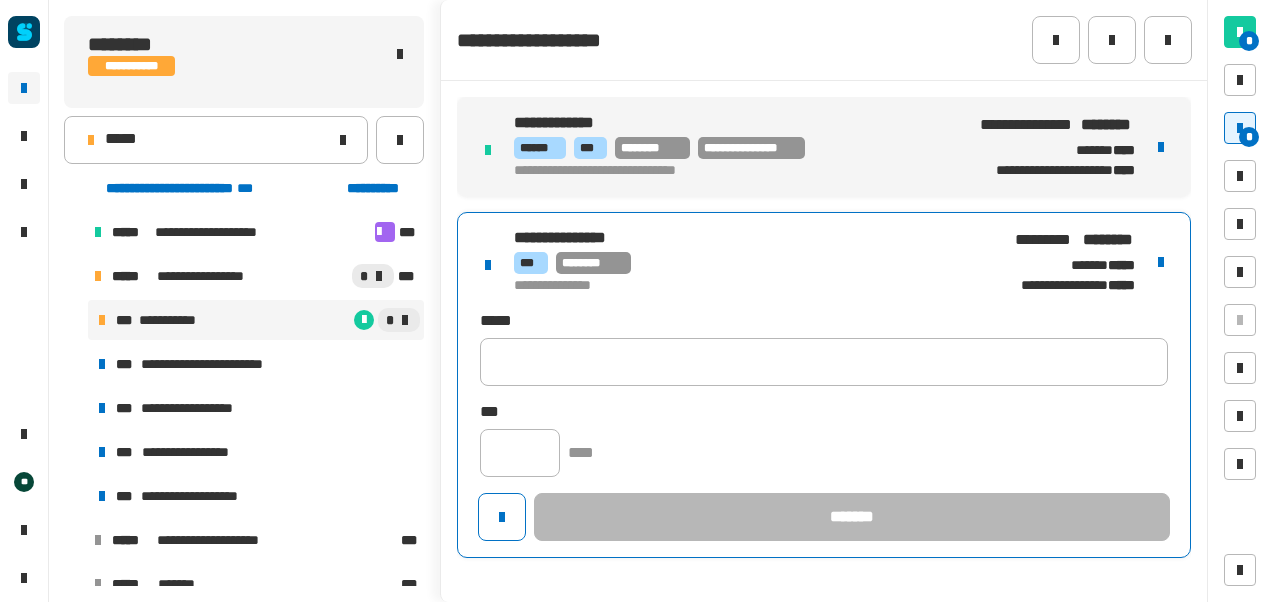 click on "**********" at bounding box center (824, 385) 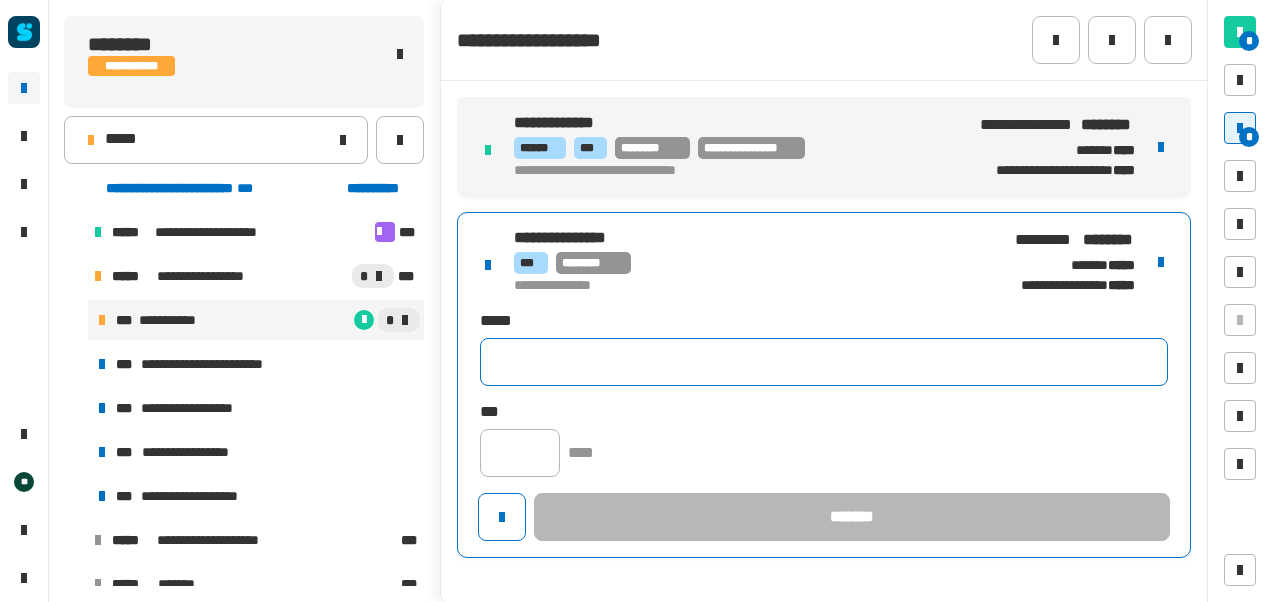 click 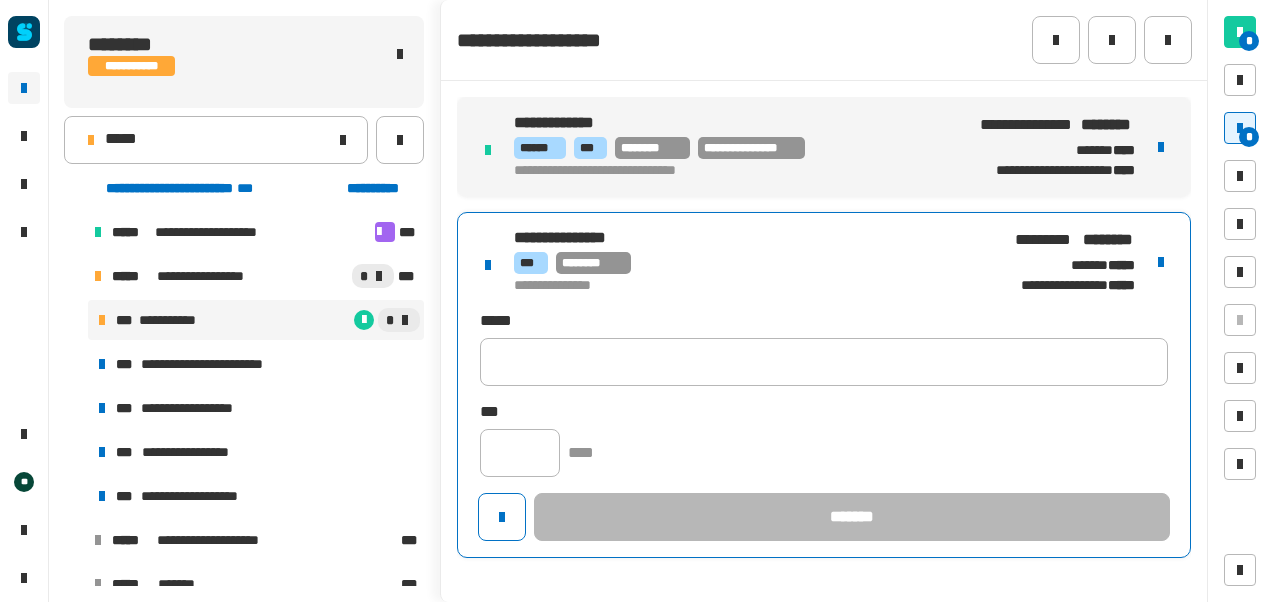 click at bounding box center [1161, 262] 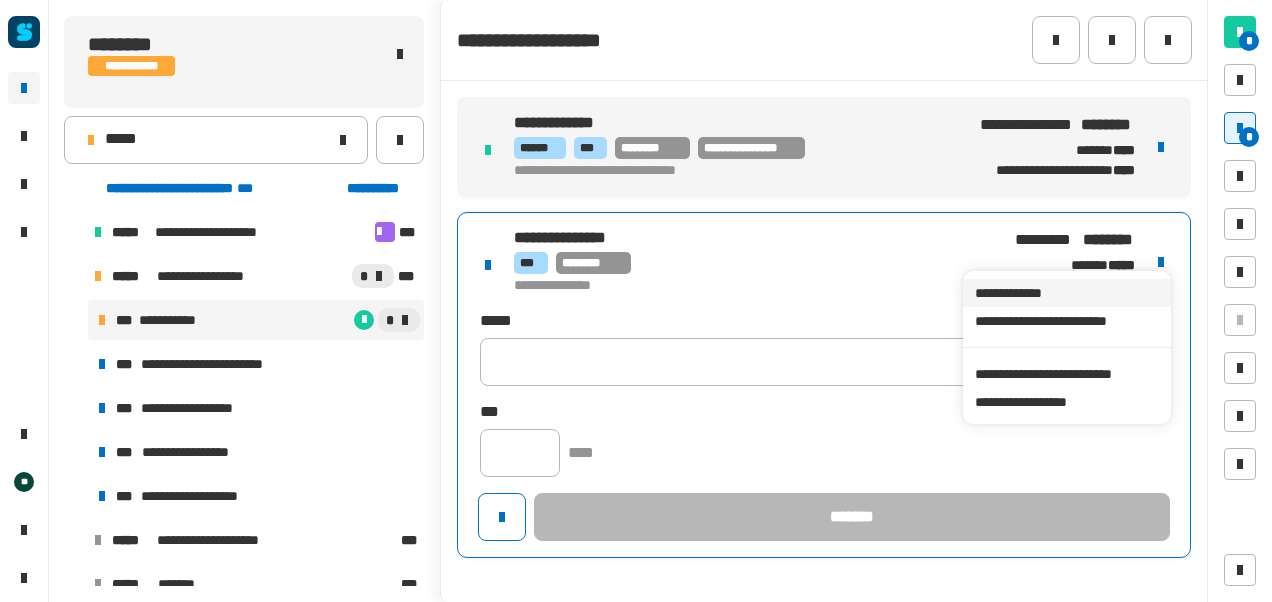 click on "**********" at bounding box center (1066, 293) 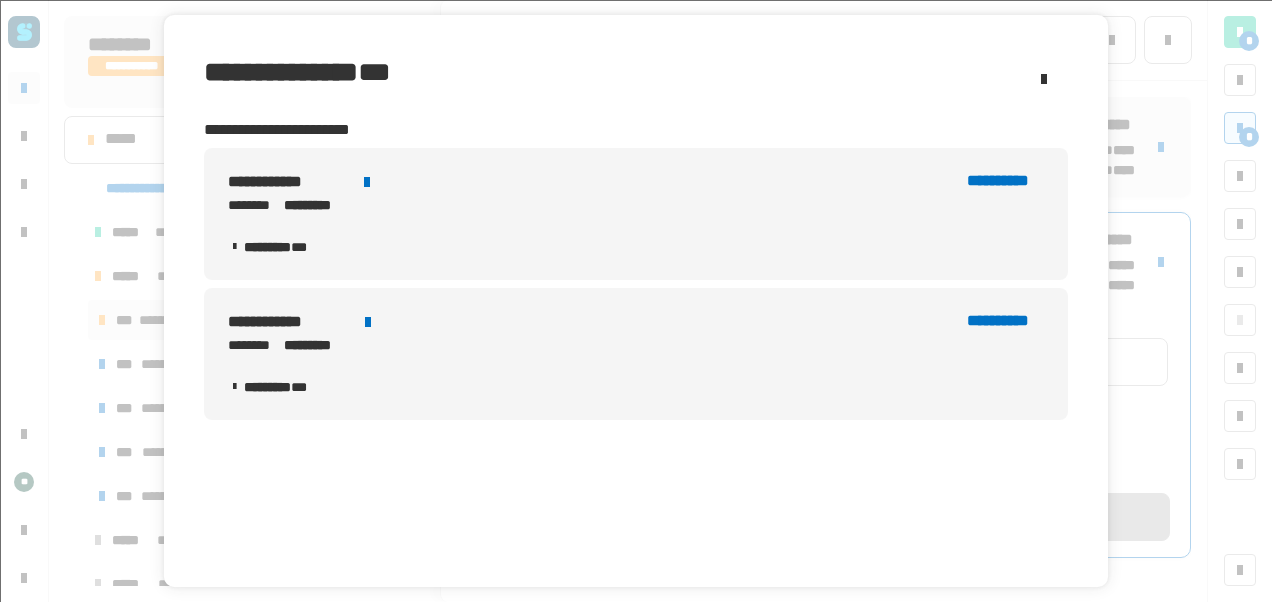 click on "******** ***" 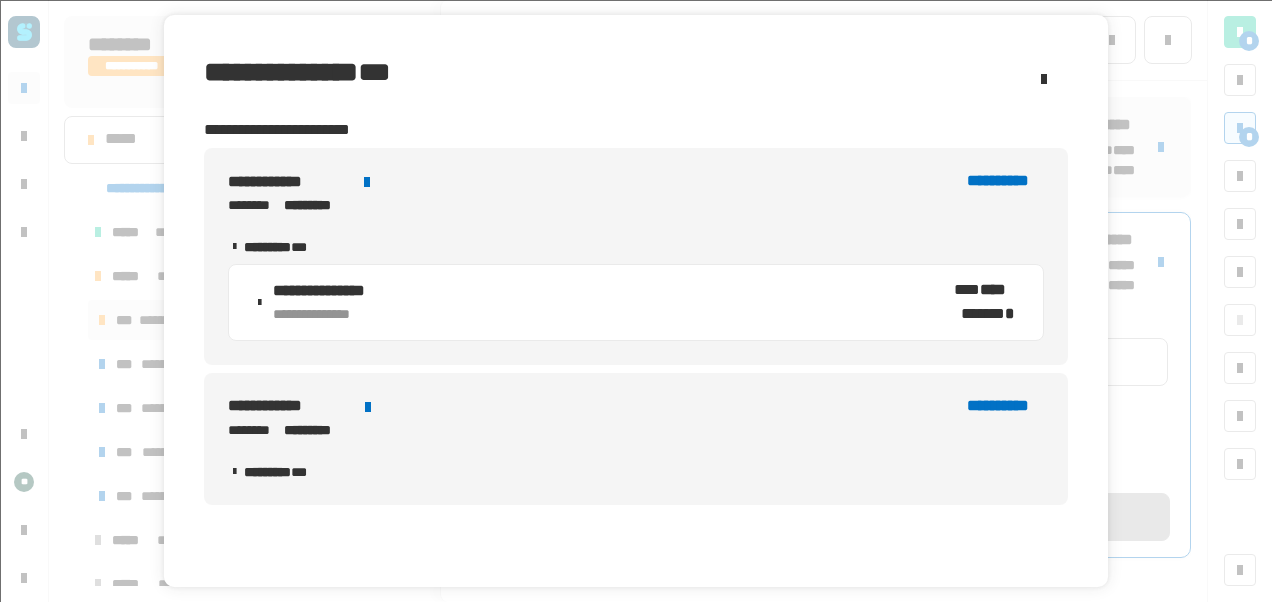 click on "******** ***" 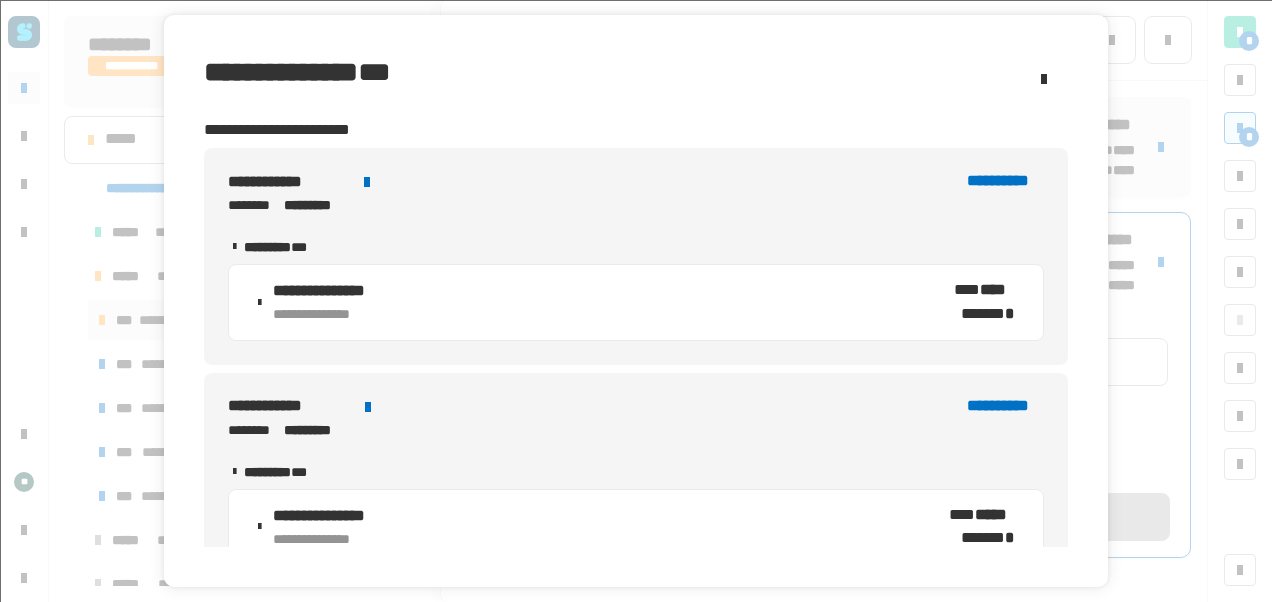 click 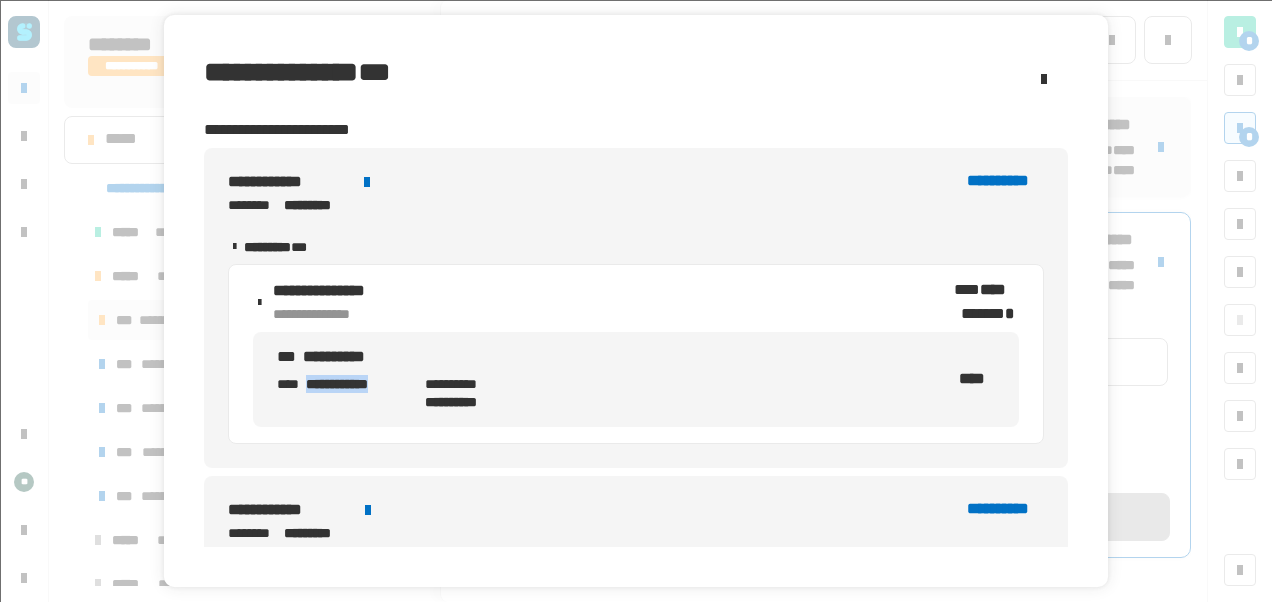 drag, startPoint x: 306, startPoint y: 386, endPoint x: 416, endPoint y: 378, distance: 110.29053 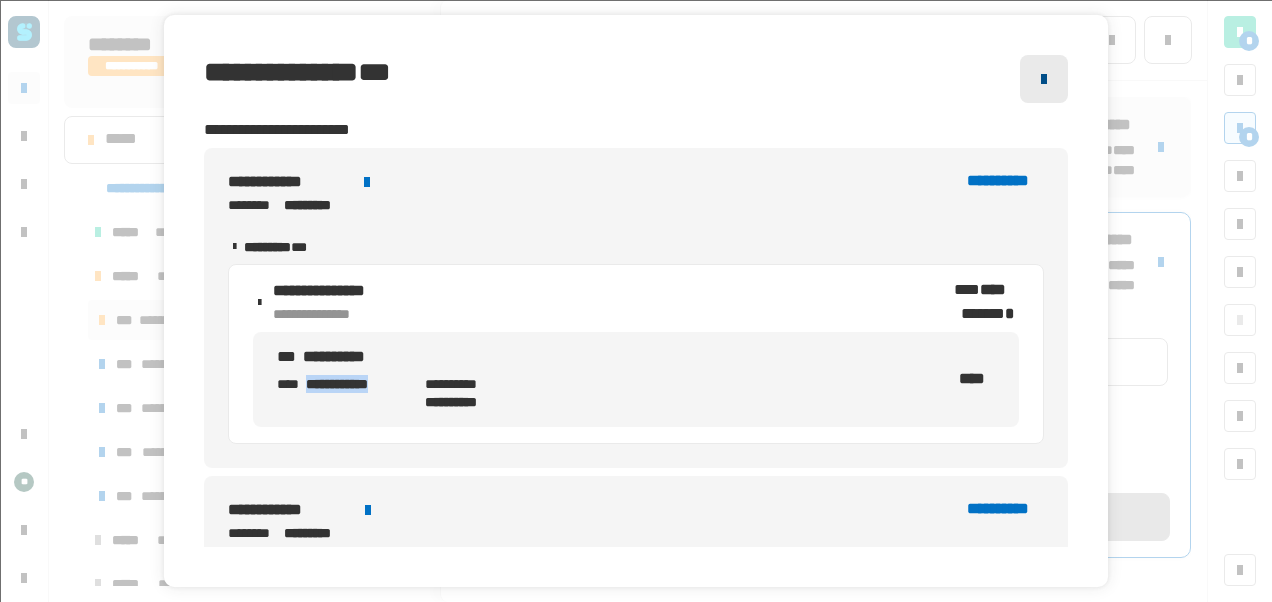 click 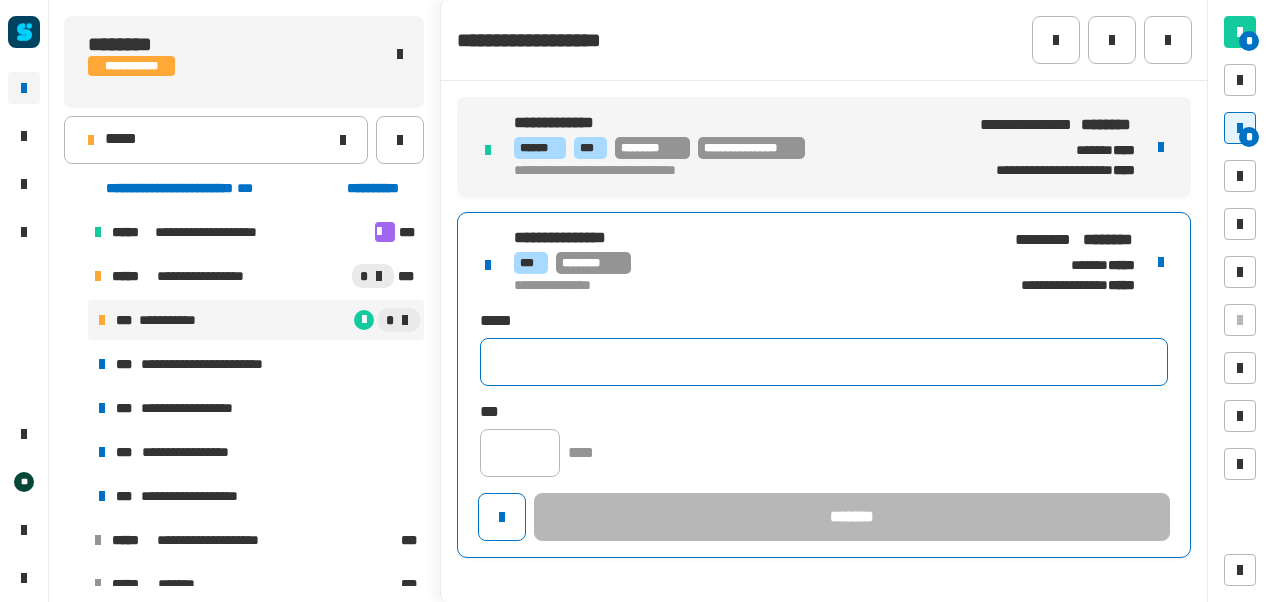 click 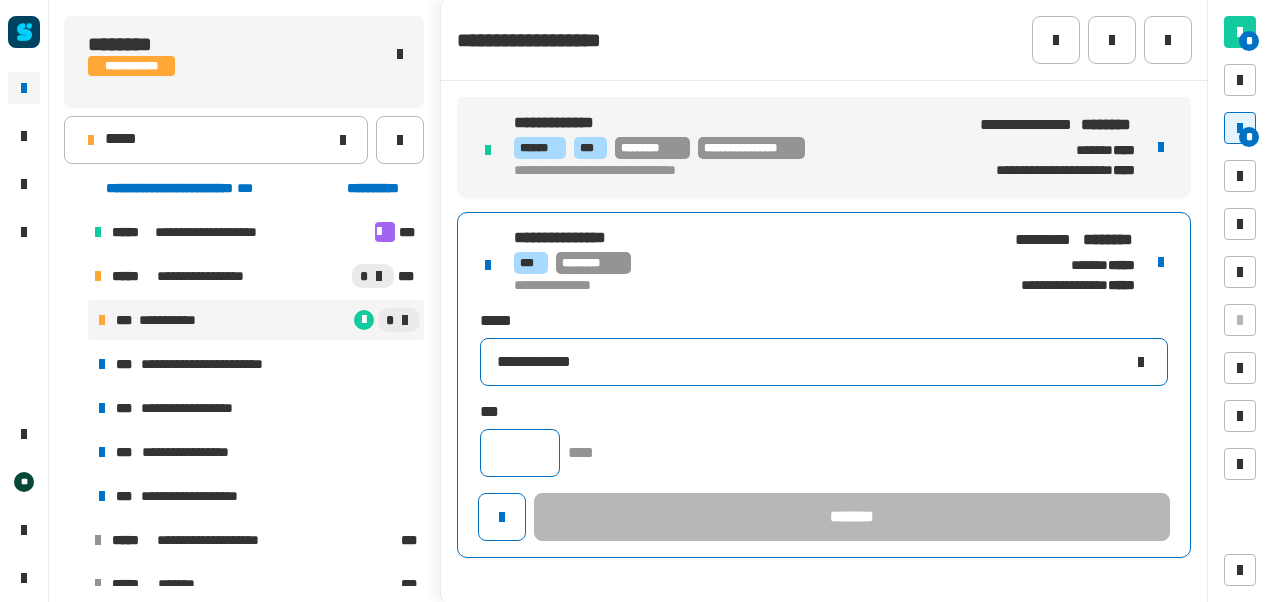 type on "**********" 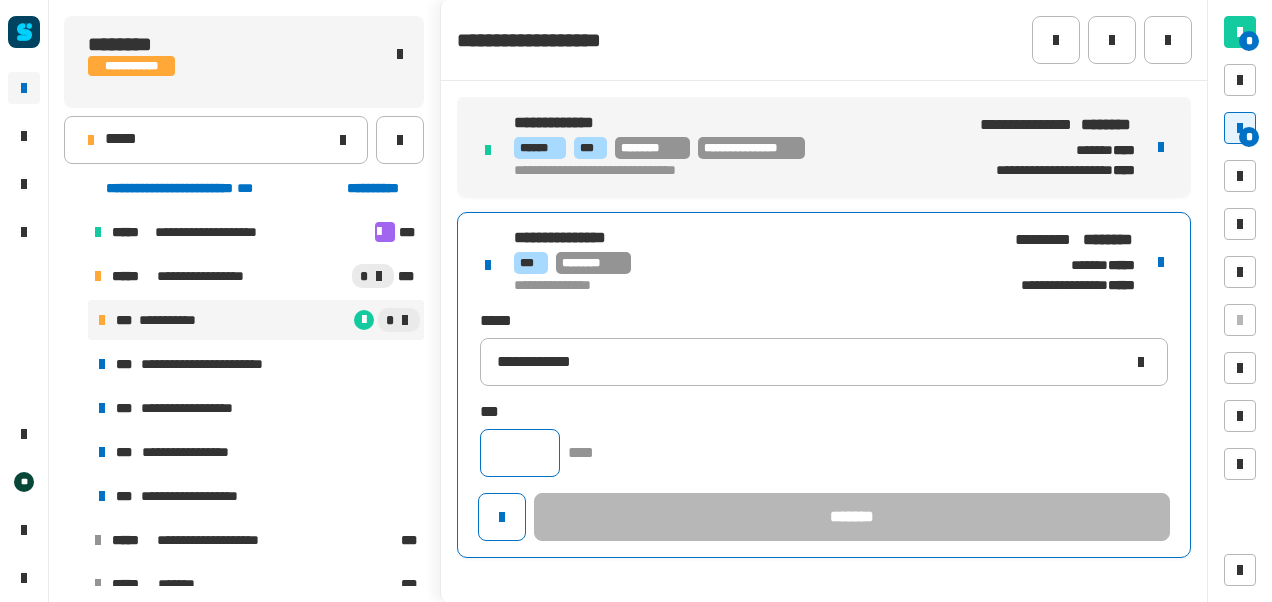 click 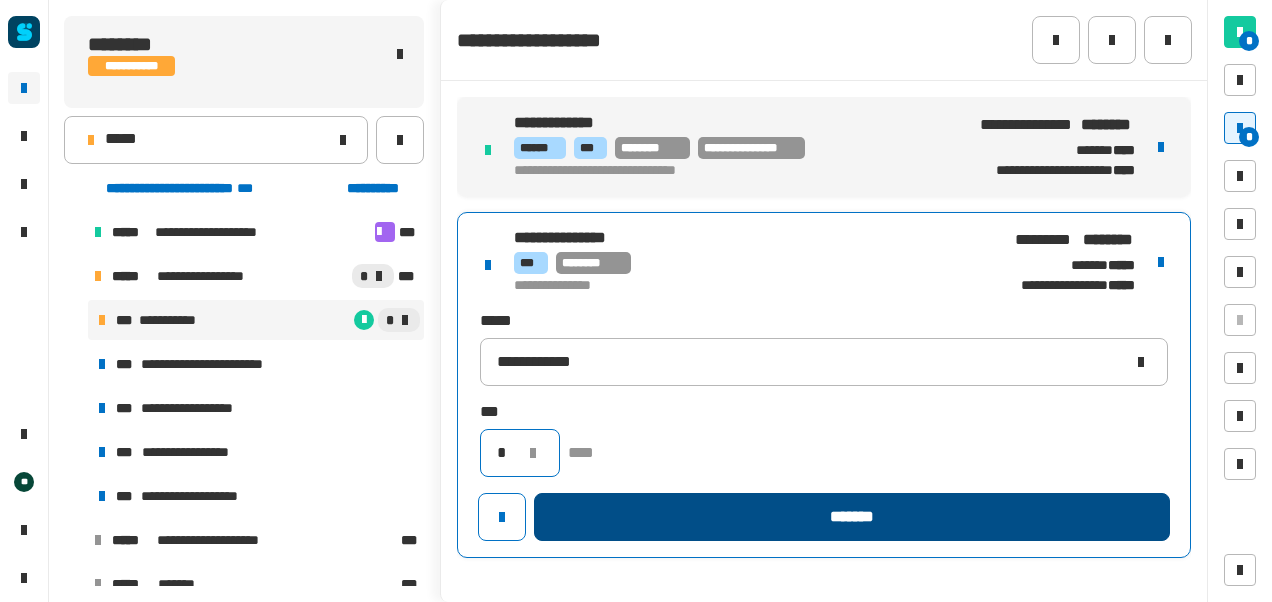 type on "*" 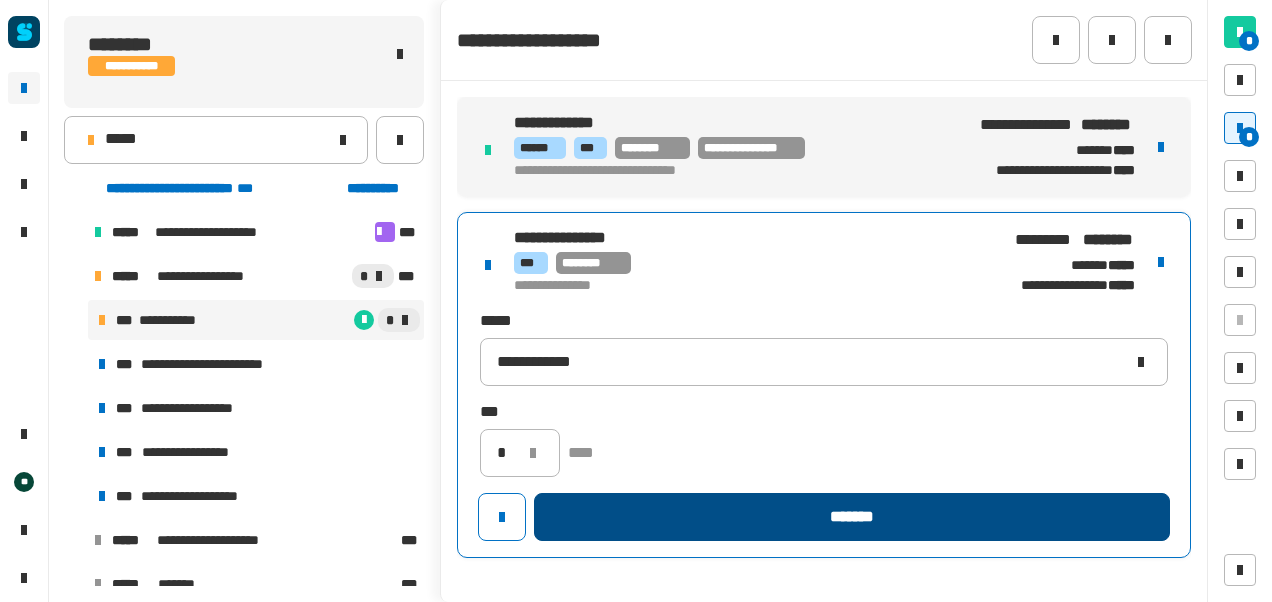 click on "*******" 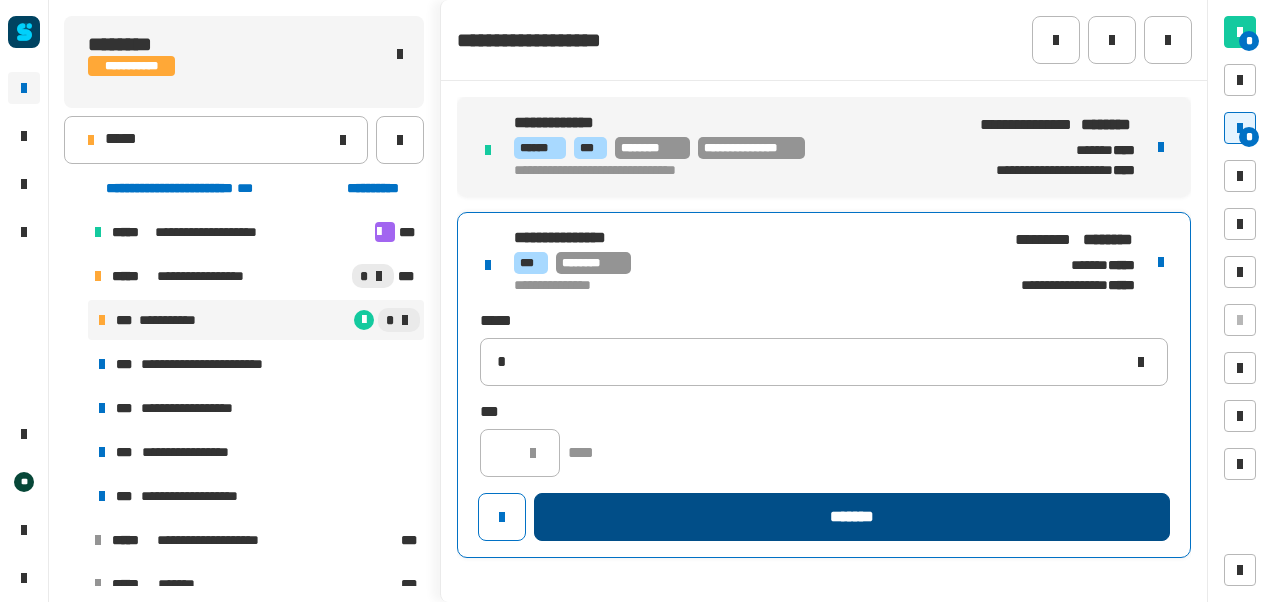 type 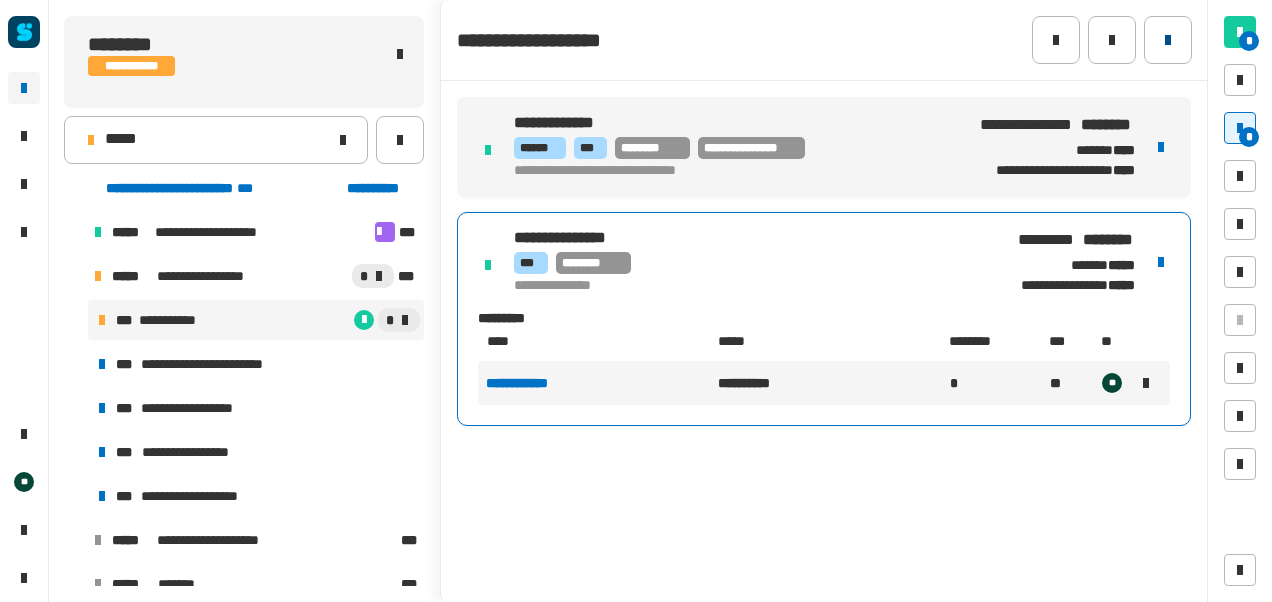 click 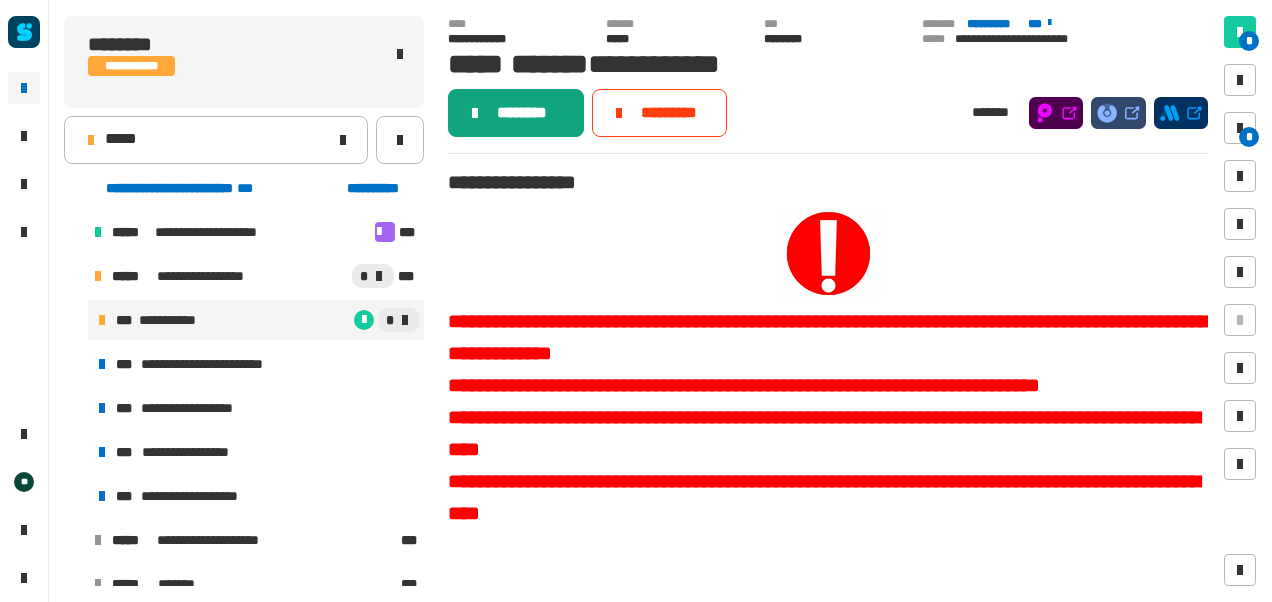 click on "********" 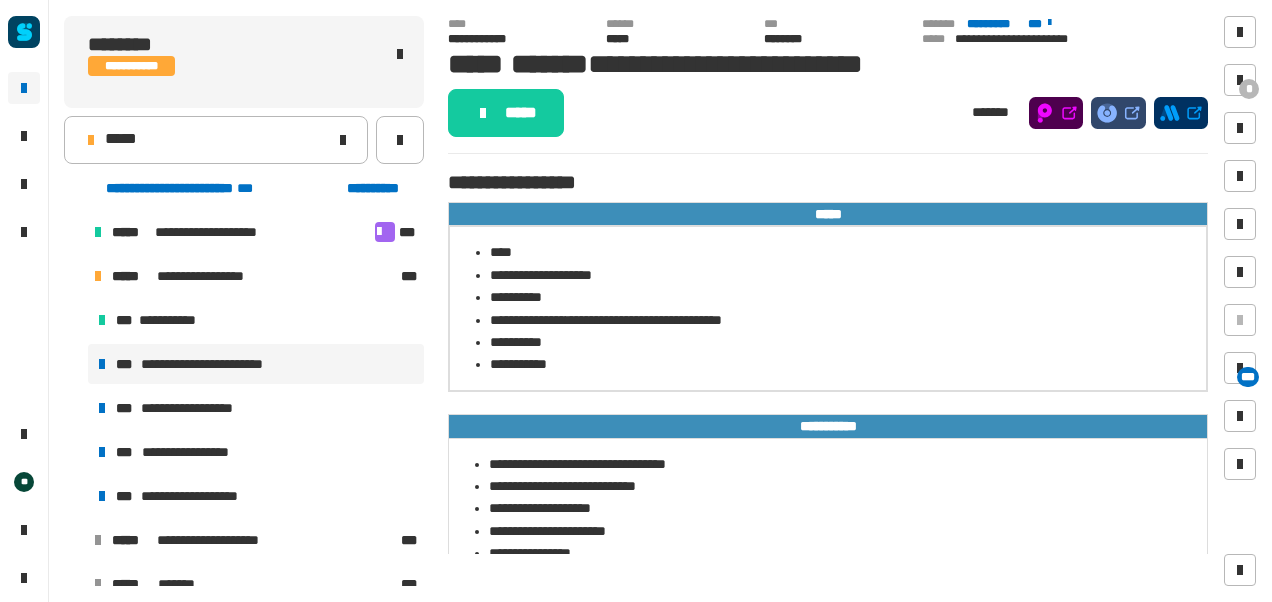 click on "*****" 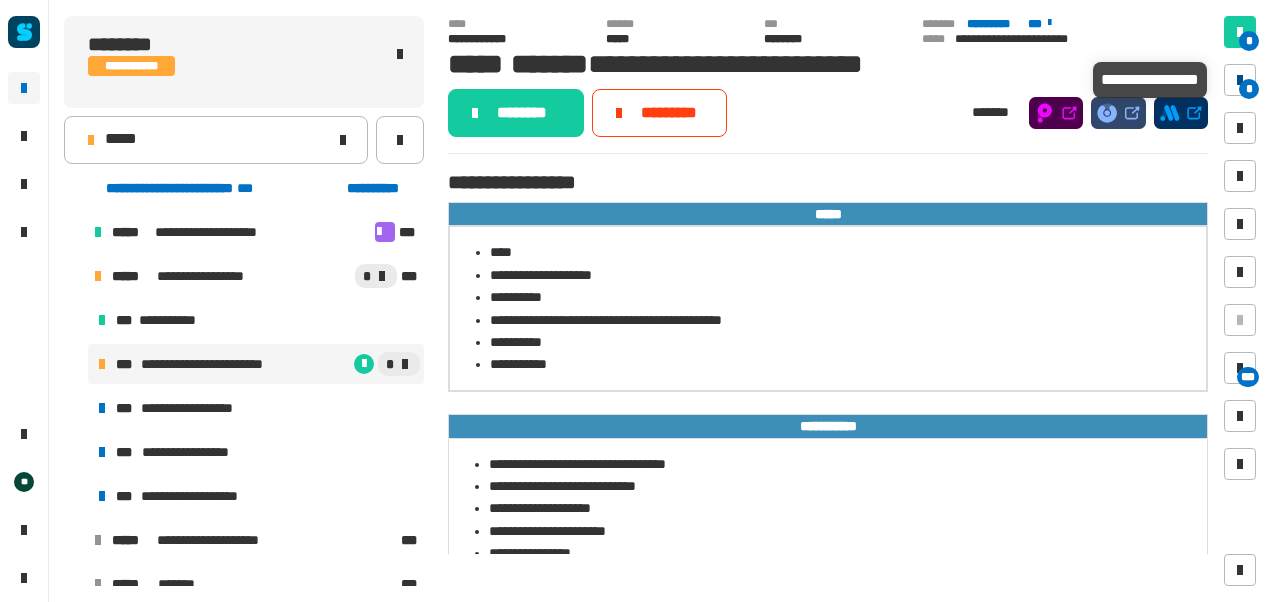 click on "*" at bounding box center [1249, 89] 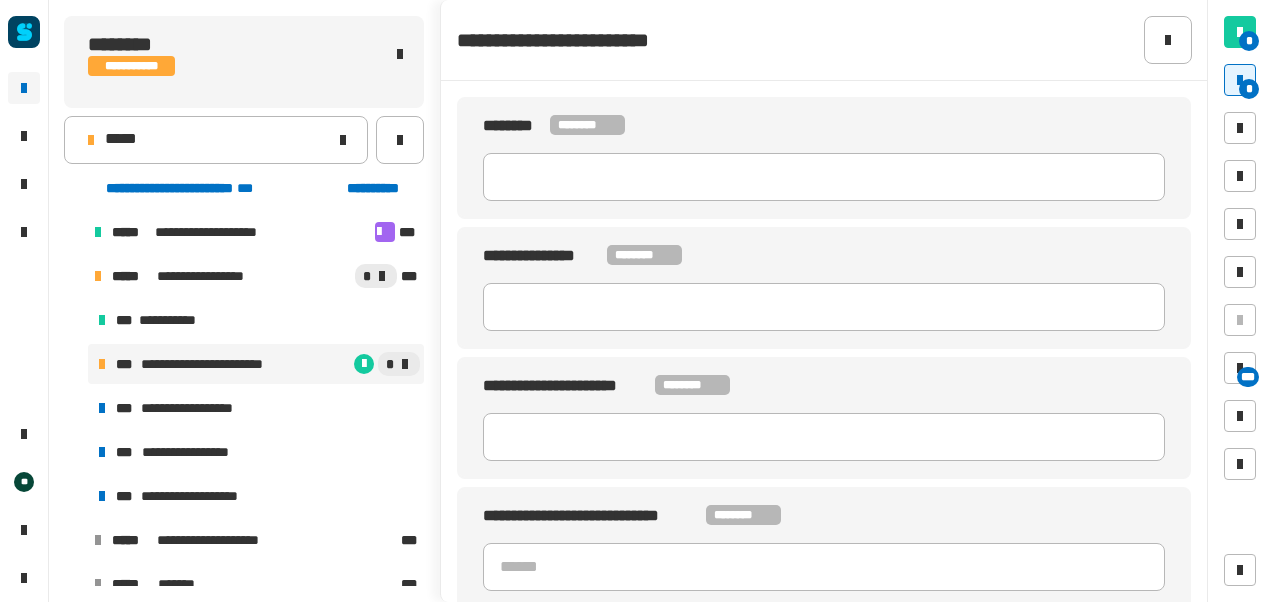 click on "**********" 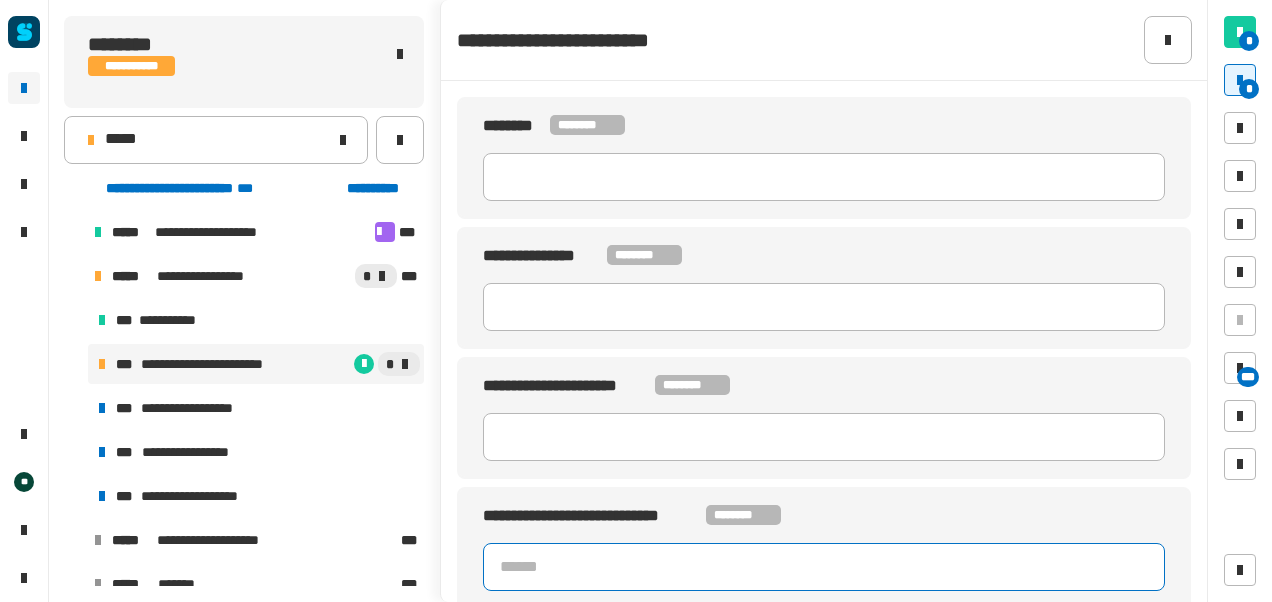 click 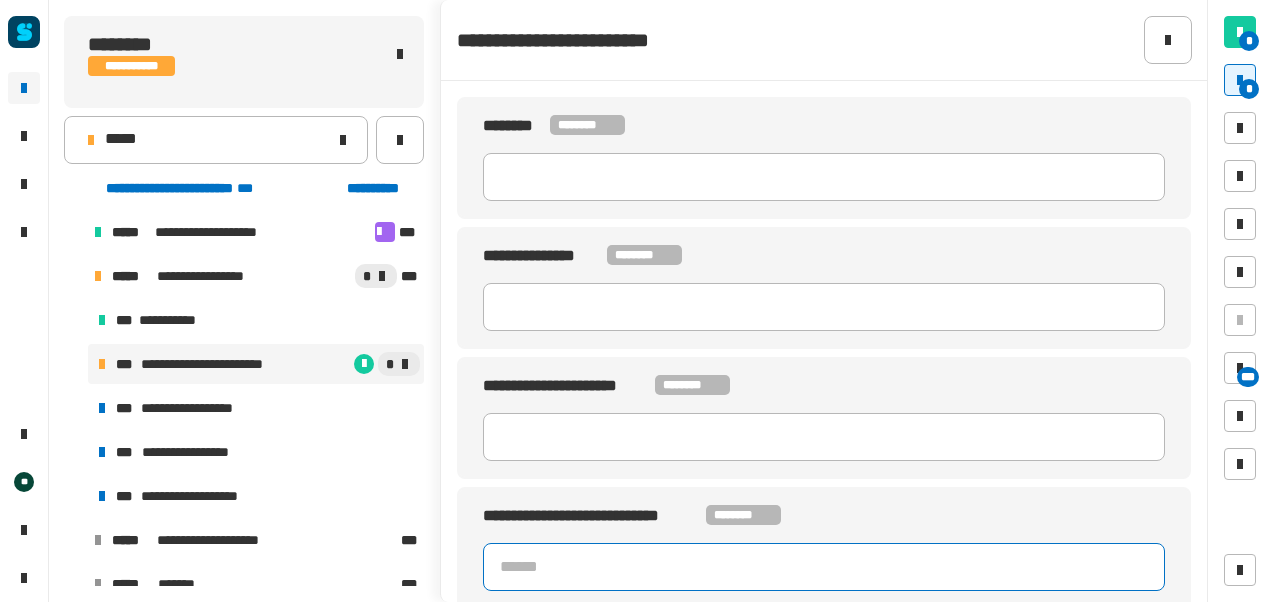 click 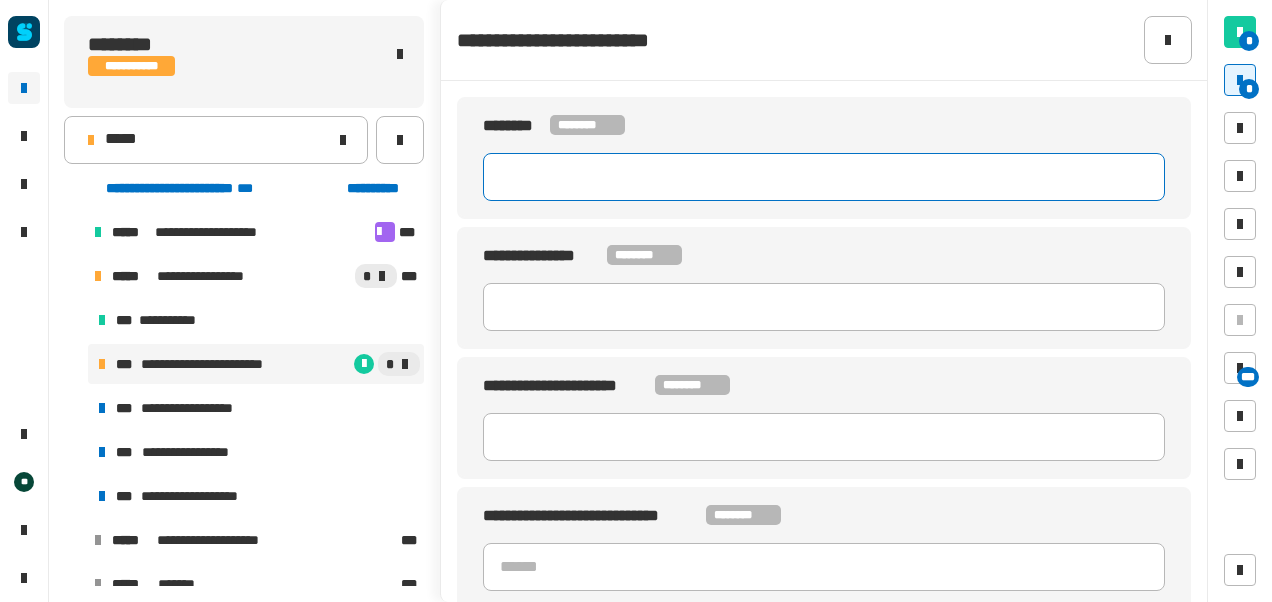 click 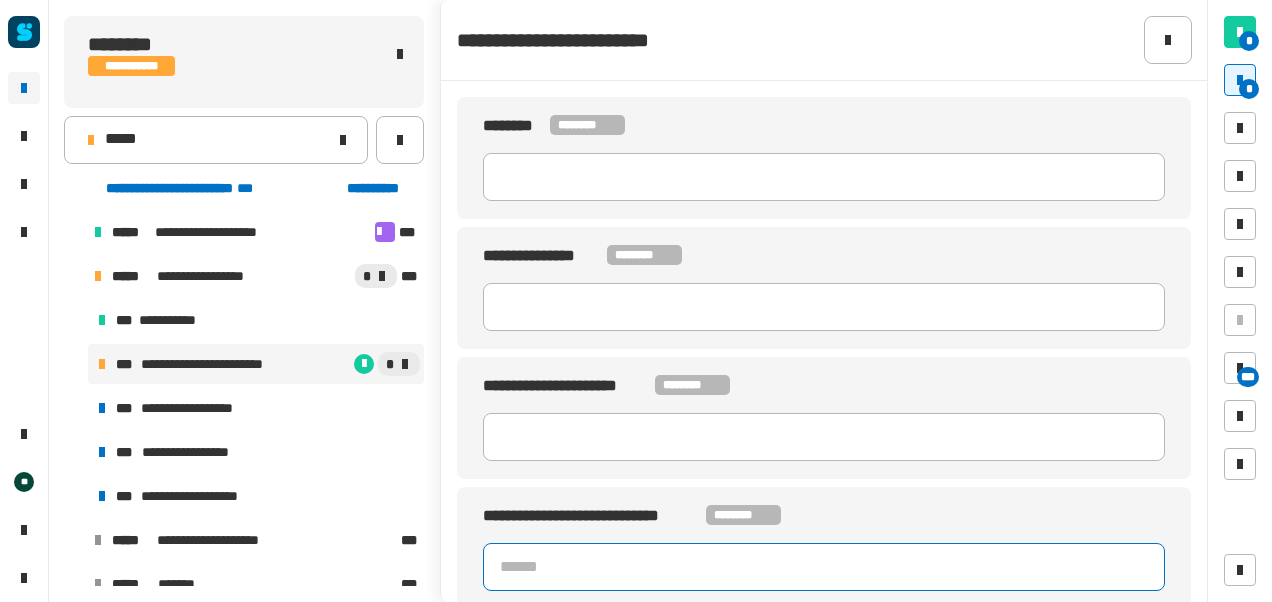 click 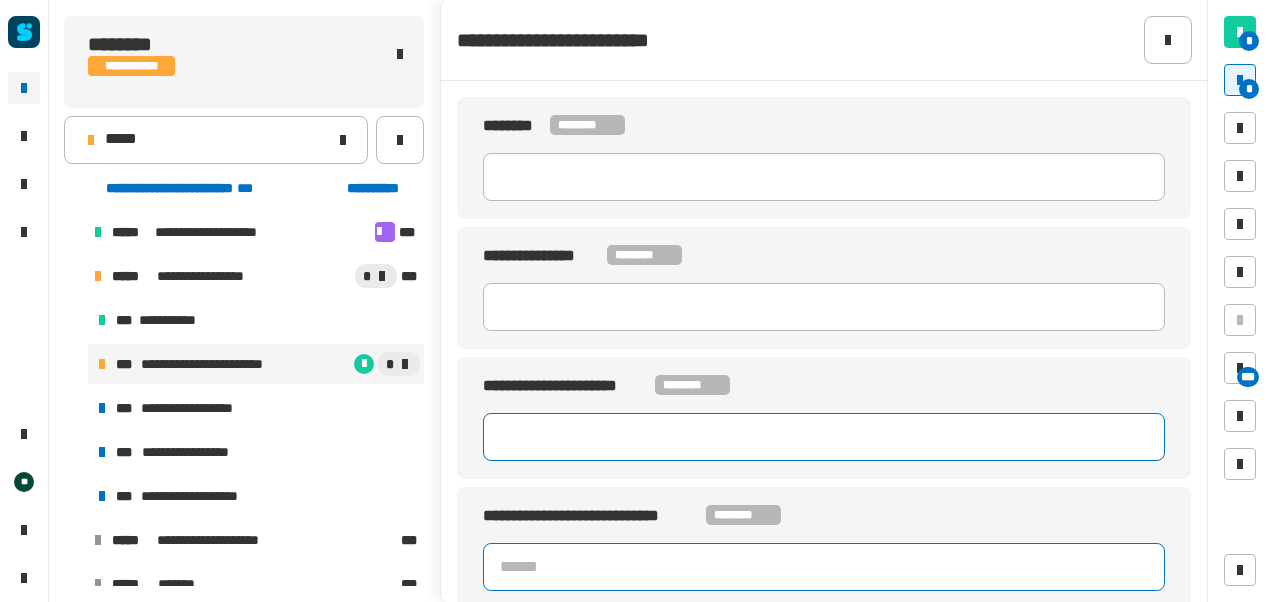 click 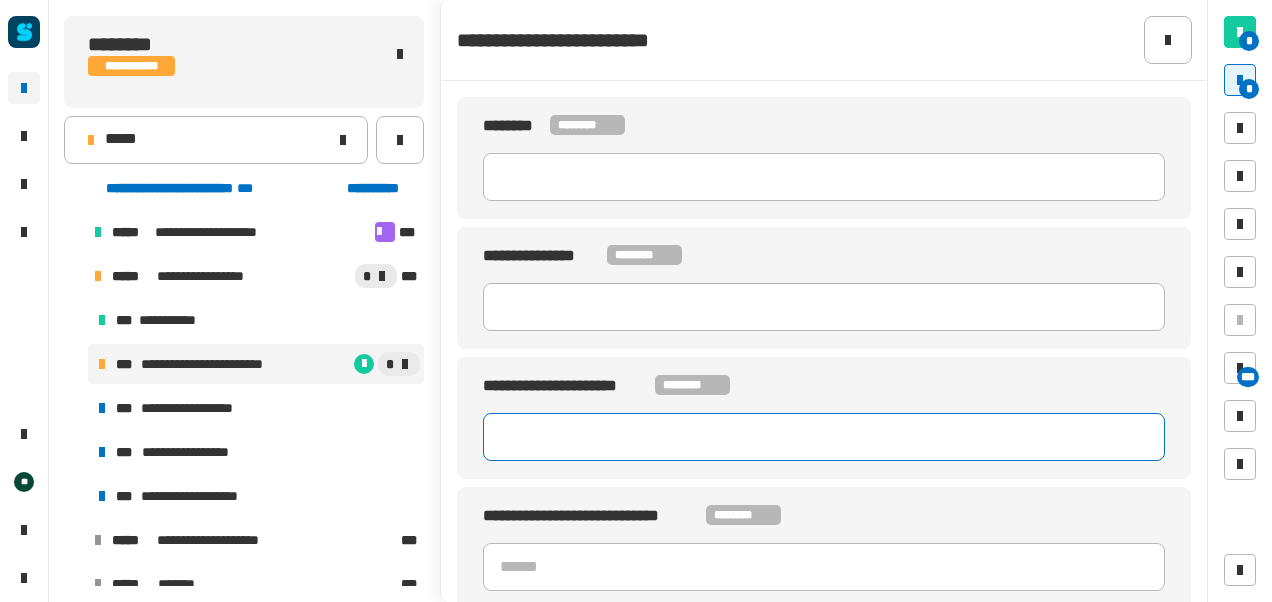 paste on "**********" 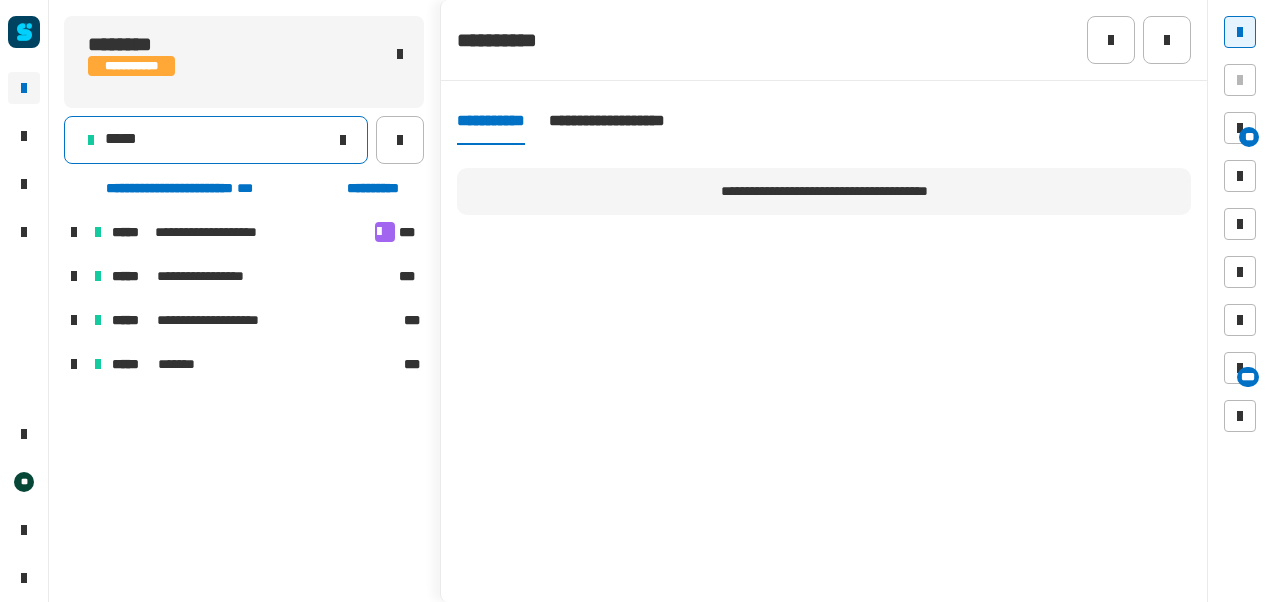 scroll, scrollTop: 0, scrollLeft: 0, axis: both 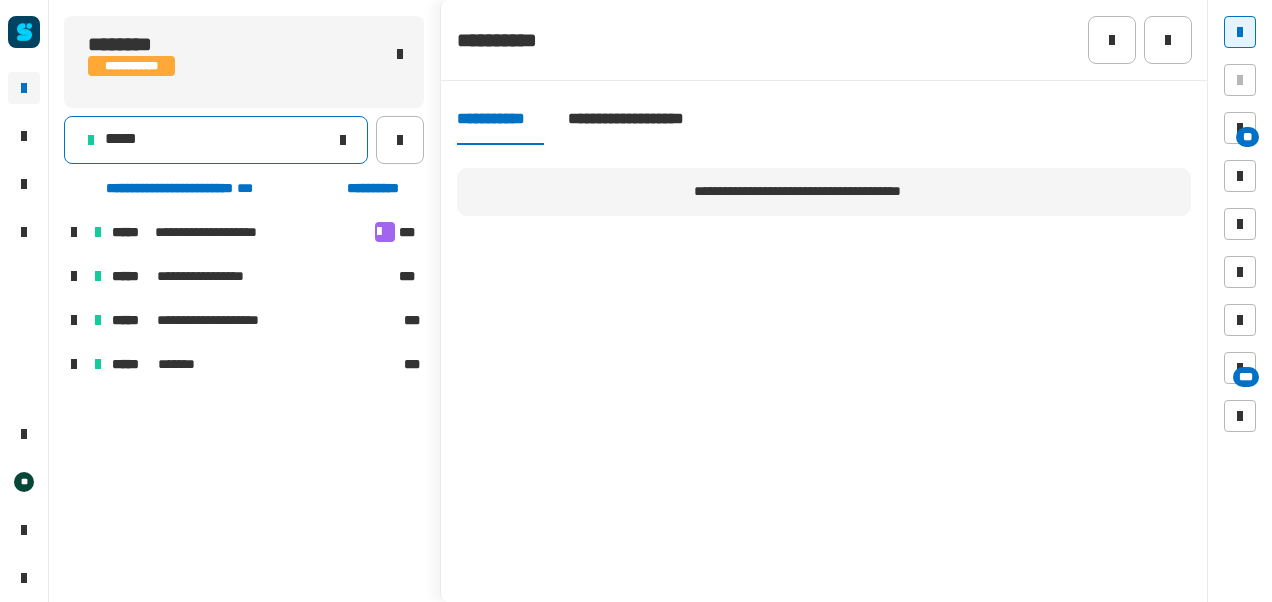 click on "*****" 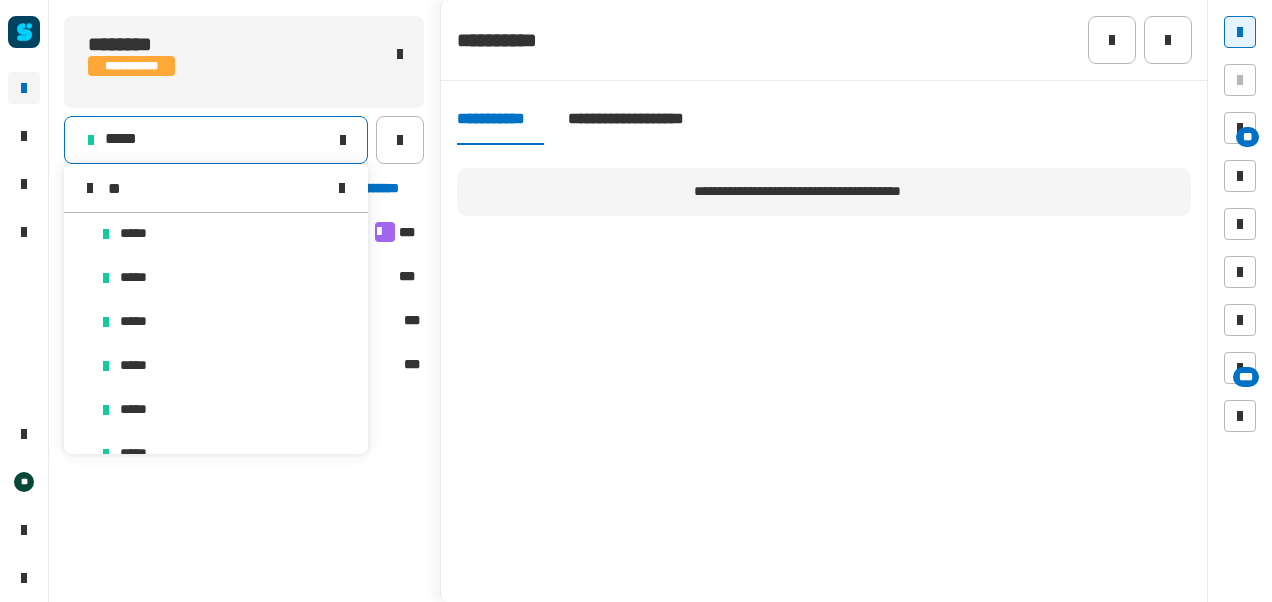 scroll, scrollTop: 0, scrollLeft: 0, axis: both 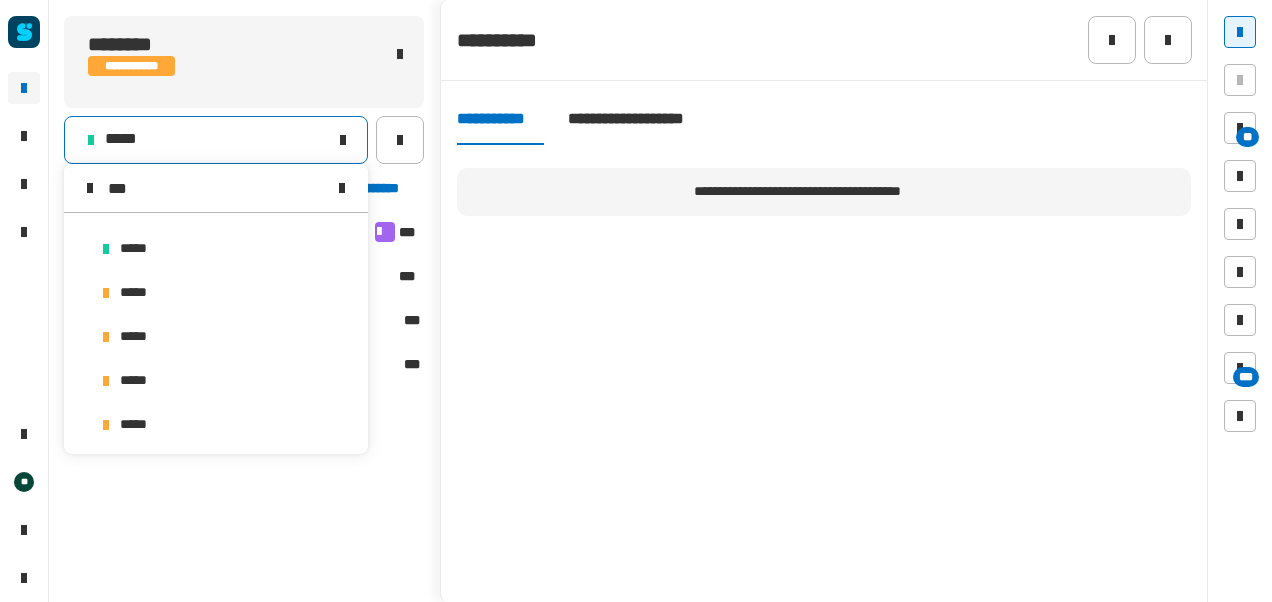 type on "***" 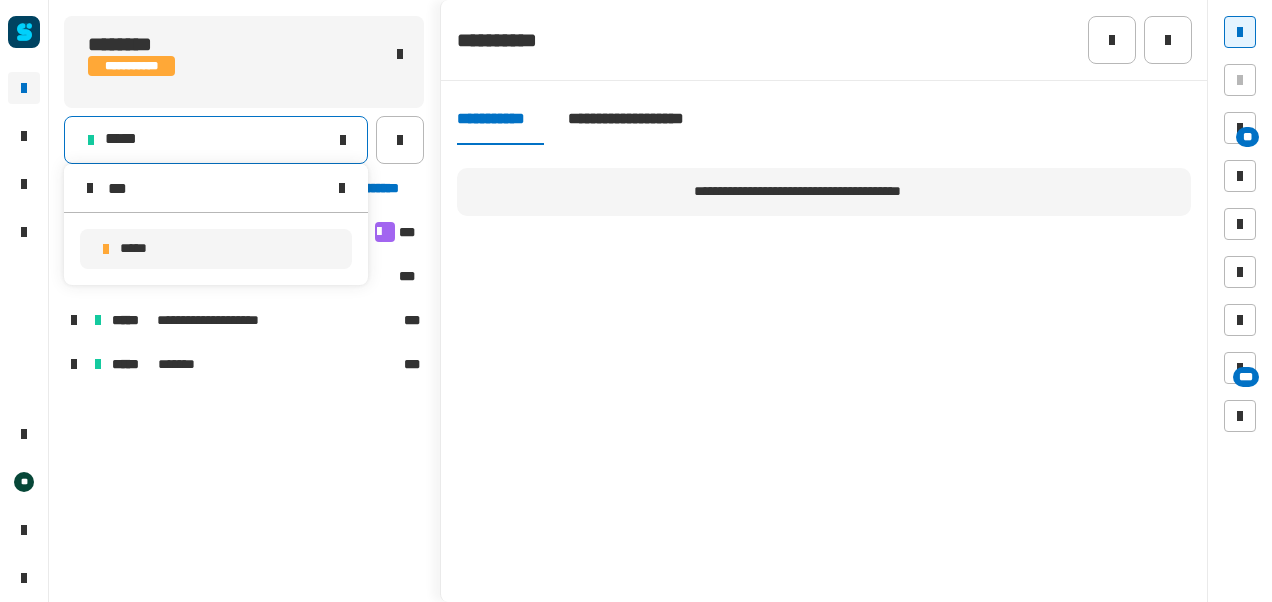 click on "*****" at bounding box center (216, 249) 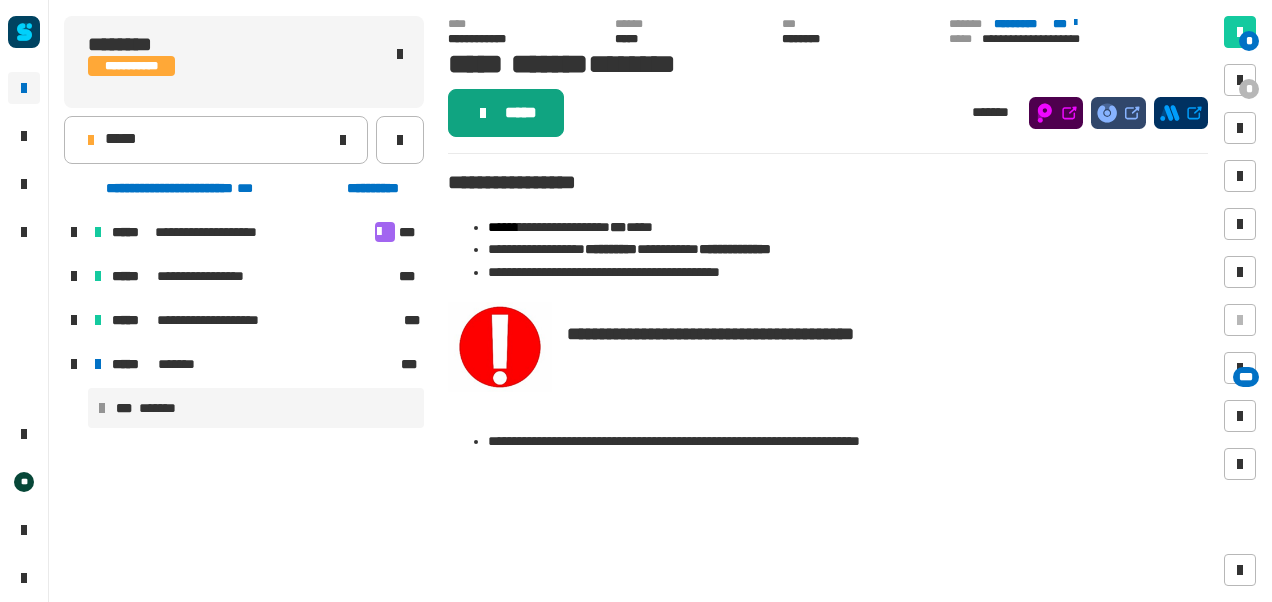 click on "*****" 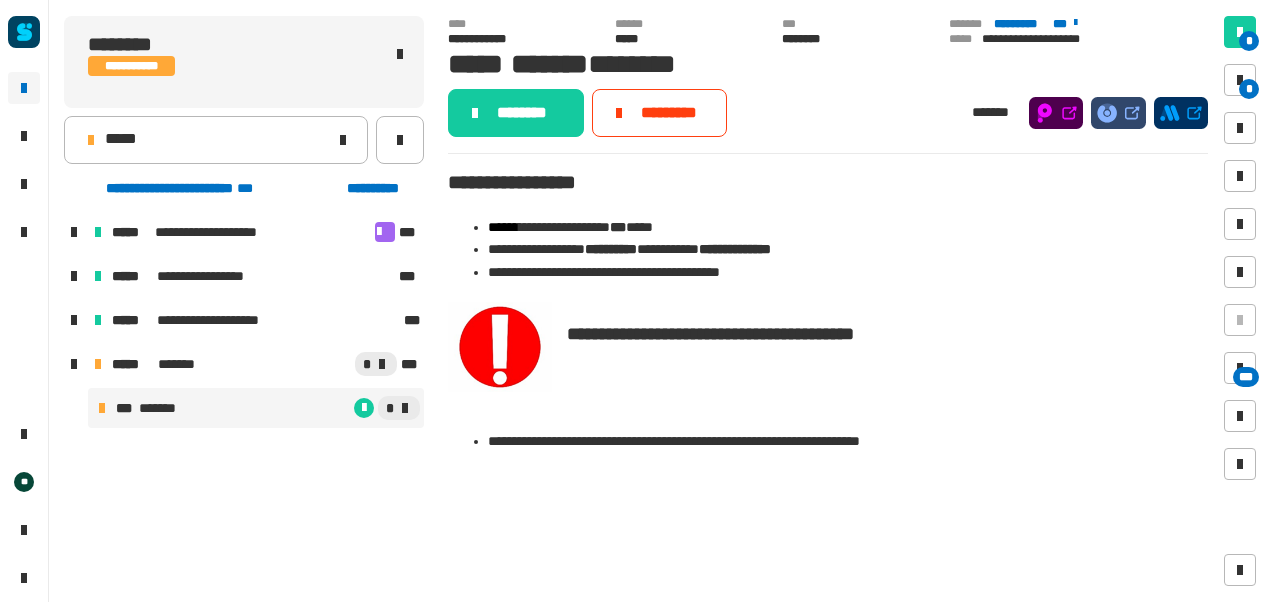 click on "********" 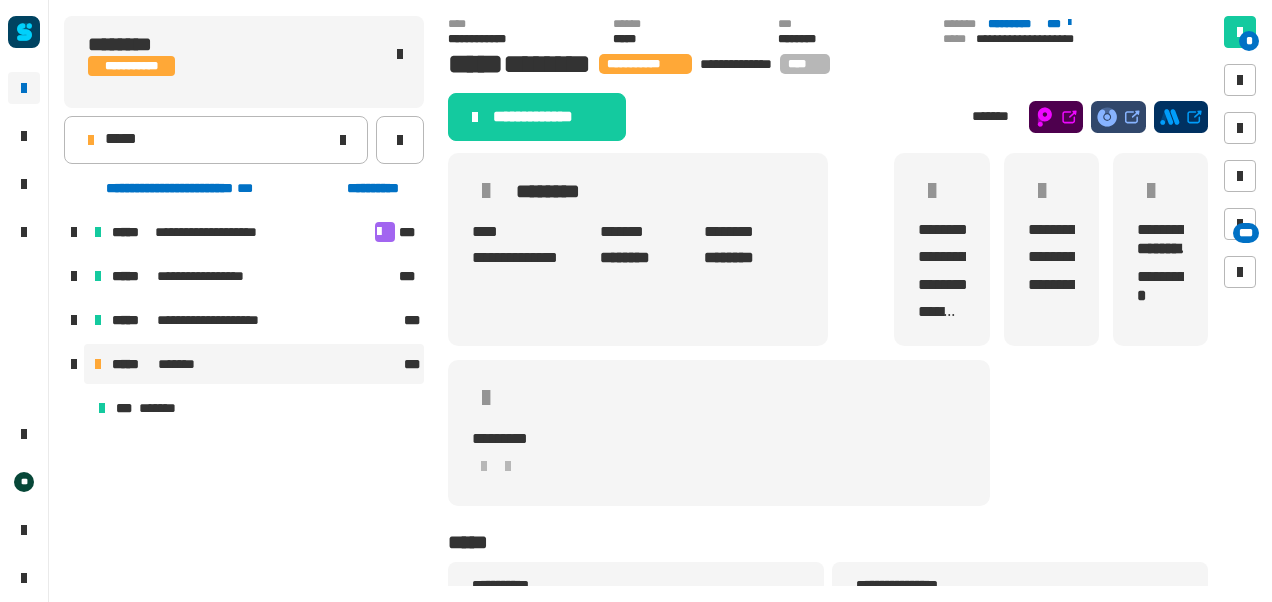 click on "**********" 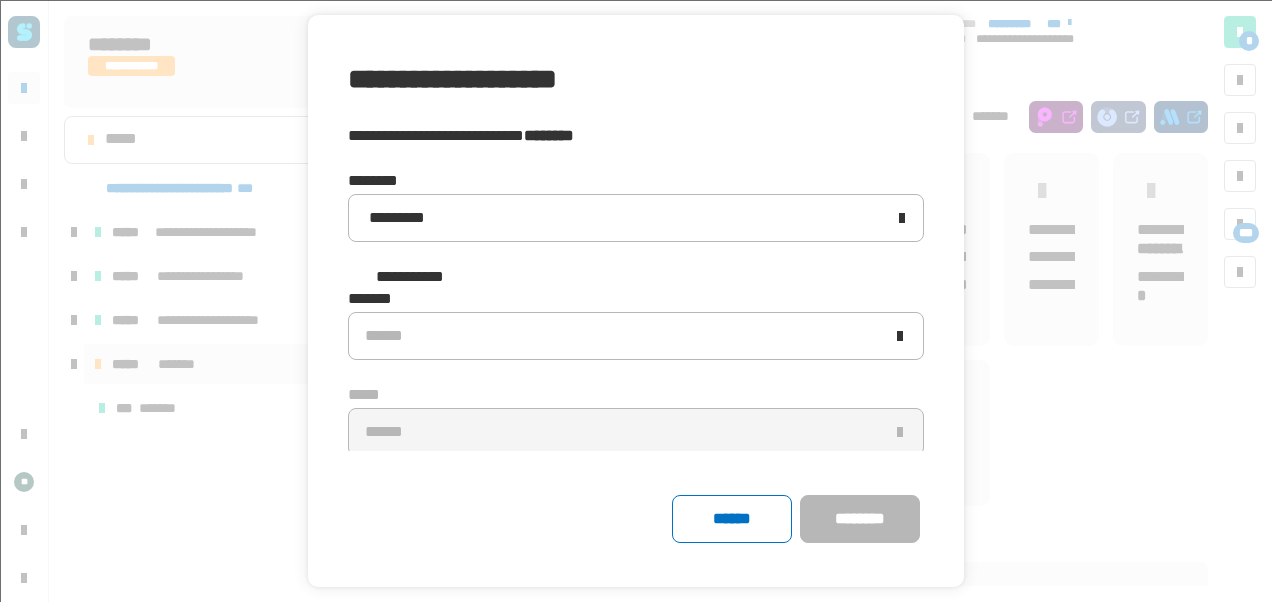 click 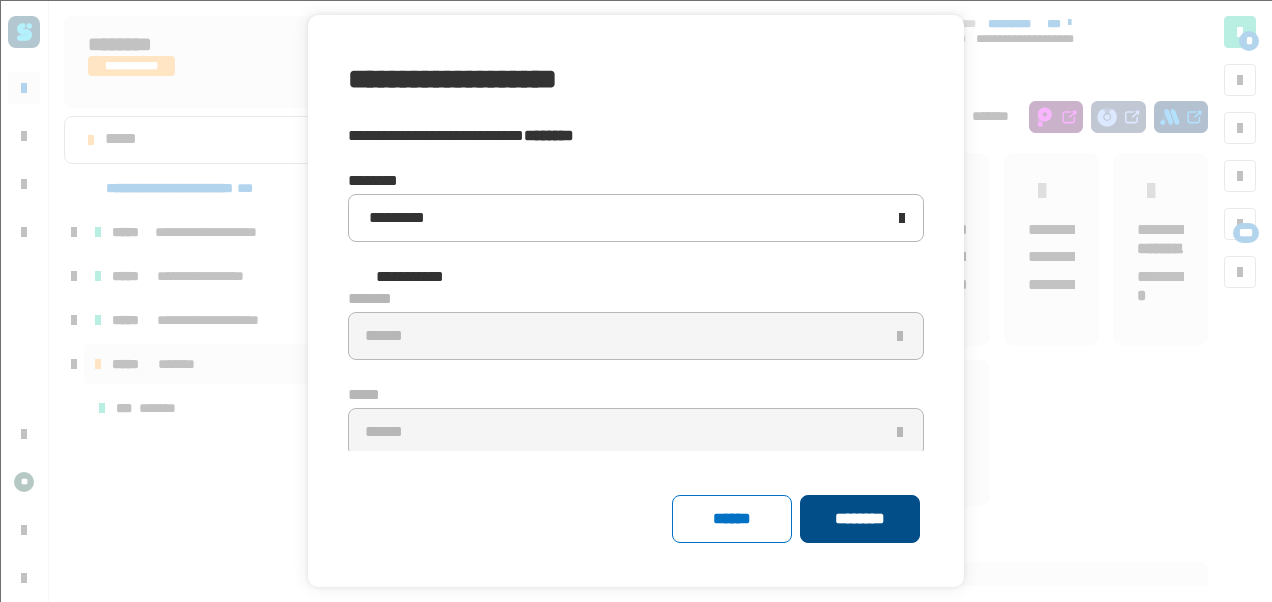 click on "********" 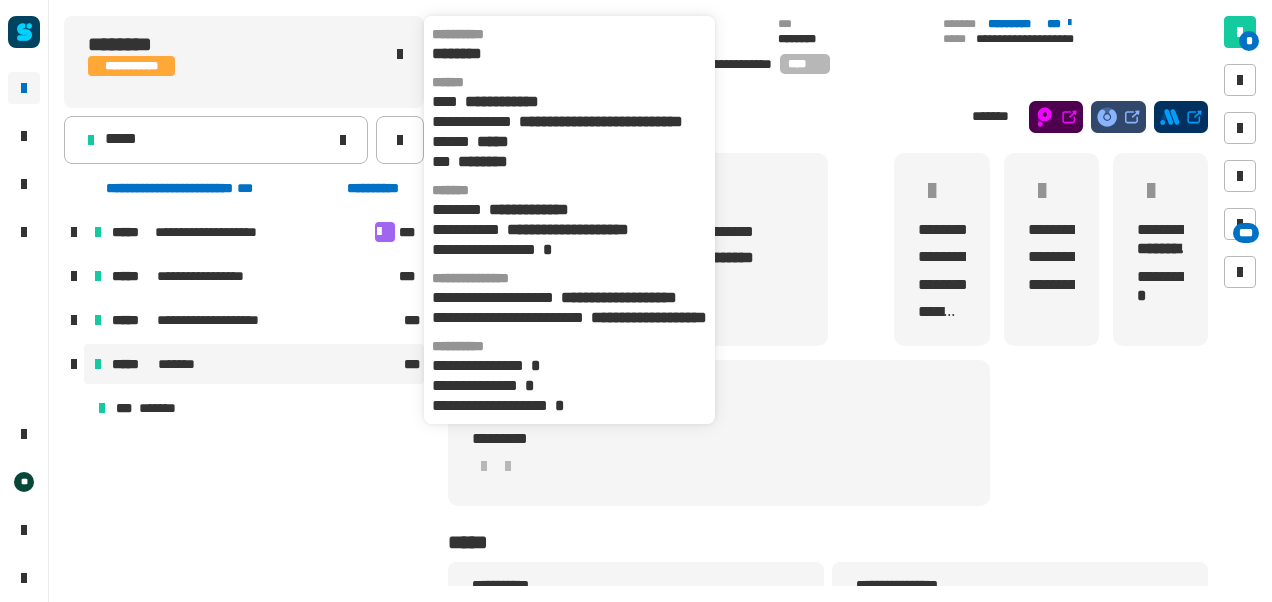 click on "********" 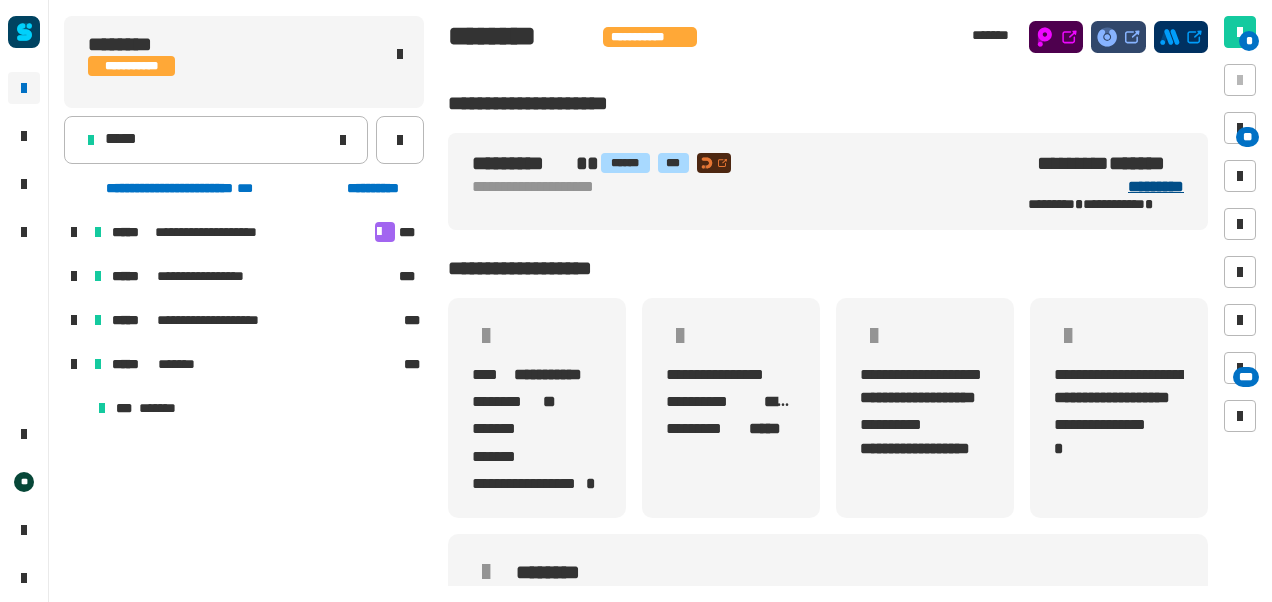 click on "*********" 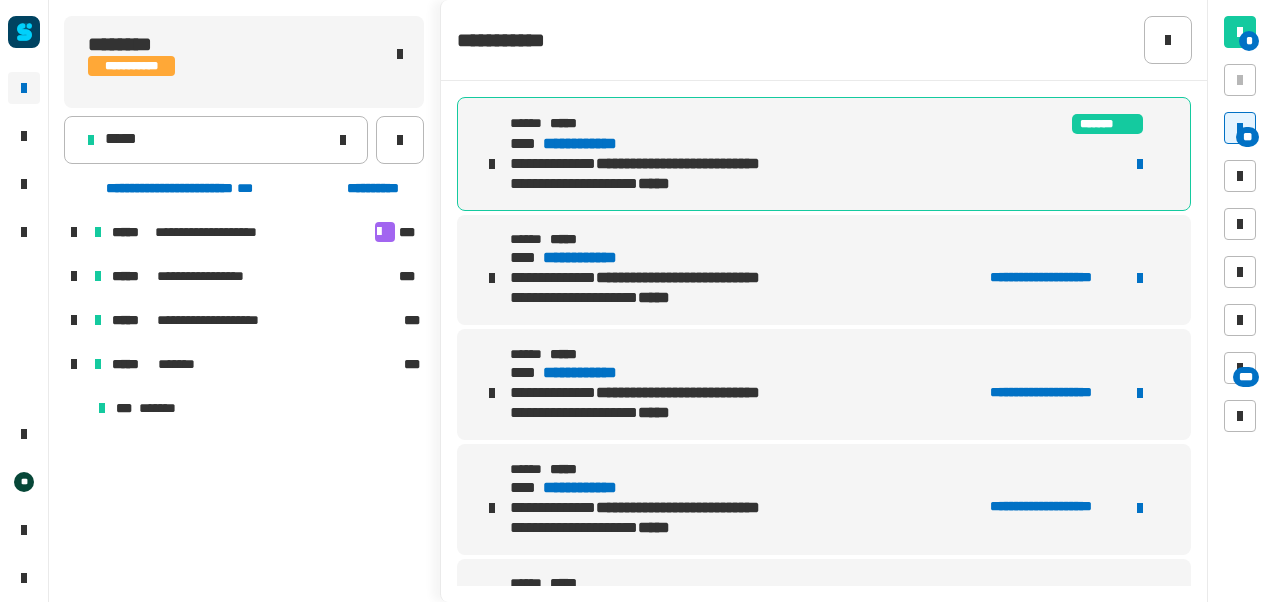click on "**********" at bounding box center (599, 144) 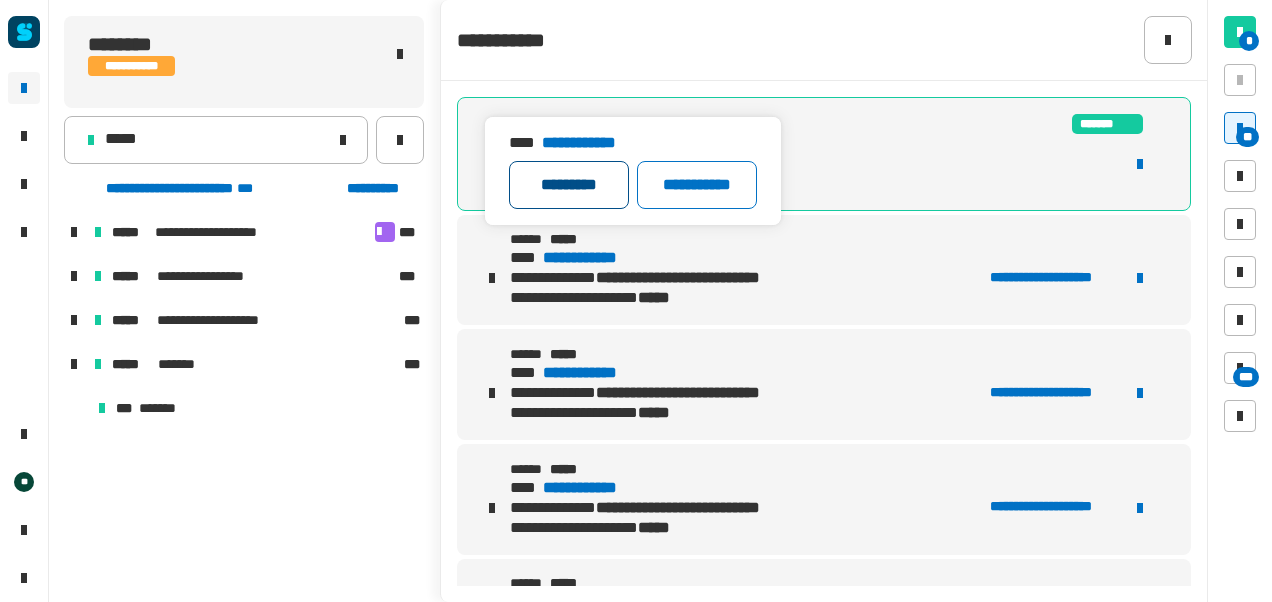 click on "*********" at bounding box center (569, 185) 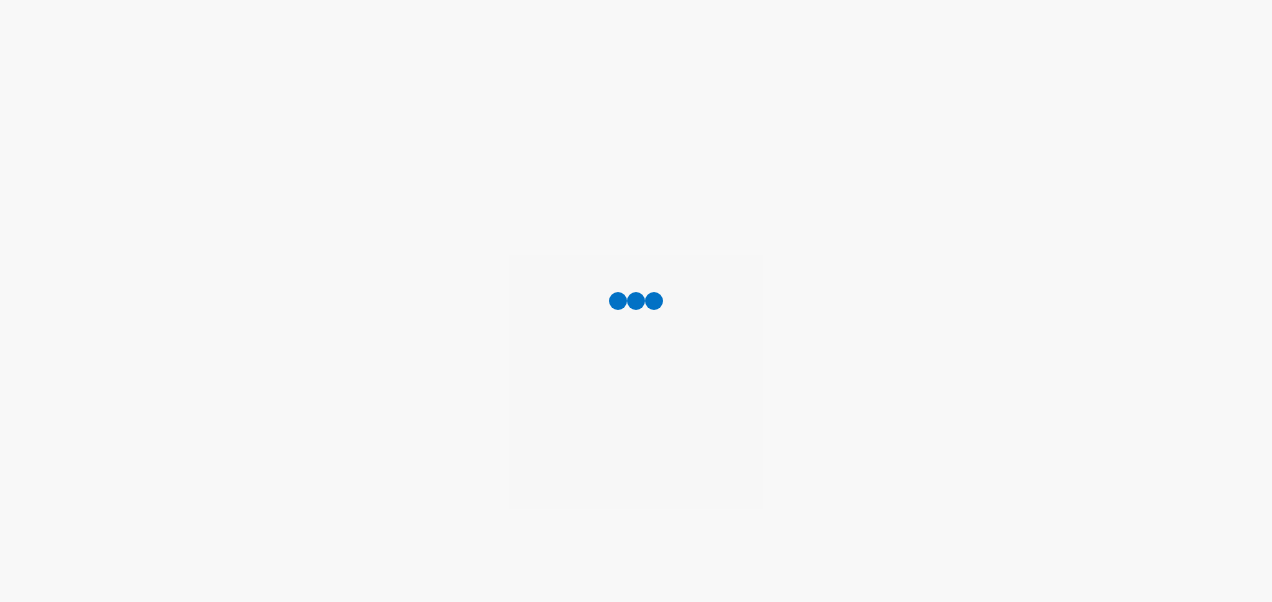 scroll, scrollTop: 0, scrollLeft: 0, axis: both 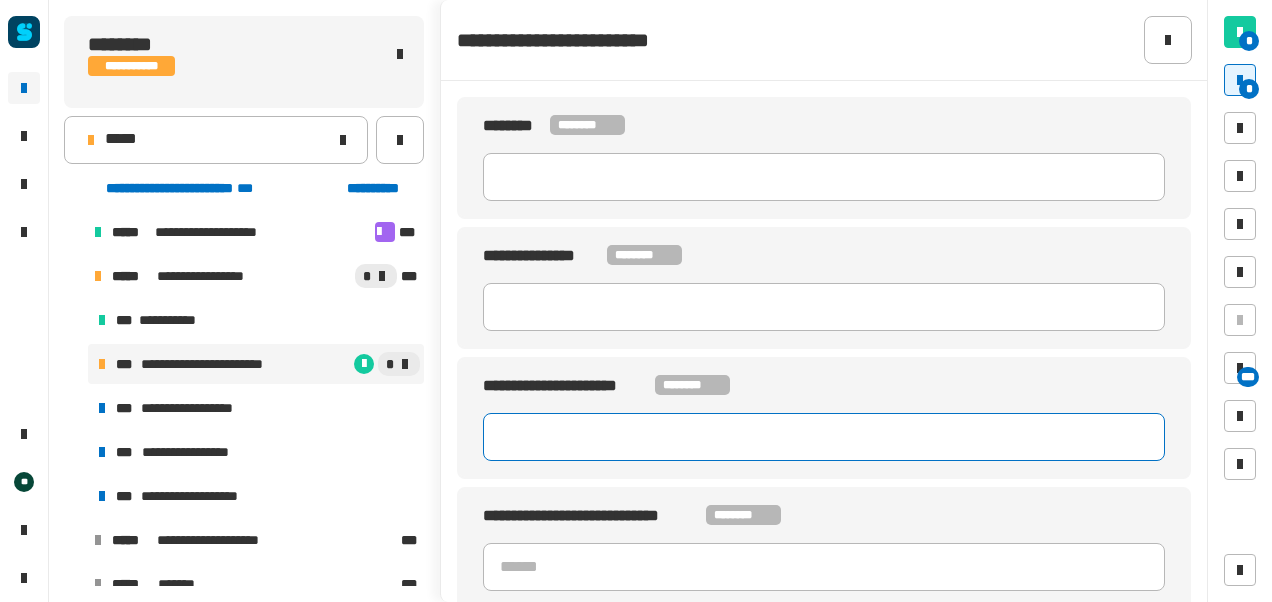 click 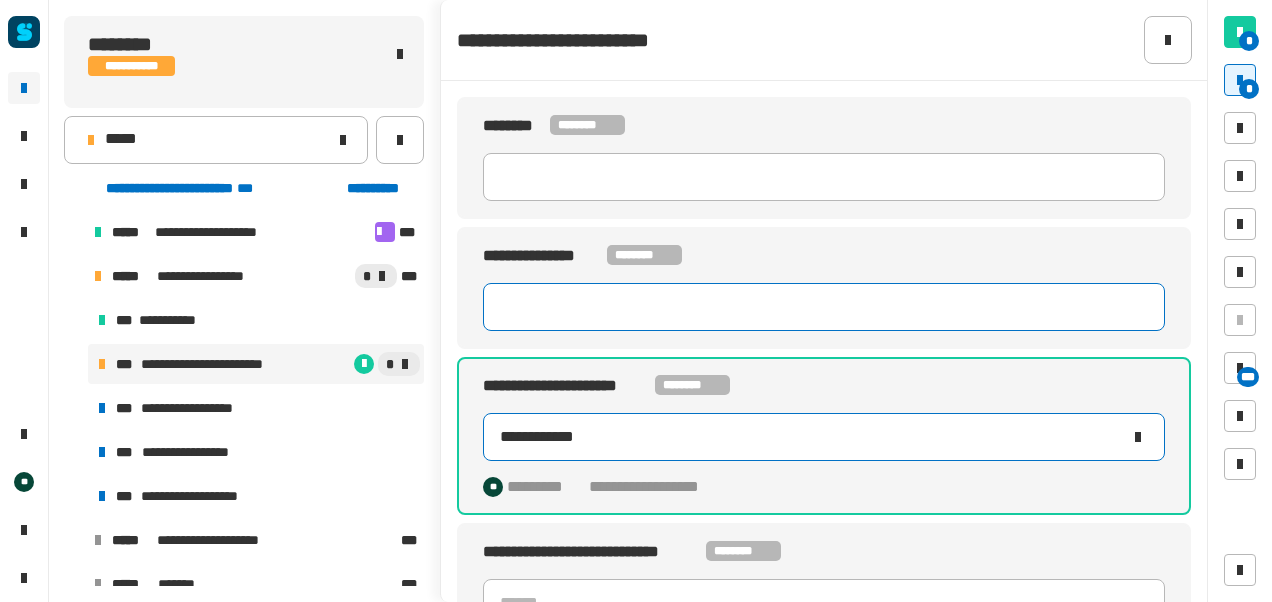 type on "**********" 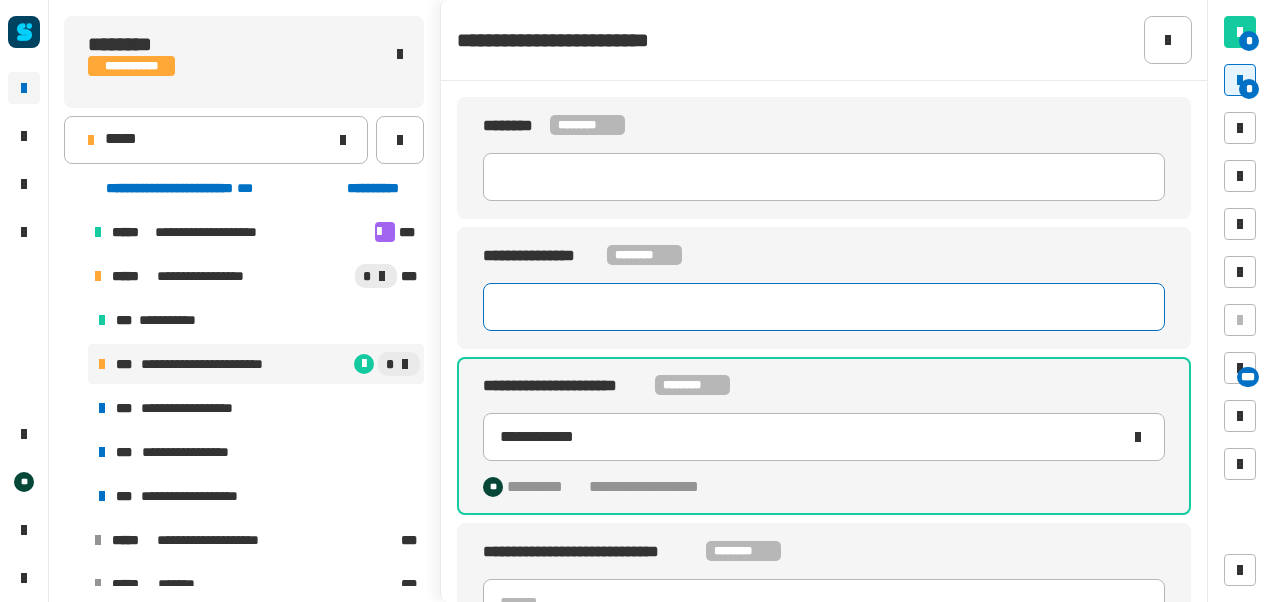 click 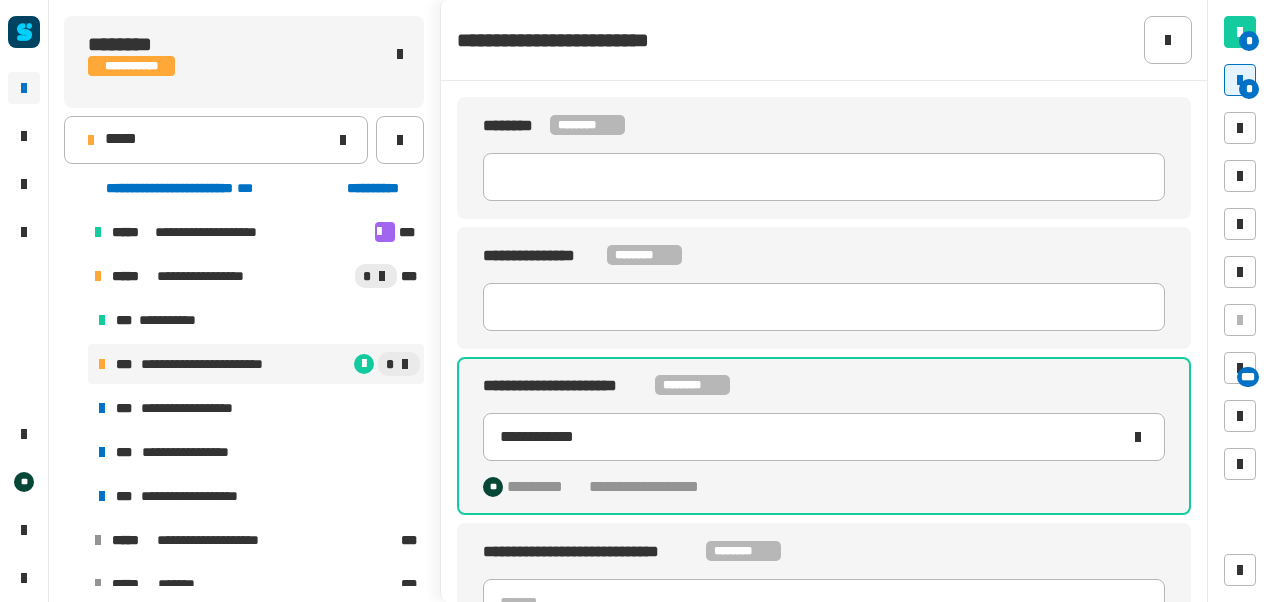 click on "**********" 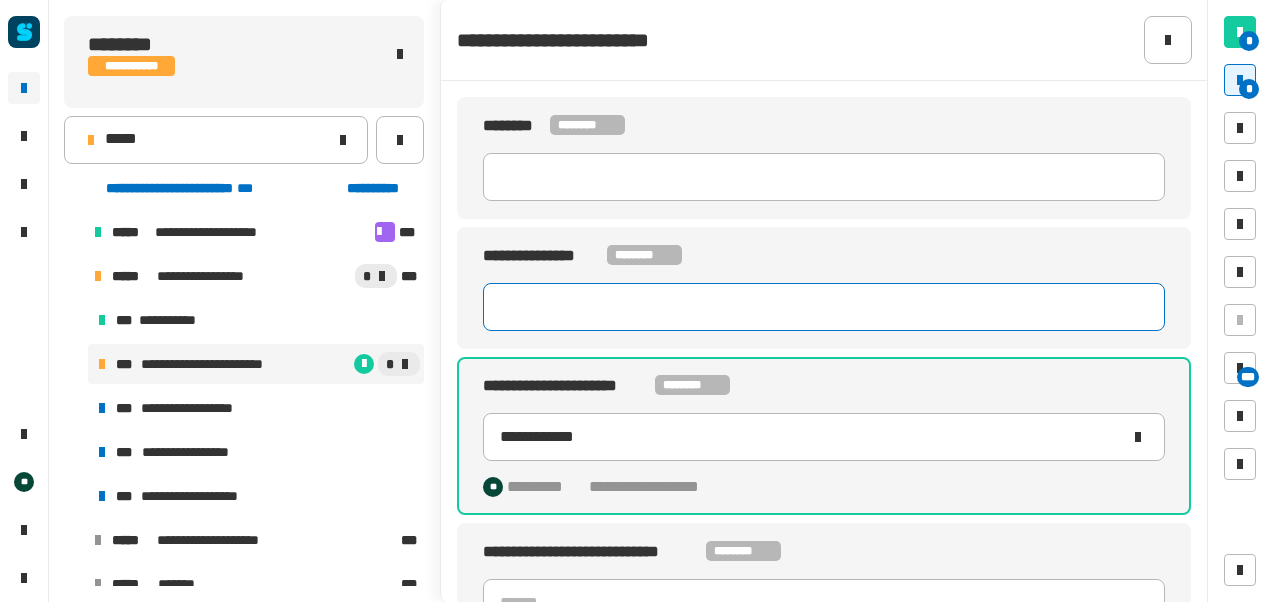 click 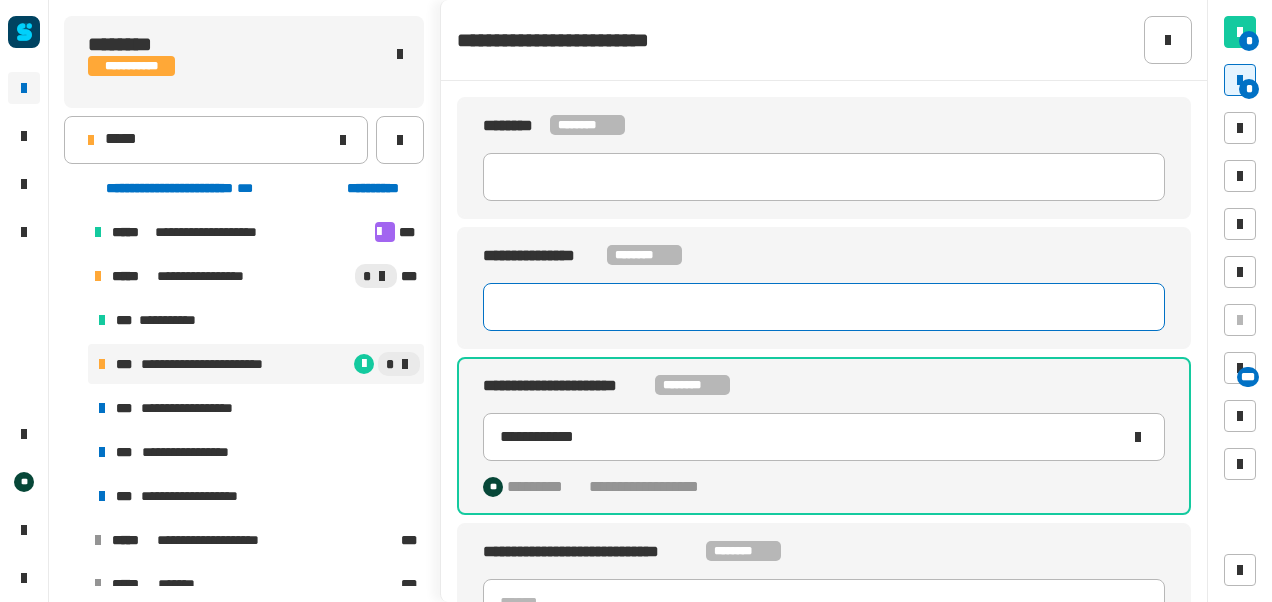 paste on "********" 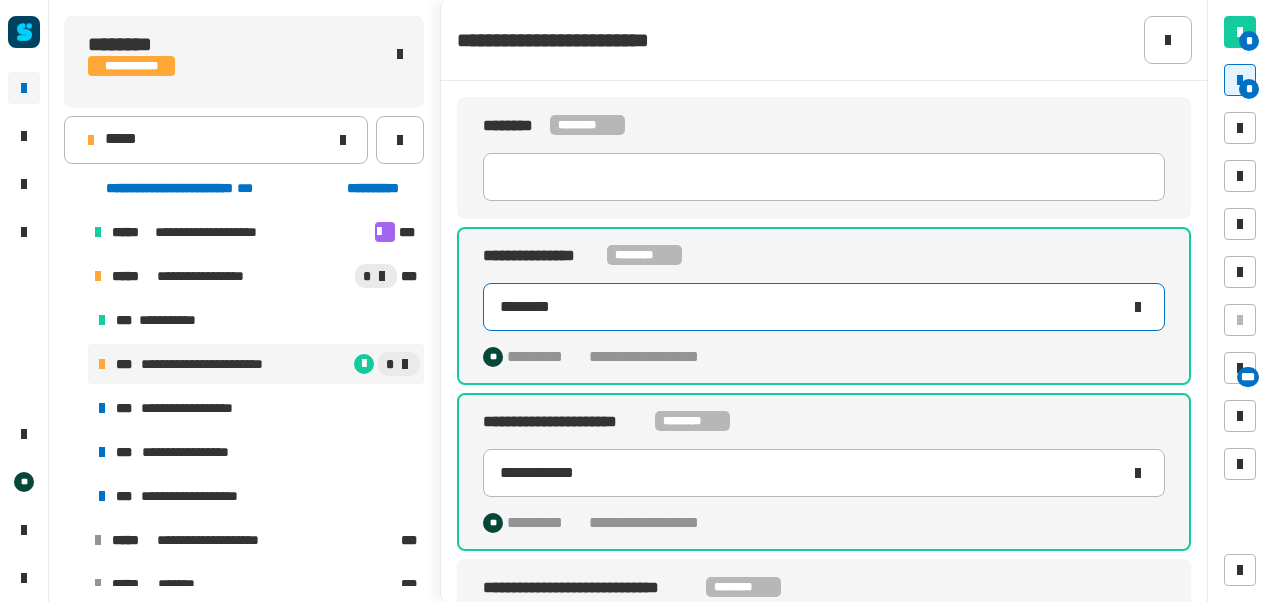 type on "********" 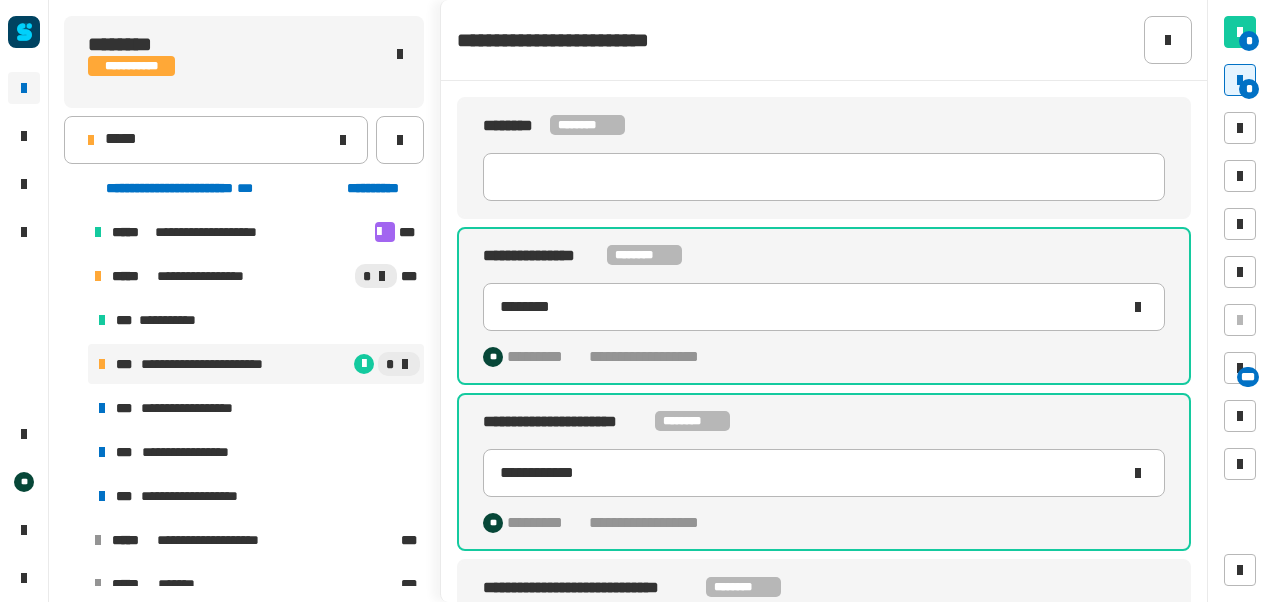 click on "**********" 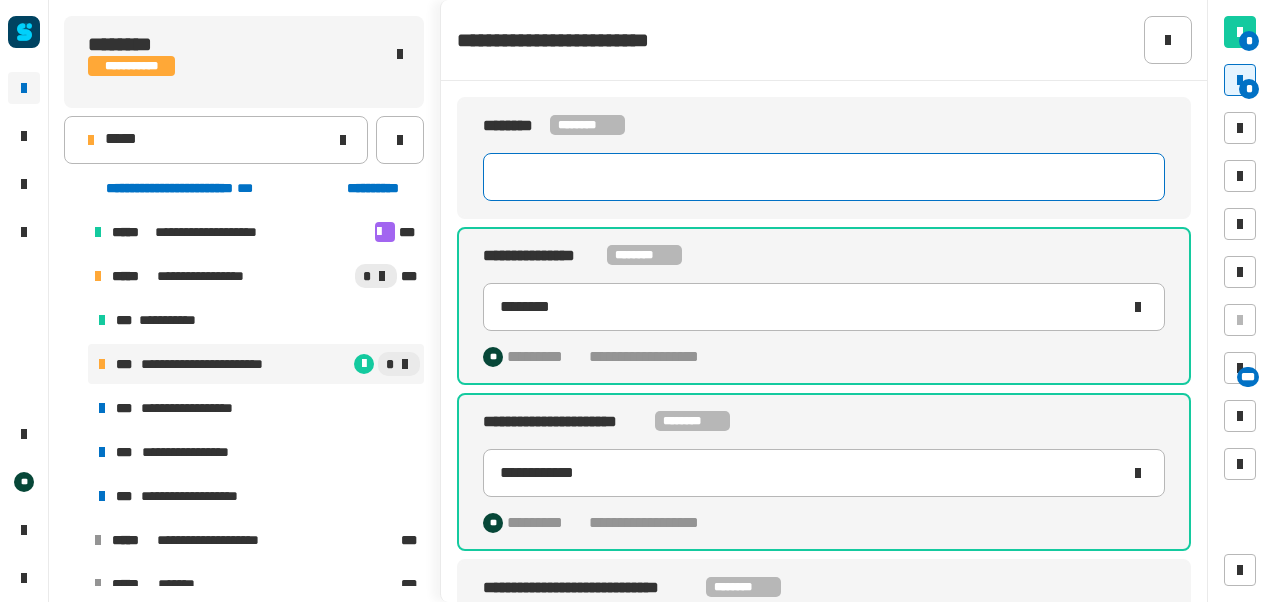 click 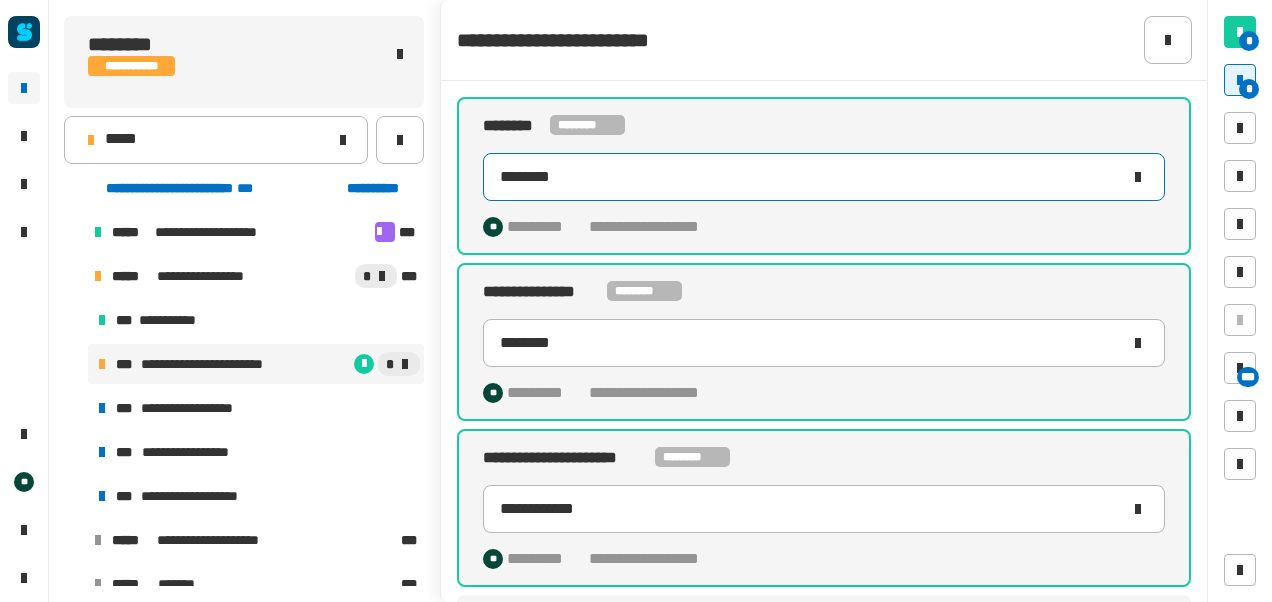 scroll, scrollTop: 114, scrollLeft: 0, axis: vertical 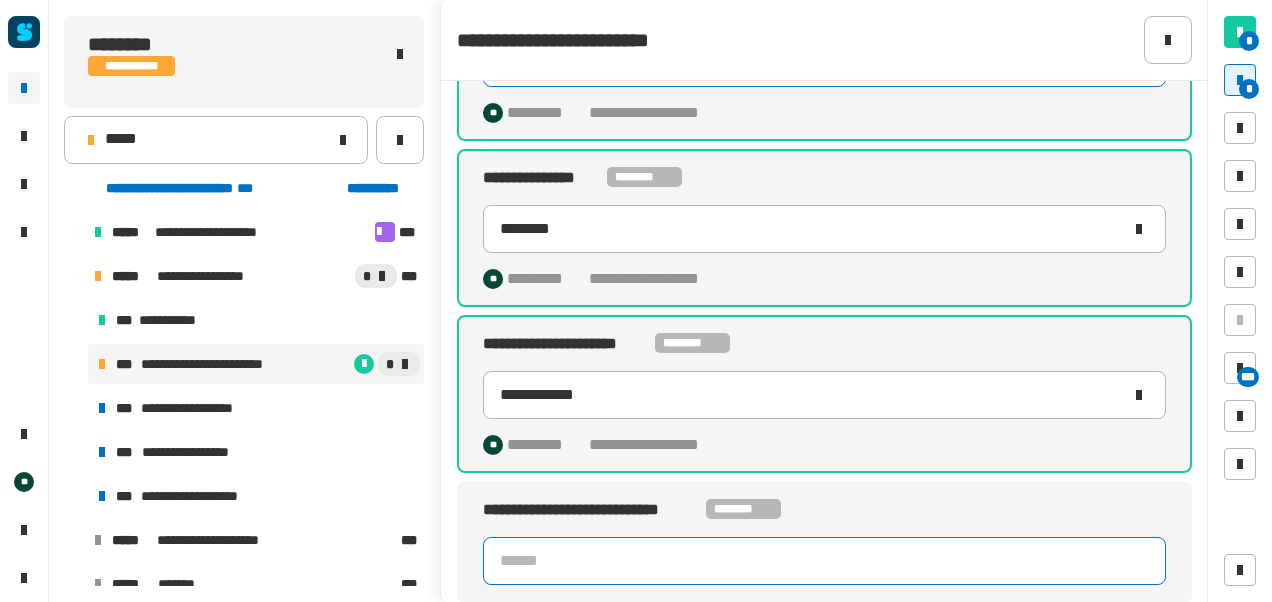 type on "********" 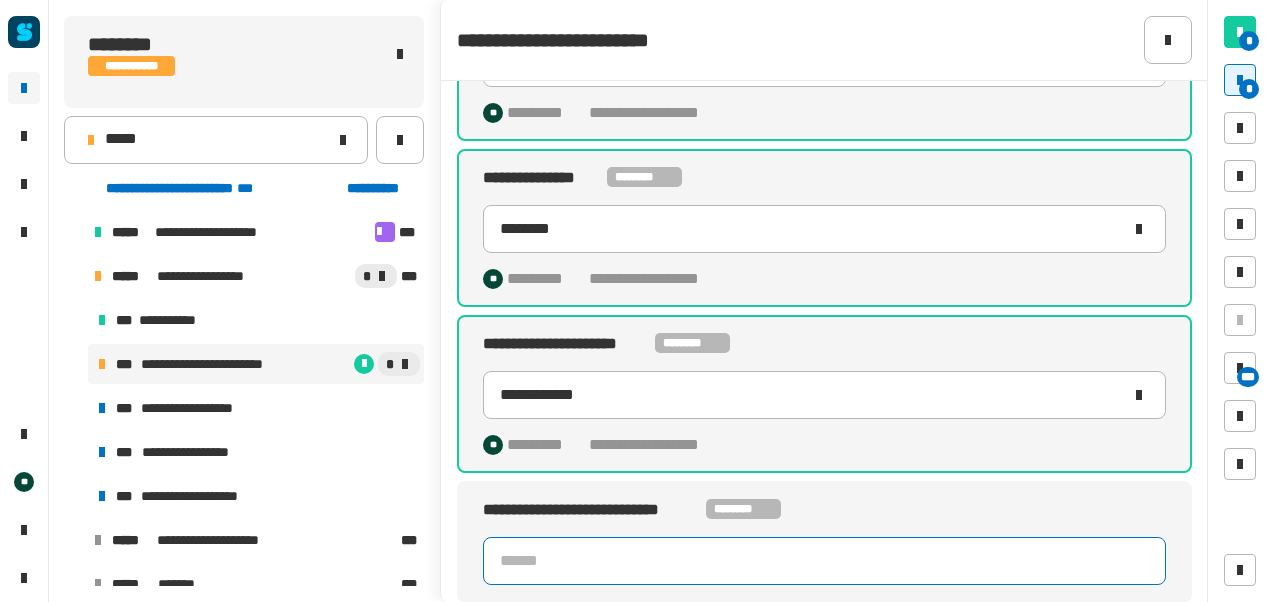 click 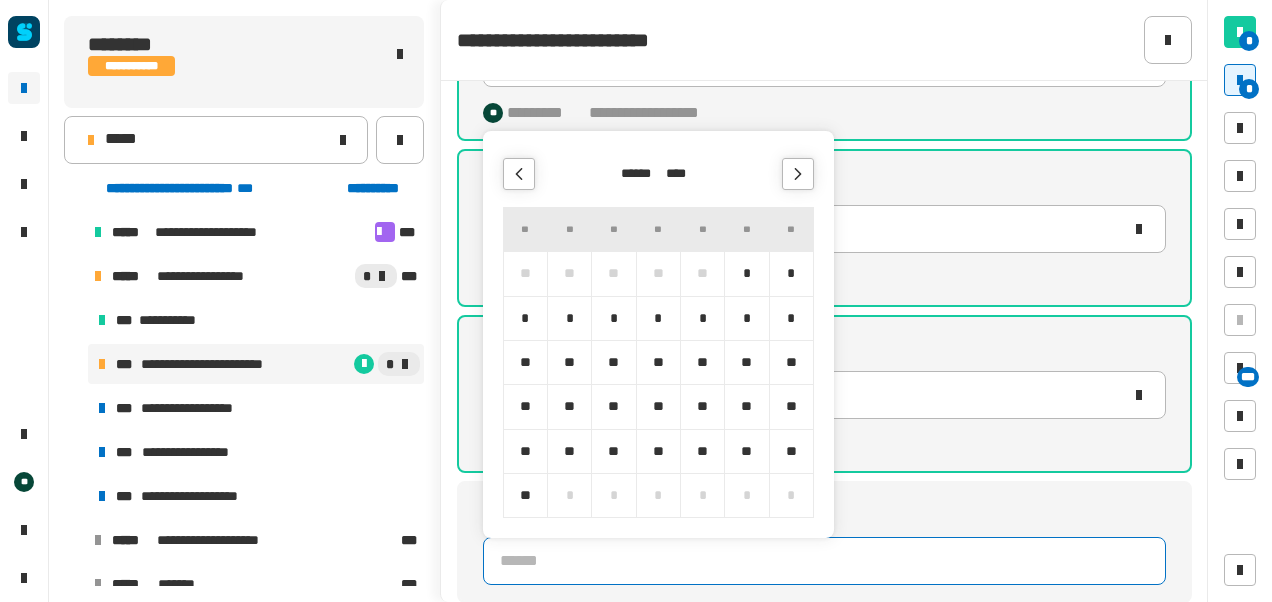 click on "****" at bounding box center (681, 174) 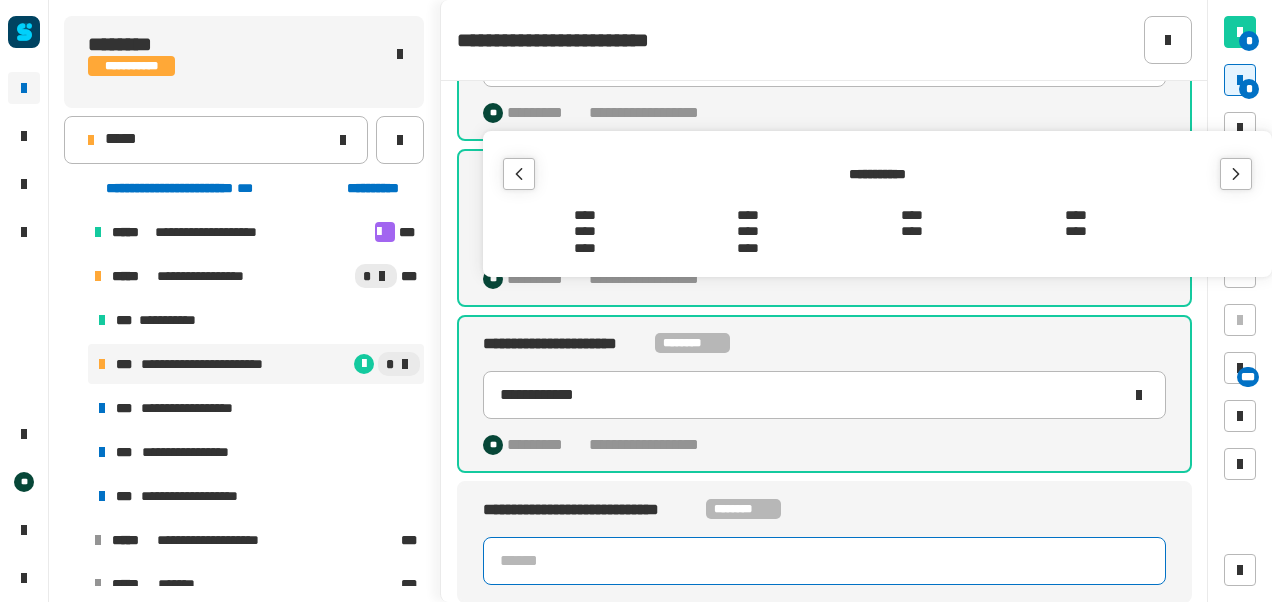 click on "****" at bounding box center [912, 232] 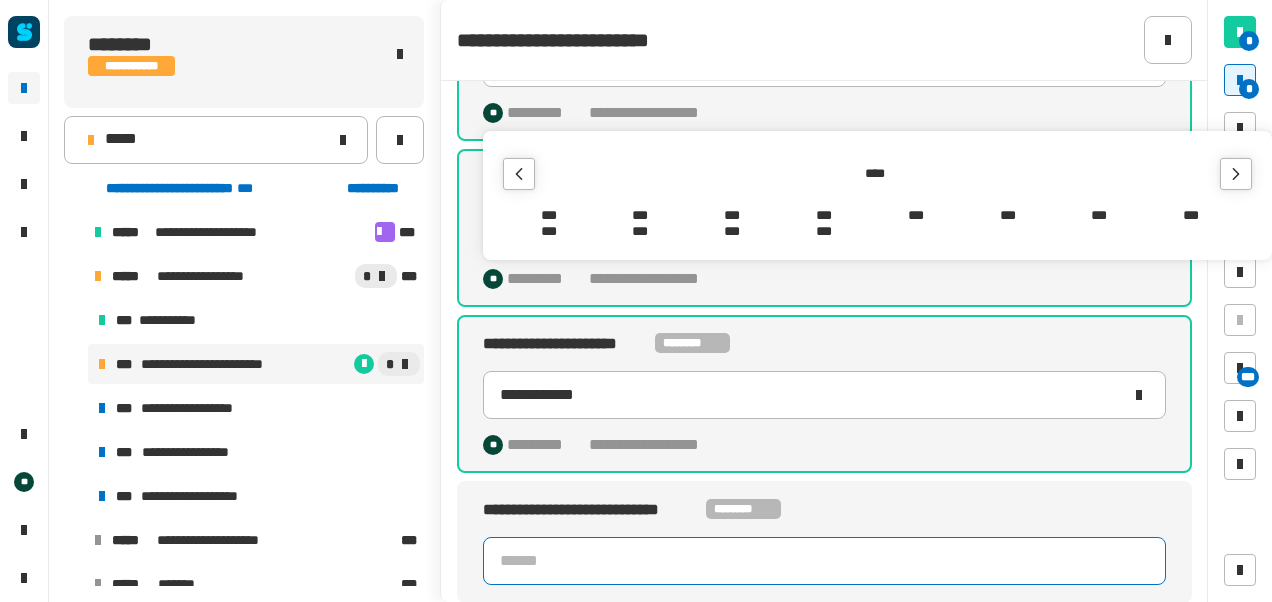 click on "***" at bounding box center [732, 215] 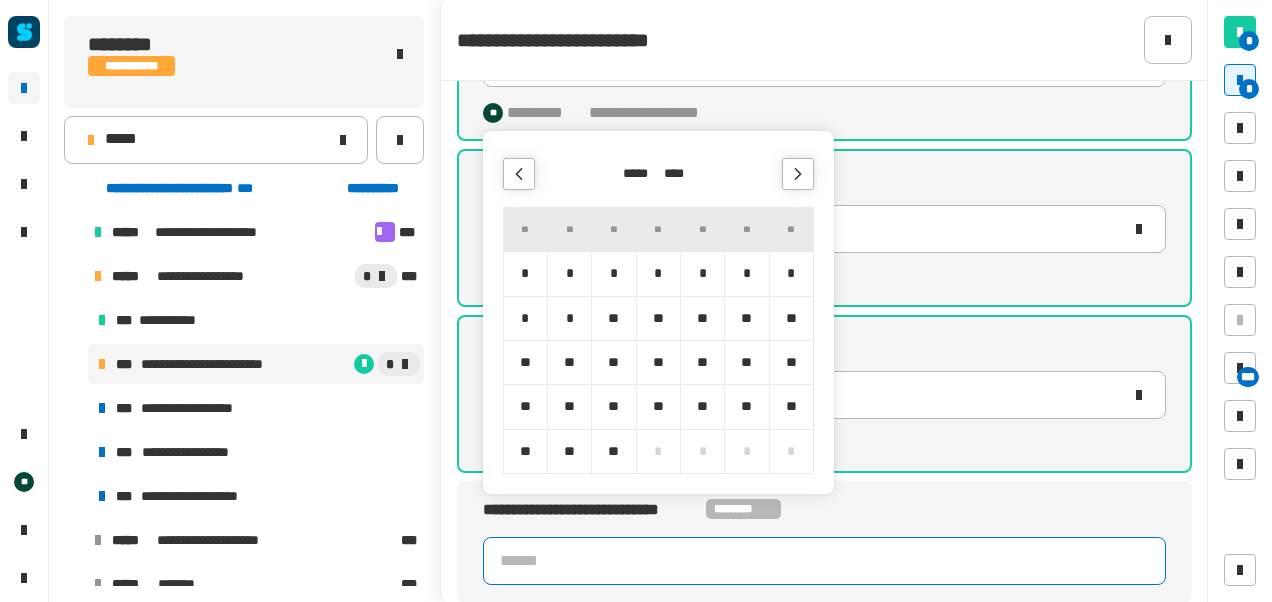 click on "*" at bounding box center (791, 273) 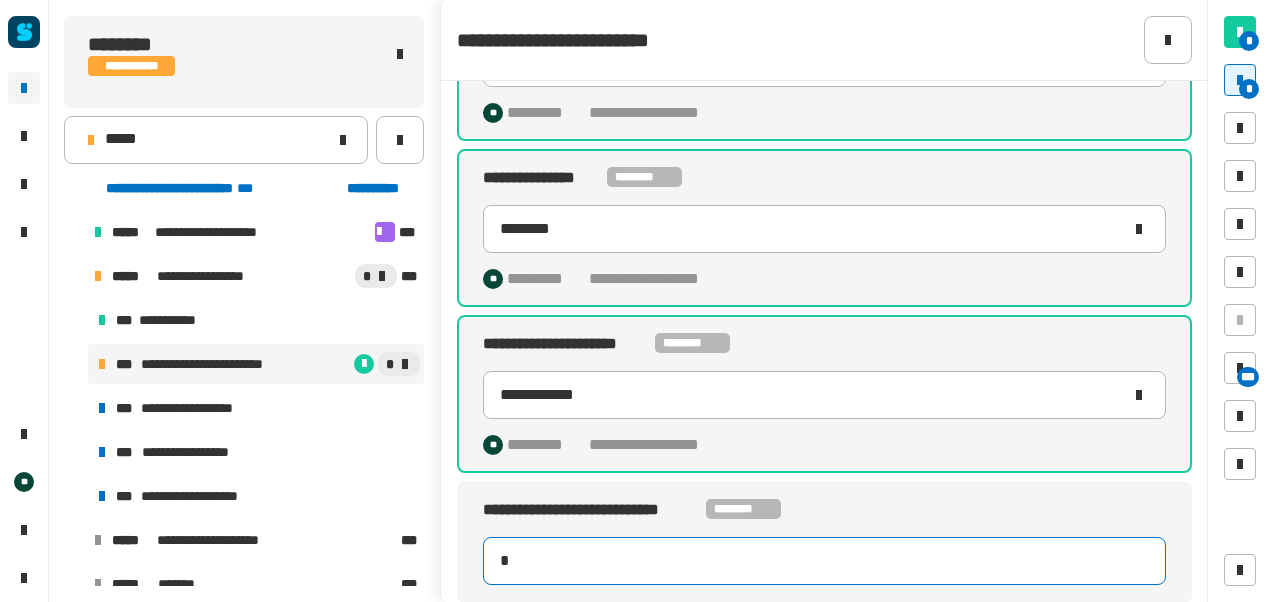 type on "**********" 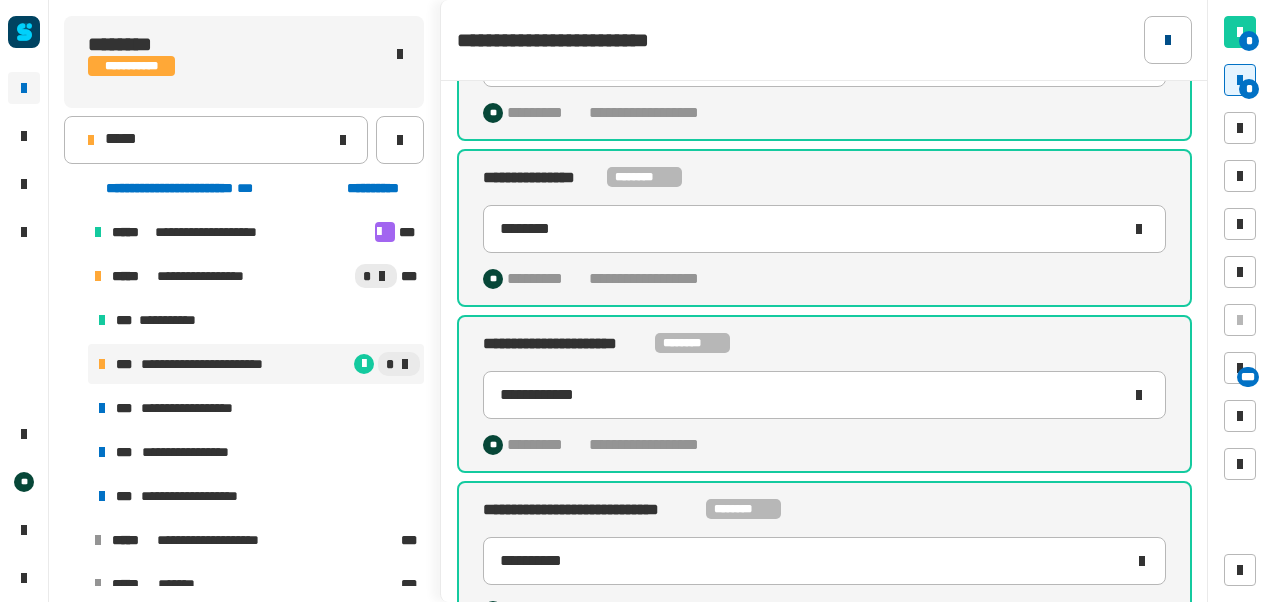 click 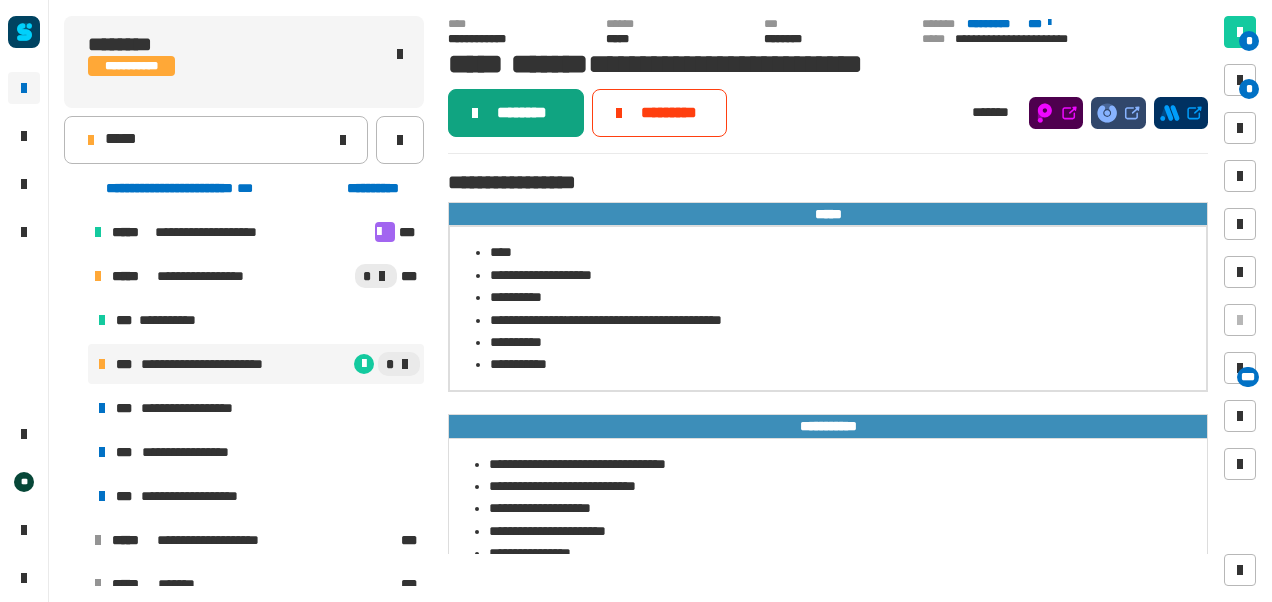 click on "********" 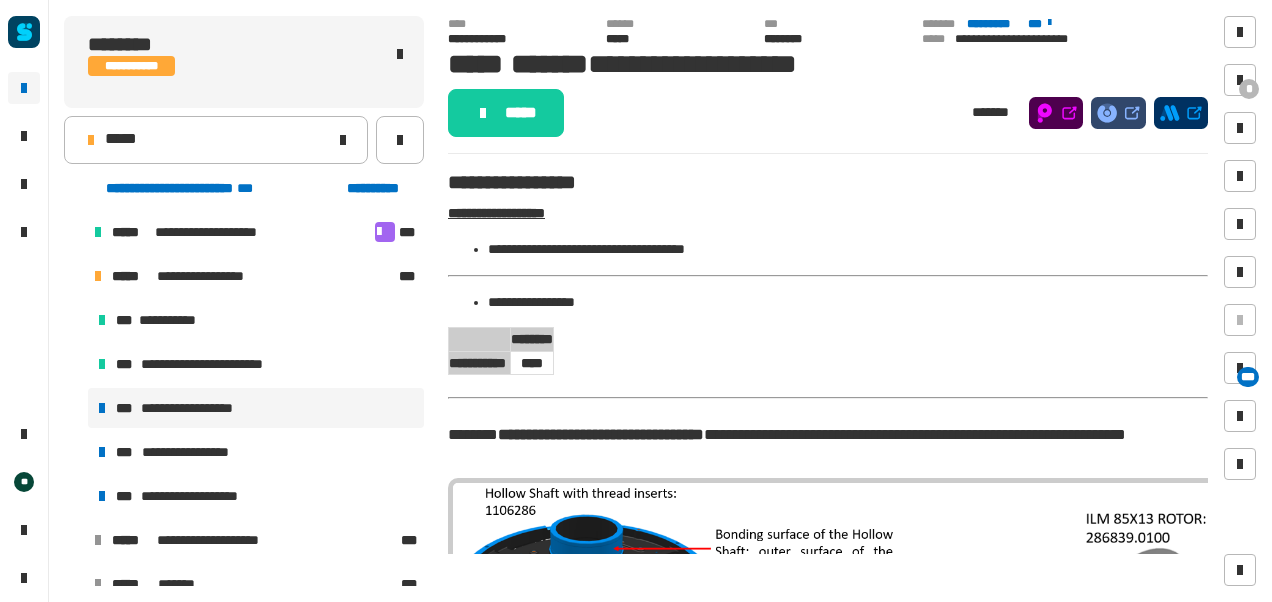 click on "*****" 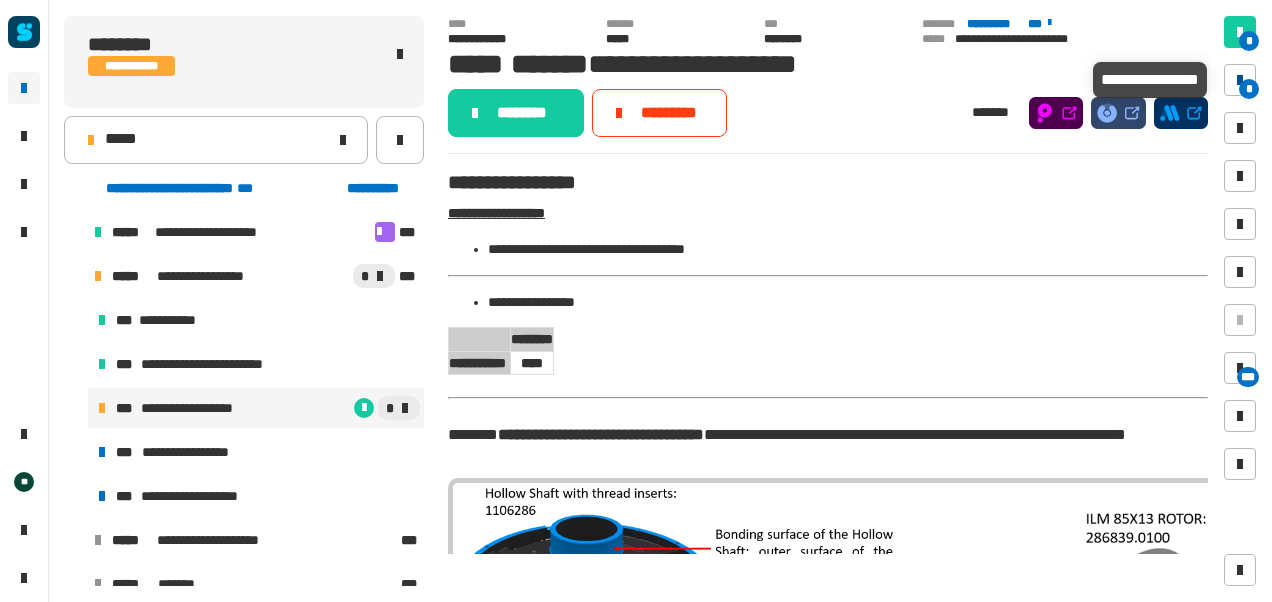 click at bounding box center (1240, 80) 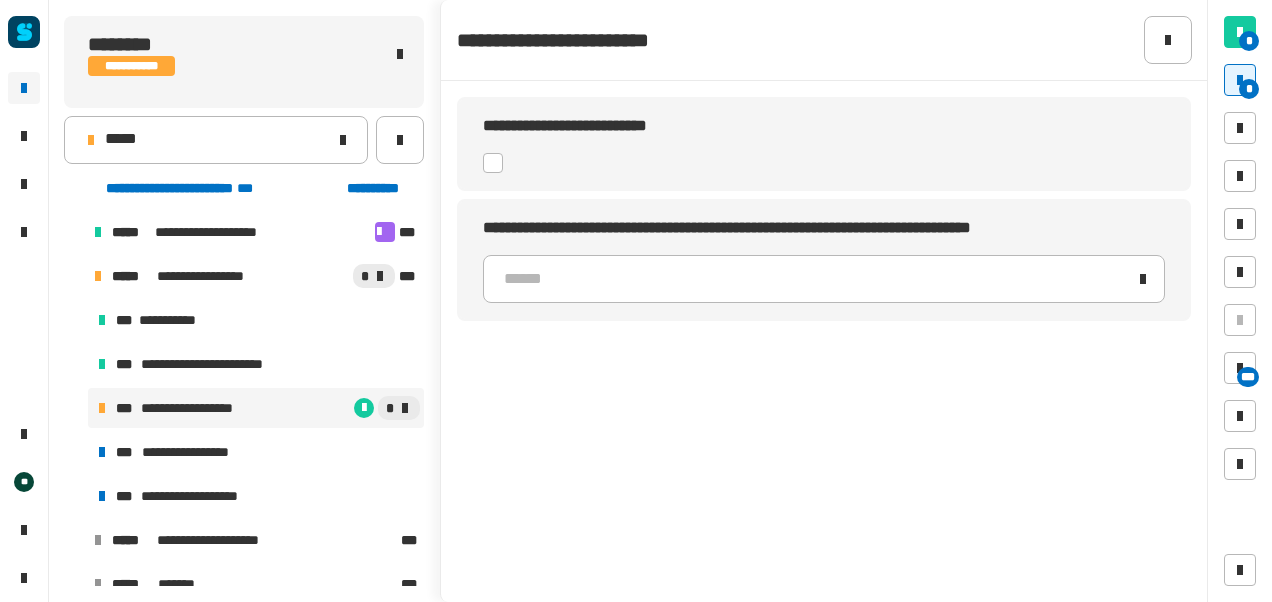 click 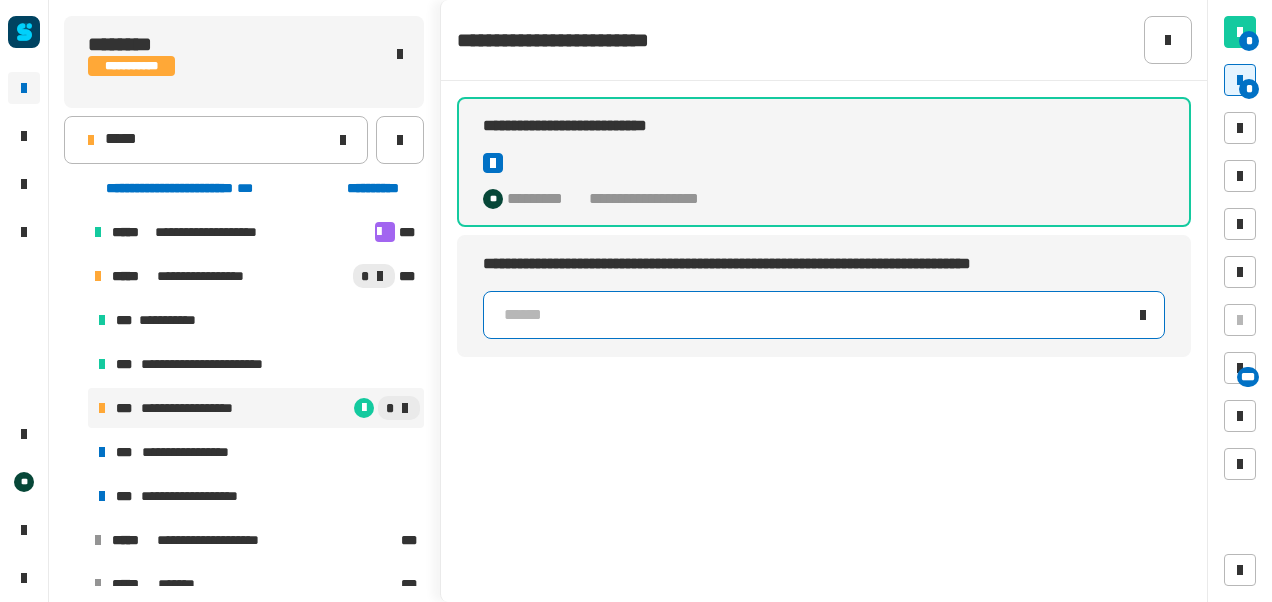 click on "******" 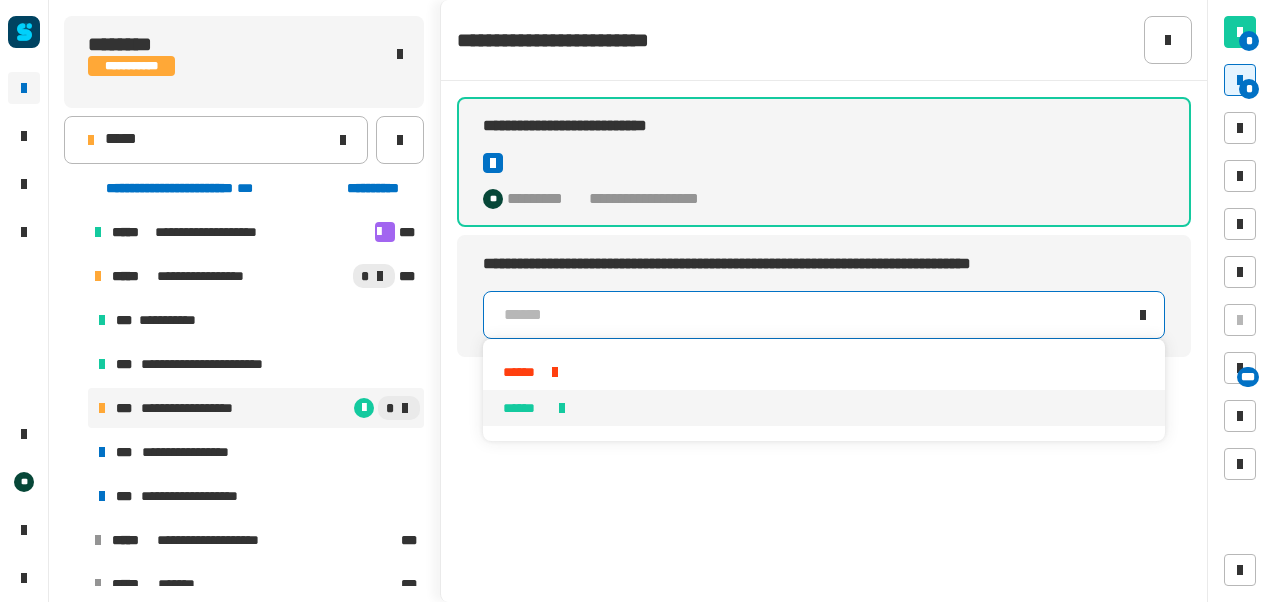 click on "******" at bounding box center (525, 408) 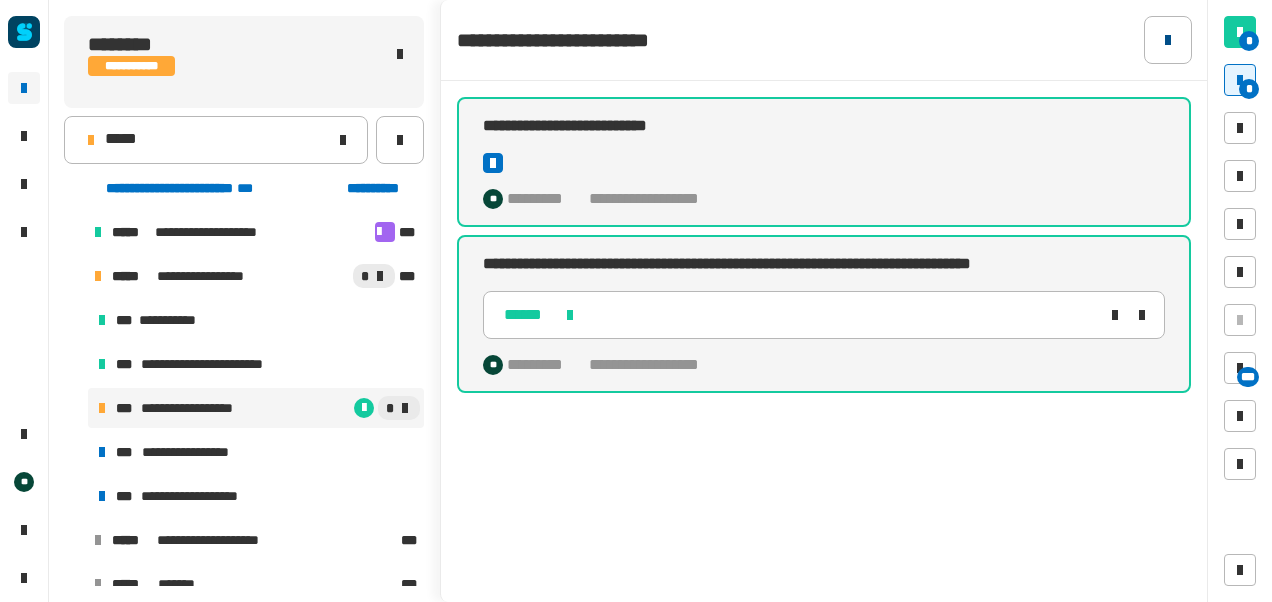 click 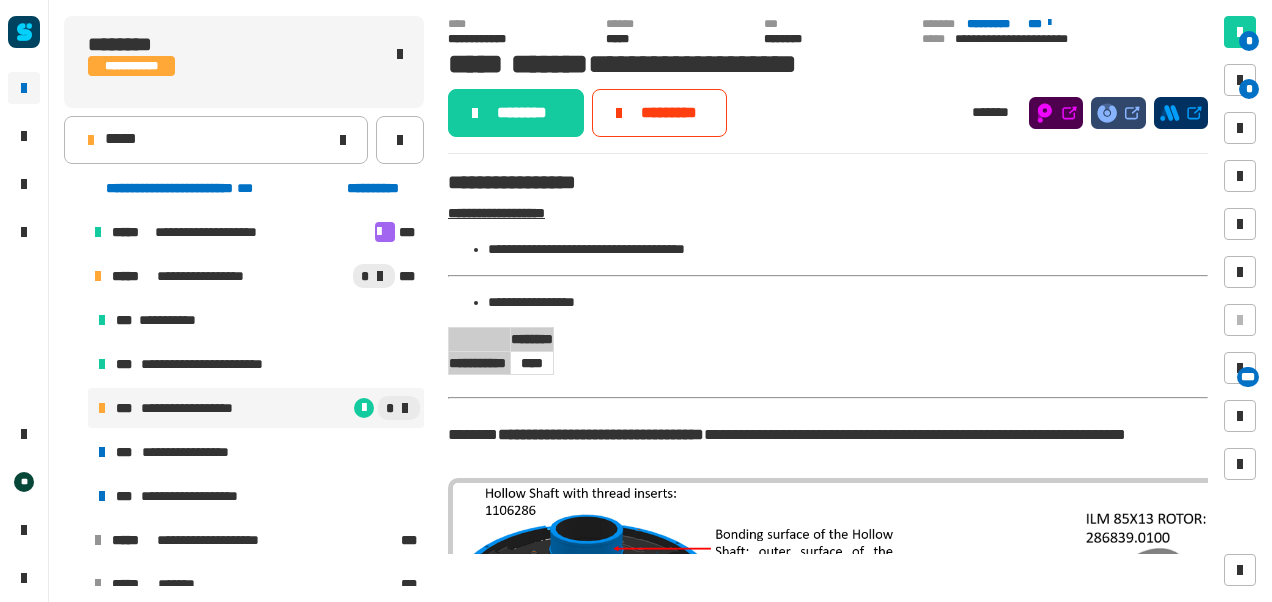 click on "**********" at bounding box center [836, 249] 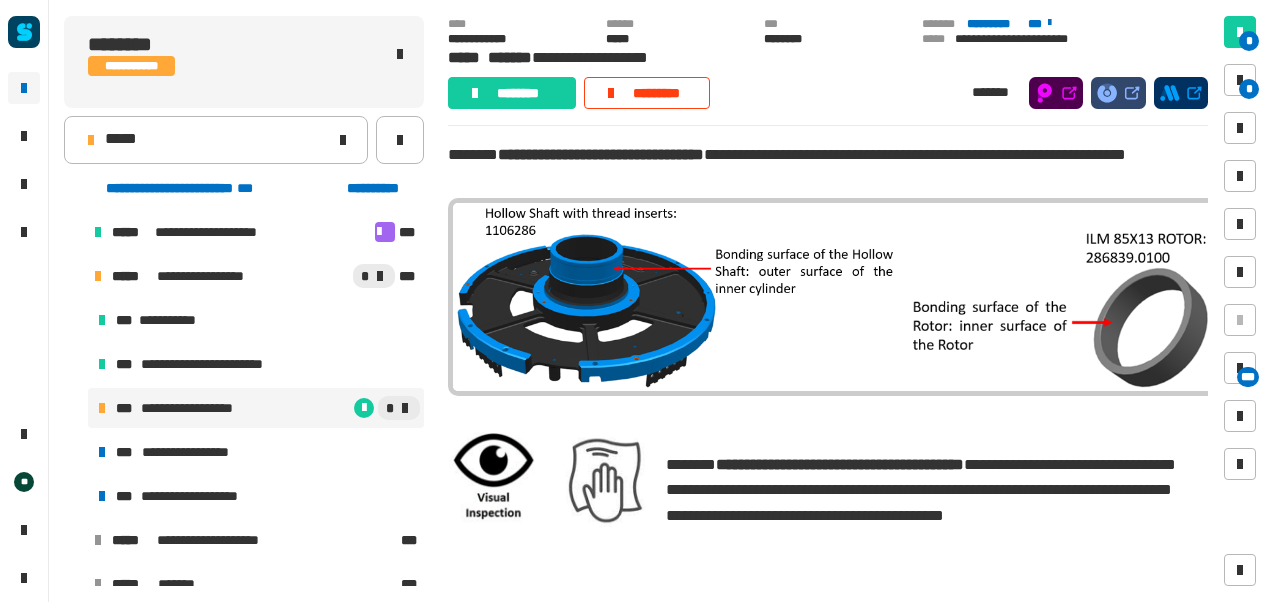 scroll, scrollTop: 292, scrollLeft: 0, axis: vertical 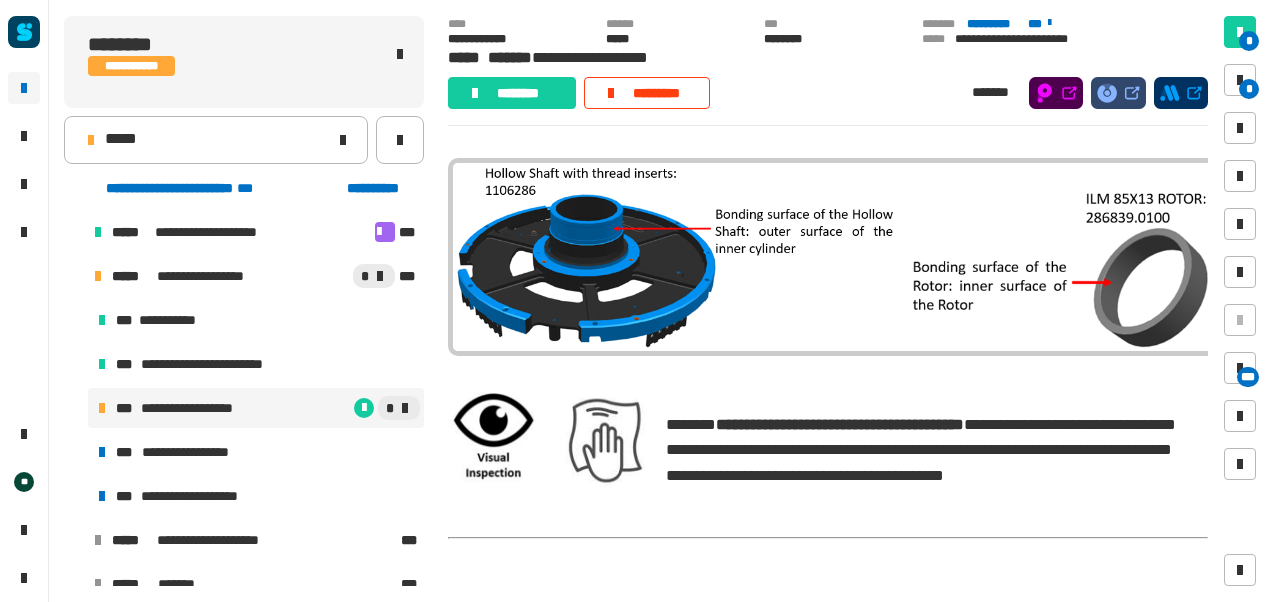 click on "******** ********* *******" 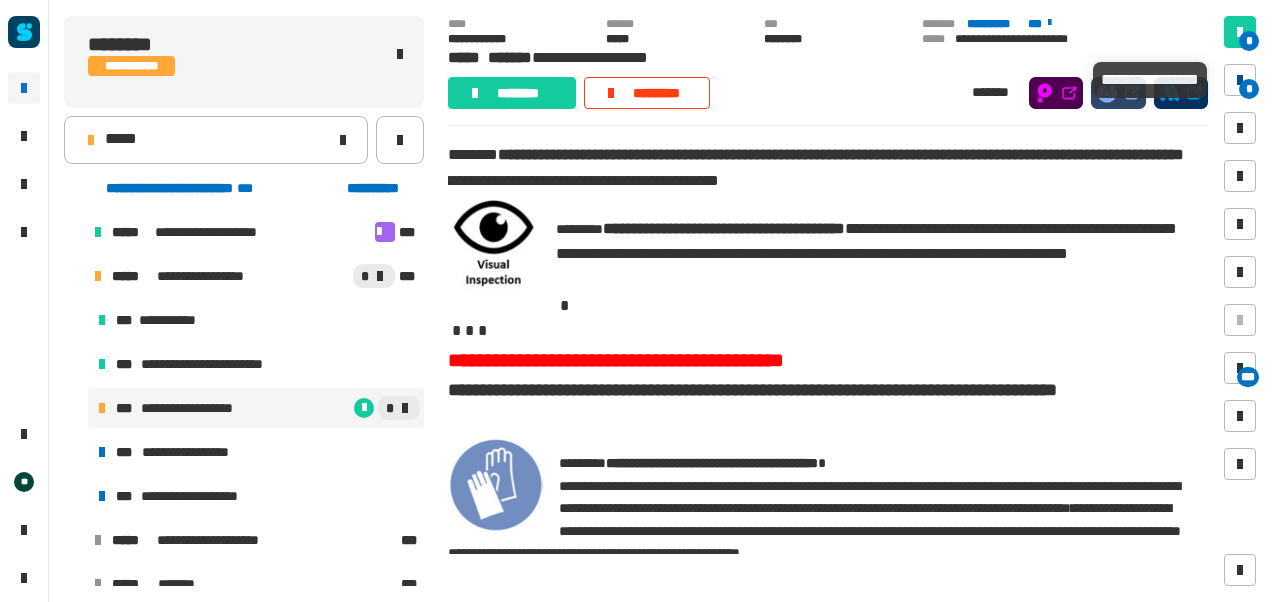 click on "*" at bounding box center (1249, 89) 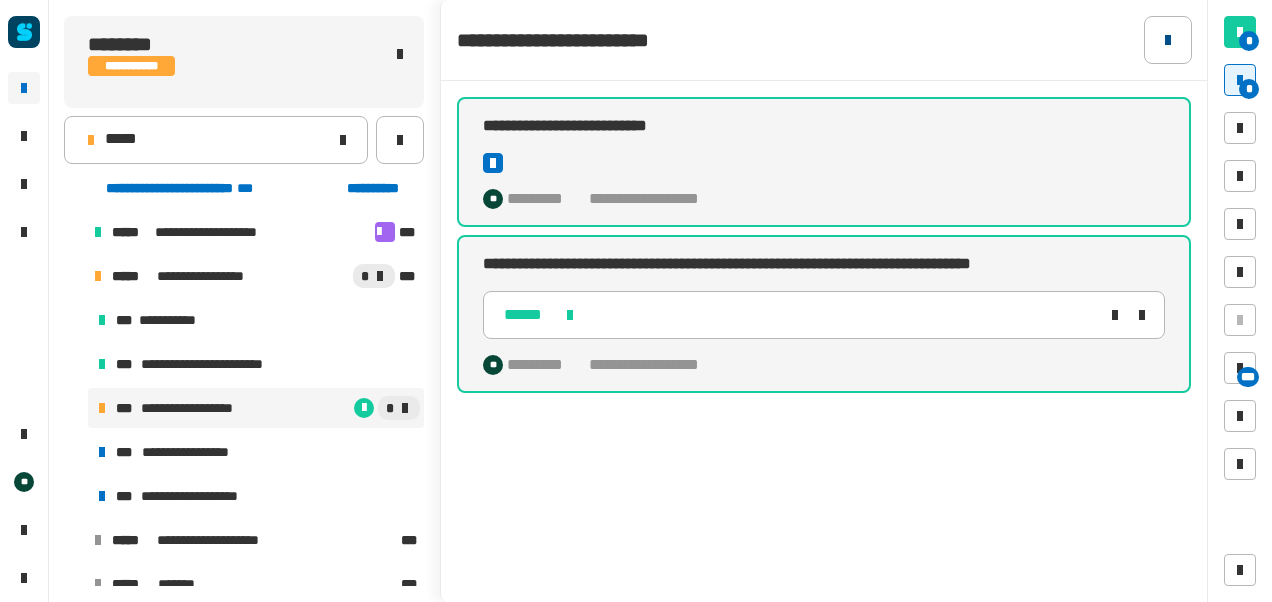 click 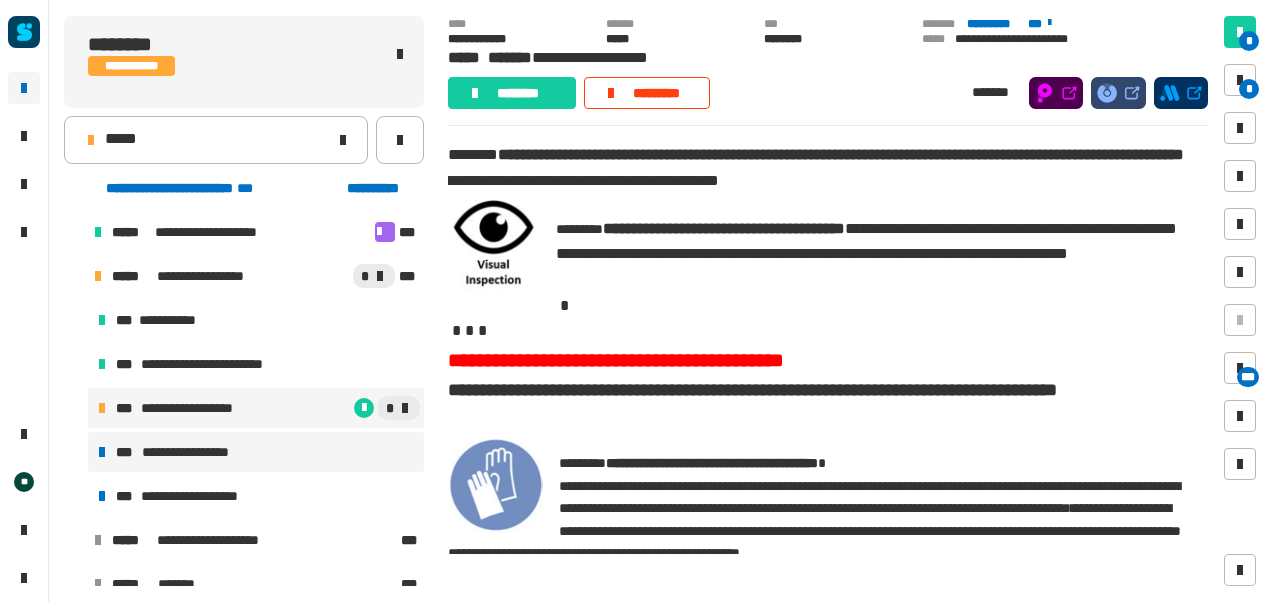click on "**********" at bounding box center (193, 452) 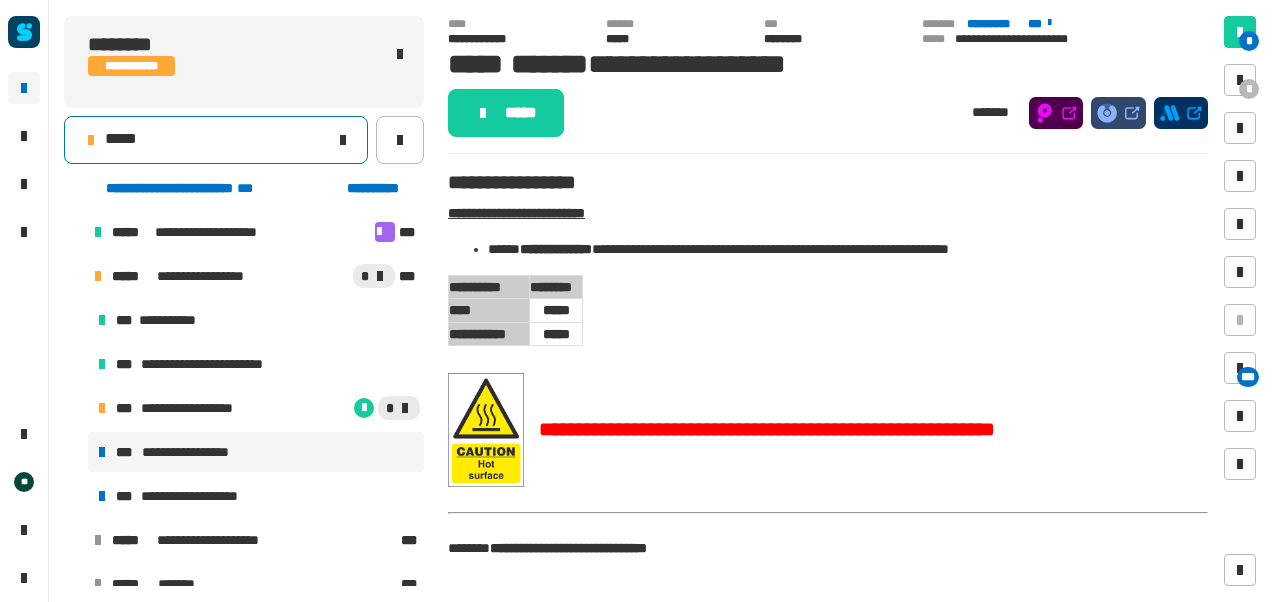 click 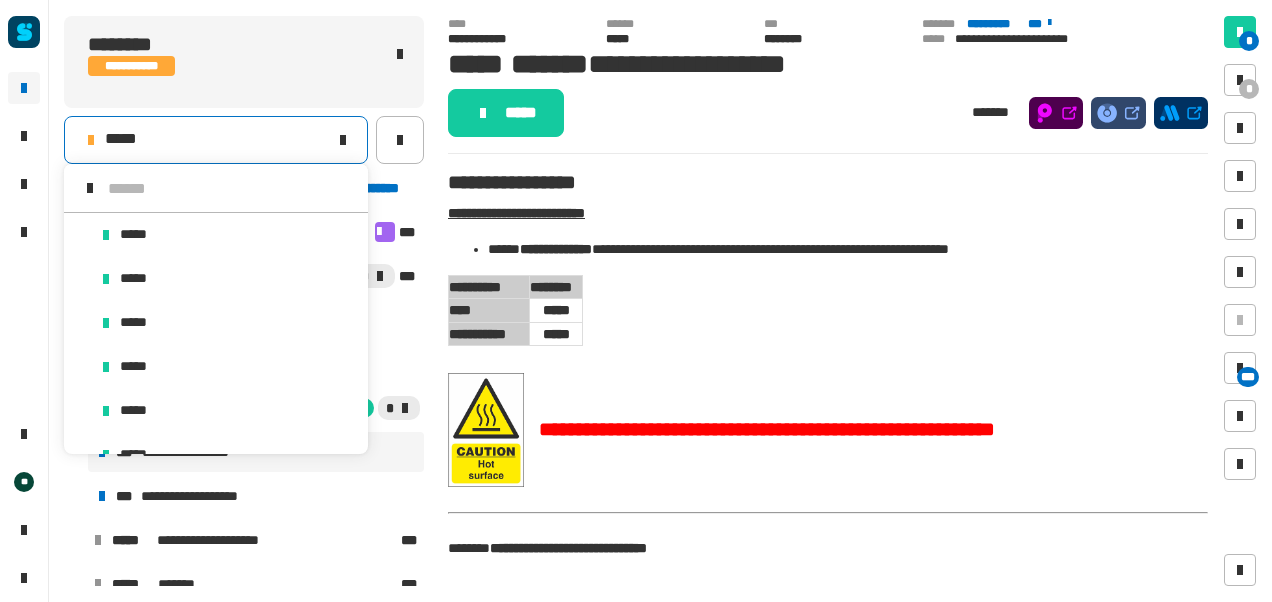 scroll, scrollTop: 16, scrollLeft: 0, axis: vertical 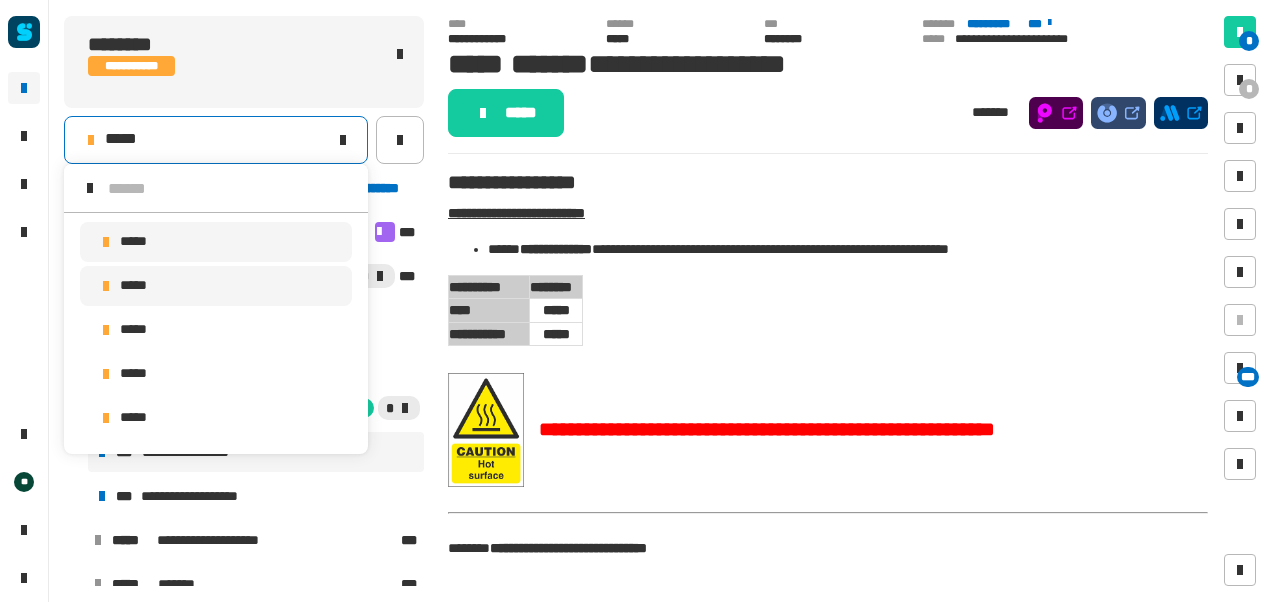 click on "*****" at bounding box center (216, 286) 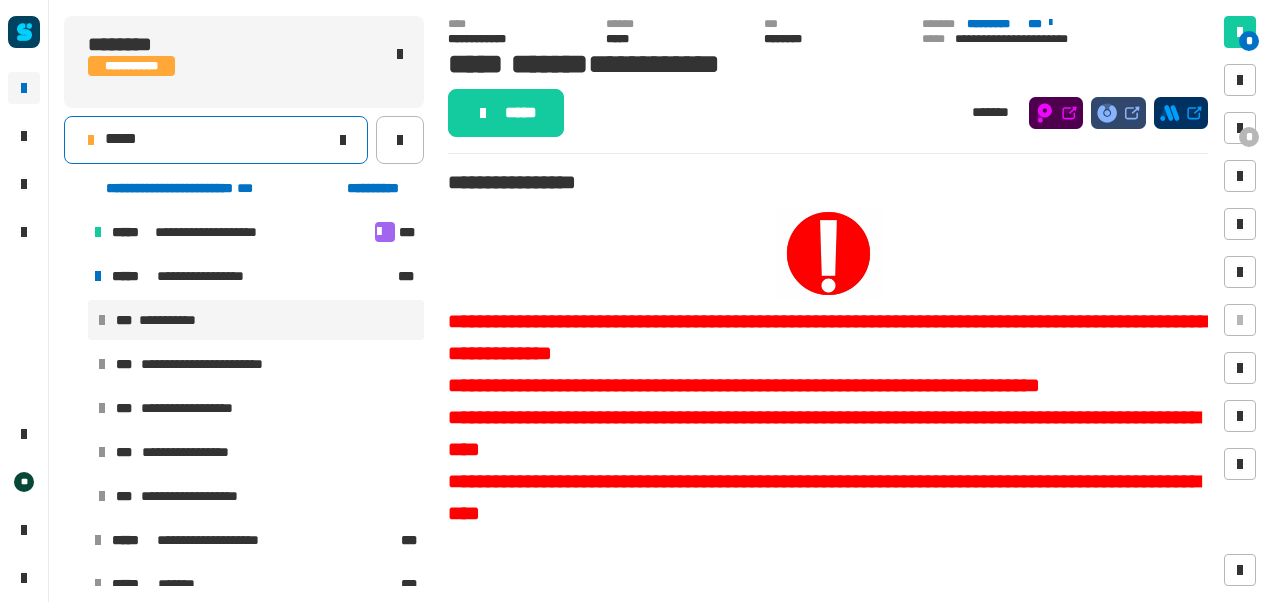 click on "*****" 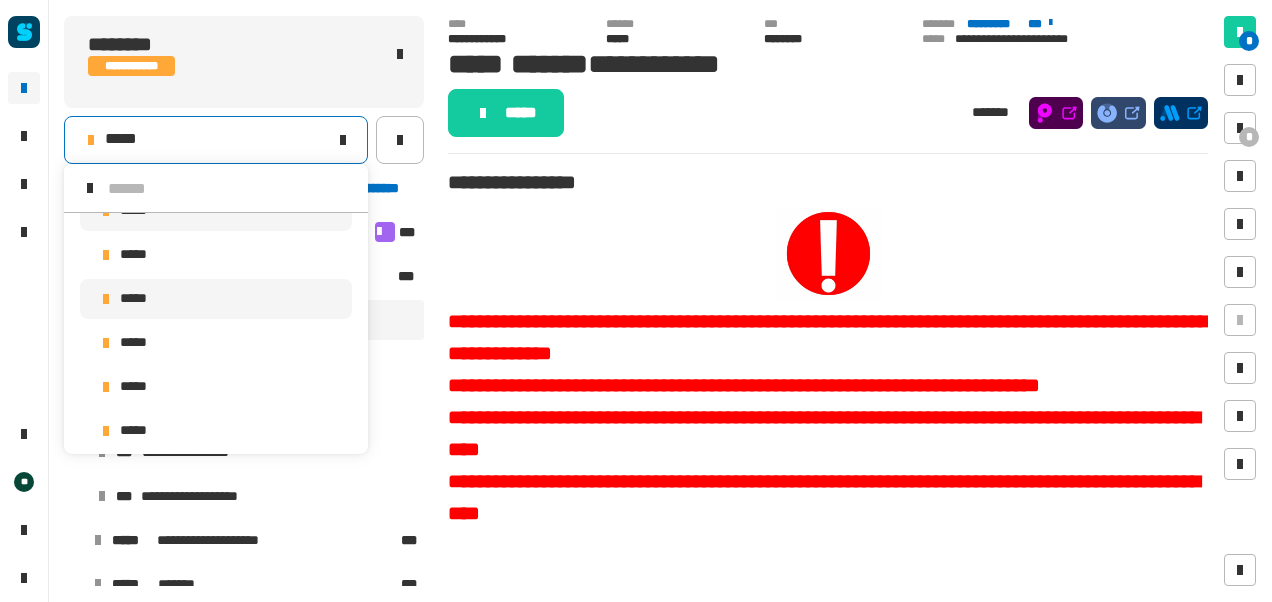 scroll, scrollTop: 2178, scrollLeft: 0, axis: vertical 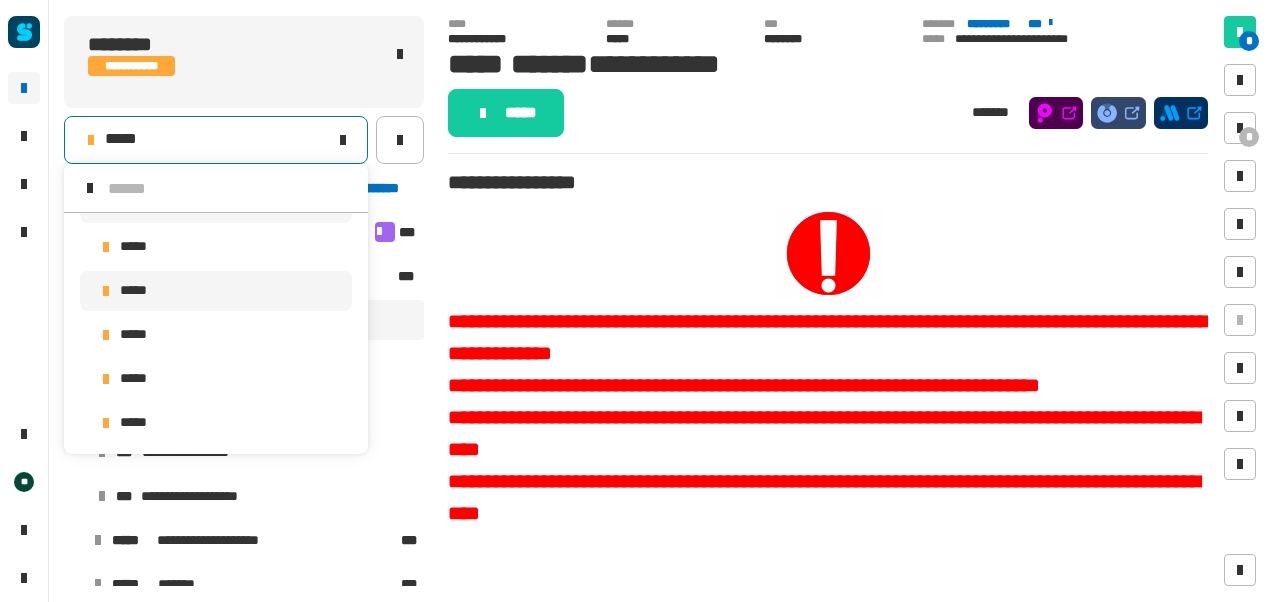 click on "***** ***** ***** ***** ***** ***** ***** ***** ***** *****" at bounding box center (216, 273) 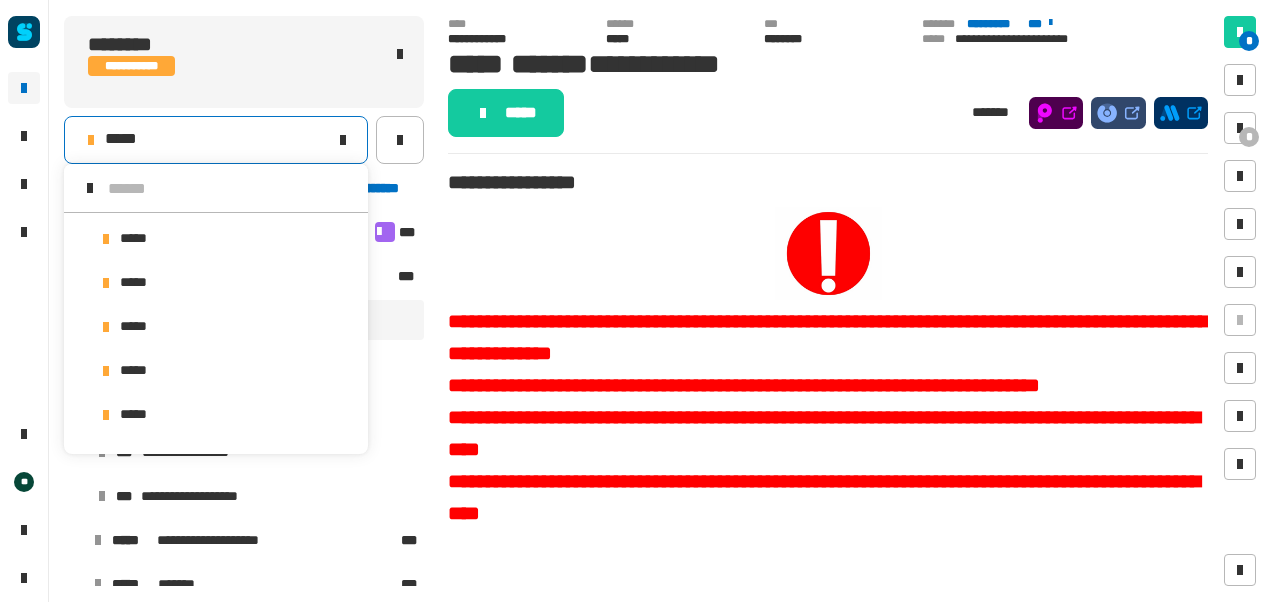 scroll, scrollTop: 1967, scrollLeft: 0, axis: vertical 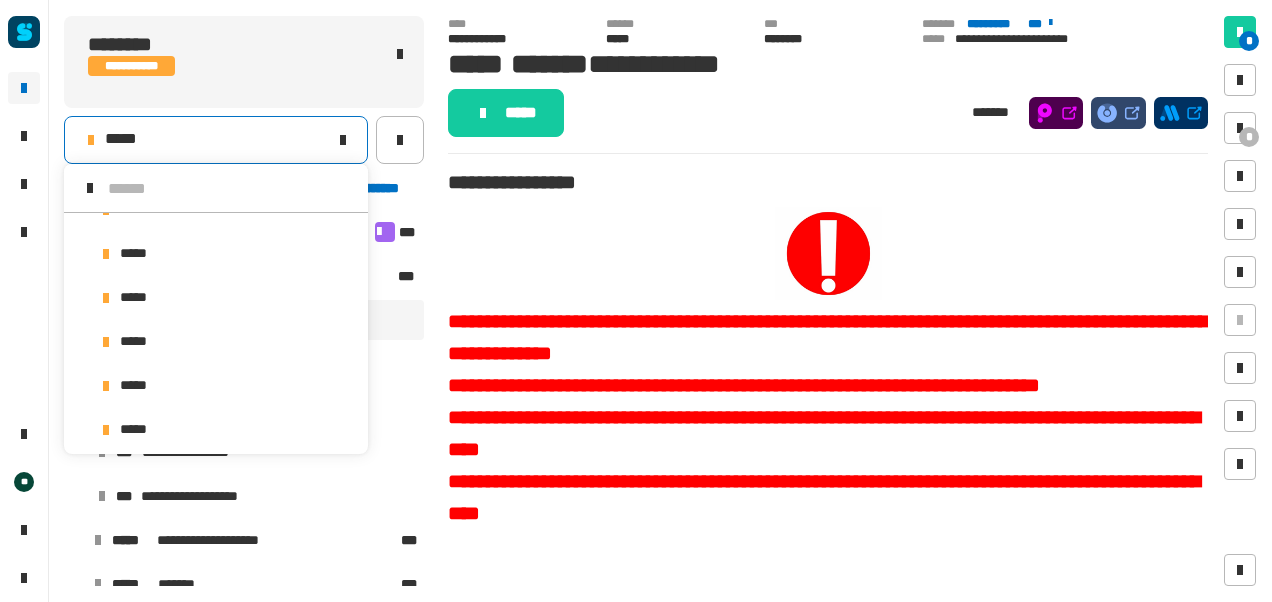 click on "**********" 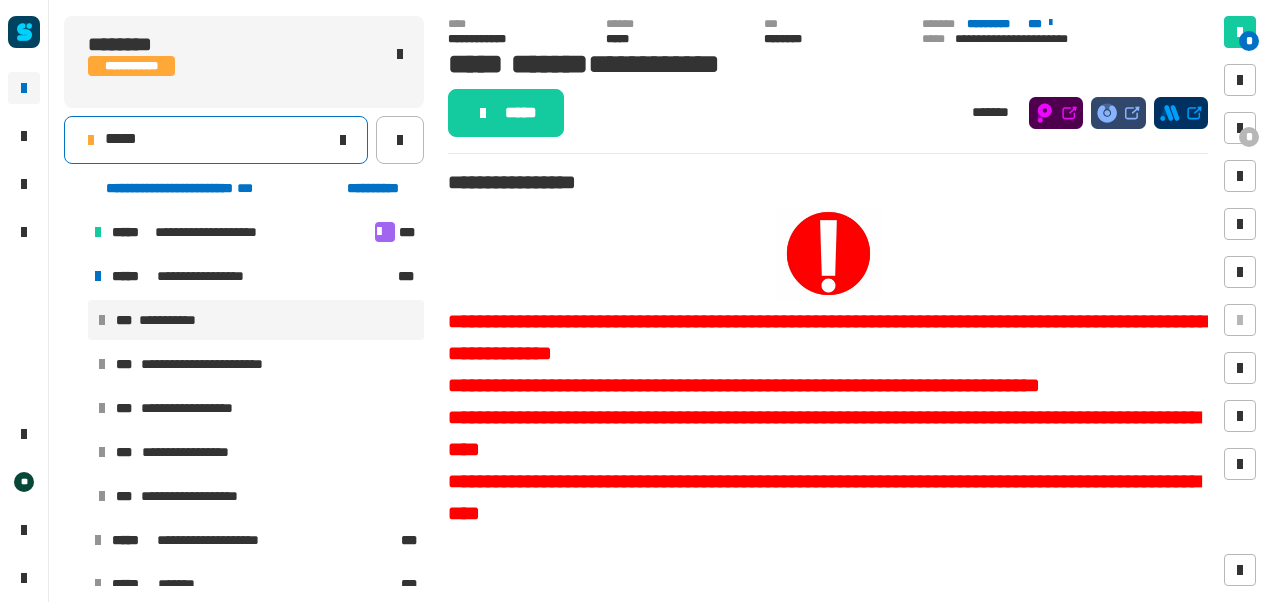 click on "*****" 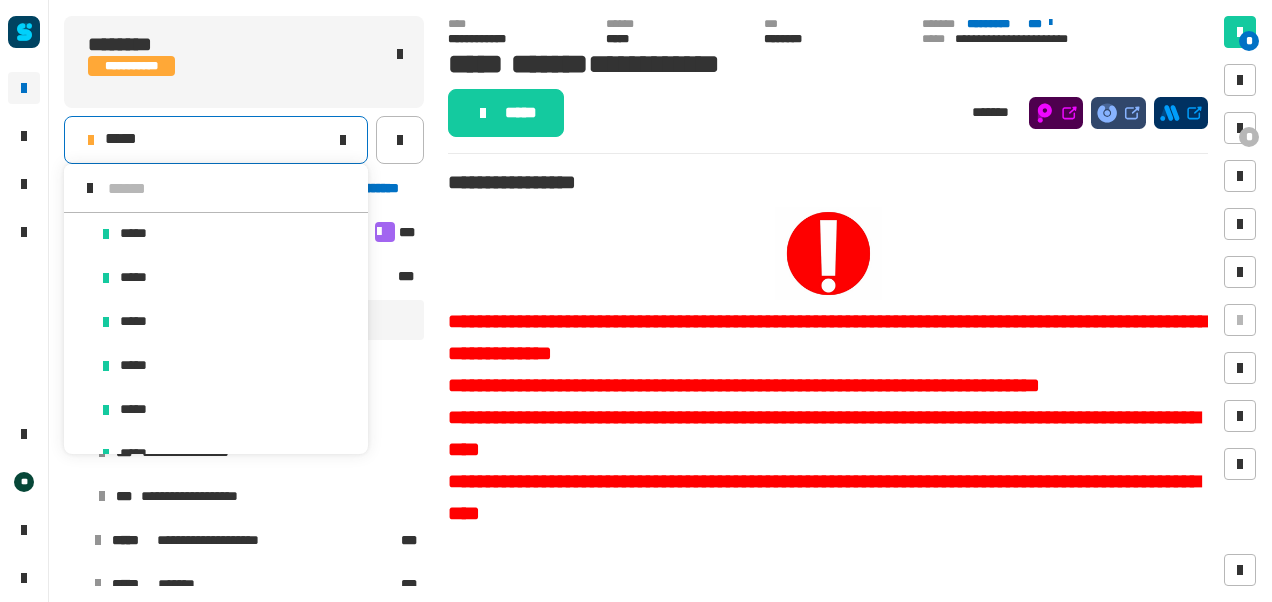 scroll, scrollTop: 16, scrollLeft: 0, axis: vertical 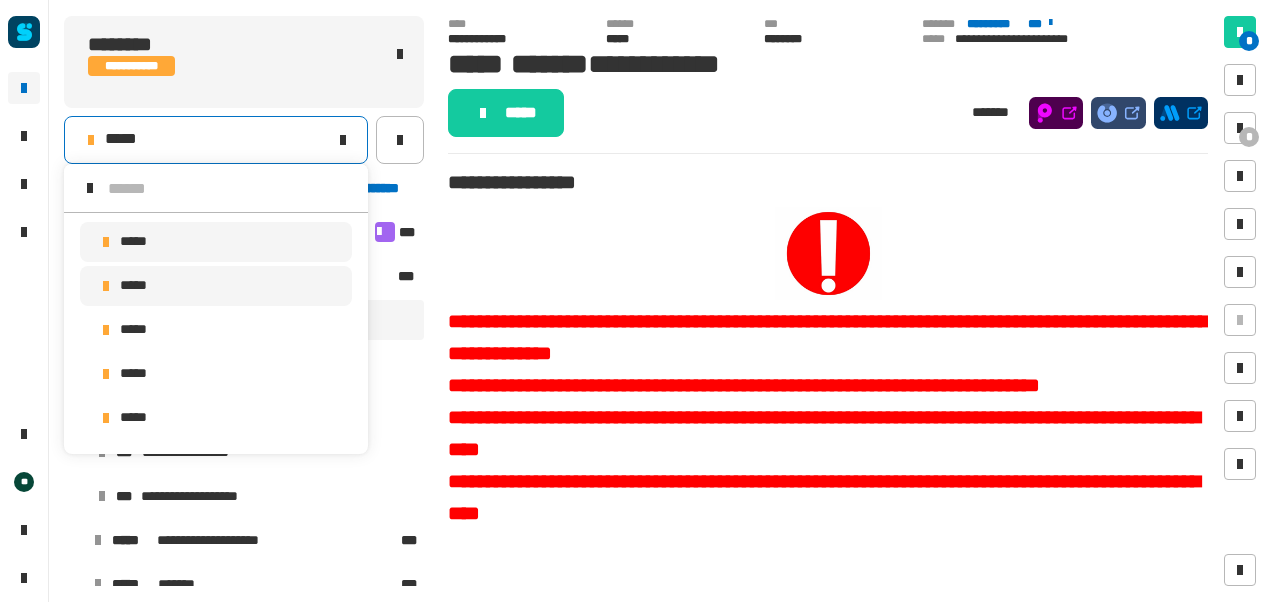 click on "*****" at bounding box center [216, 242] 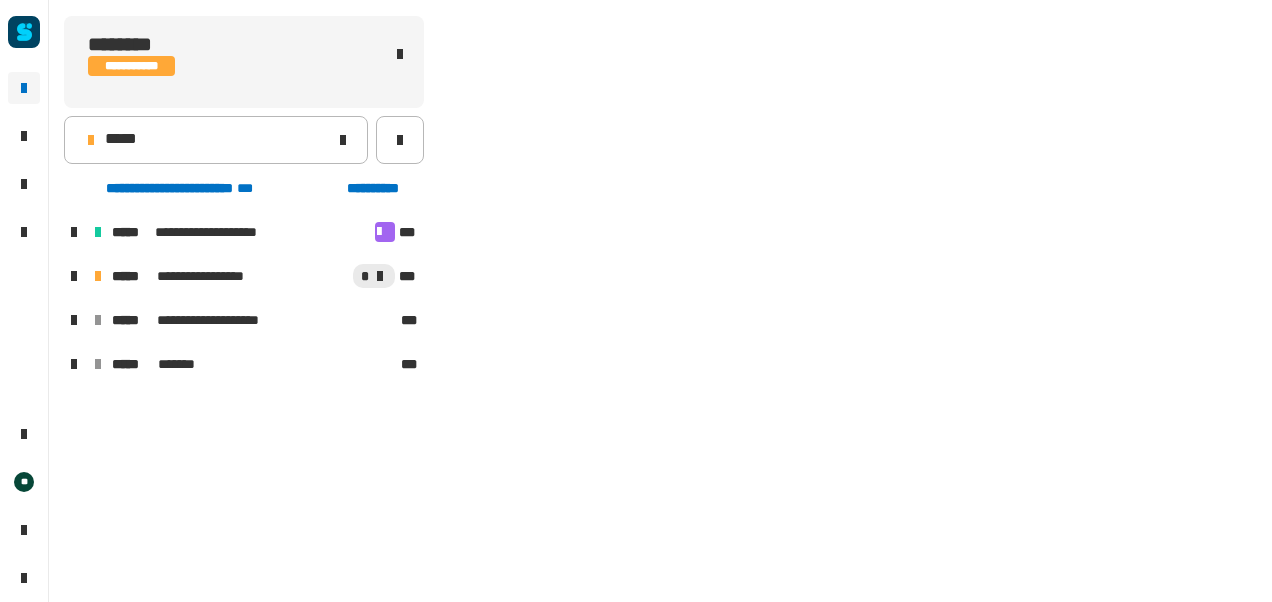 scroll, scrollTop: 0, scrollLeft: 0, axis: both 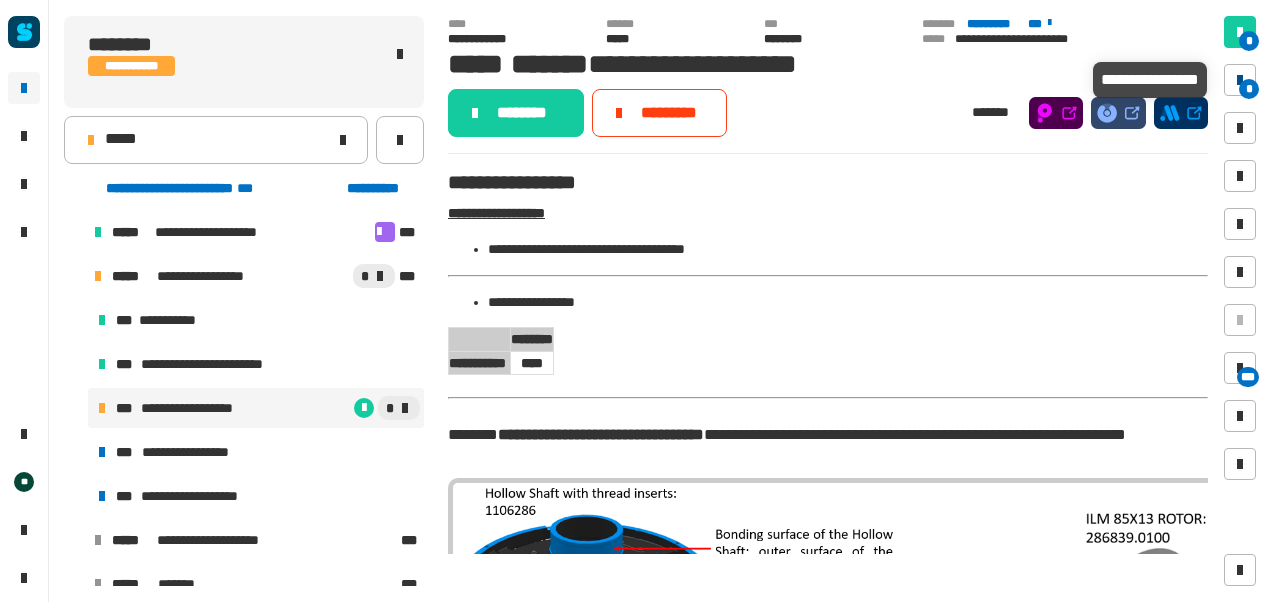 click on "*" at bounding box center (1249, 89) 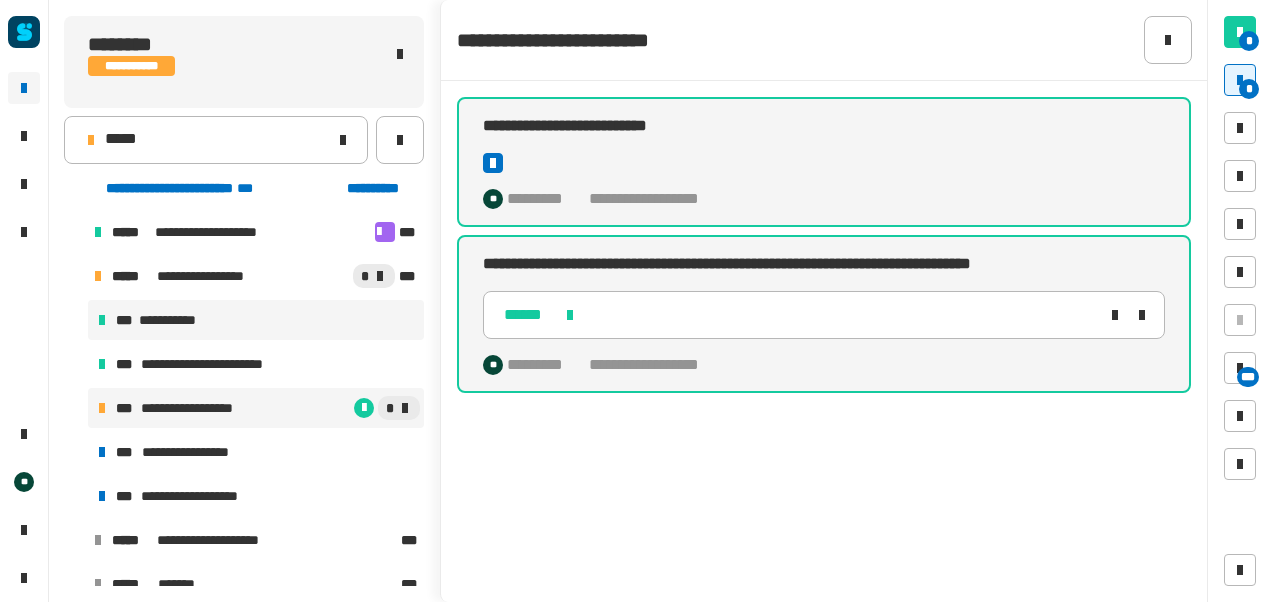click on "**********" at bounding box center [180, 320] 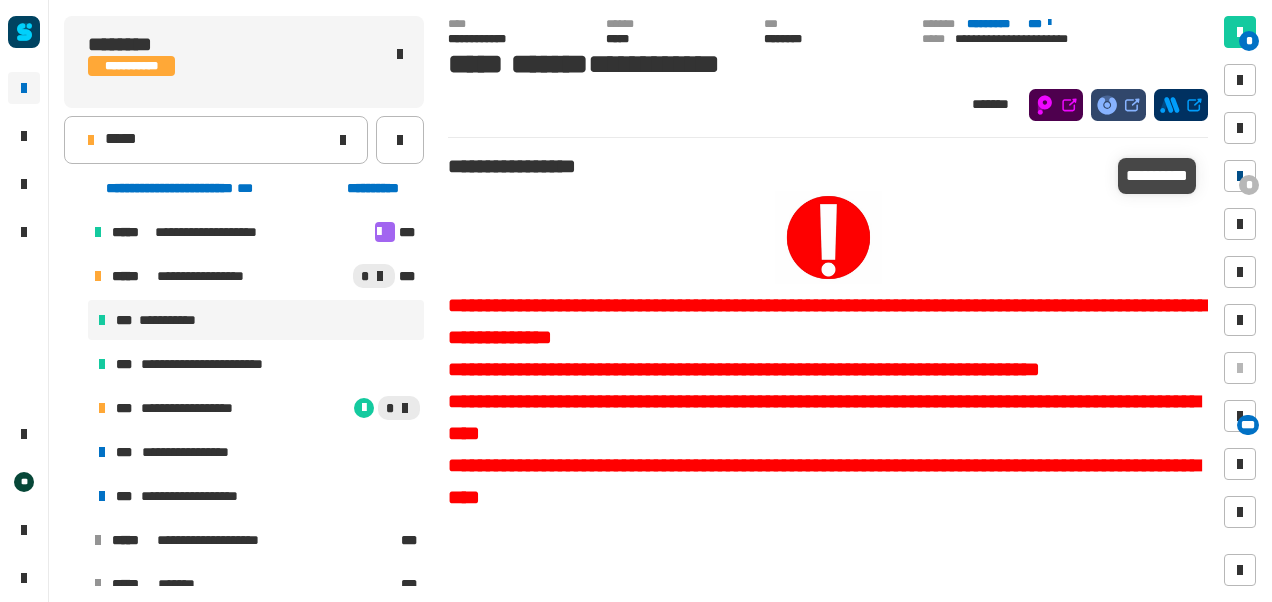 click at bounding box center [1240, 176] 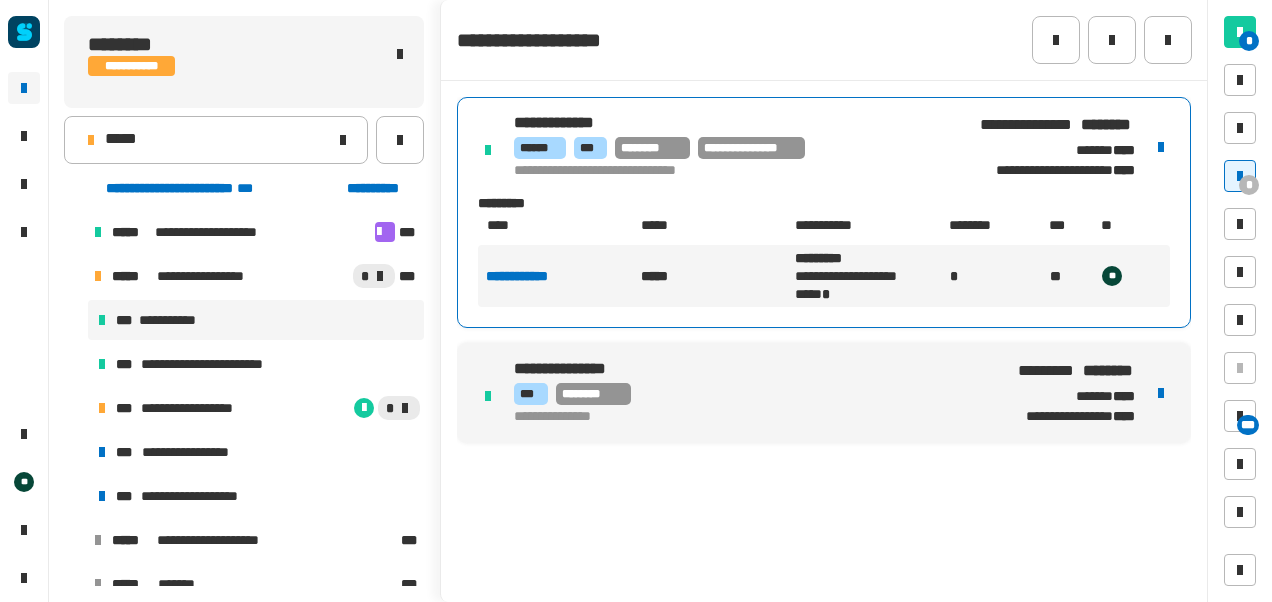 click on "********* ***" at bounding box center [733, 123] 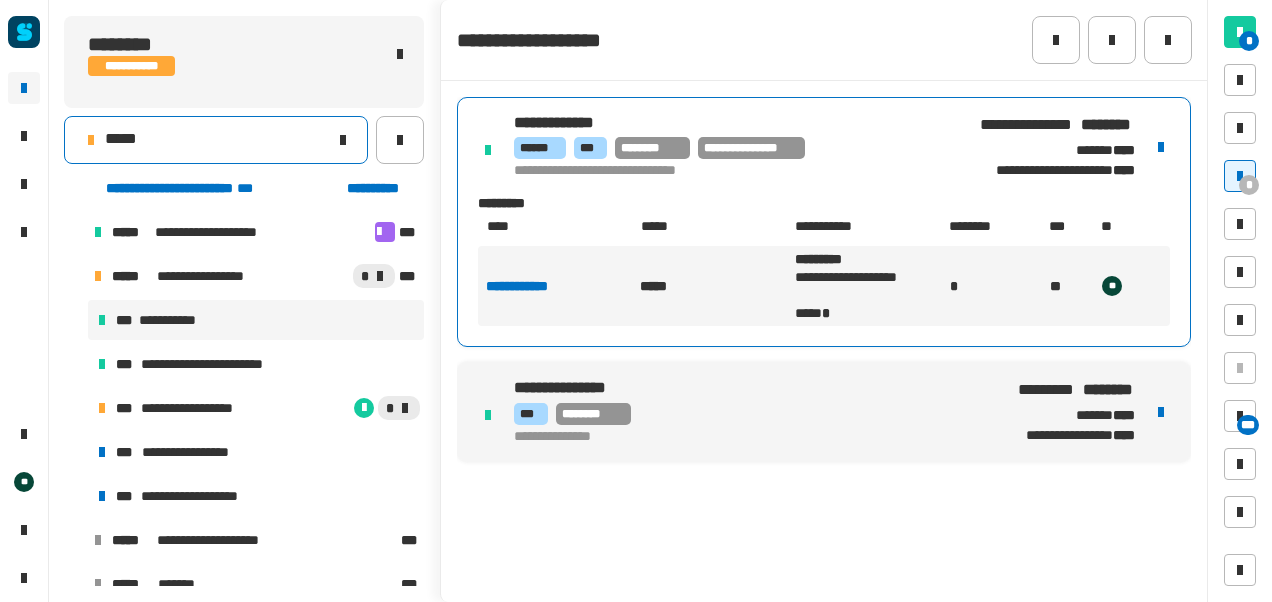click 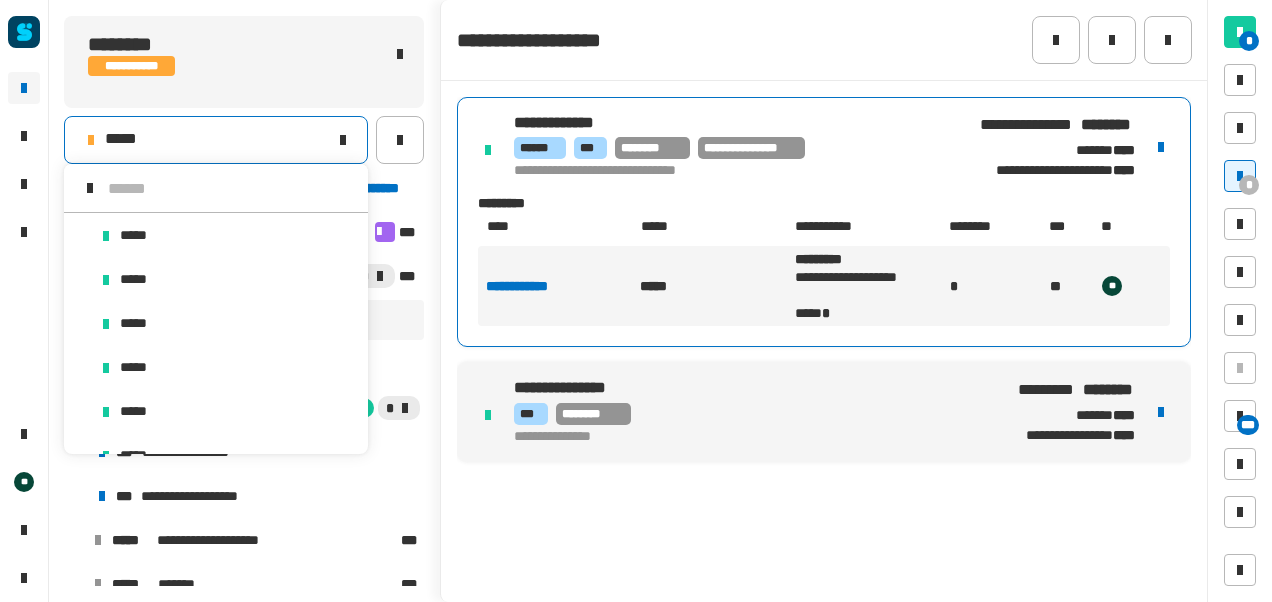 scroll, scrollTop: 16, scrollLeft: 0, axis: vertical 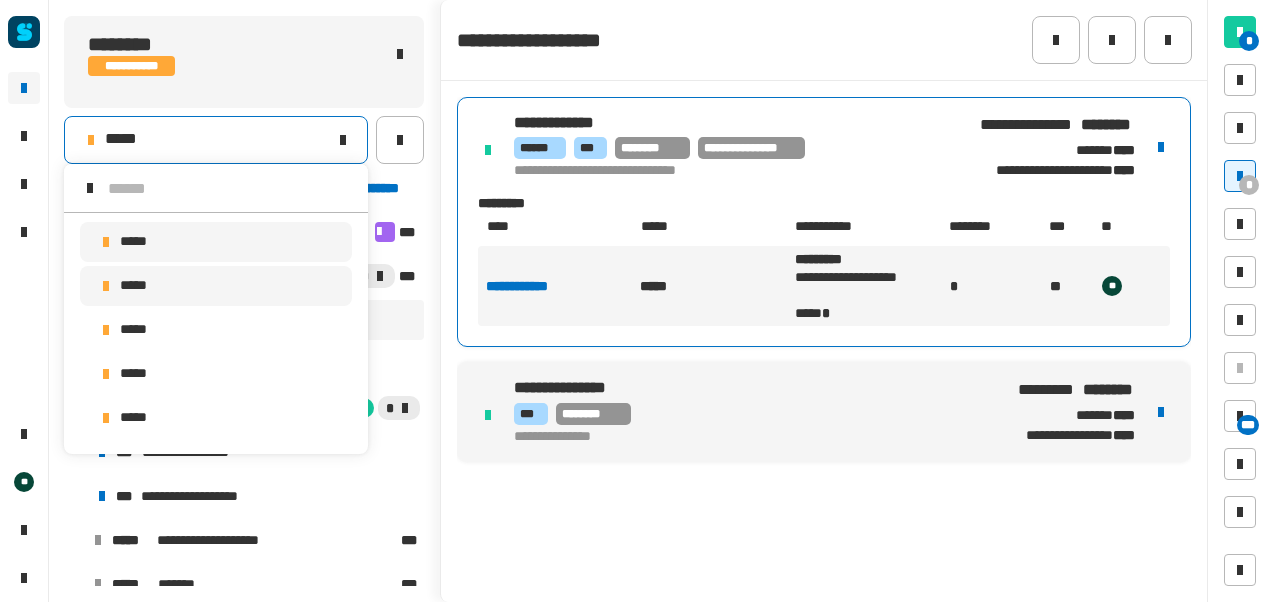click on "*****" at bounding box center [216, 286] 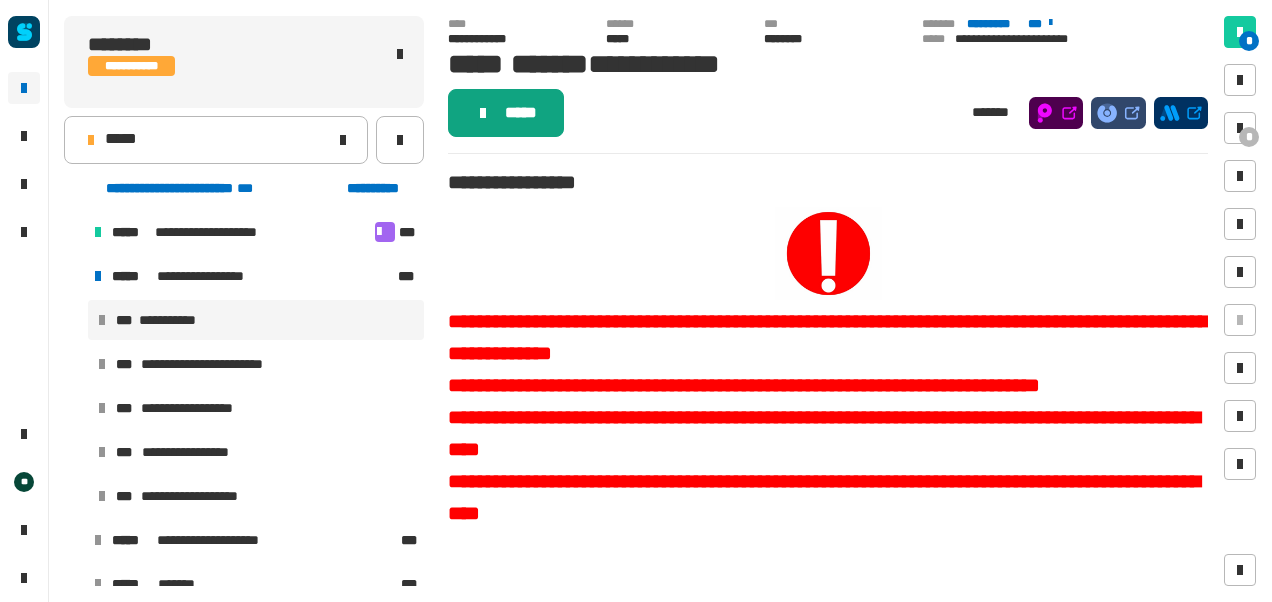 click on "*****" 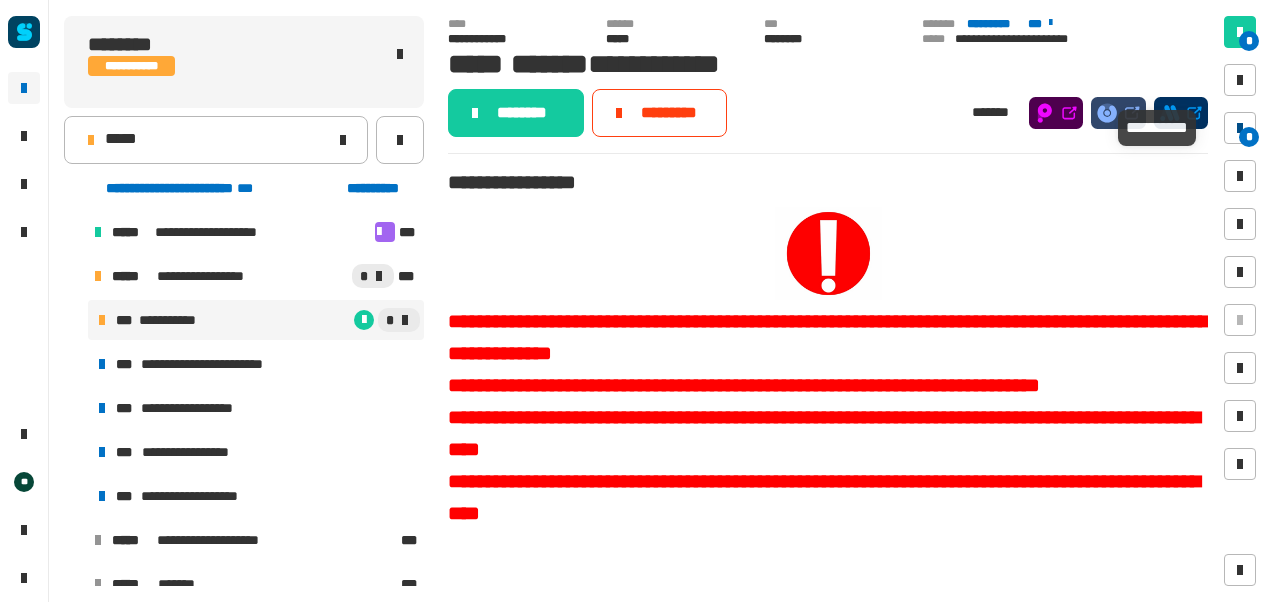 click on "*" at bounding box center (1249, 137) 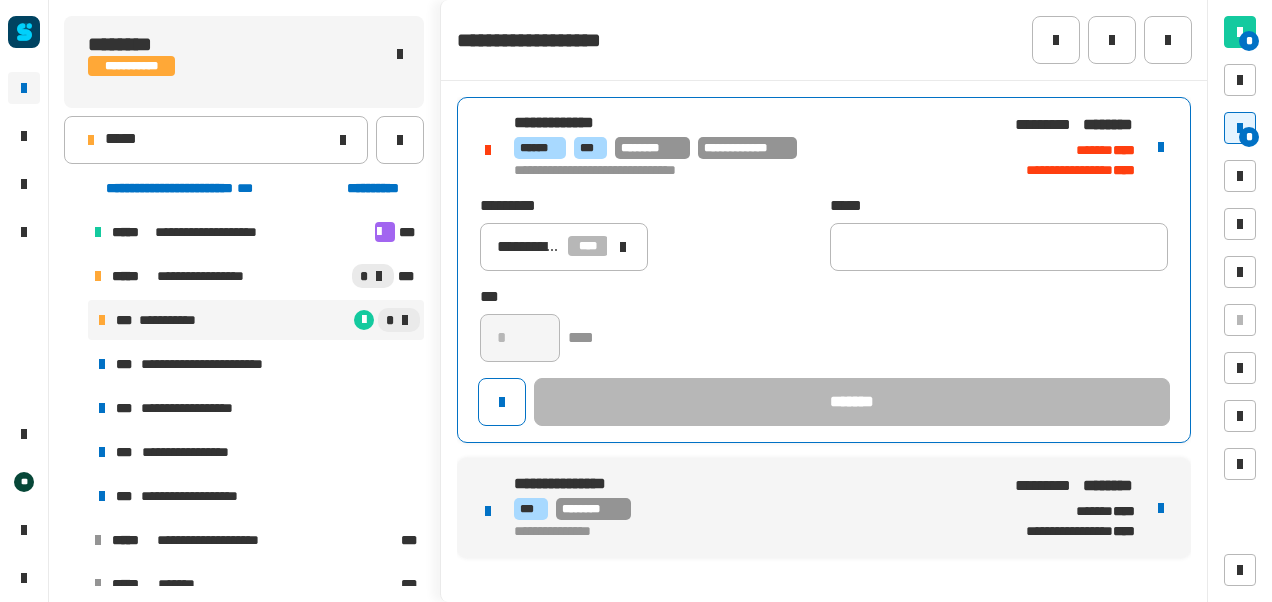click on "**********" at bounding box center [749, 171] 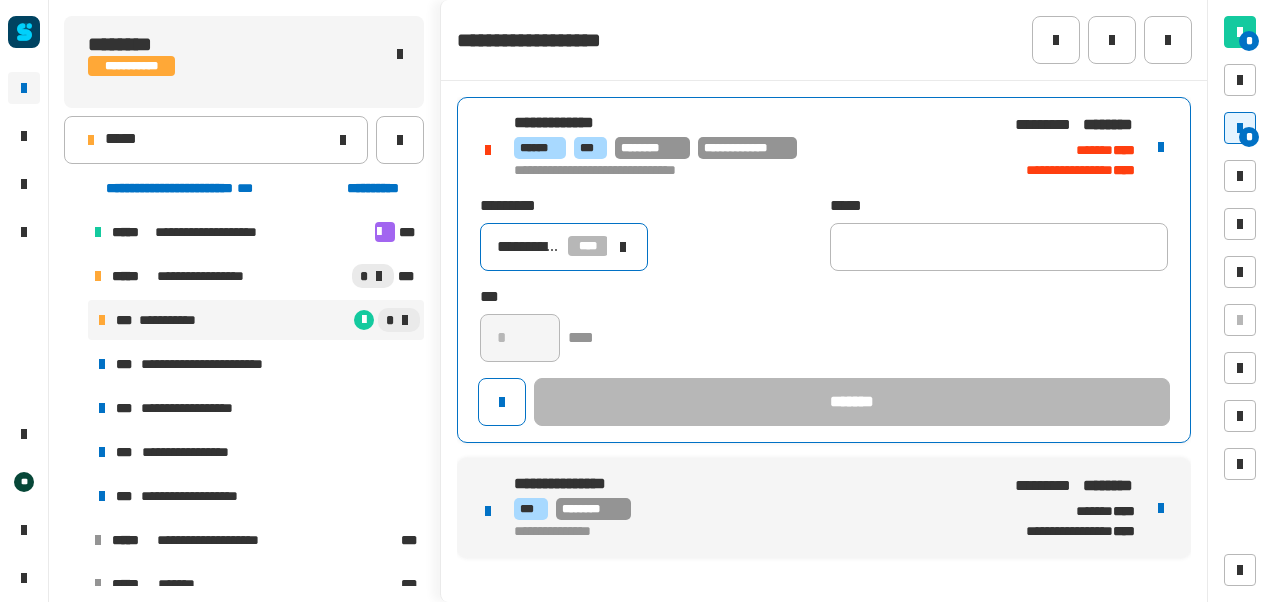 click 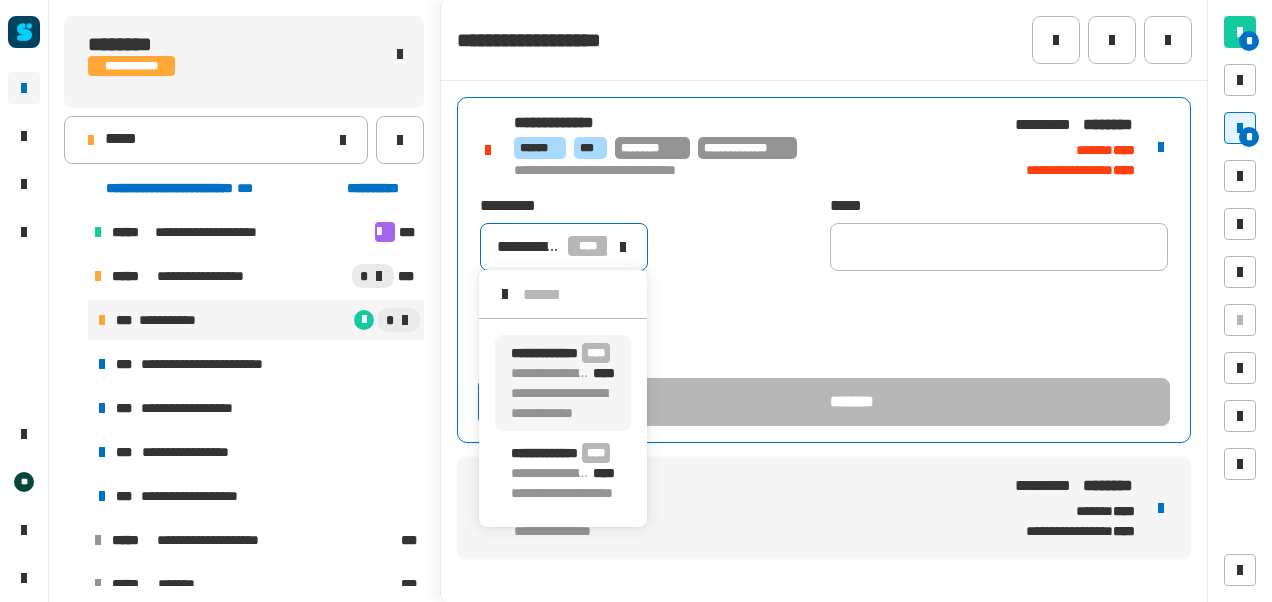 scroll, scrollTop: 7, scrollLeft: 0, axis: vertical 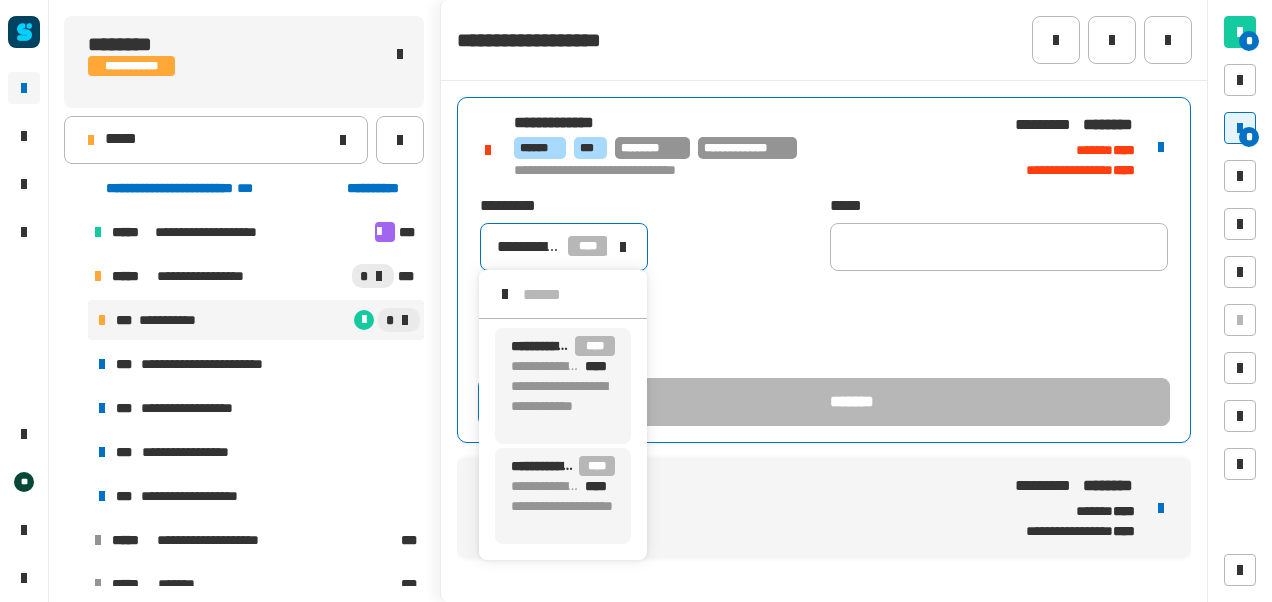 click on "**********" at bounding box center [545, 486] 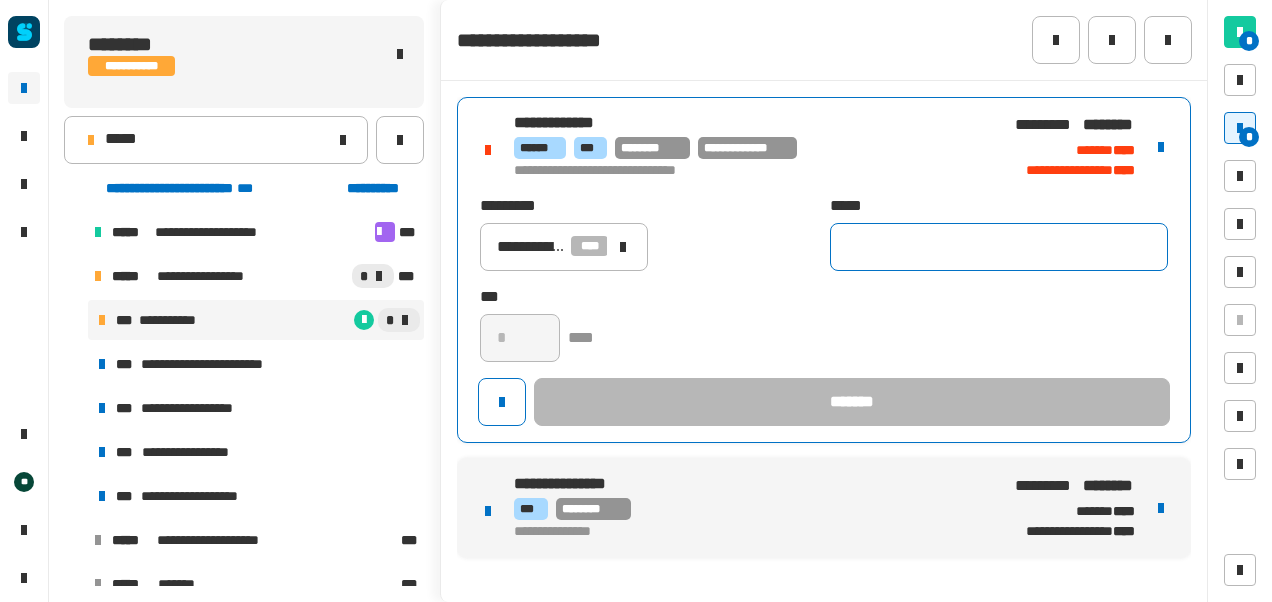 click 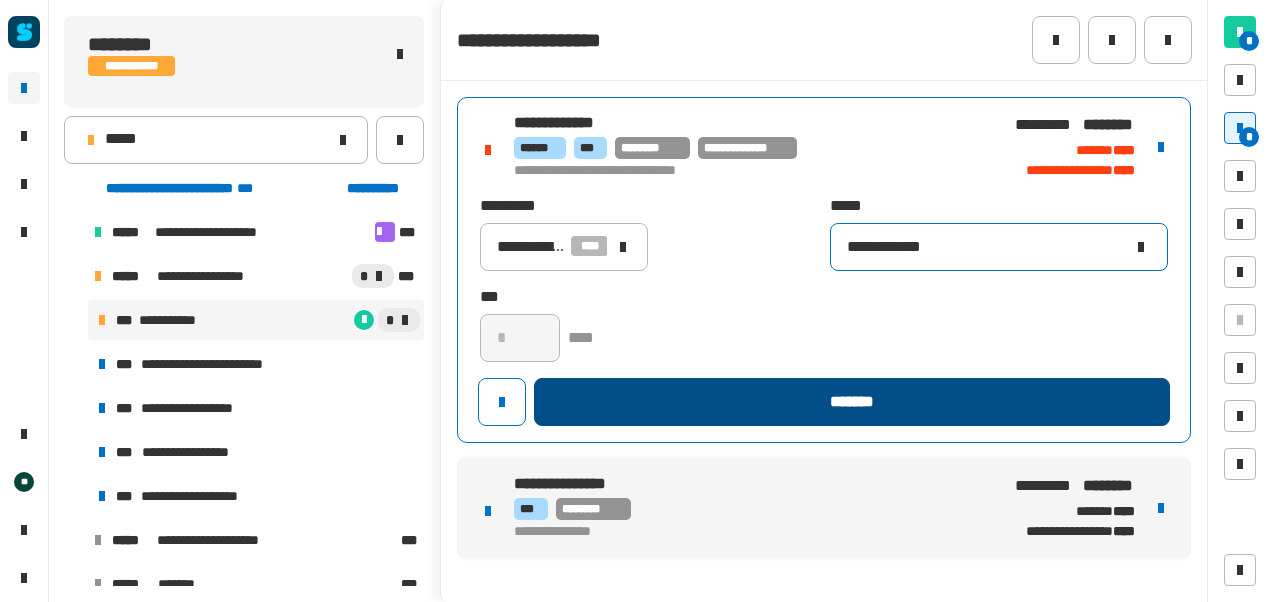 type on "**********" 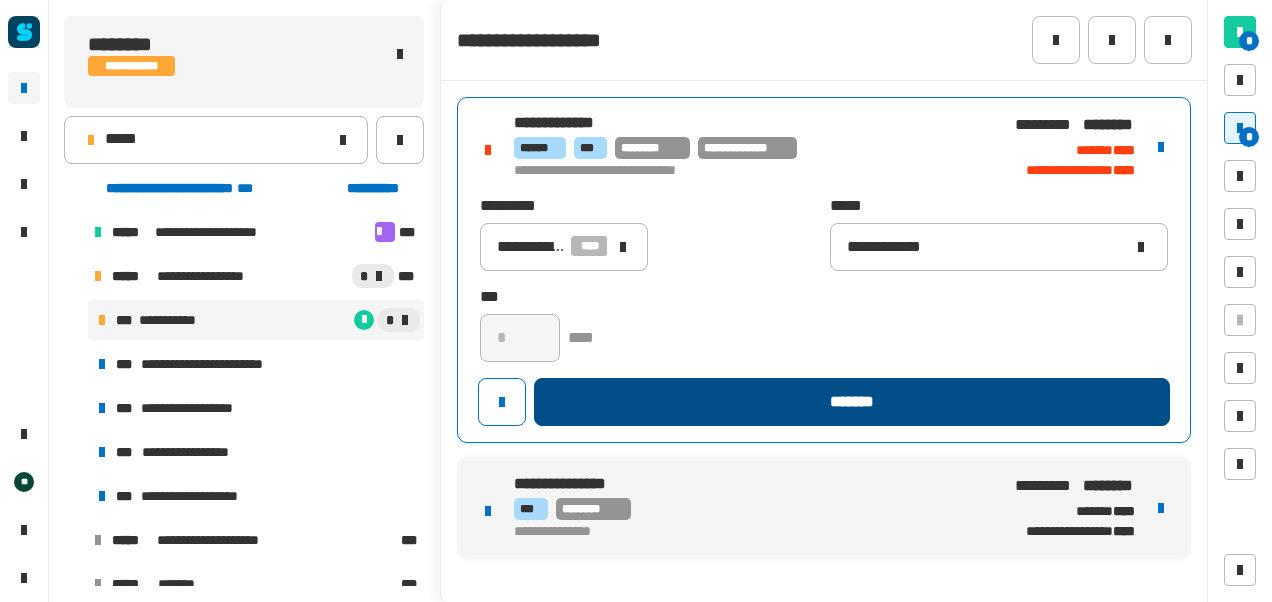 click on "*******" 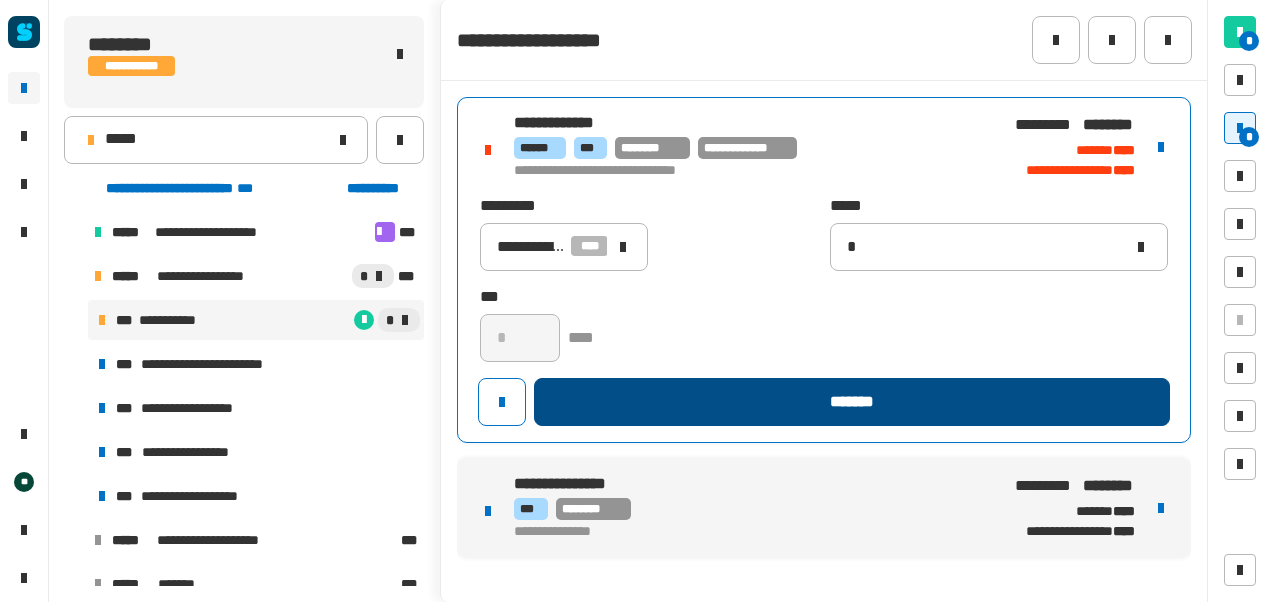type 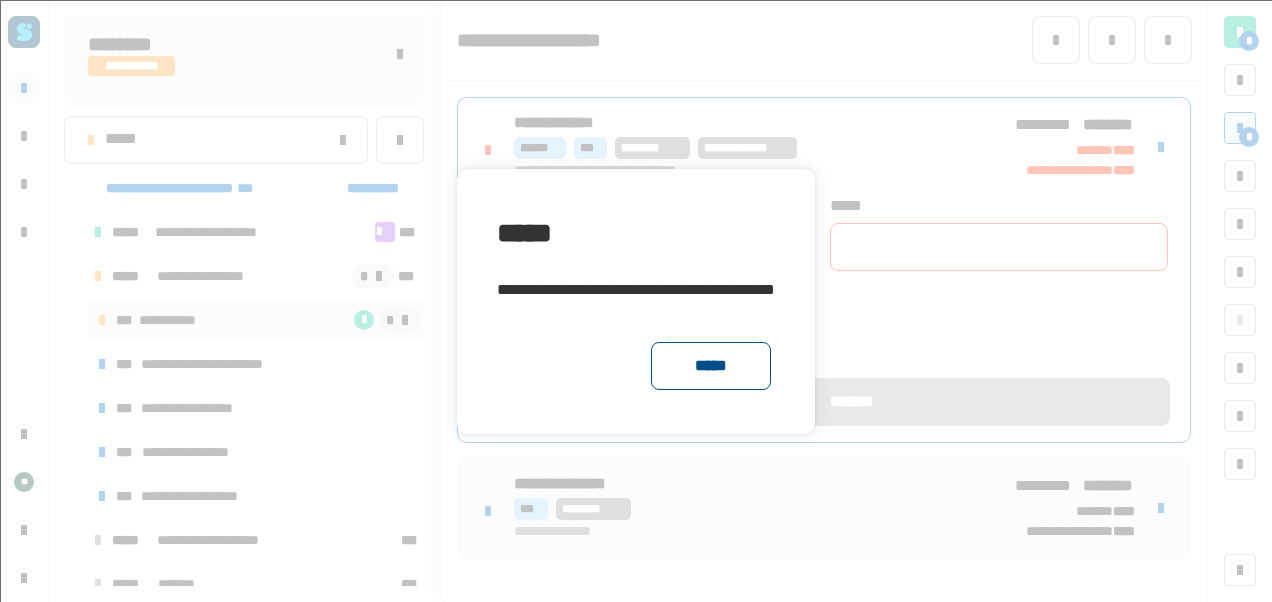 click on "*****" 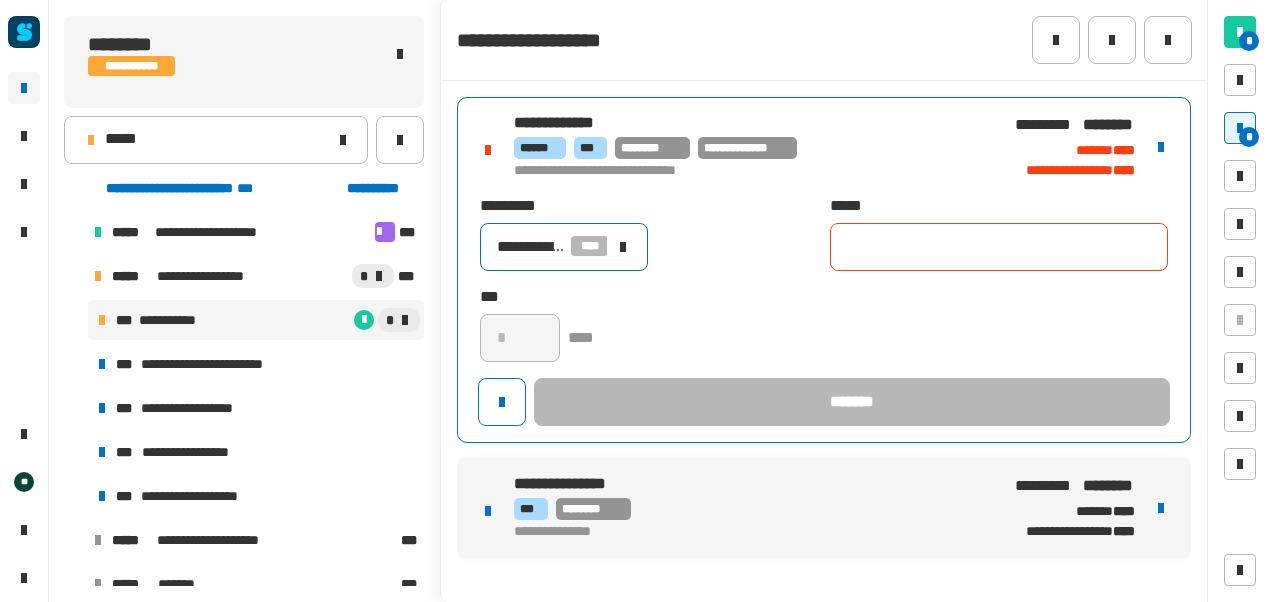 click on "**********" 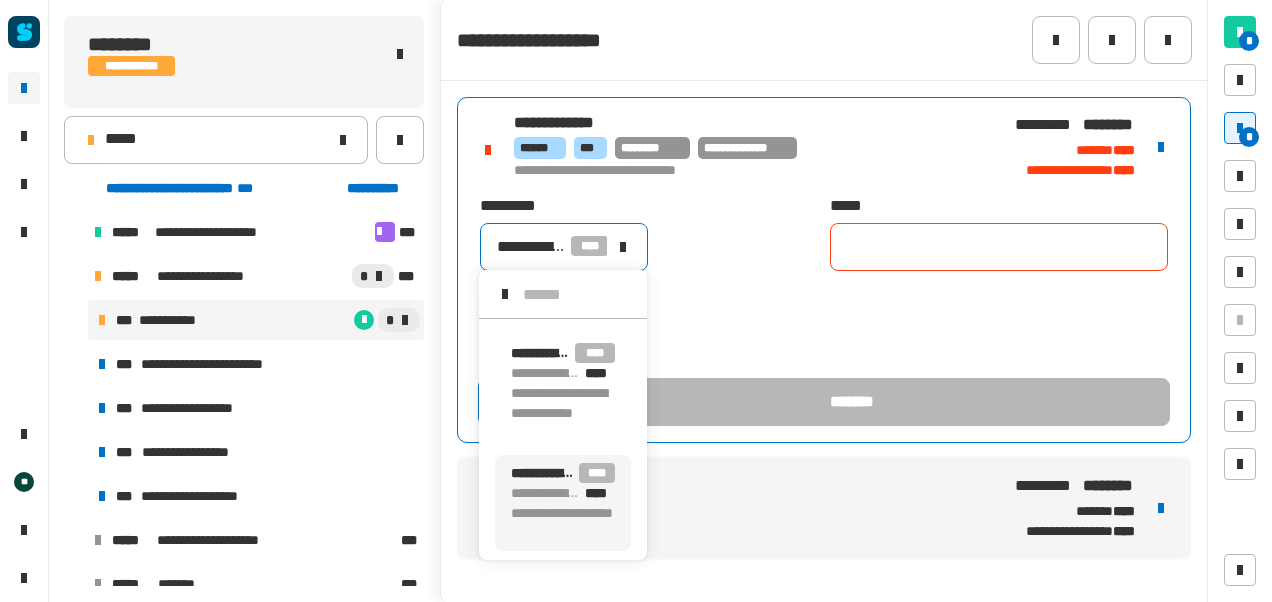 click on "**********" at bounding box center (563, 523) 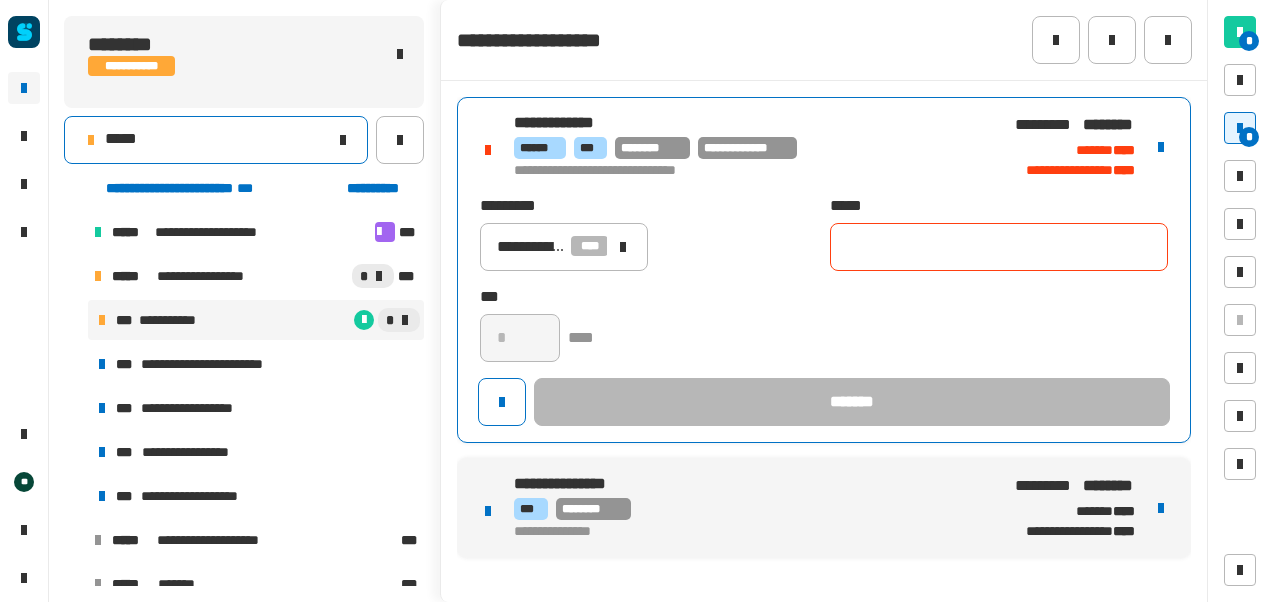 click on "*****" 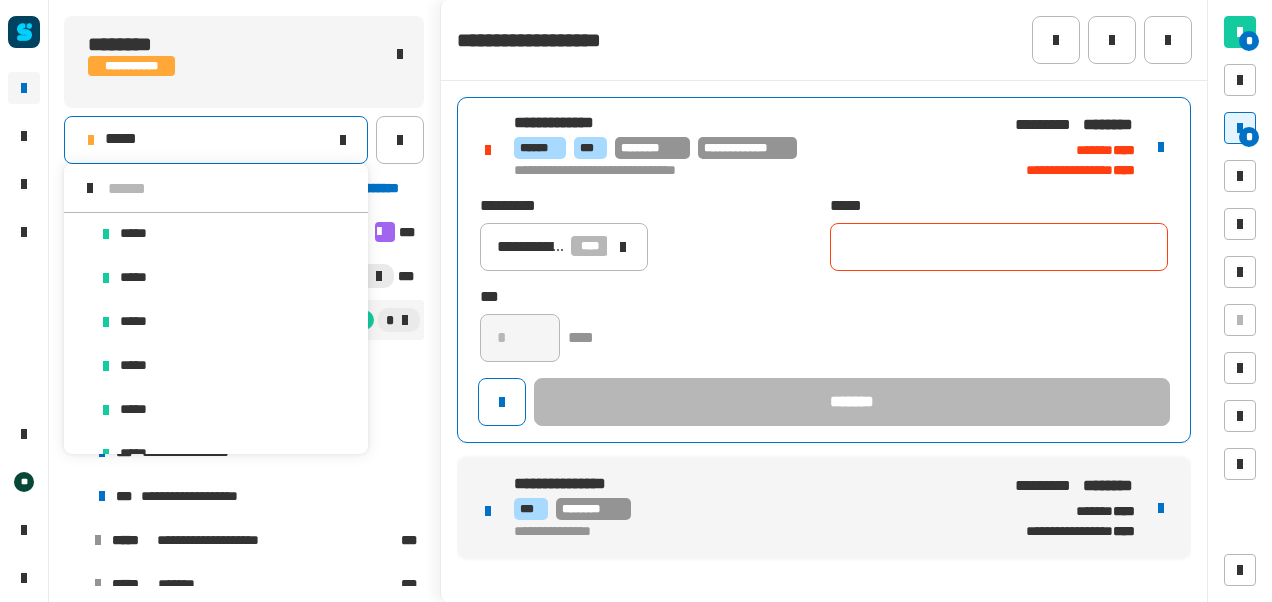 scroll, scrollTop: 16, scrollLeft: 0, axis: vertical 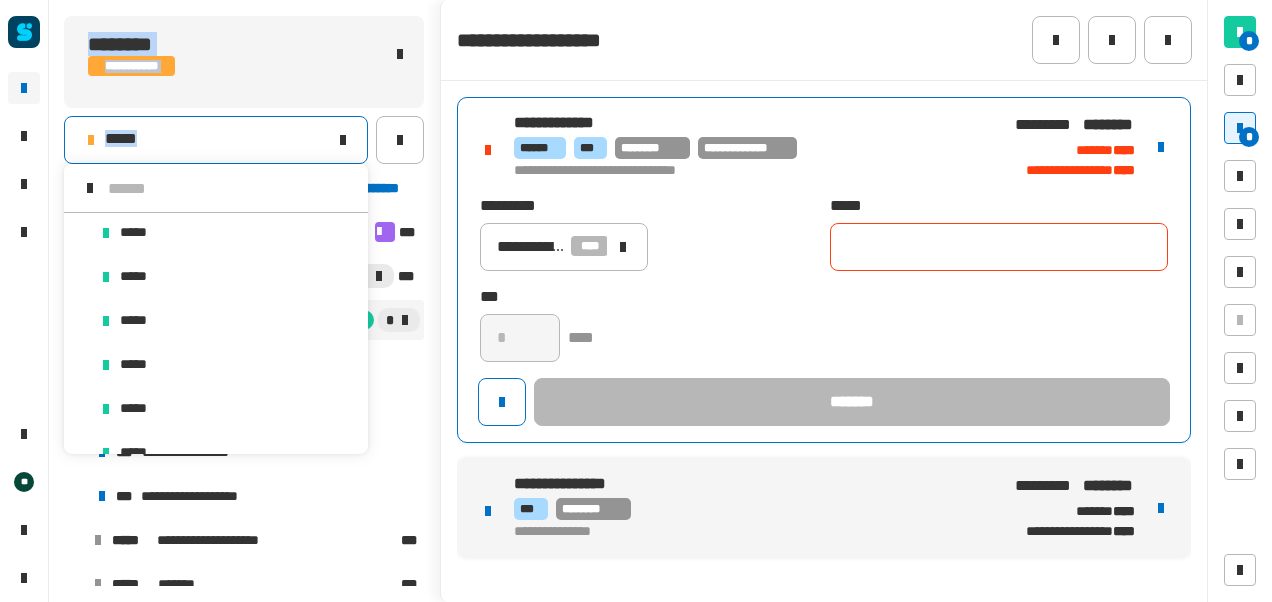 drag, startPoint x: 320, startPoint y: 140, endPoint x: 29, endPoint y: 295, distance: 329.70593 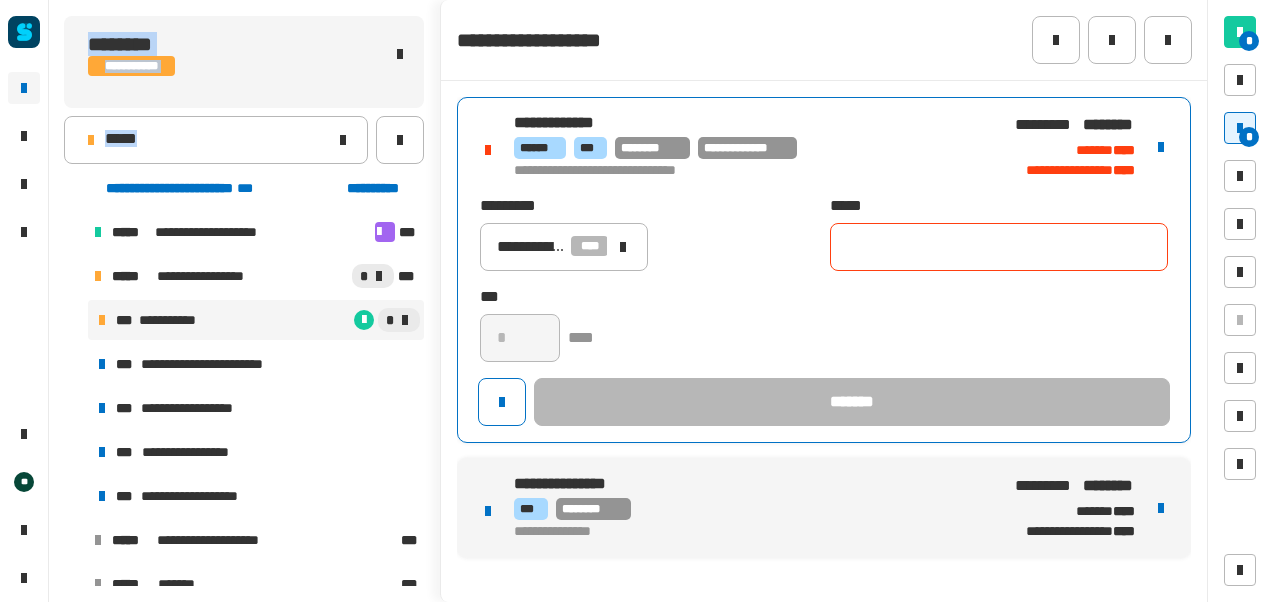 click 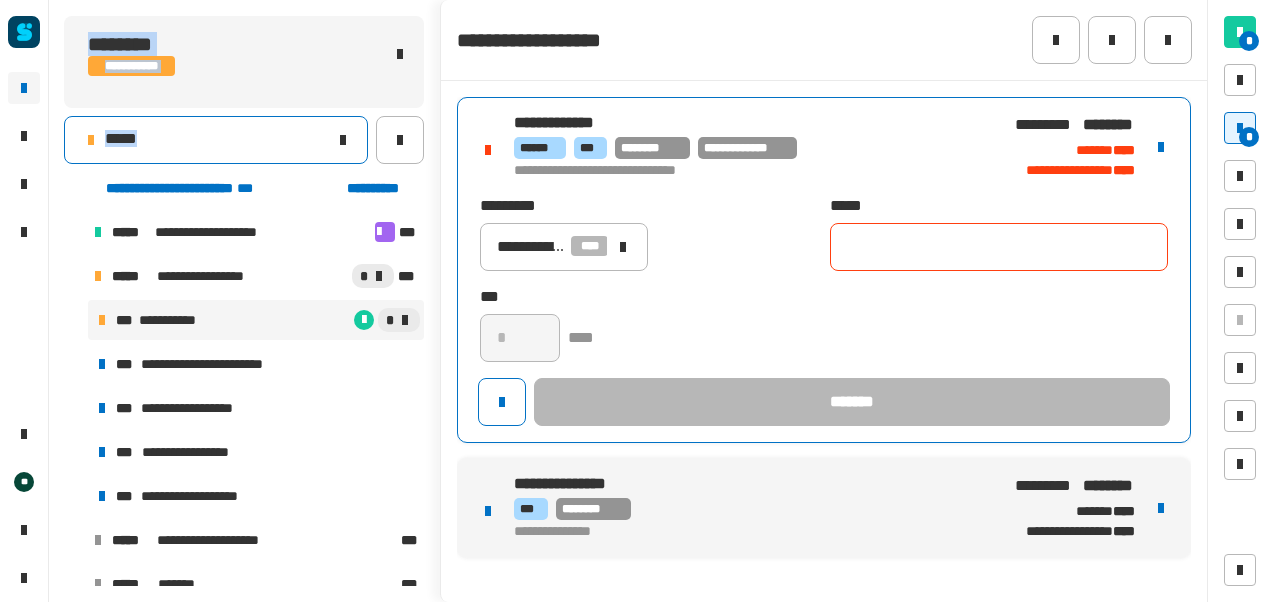 click on "*****" 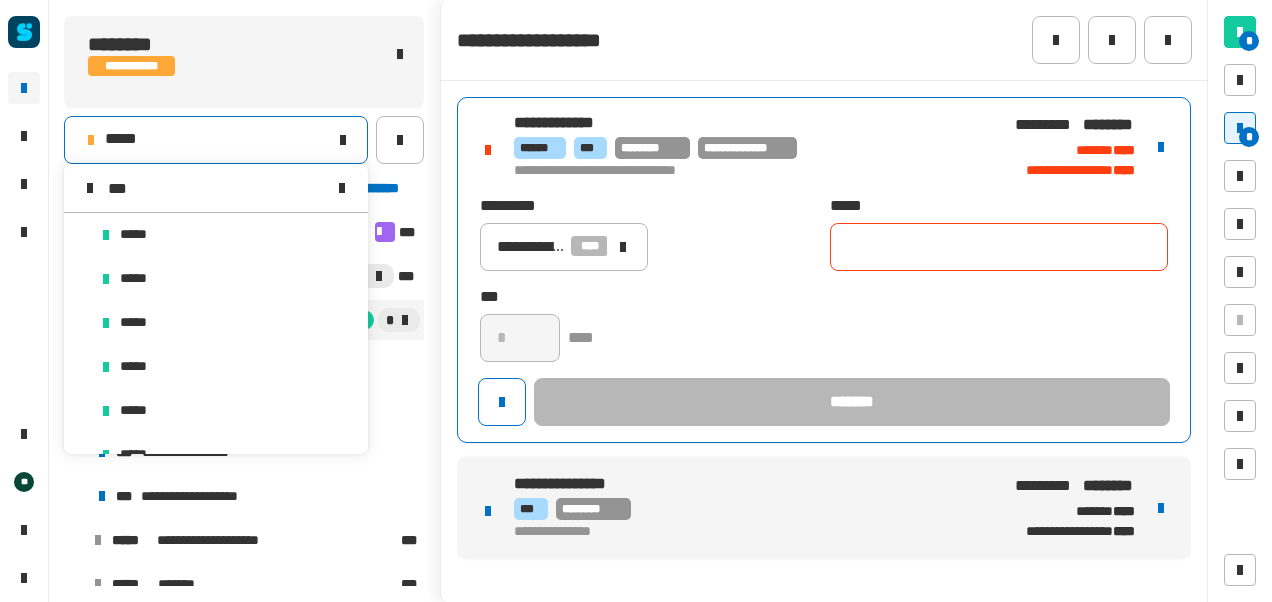 scroll, scrollTop: 0, scrollLeft: 0, axis: both 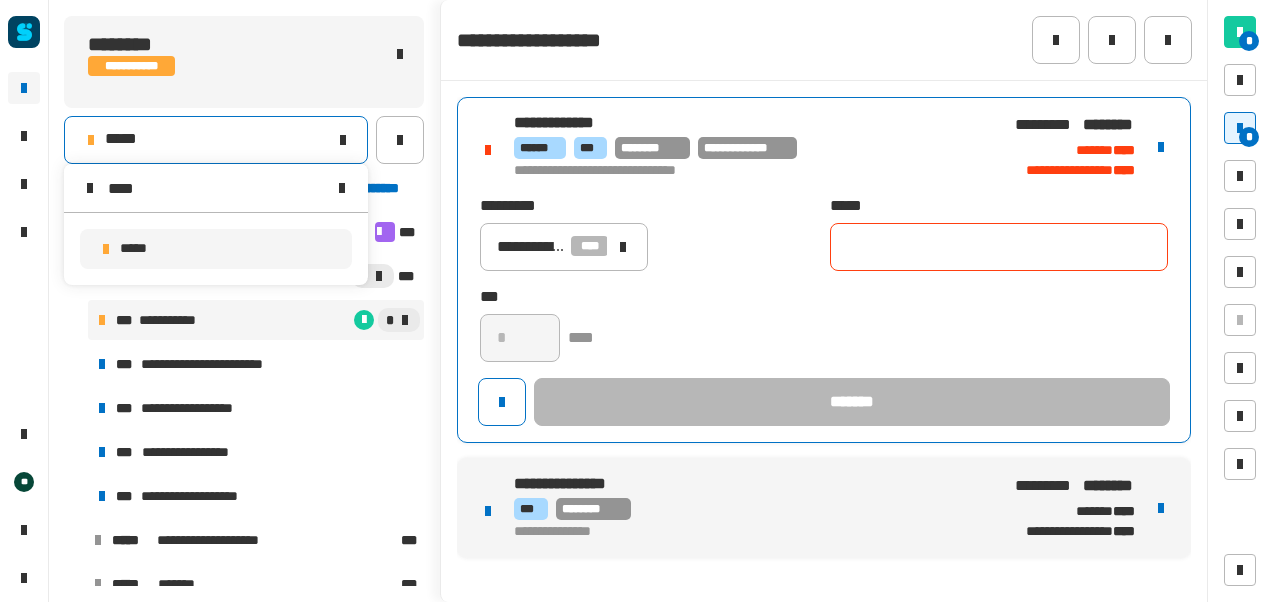 type on "****" 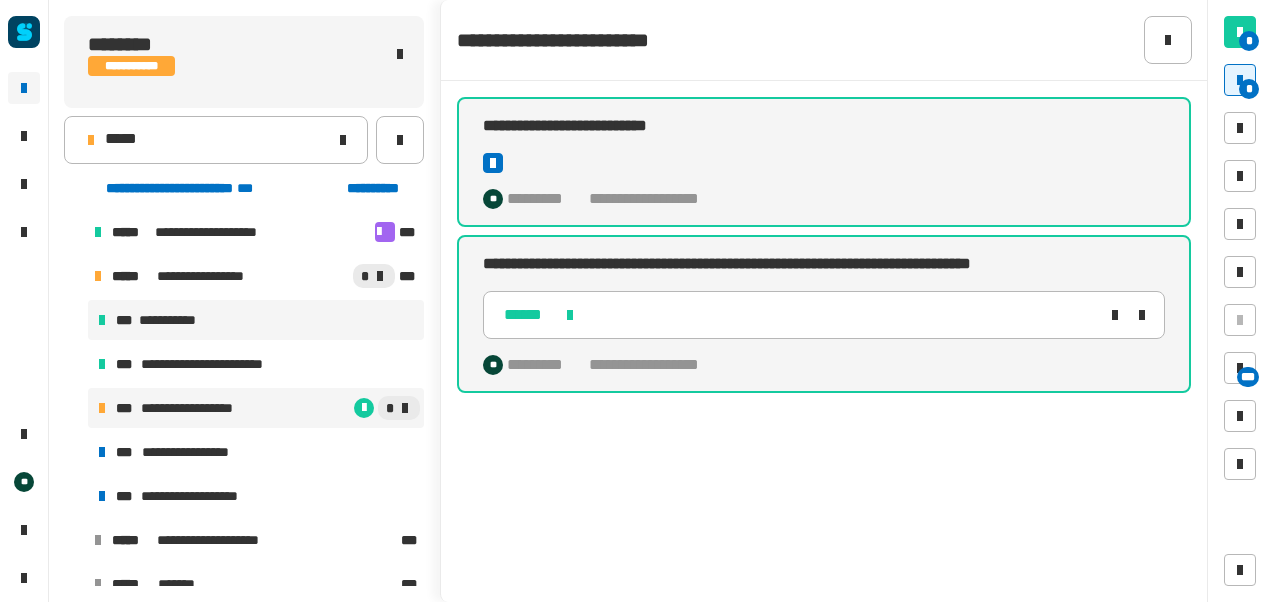 click on "**********" at bounding box center (180, 320) 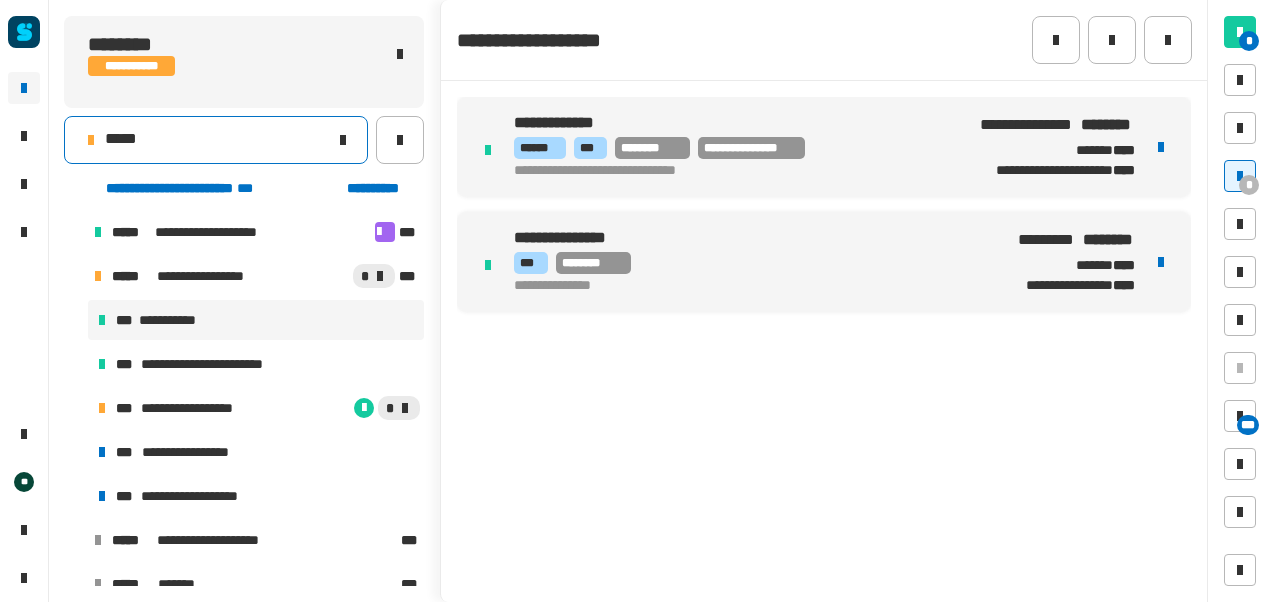 click on "*****" 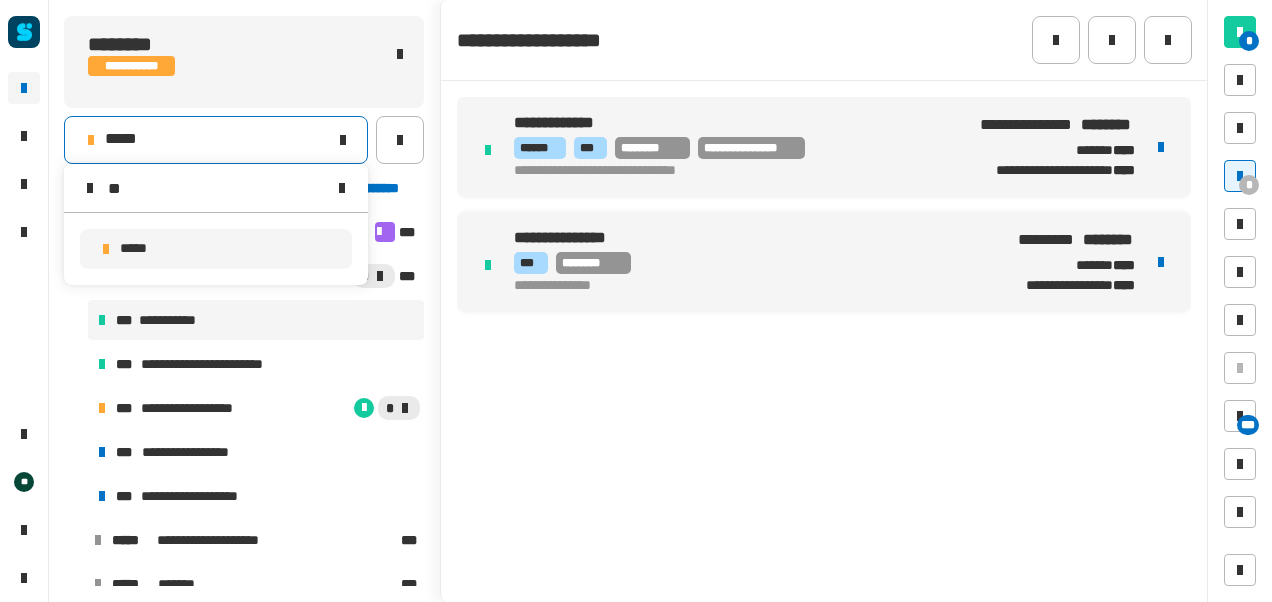 type on "*" 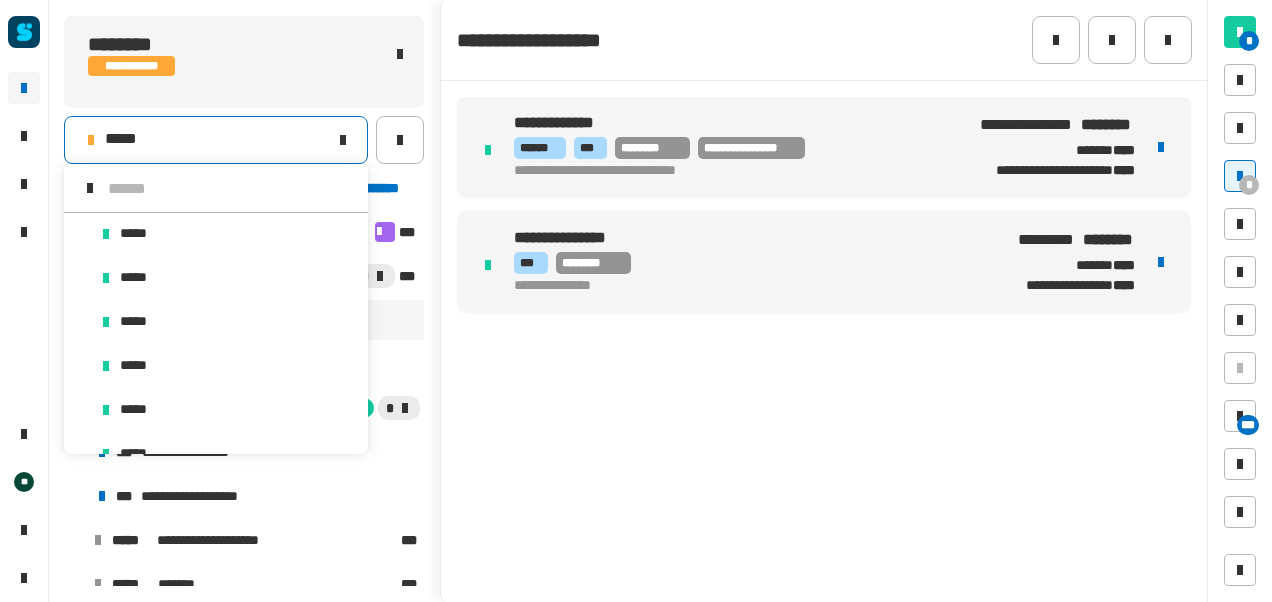 scroll, scrollTop: 16, scrollLeft: 0, axis: vertical 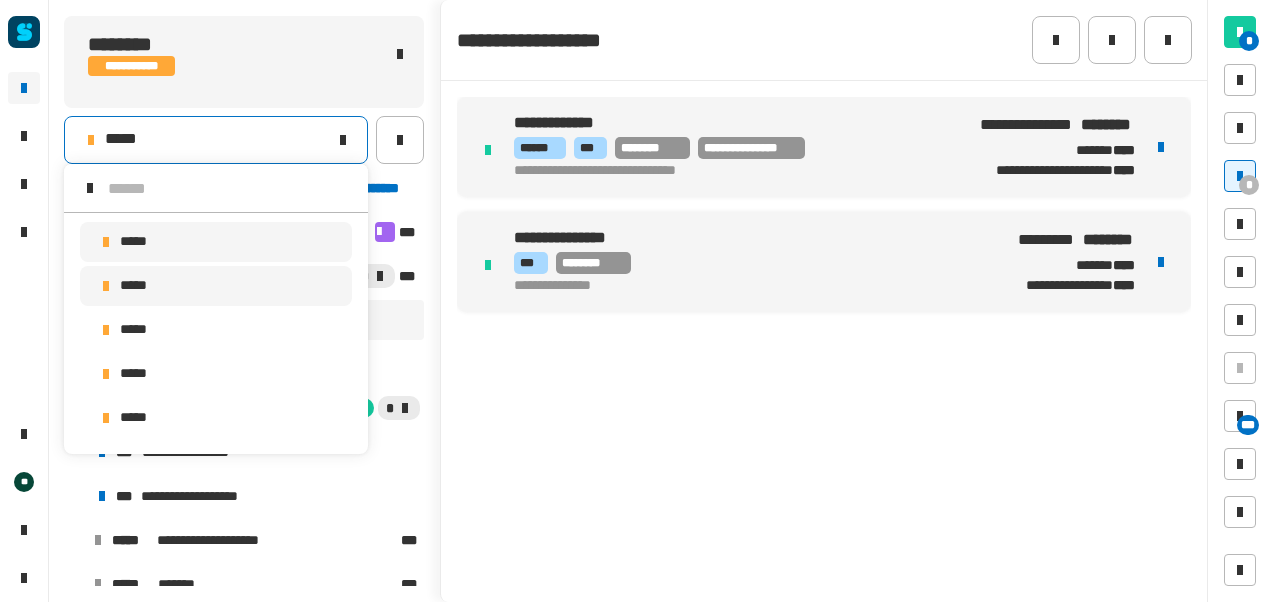 type 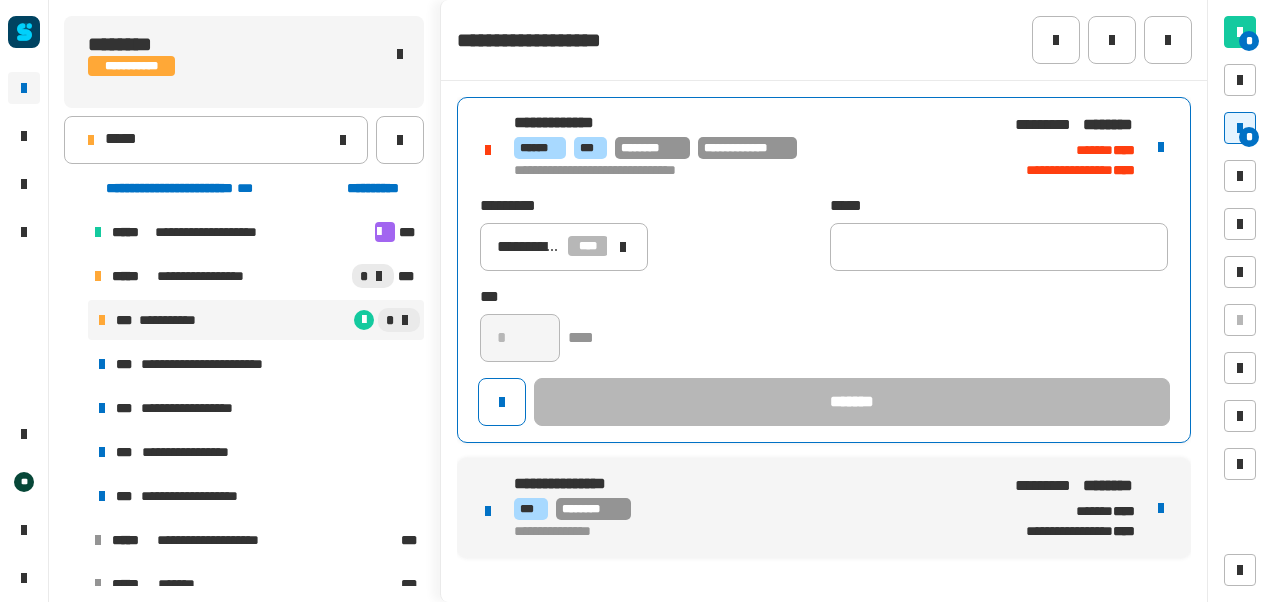click on "**********" at bounding box center (749, 148) 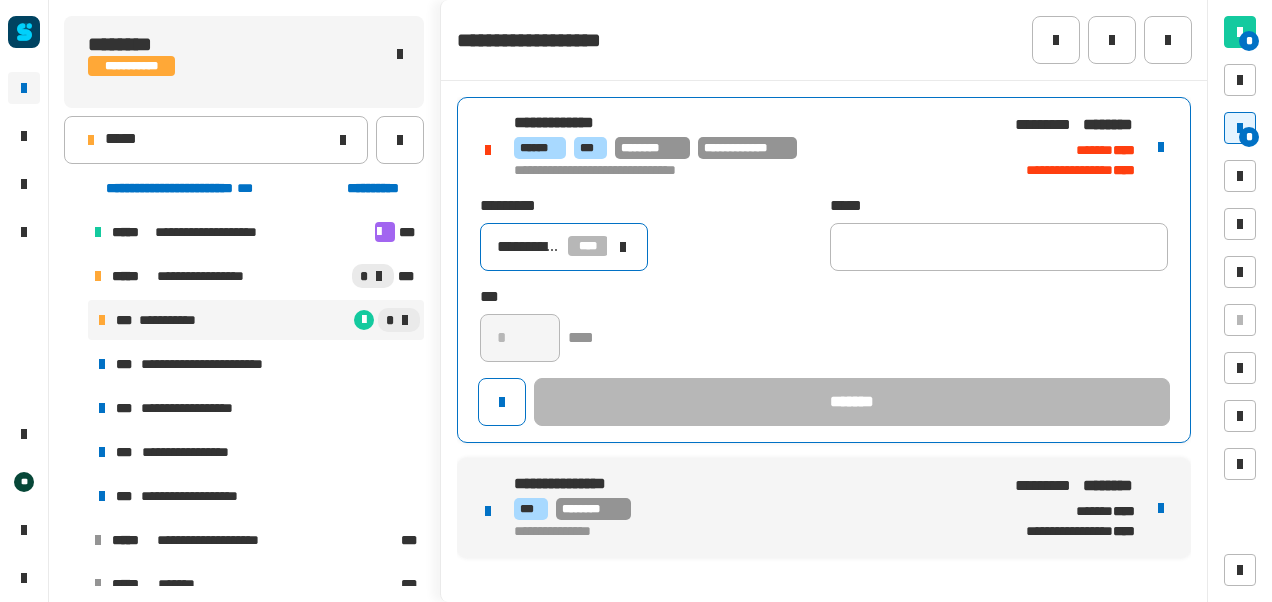 click 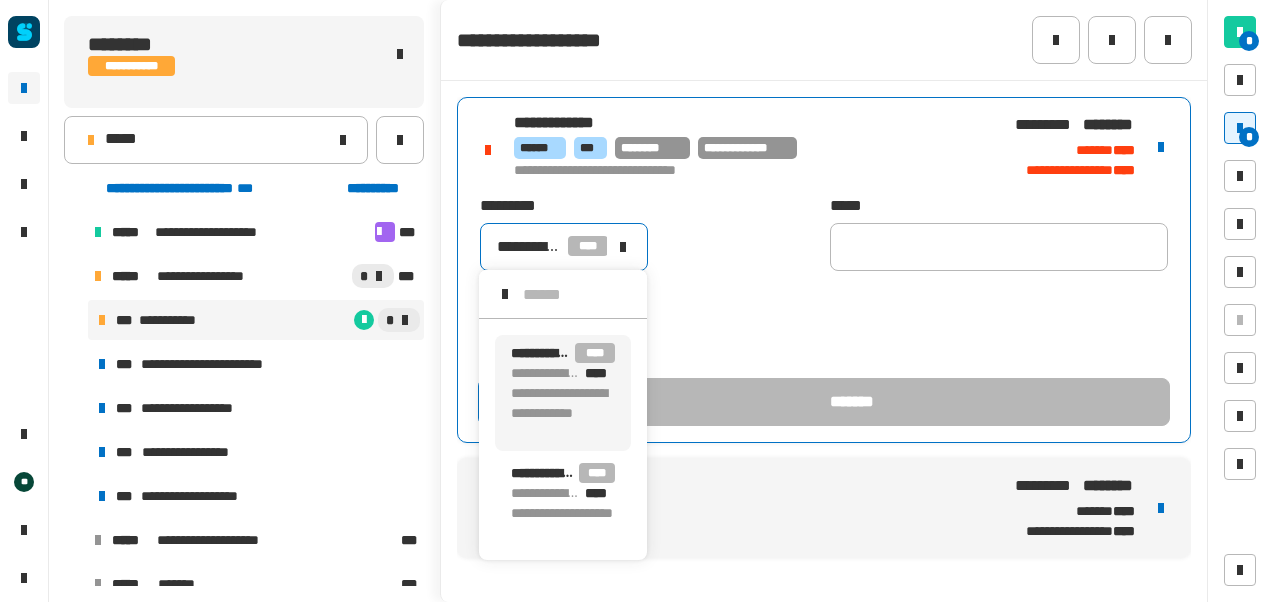 scroll, scrollTop: 7, scrollLeft: 0, axis: vertical 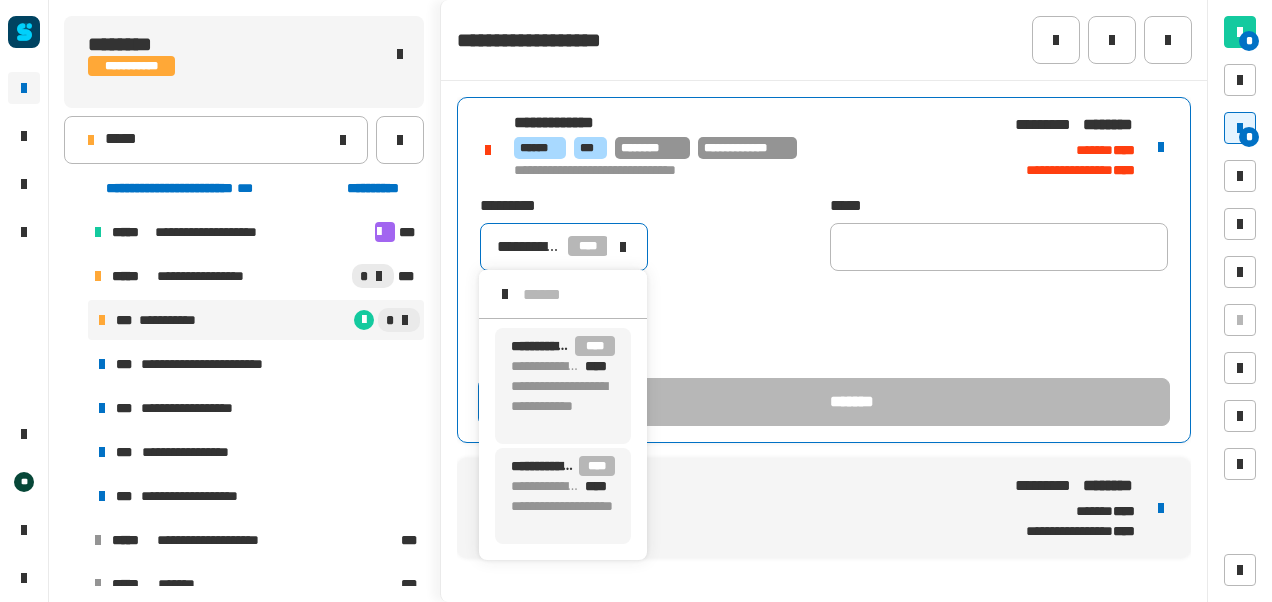 click on "**********" at bounding box center (563, 516) 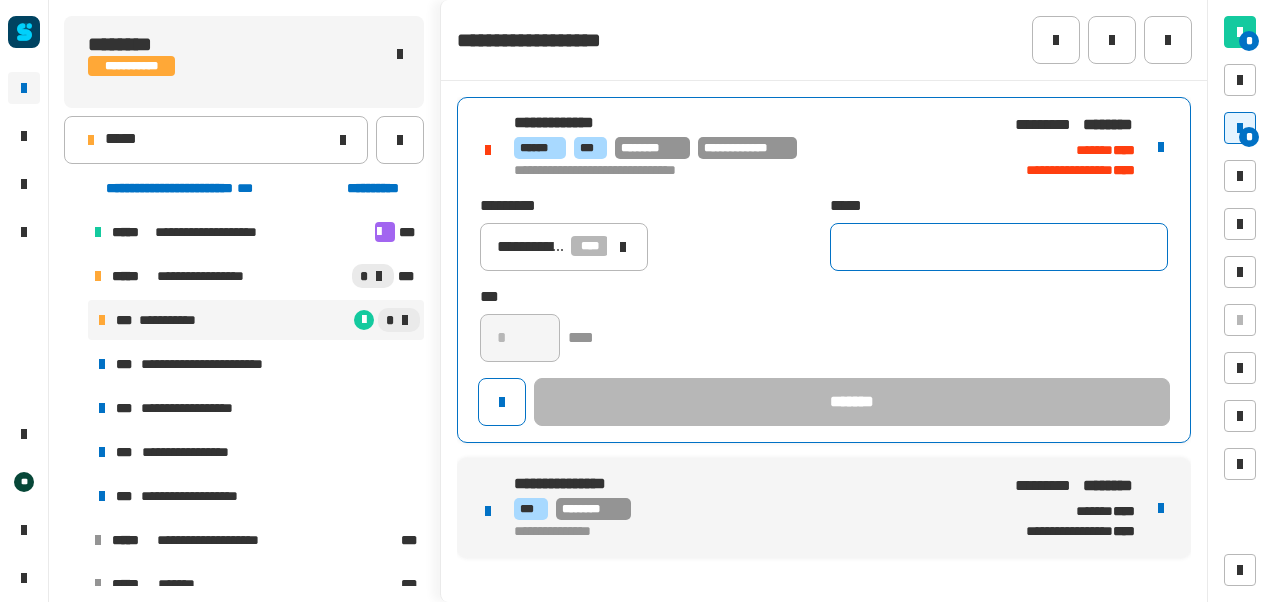 click 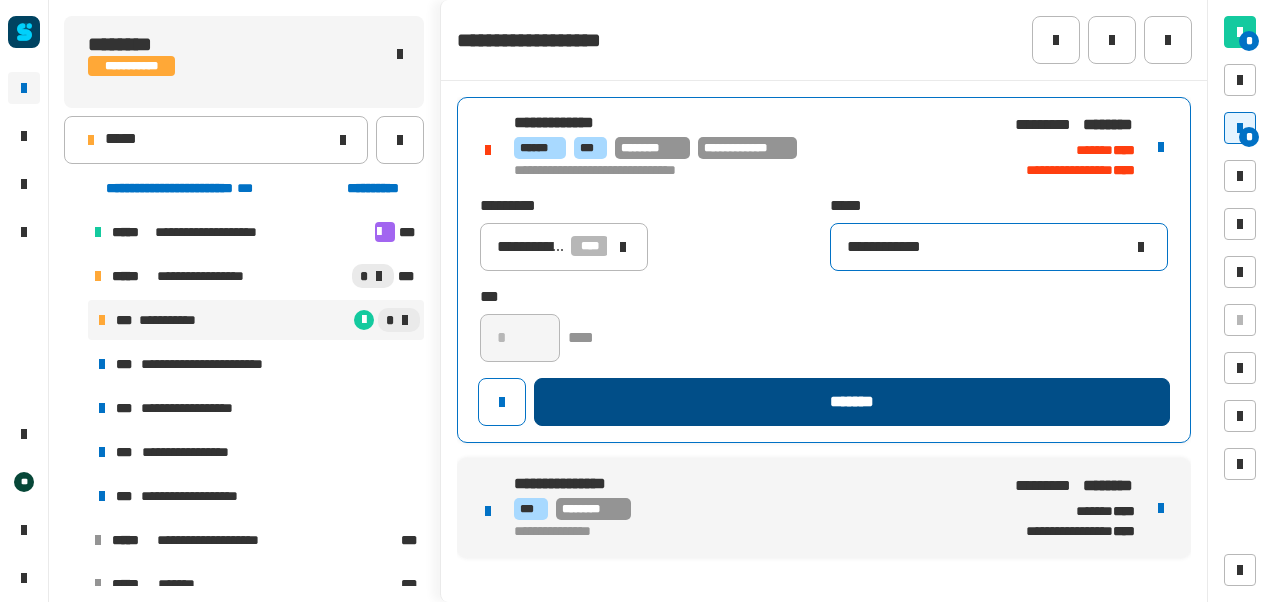 type on "**********" 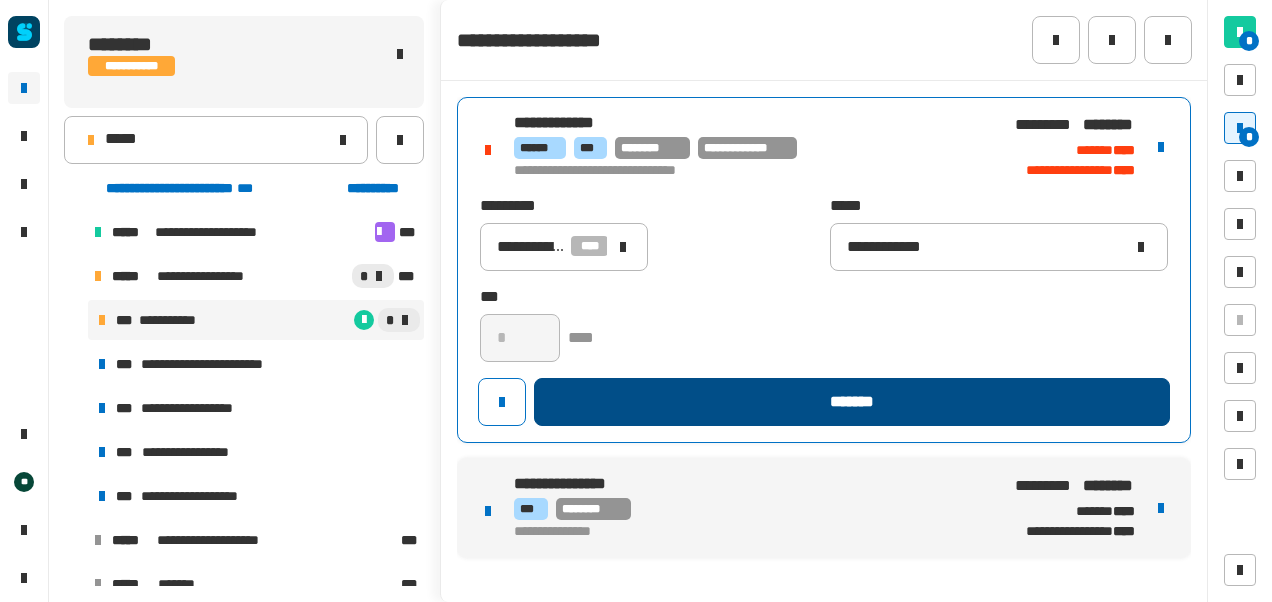 click on "*******" 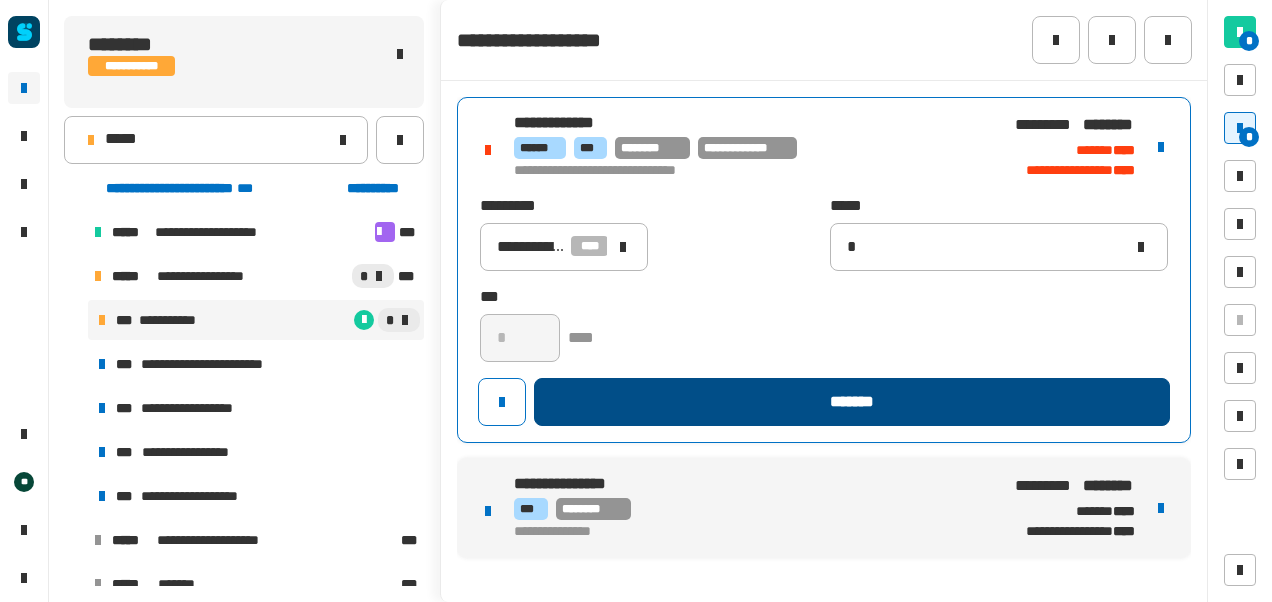 type 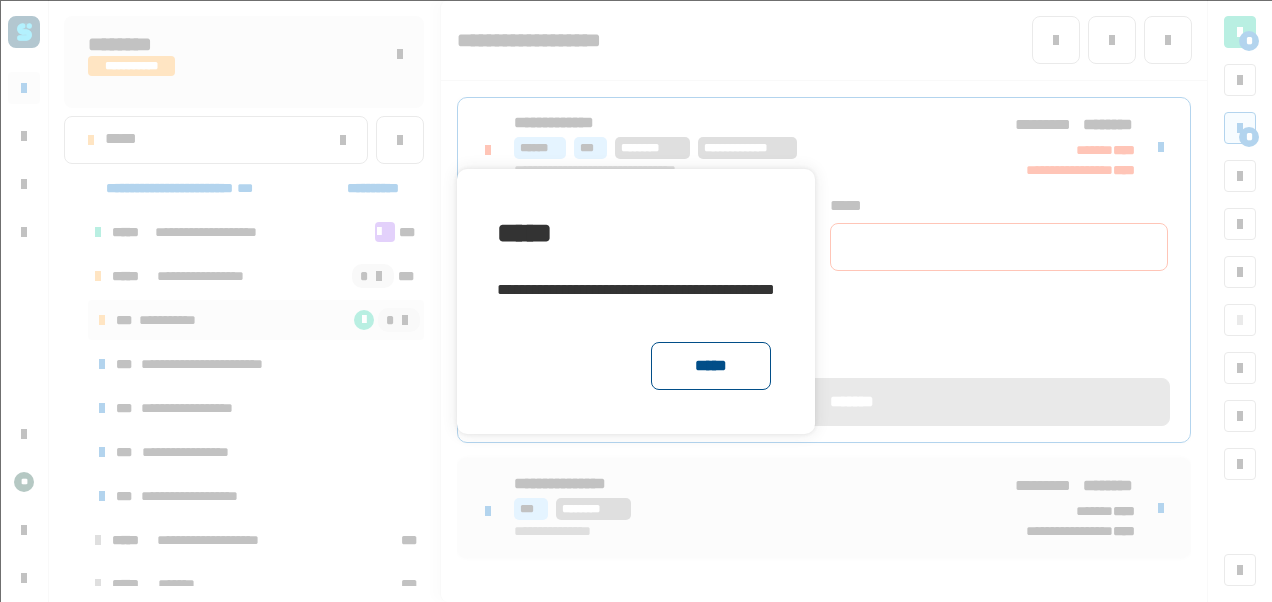 click on "*****" 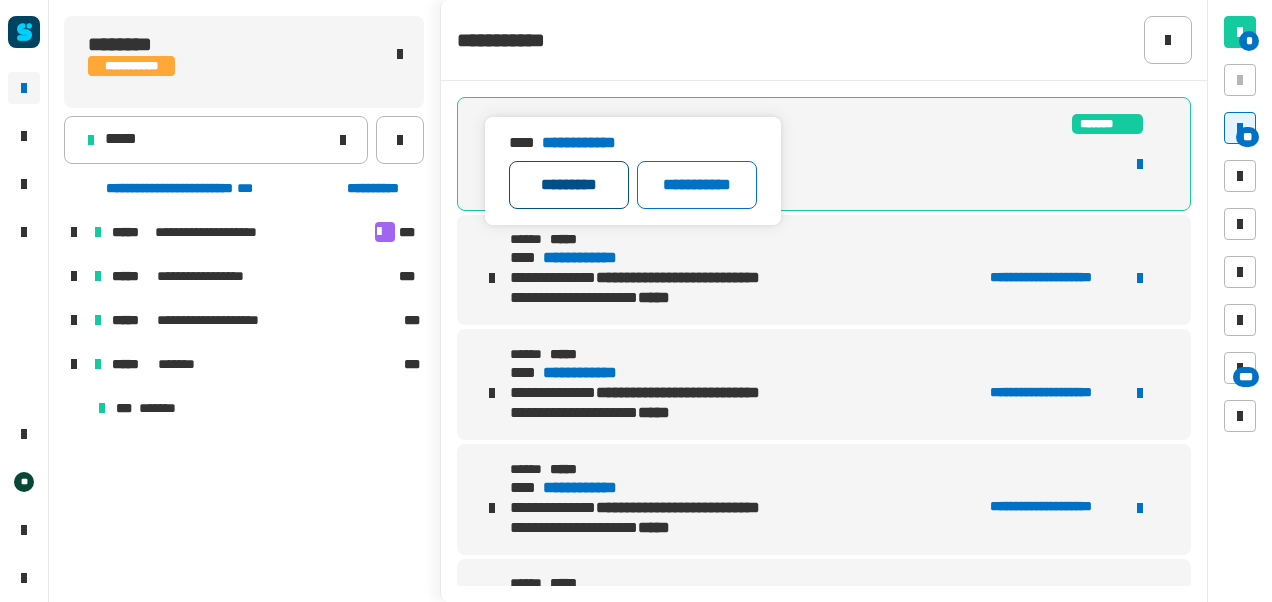 scroll, scrollTop: 0, scrollLeft: 0, axis: both 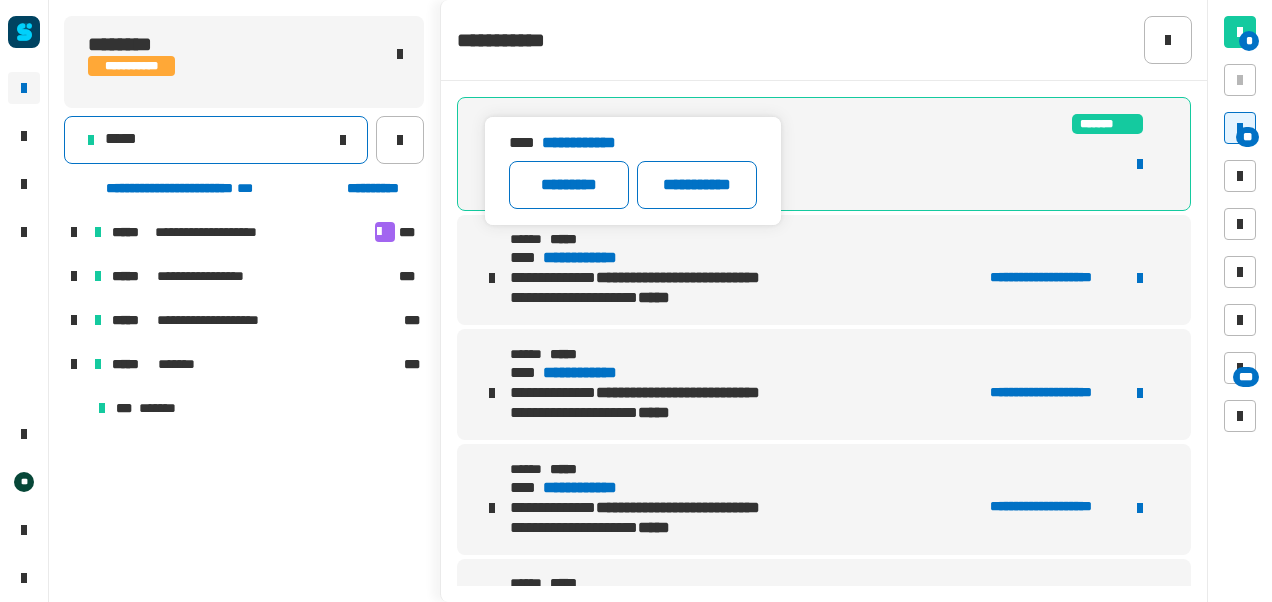 click on "*****" 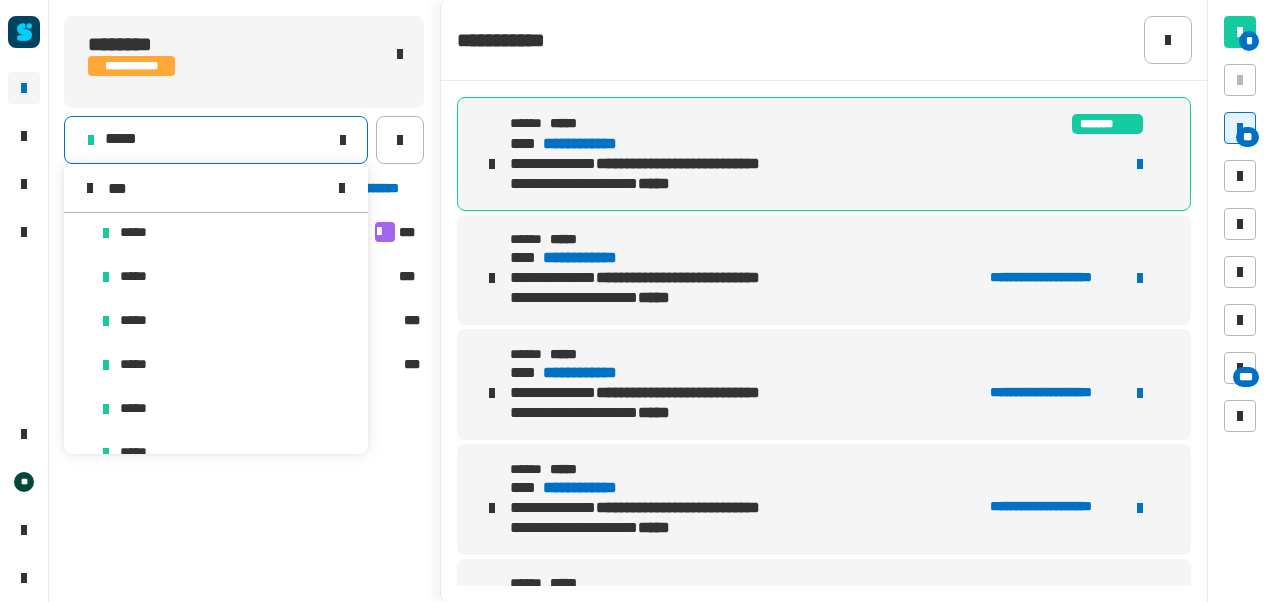 scroll, scrollTop: 0, scrollLeft: 0, axis: both 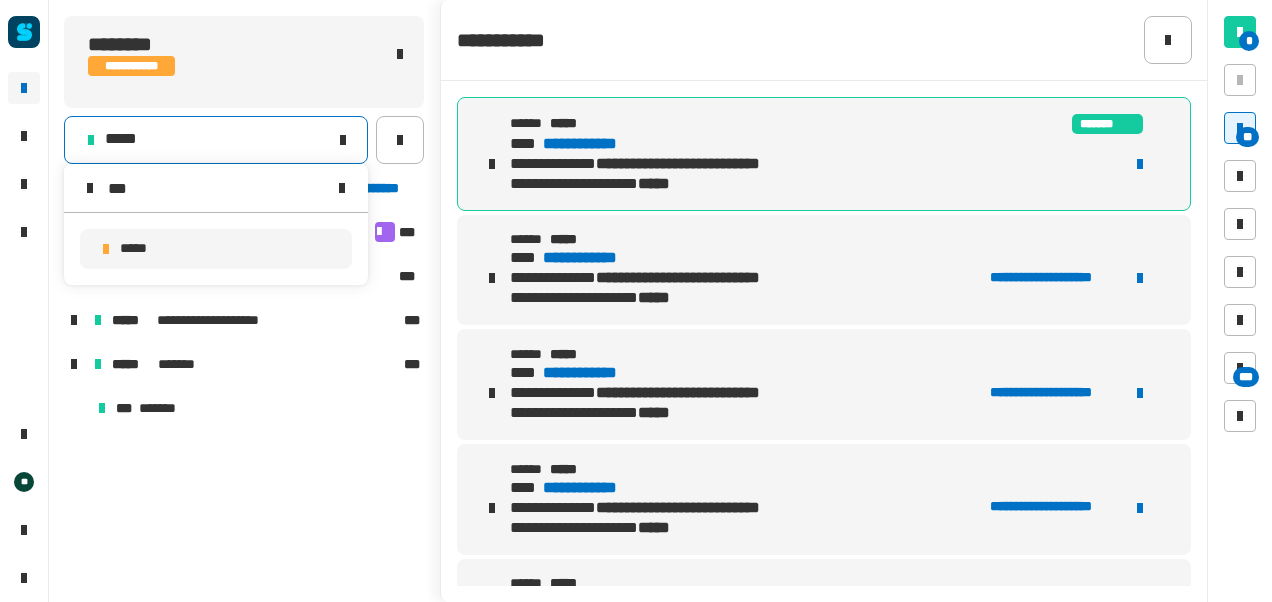 type on "***" 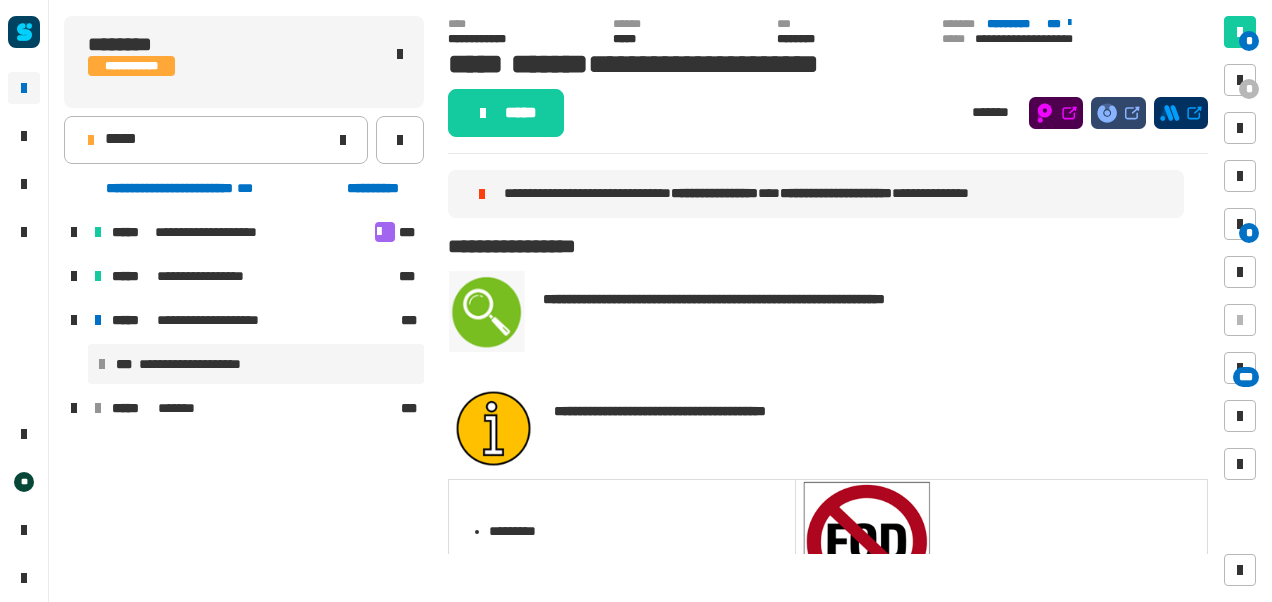 click on "**********" 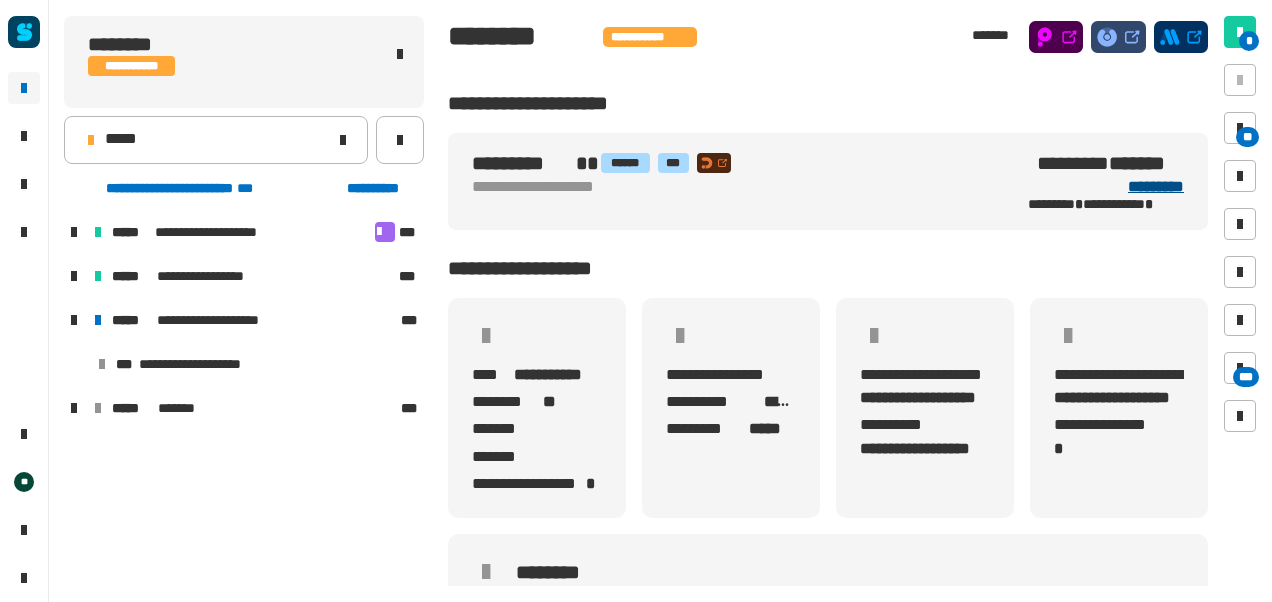 click on "*********" 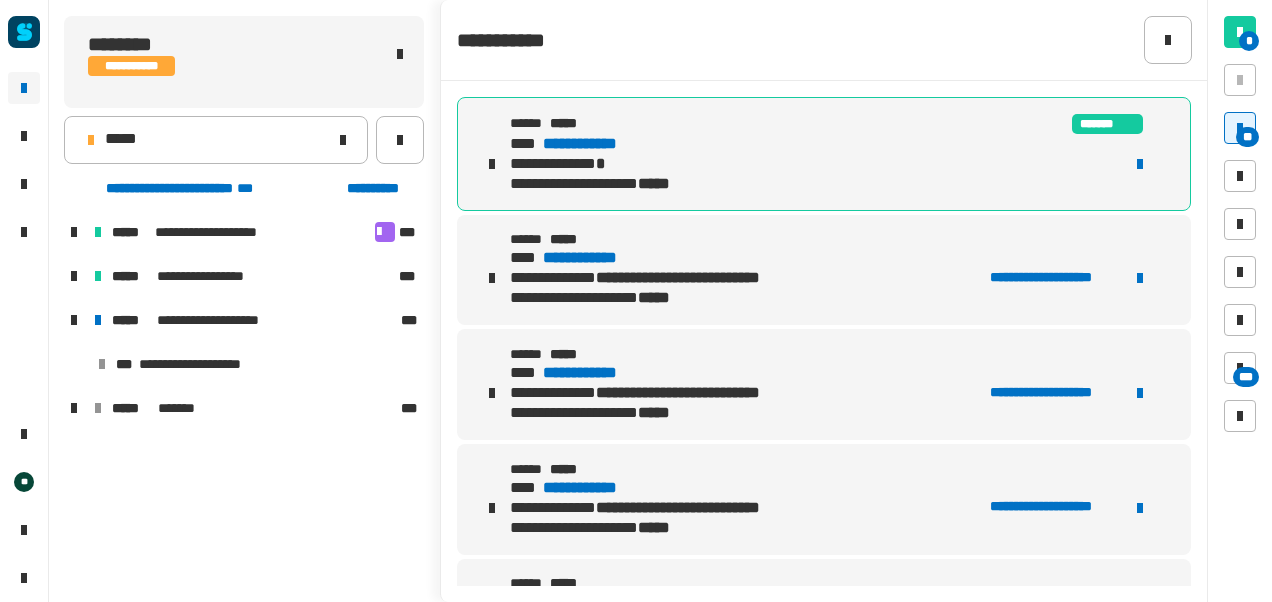 click at bounding box center (492, 164) 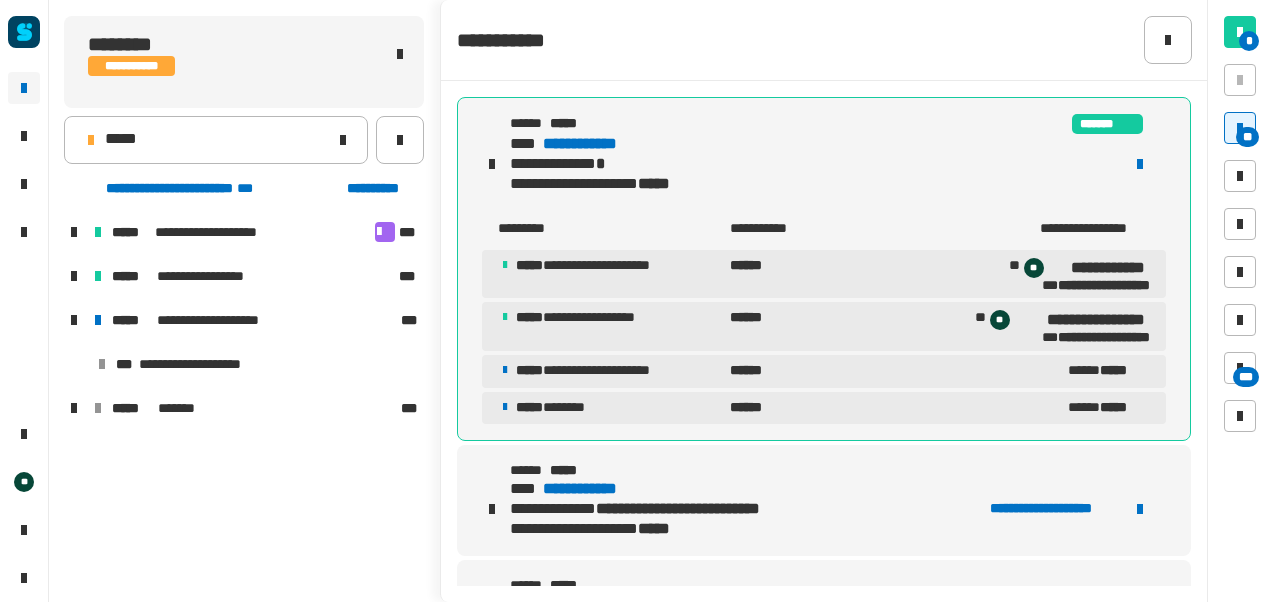click on "**********" at bounding box center (599, 144) 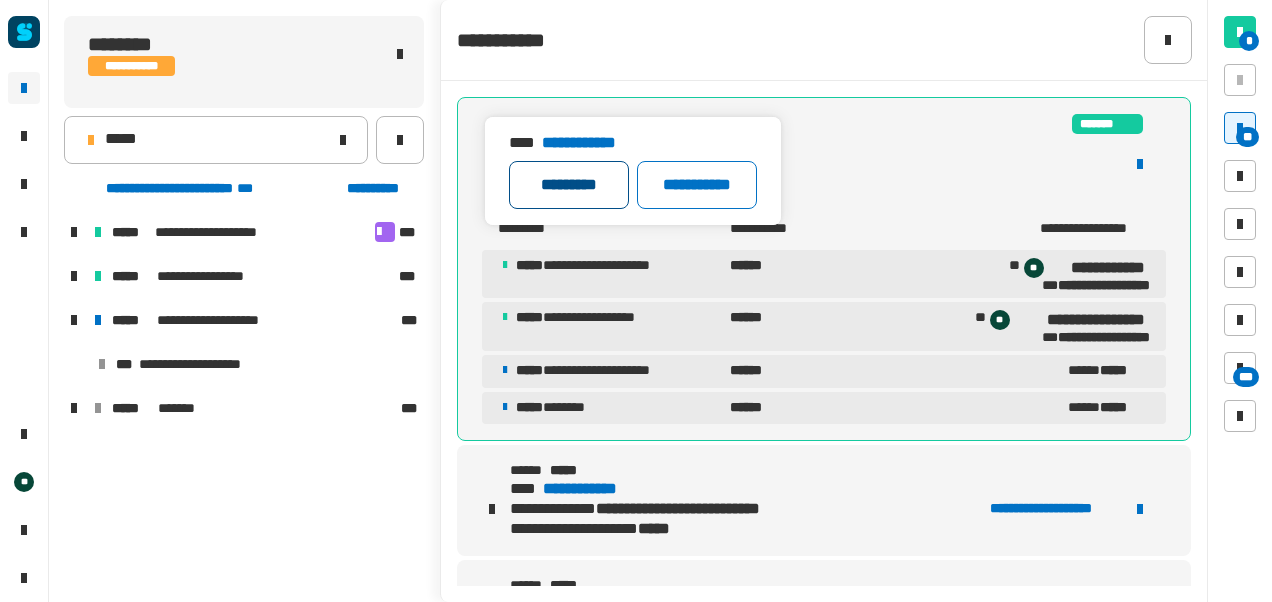 click on "*********" at bounding box center (569, 185) 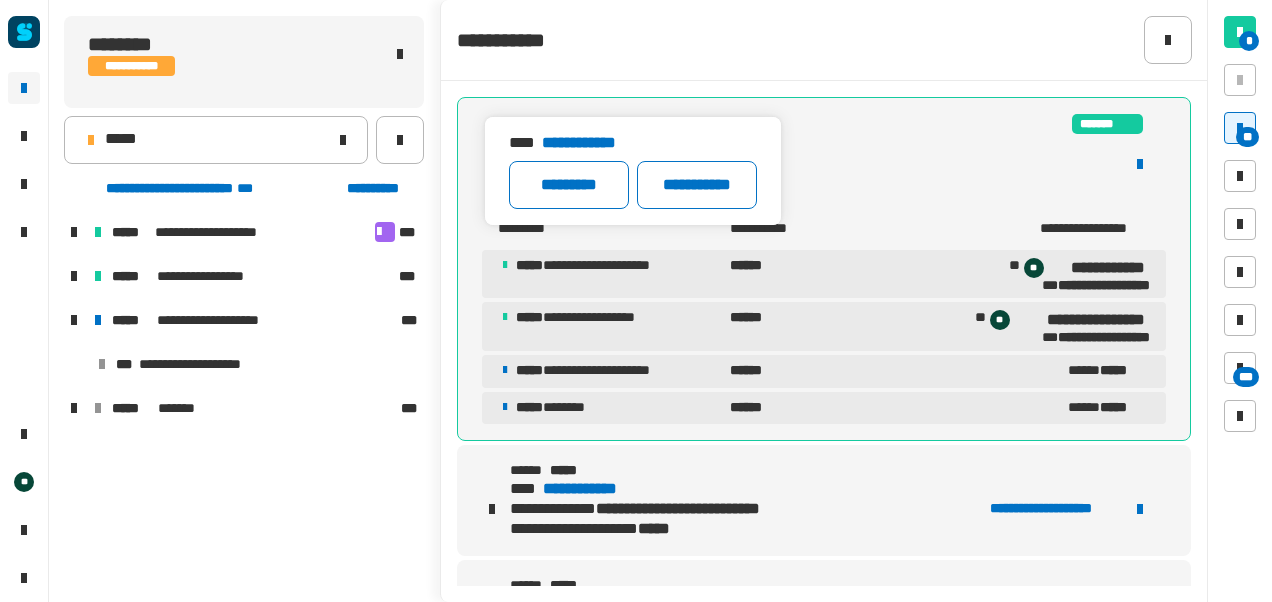 click on "**********" 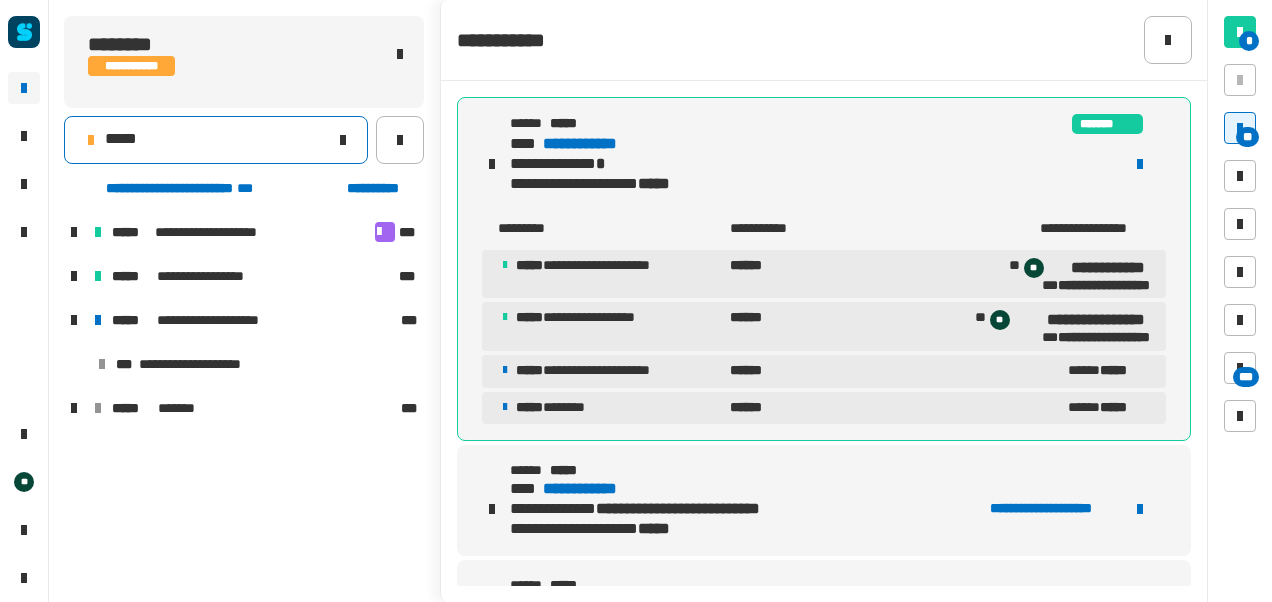 click on "*****" 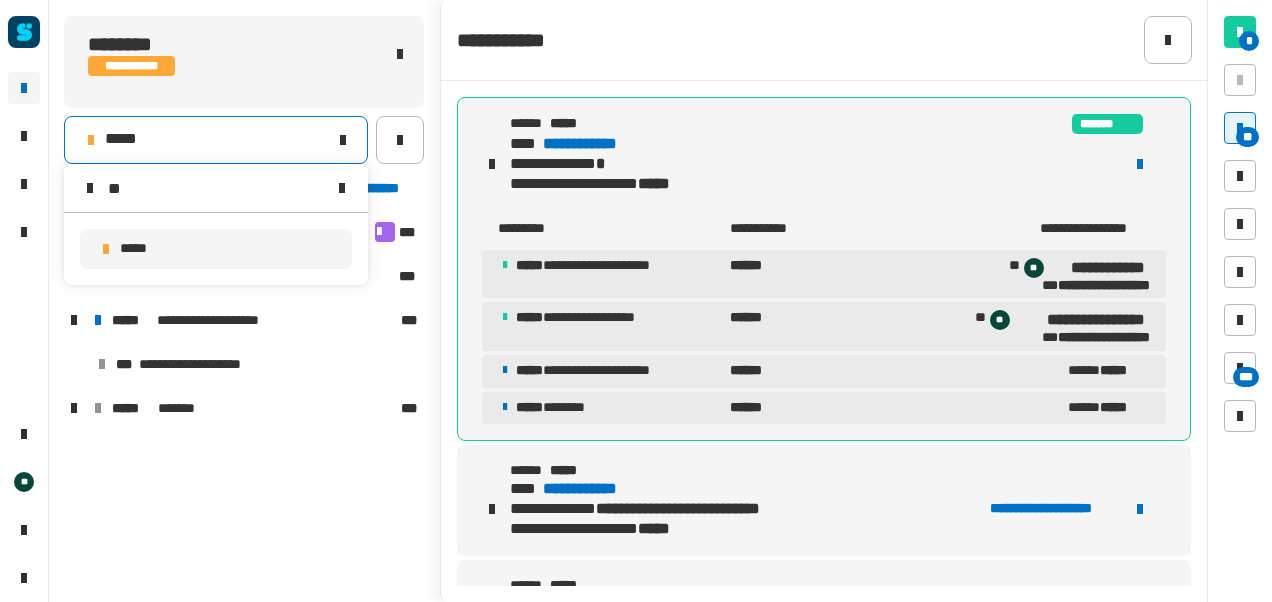 type on "*" 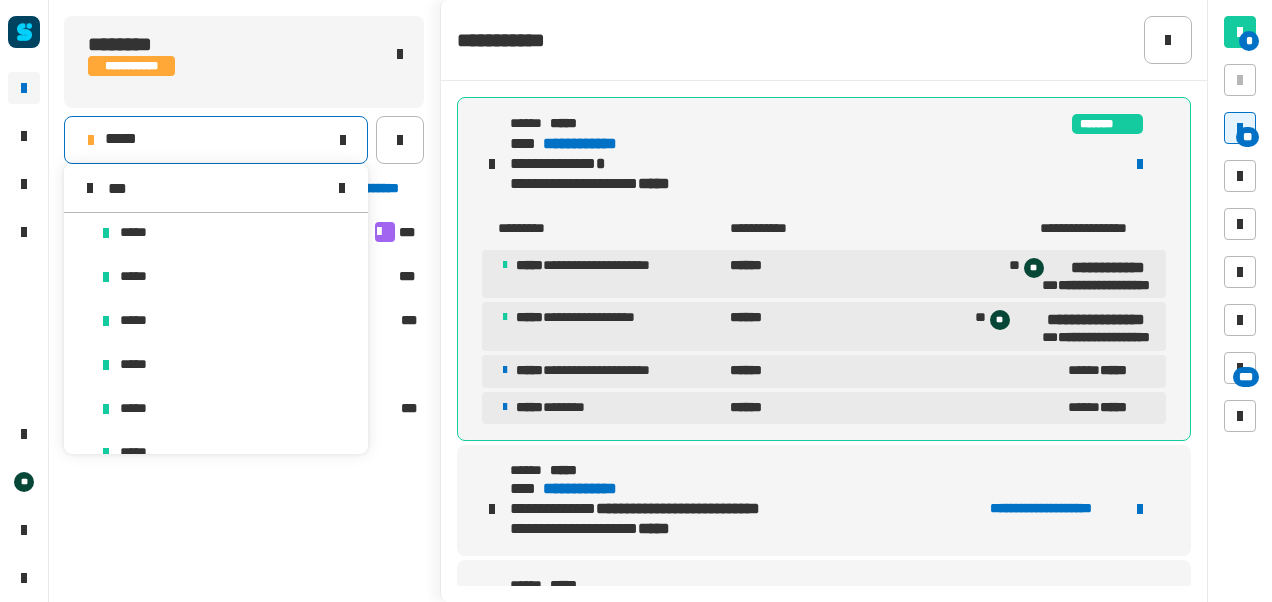 scroll, scrollTop: 0, scrollLeft: 0, axis: both 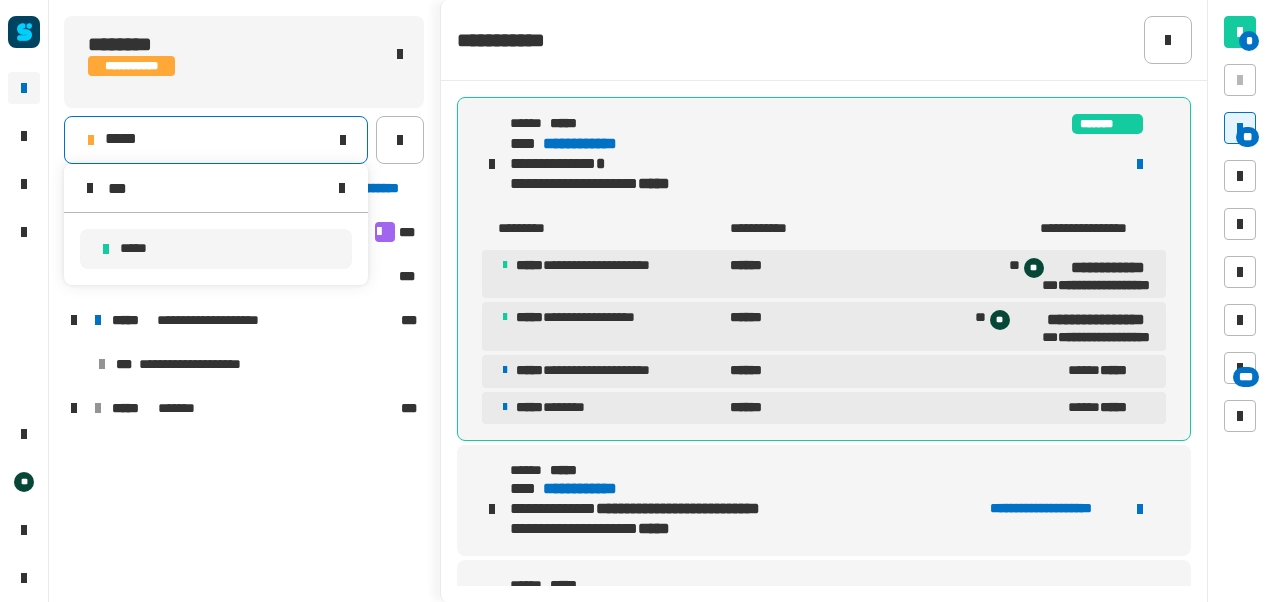 type on "***" 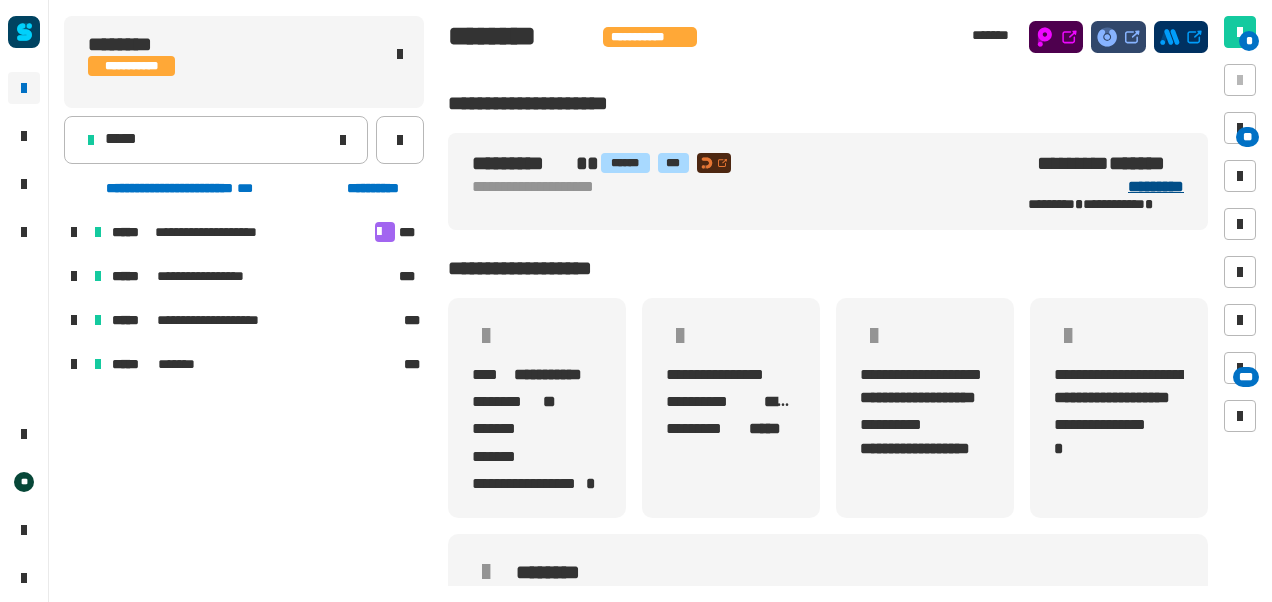 click on "*********" 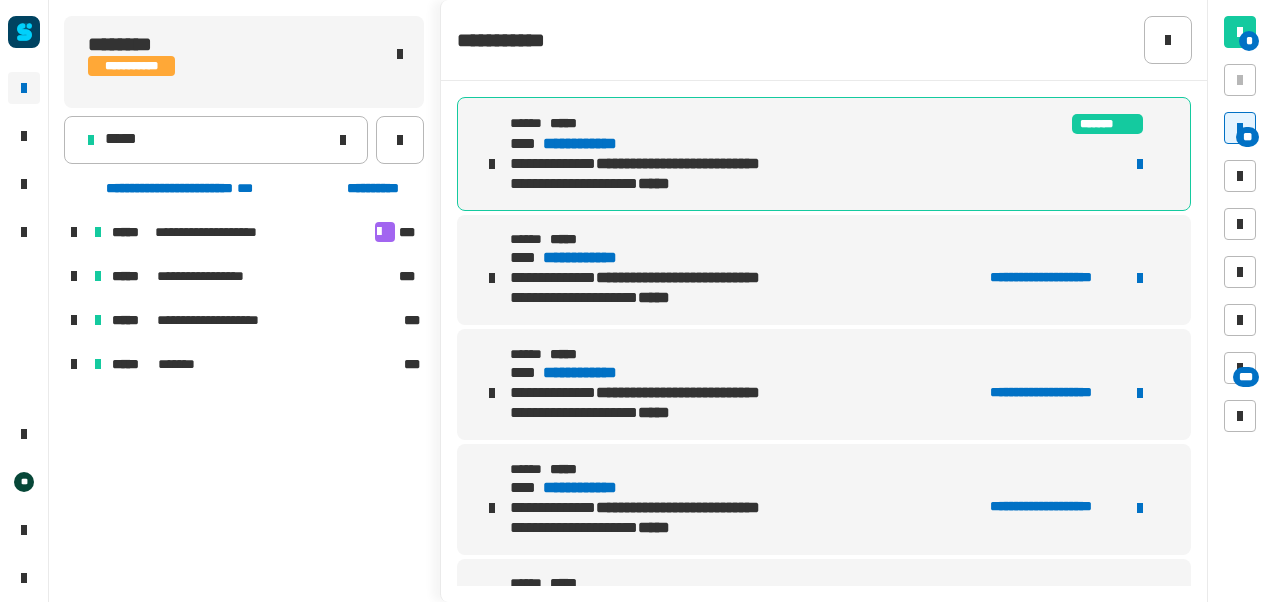 click on "**********" at bounding box center (599, 144) 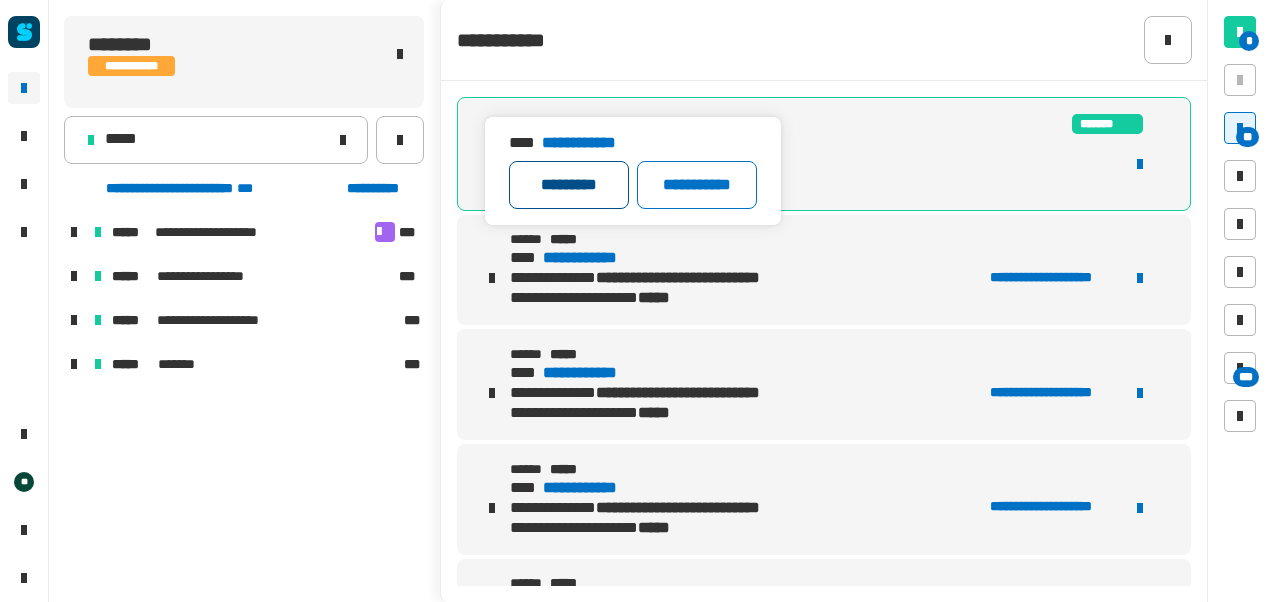 click on "*********" at bounding box center (569, 185) 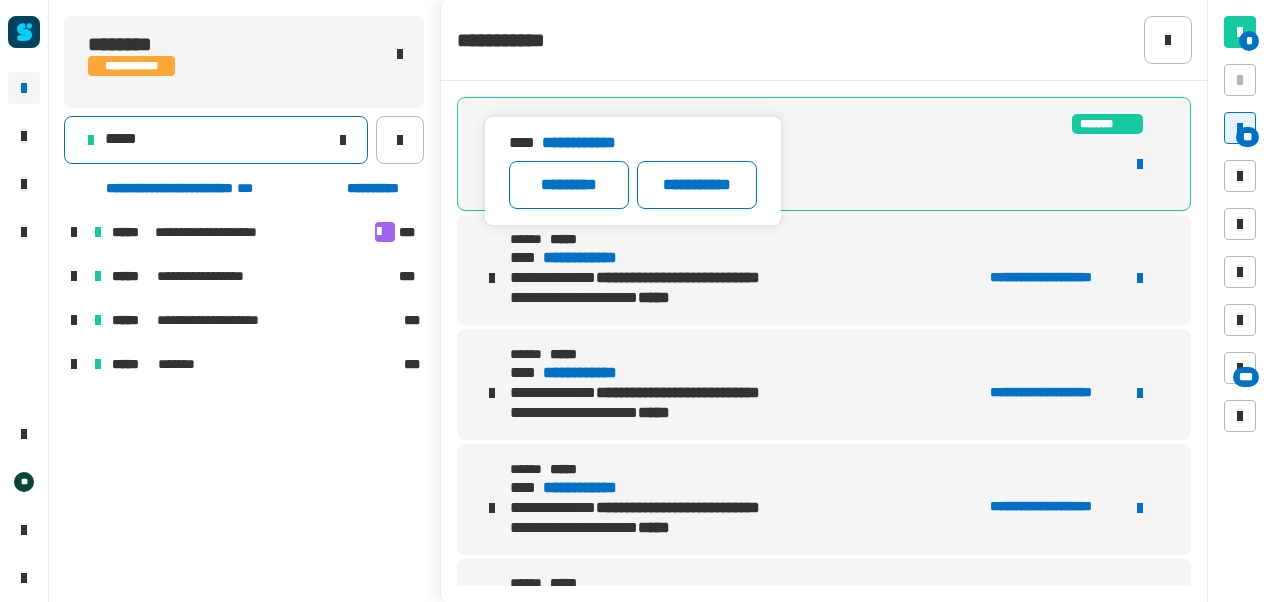 click on "*****" 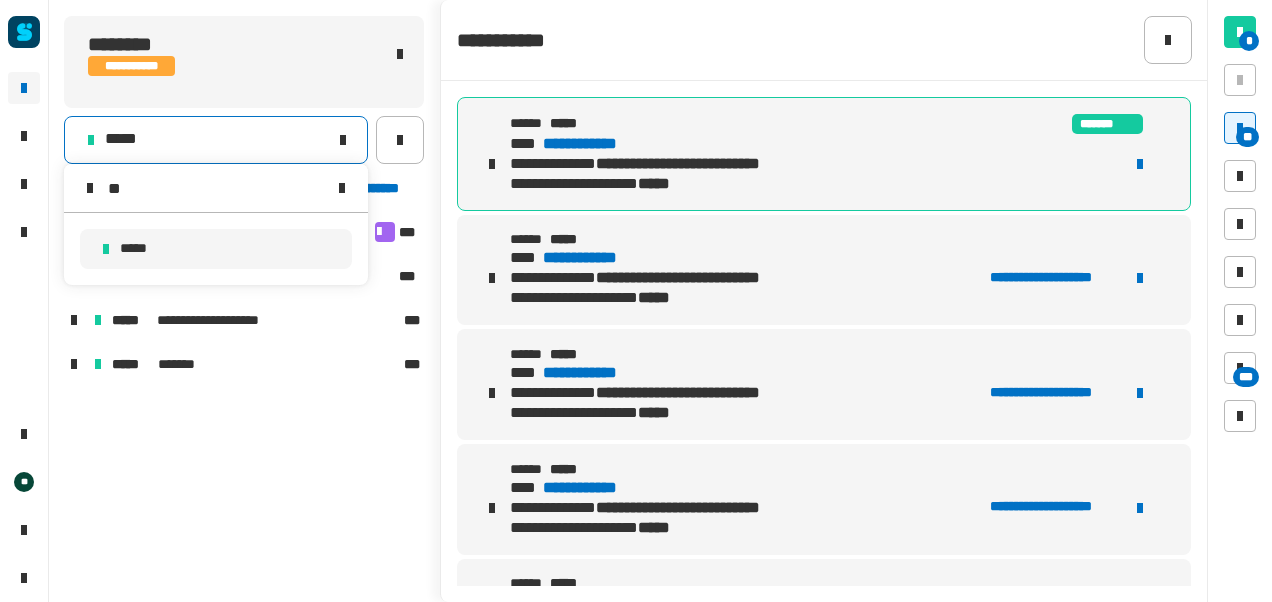 type on "*" 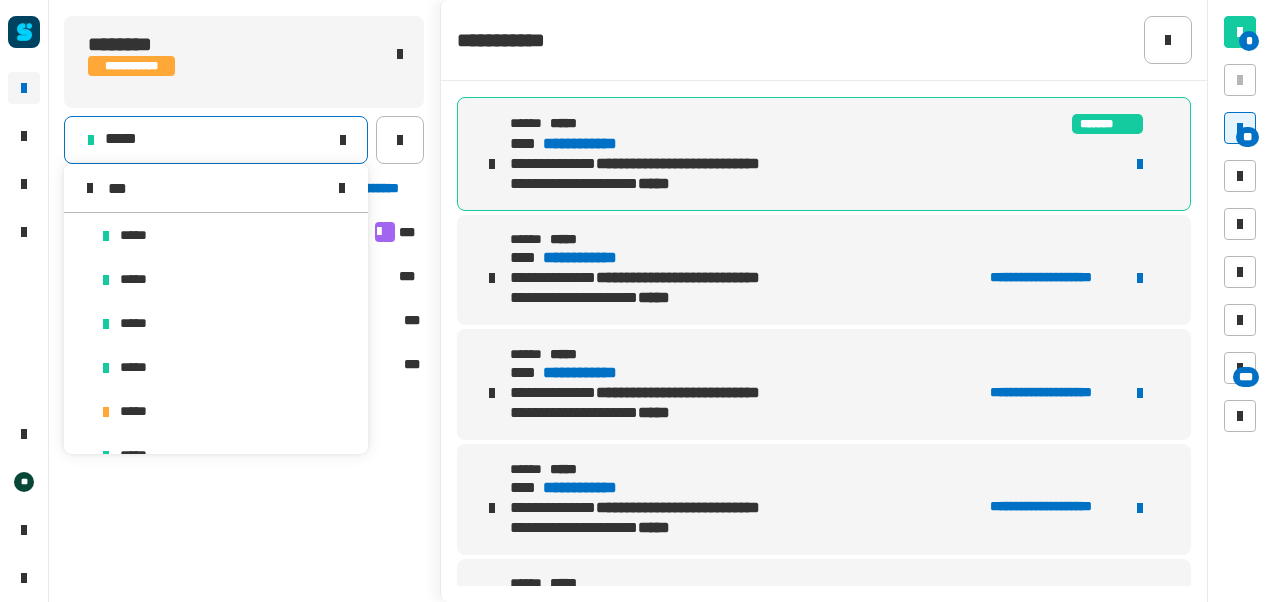 scroll, scrollTop: 0, scrollLeft: 0, axis: both 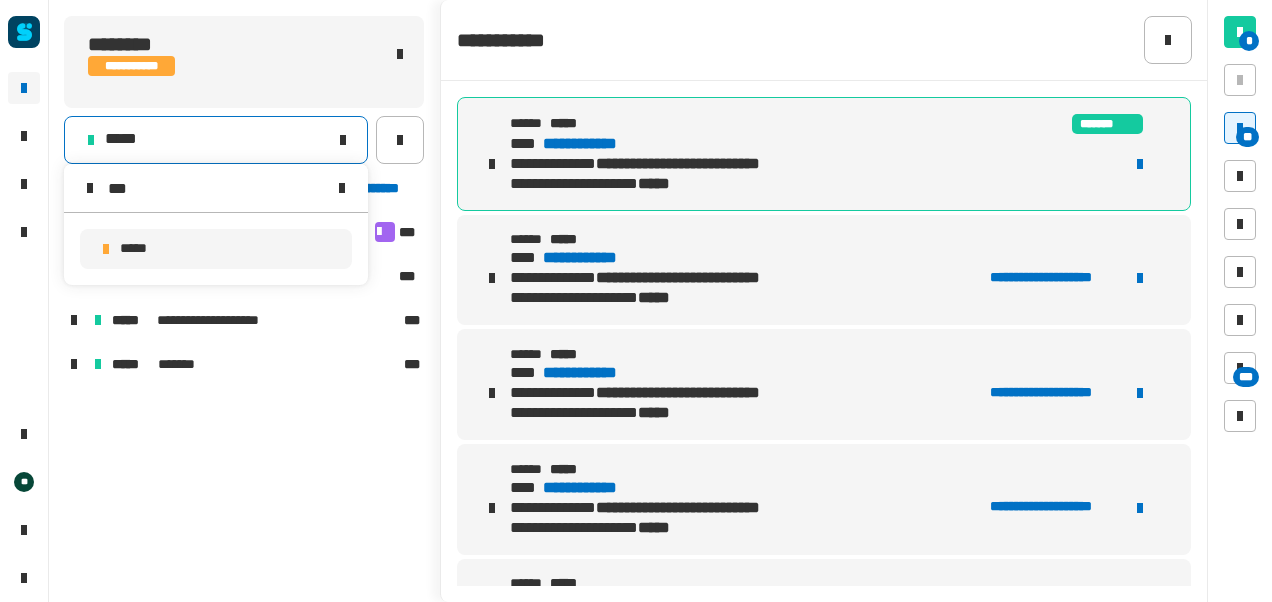 type on "***" 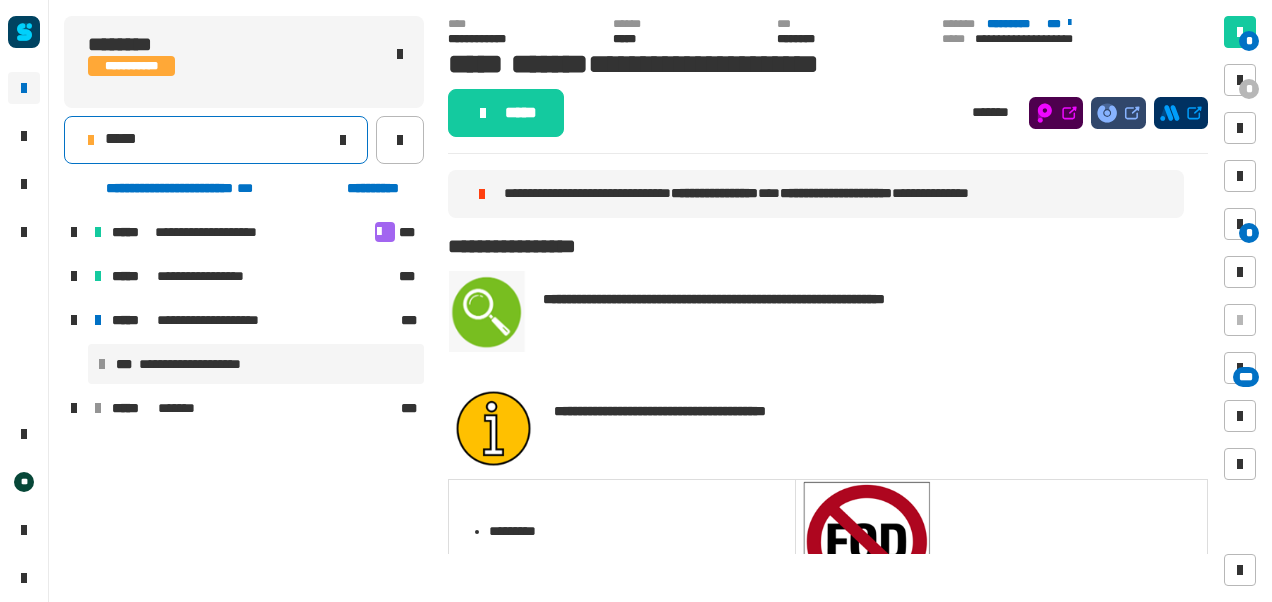 click on "*****" 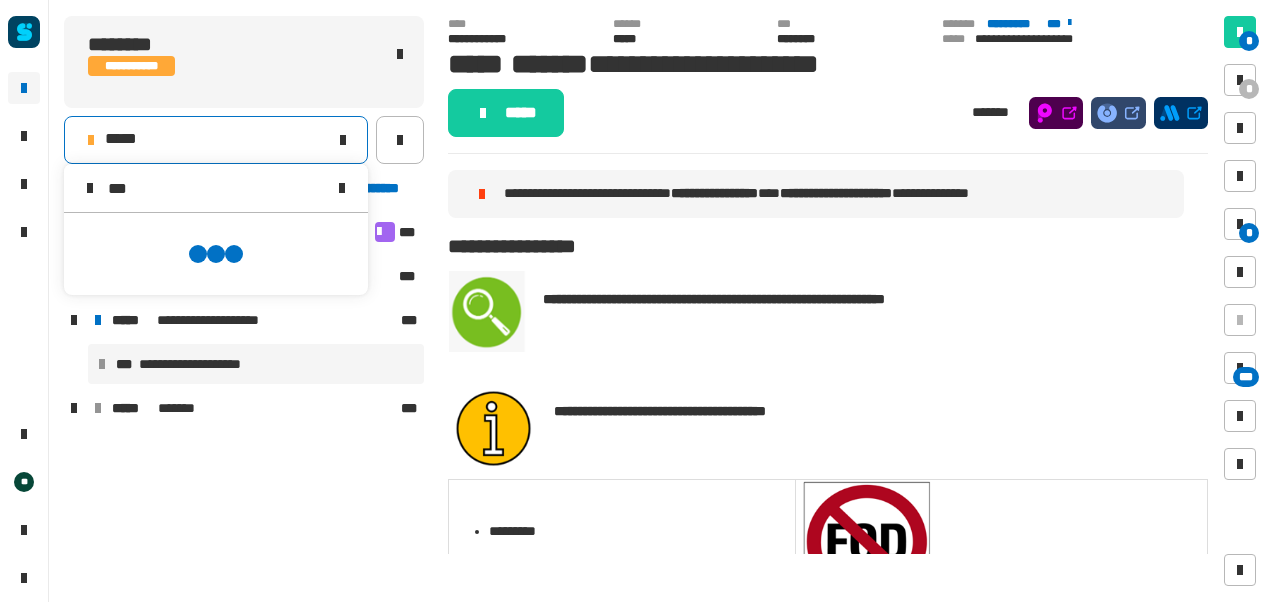 scroll, scrollTop: 0, scrollLeft: 0, axis: both 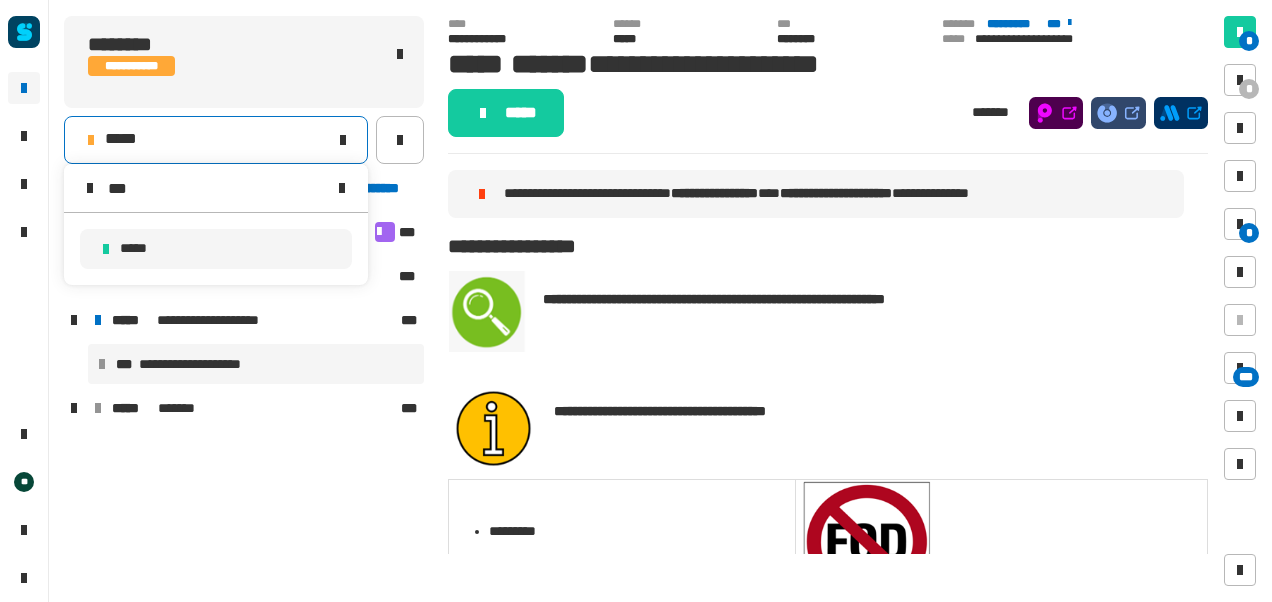 type on "***" 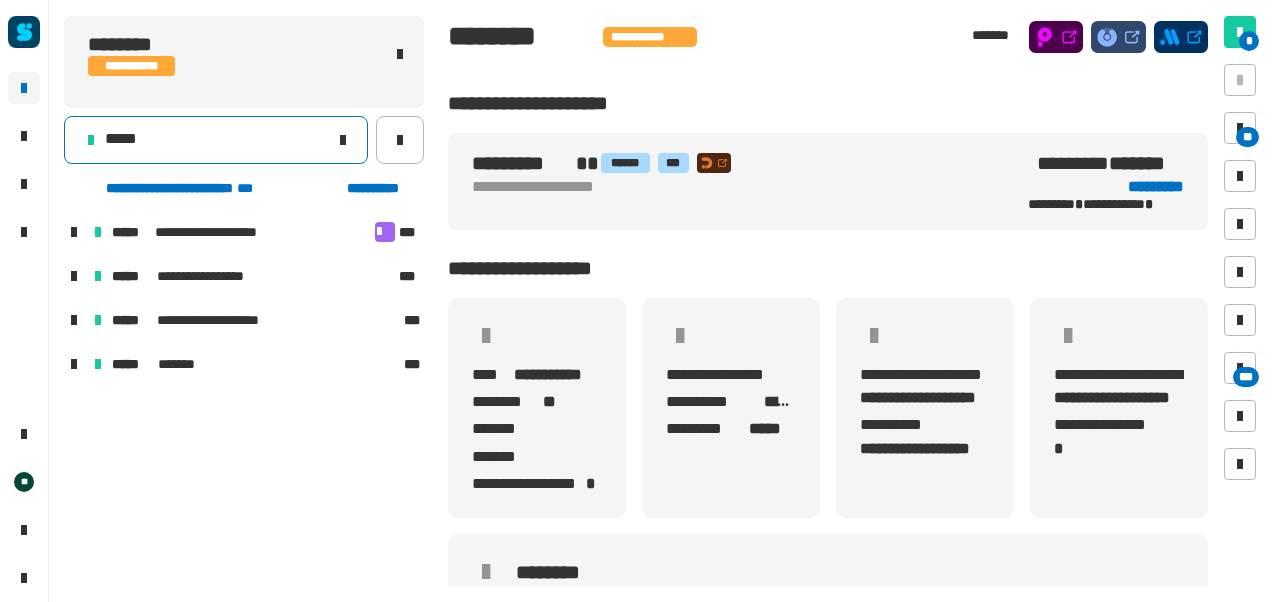 click on "*****" 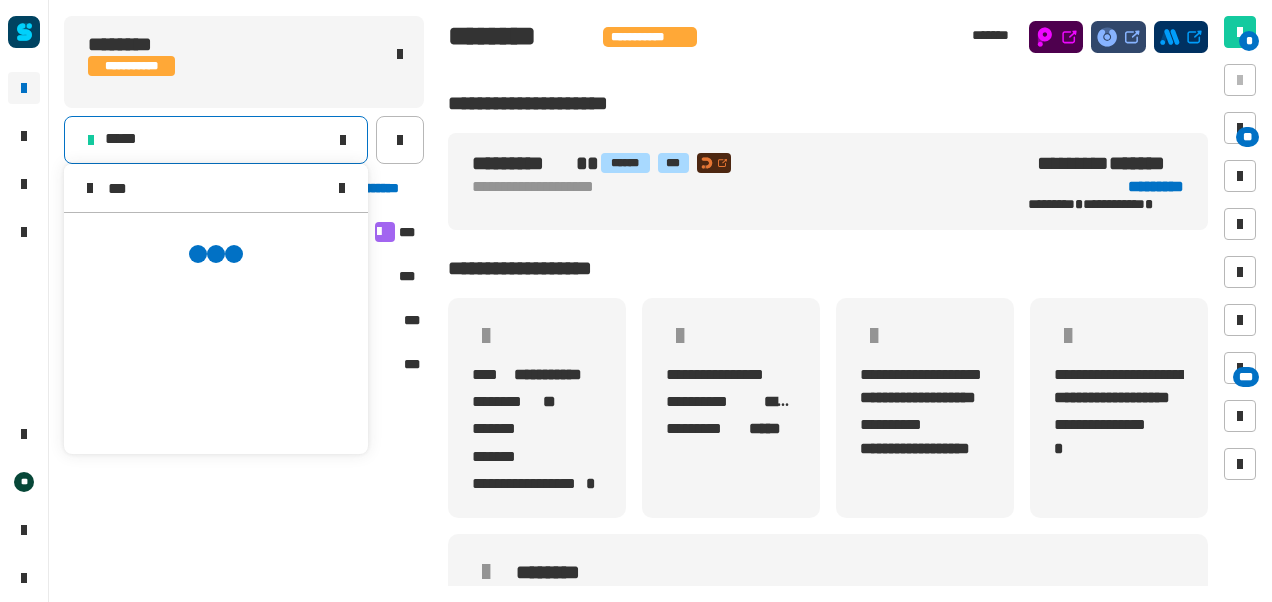 scroll, scrollTop: 0, scrollLeft: 0, axis: both 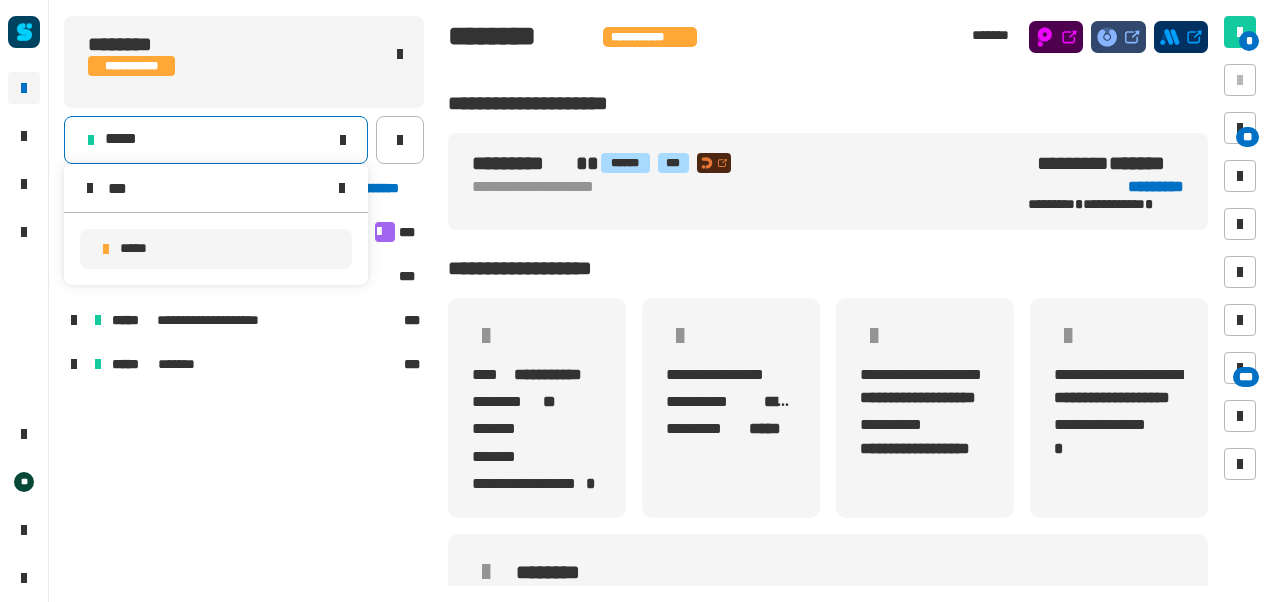 type on "***" 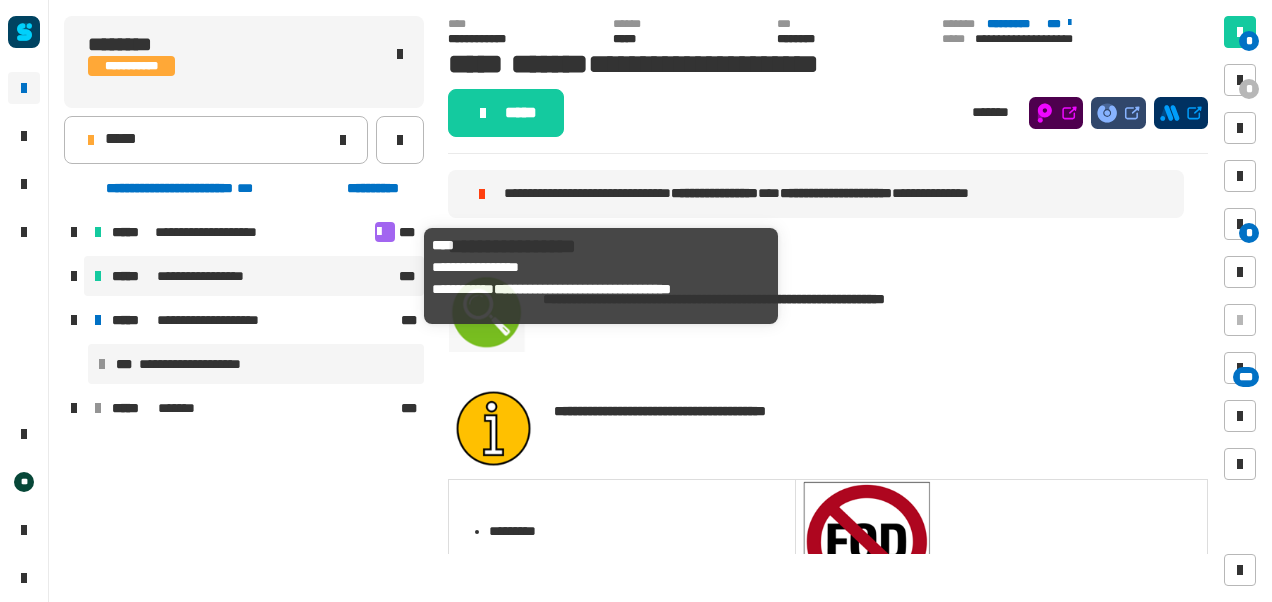 click on "**********" at bounding box center (212, 276) 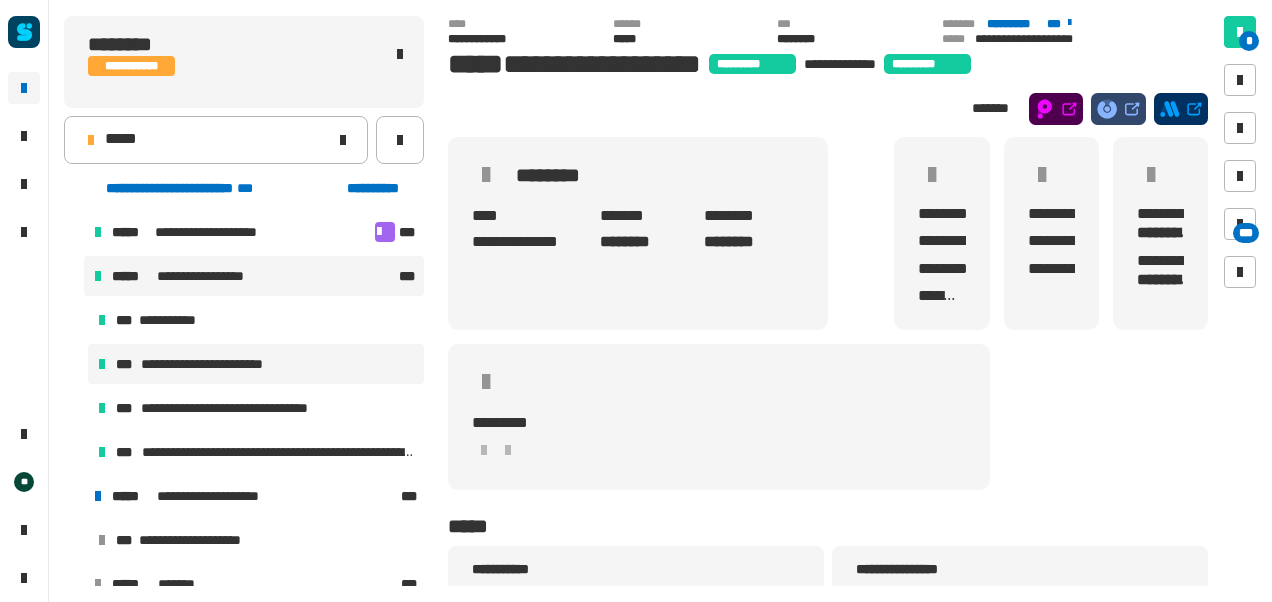 click on "**********" at bounding box center [256, 364] 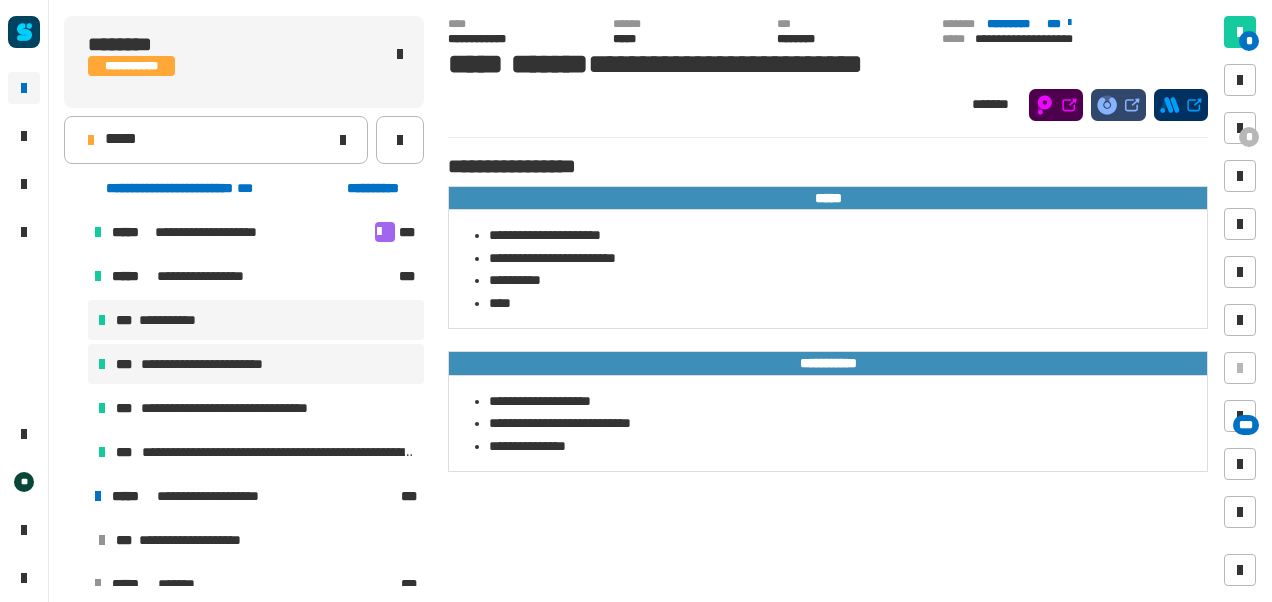 click on "**********" at bounding box center [256, 320] 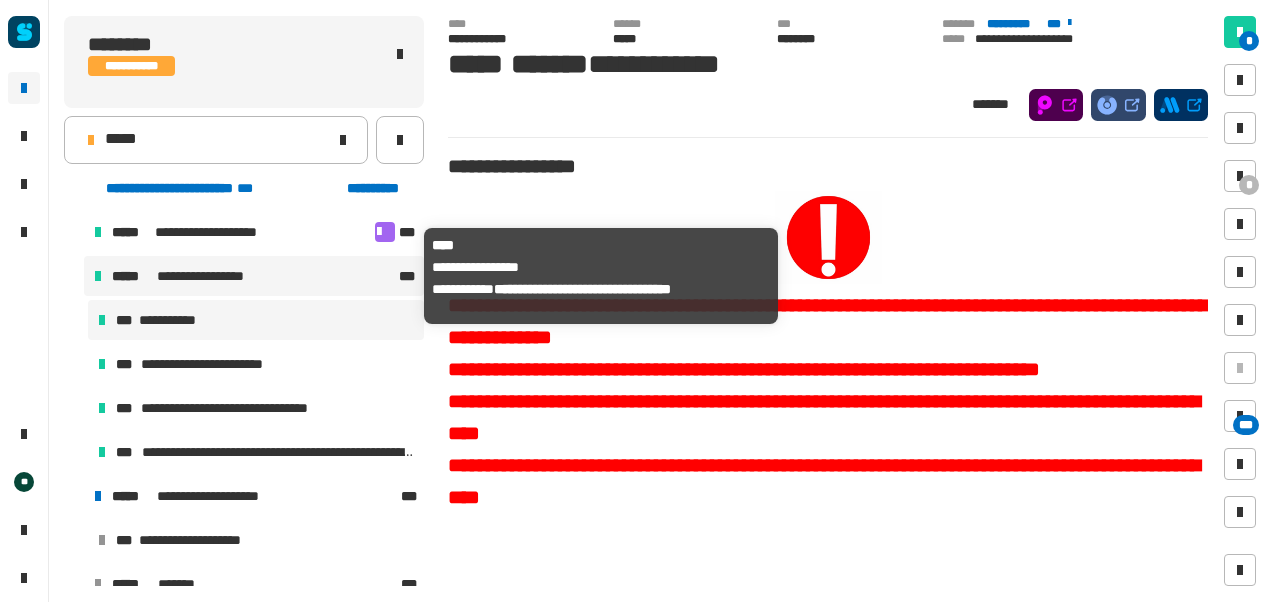 click on "**********" at bounding box center [212, 276] 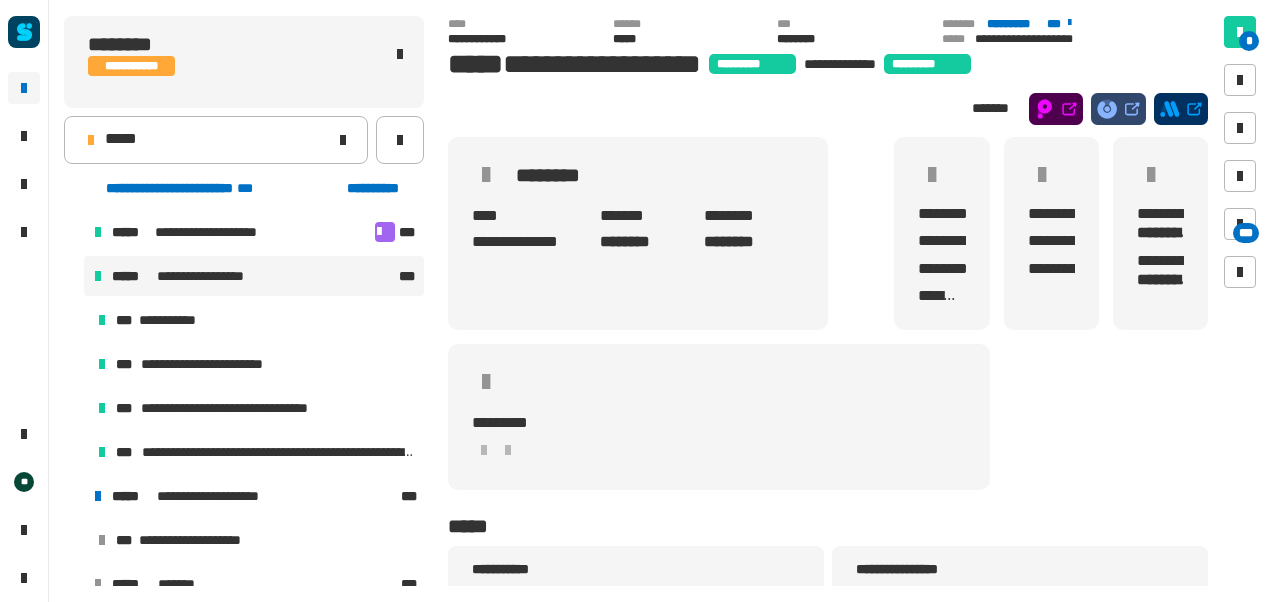 click on "[FIRST] [LAST] [STREET_NAME] [STREET_TYPE], [CITY], [STATE] [ZIP_CODE] [COUNTRY] [PHONE_NUMBER] [EMAIL_ADDRESS] [SSN] [CREDIT_CARD_NUMBER]" 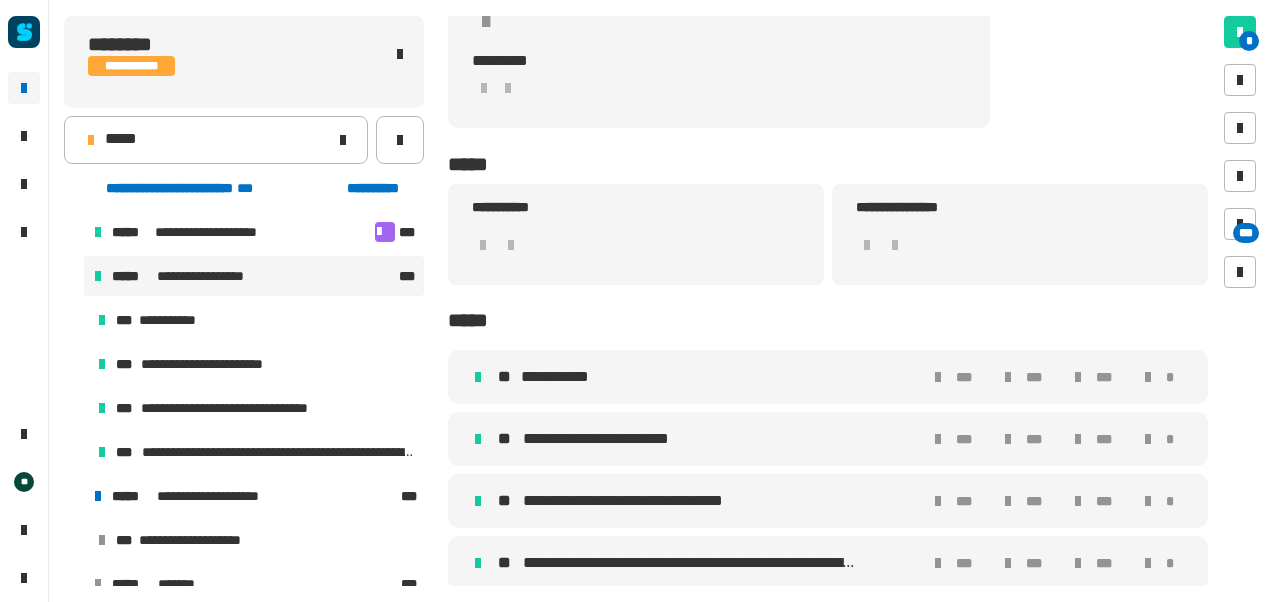 scroll, scrollTop: 366, scrollLeft: 0, axis: vertical 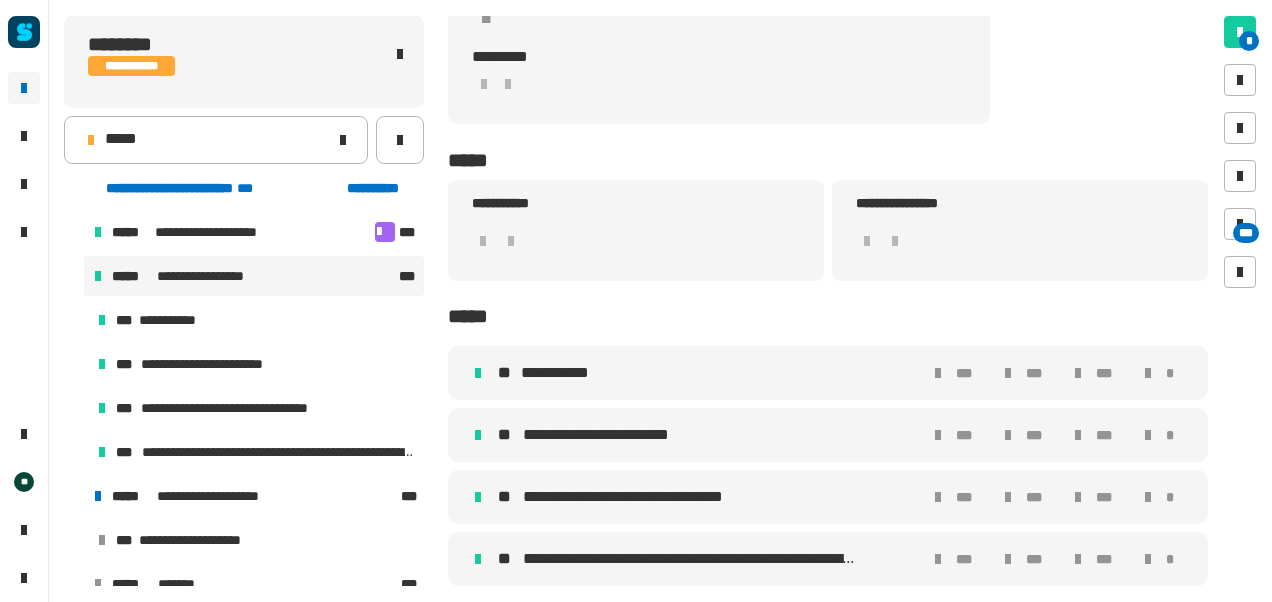 click on "**********" at bounding box center (640, 497) 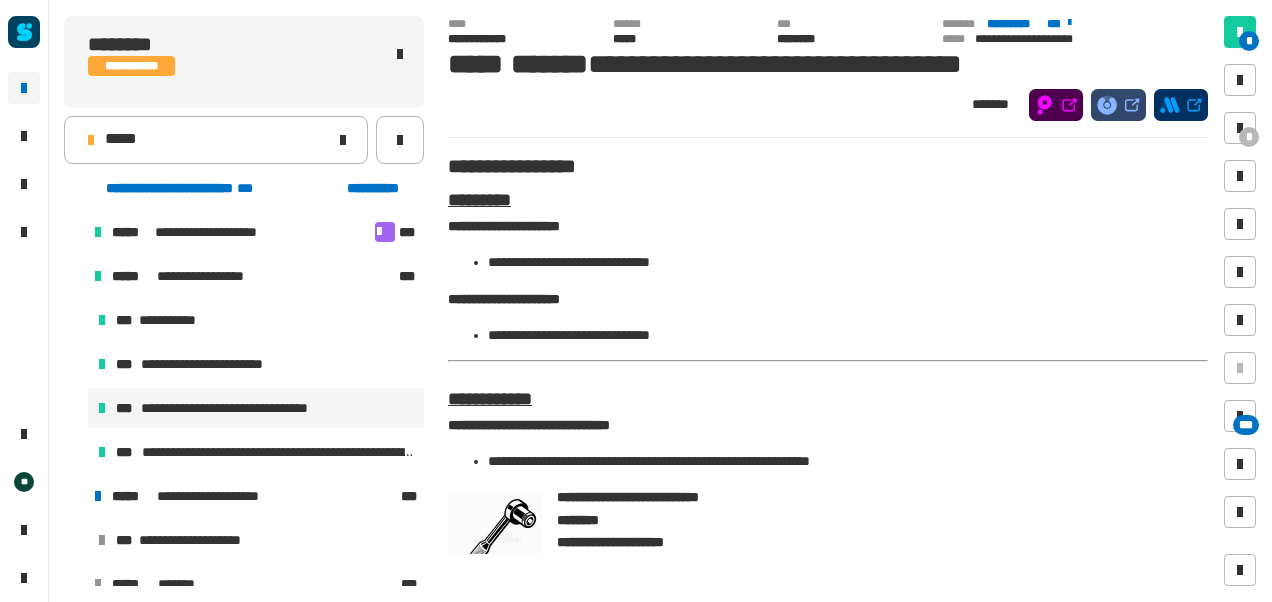 click on "**********" at bounding box center [828, 425] 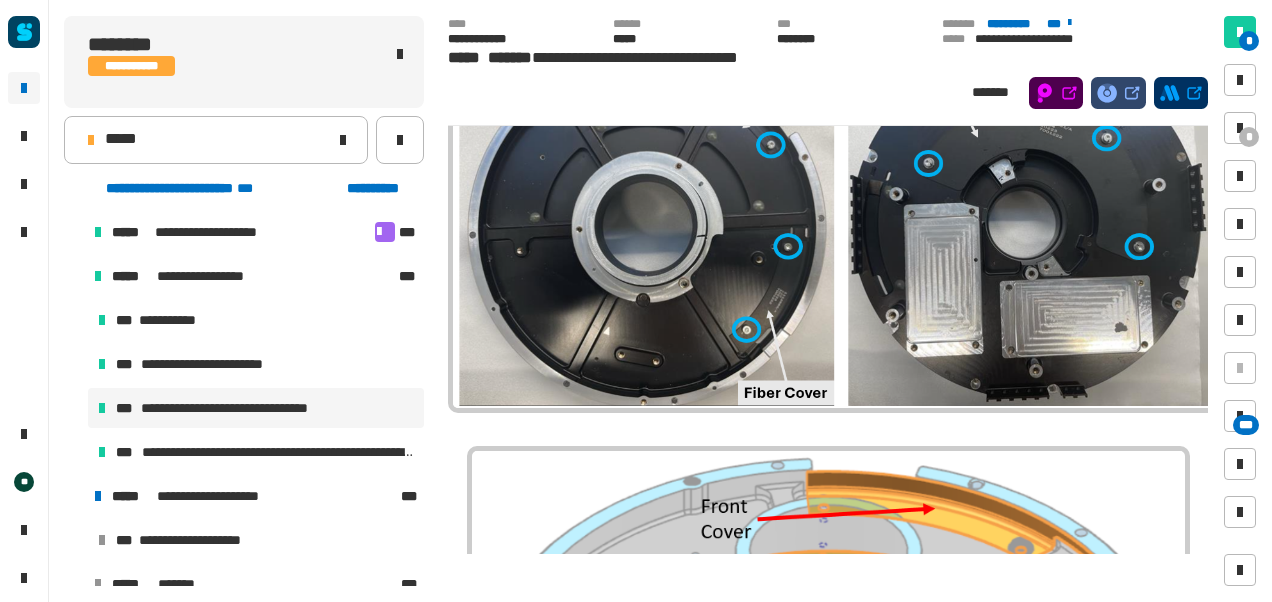 scroll, scrollTop: 628, scrollLeft: 0, axis: vertical 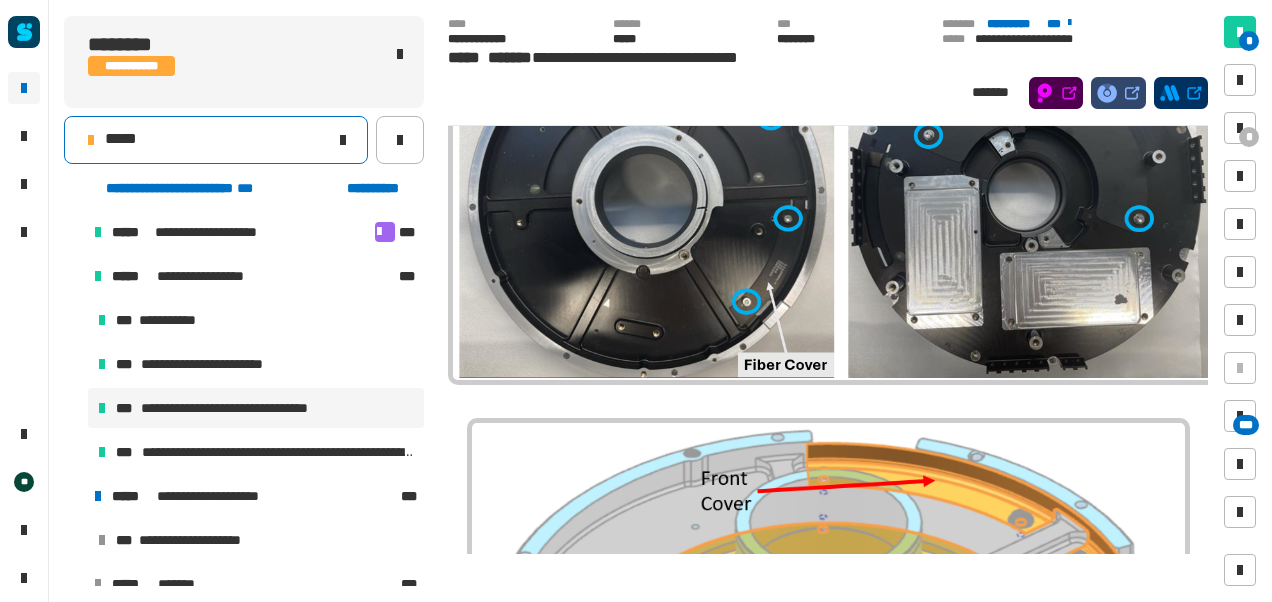 click on "*****" 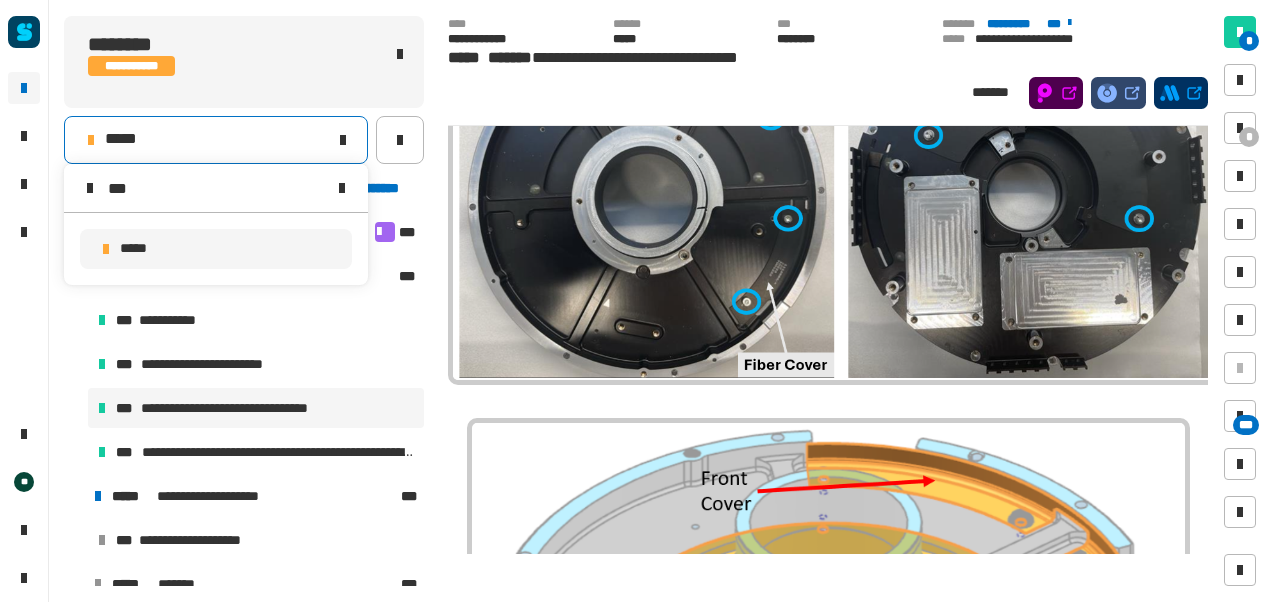 click on "***" at bounding box center [216, 188] 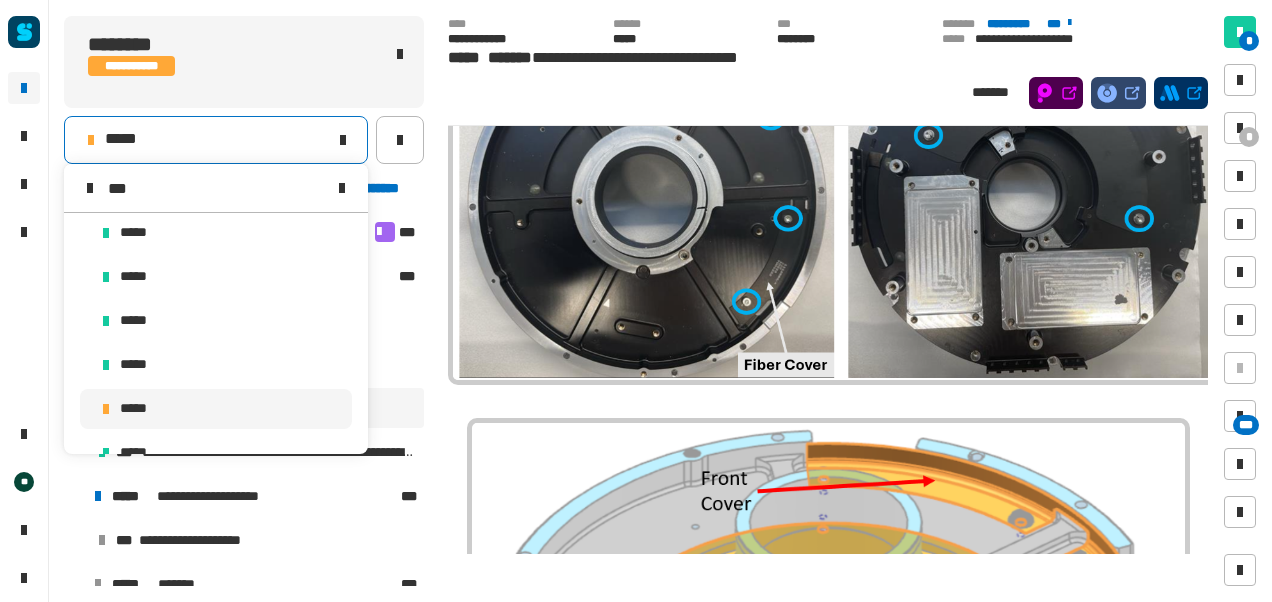 scroll, scrollTop: 0, scrollLeft: 0, axis: both 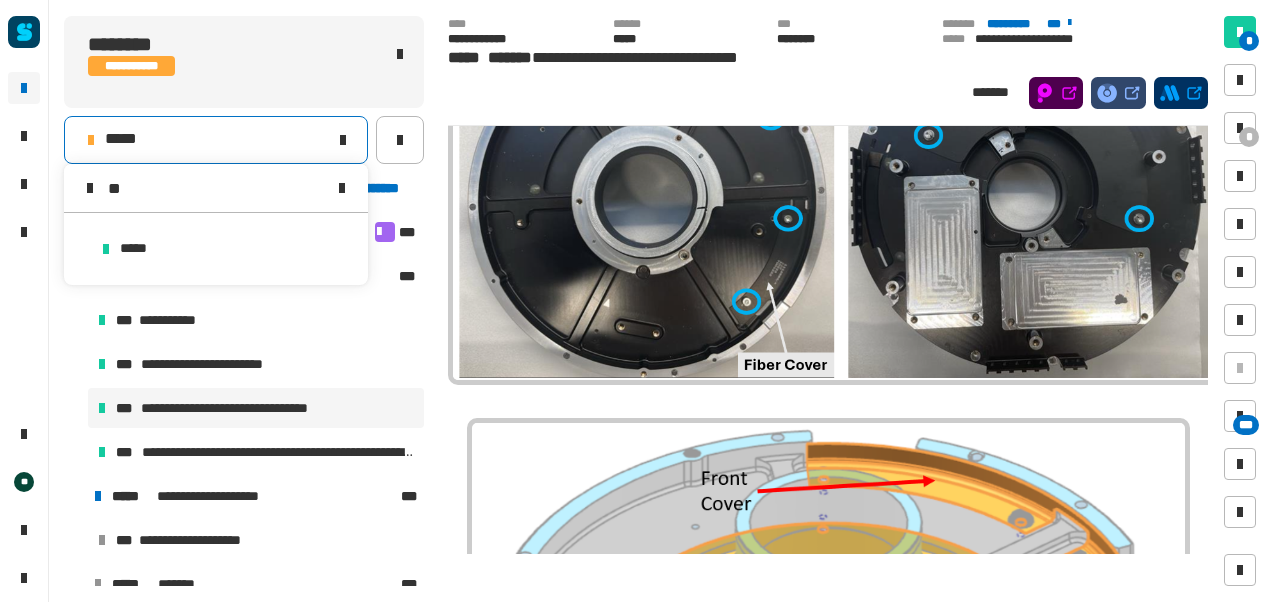 type on "***" 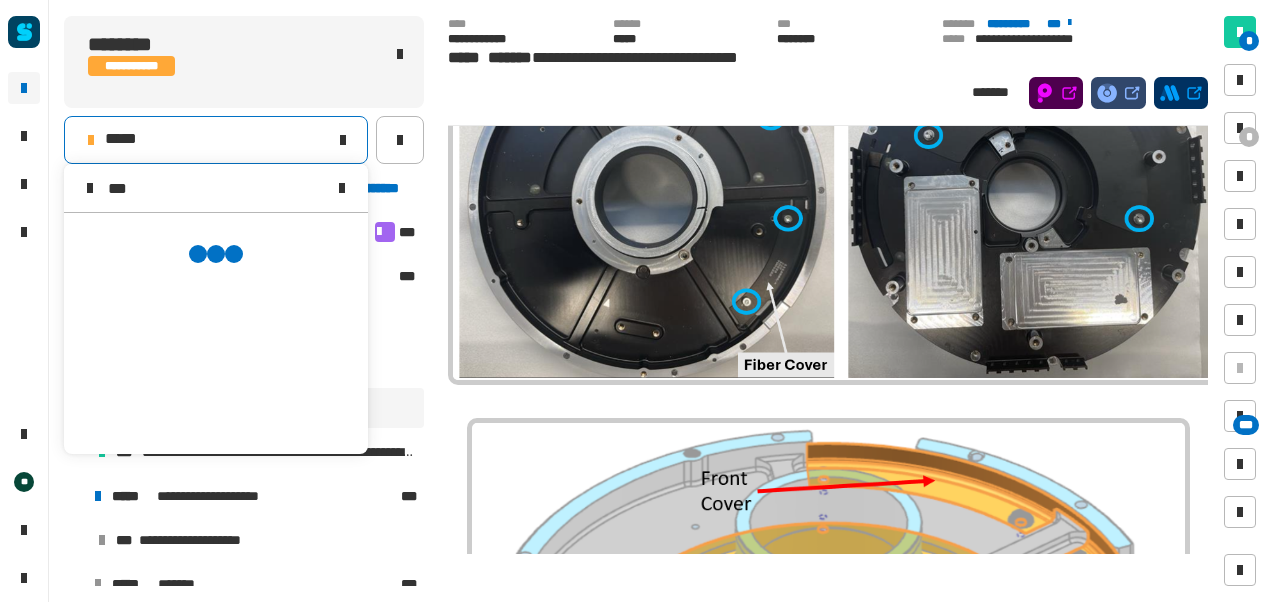 scroll, scrollTop: 0, scrollLeft: 0, axis: both 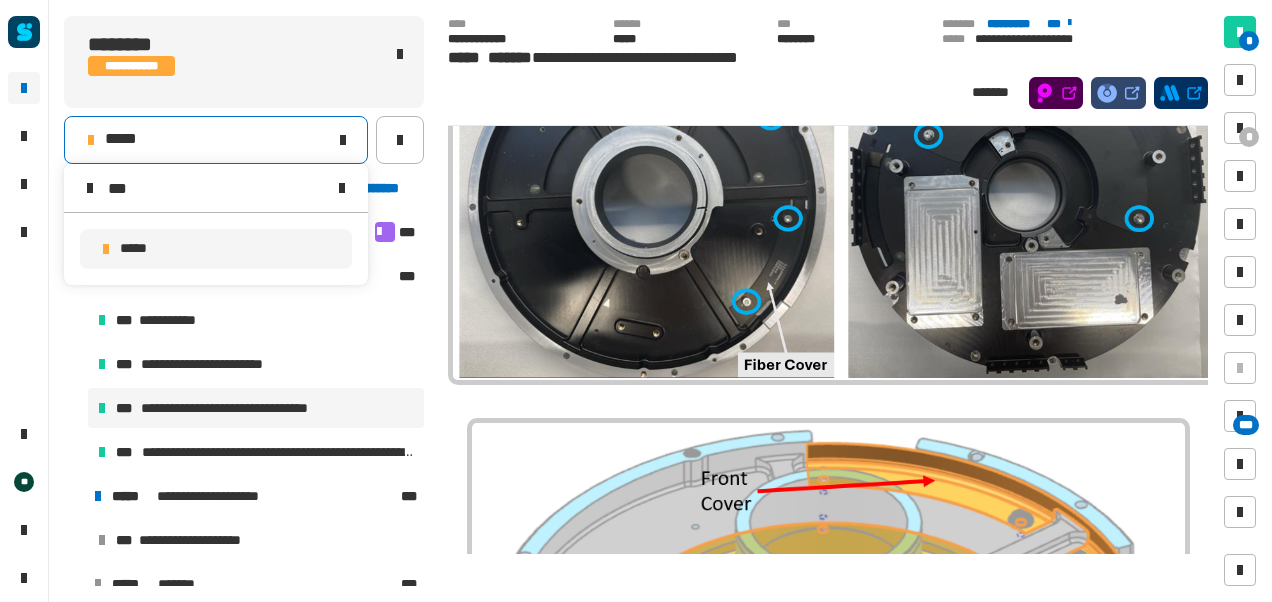 click on "**********" 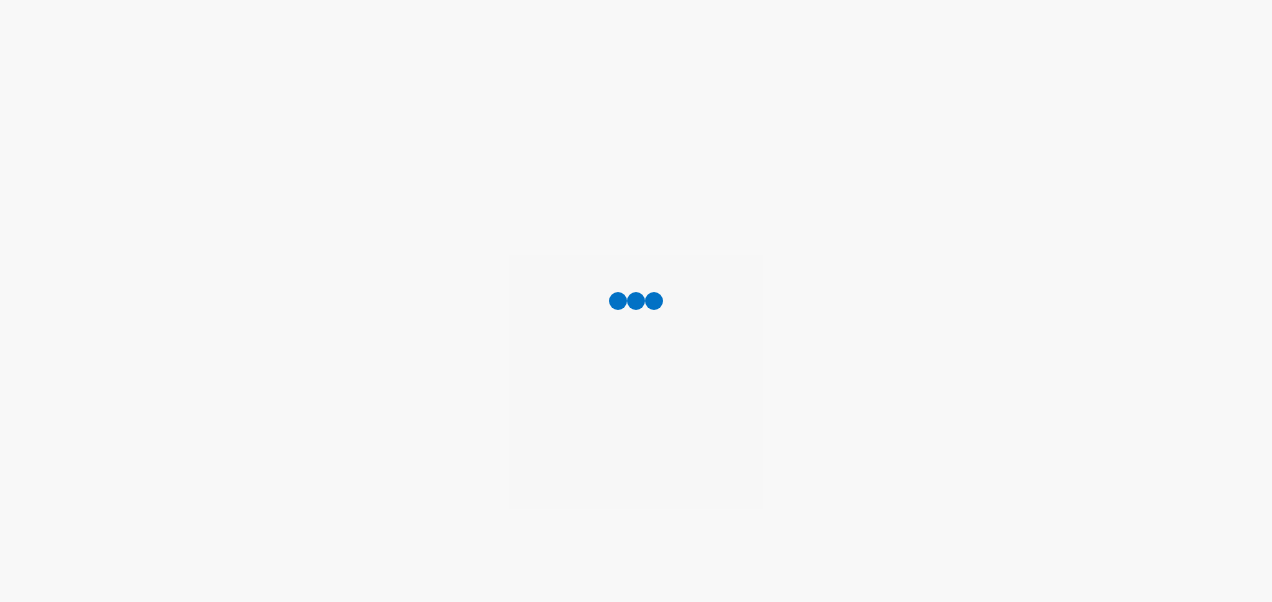 scroll, scrollTop: 0, scrollLeft: 0, axis: both 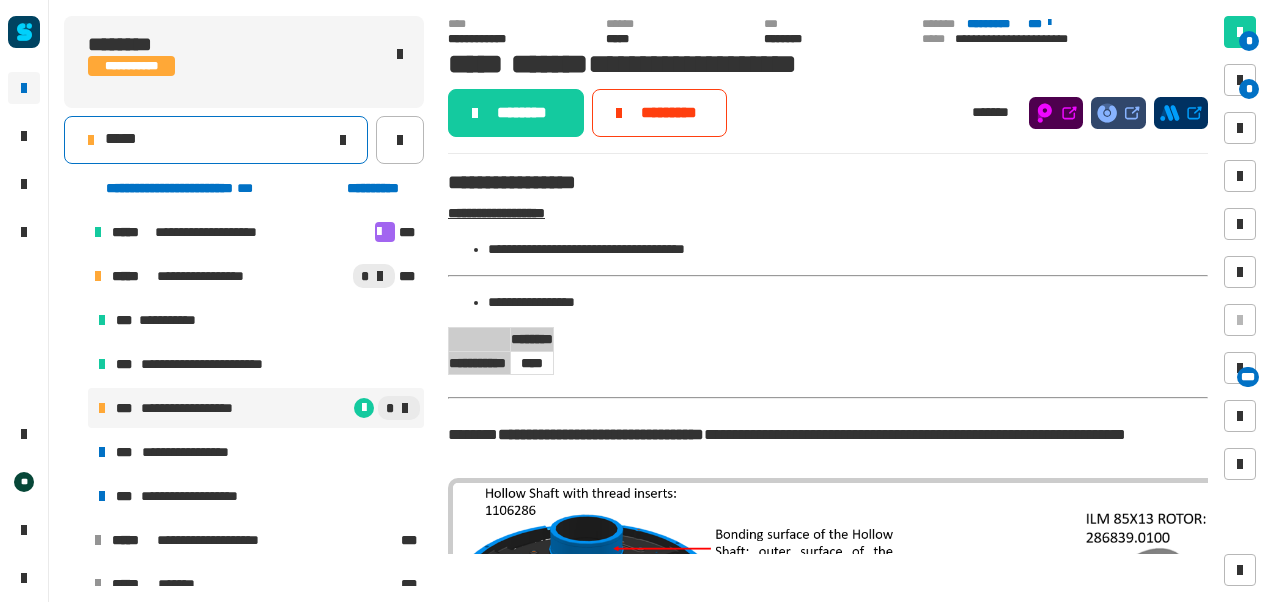 click on "*****" 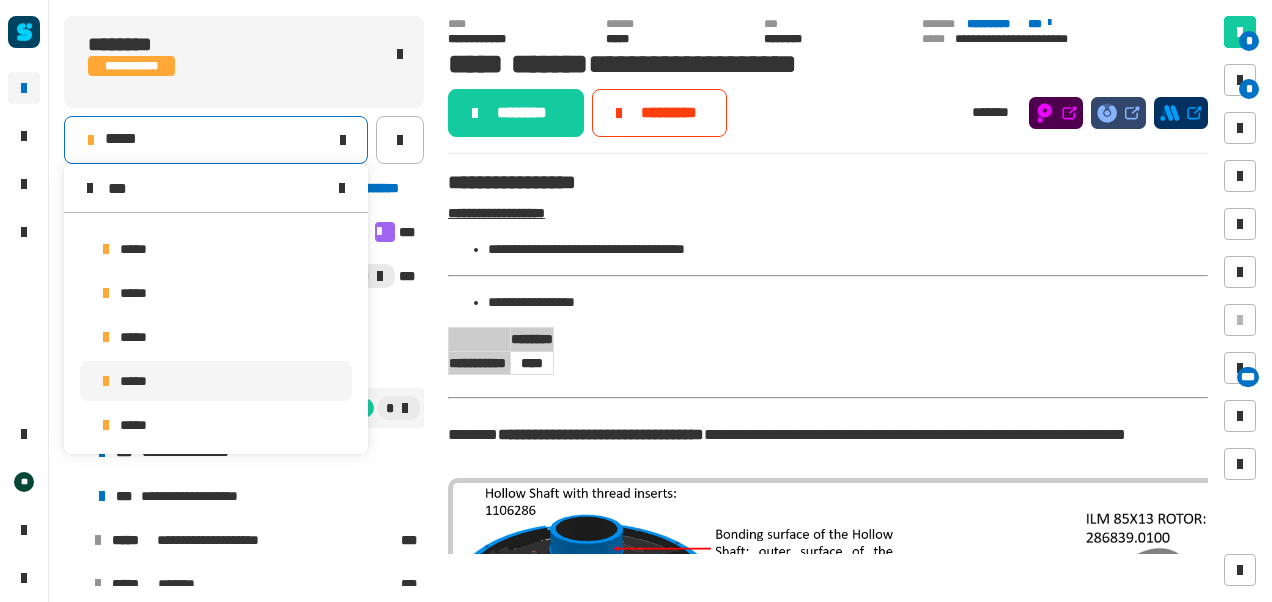 scroll, scrollTop: 0, scrollLeft: 0, axis: both 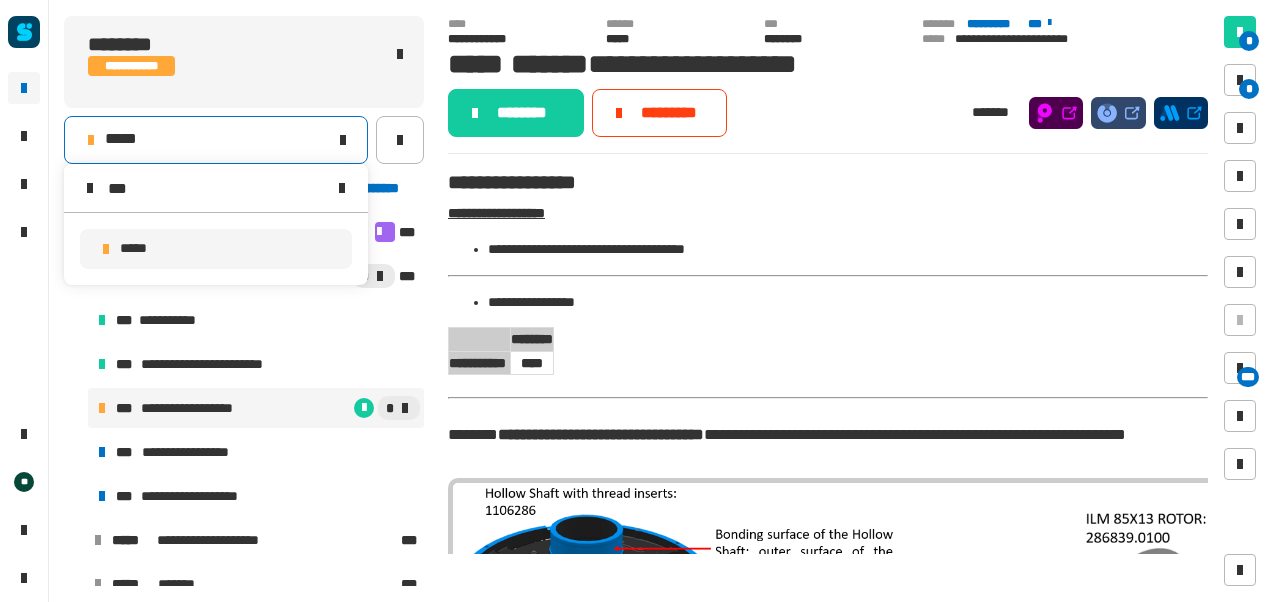 type on "***" 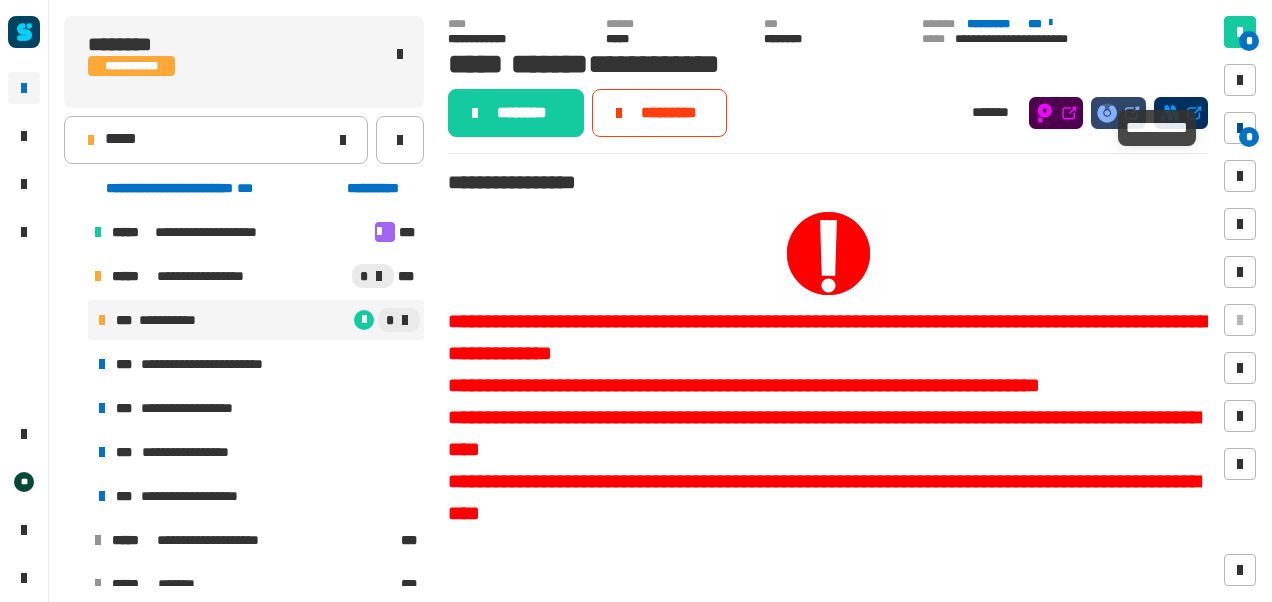 click on "*" at bounding box center [1240, 128] 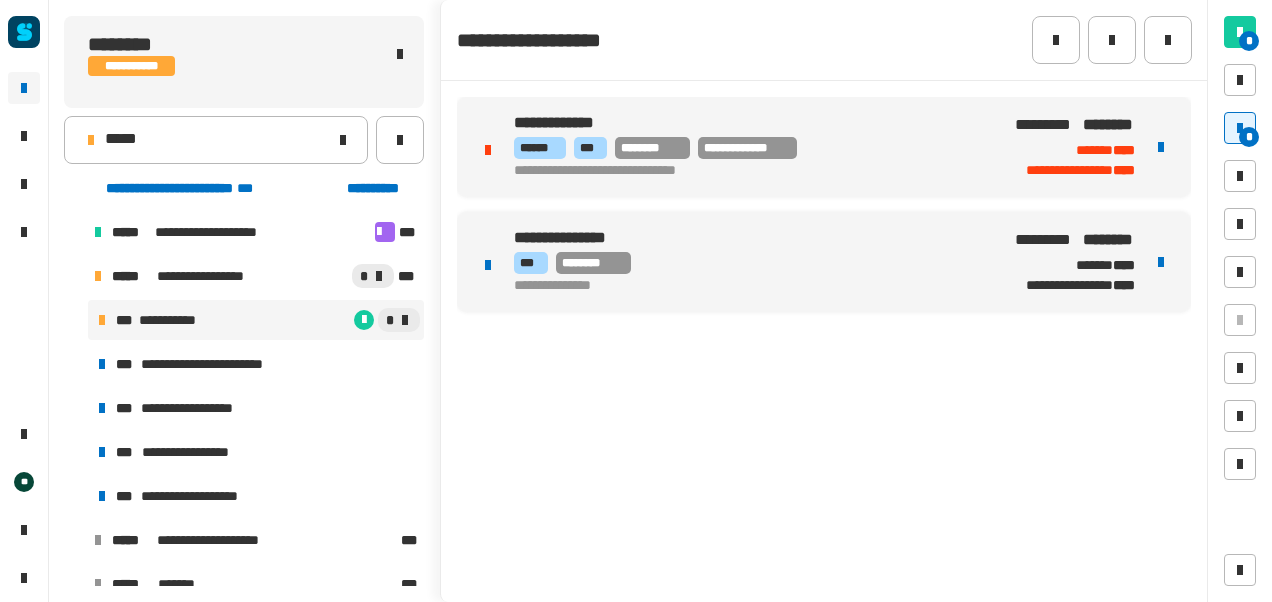 click on "**********" at bounding box center [749, 148] 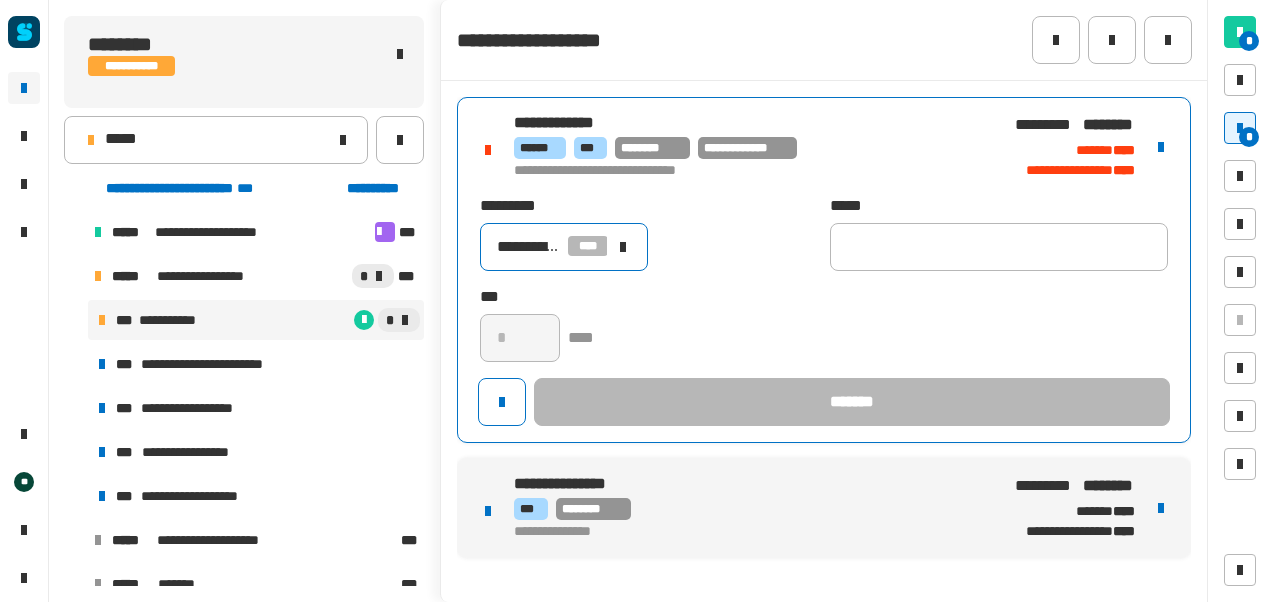 click 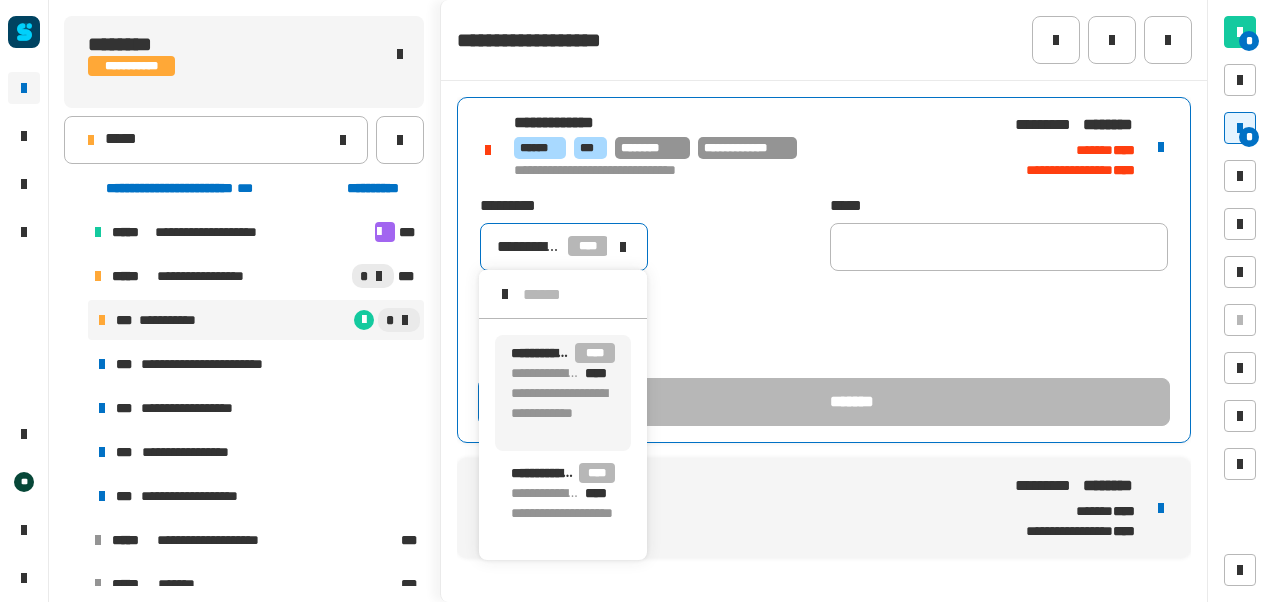 scroll, scrollTop: 7, scrollLeft: 0, axis: vertical 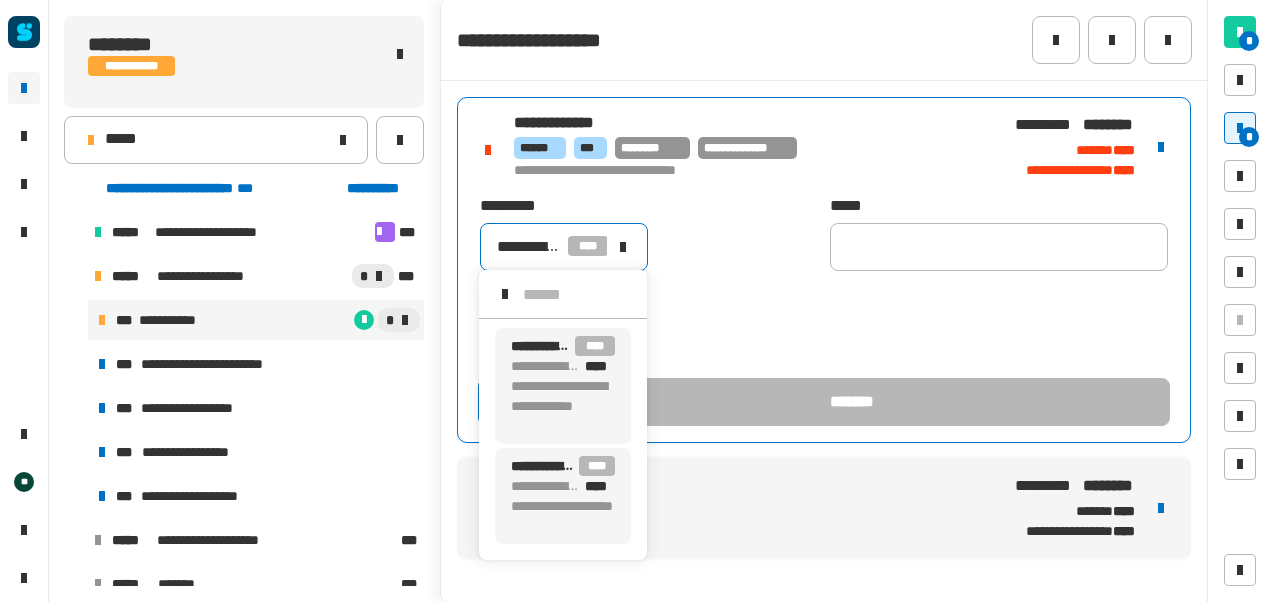 click on "**********" at bounding box center (545, 486) 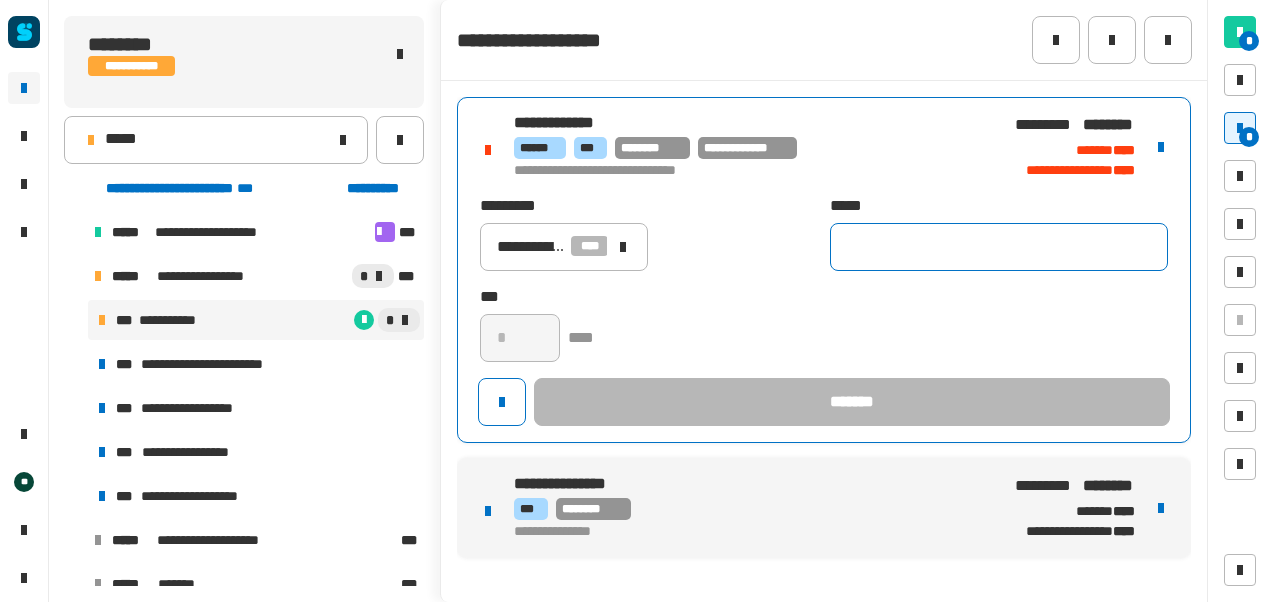 click 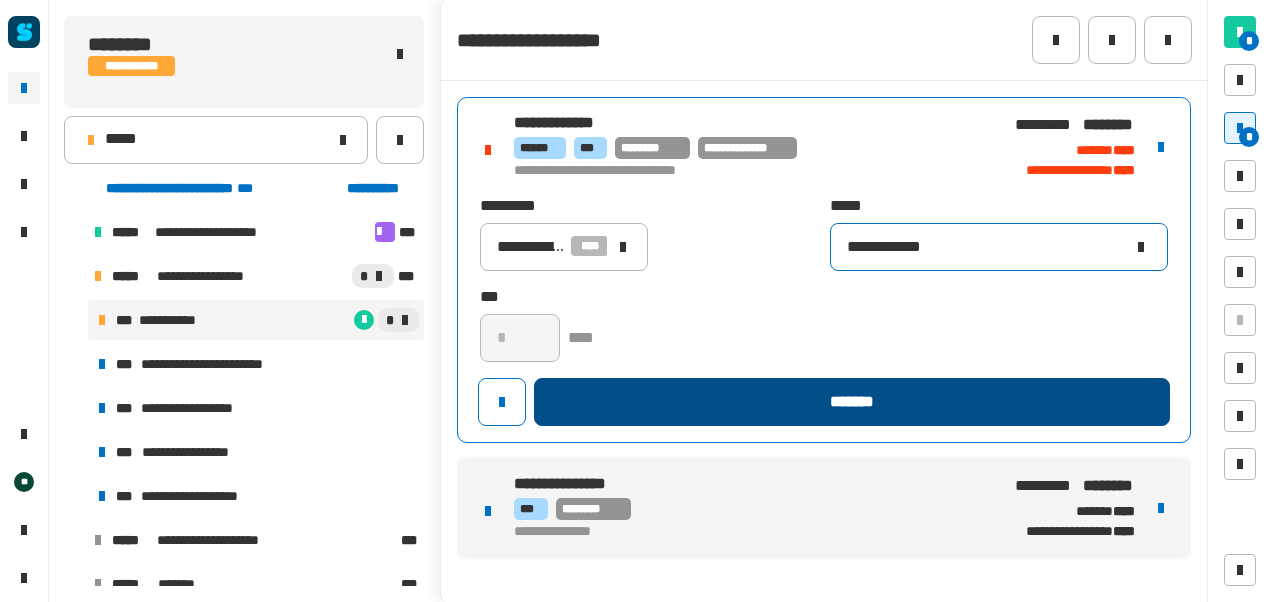 type on "**********" 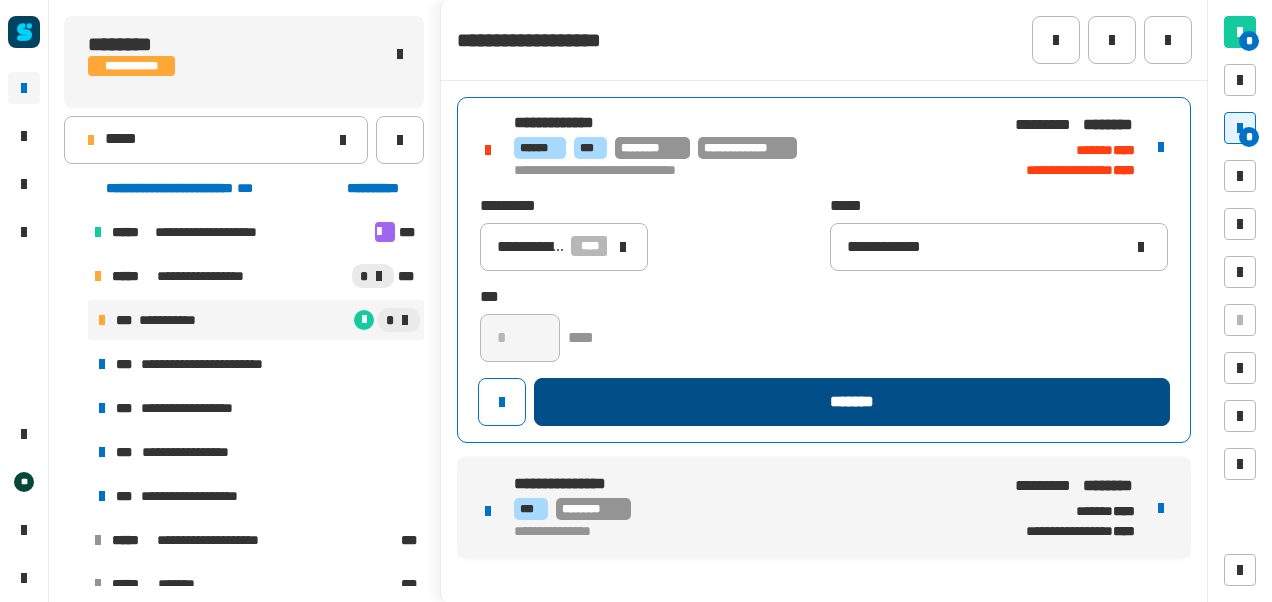 click on "*******" 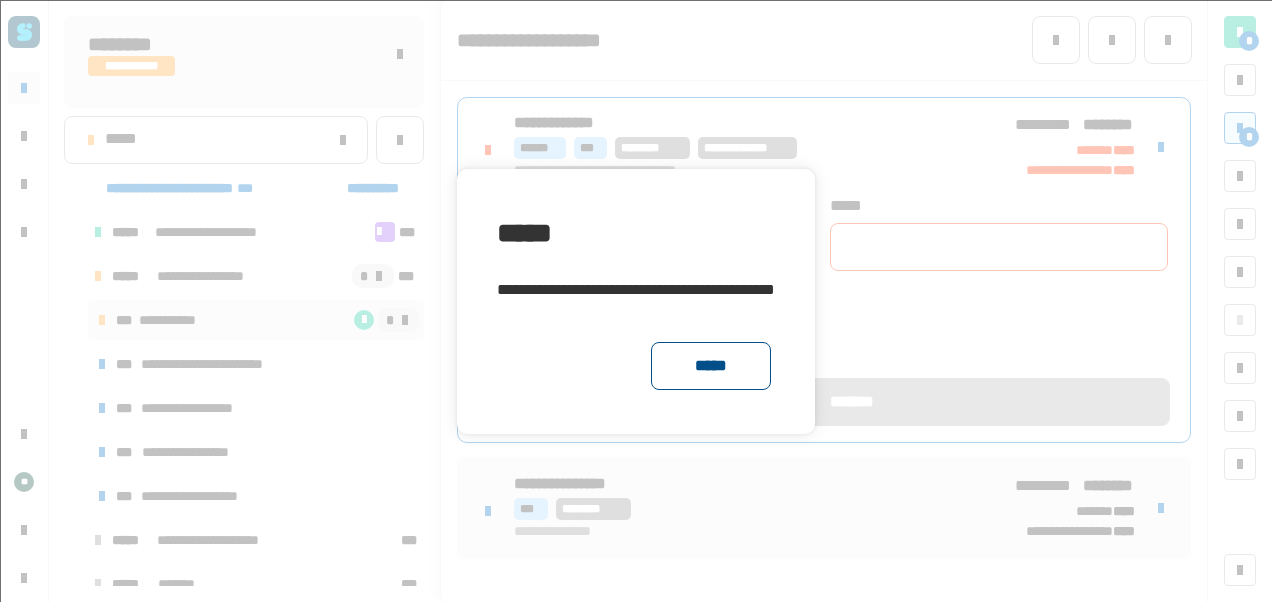 click on "*****" 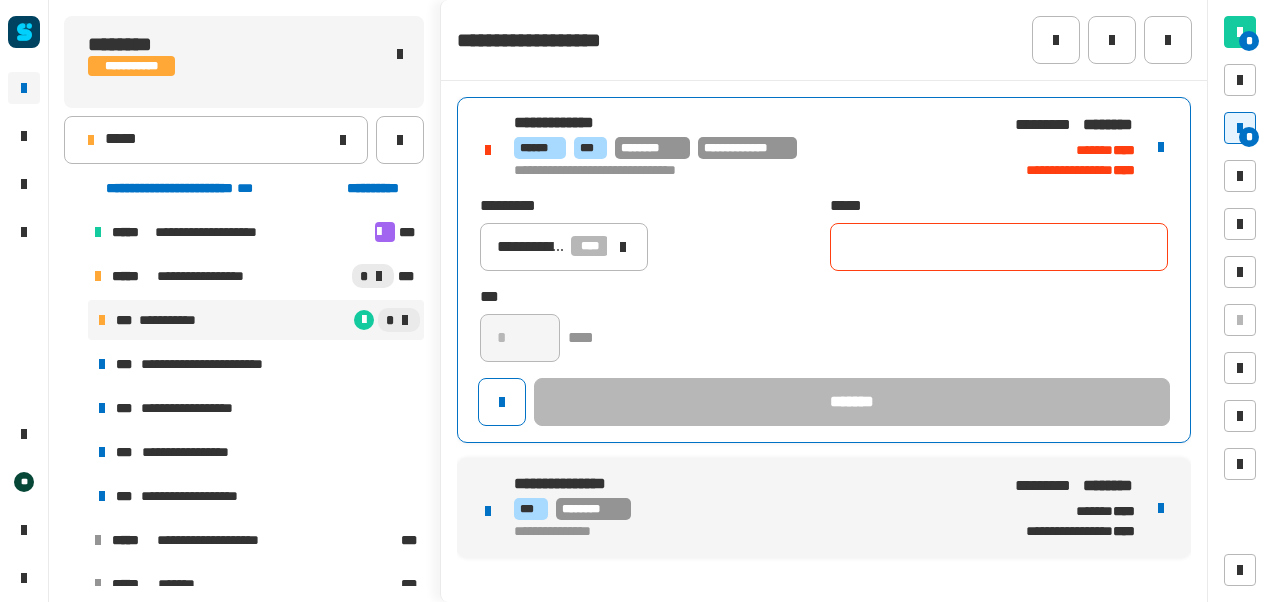click 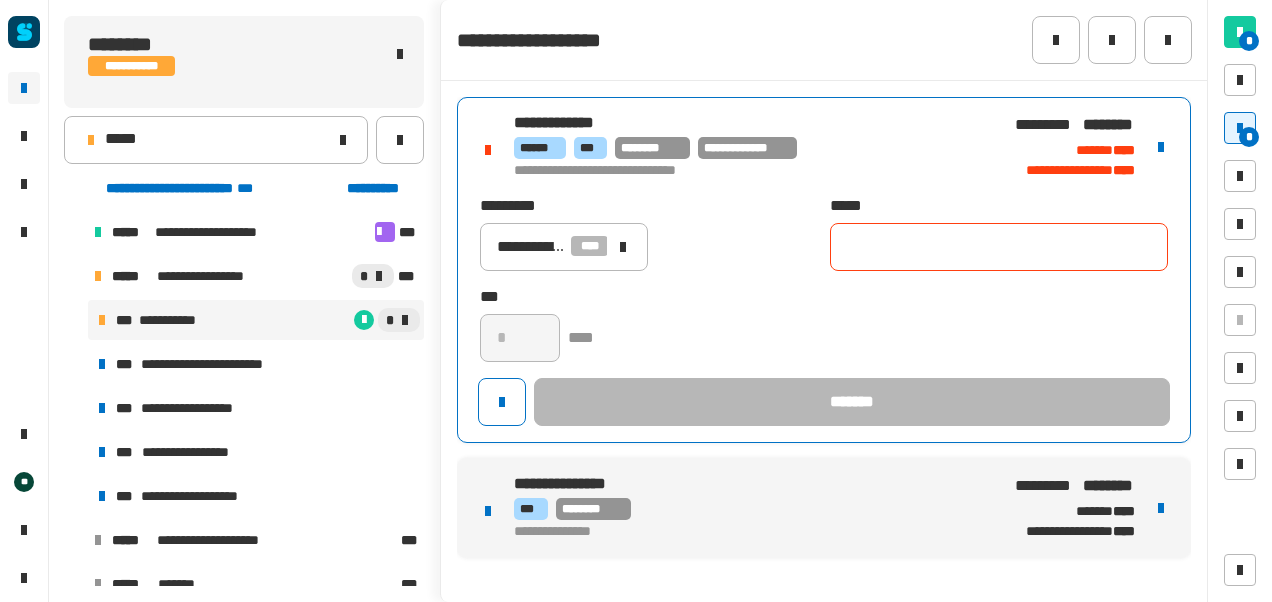 click 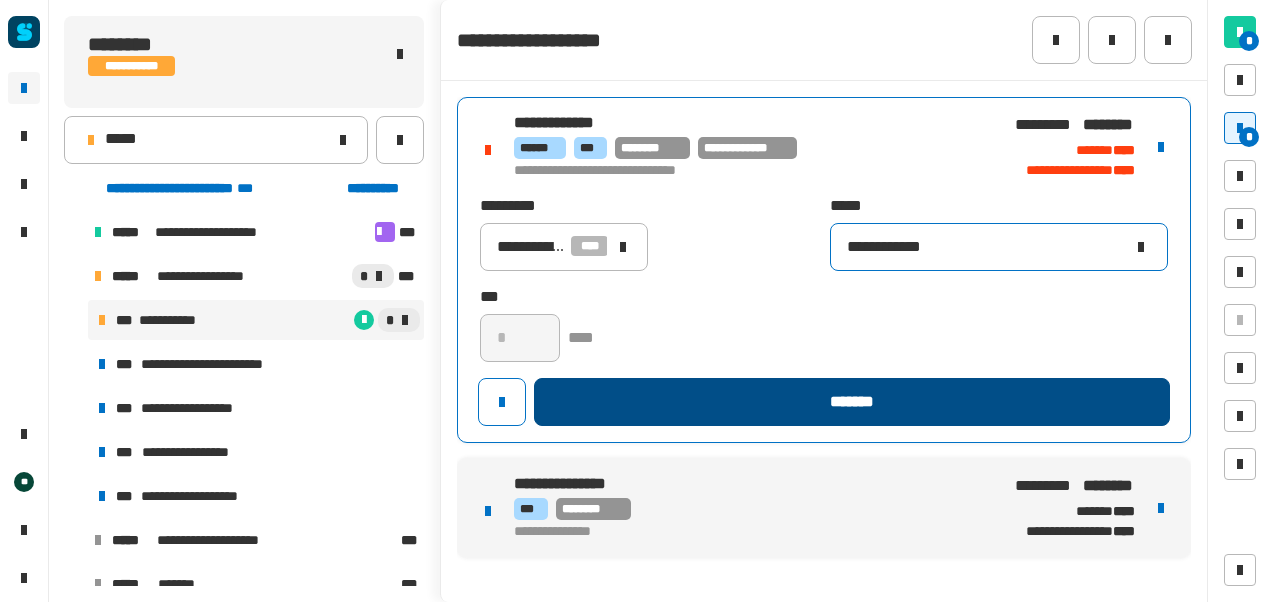 type on "**********" 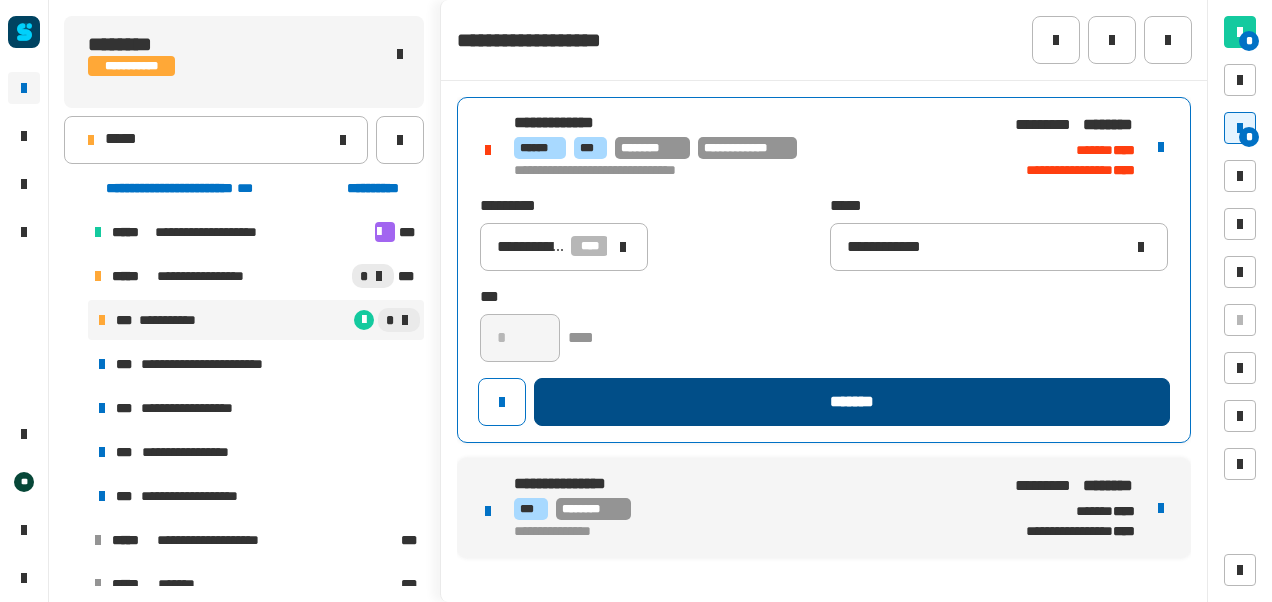 click on "*******" 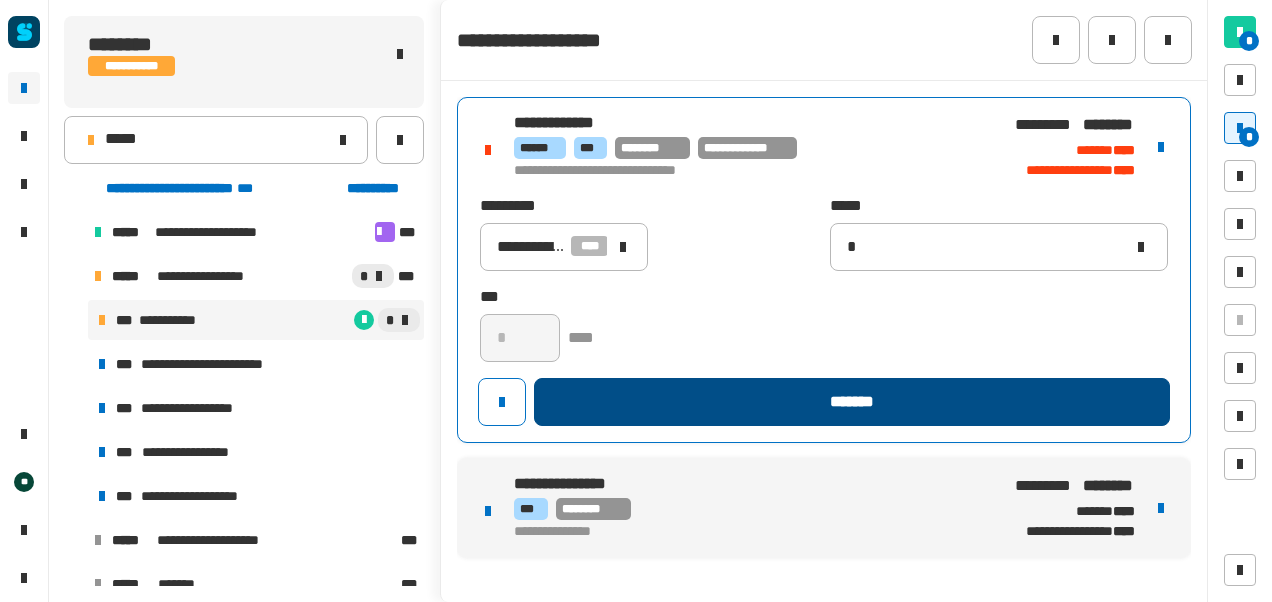 type 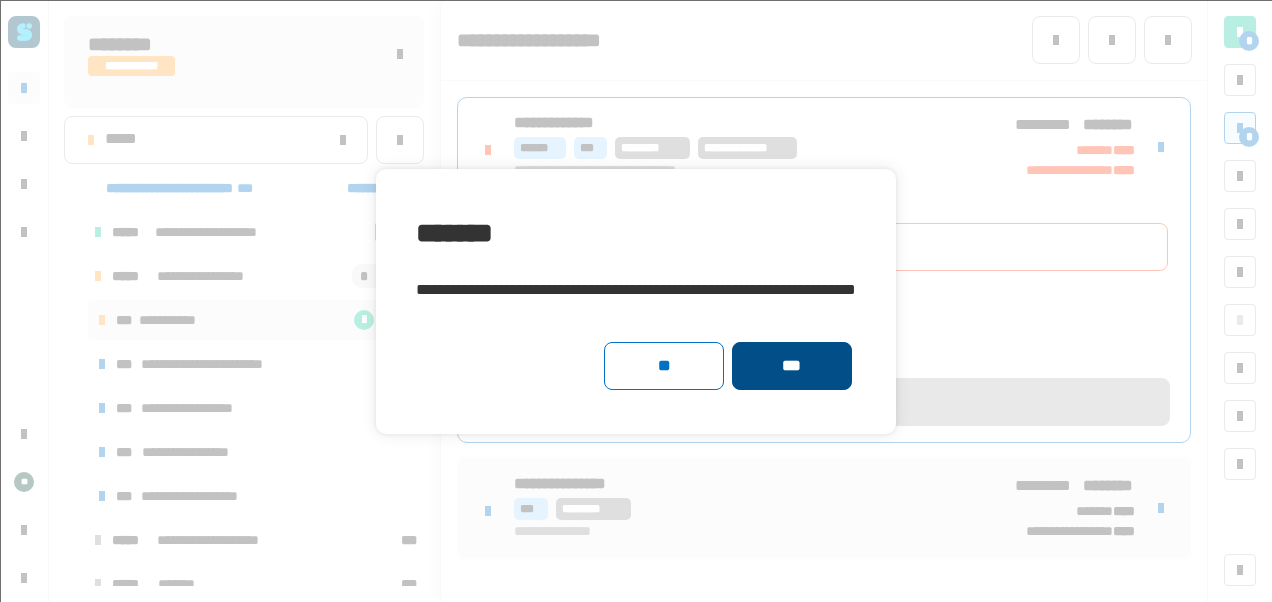 click on "***" 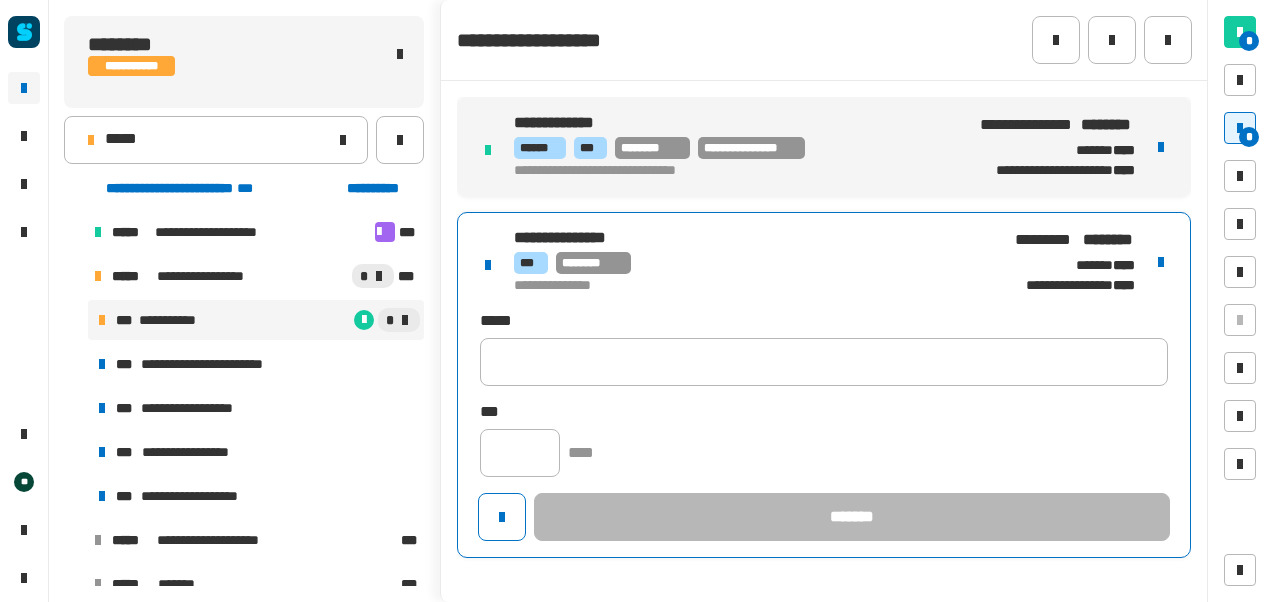 click on "**********" at bounding box center [824, 385] 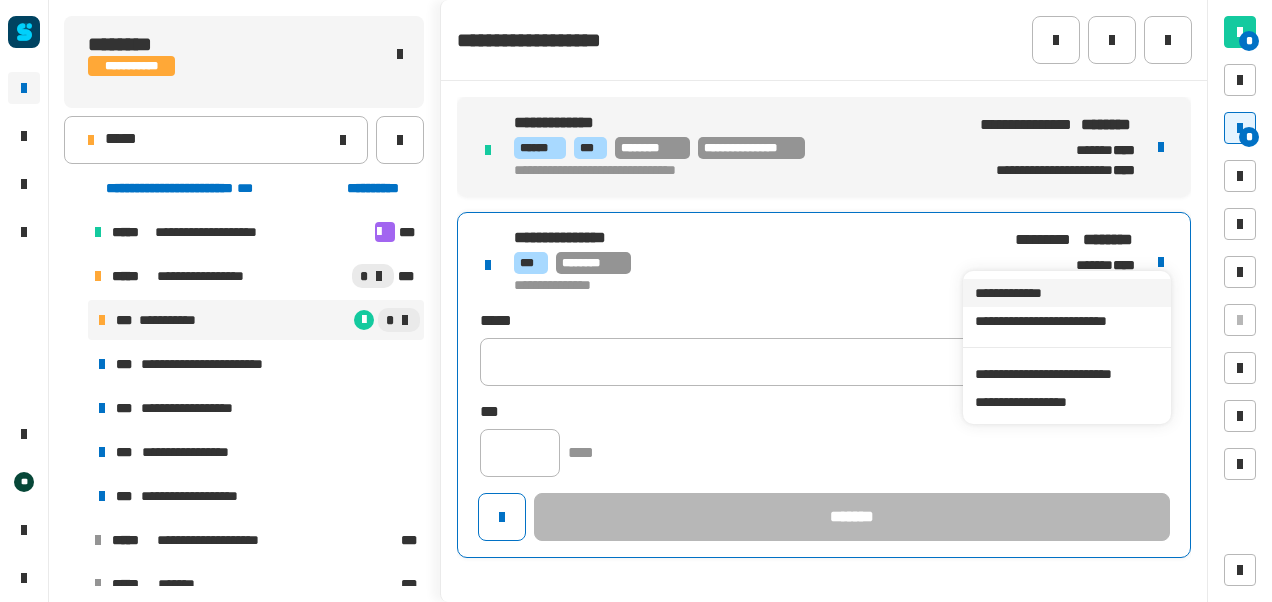 click on "**********" at bounding box center (1066, 293) 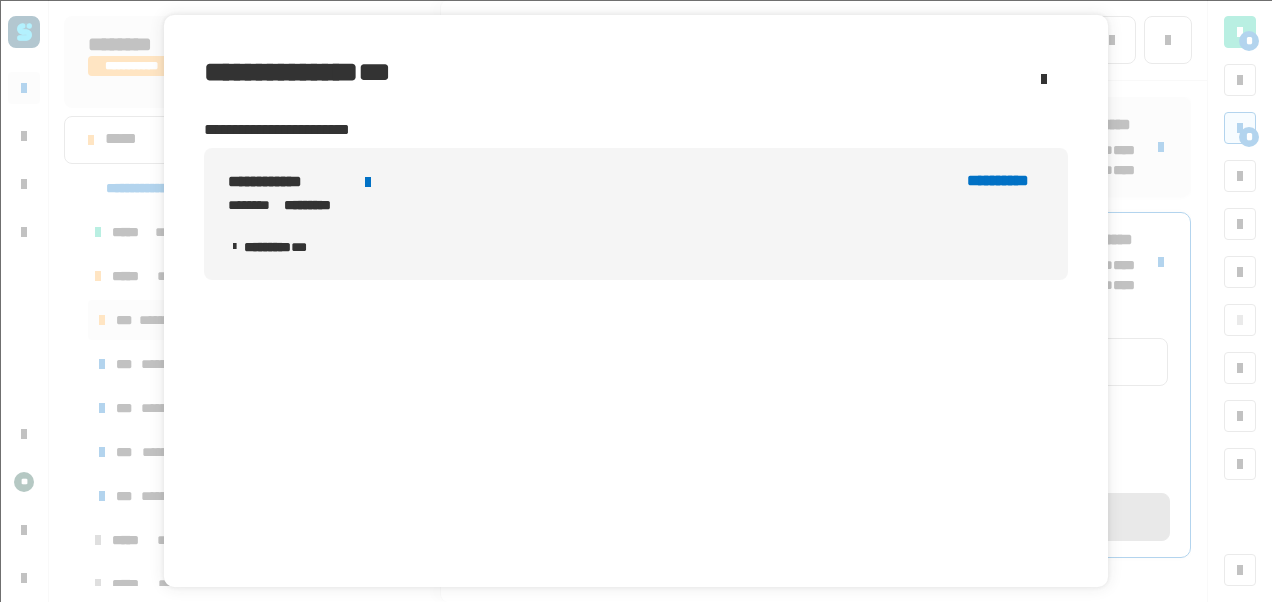 click 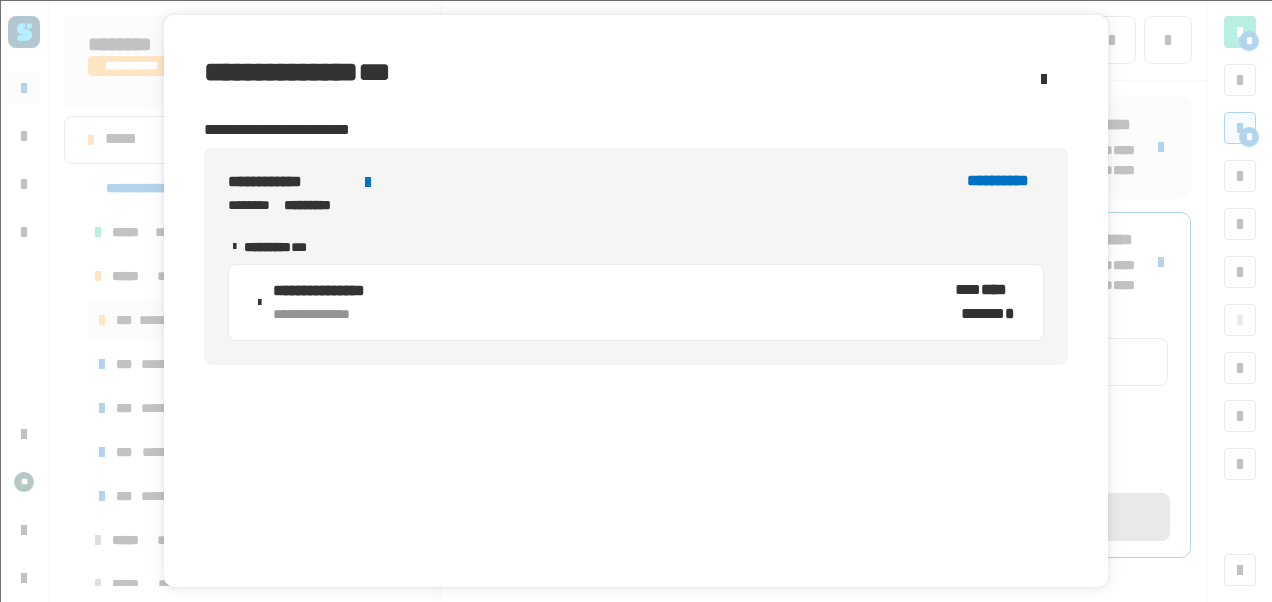 click 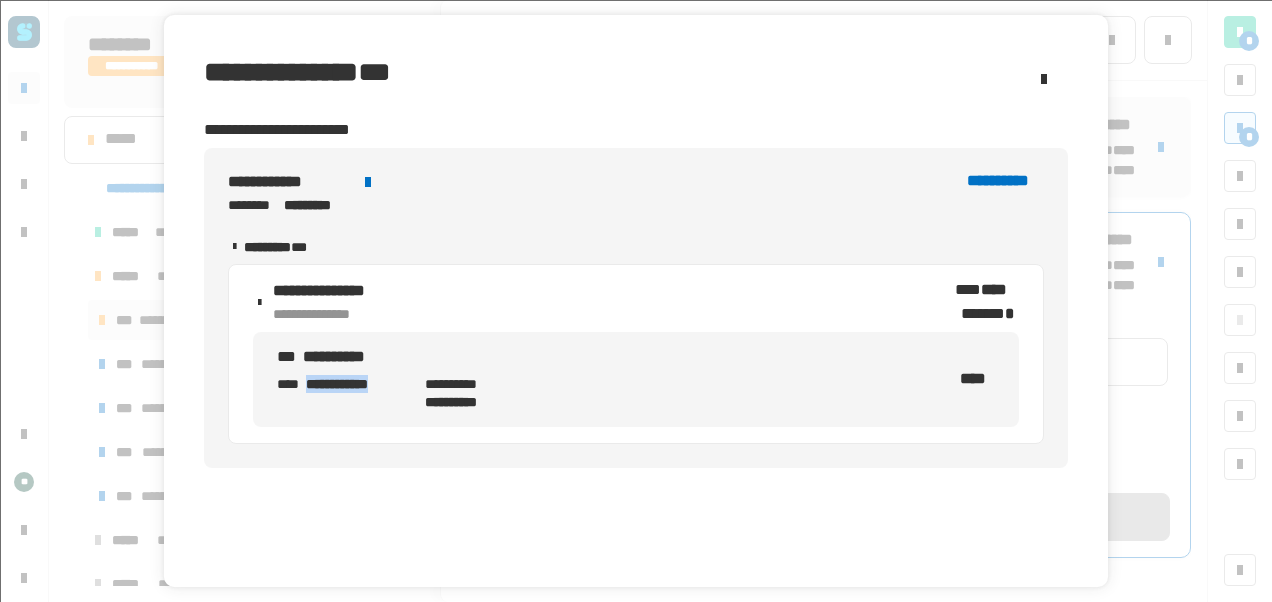 drag, startPoint x: 405, startPoint y: 381, endPoint x: 304, endPoint y: 384, distance: 101.04455 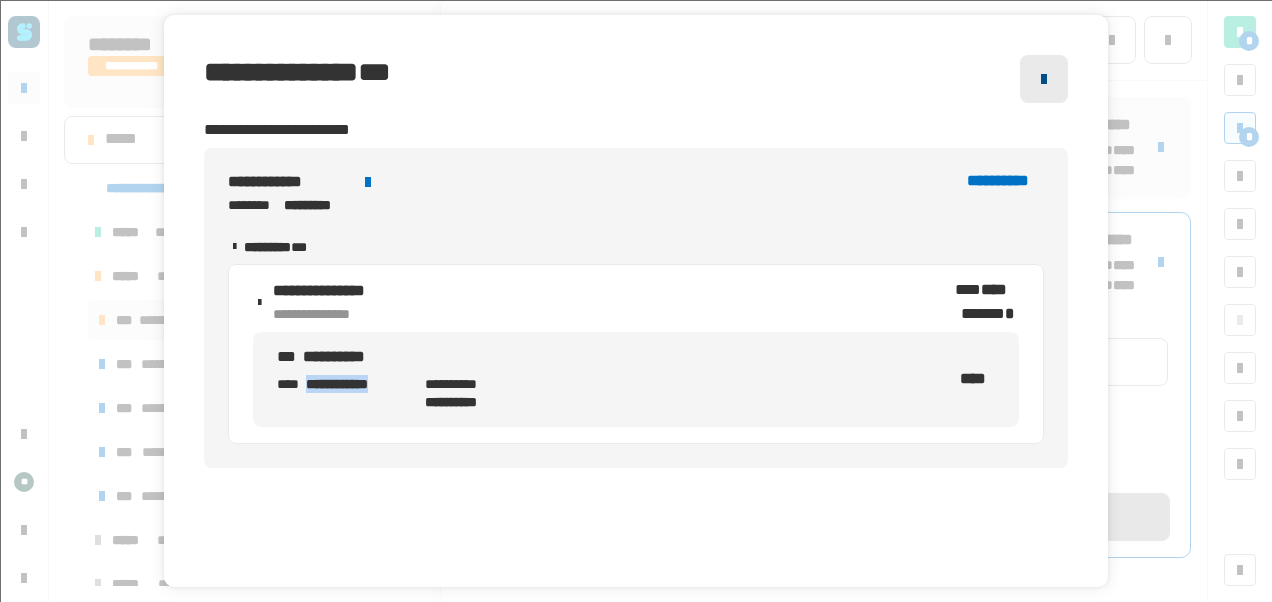 click 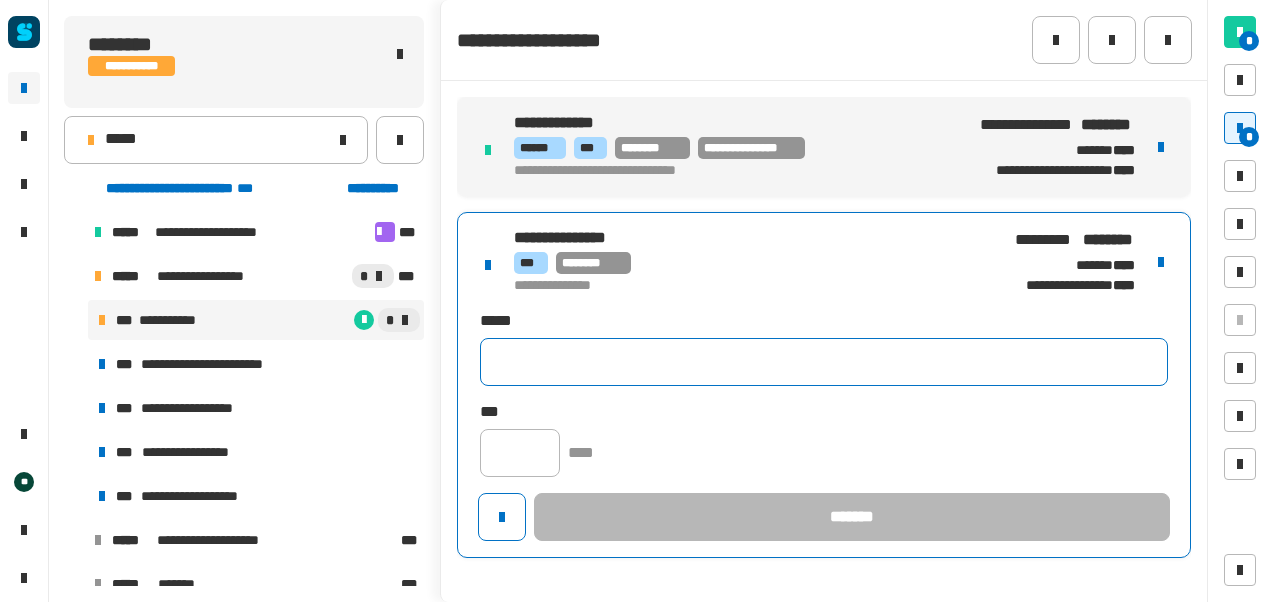 click 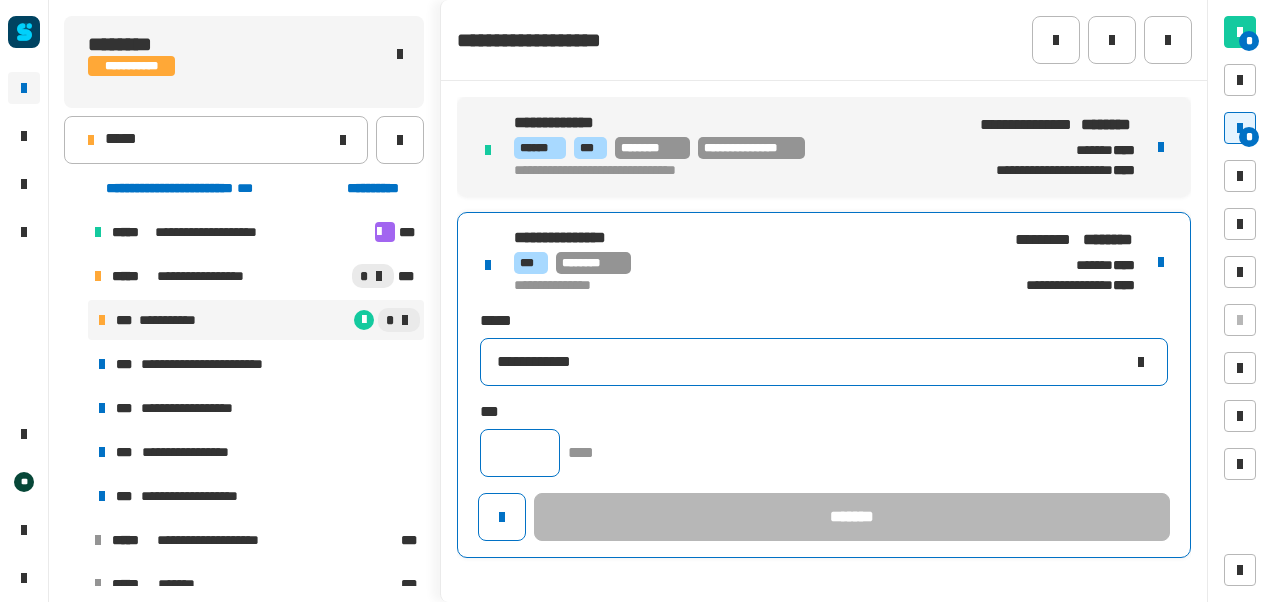 type on "**********" 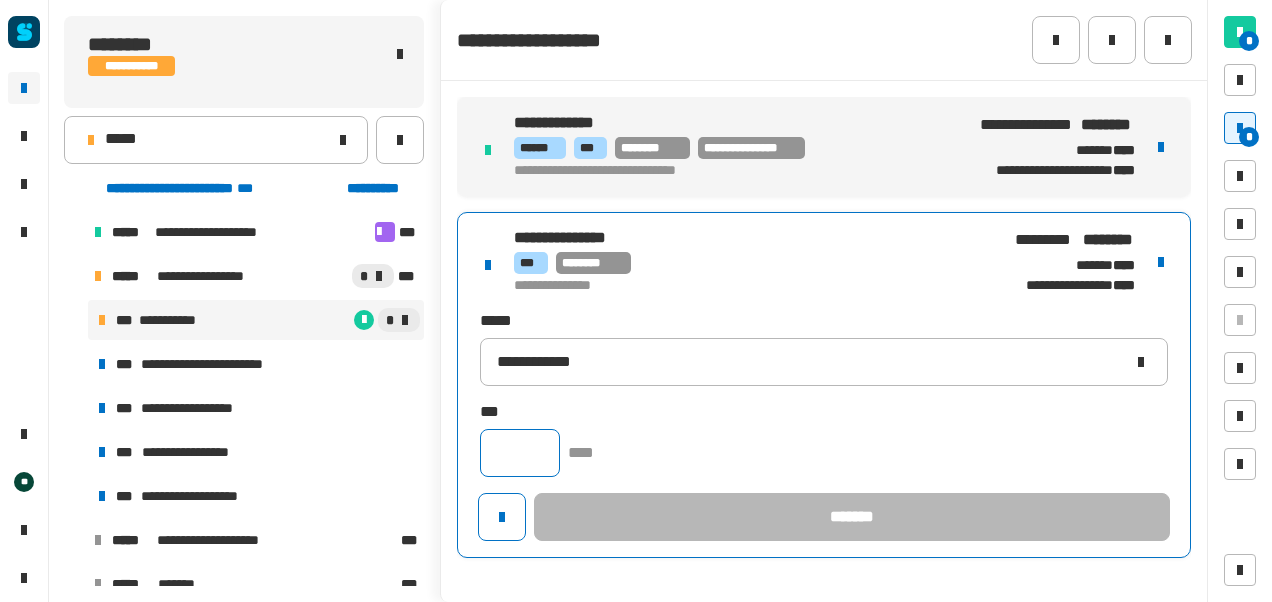 click 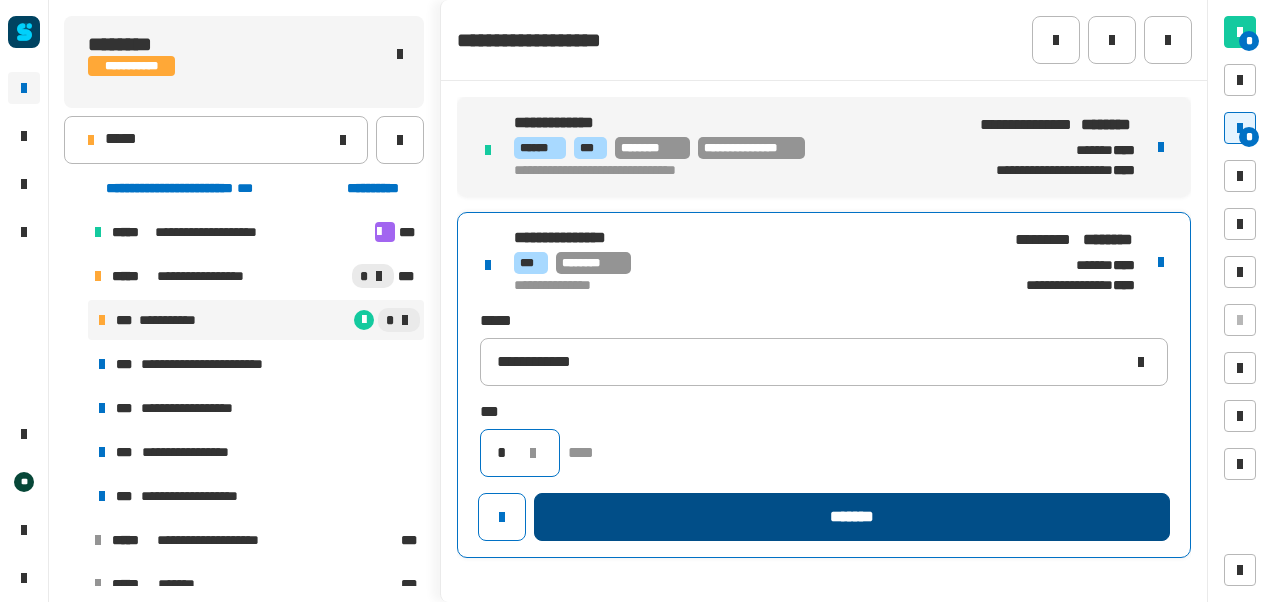 type on "*" 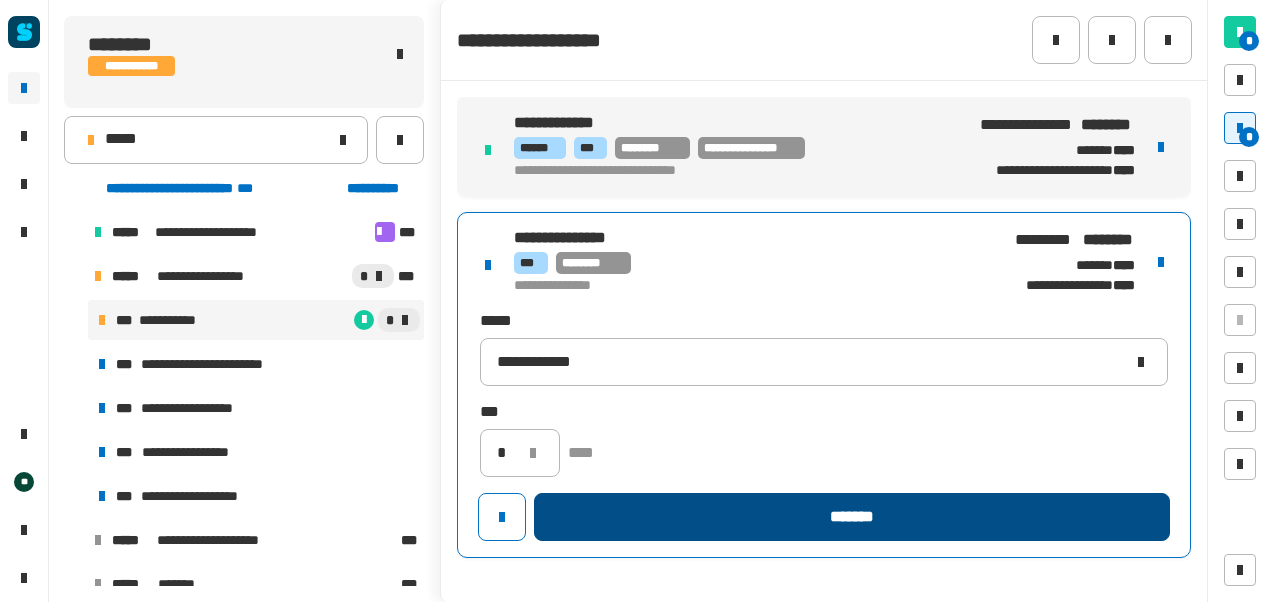 click on "*******" 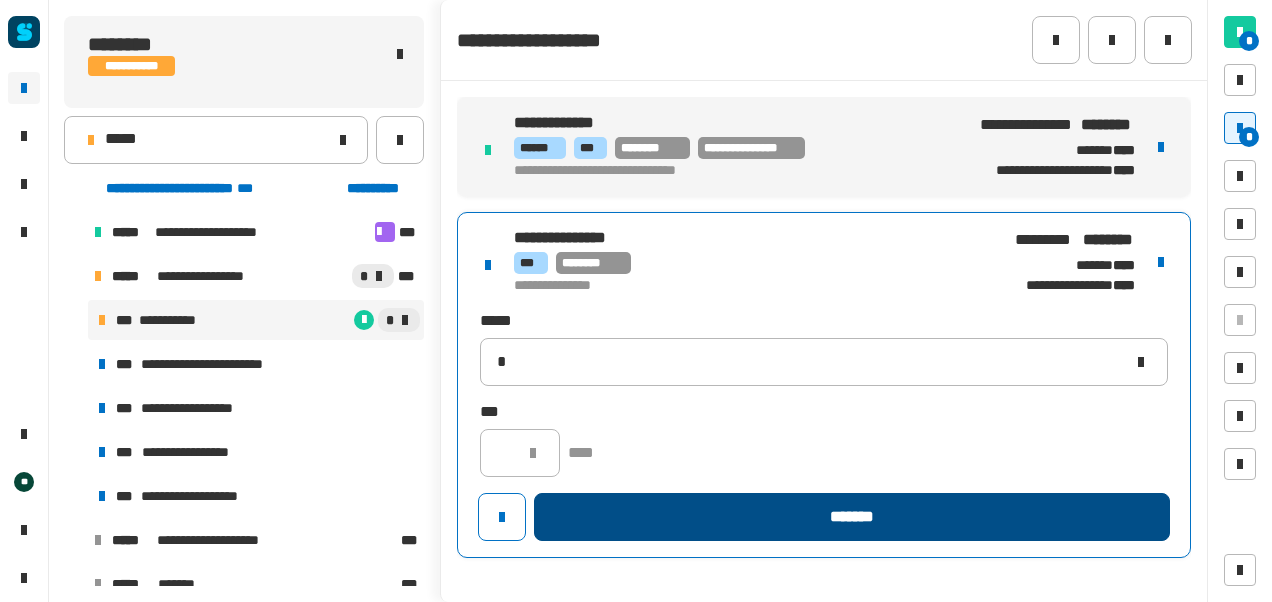 type 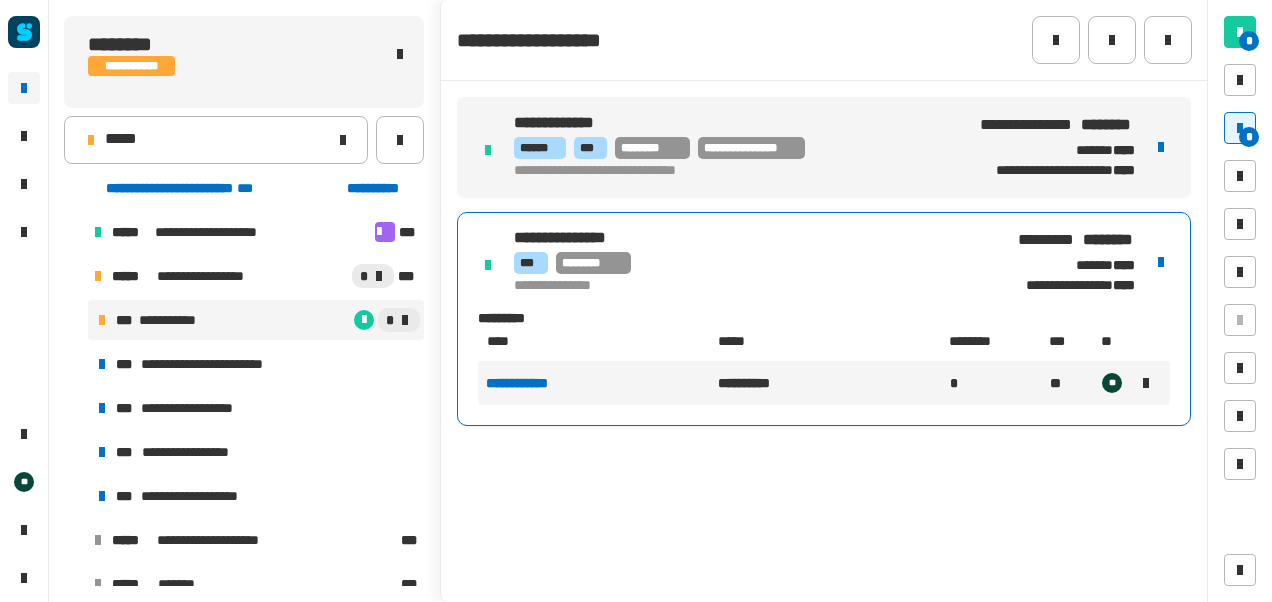 click on "**********" 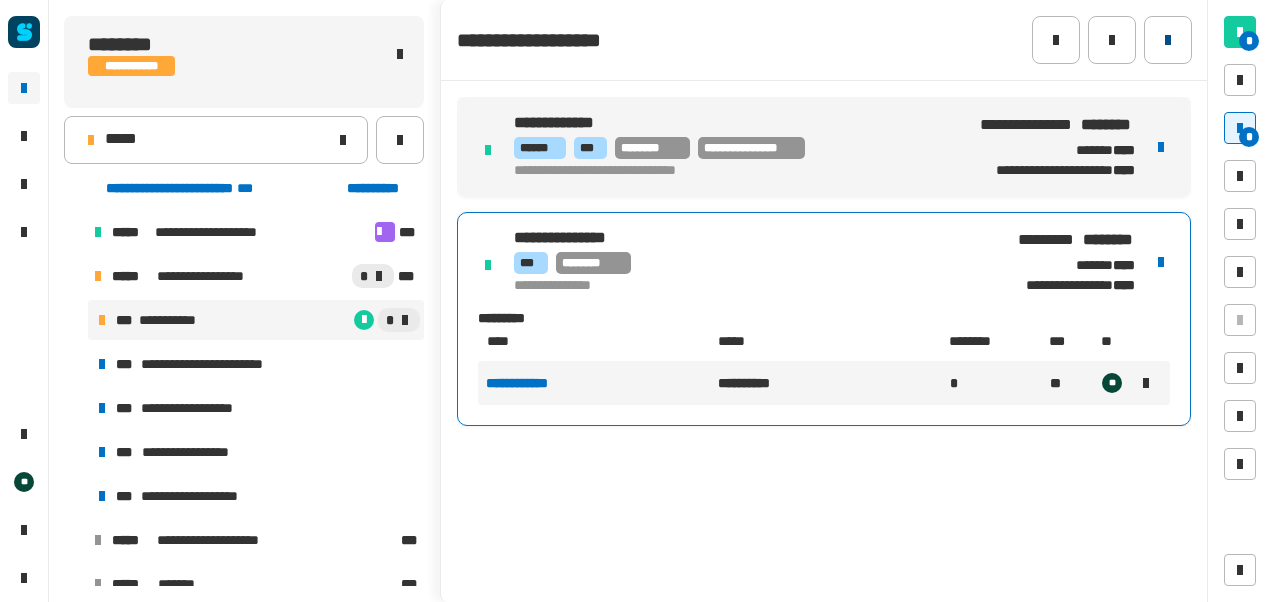 click 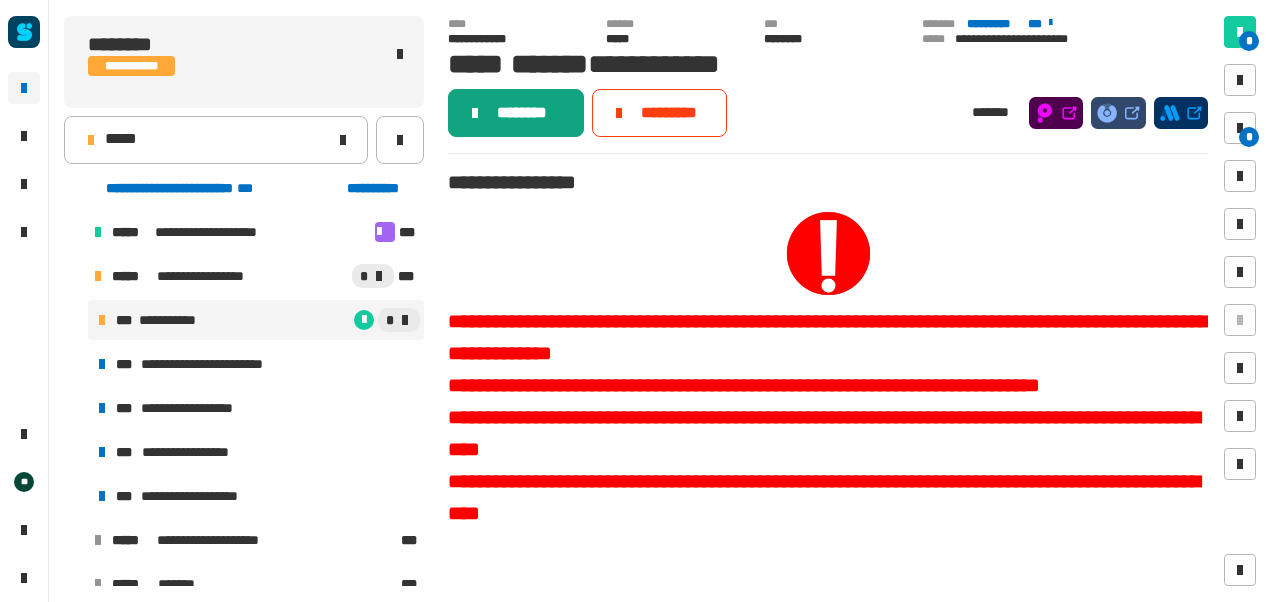click on "********" 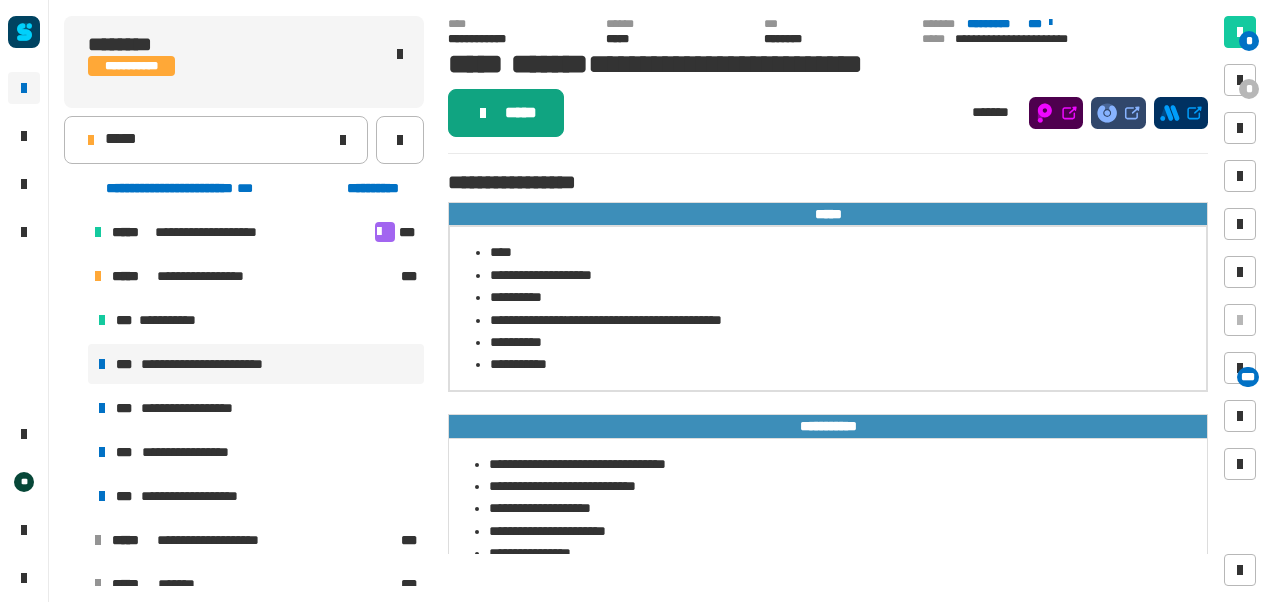 click on "*****" 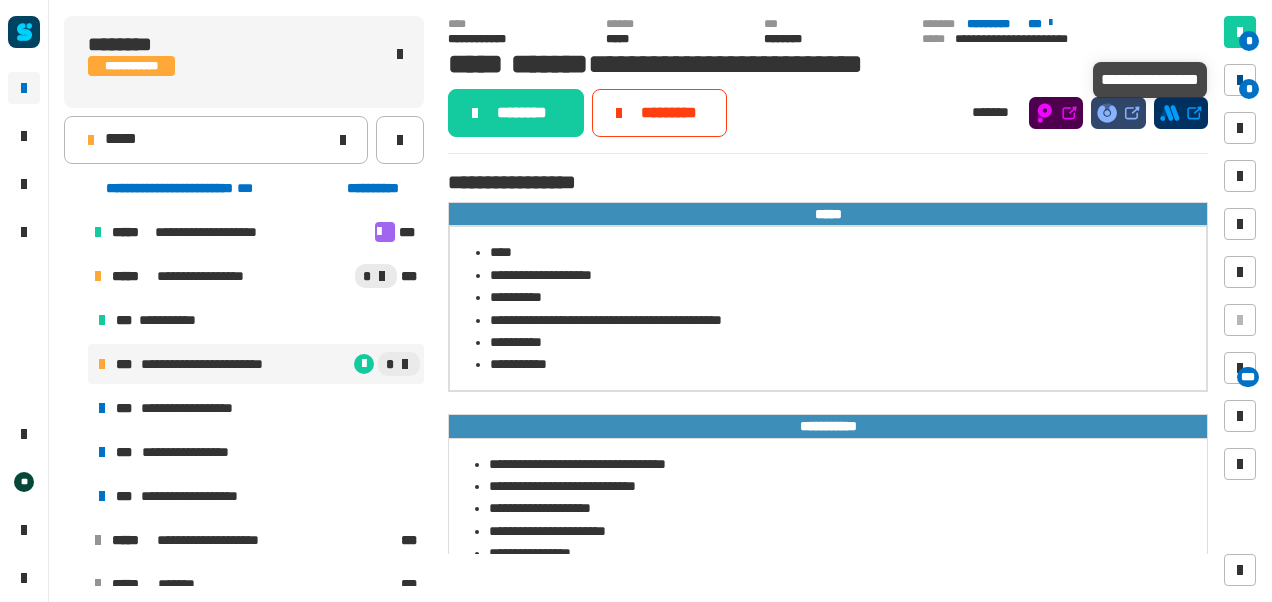 click on "*" at bounding box center (1249, 89) 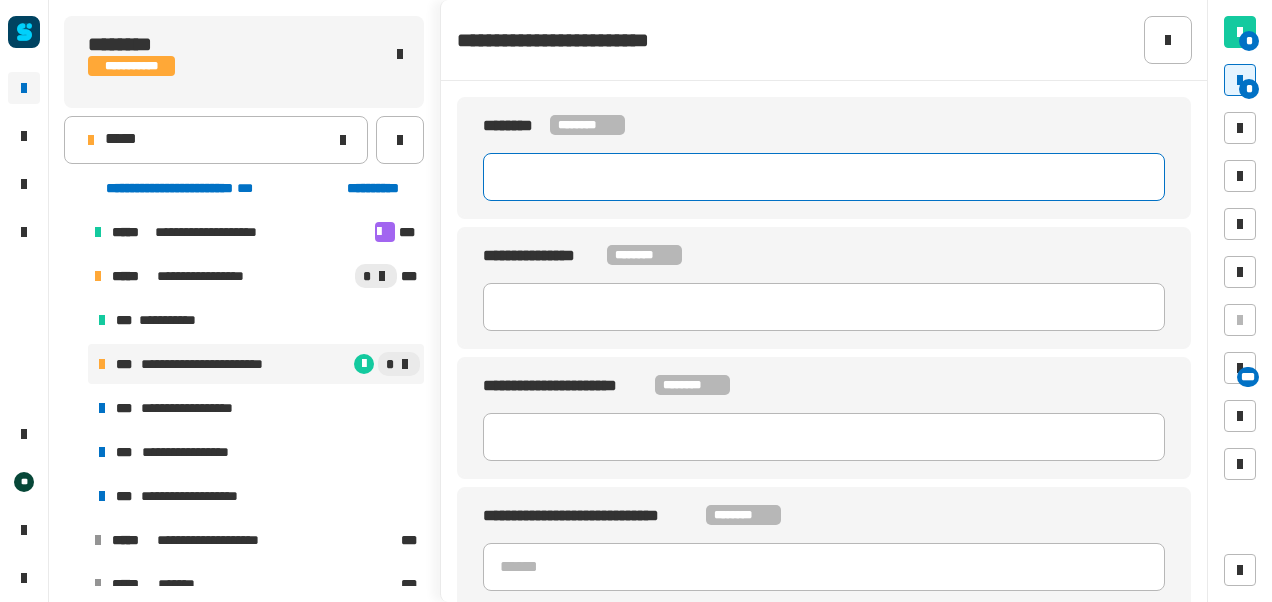 click 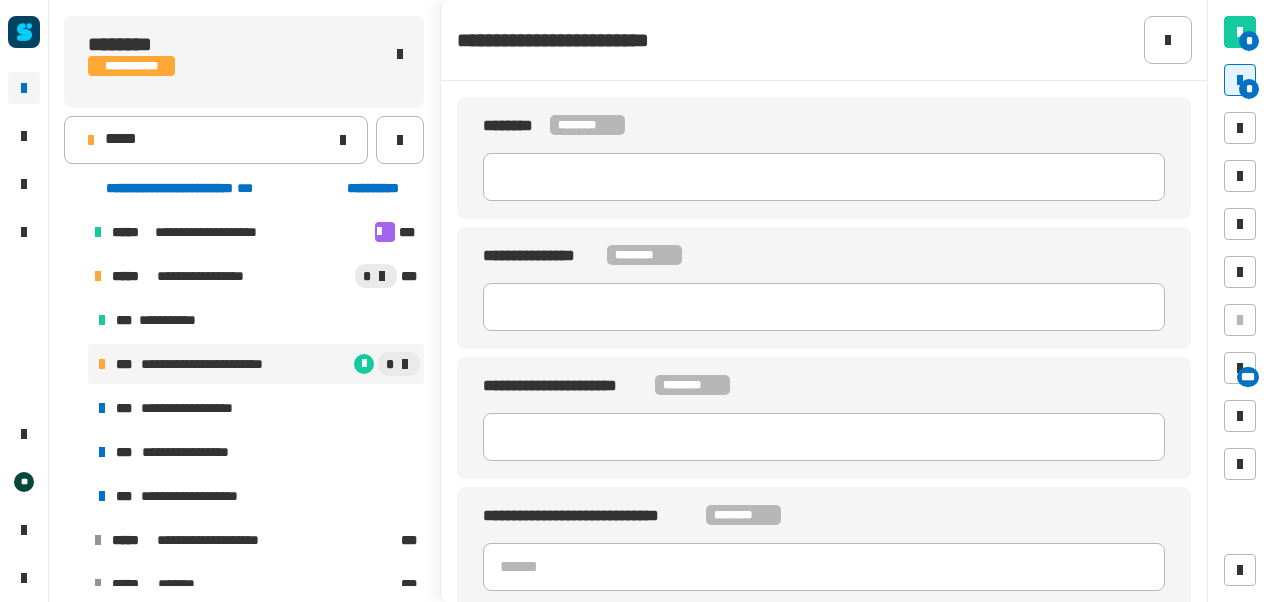 click on "**********" 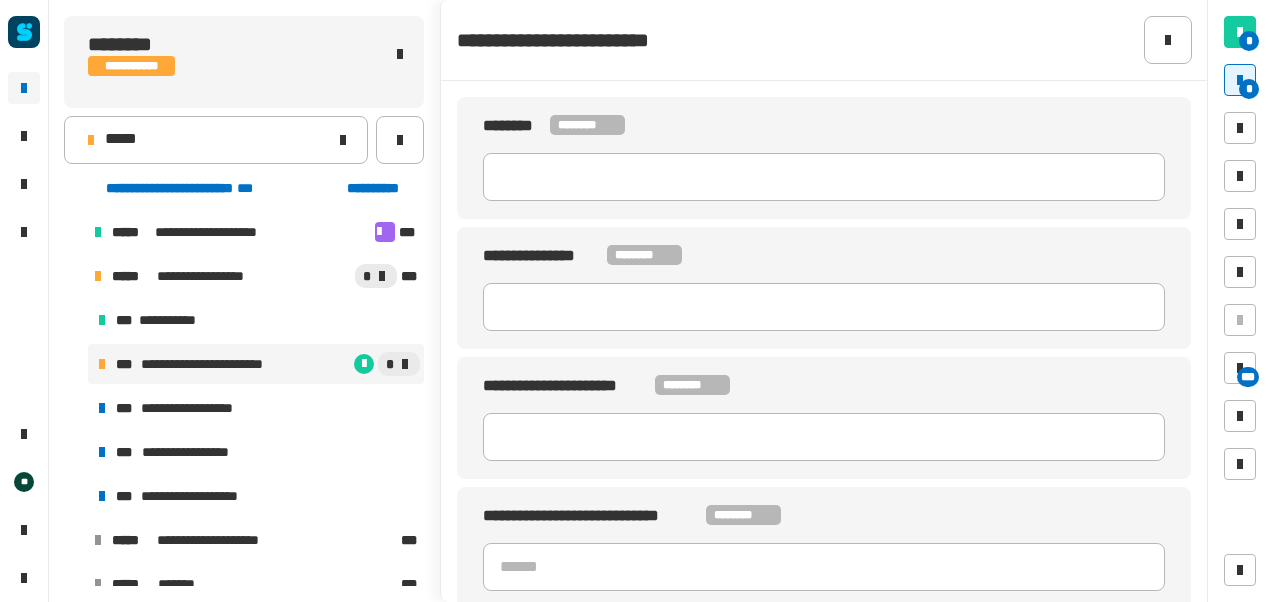 click on "**********" 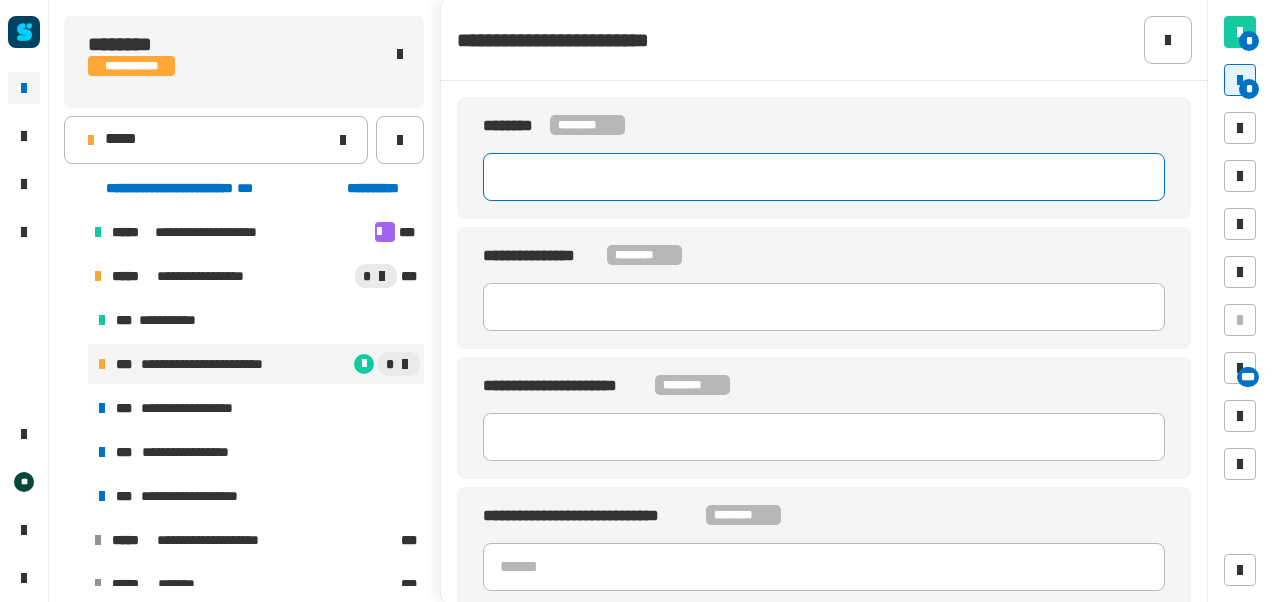 click 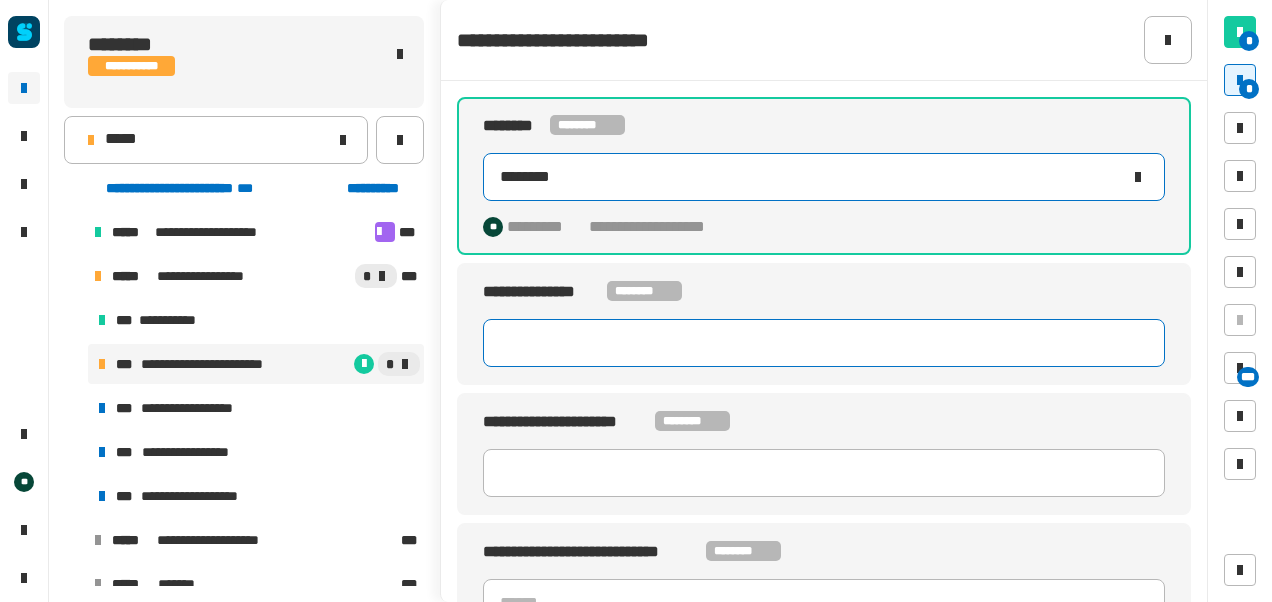type on "********" 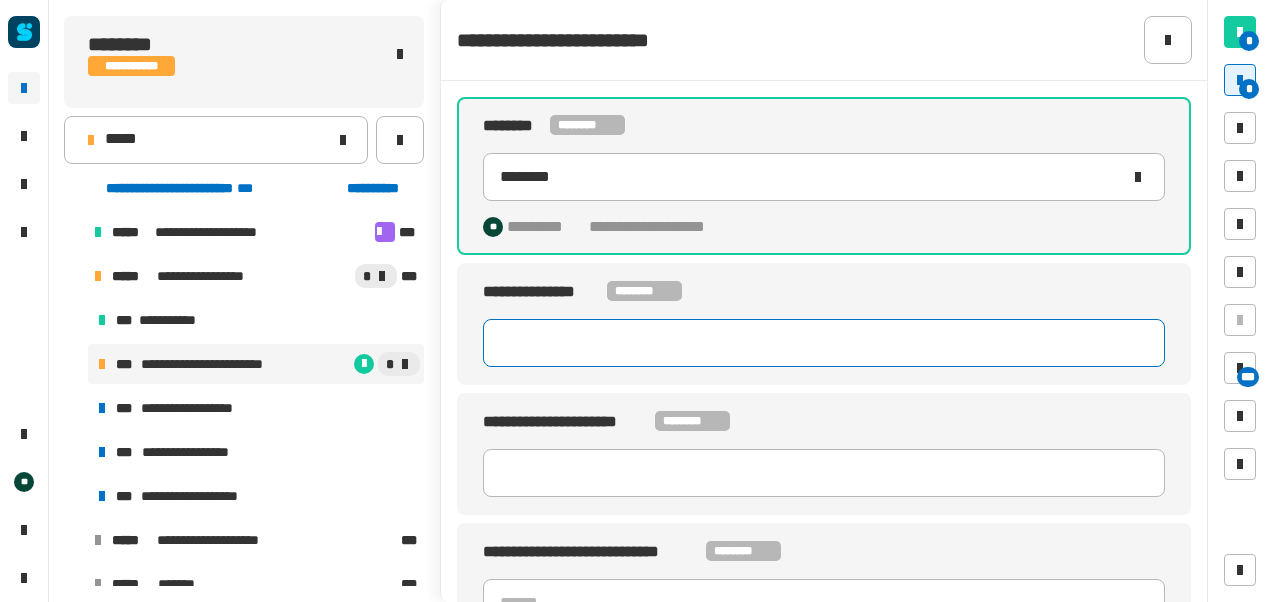 click 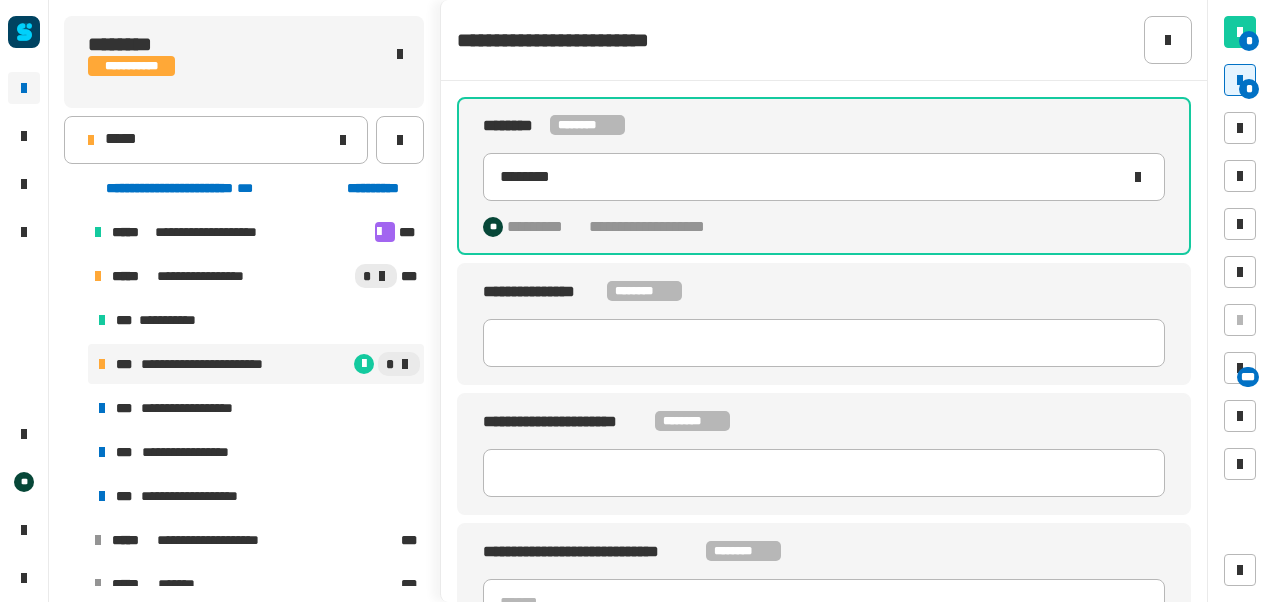 click on "**********" 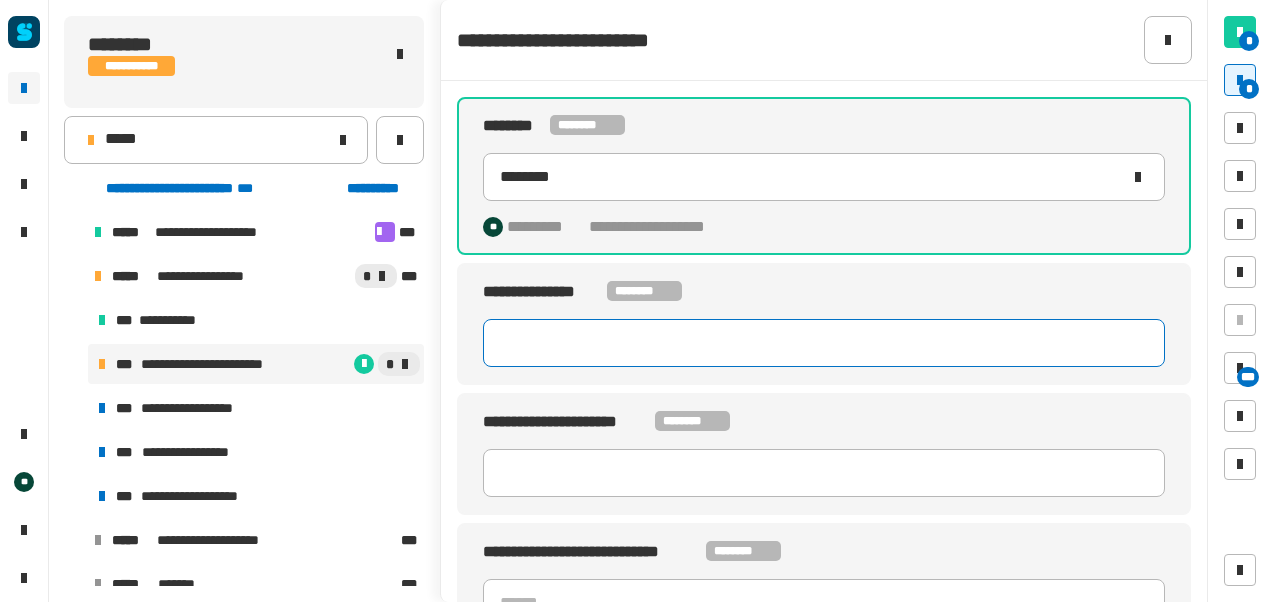 click 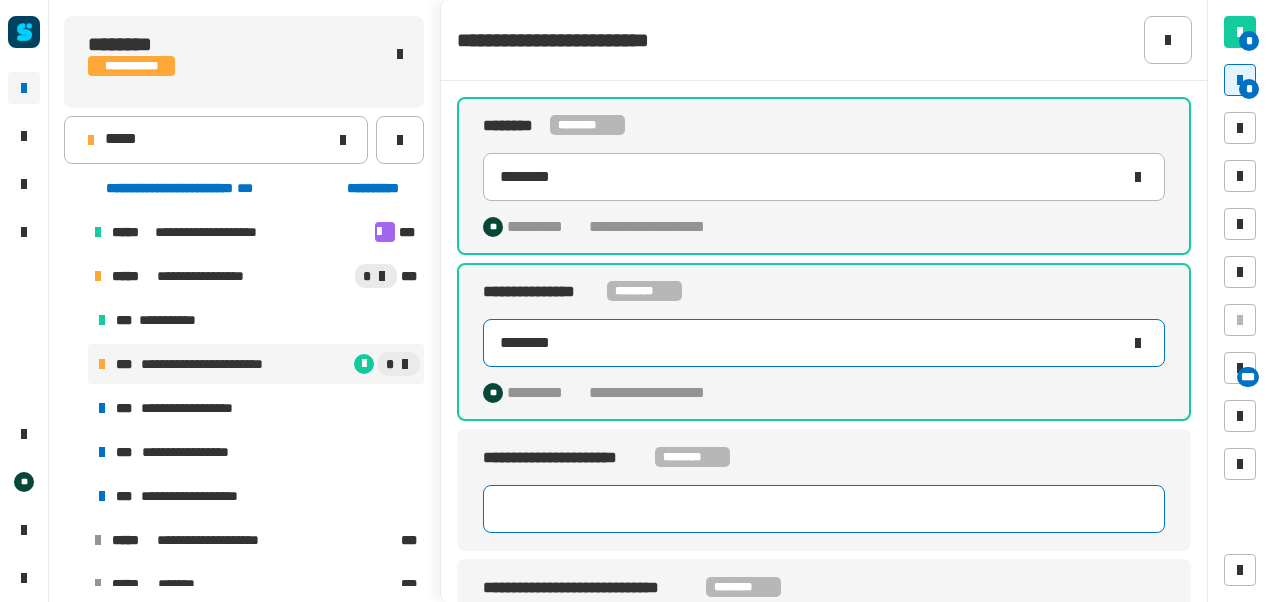 type on "********" 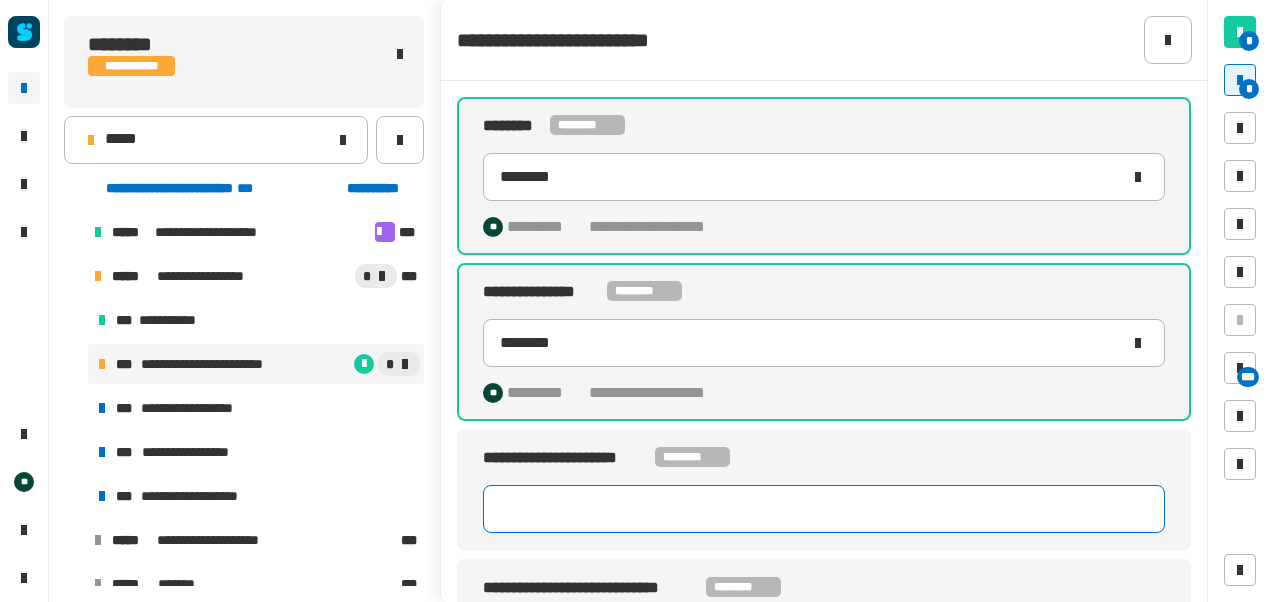 click 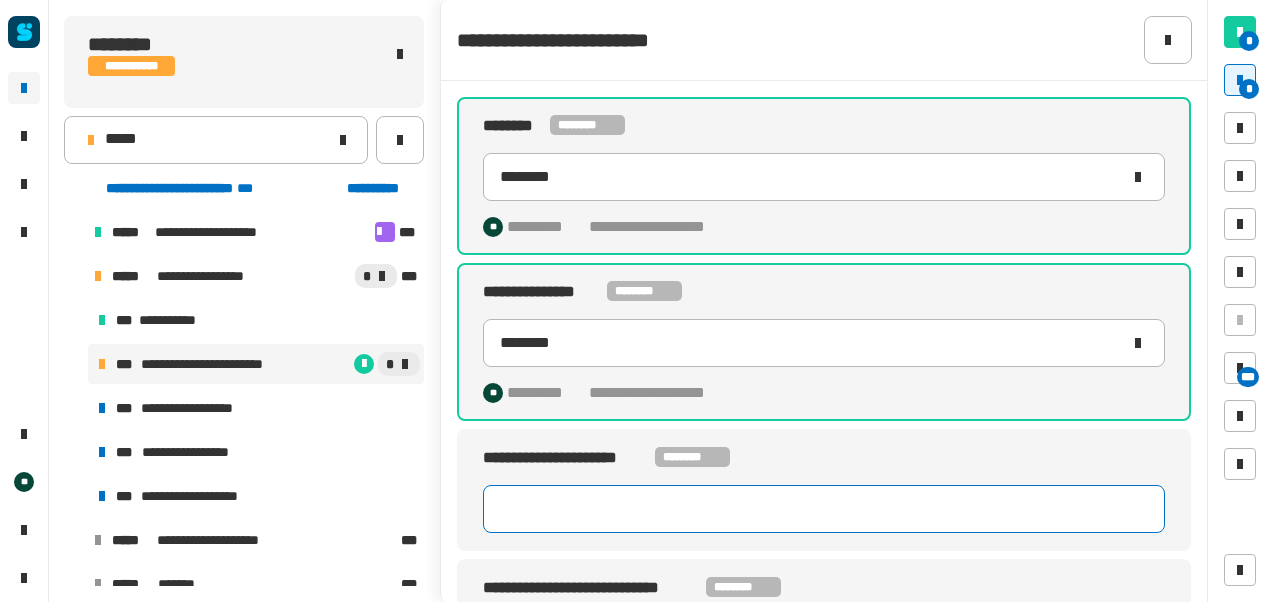 drag, startPoint x: 1176, startPoint y: 523, endPoint x: 772, endPoint y: 502, distance: 404.5454 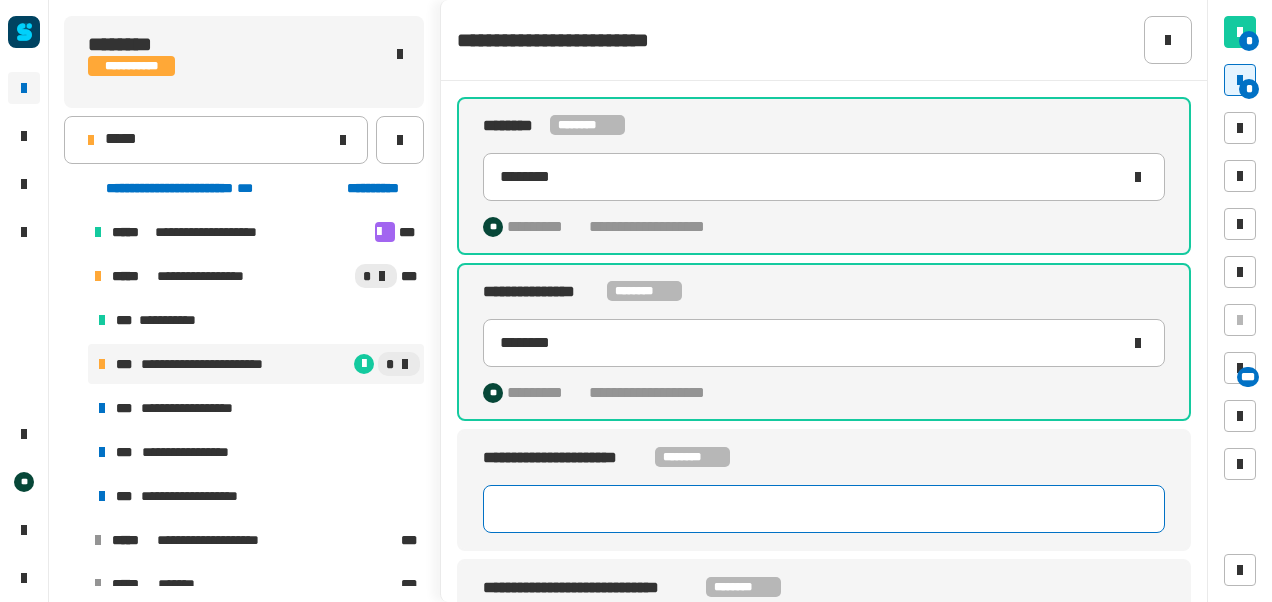 click on "**********" 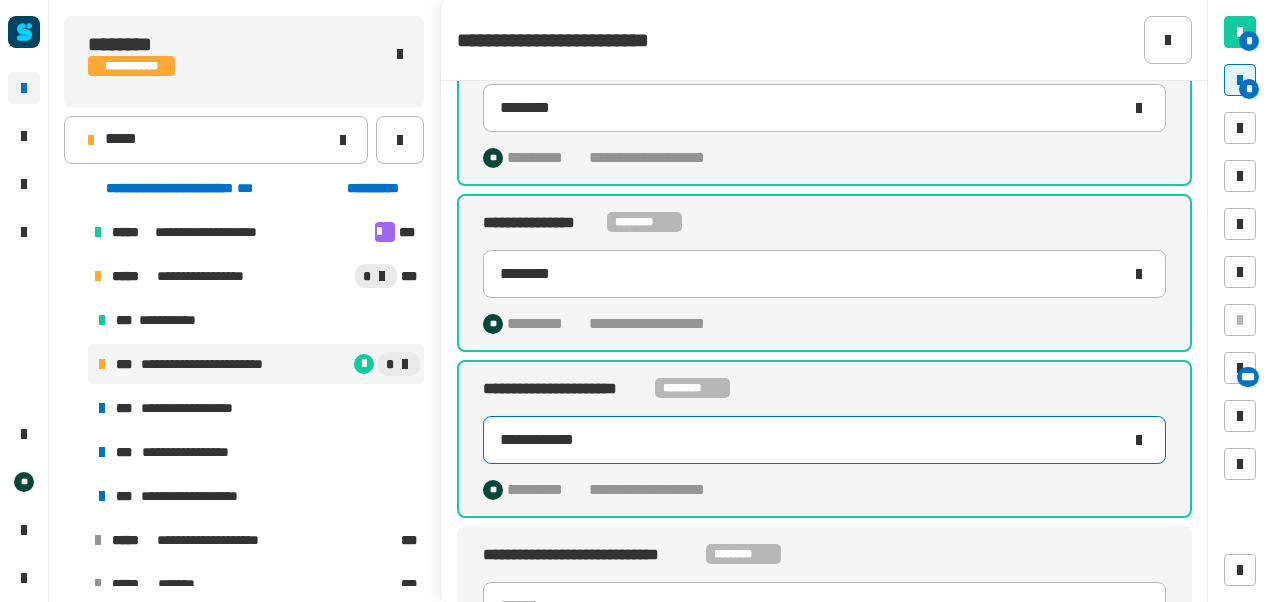 scroll, scrollTop: 114, scrollLeft: 0, axis: vertical 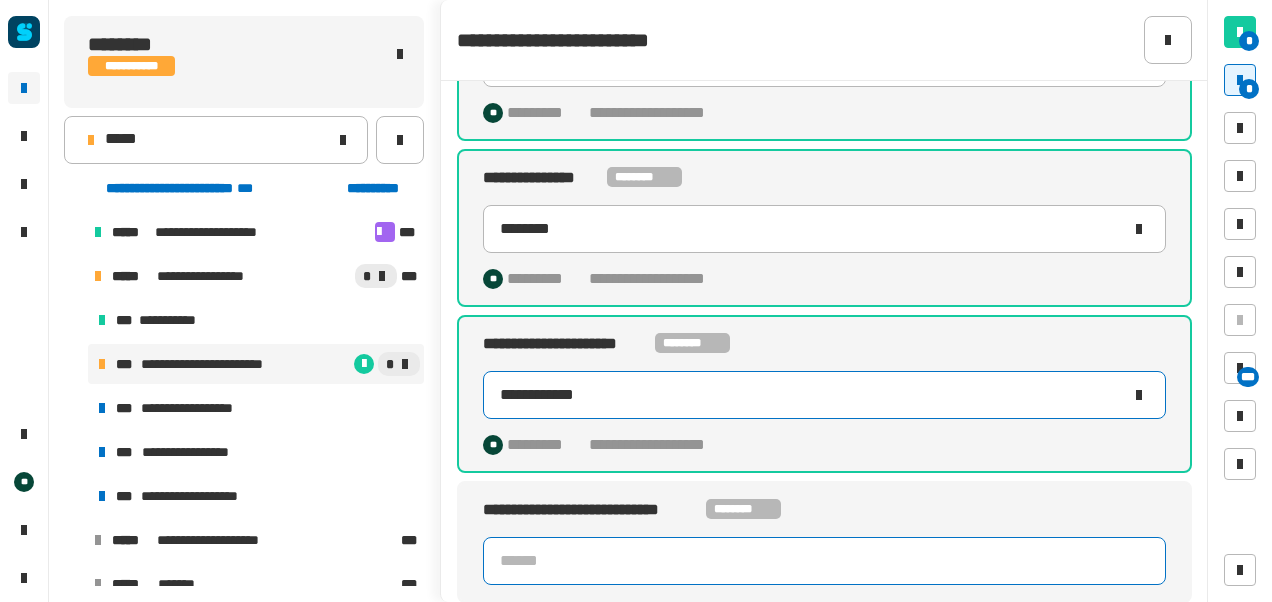 type on "**********" 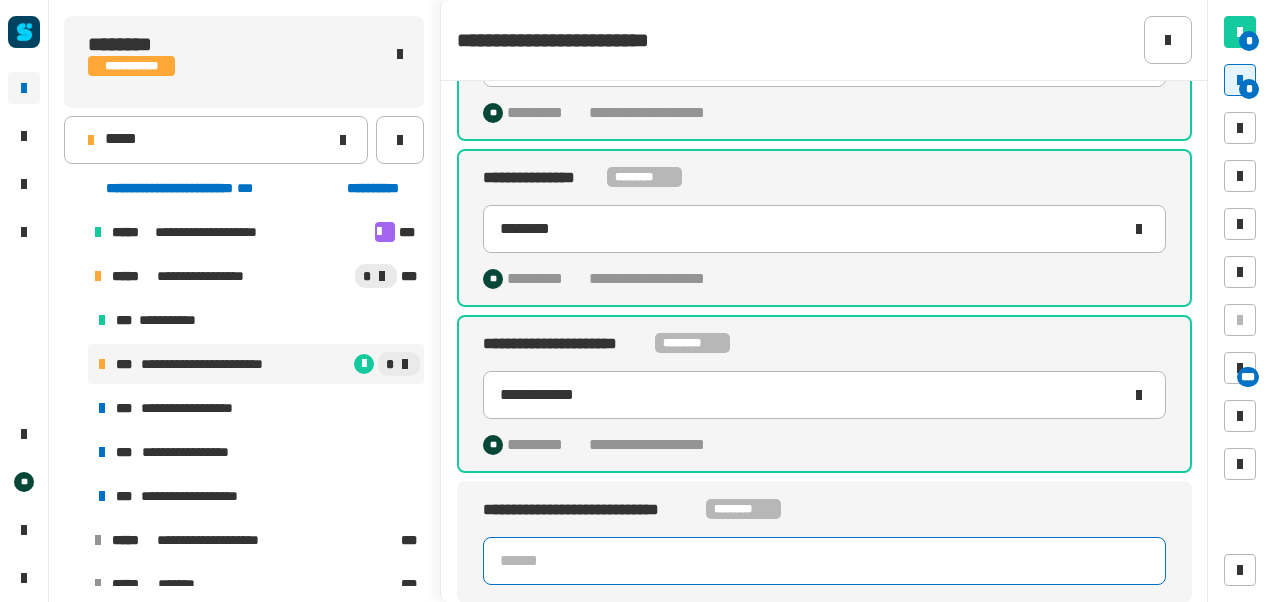 click 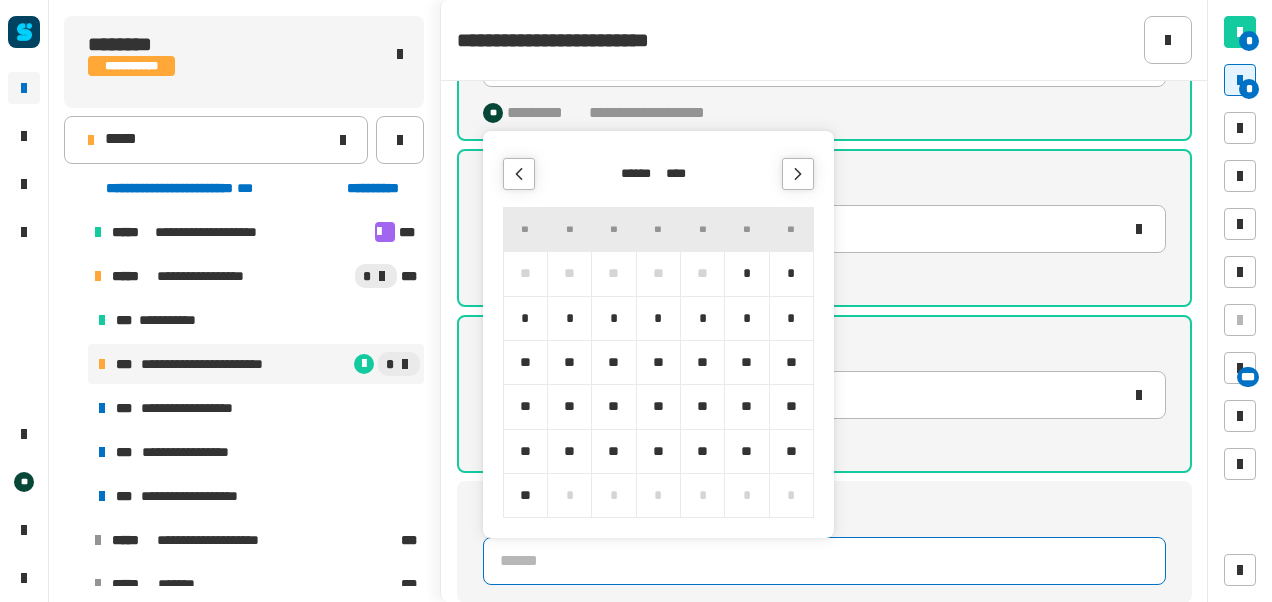 click on "****" at bounding box center [681, 174] 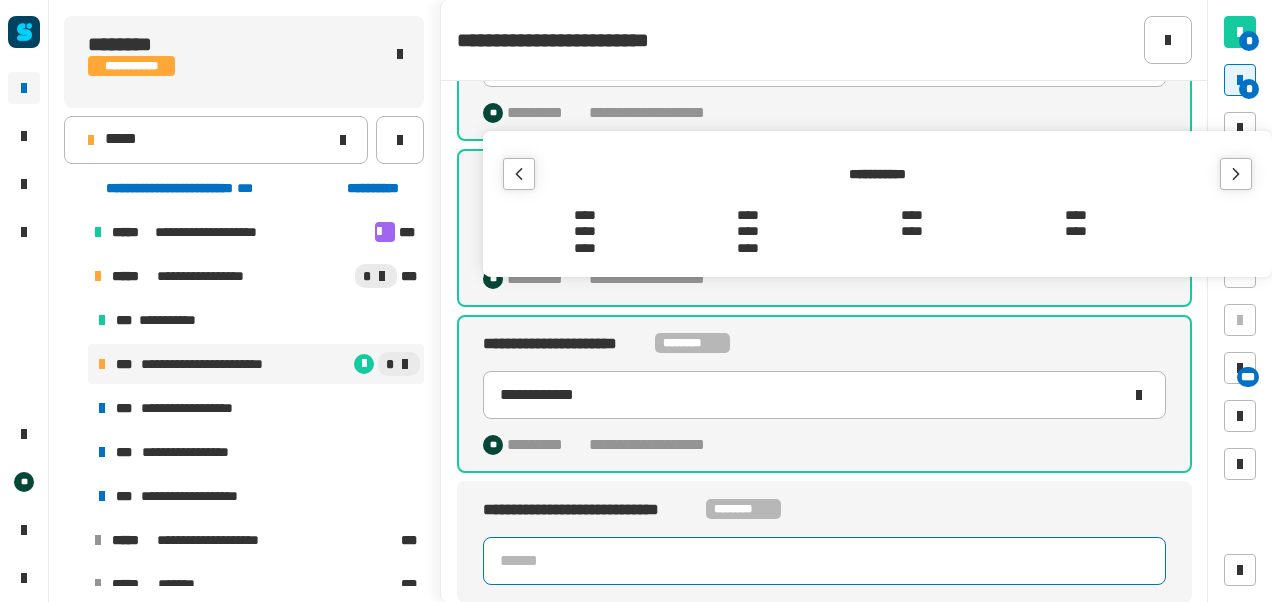 click on "****" at bounding box center (912, 232) 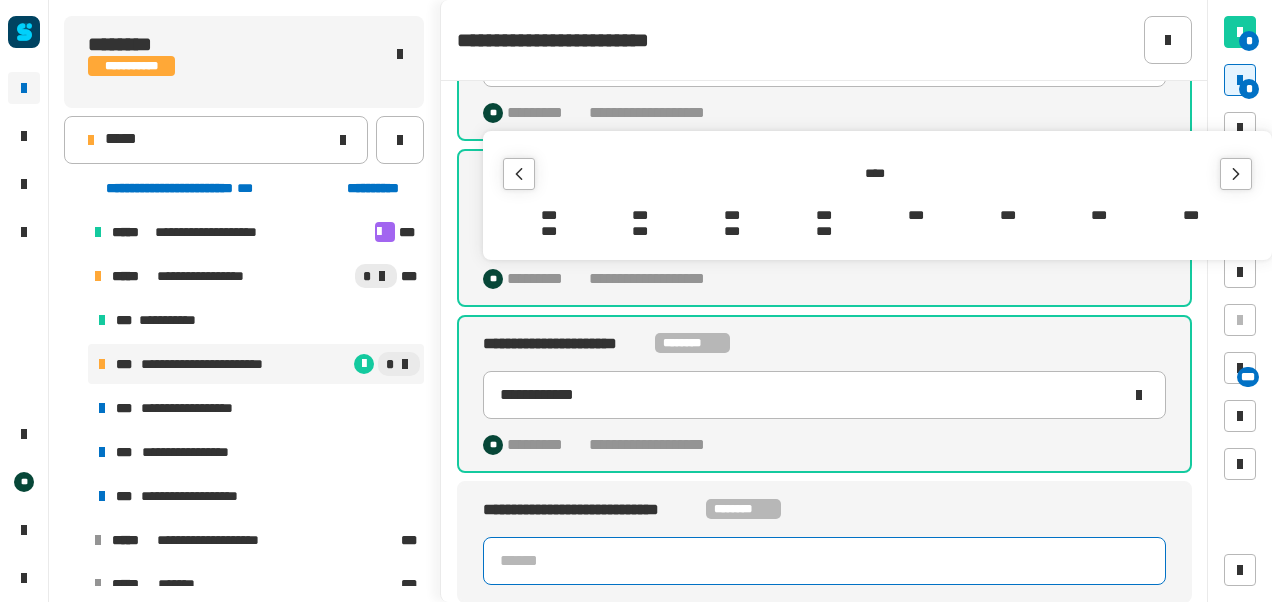 click on "***" at bounding box center [732, 215] 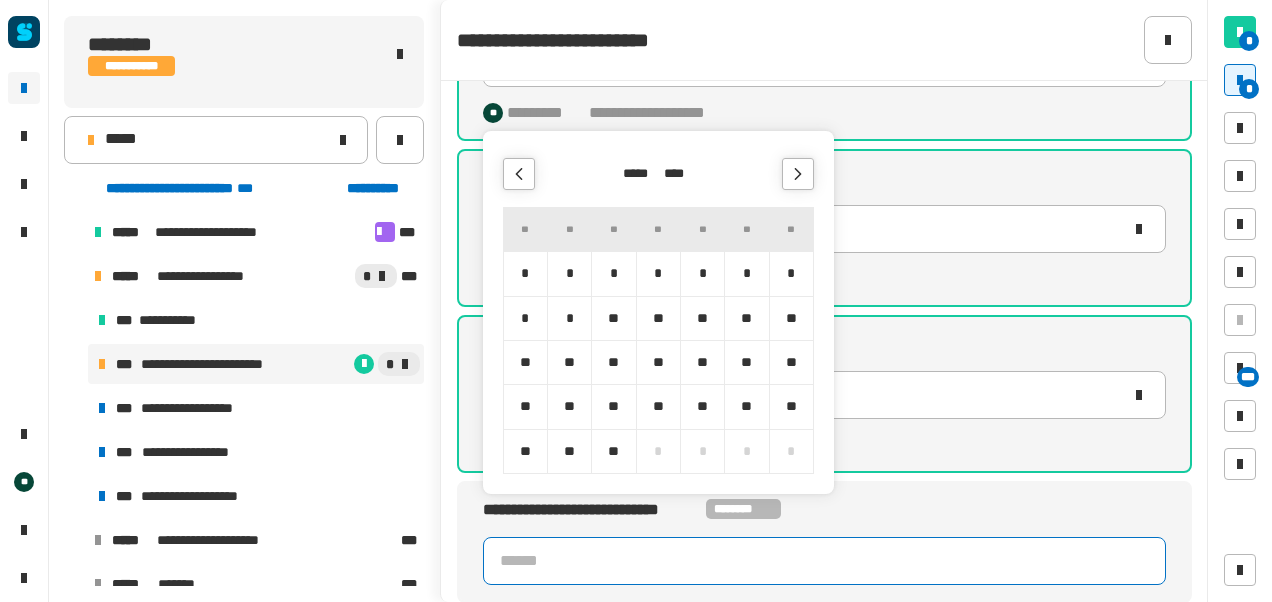 click on "*" at bounding box center (791, 273) 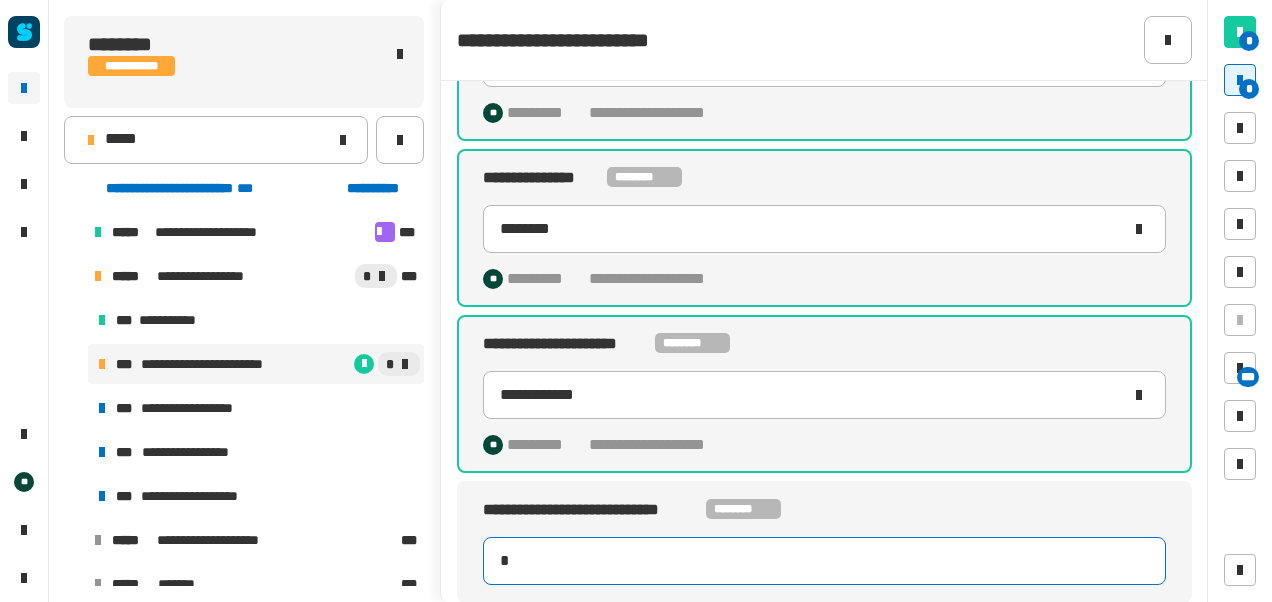 type on "**********" 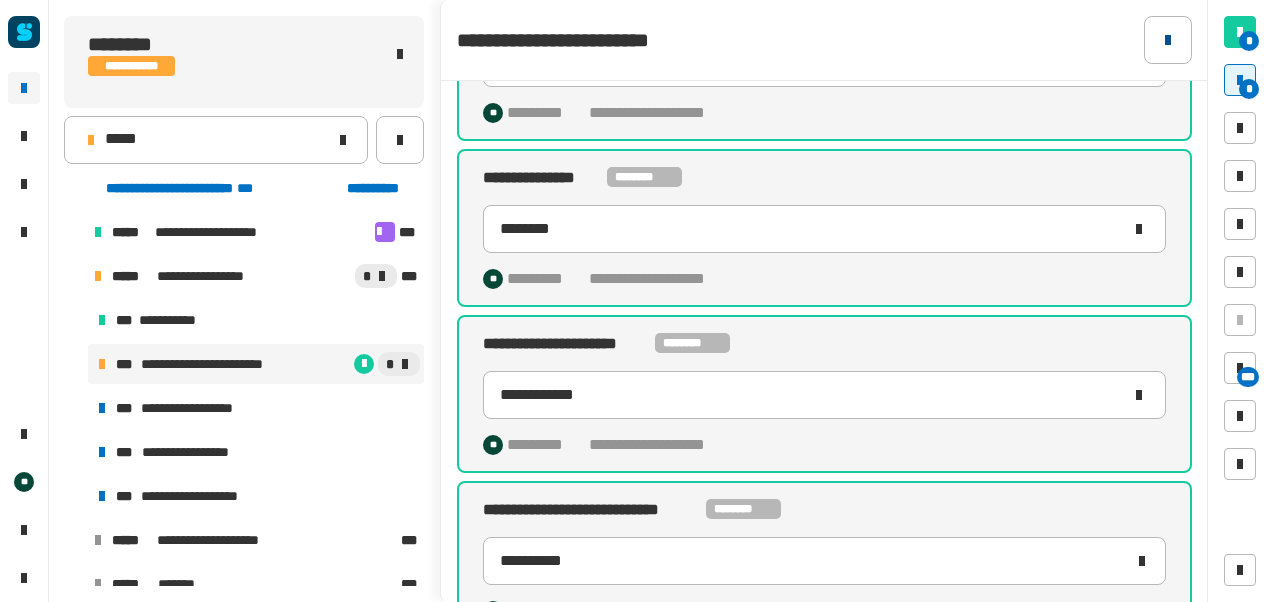 click 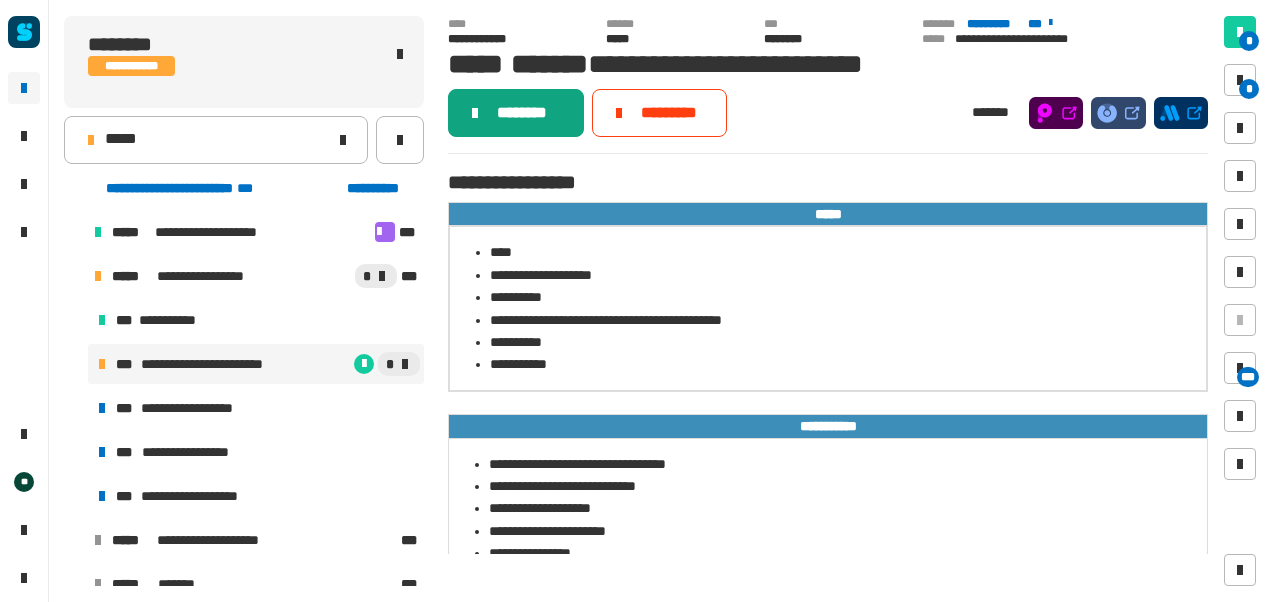 click on "********" 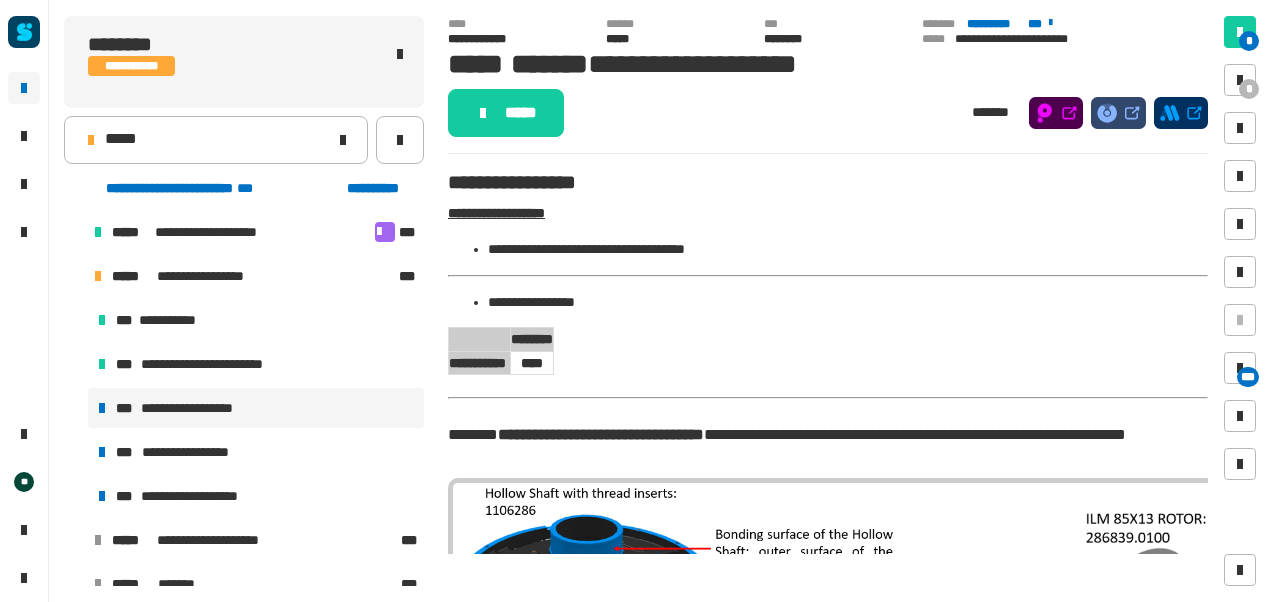 click on "*****" 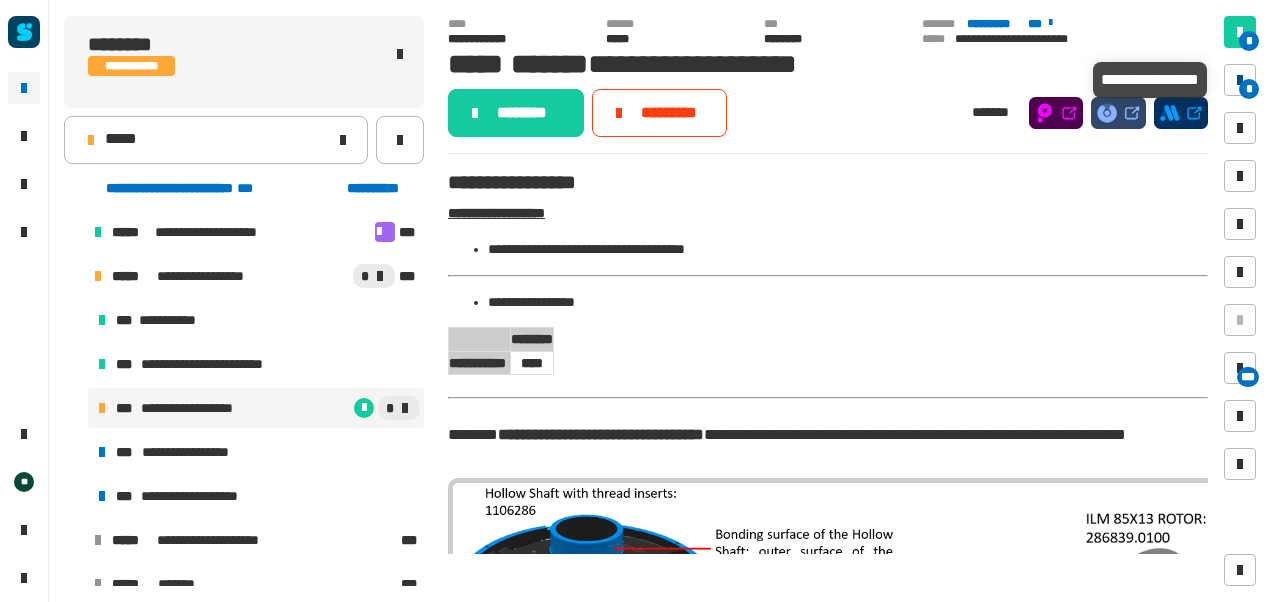 click at bounding box center (1240, 80) 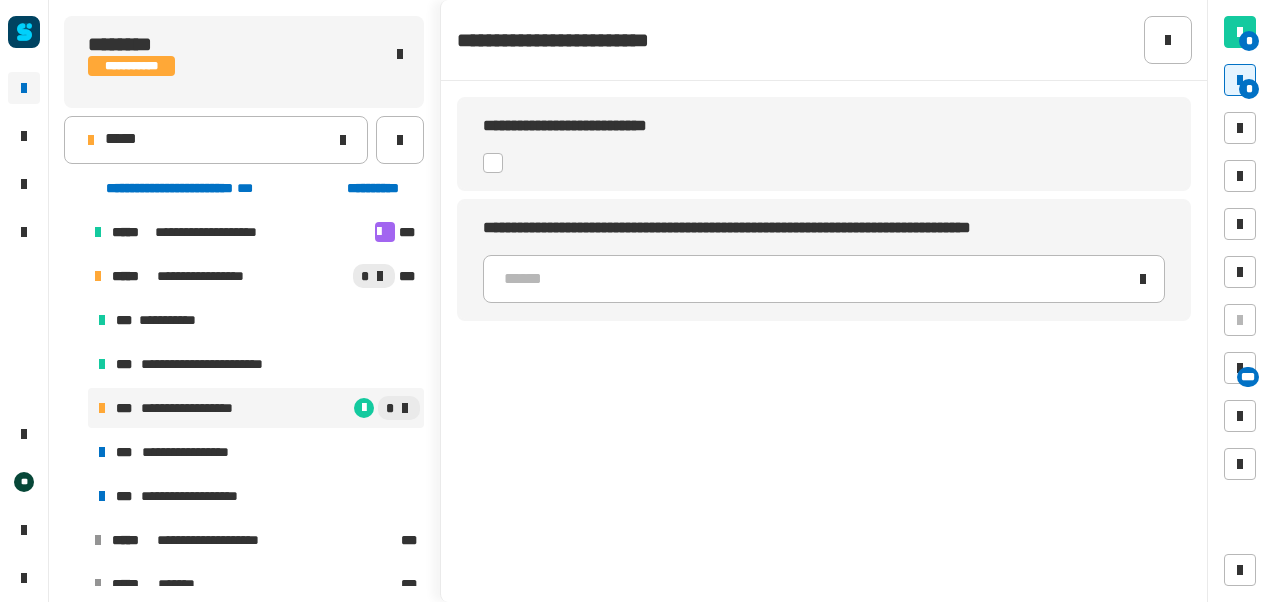click 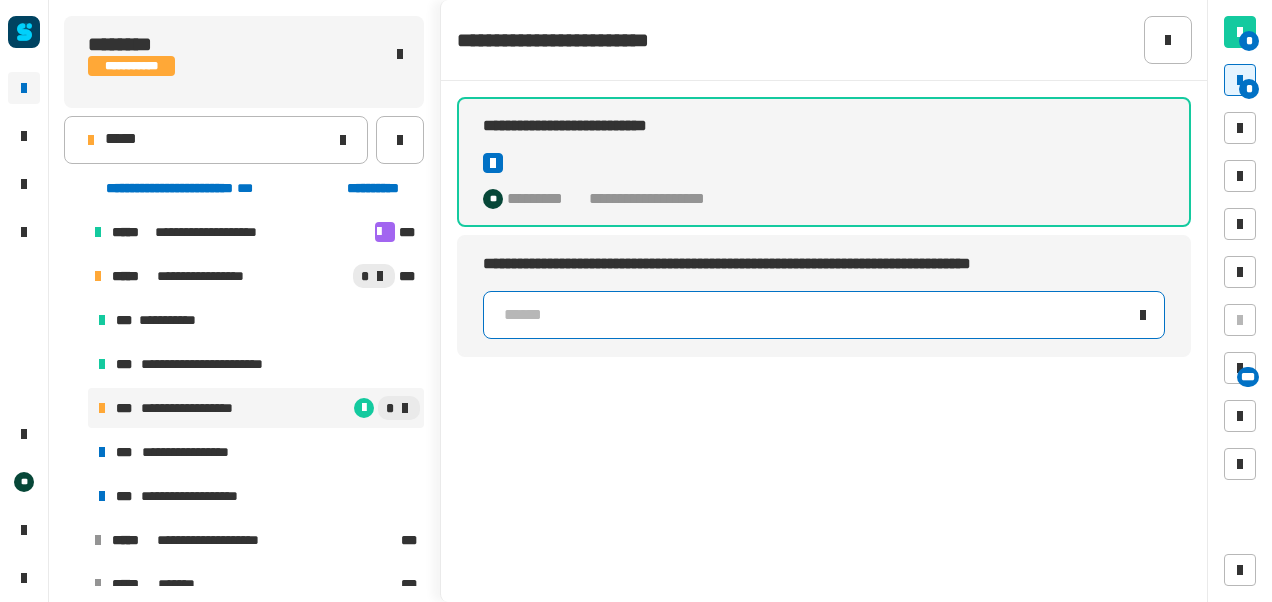 click on "******" 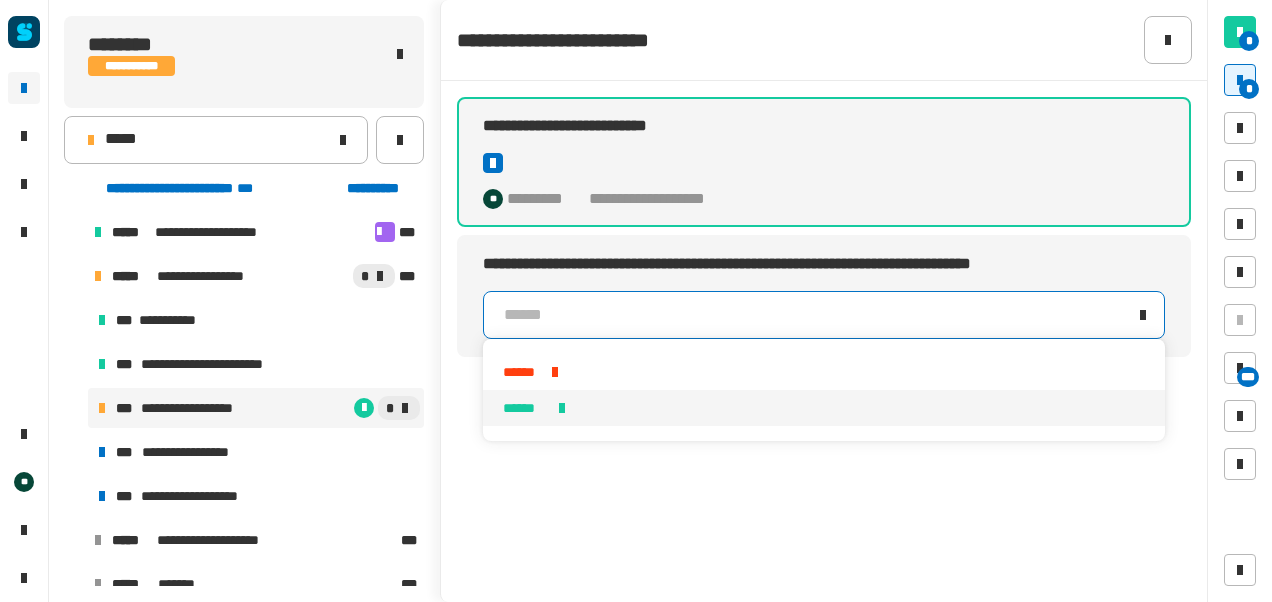 click on "******" at bounding box center (525, 408) 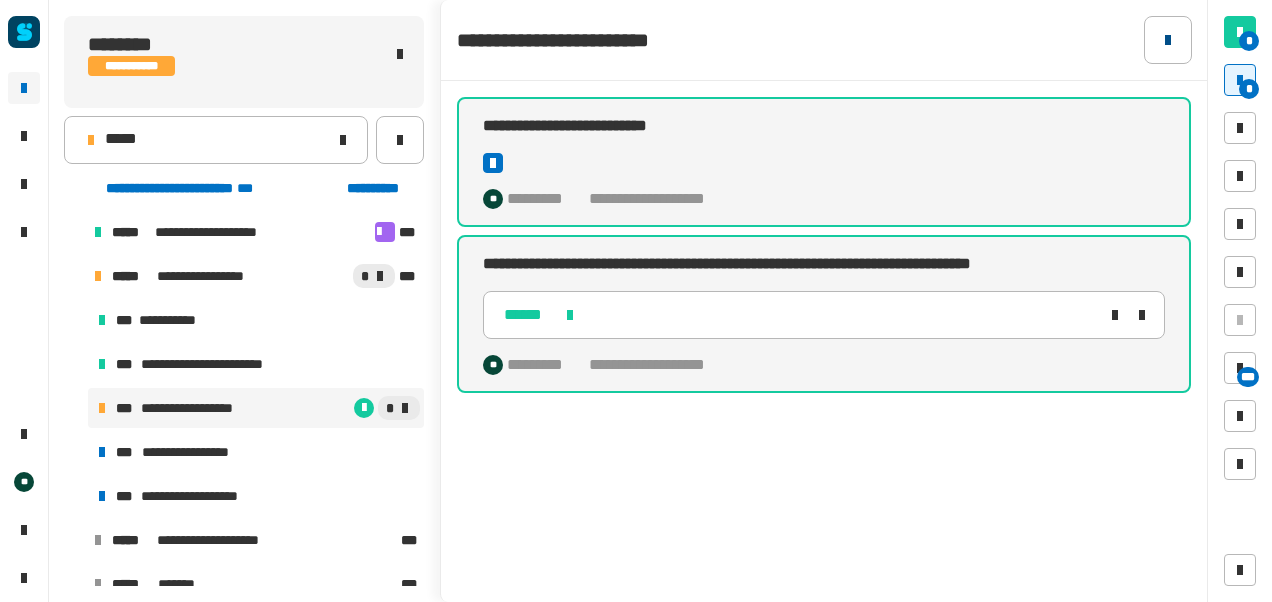 click 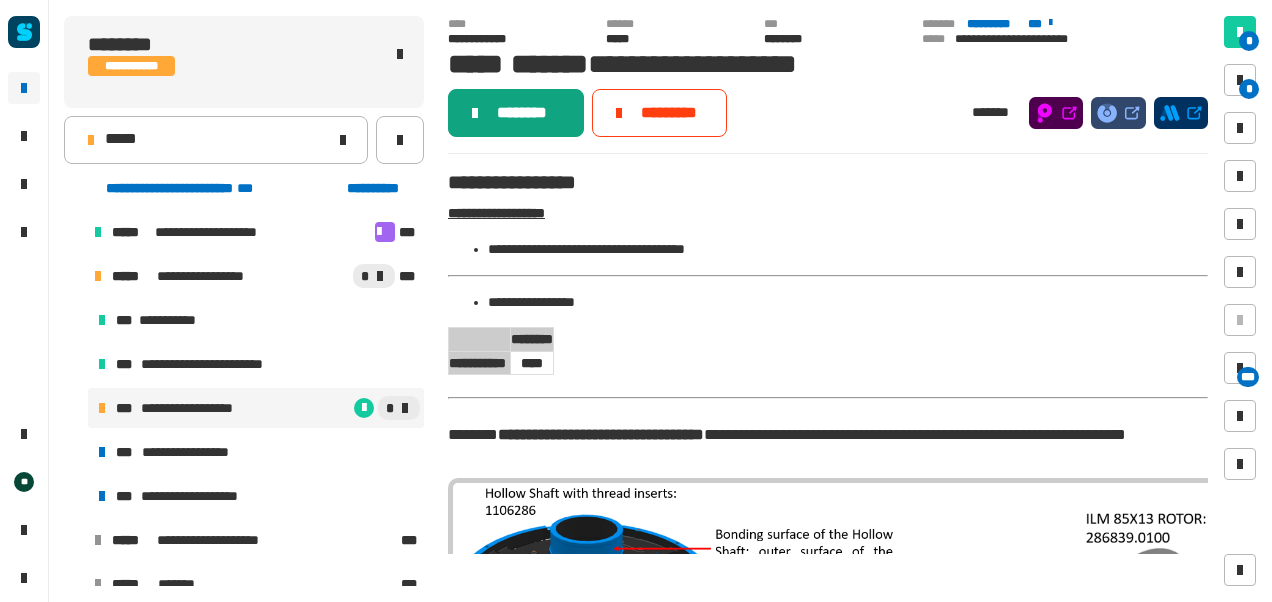 click on "********" 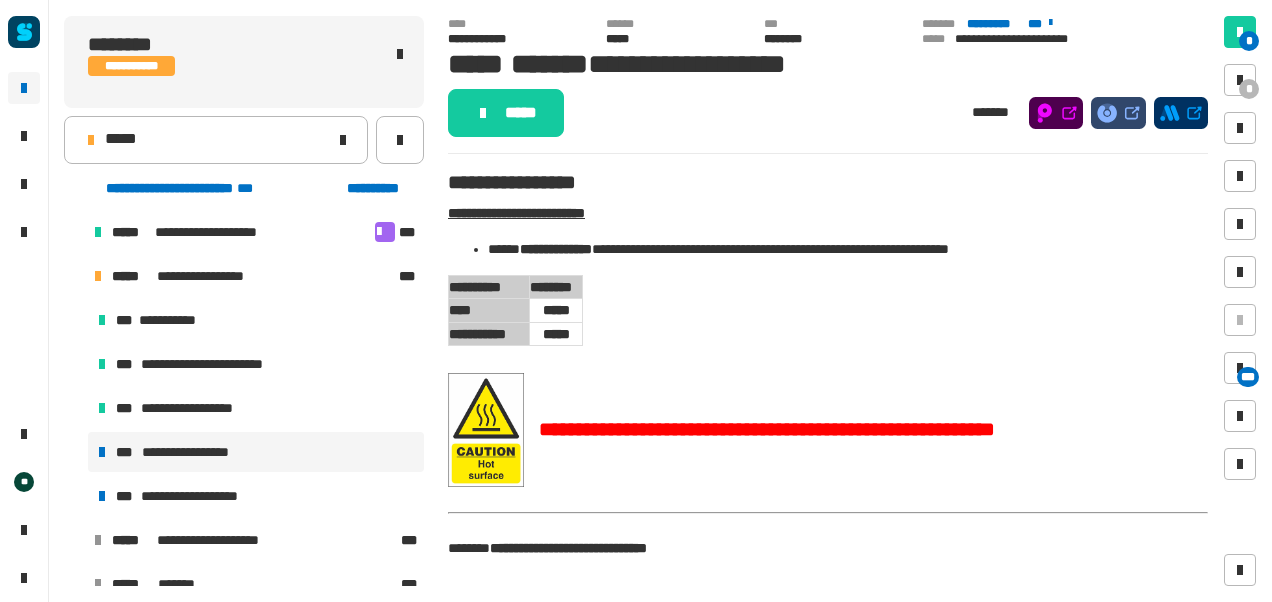 click on "*****" 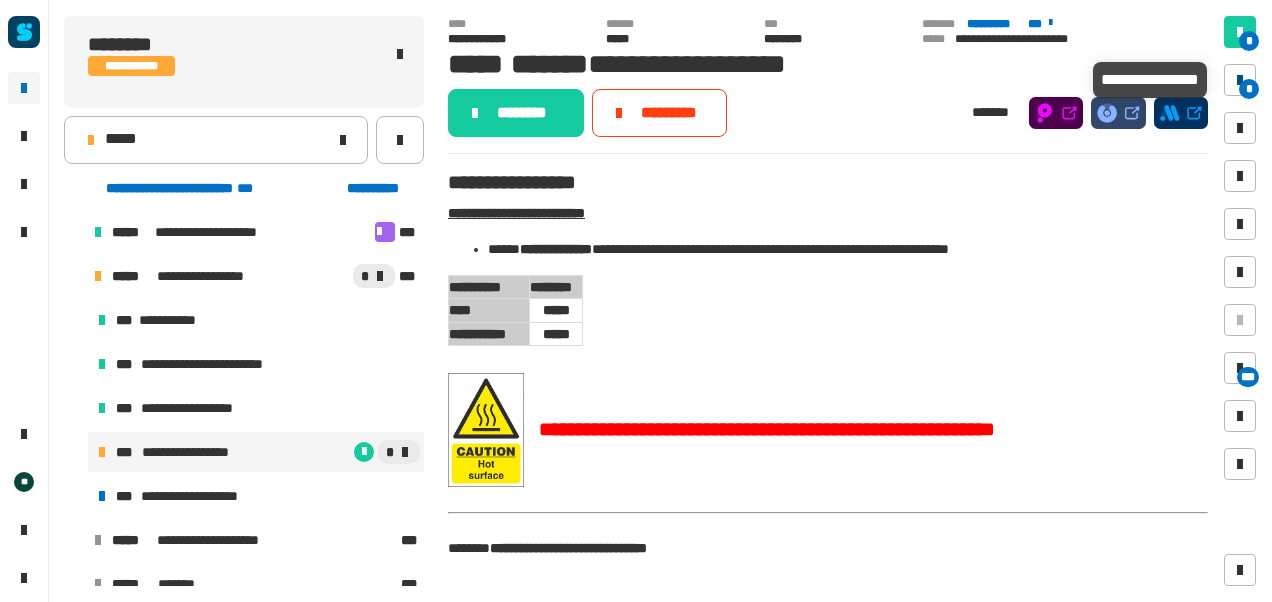 click at bounding box center [1240, 80] 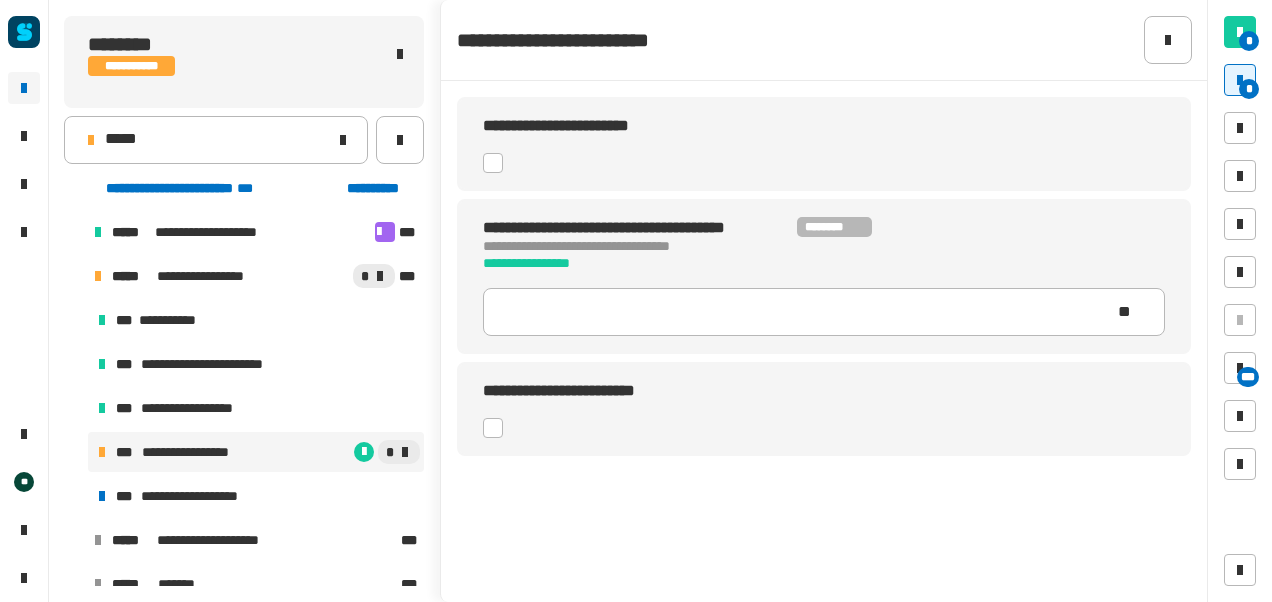 click 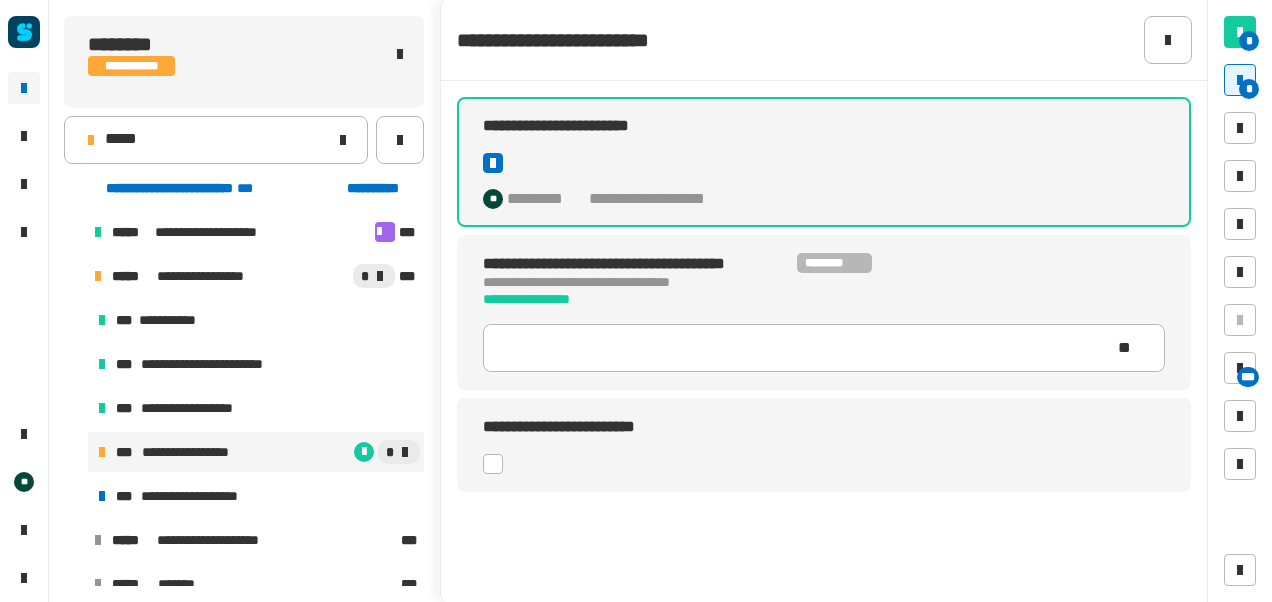 click 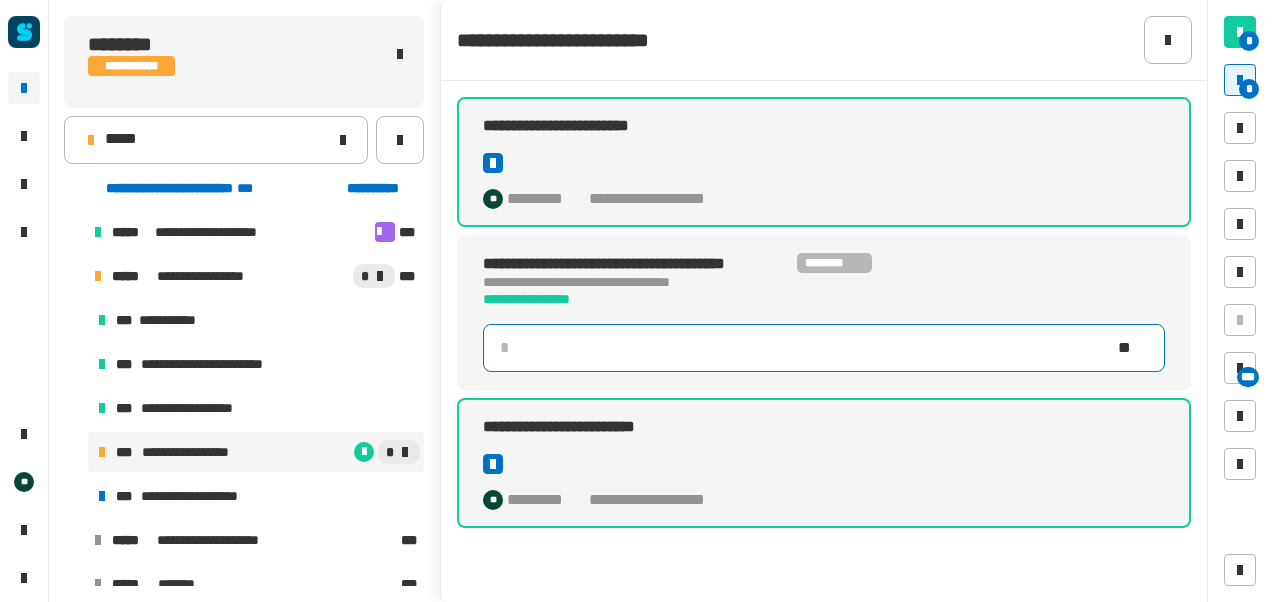 click 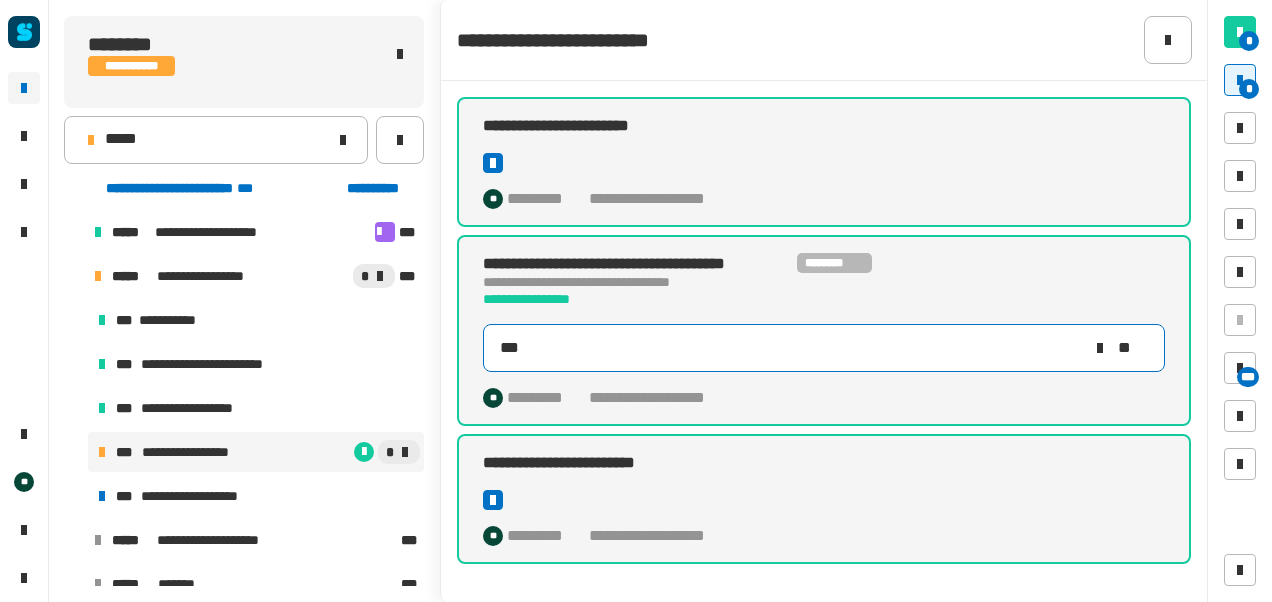 type on "****" 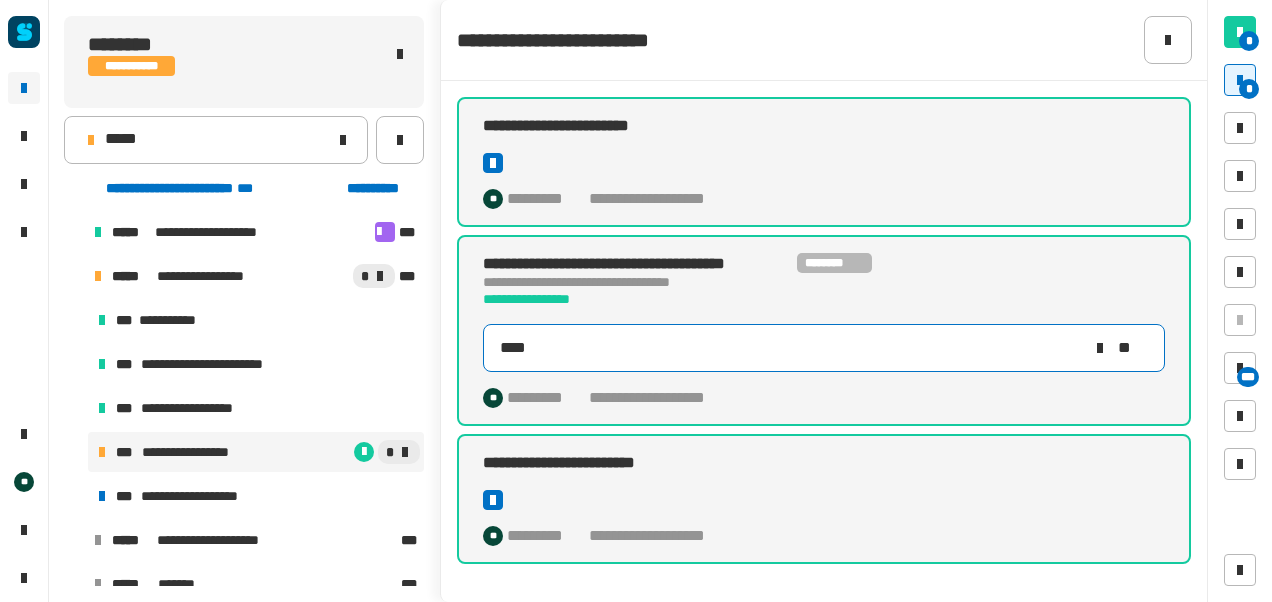 click on "****" 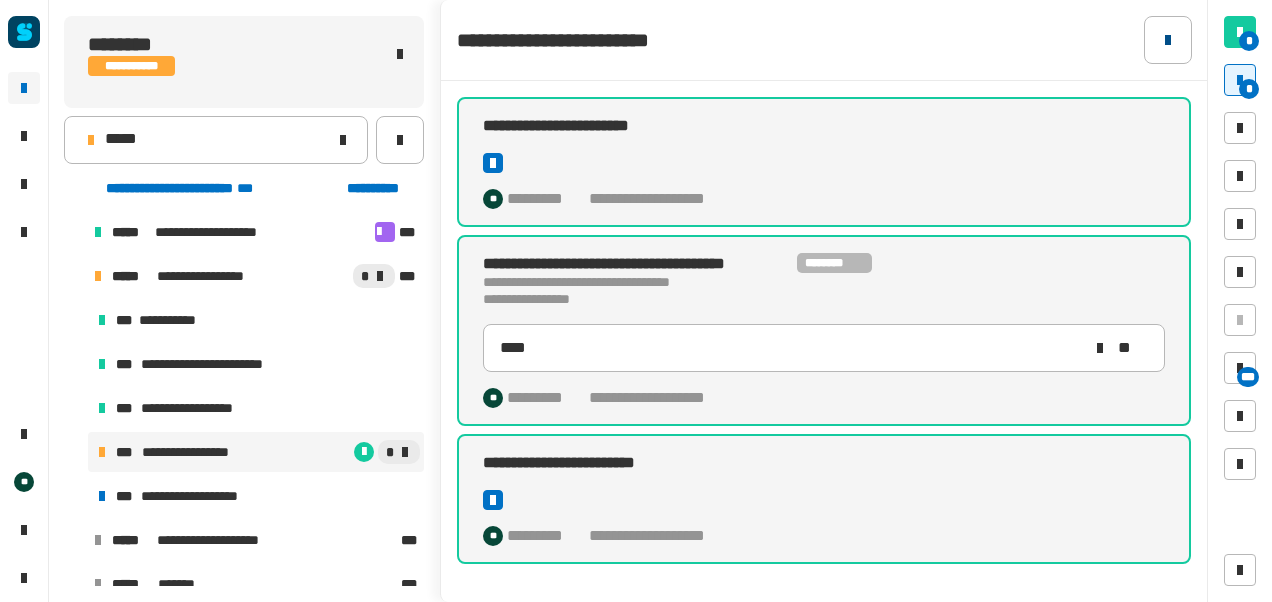 click 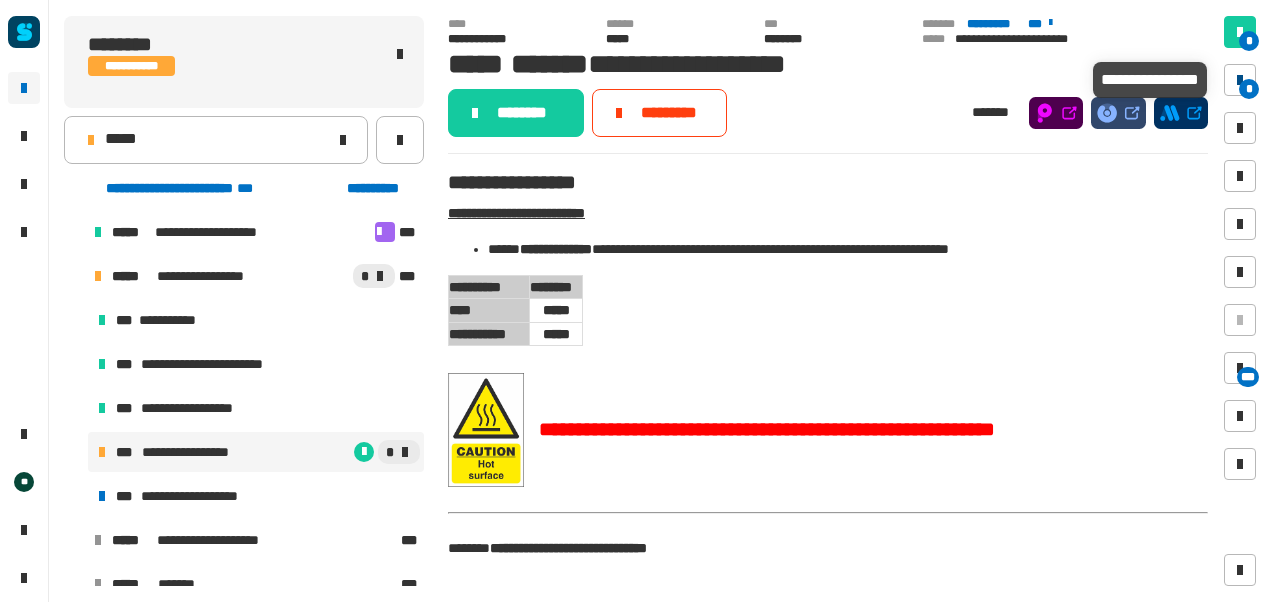 click on "*" at bounding box center (1249, 89) 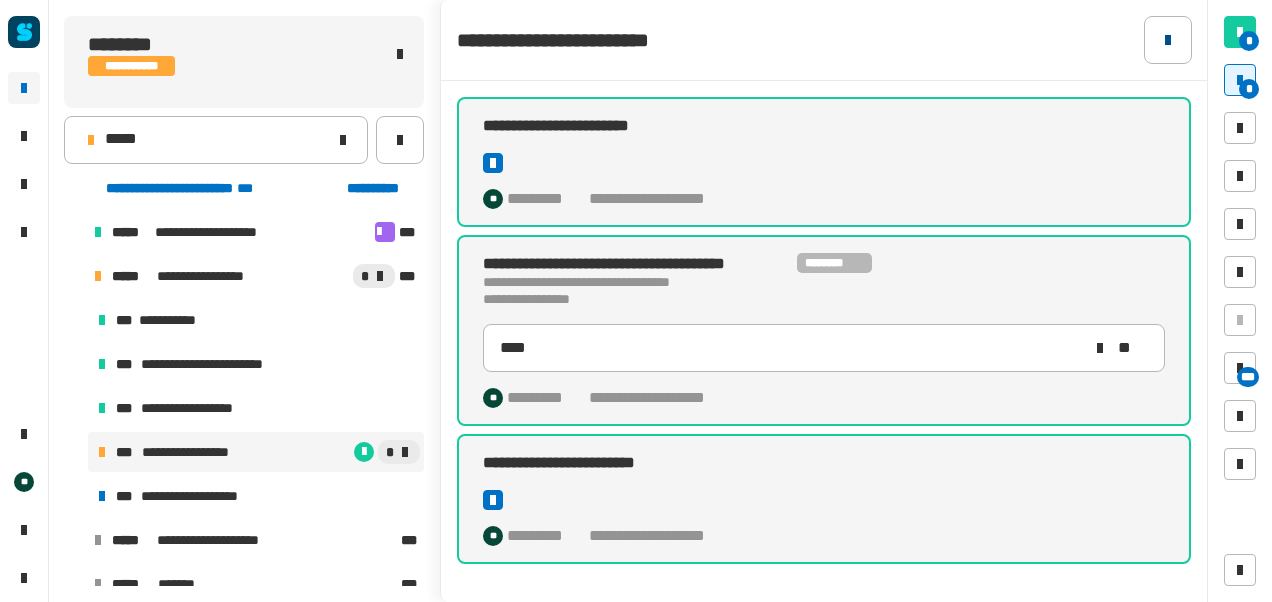 click 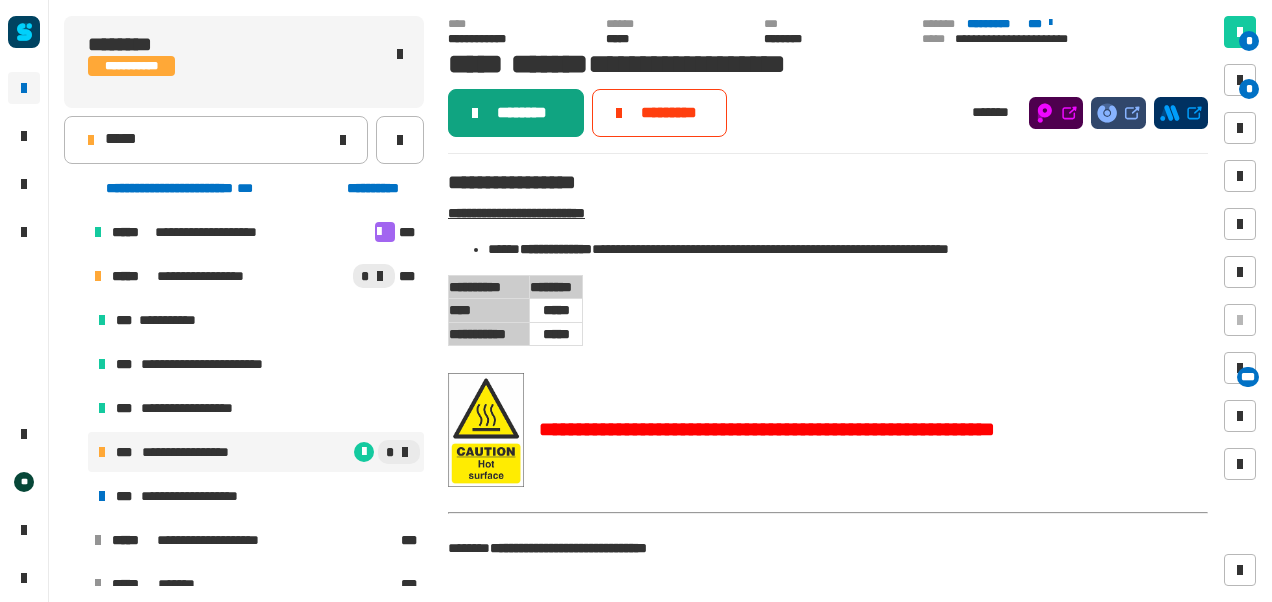click on "********" 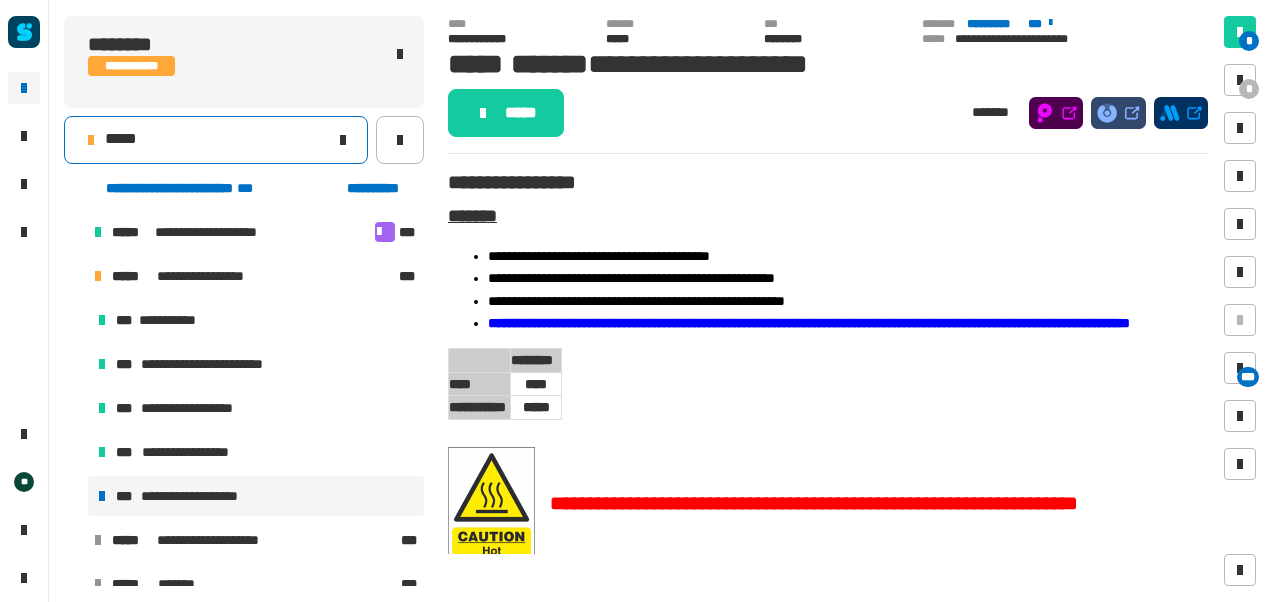 click on "*****" 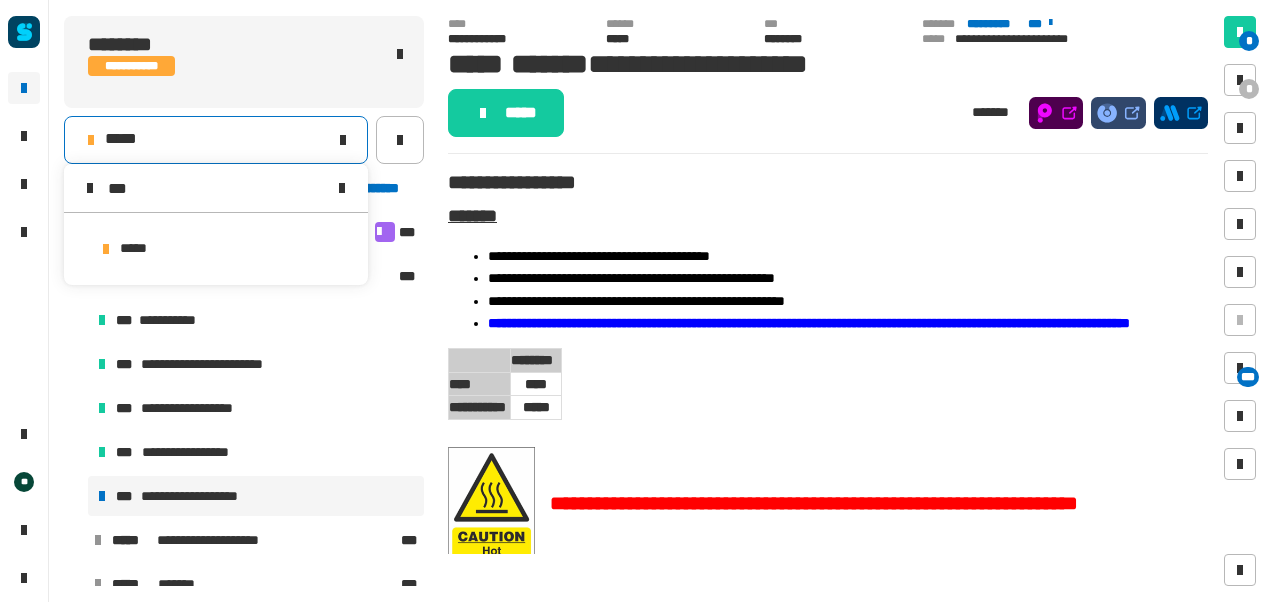 type on "***" 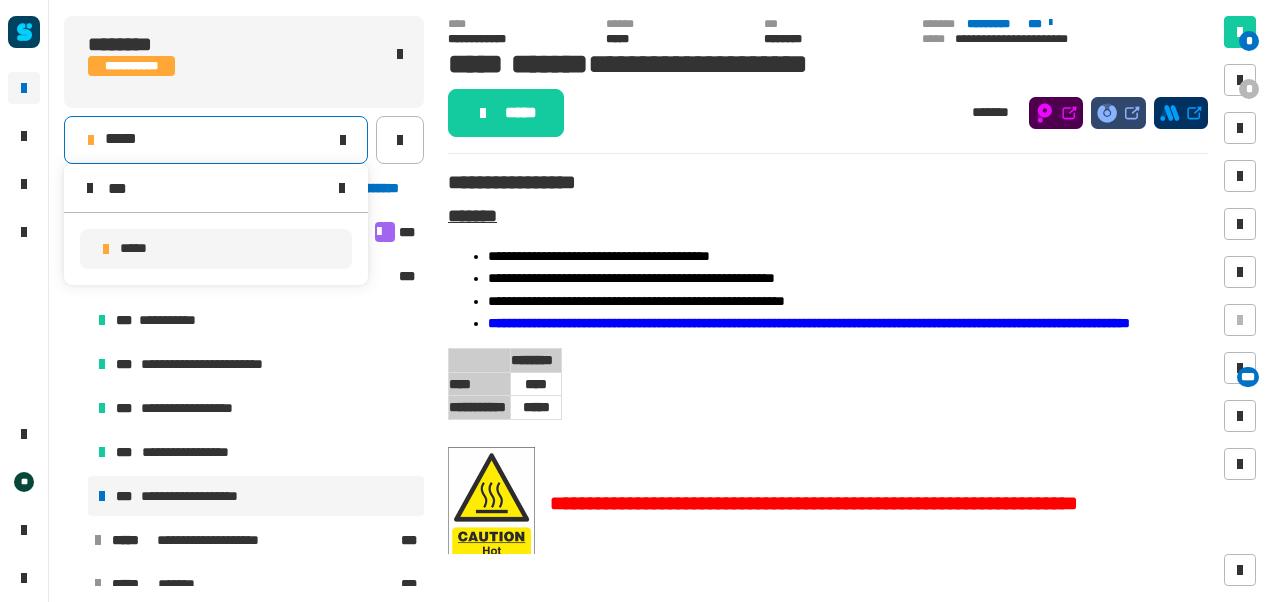 click on "*****" at bounding box center (126, 249) 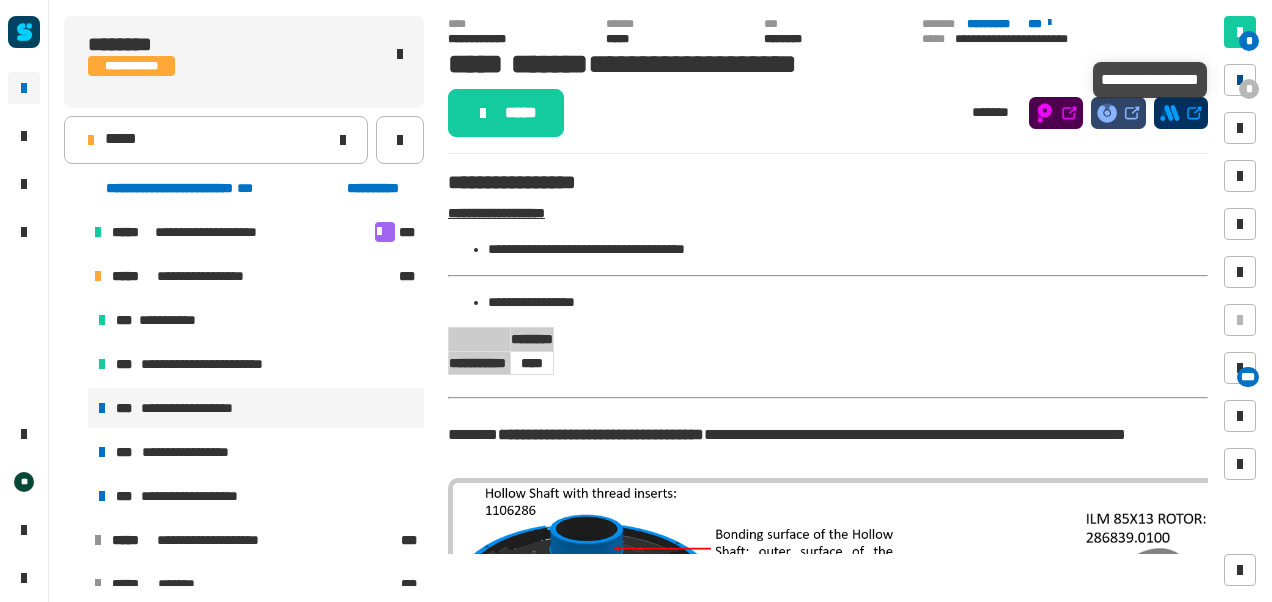 click at bounding box center (1240, 80) 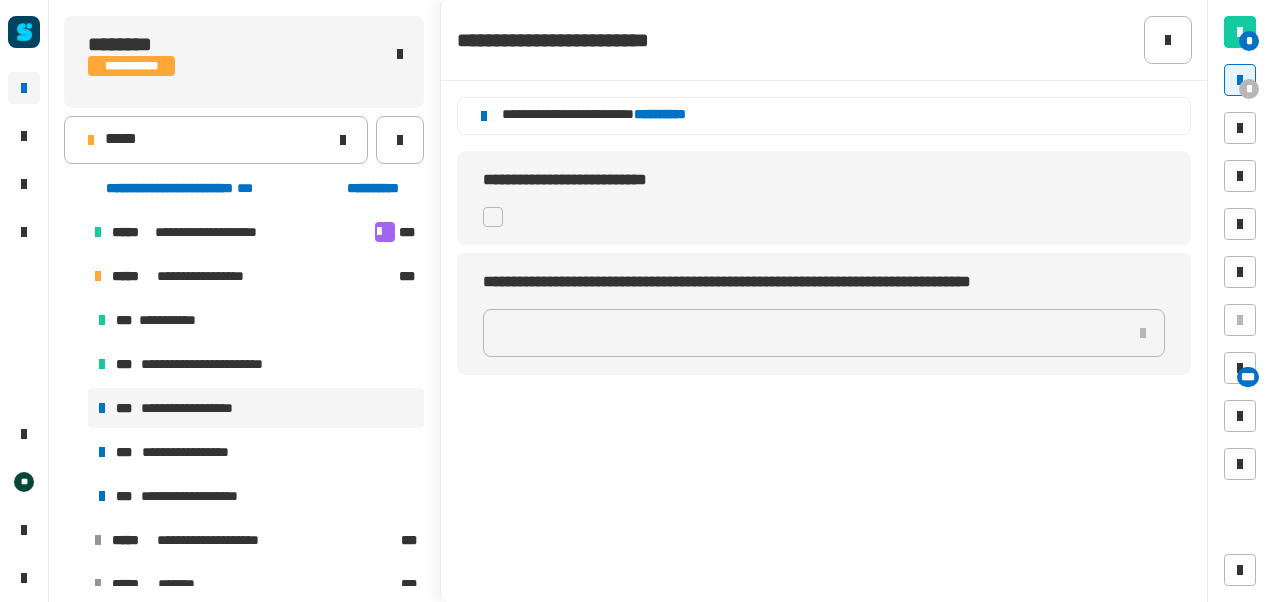 click 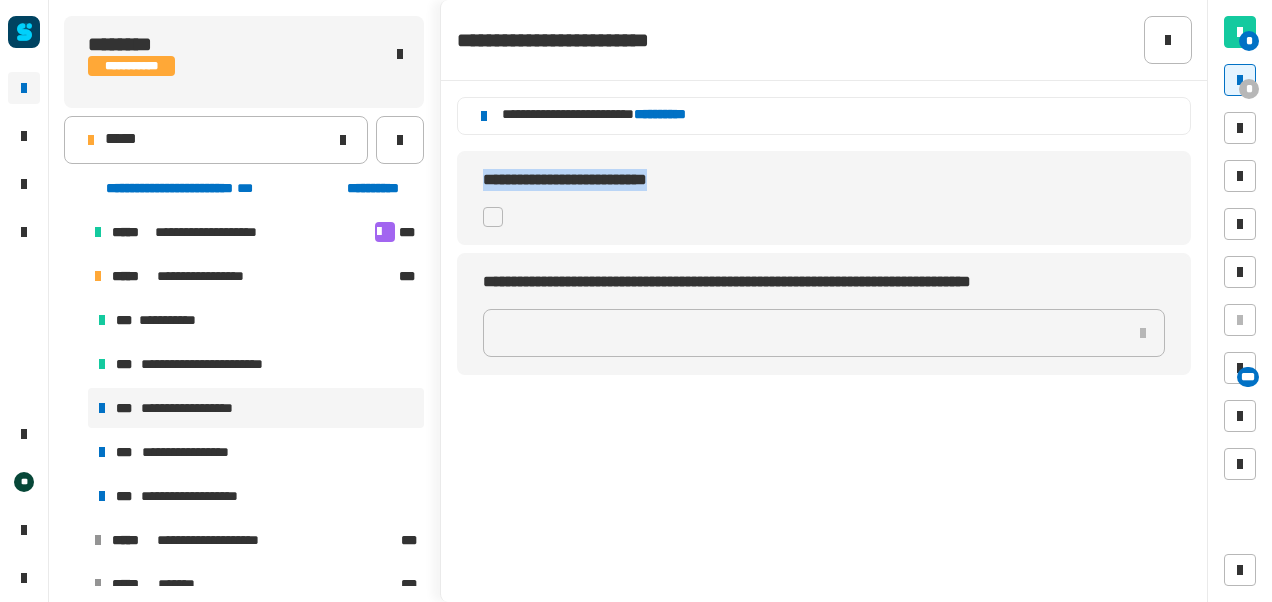 drag, startPoint x: 496, startPoint y: 215, endPoint x: 751, endPoint y: 102, distance: 278.91577 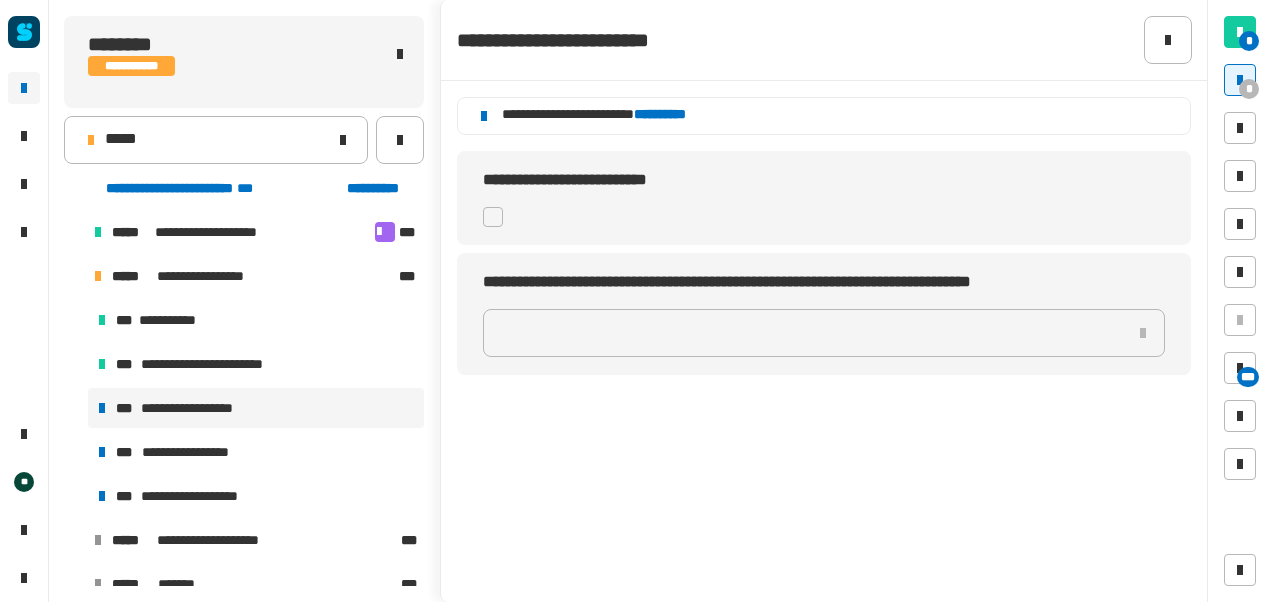 click on "**********" 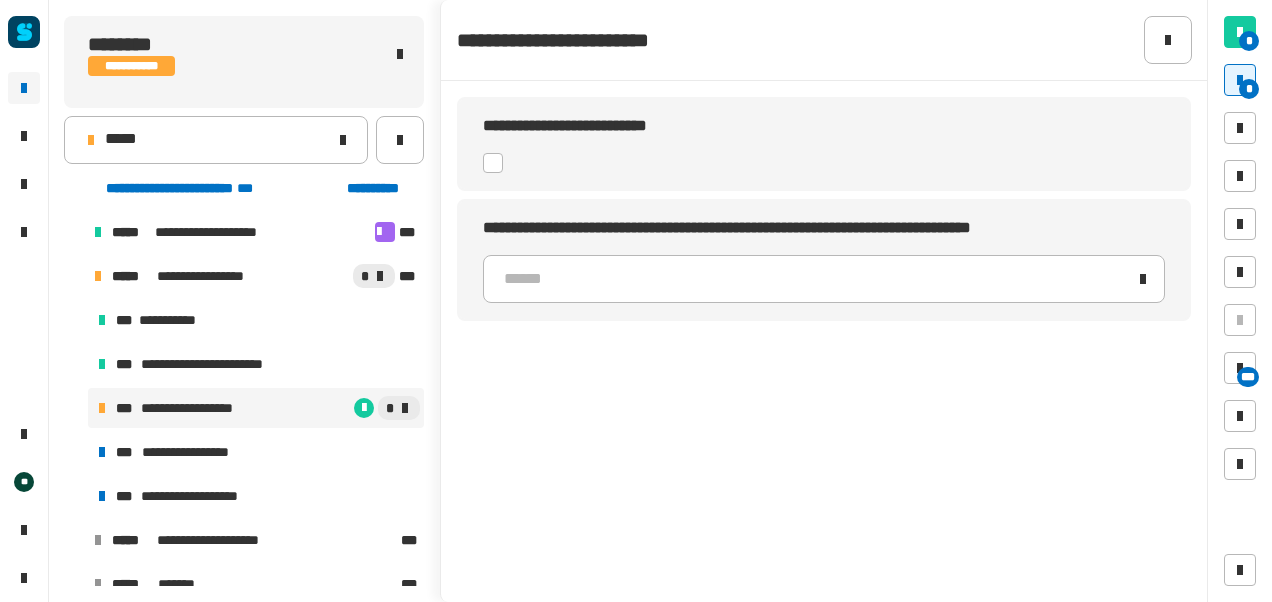 click 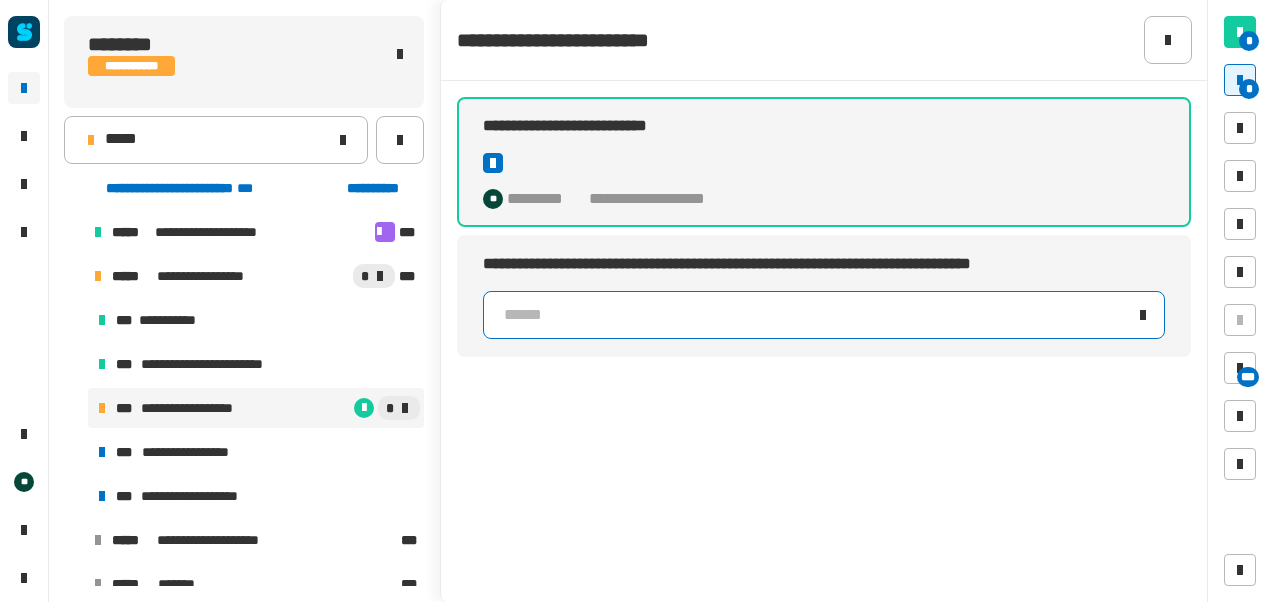 click on "******" 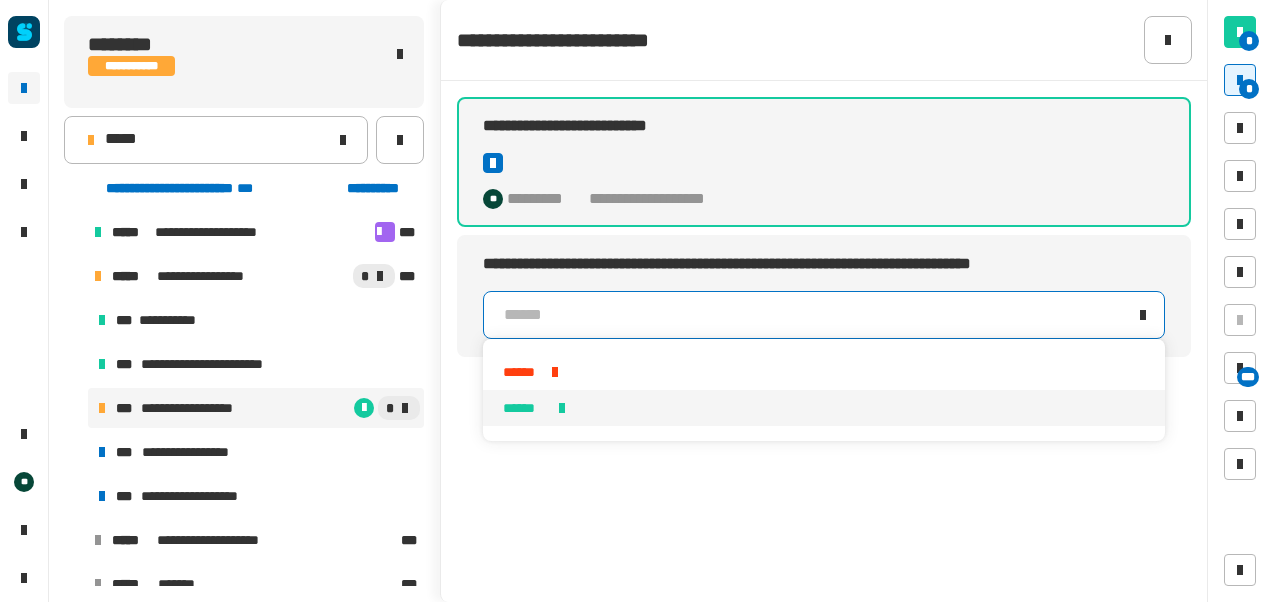 click on "******" at bounding box center [824, 408] 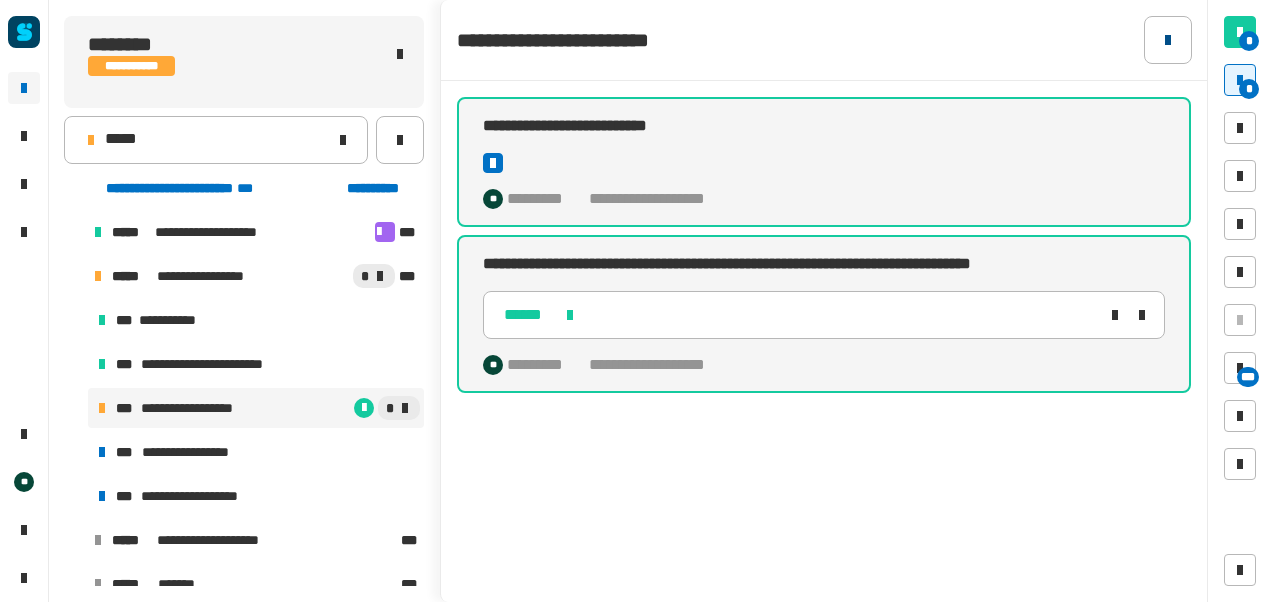 click 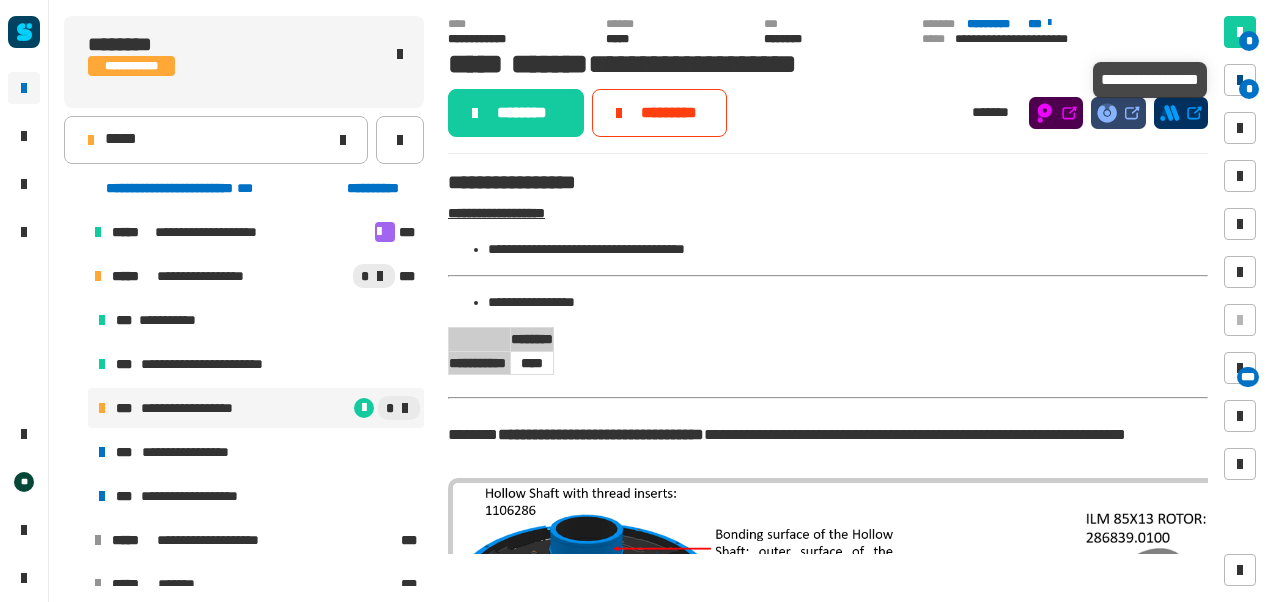 click at bounding box center [1240, 80] 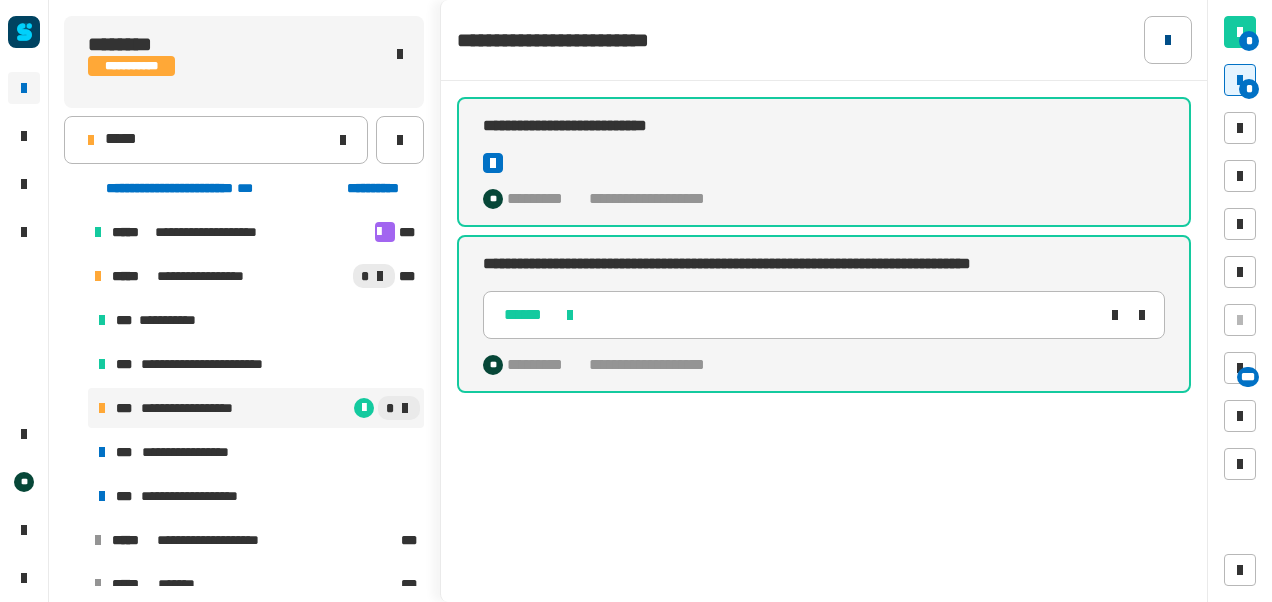click 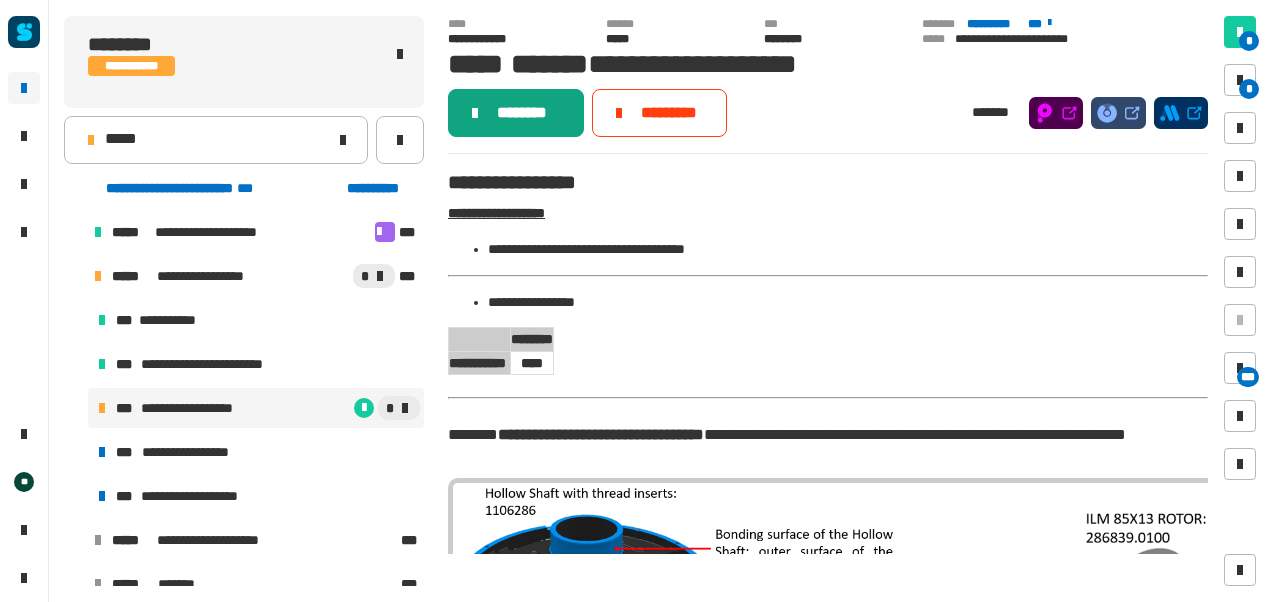 click on "********" 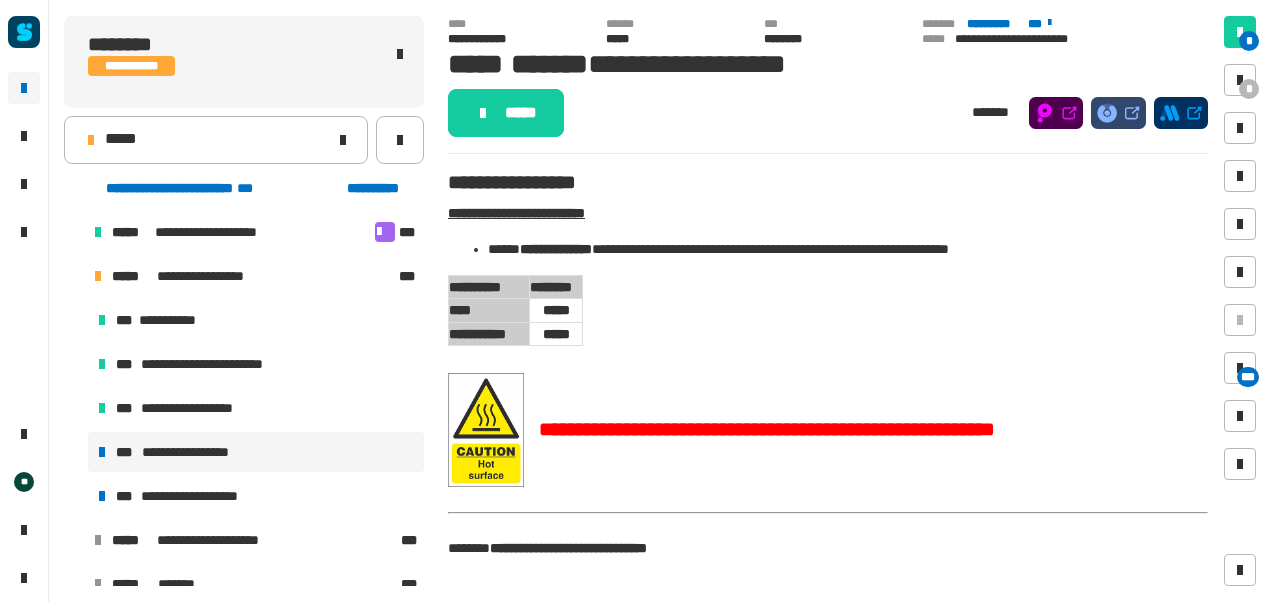 click on "*****" 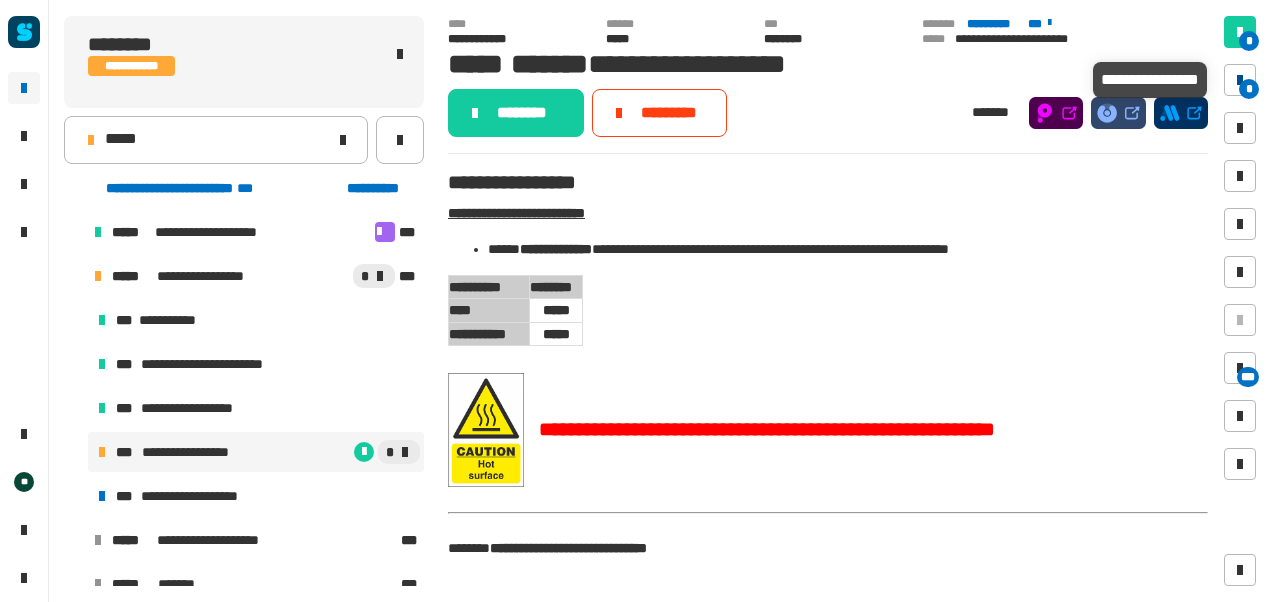click at bounding box center (1240, 80) 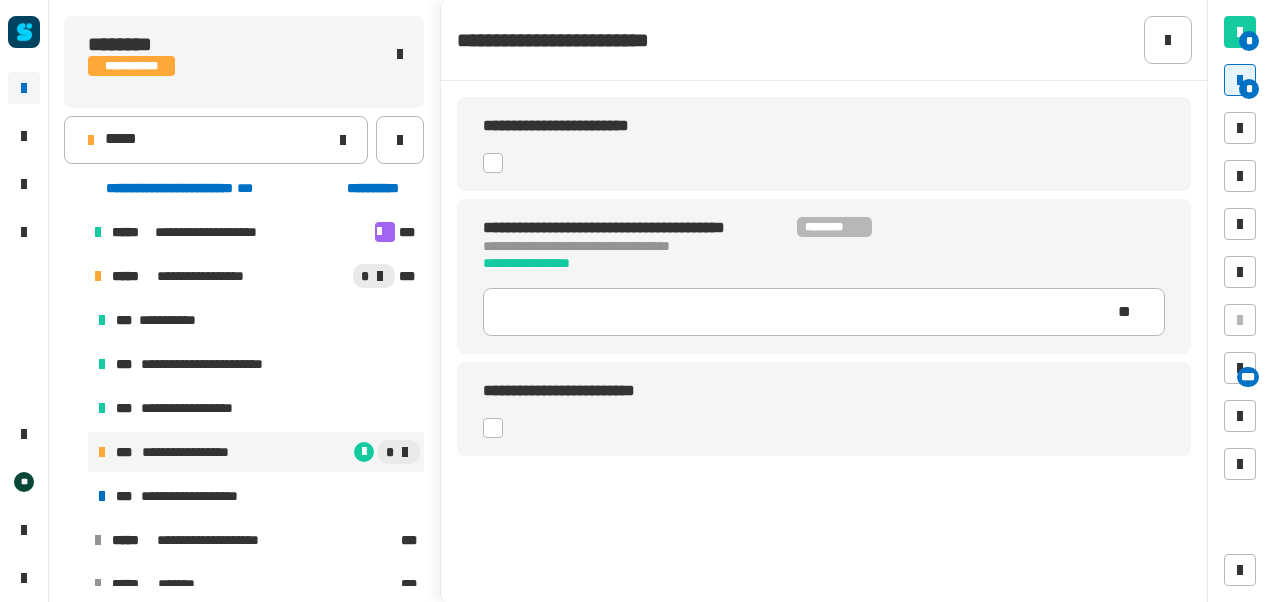 click 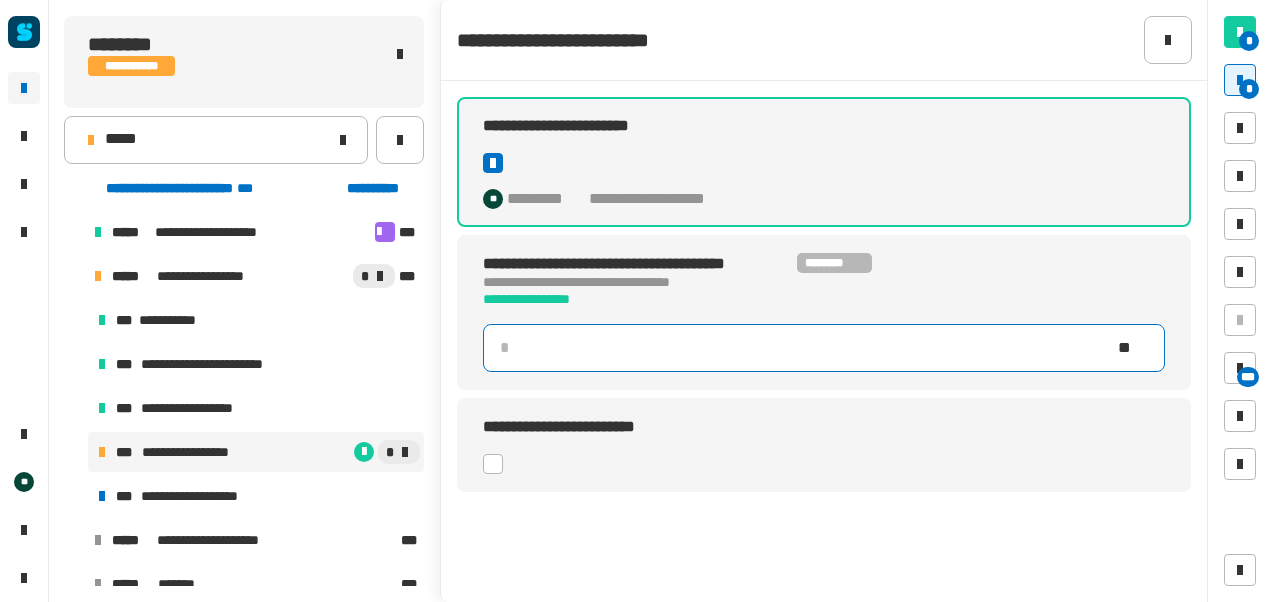 click 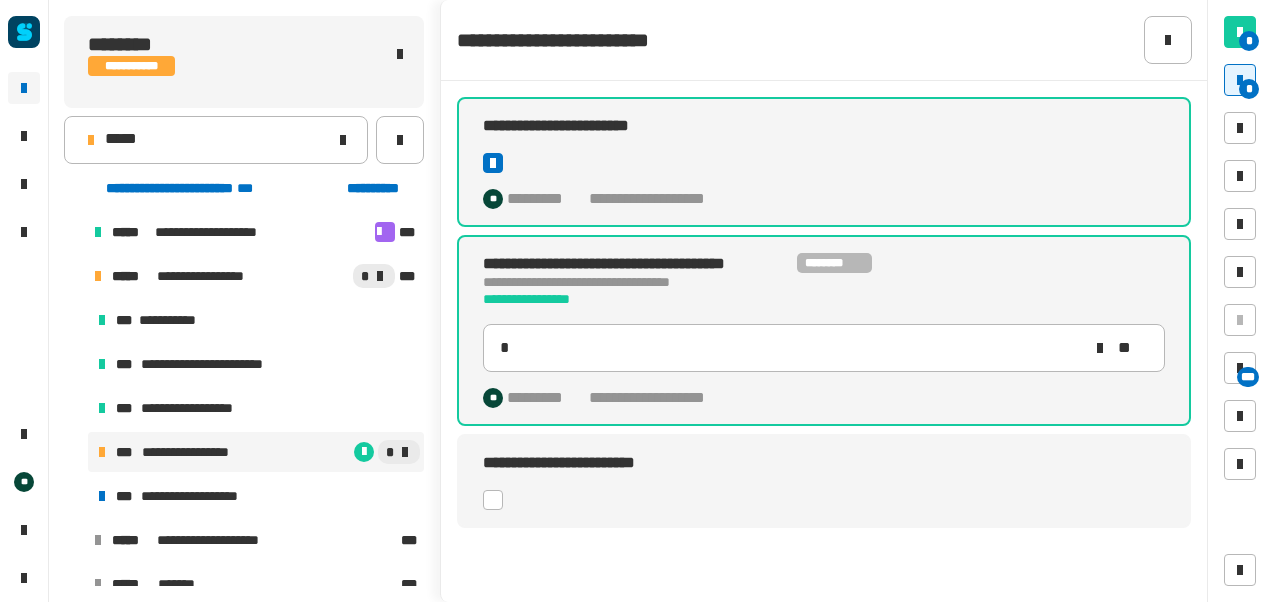 click 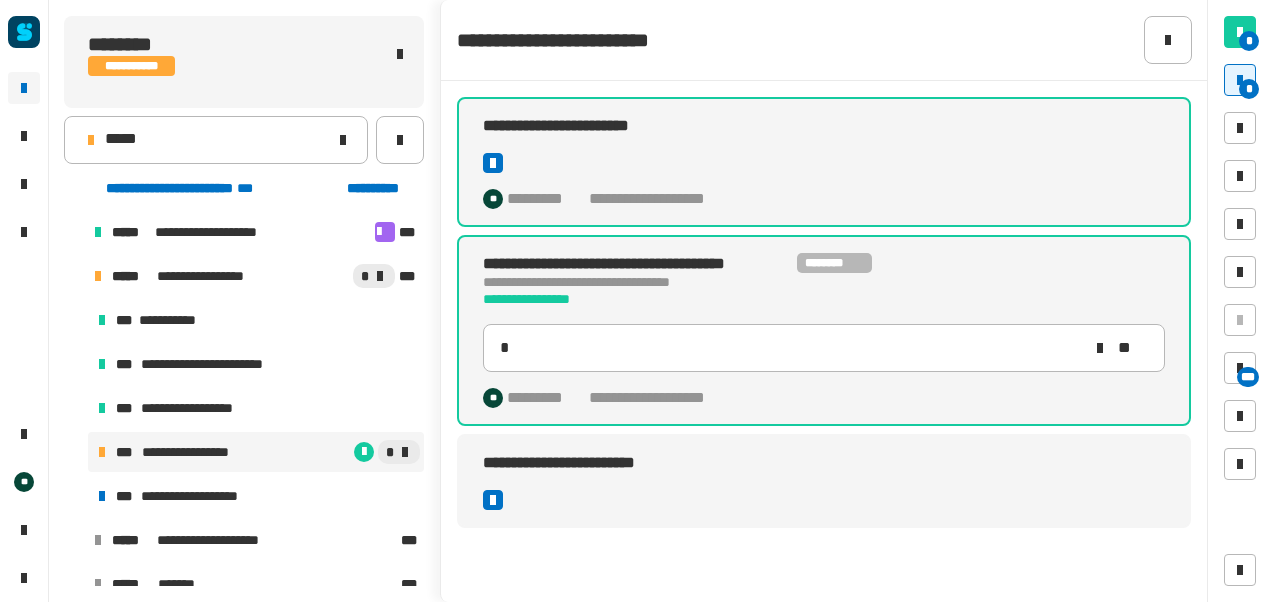 type on "*" 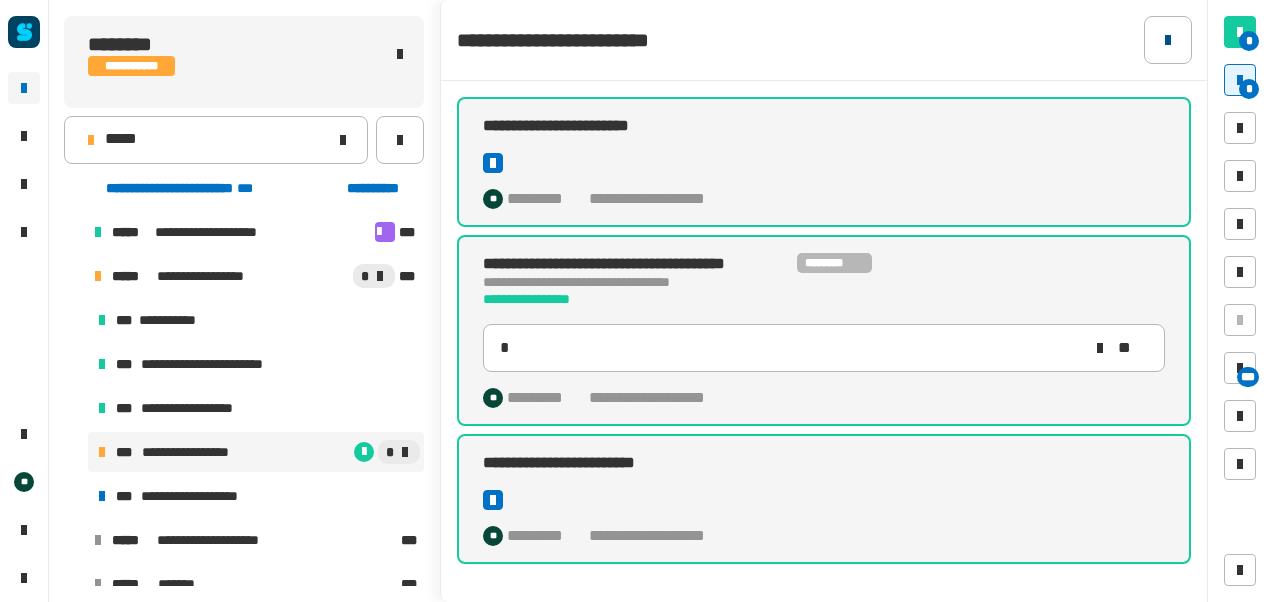 click 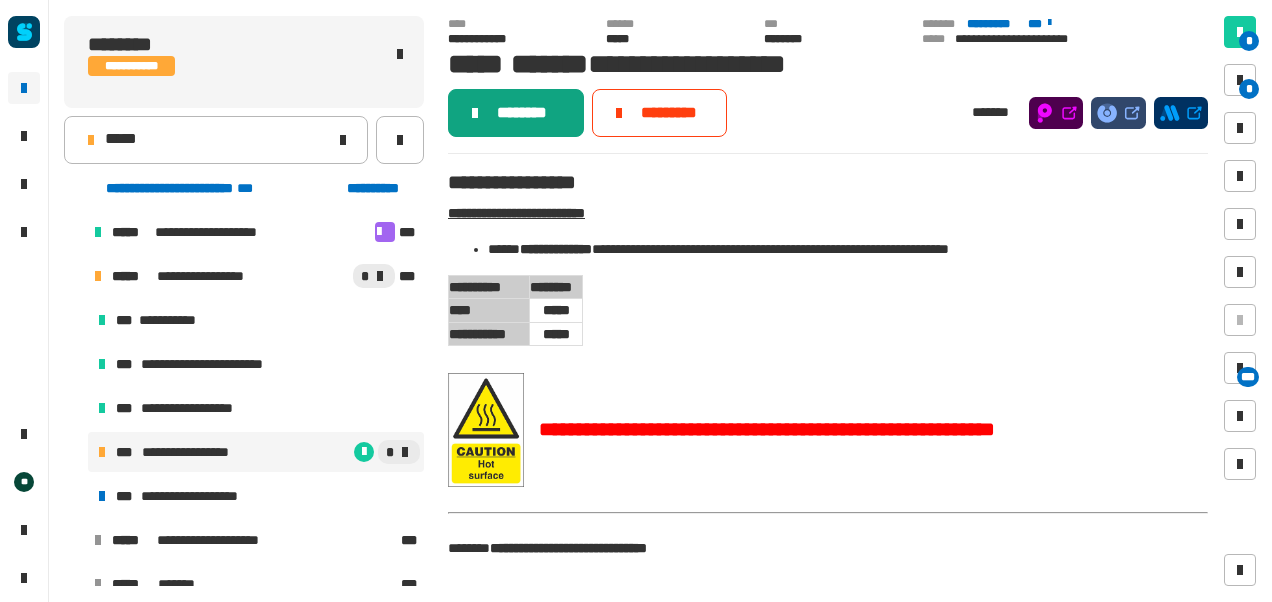 click on "********" 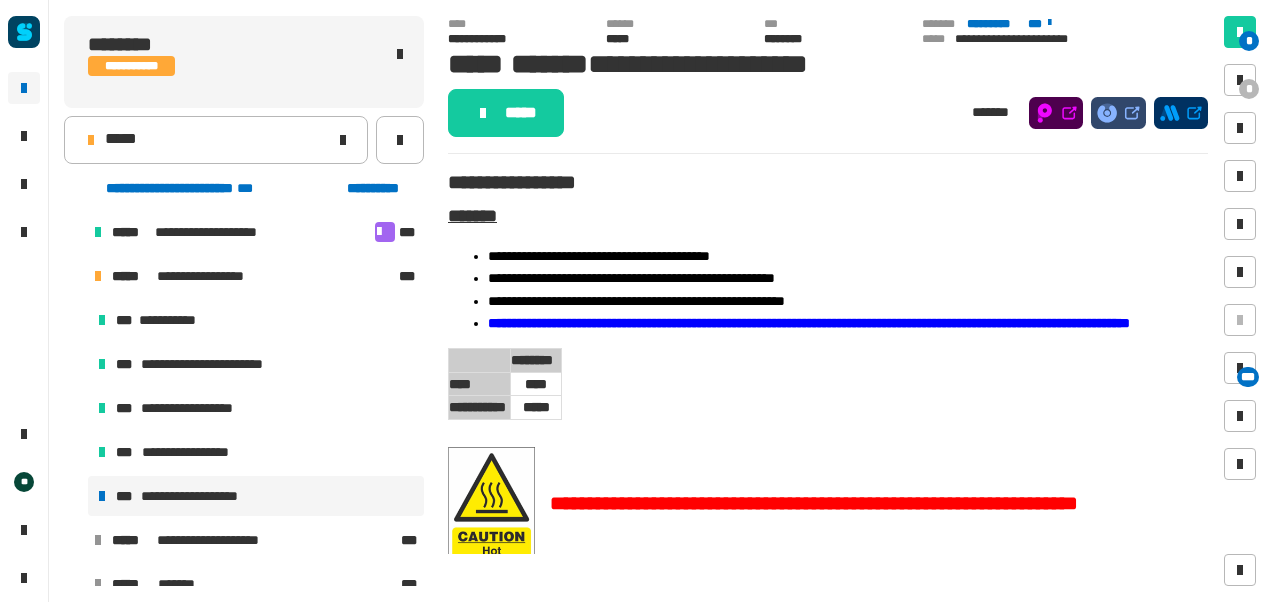 drag, startPoint x: 535, startPoint y: 120, endPoint x: 613, endPoint y: 122, distance: 78.025635 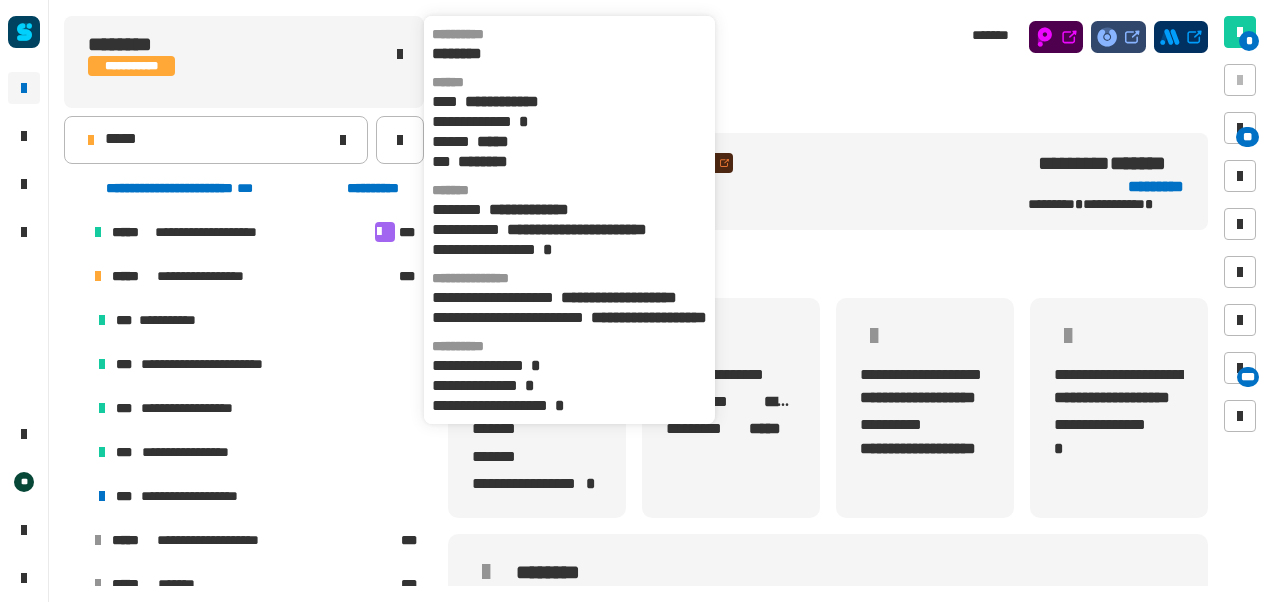 scroll, scrollTop: 0, scrollLeft: 4, axis: horizontal 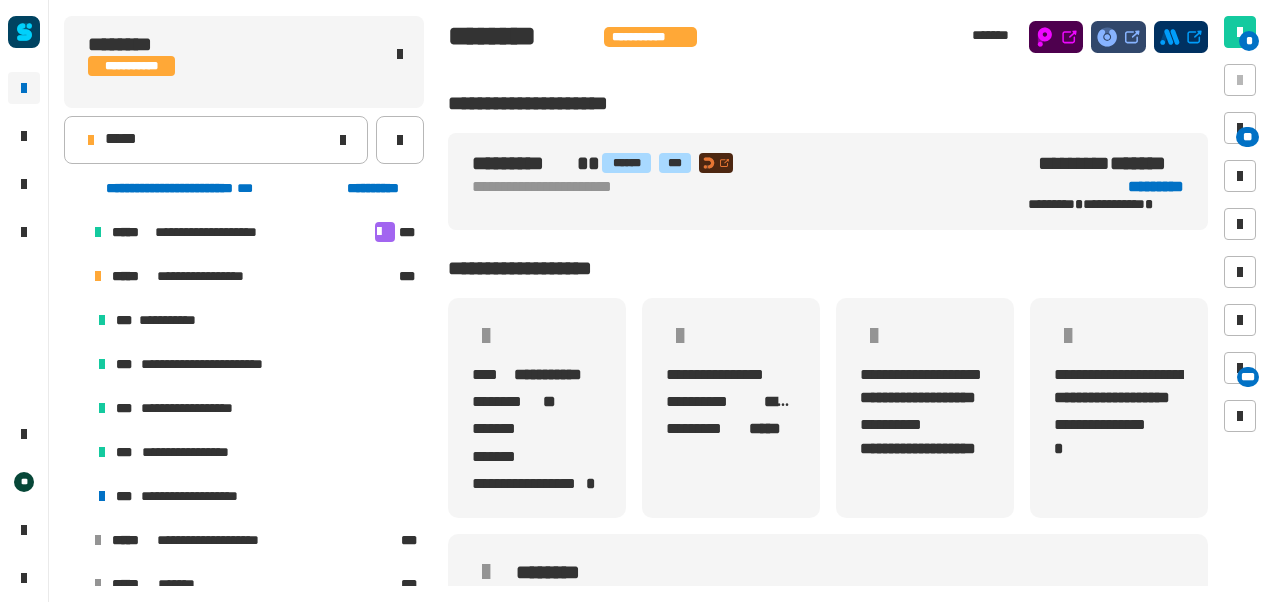 click 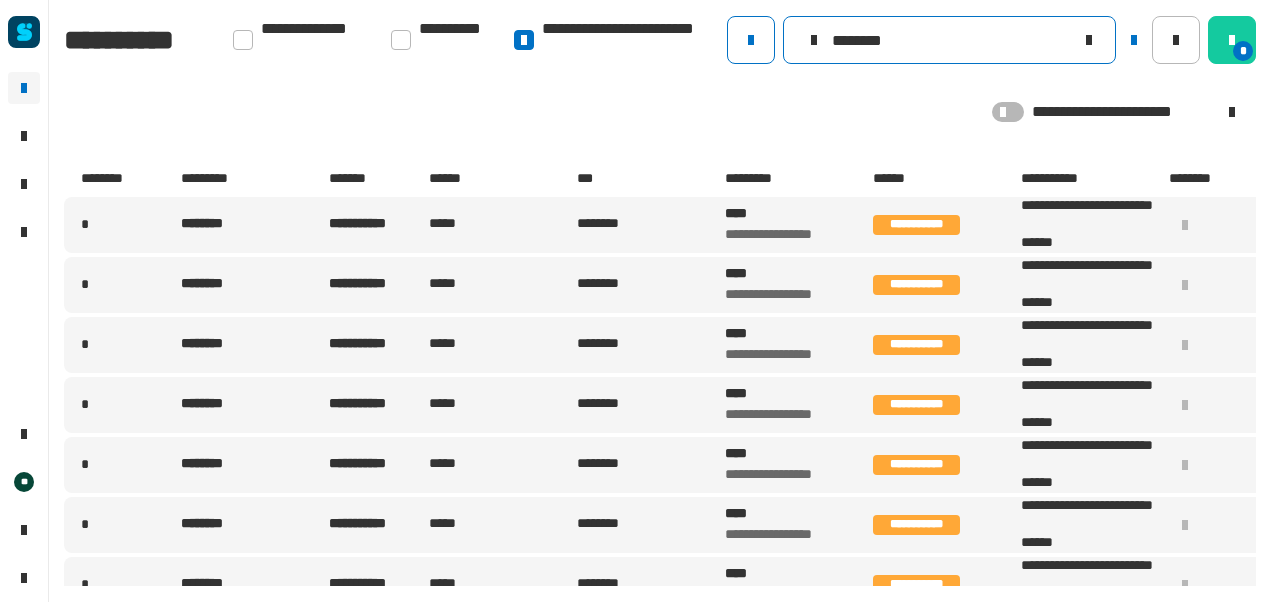 click on "********" 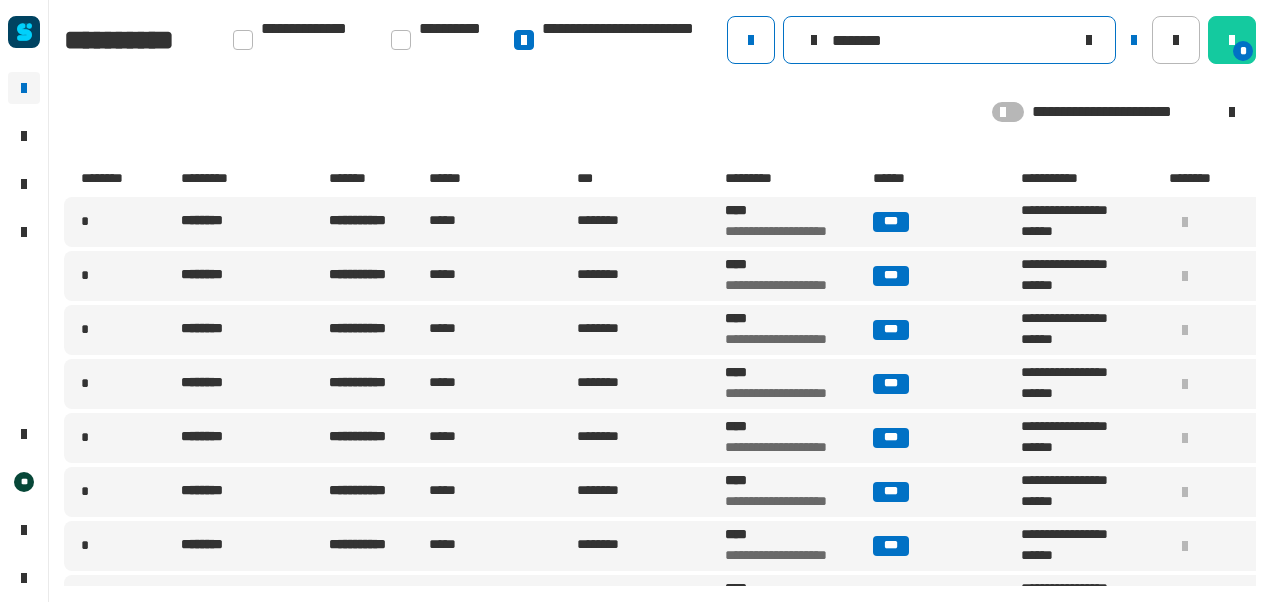 type on "********" 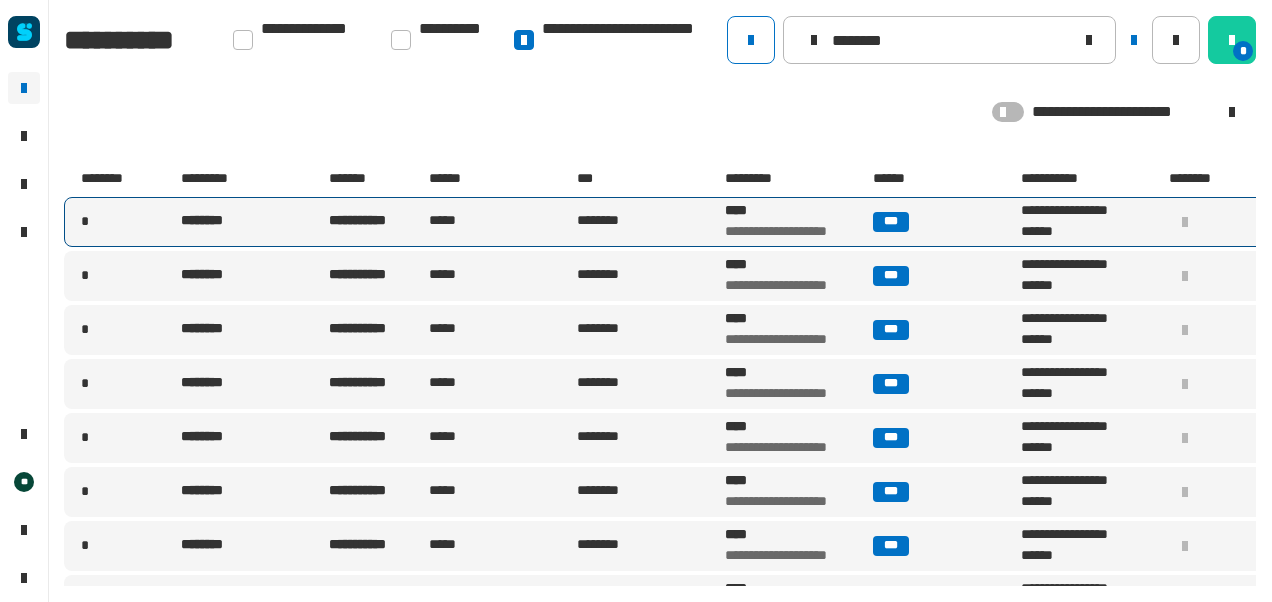 click on "**********" at bounding box center (377, 222) 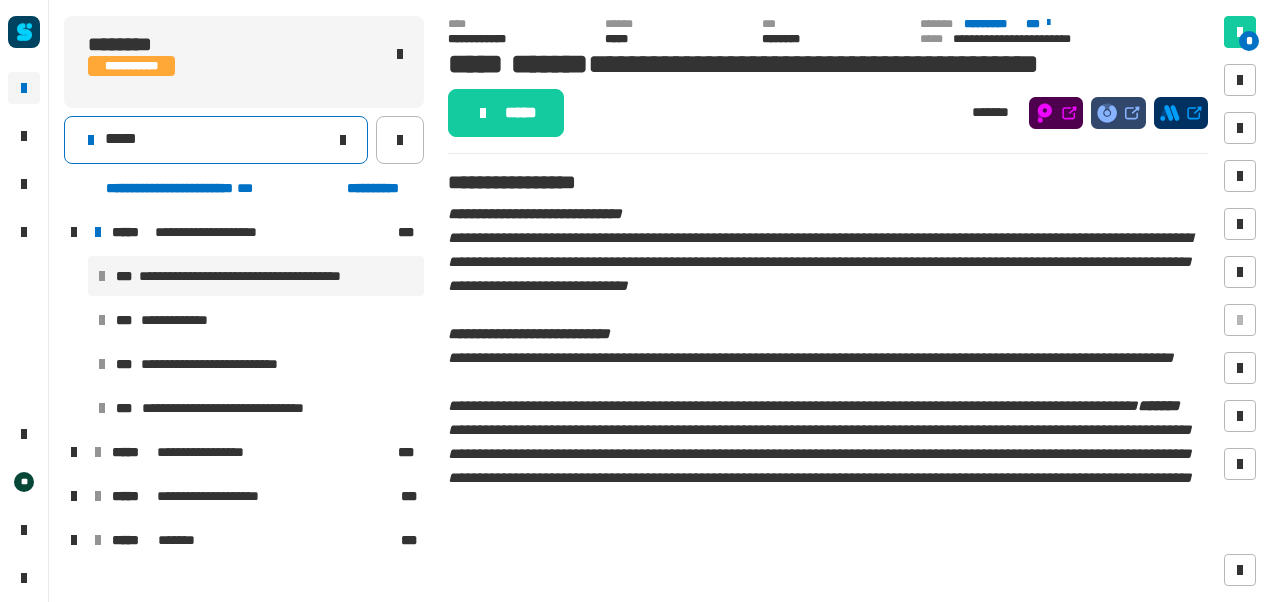click 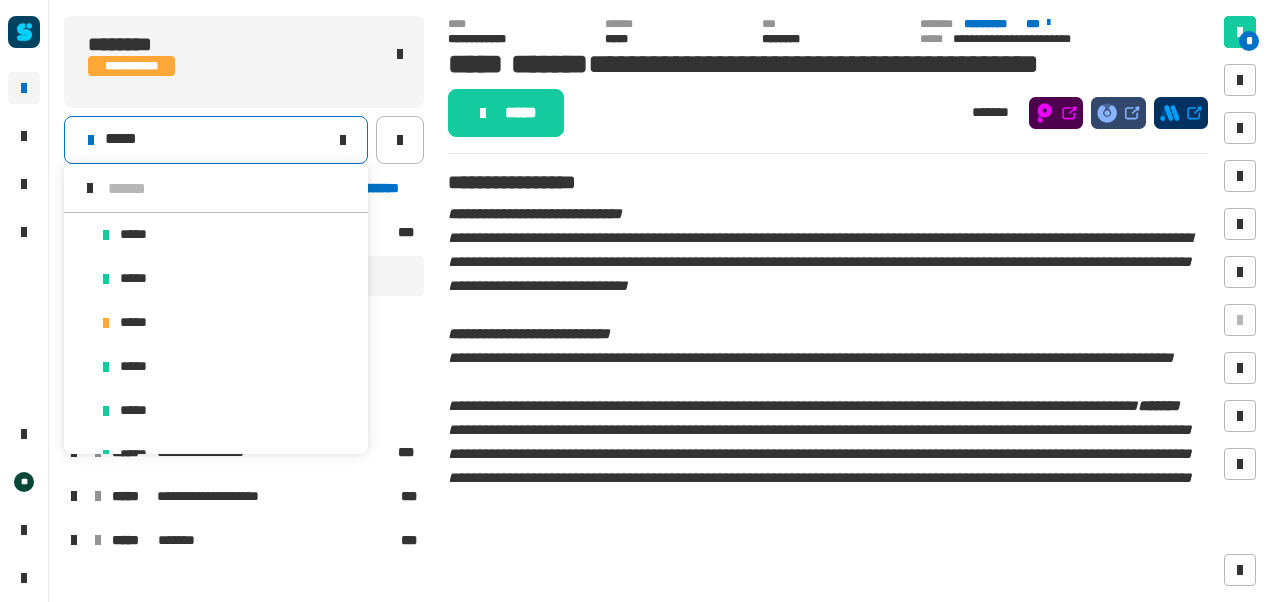 scroll, scrollTop: 16, scrollLeft: 0, axis: vertical 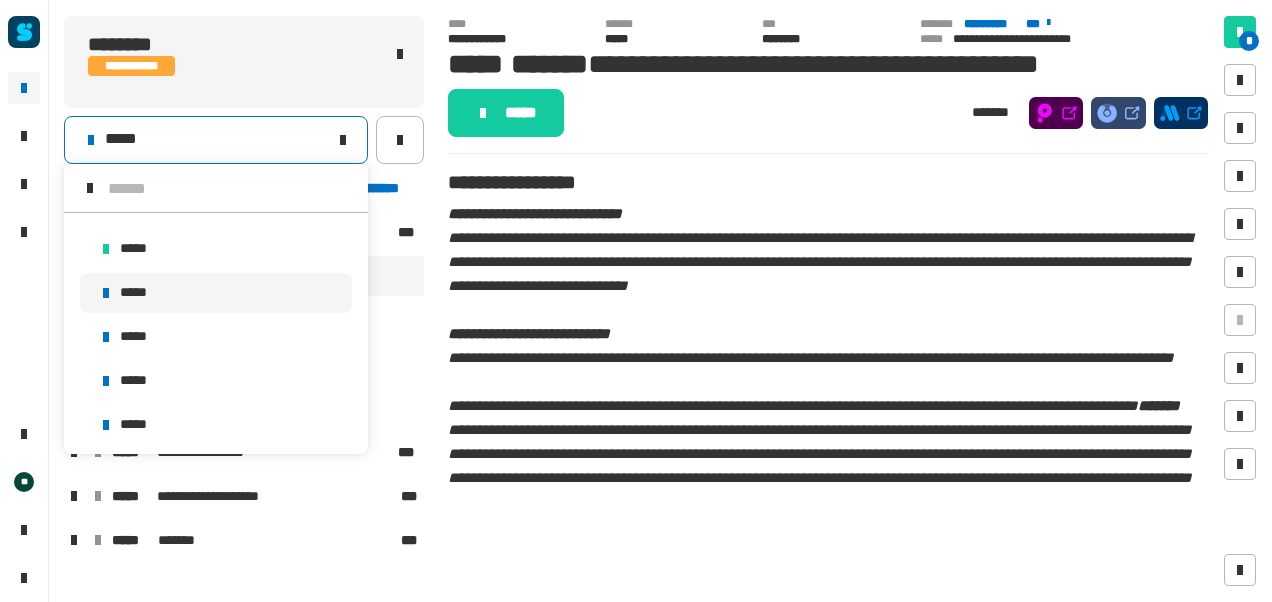 click on "*****" at bounding box center (216, 293) 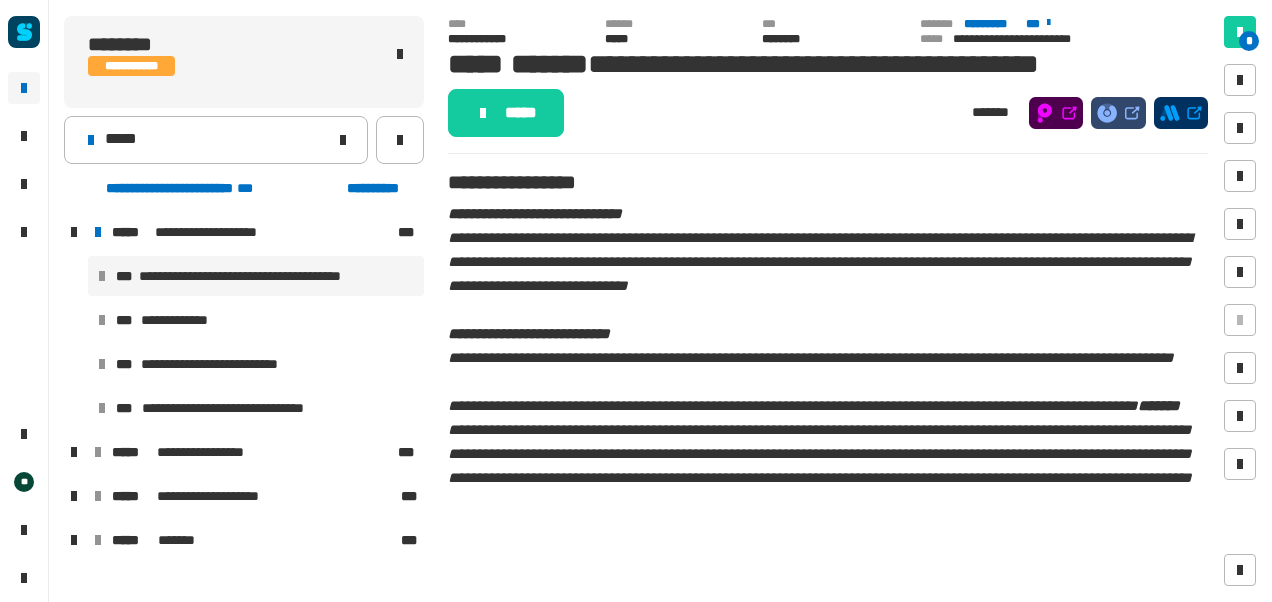 click on "**********" at bounding box center (256, 276) 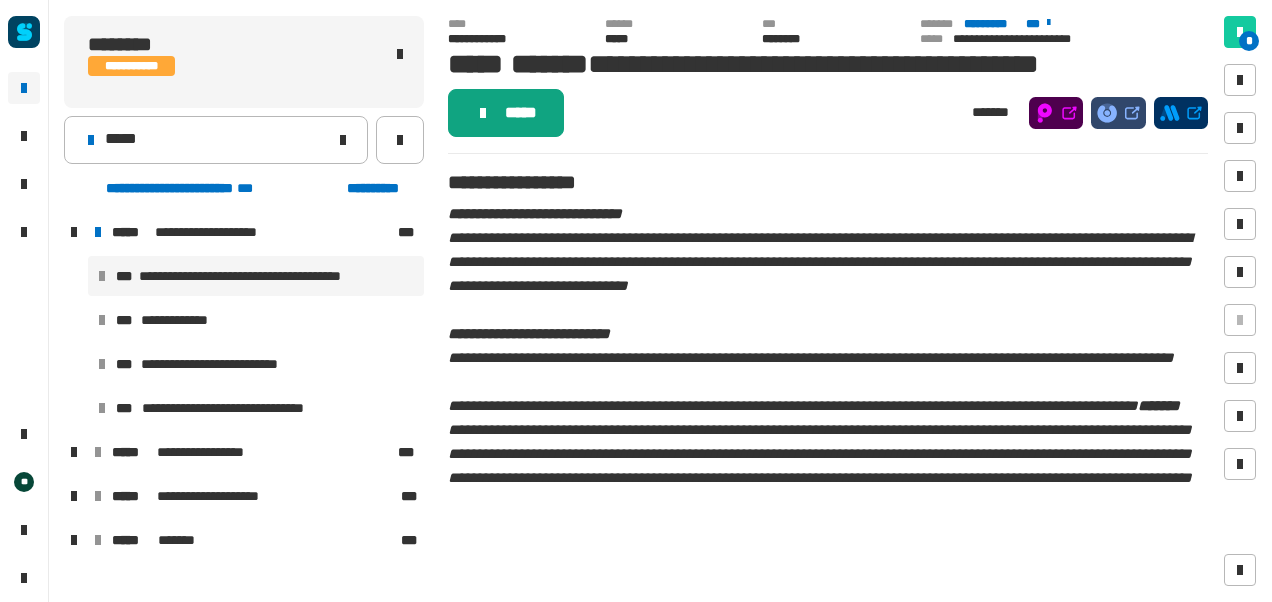 click on "*****" 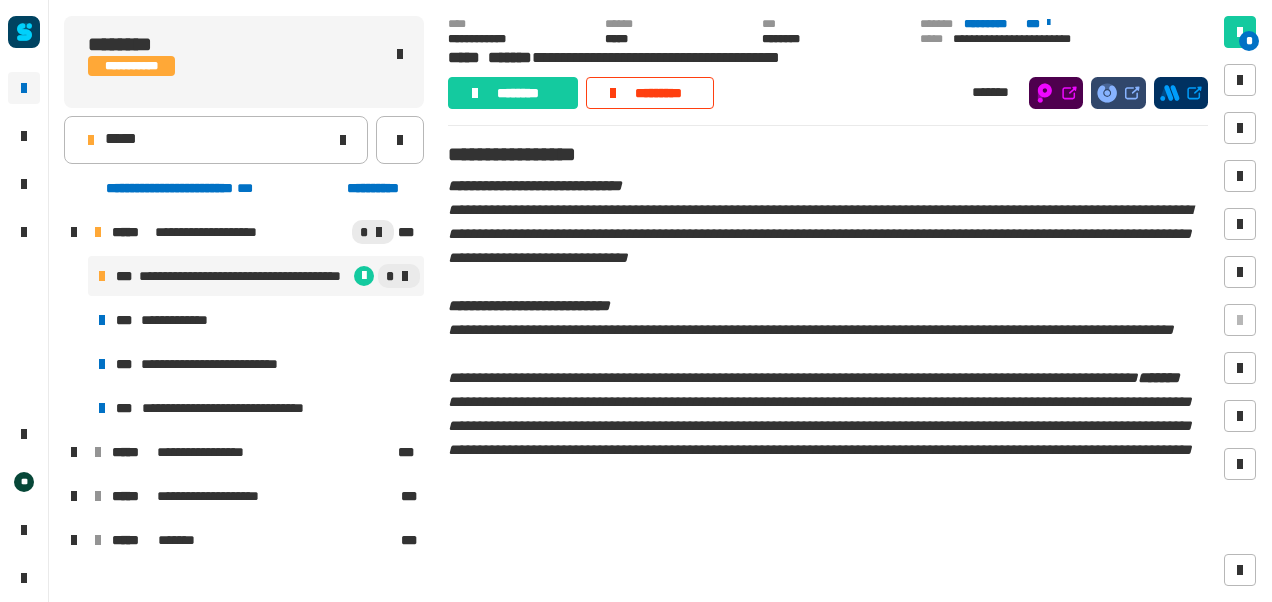 scroll, scrollTop: 12, scrollLeft: 0, axis: vertical 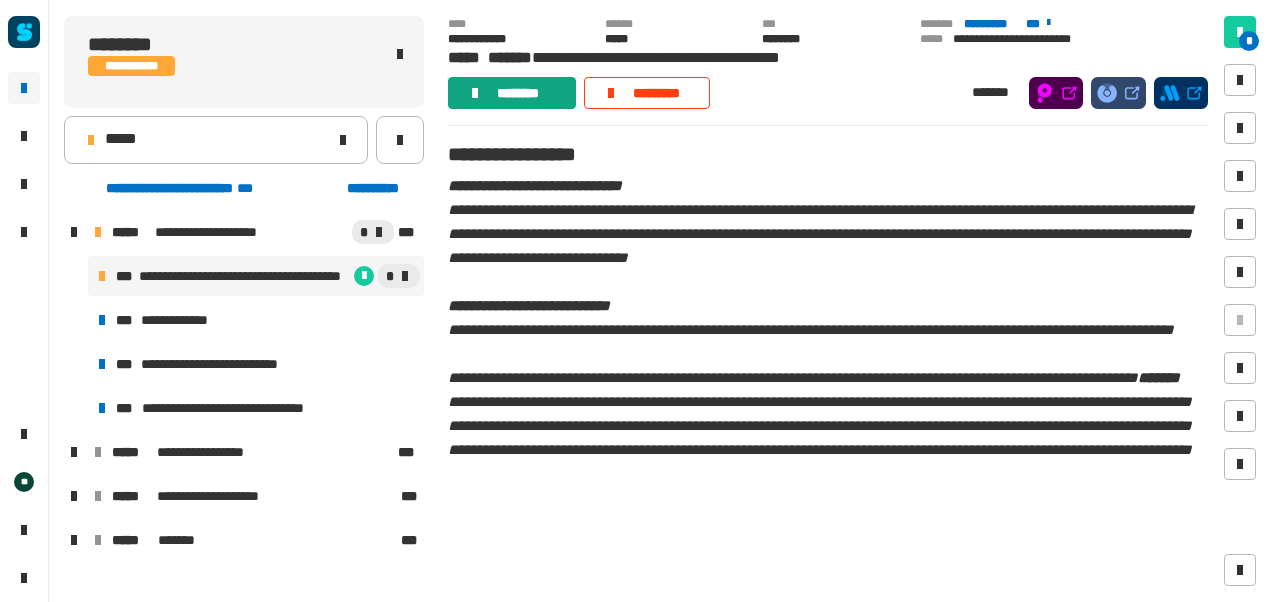 click on "********" 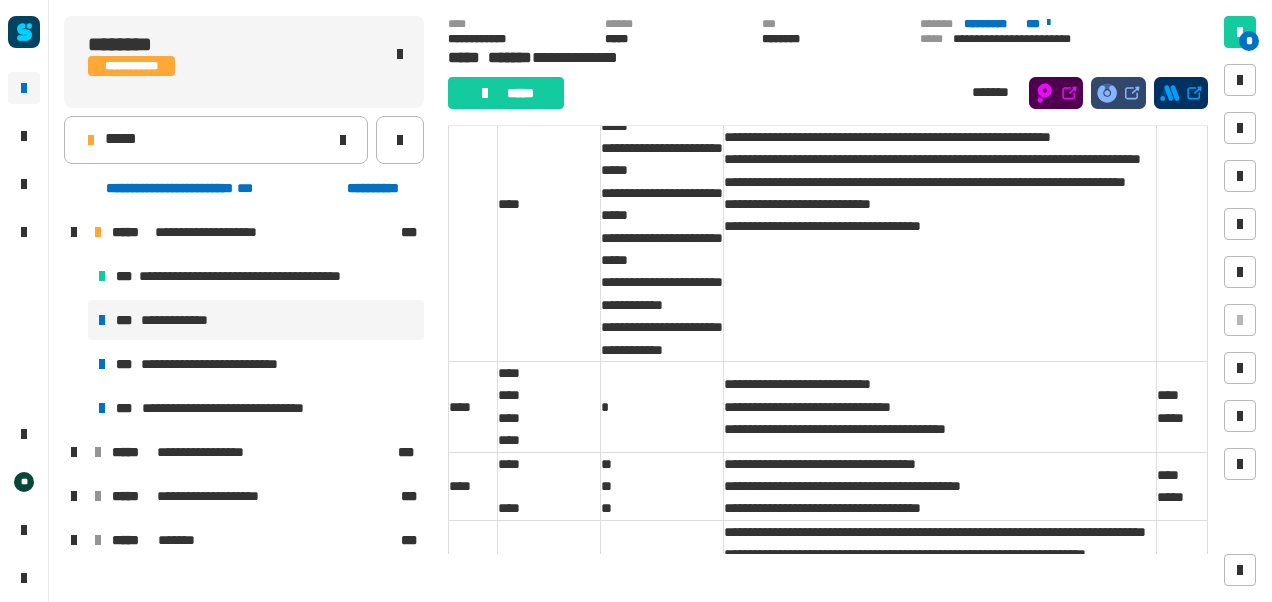 scroll, scrollTop: 442, scrollLeft: 0, axis: vertical 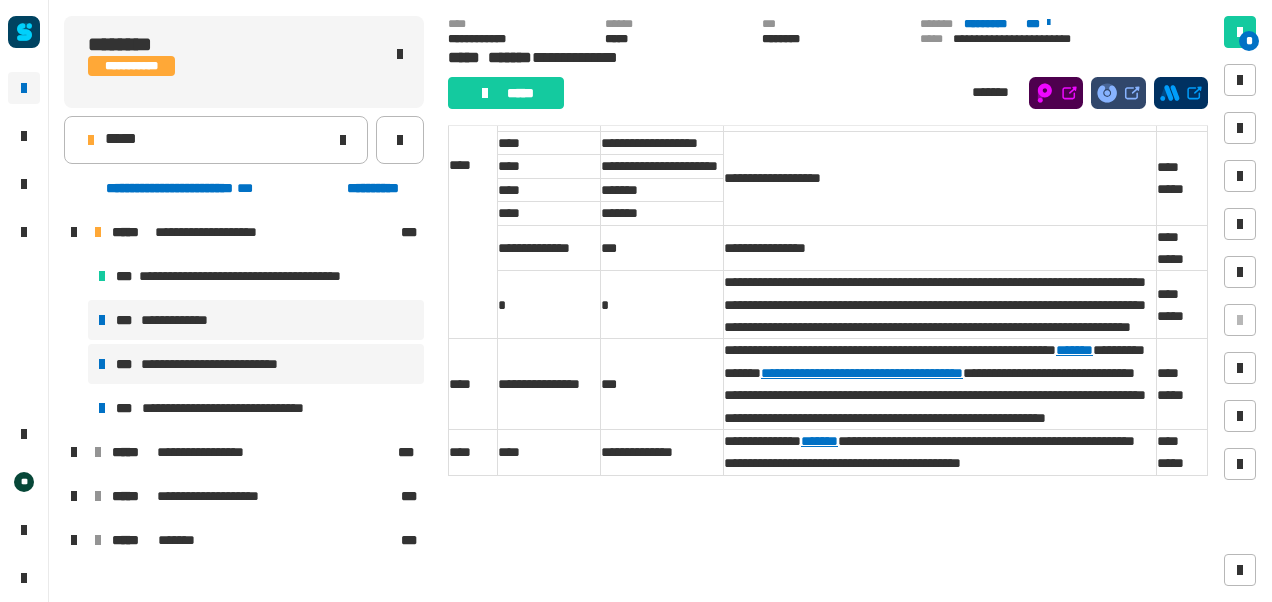 click on "**********" at bounding box center [230, 364] 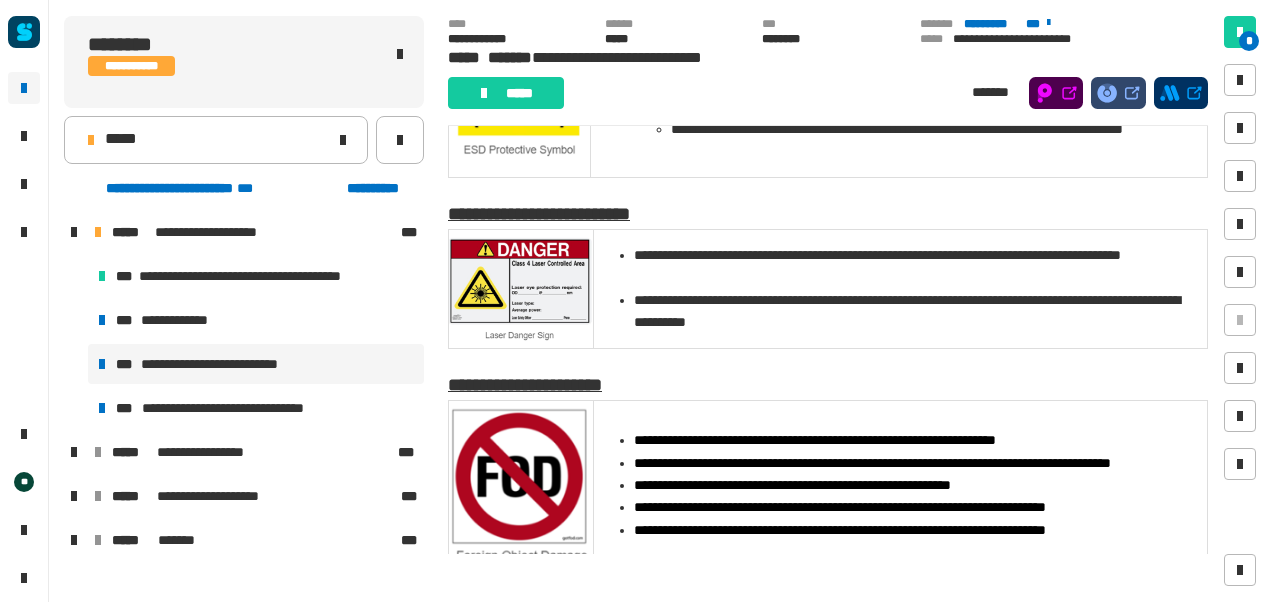 scroll, scrollTop: 442, scrollLeft: 0, axis: vertical 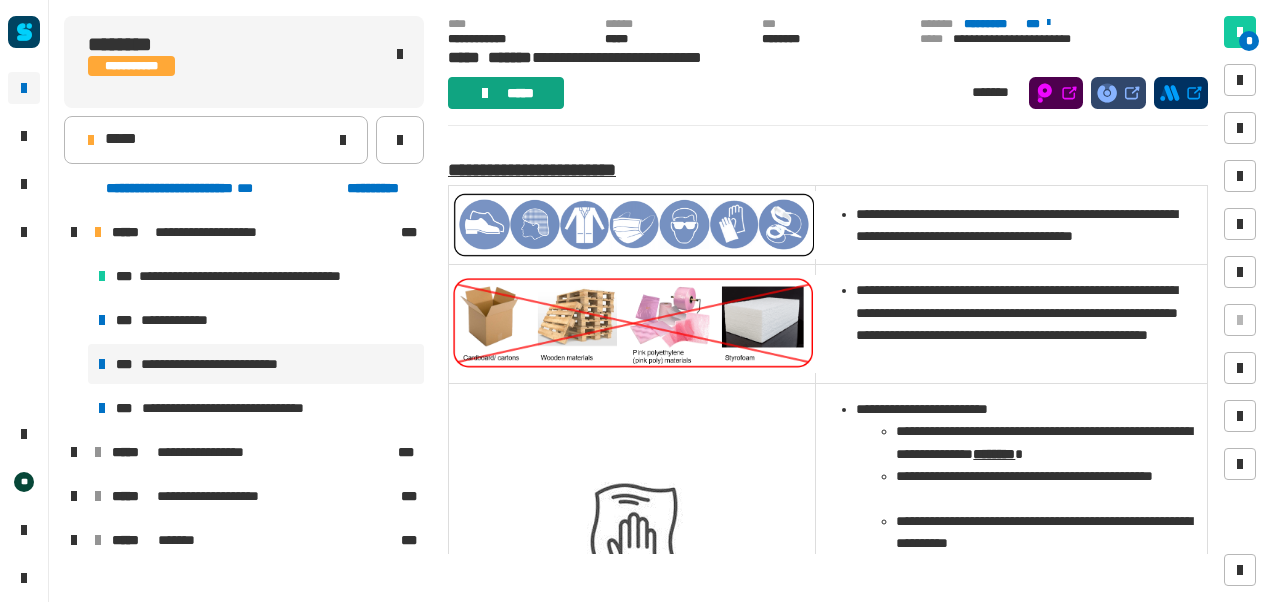 click on "*****" 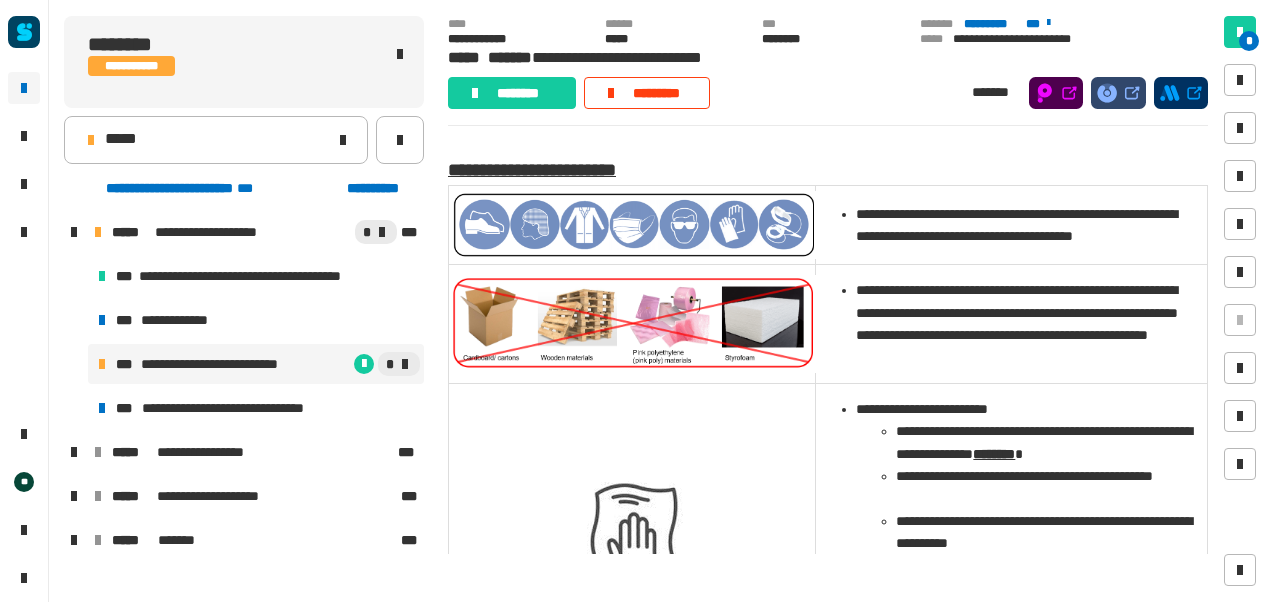 click on "********" 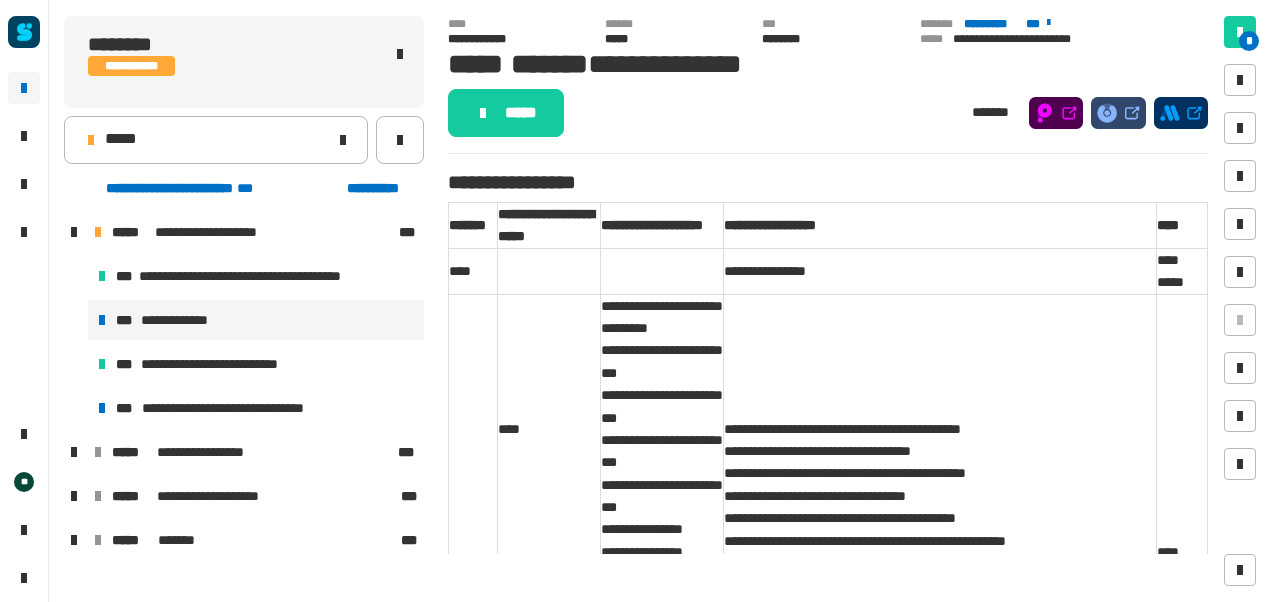 click on "*****" 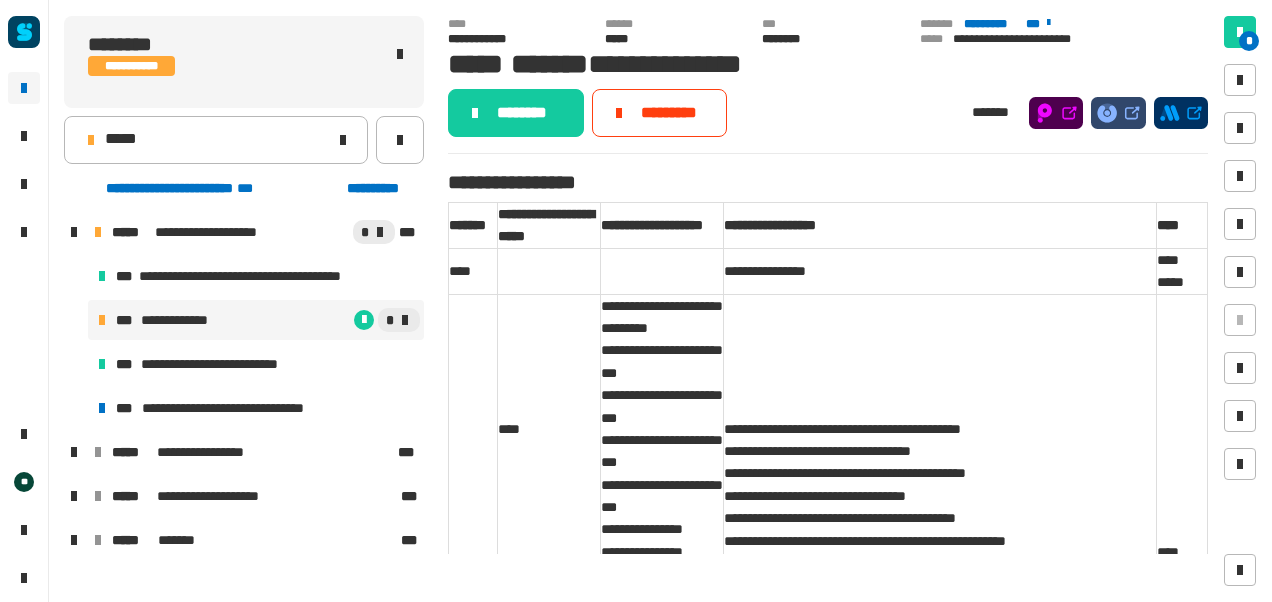 click on "********" 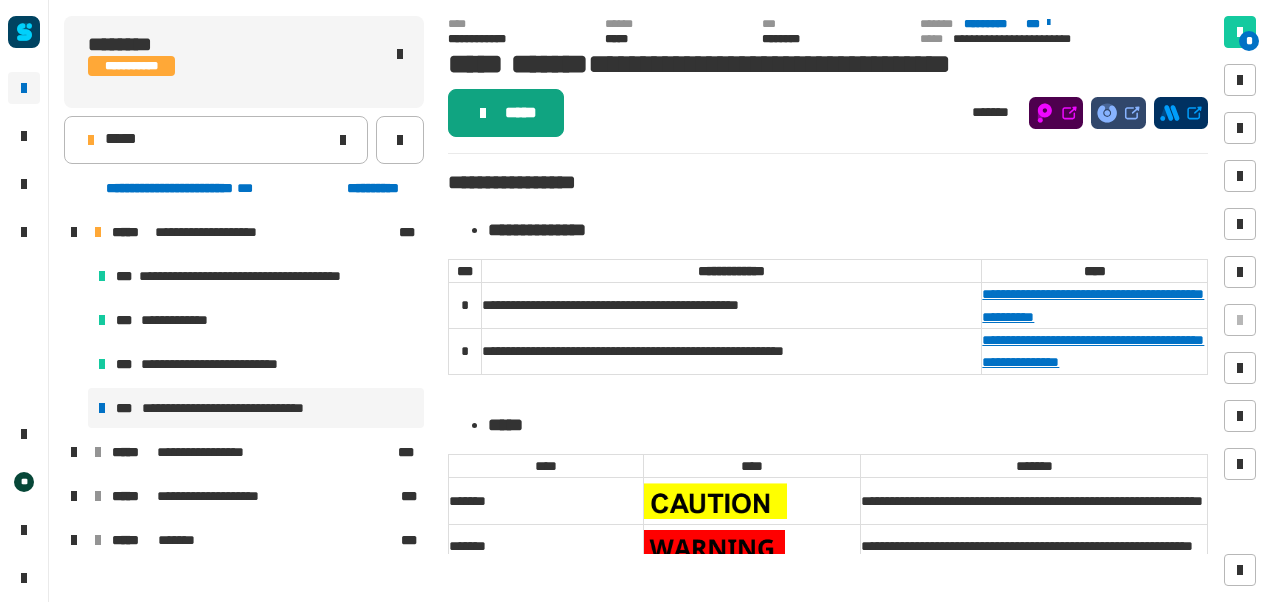 click on "*****" 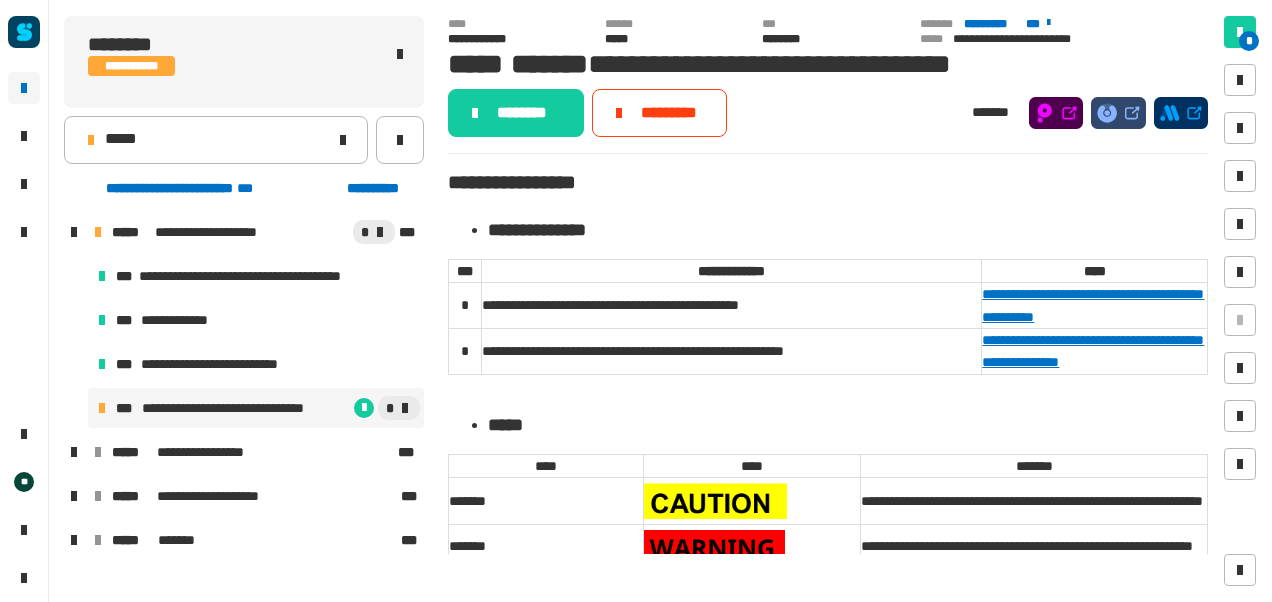 click on "********" 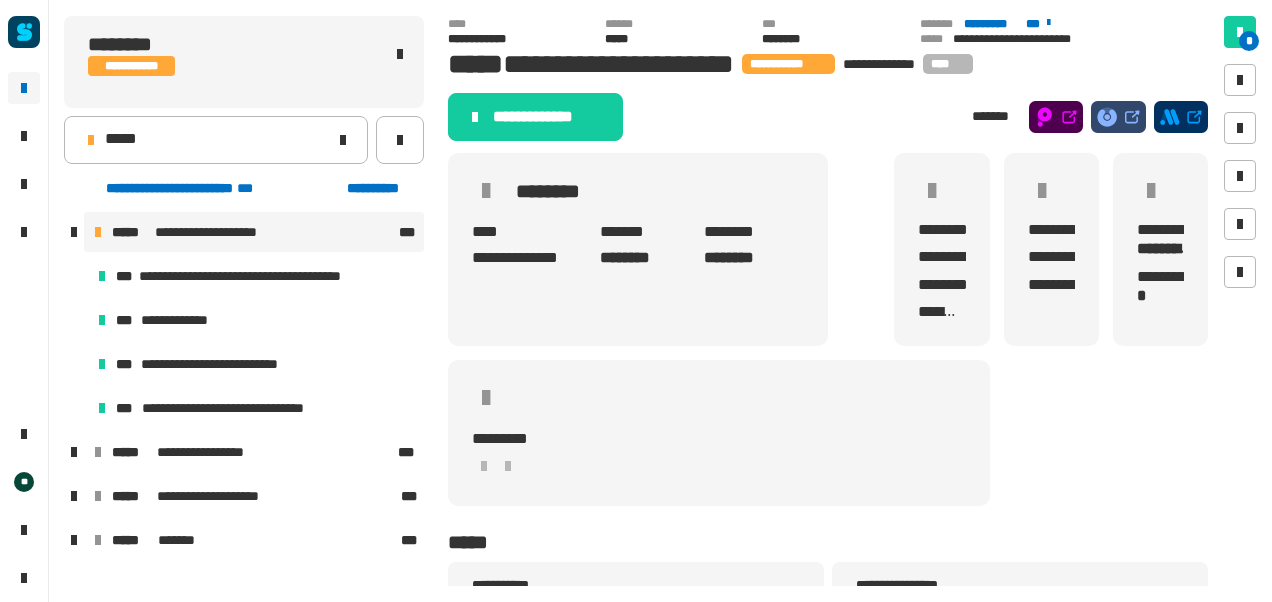 click on "**********" 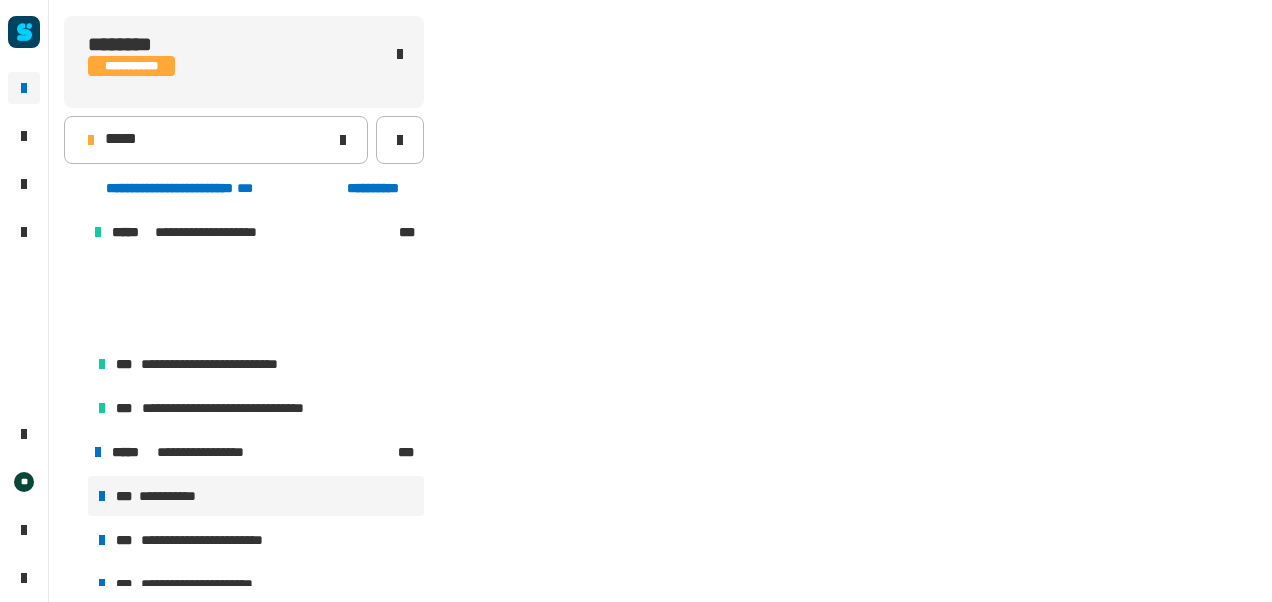 scroll, scrollTop: 143, scrollLeft: 0, axis: vertical 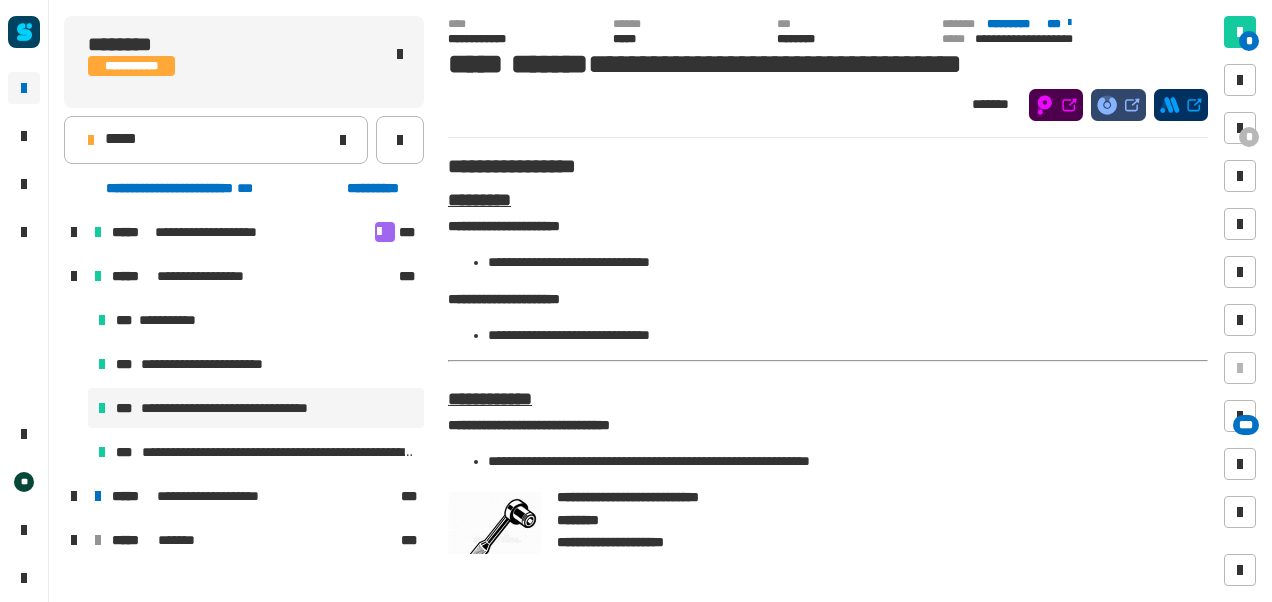 click on "**********" 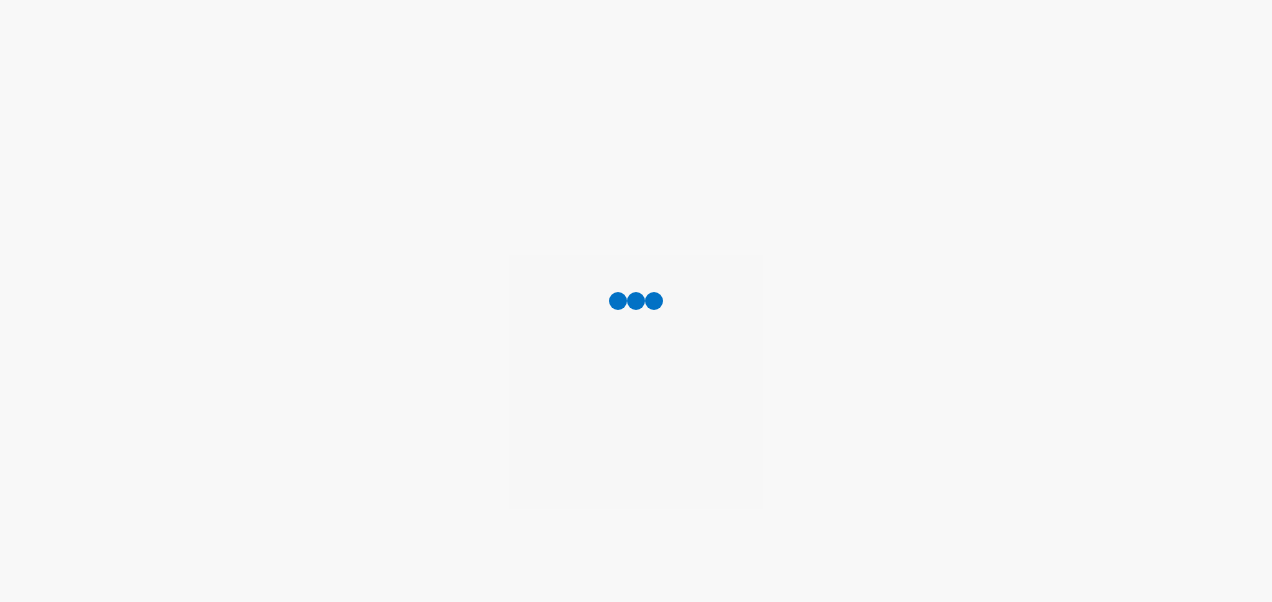 scroll, scrollTop: 0, scrollLeft: 0, axis: both 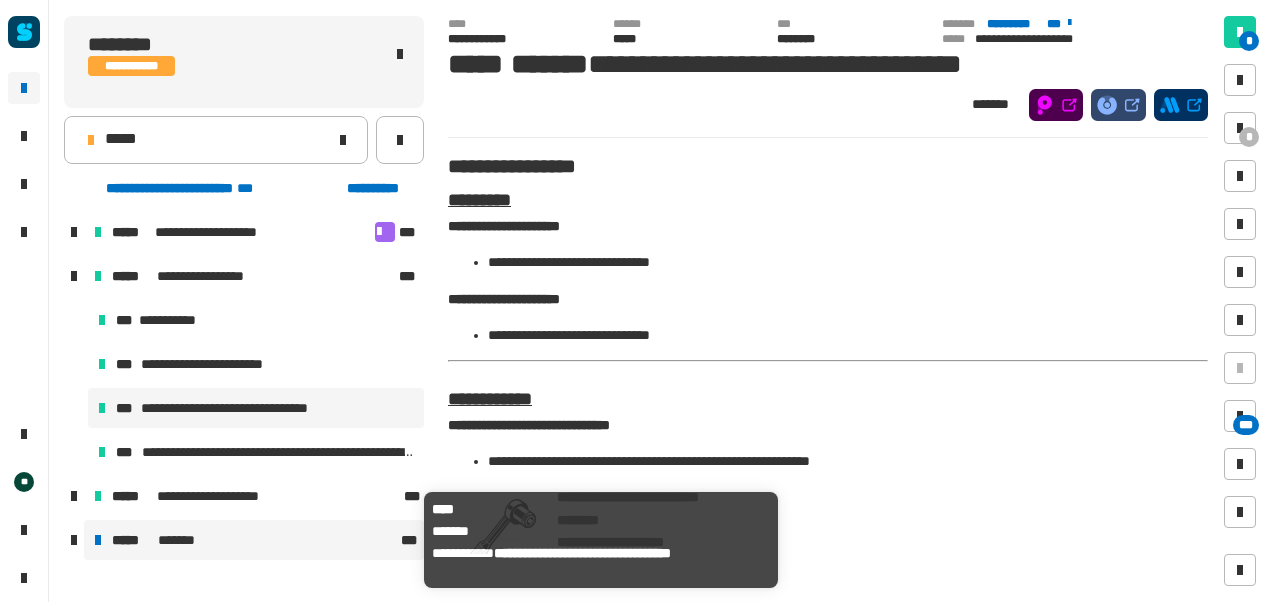 click on "*******" at bounding box center [182, 540] 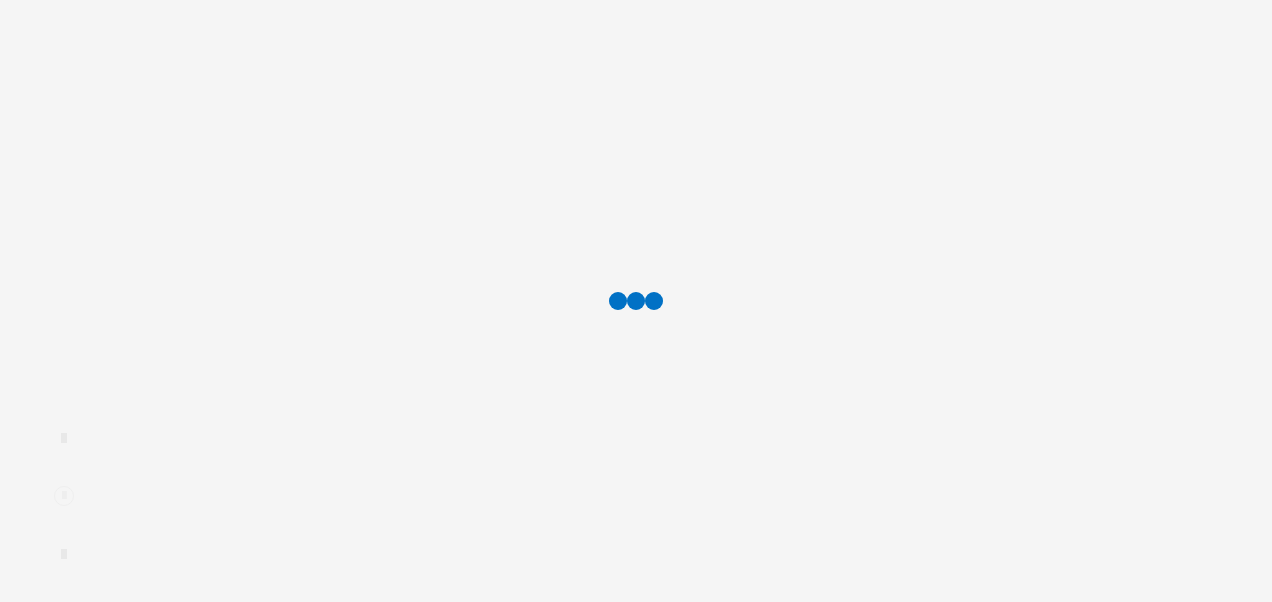 scroll, scrollTop: 0, scrollLeft: 0, axis: both 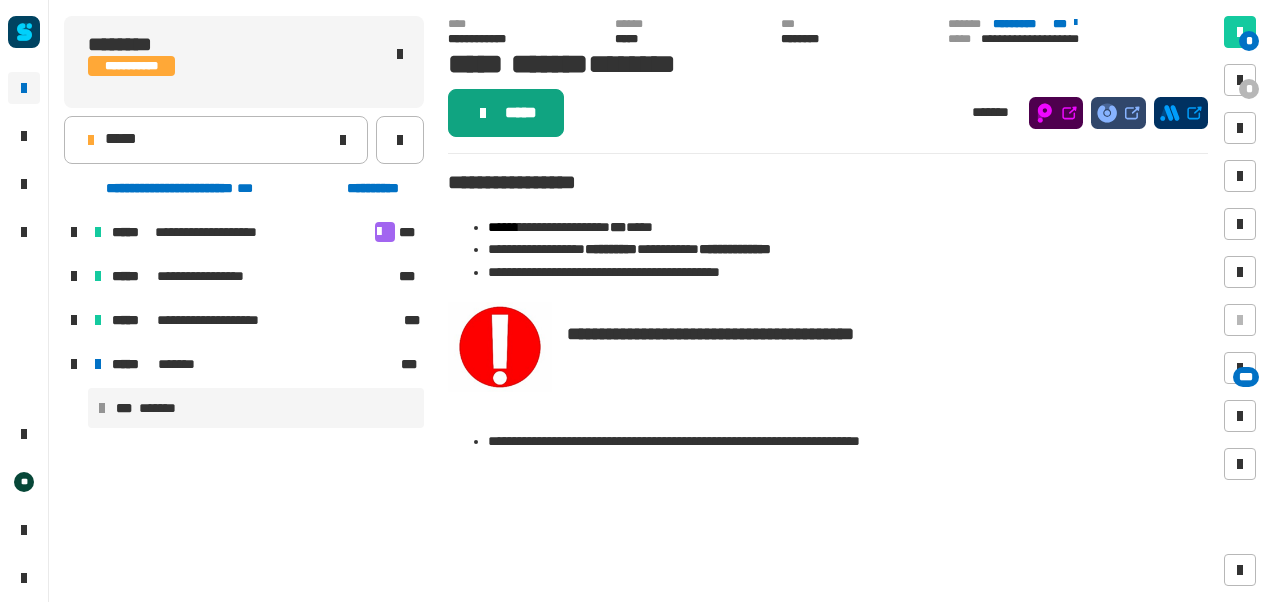 click on "*****" 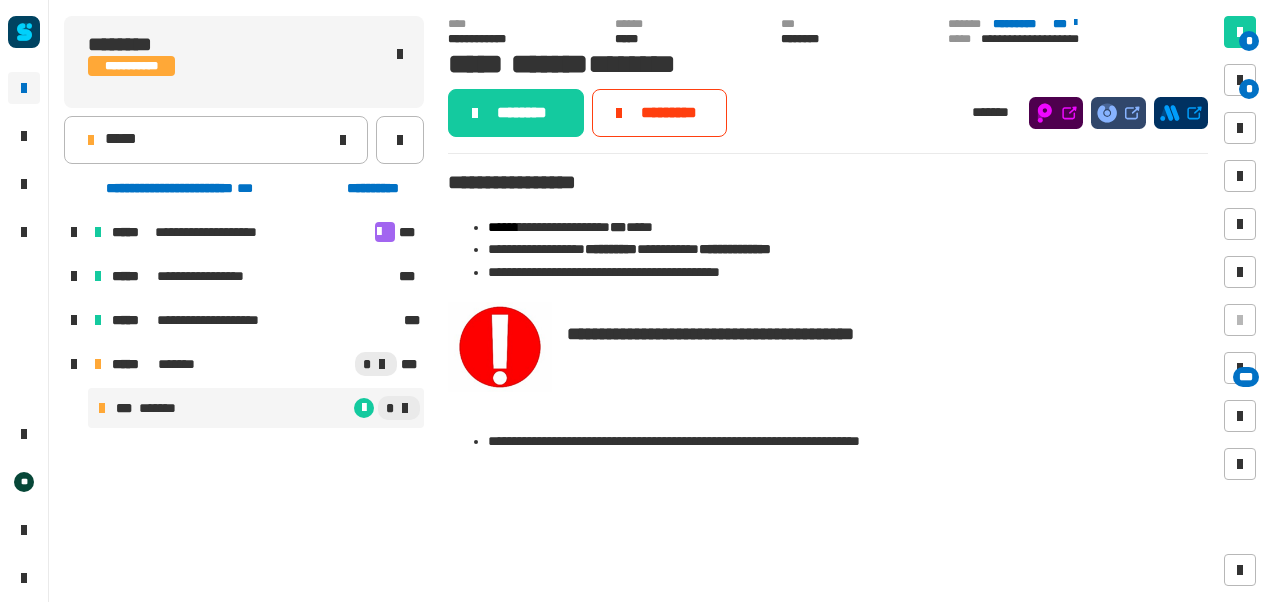 click on "********" 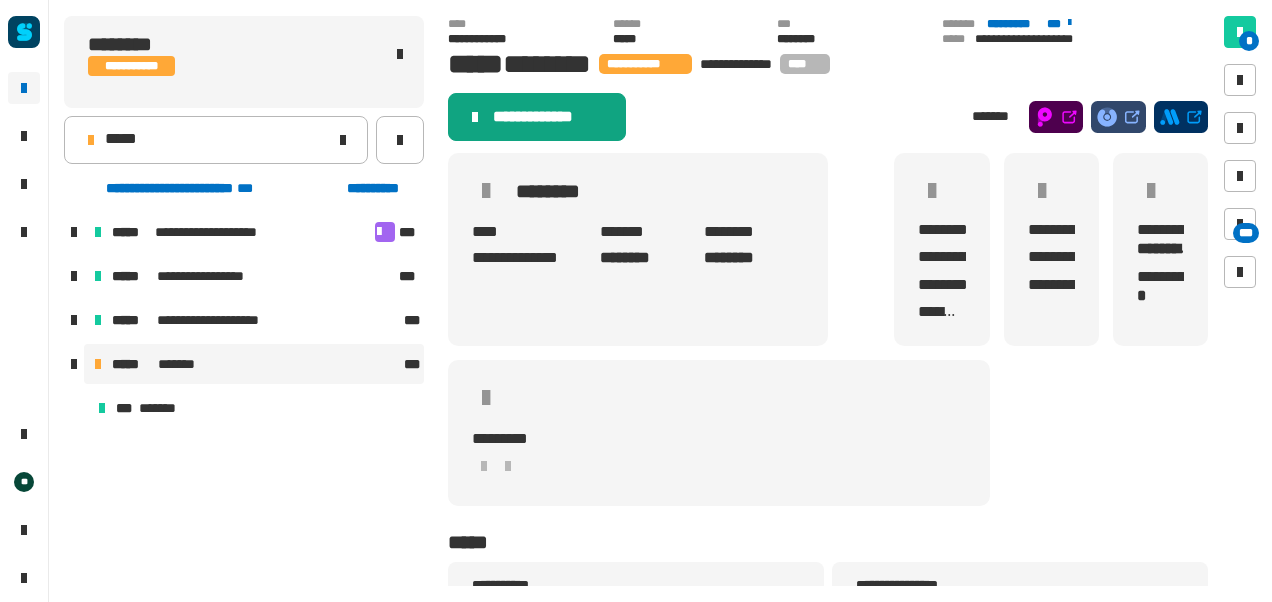 click on "**********" 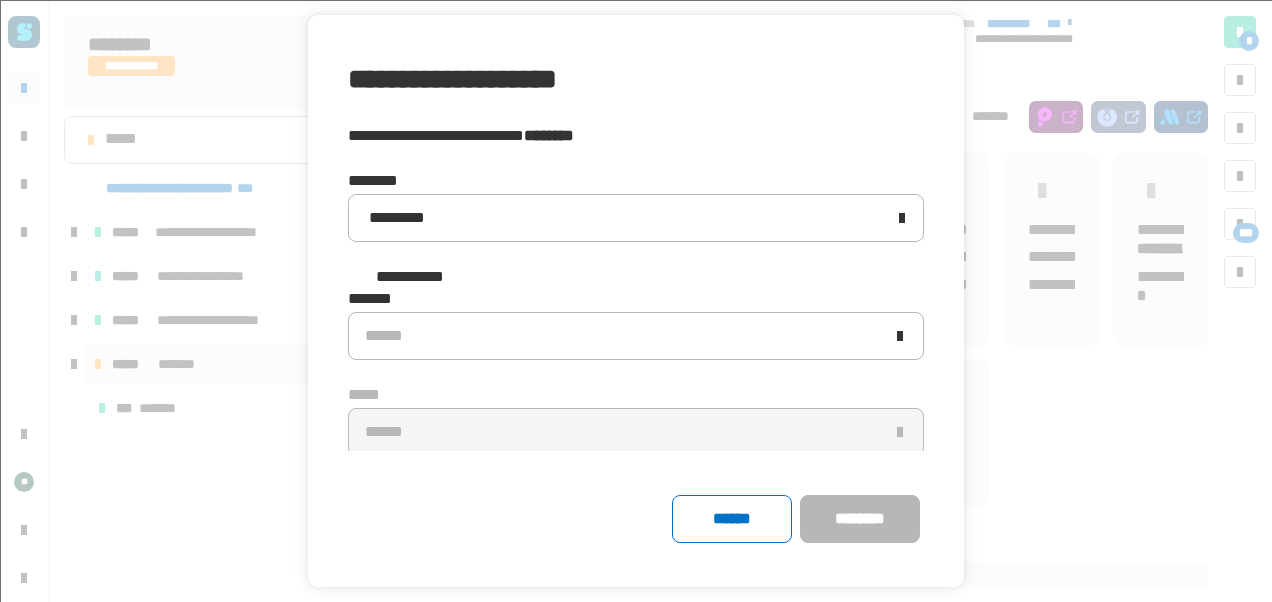 click on "[FIRST] [LAST] [STREET] [CITY] [STATE] [ZIP] [COUNTRY]" 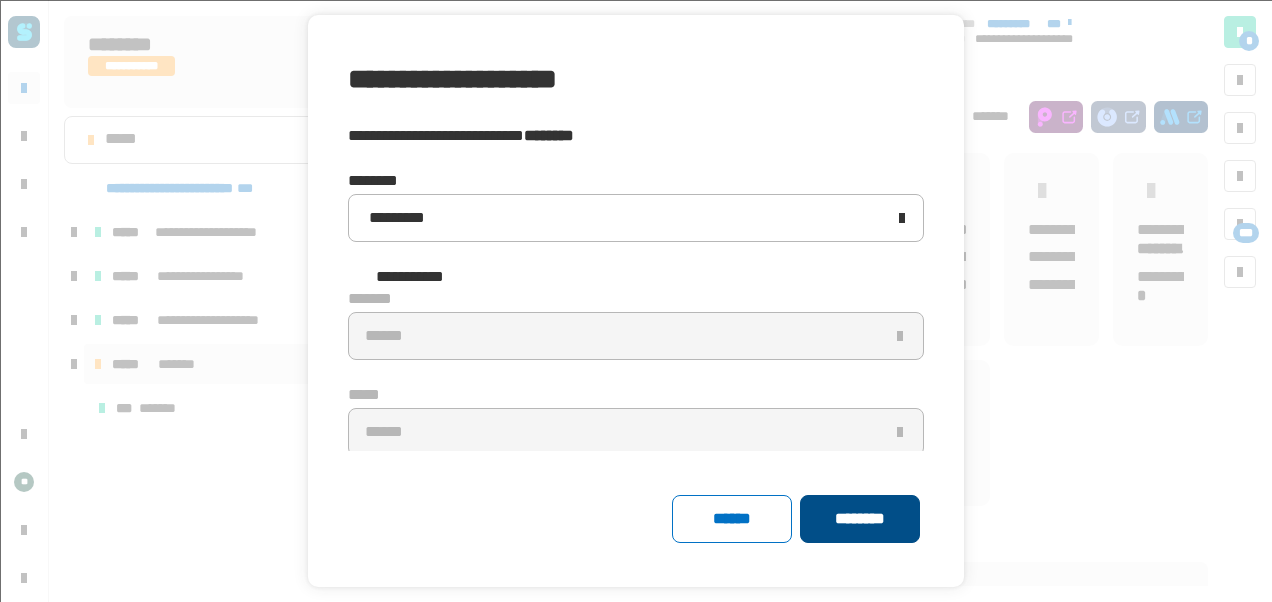 click on "********" 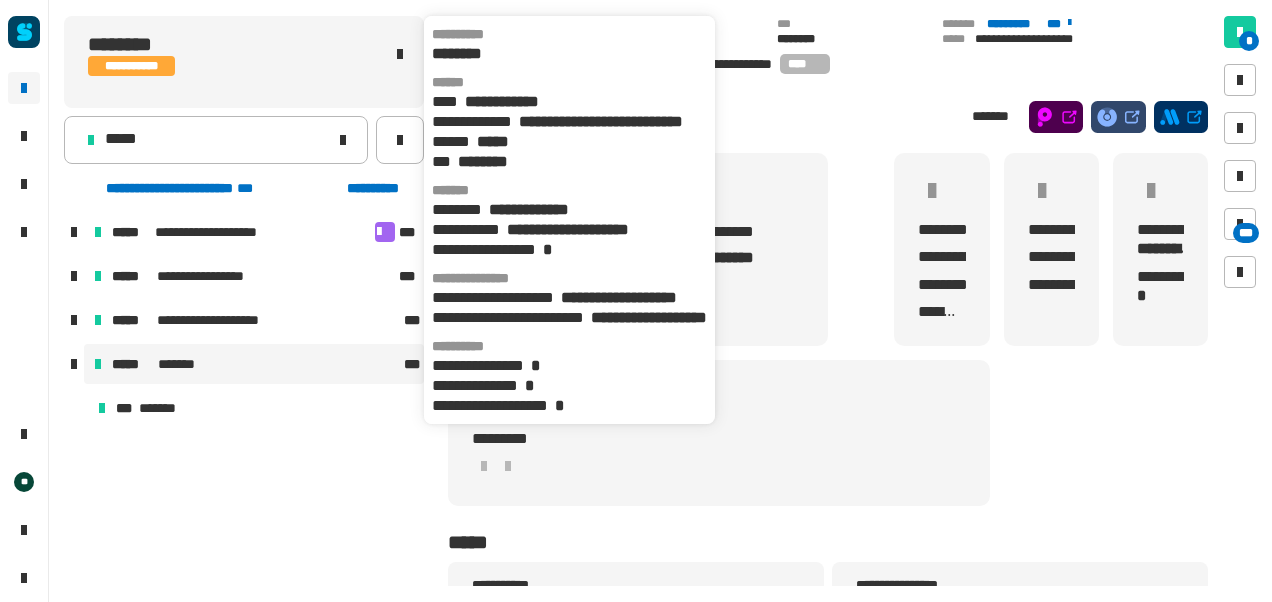 click on "********" 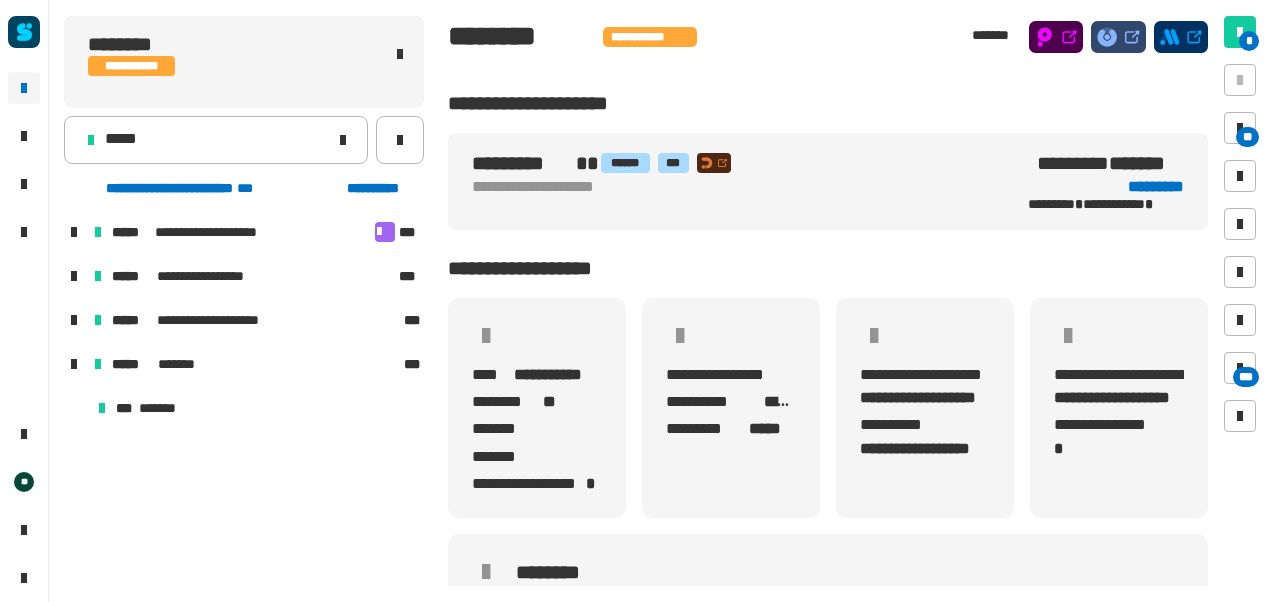 click on "[FIRST] [LAST] [STREET] [CITY] [STATE] [ZIP] [COUNTRY] [PHONE] [EMAIL] [SSN] [DLN] [CC] [DOB] [AGE] [GENDER] [RACE] [ETHNICITY] [NATIONALITY] [RELIGION] [POLITICAL_AFFILIATION] [MARITAL_STATUS] [OCCUPATION] [EMPLOYER] [SALARY] [EDUCATION] [UNIVERSITY] [DEGREE] [MAJOR] [GRADUATION_YEAR] [GPA] [HIGH_SCHOOL] [MIDDLE_SCHOOL] [ELEMENTARY_SCHOOL] [ADDRESS_LINE_1] [ADDRESS_LINE_2] [CITY] [STATE] [ZIP_CODE] [COUNTRY] [PHONE_NUMBER] [EMAIL_ADDRESS] [SOCIAL_SECURITY_NUMBER] [DRIVER_LICENSE_NUMBER] [CREDIT_CARD_NUMBER] [DATE_OF_BIRTH] [AGE] [GENDER] [RACE] [ETHNICITY] [NATIONALITY] [RELIGION] [POLITICAL_AFFILIATION] [MARITAL_STATUS] [OCCUPATION] [EMPLOYER] [SALARY] [EDUCATION] [UNIVERSITY] [DEGREE] [MAJOR] [GRADUATION_YEAR] [GPA] [HIGH_SCHOOL] [MIDDLE_SCHOOL] [ELEMENTARY_SCHOOL]" 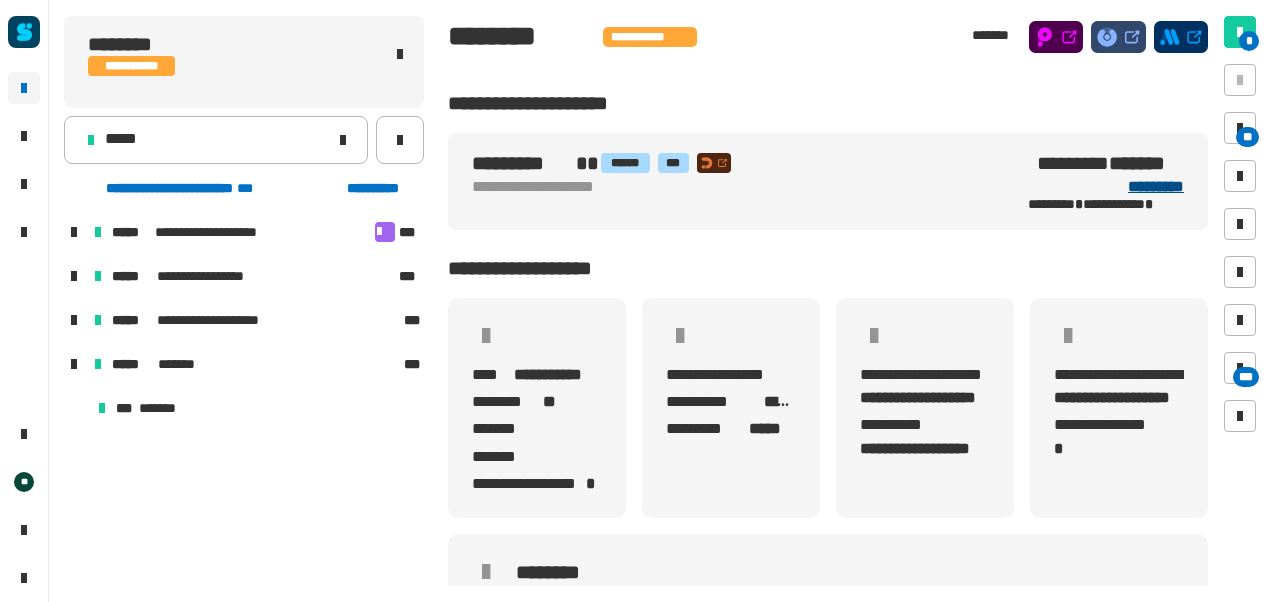 click on "*********" 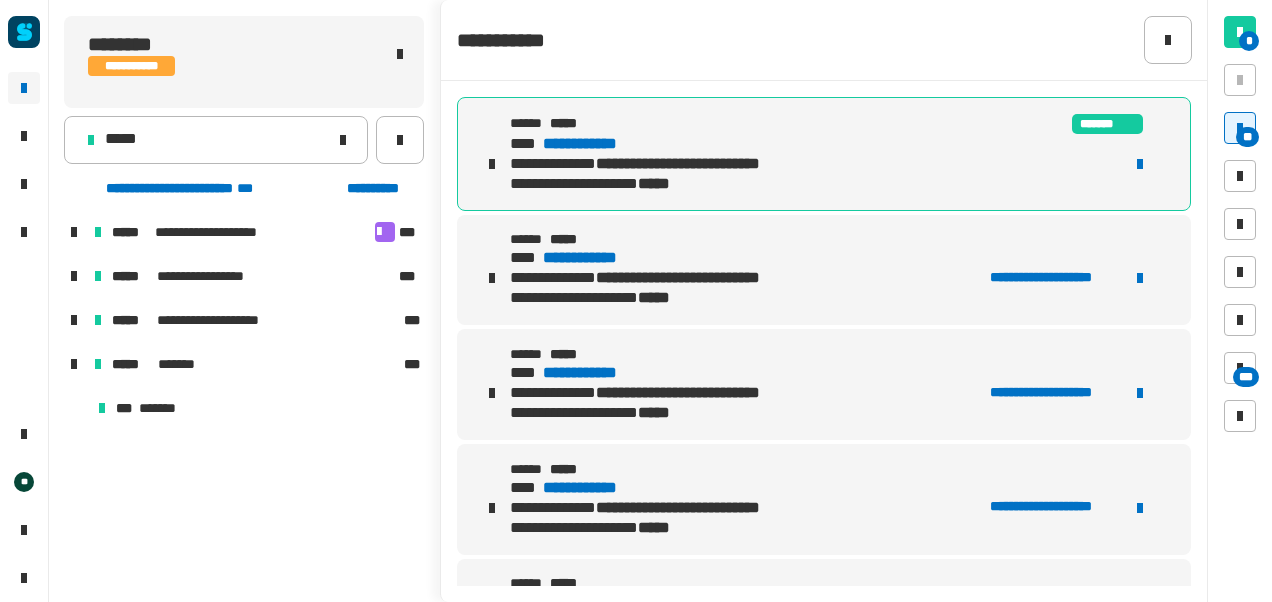 click on "**********" at bounding box center (599, 144) 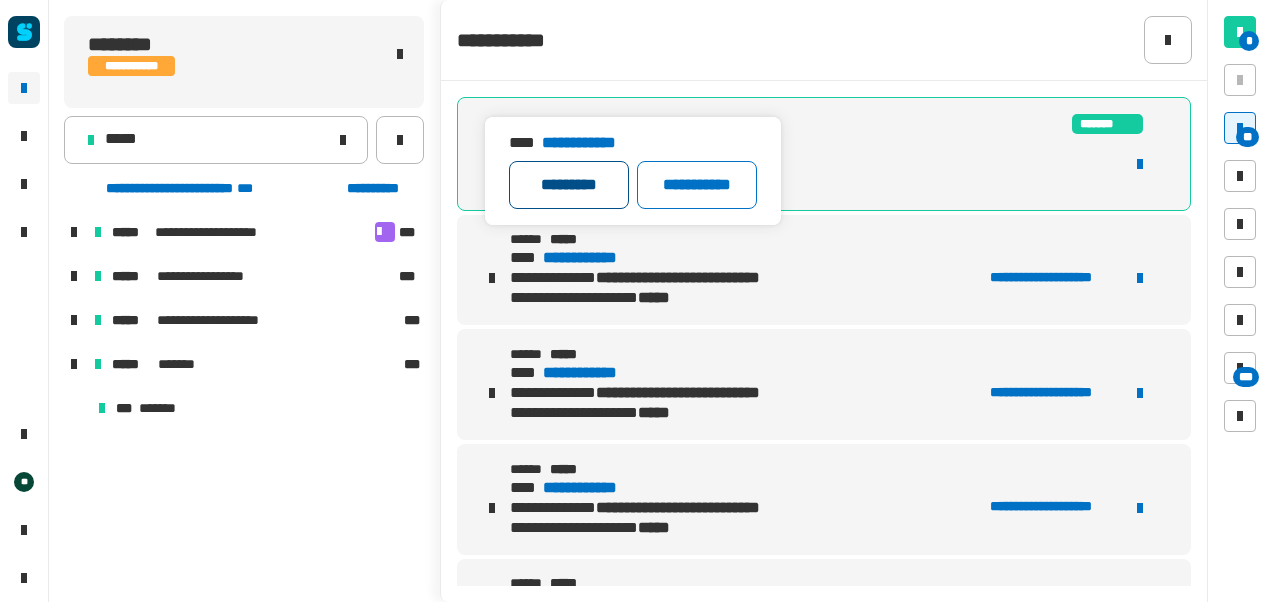 click on "*********" at bounding box center [569, 185] 